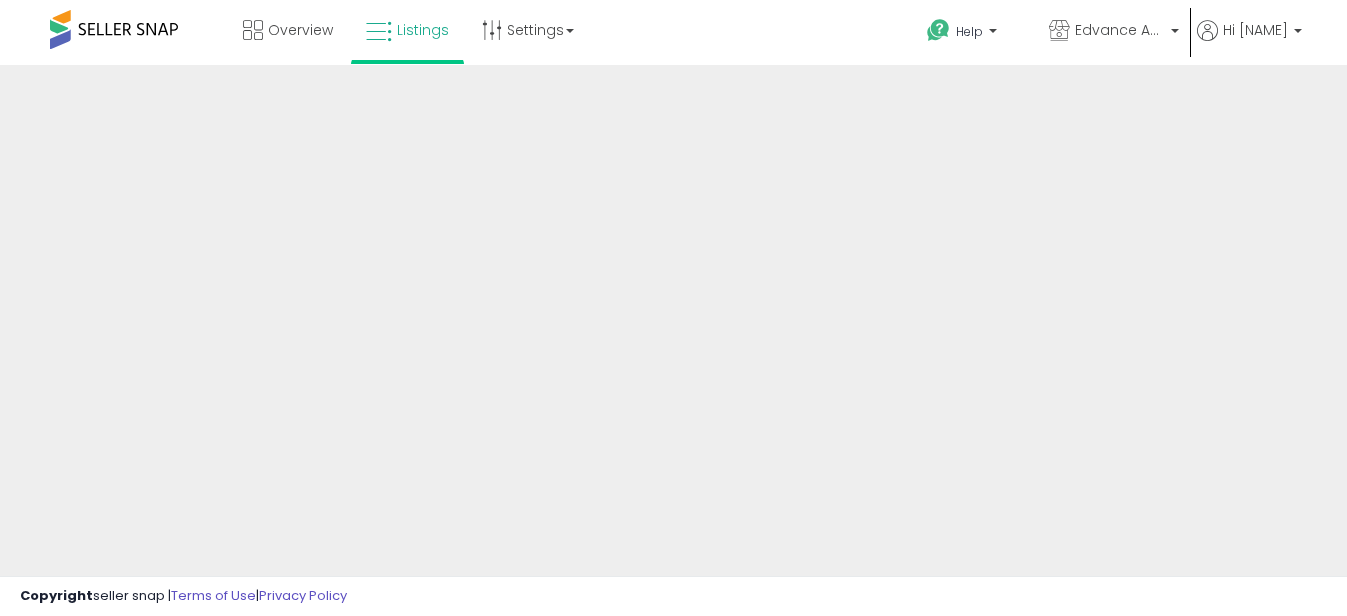 scroll, scrollTop: 0, scrollLeft: 0, axis: both 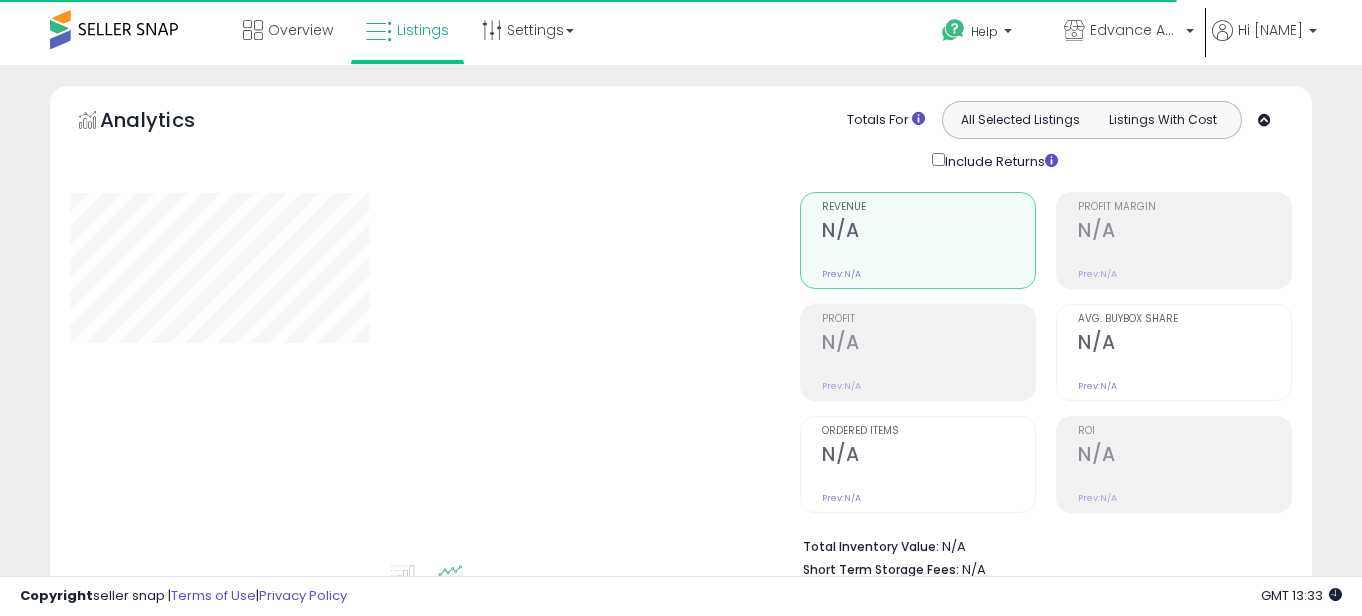 type on "****" 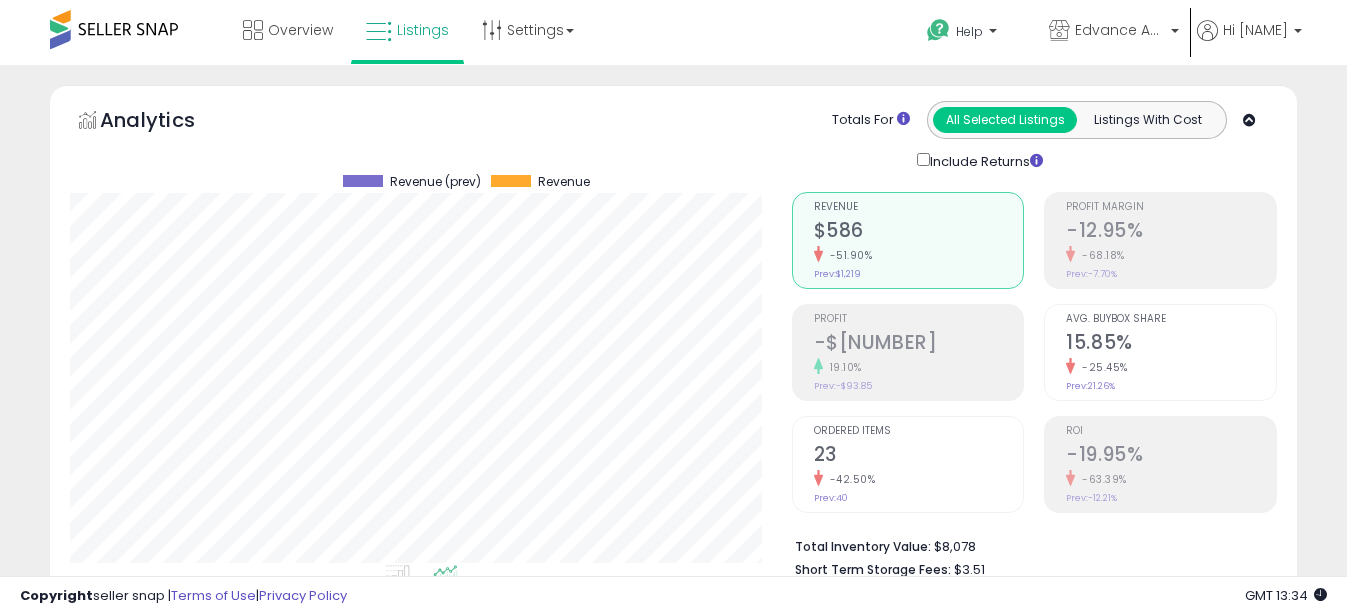 scroll, scrollTop: 999590, scrollLeft: 999278, axis: both 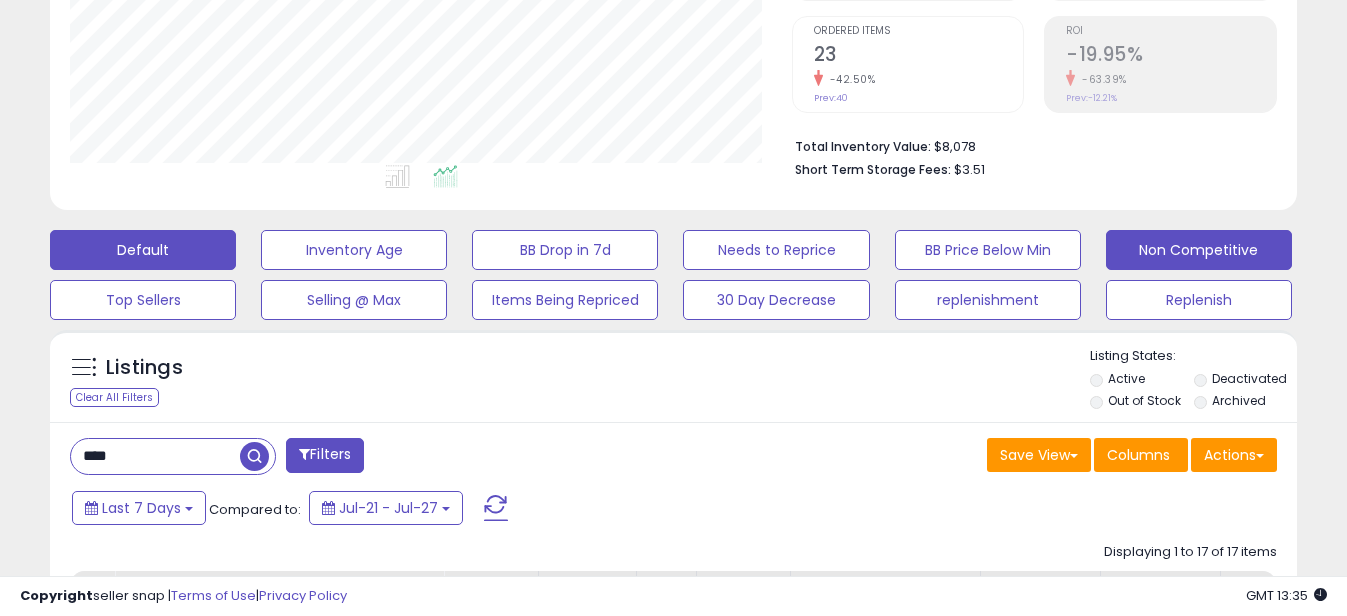 click on "Non Competitive" at bounding box center [354, 250] 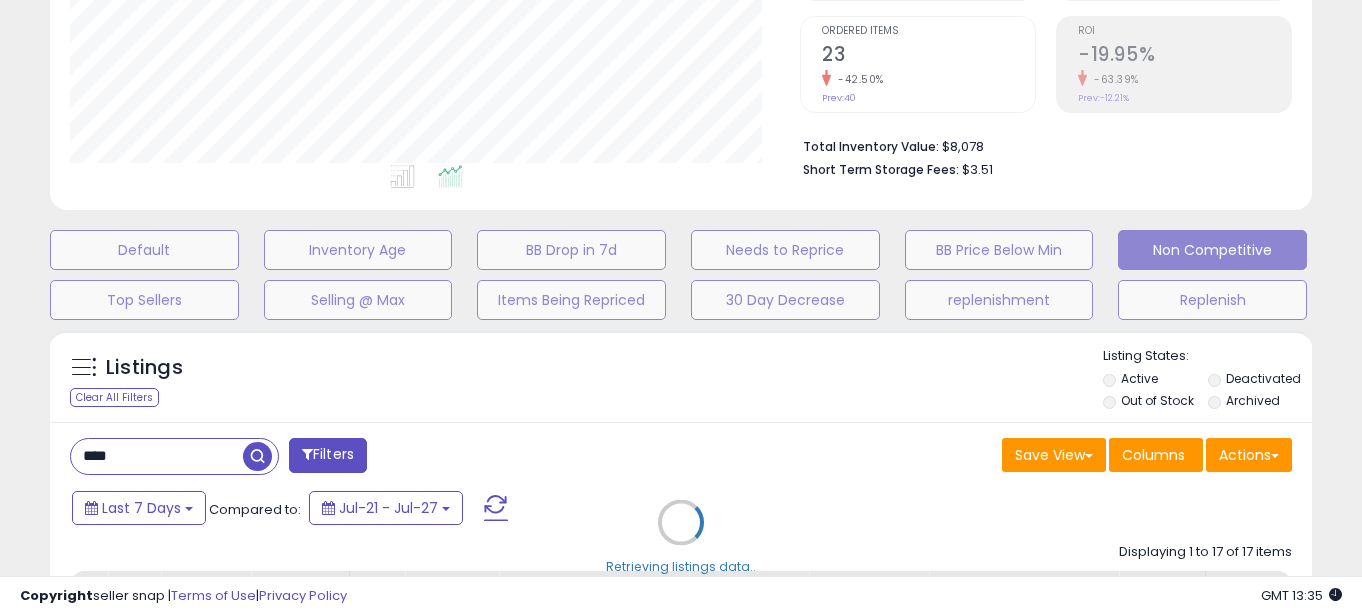 scroll, scrollTop: 999590, scrollLeft: 999270, axis: both 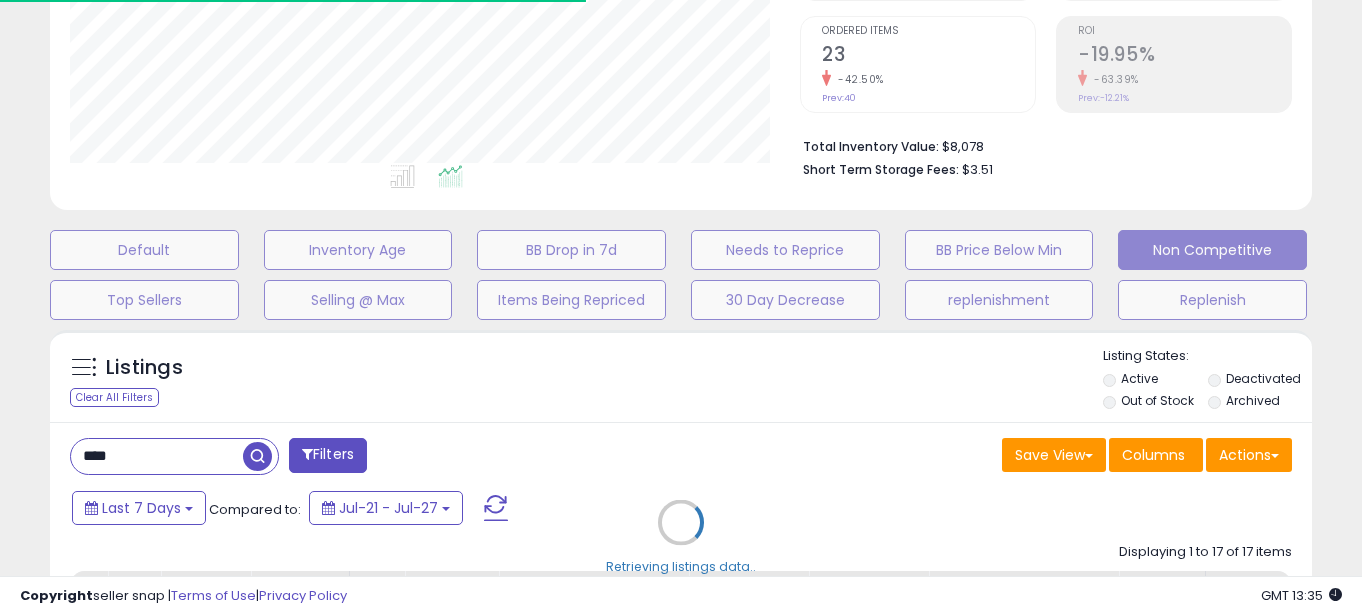 type 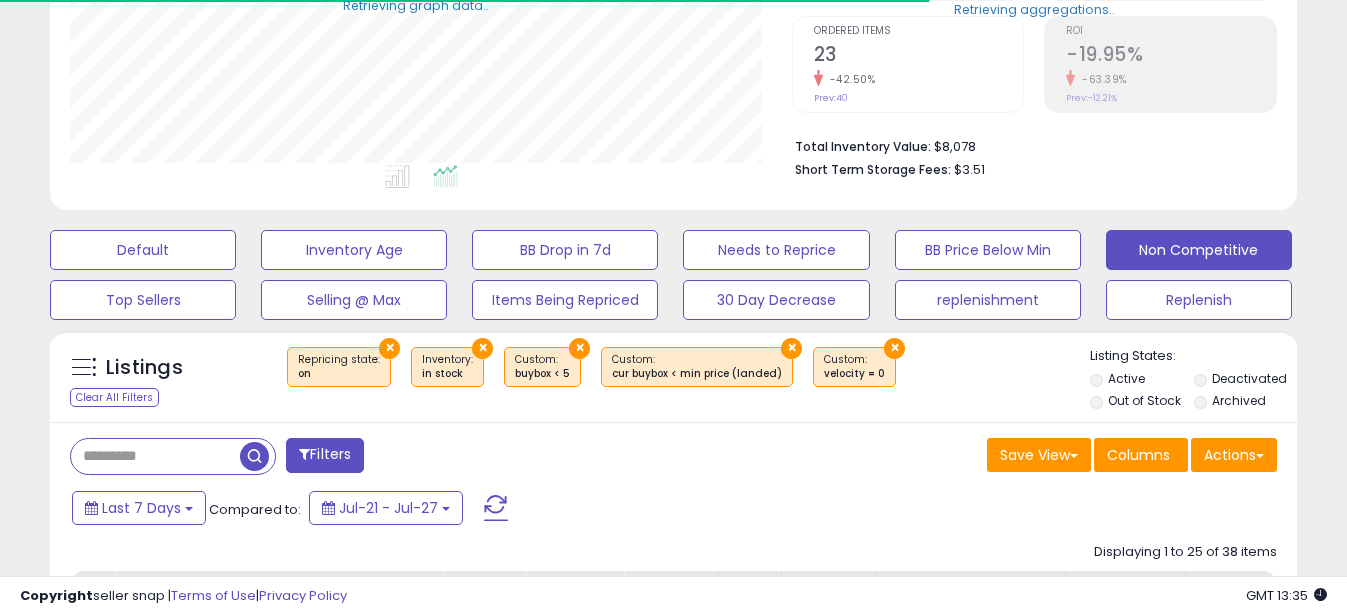 scroll, scrollTop: 410, scrollLeft: 721, axis: both 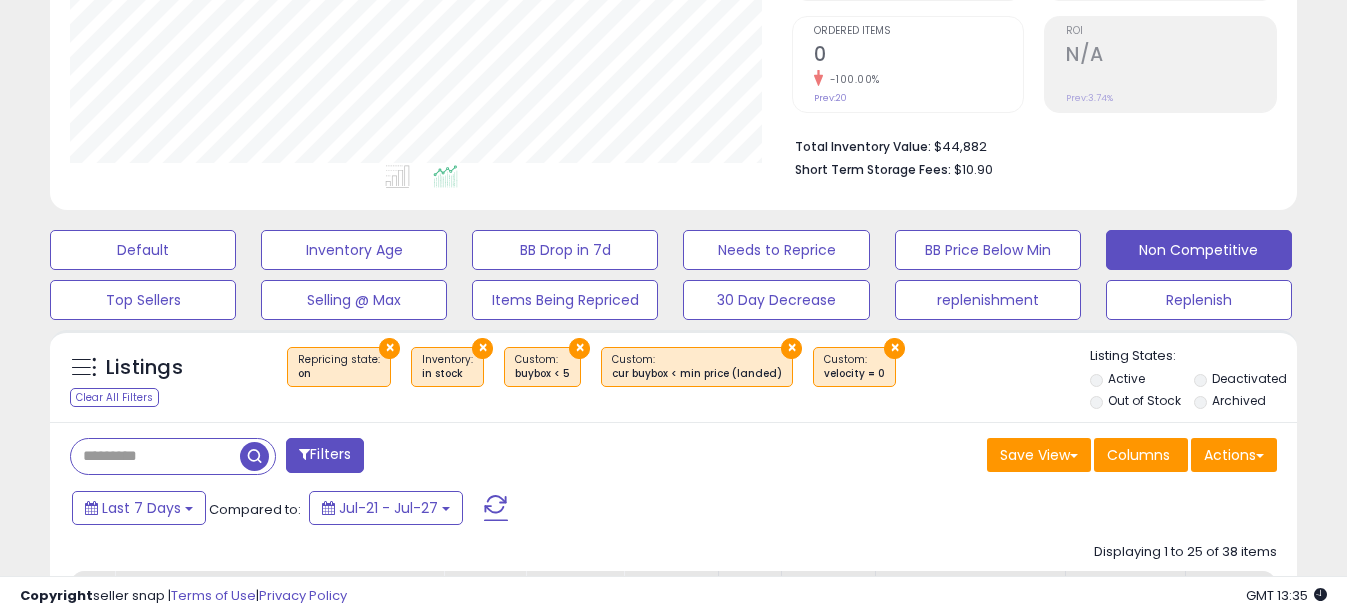 click on "×" at bounding box center (894, 348) 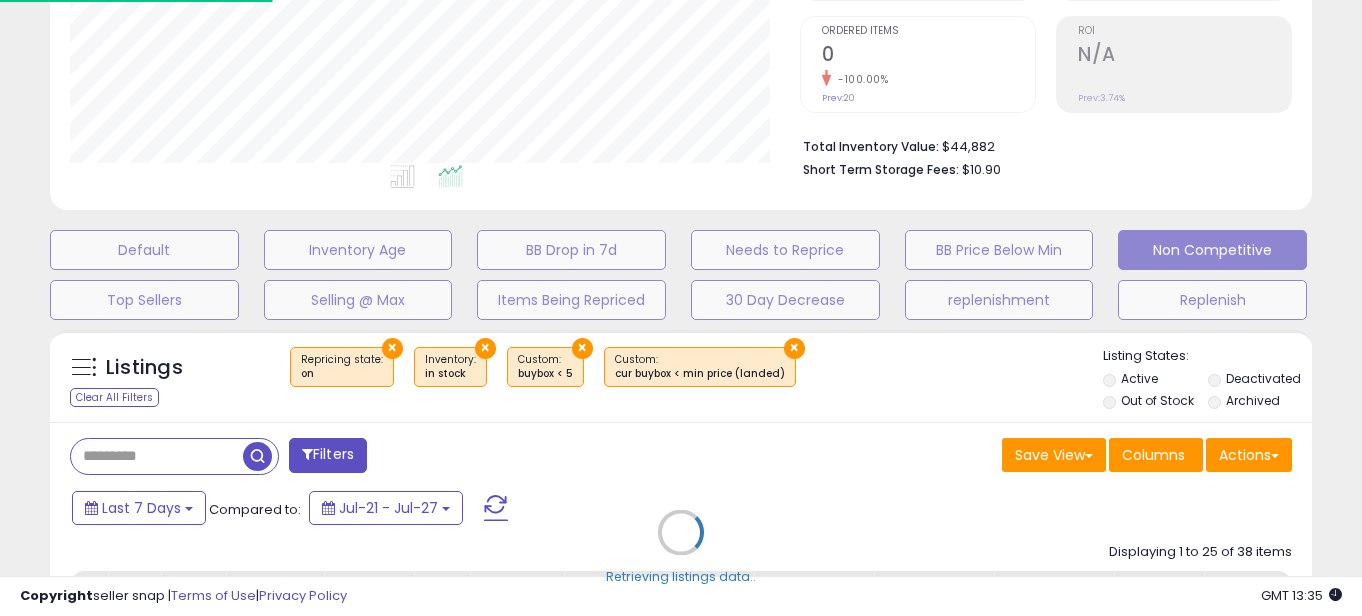 scroll, scrollTop: 999590, scrollLeft: 999270, axis: both 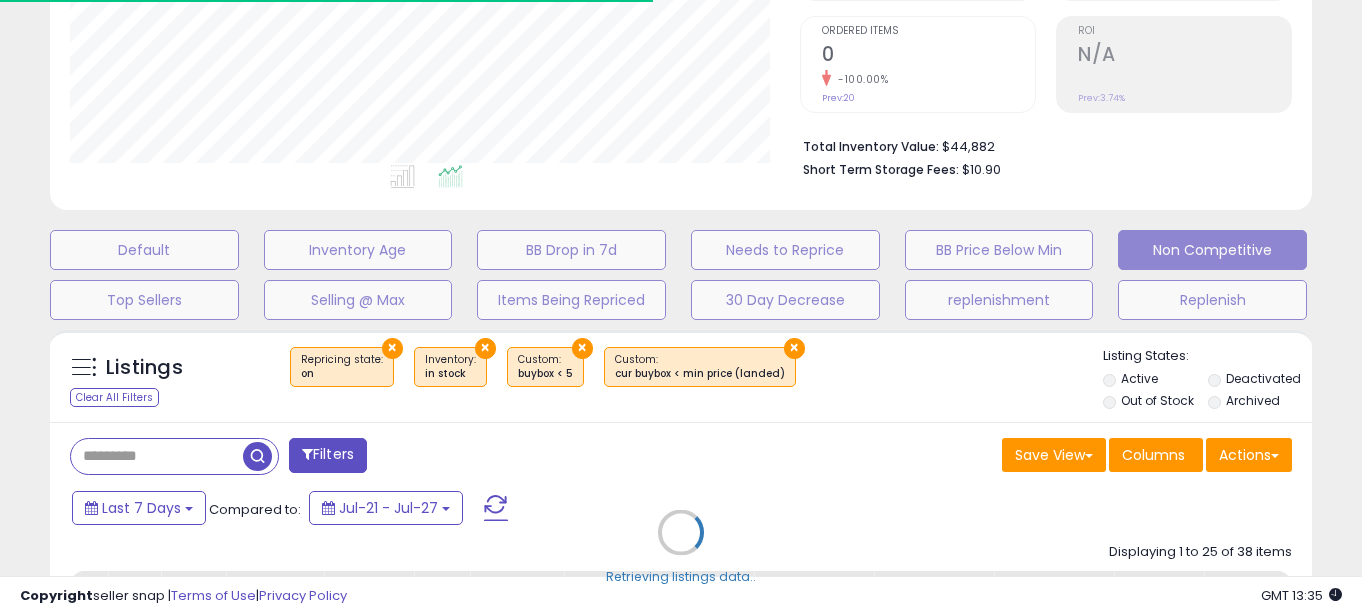 click on "Retrieving listings data.." at bounding box center [681, 547] 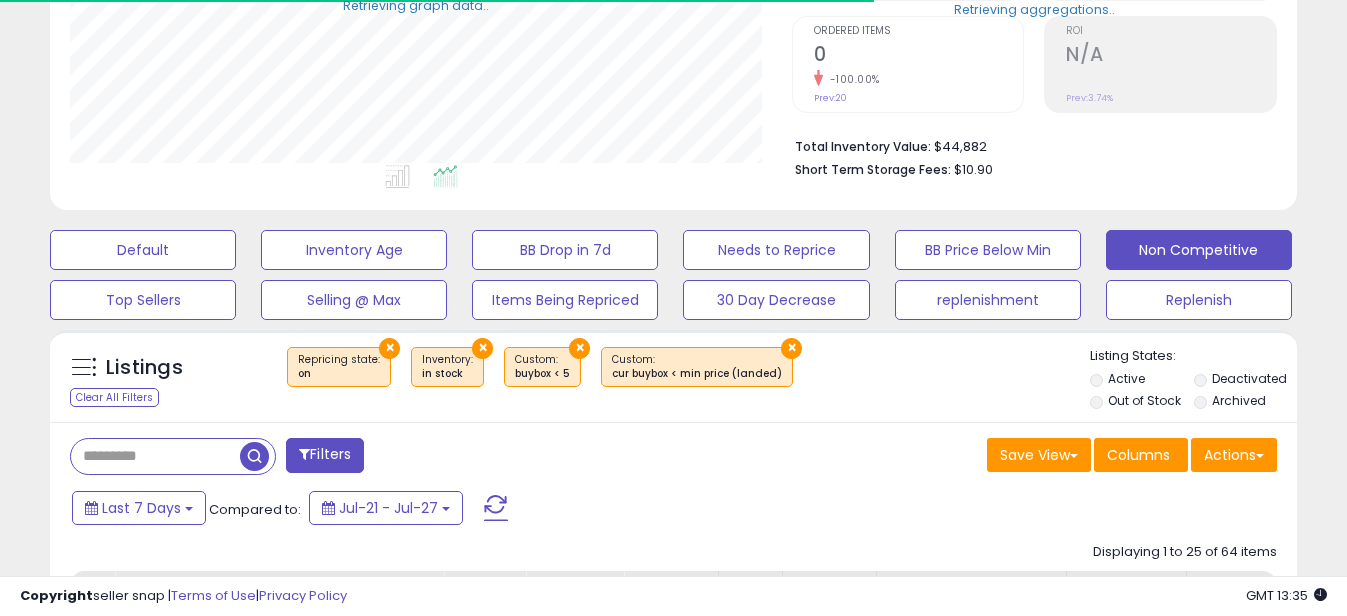 scroll, scrollTop: 410, scrollLeft: 721, axis: both 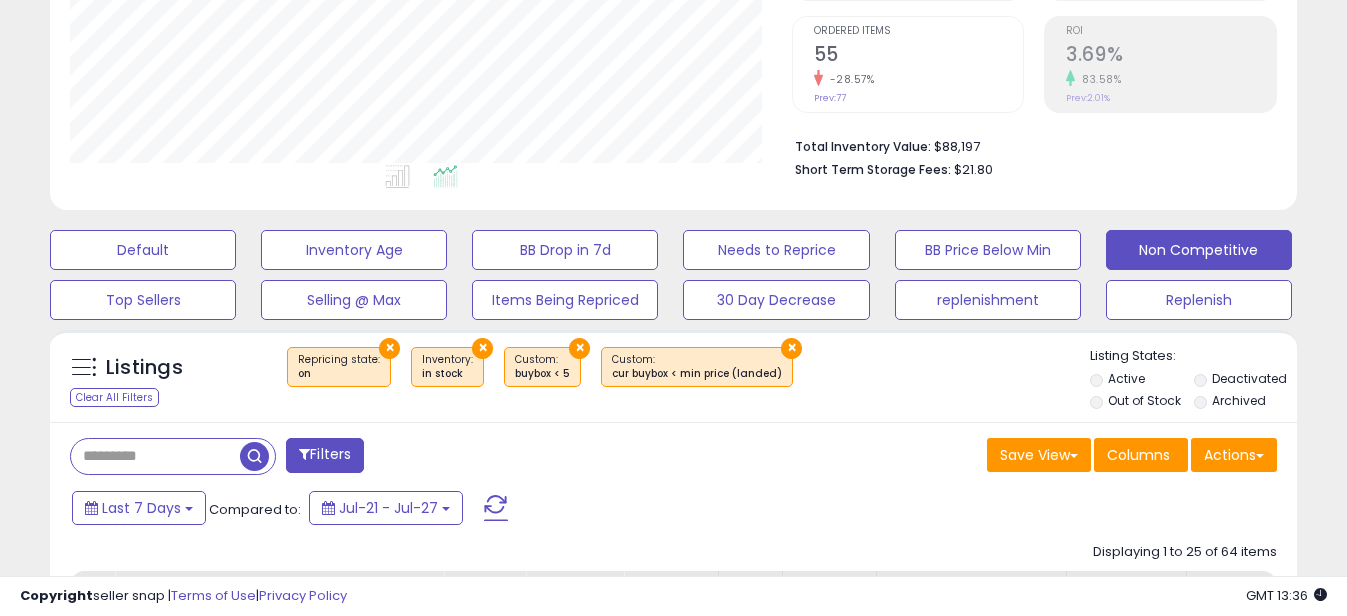 click on "×" at bounding box center [791, 348] 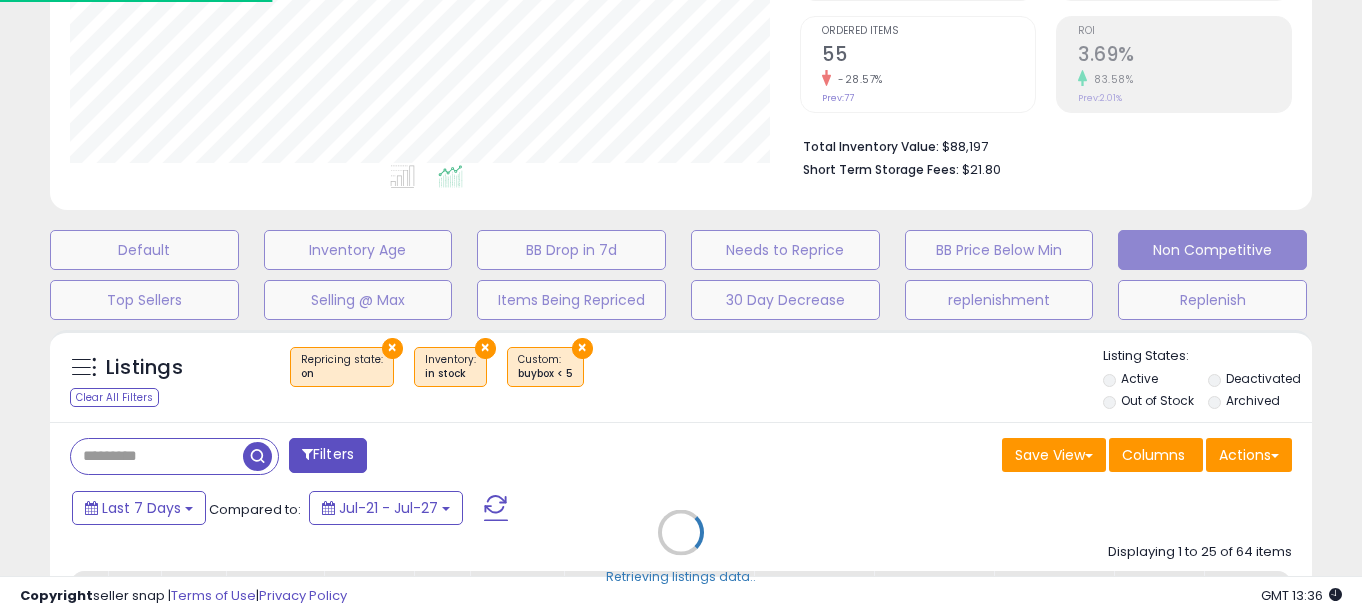 scroll, scrollTop: 999590, scrollLeft: 999270, axis: both 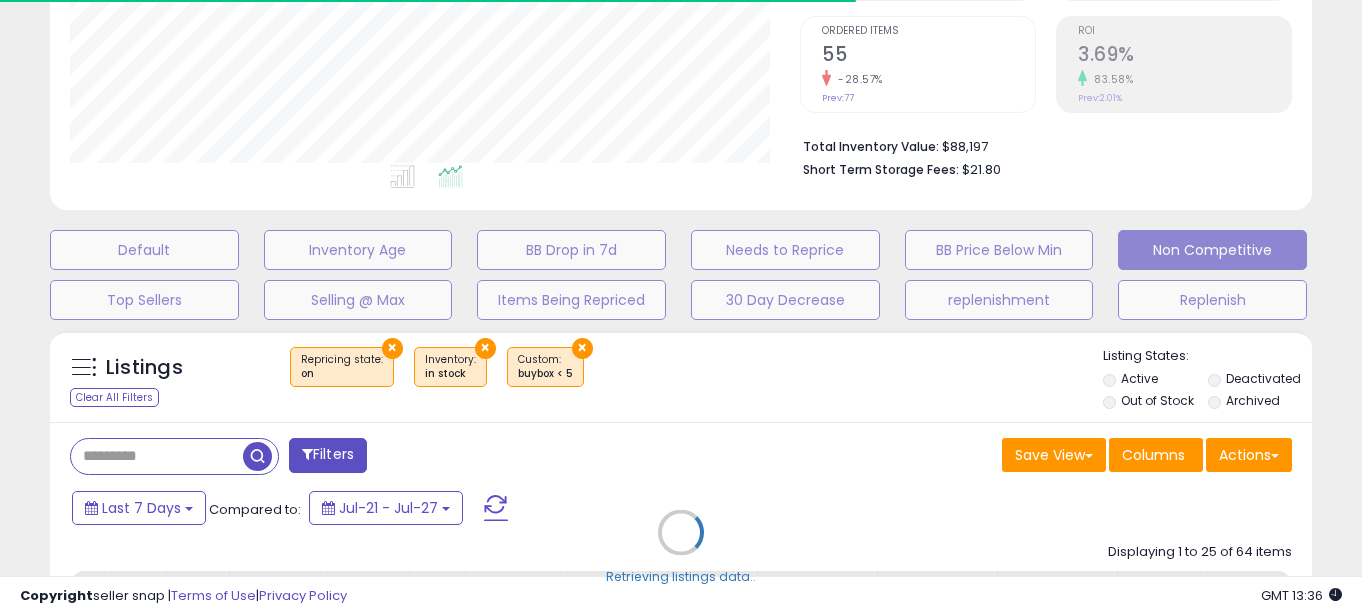 click on "Retrieving listings data.." at bounding box center [681, 547] 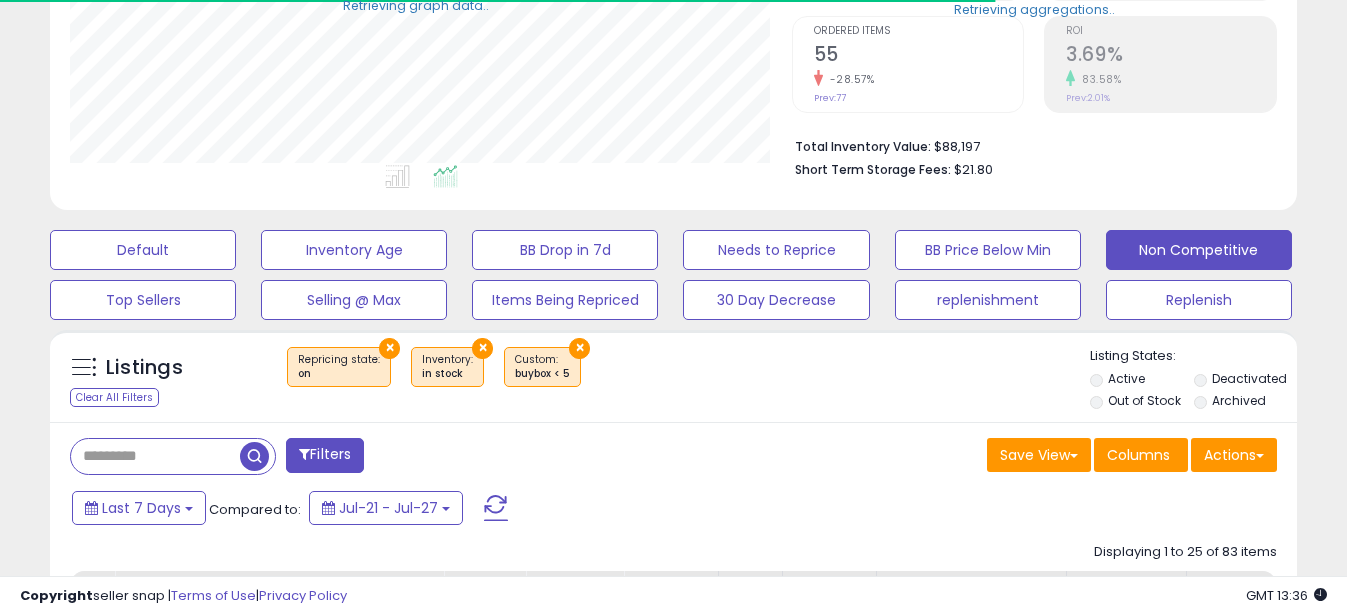 scroll, scrollTop: 410, scrollLeft: 721, axis: both 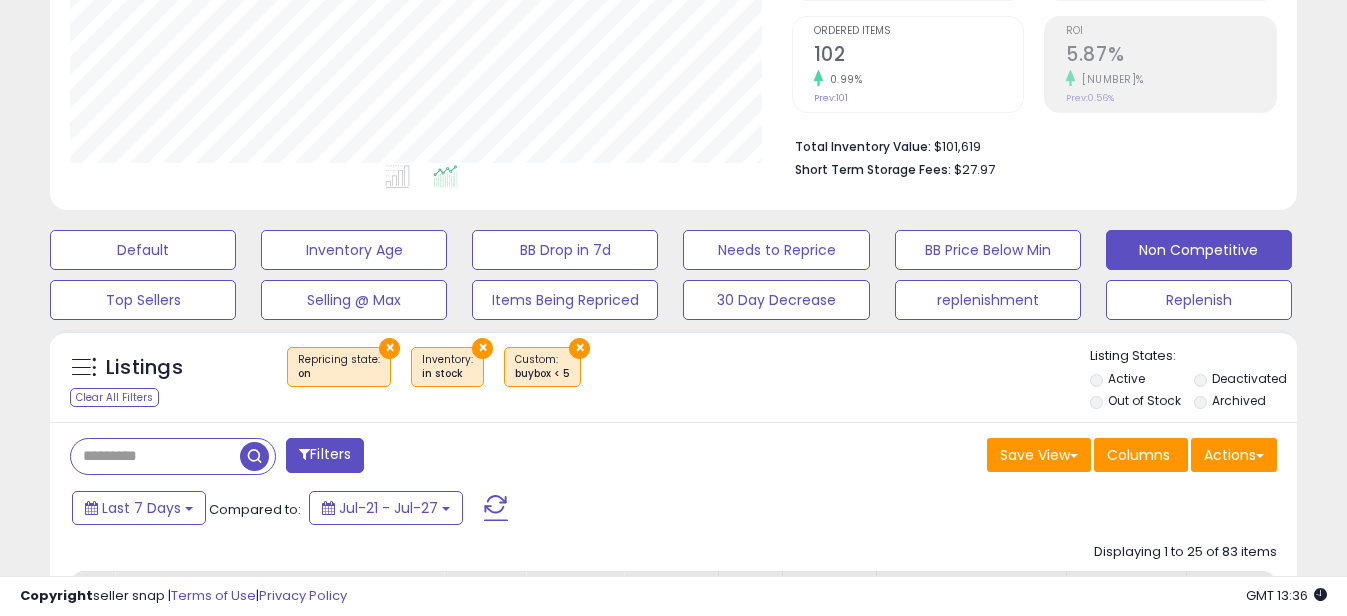 click on "×" at bounding box center [579, 348] 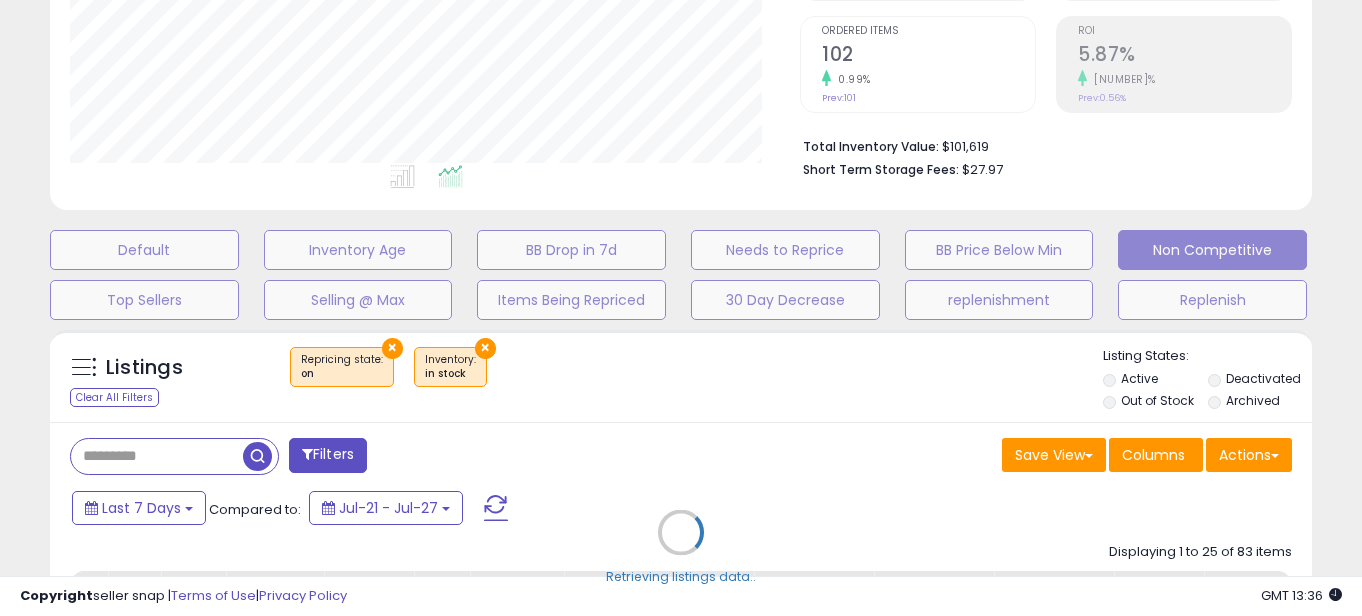 scroll, scrollTop: 999590, scrollLeft: 999270, axis: both 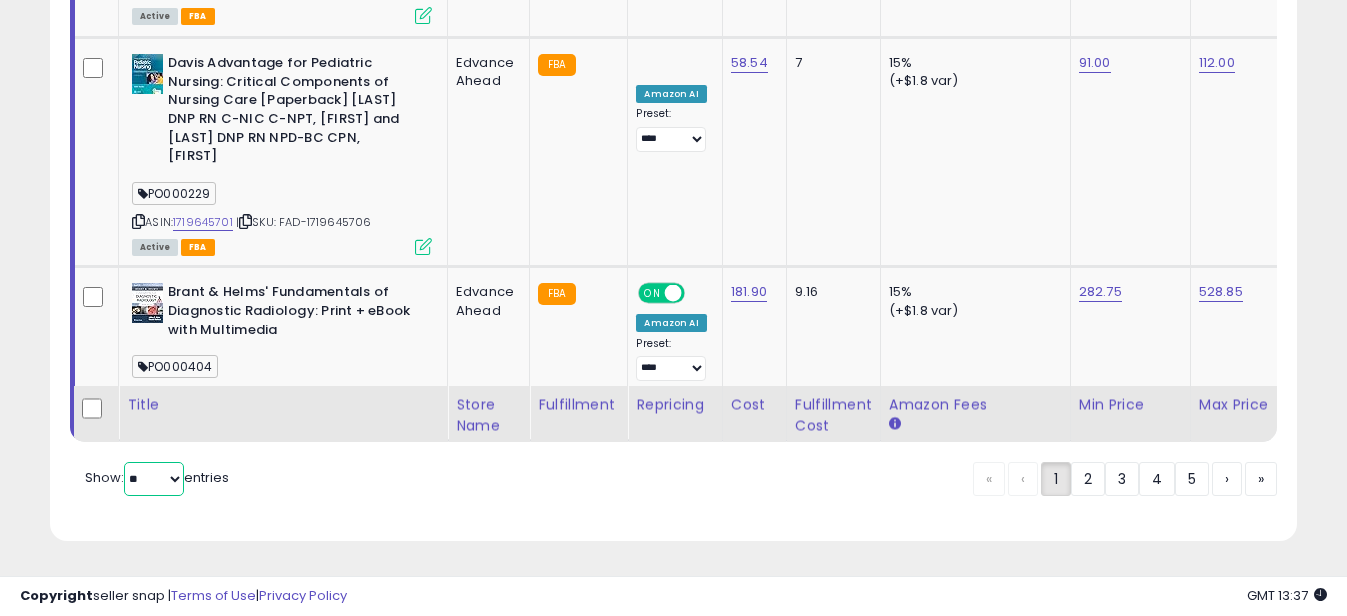 click on "**
**" at bounding box center [154, 479] 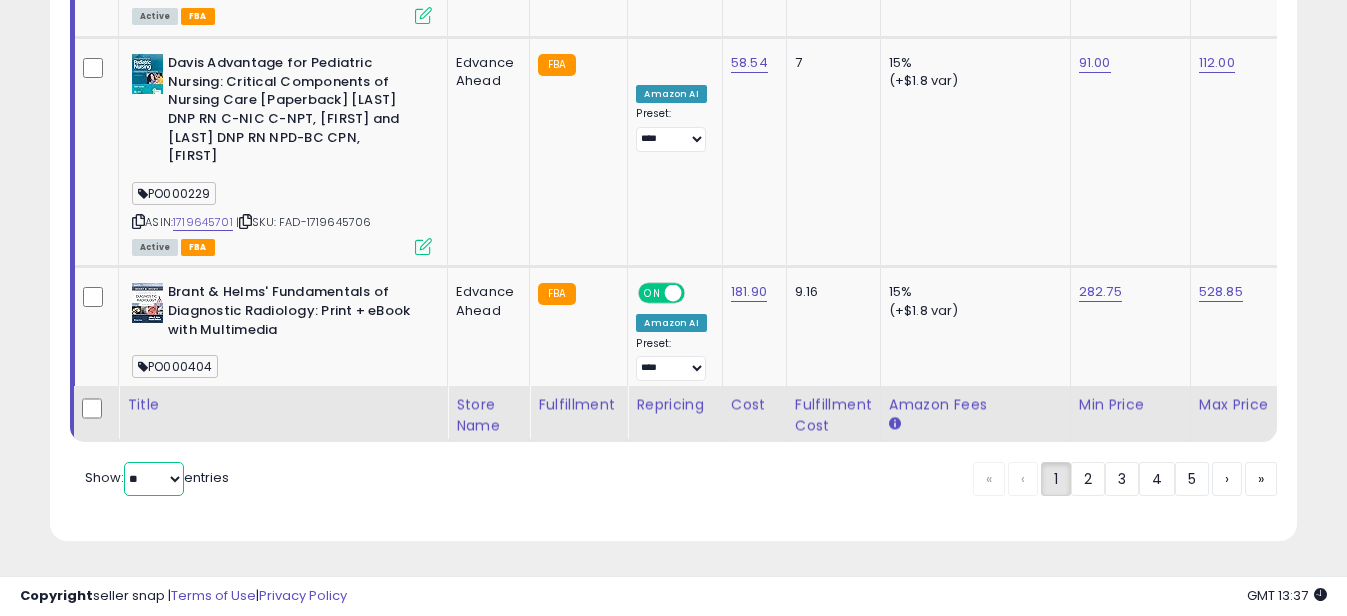 select on "**" 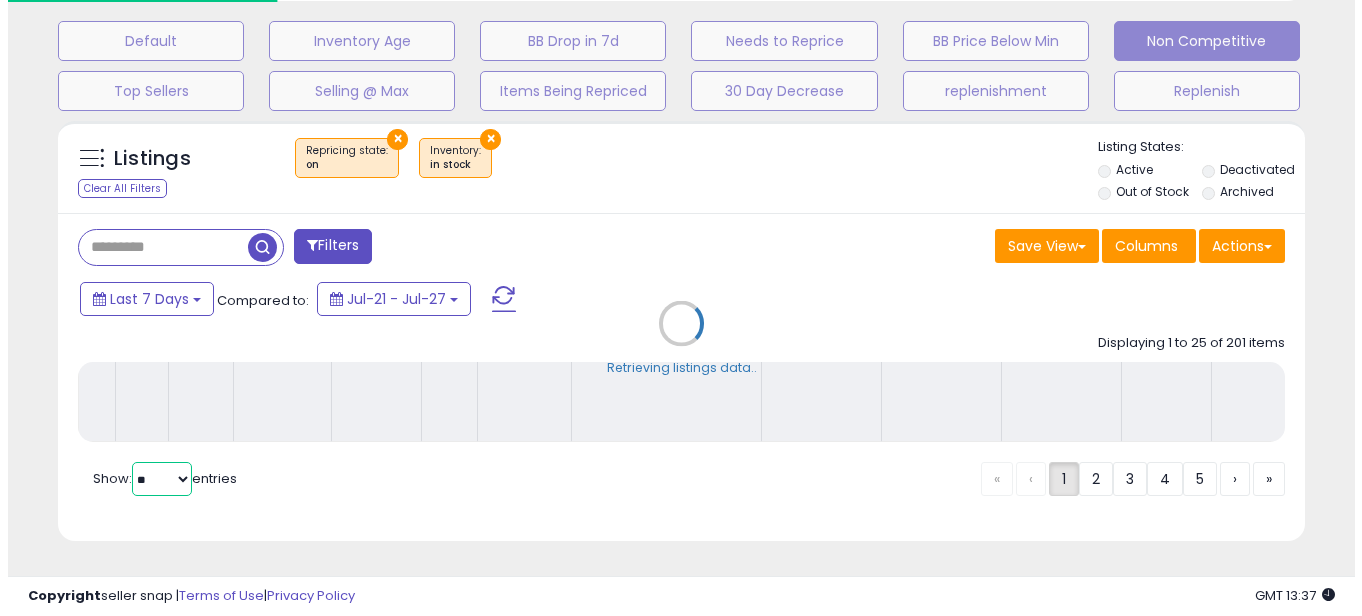 scroll, scrollTop: 624, scrollLeft: 0, axis: vertical 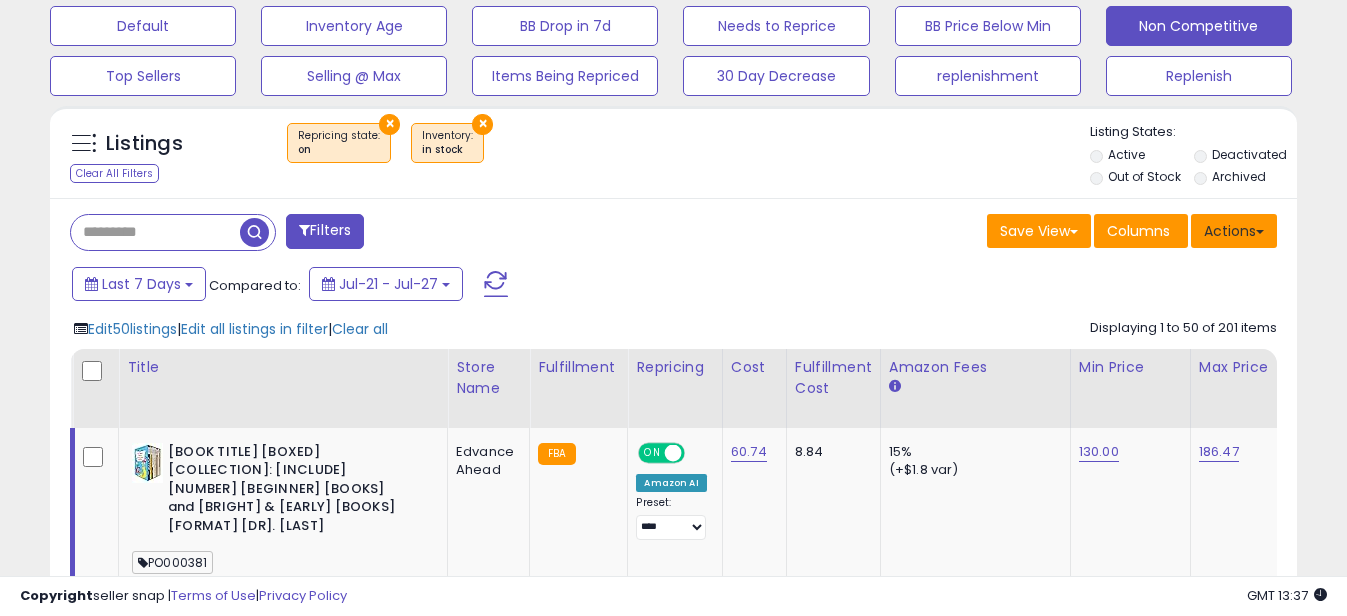 click on "Actions" at bounding box center [1234, 231] 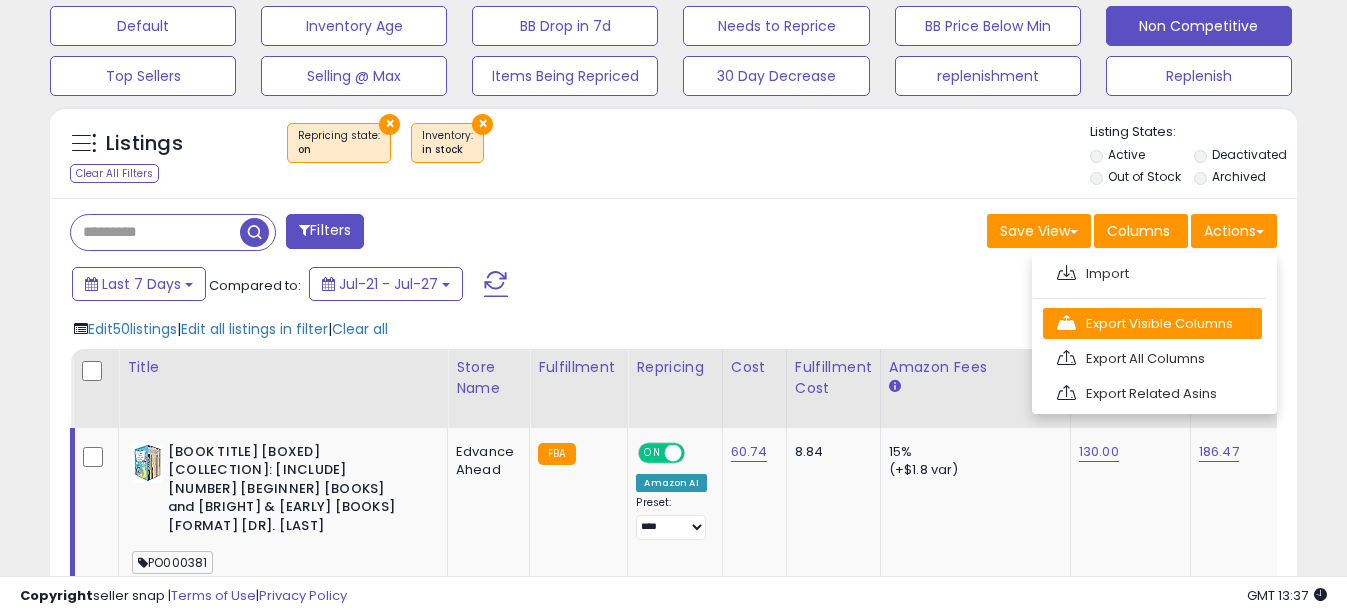 click on "Export Visible Columns" at bounding box center [1152, 323] 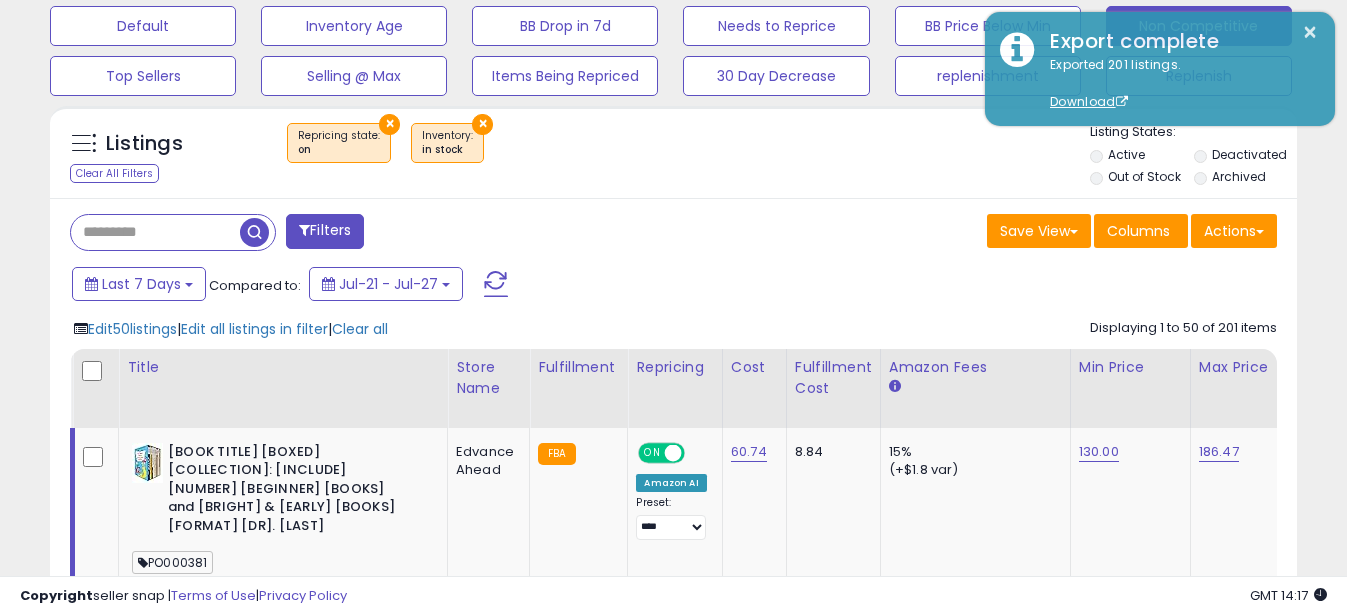 click on "Filters
Save View
Save As New View
Update Current View
Columns" at bounding box center (673, 5170) 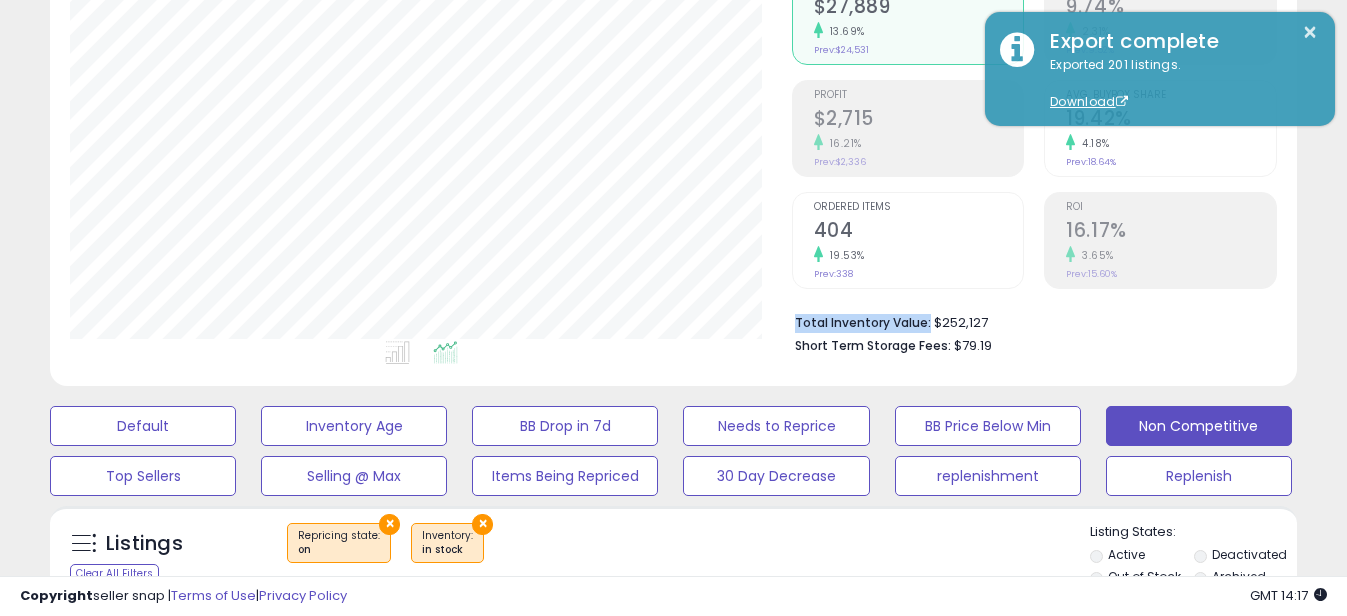 drag, startPoint x: 923, startPoint y: 322, endPoint x: 796, endPoint y: 324, distance: 127.01575 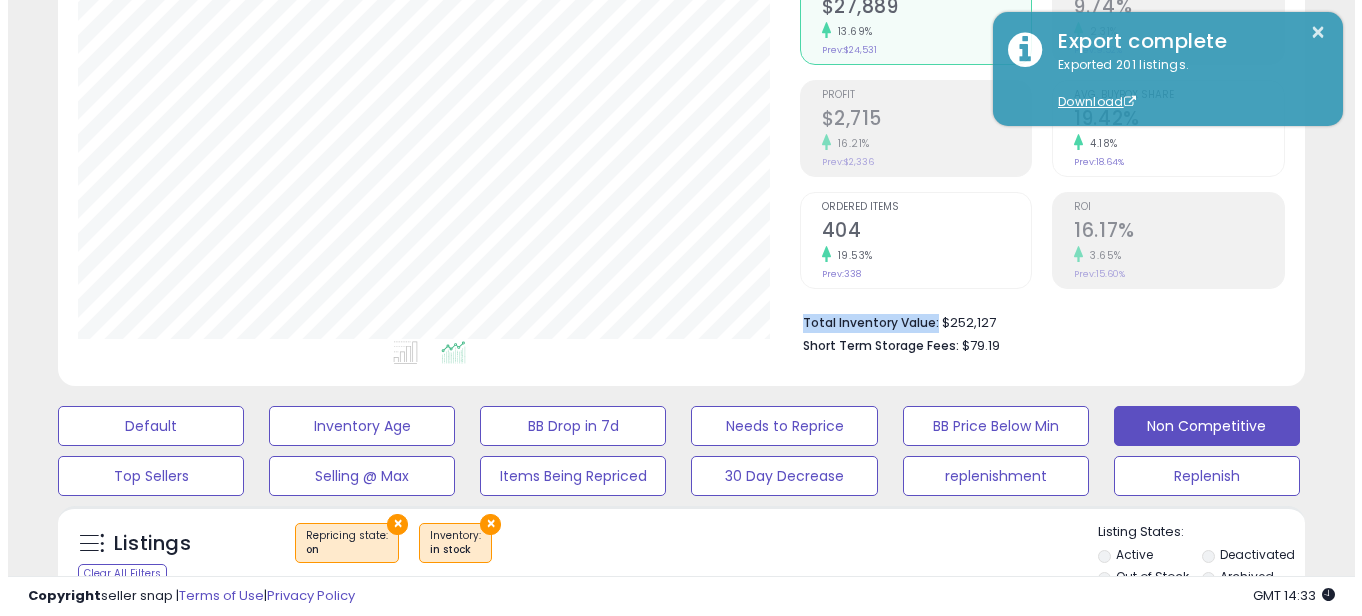 scroll, scrollTop: 424, scrollLeft: 0, axis: vertical 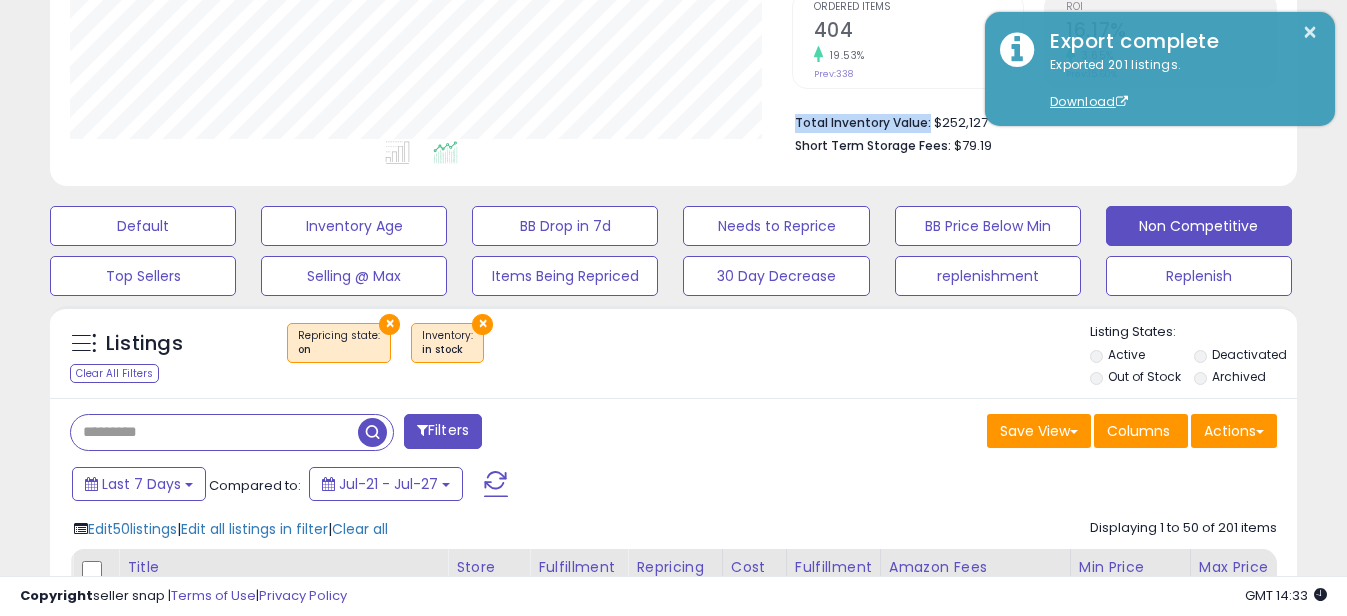 click at bounding box center [214, 432] 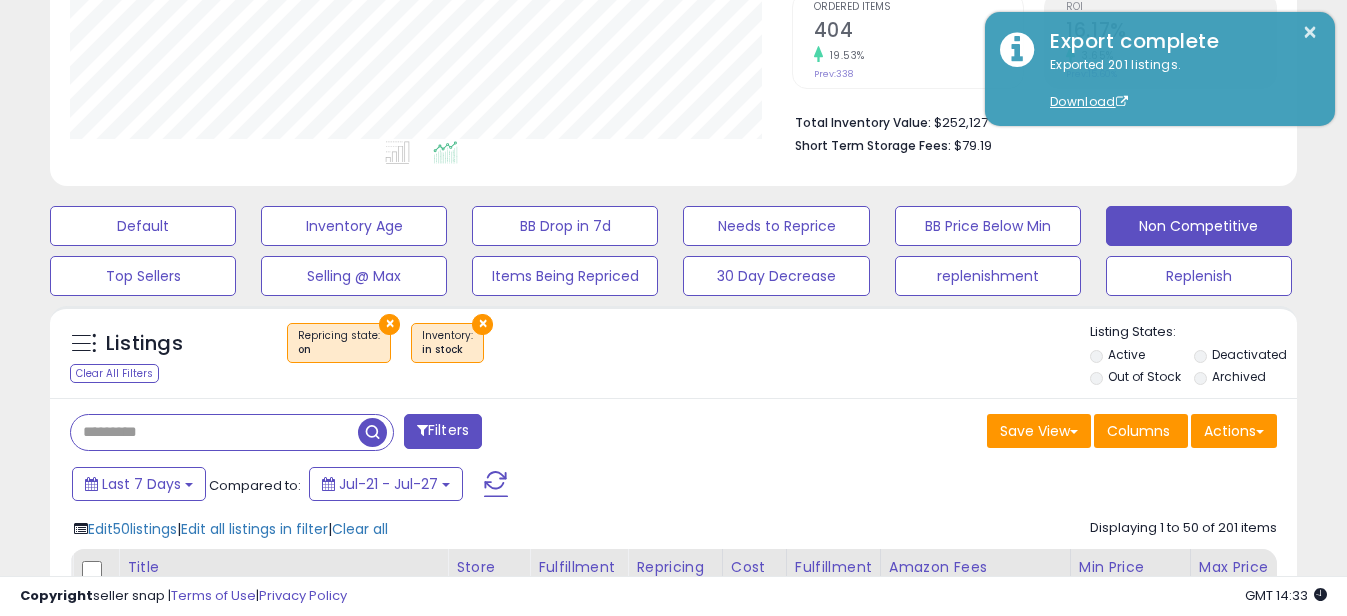 paste on "**********" 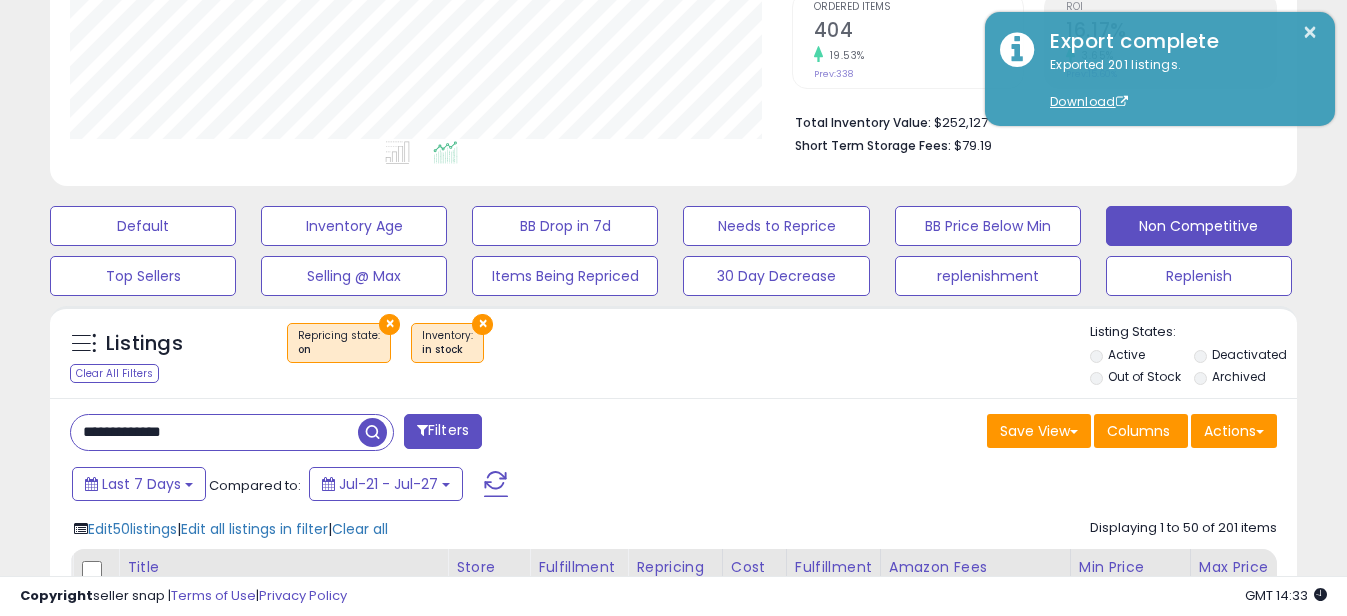 drag, startPoint x: 110, startPoint y: 432, endPoint x: 0, endPoint y: 428, distance: 110.0727 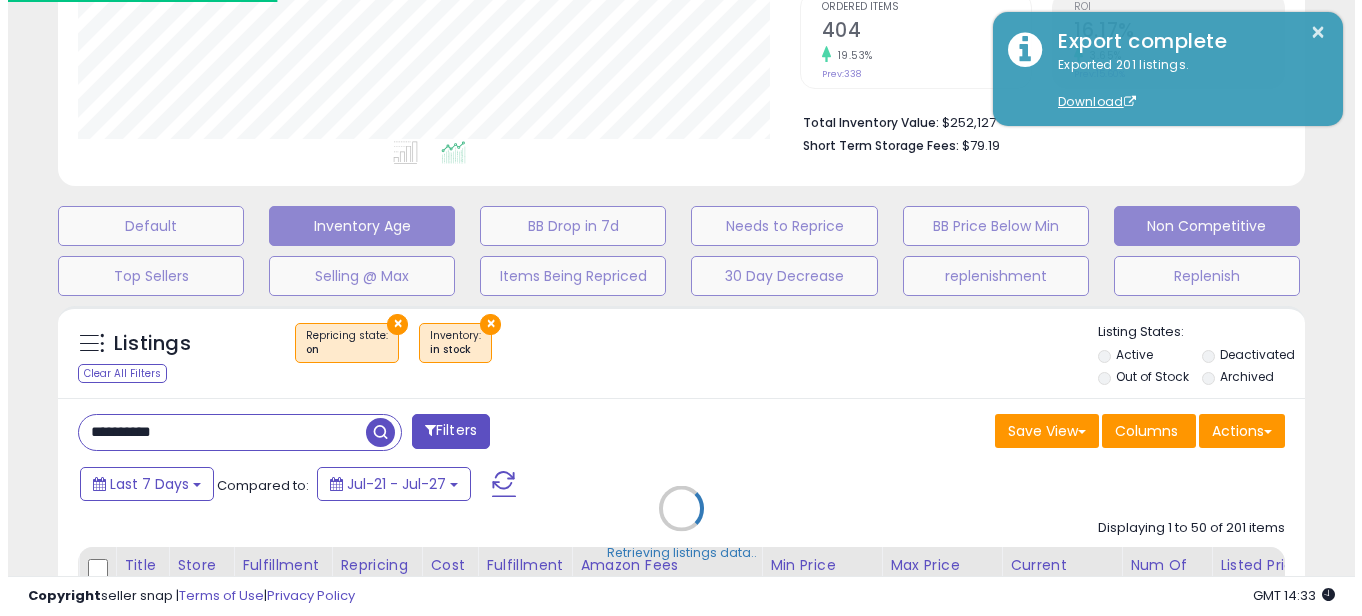 scroll, scrollTop: 999590, scrollLeft: 999270, axis: both 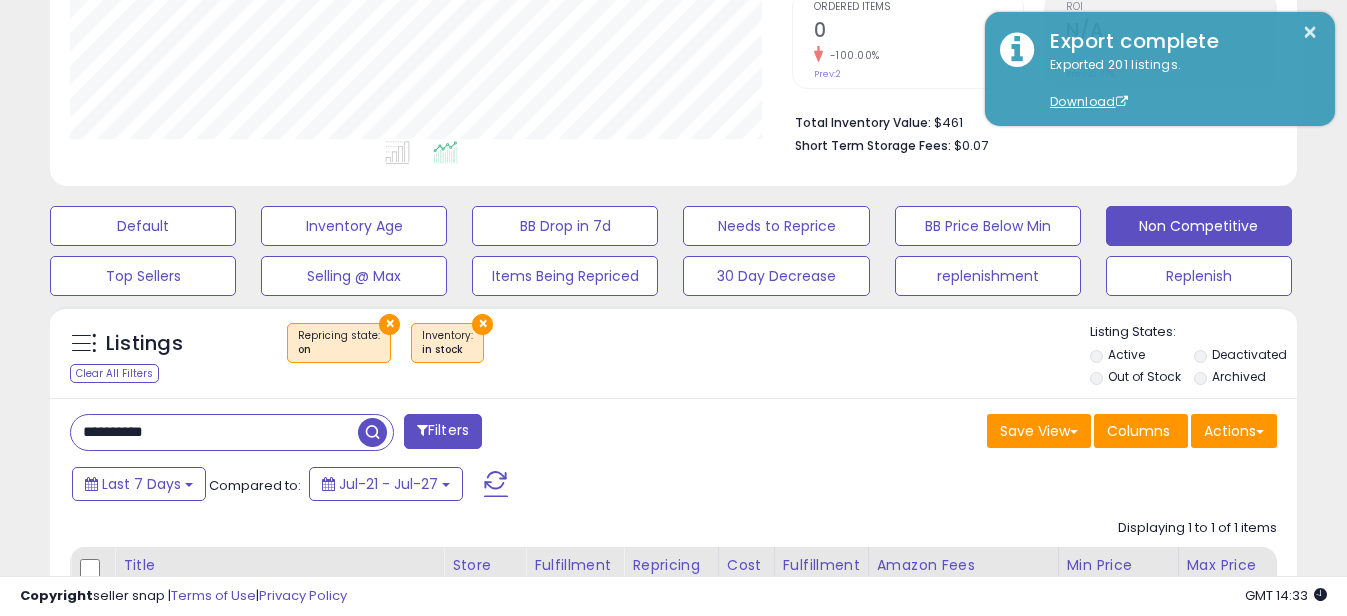 click on "**********" at bounding box center [214, 432] 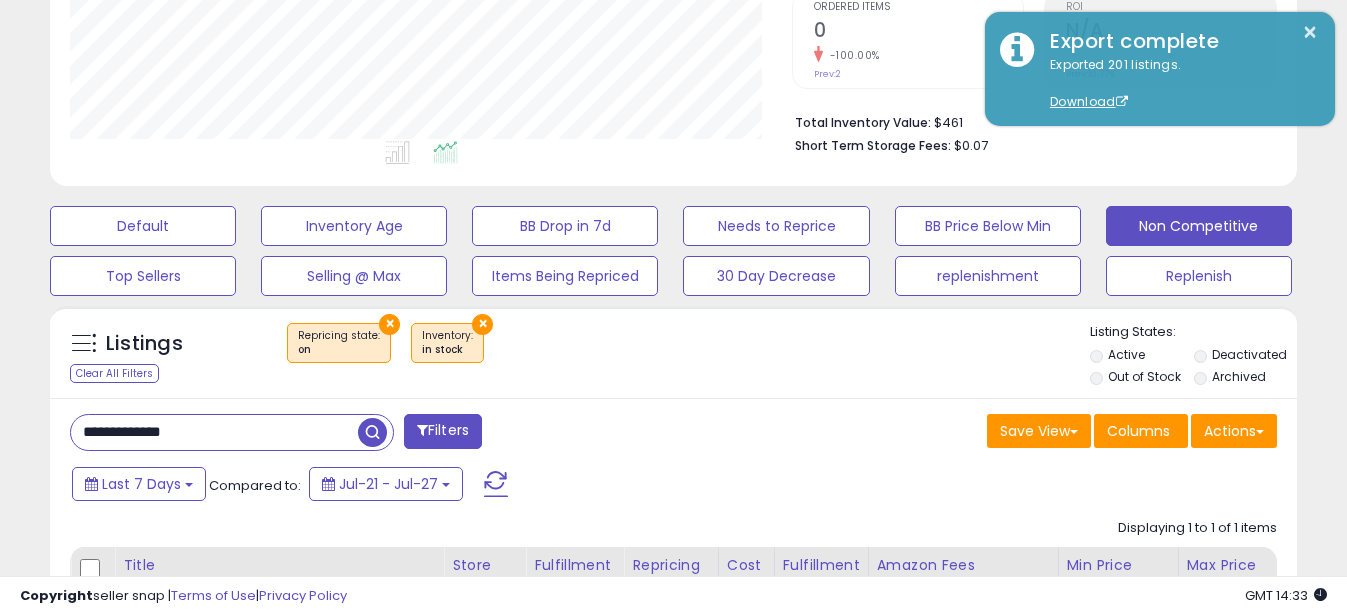 drag, startPoint x: 109, startPoint y: 431, endPoint x: 0, endPoint y: 431, distance: 109 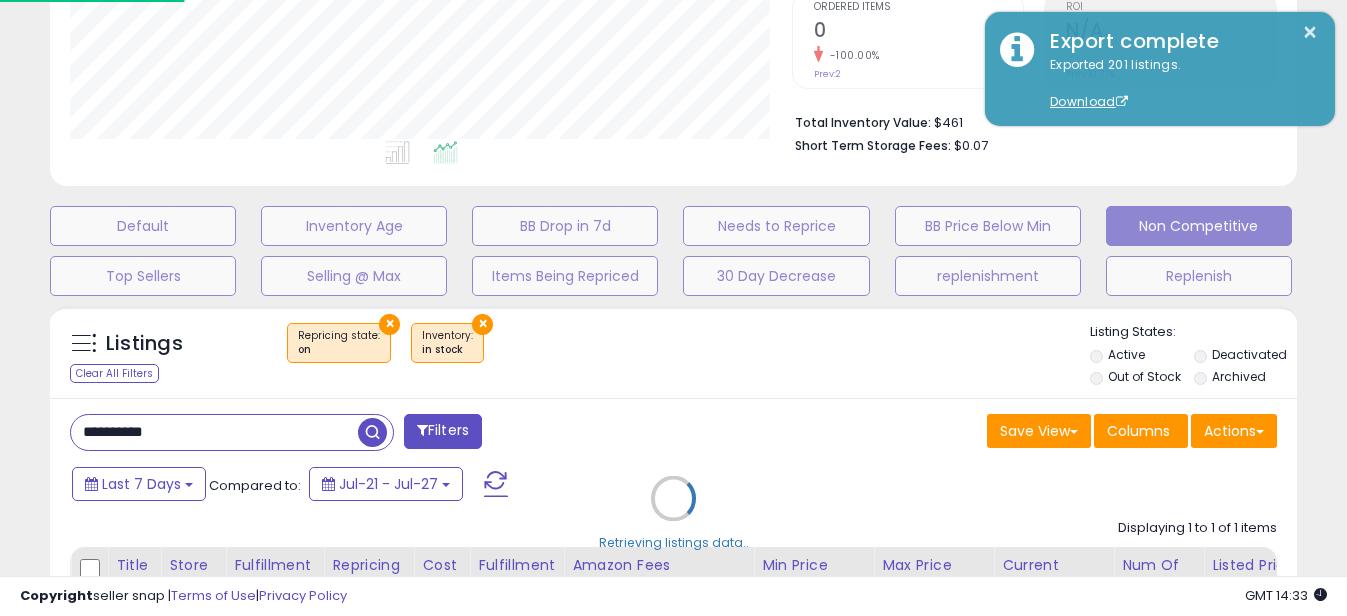 scroll, scrollTop: 999590, scrollLeft: 999270, axis: both 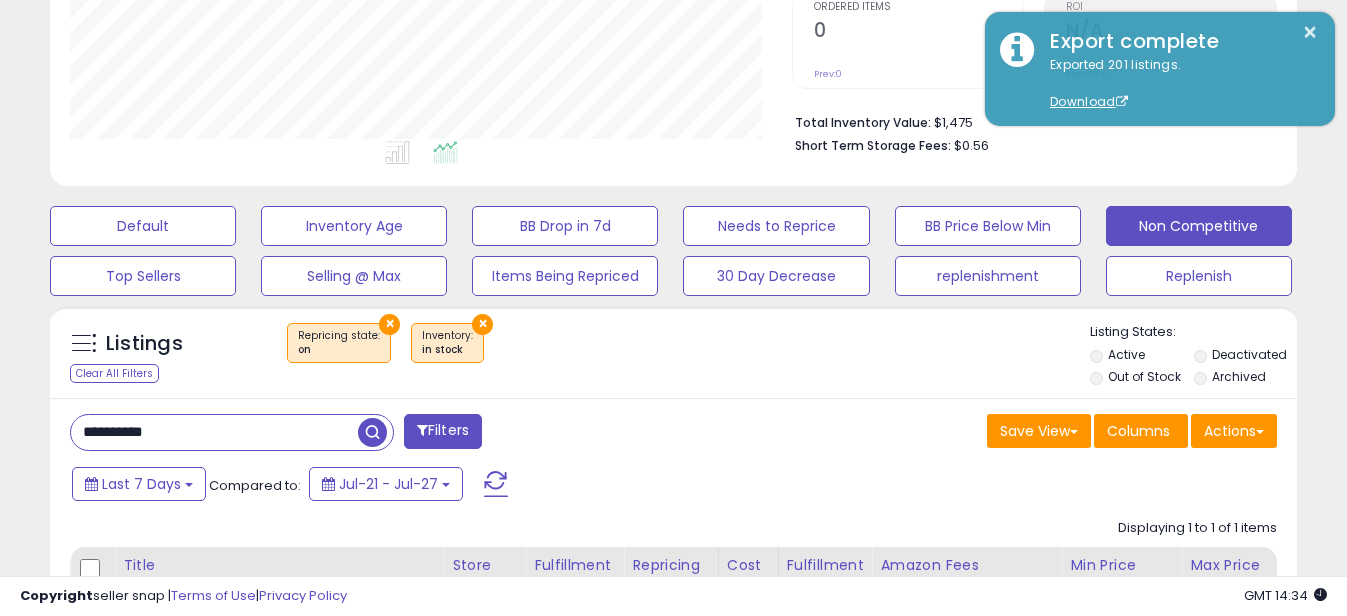 click on "**********" at bounding box center [214, 432] 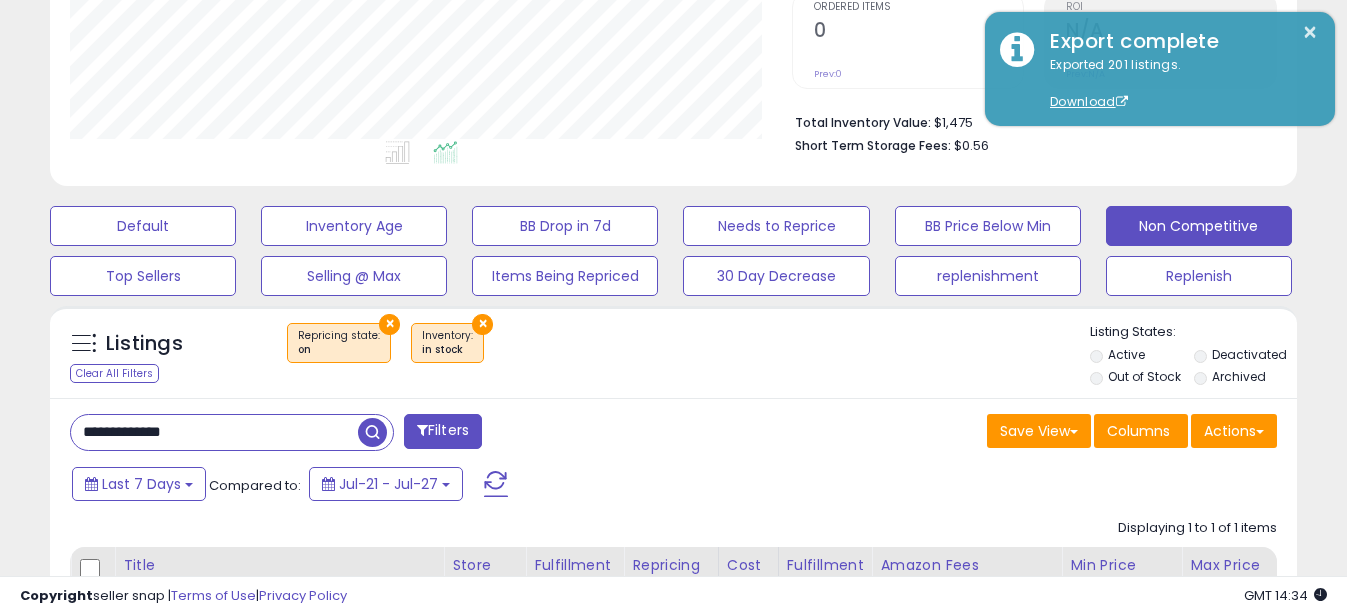drag, startPoint x: 104, startPoint y: 432, endPoint x: 34, endPoint y: 441, distance: 70.5762 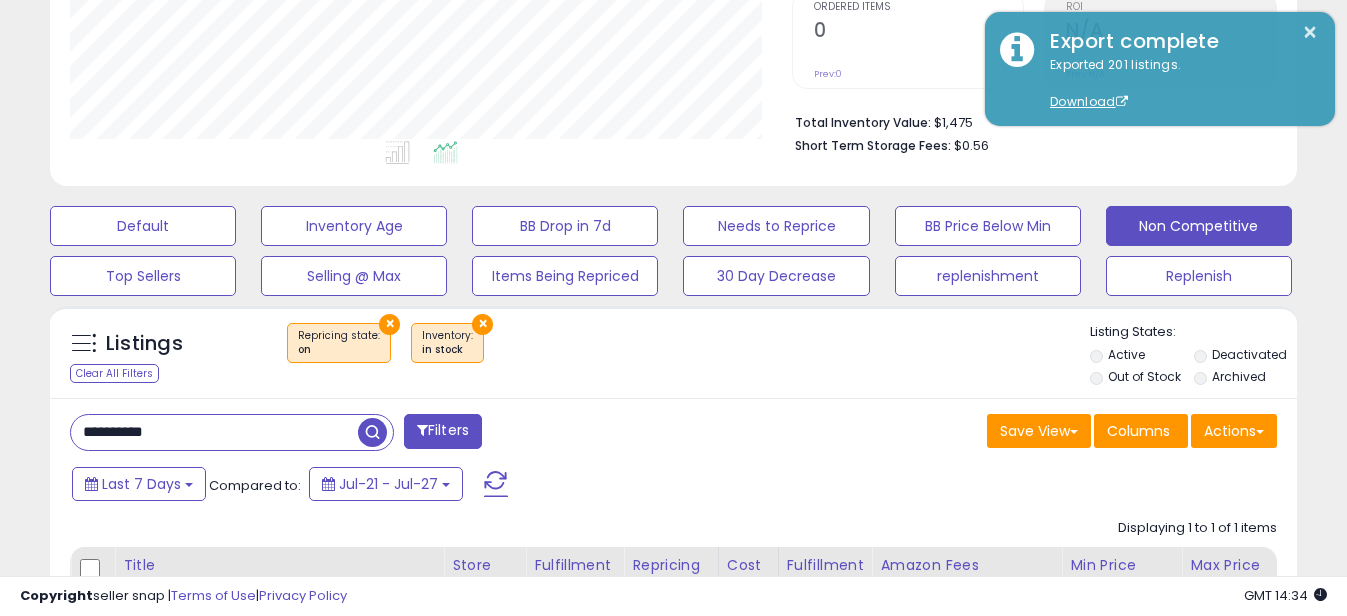 scroll, scrollTop: 999590, scrollLeft: 999270, axis: both 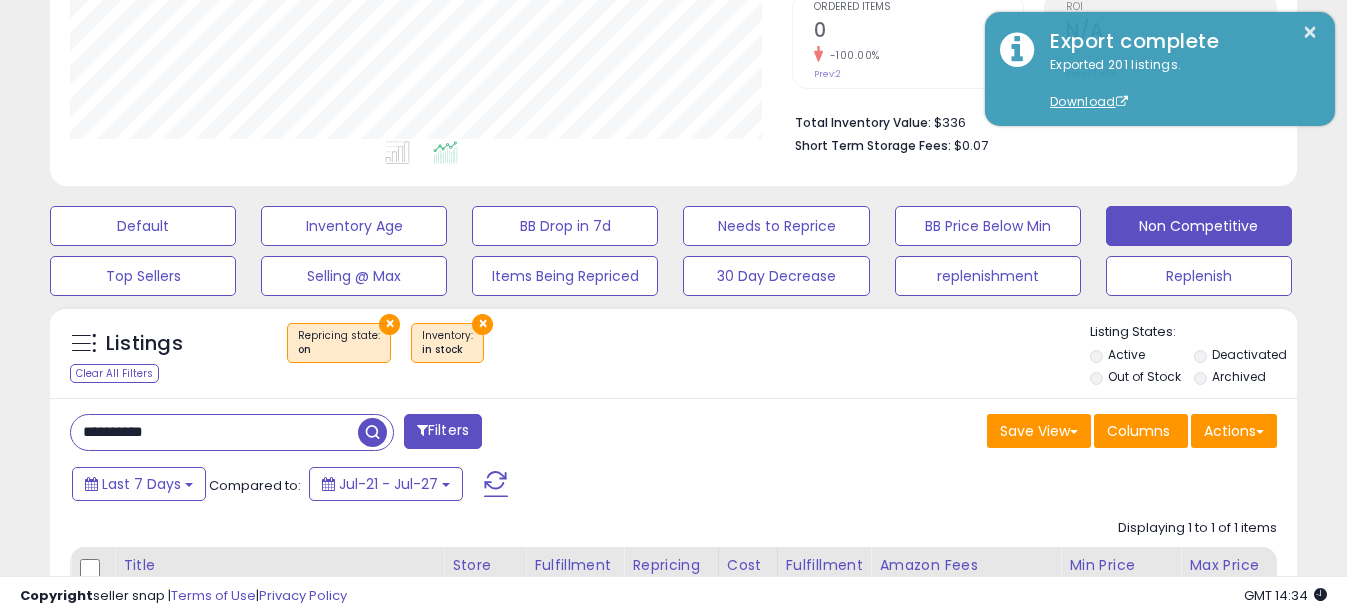 click on "**********" at bounding box center (214, 432) 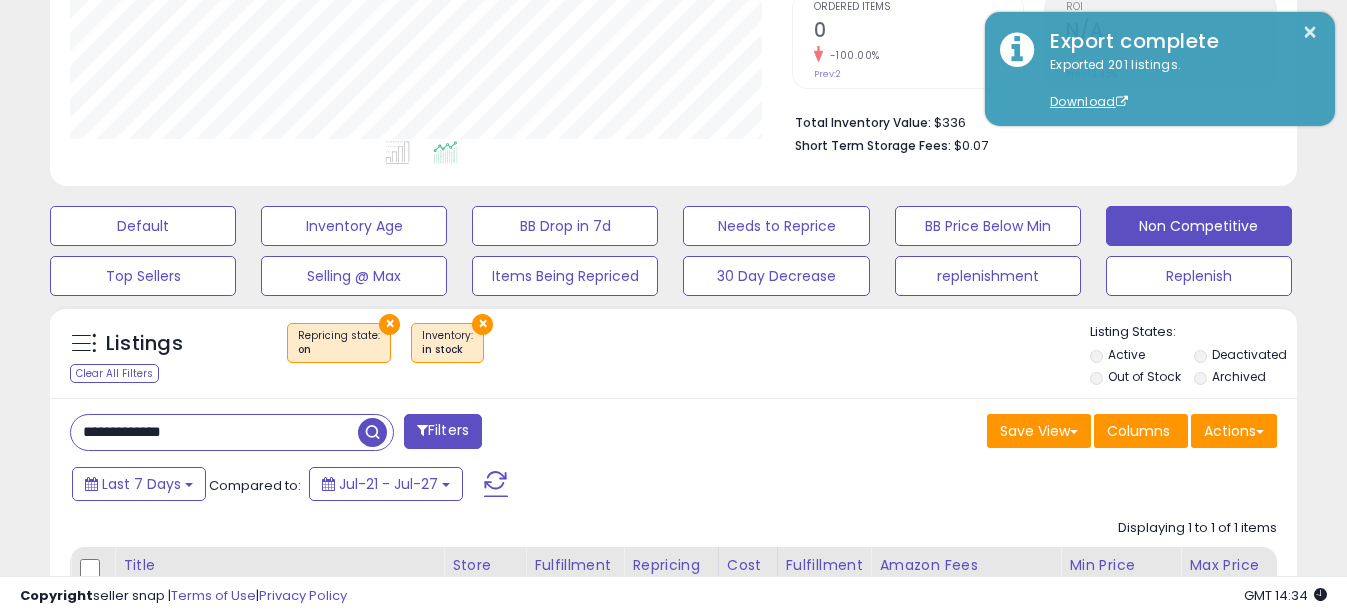 drag, startPoint x: 109, startPoint y: 432, endPoint x: 0, endPoint y: 432, distance: 109 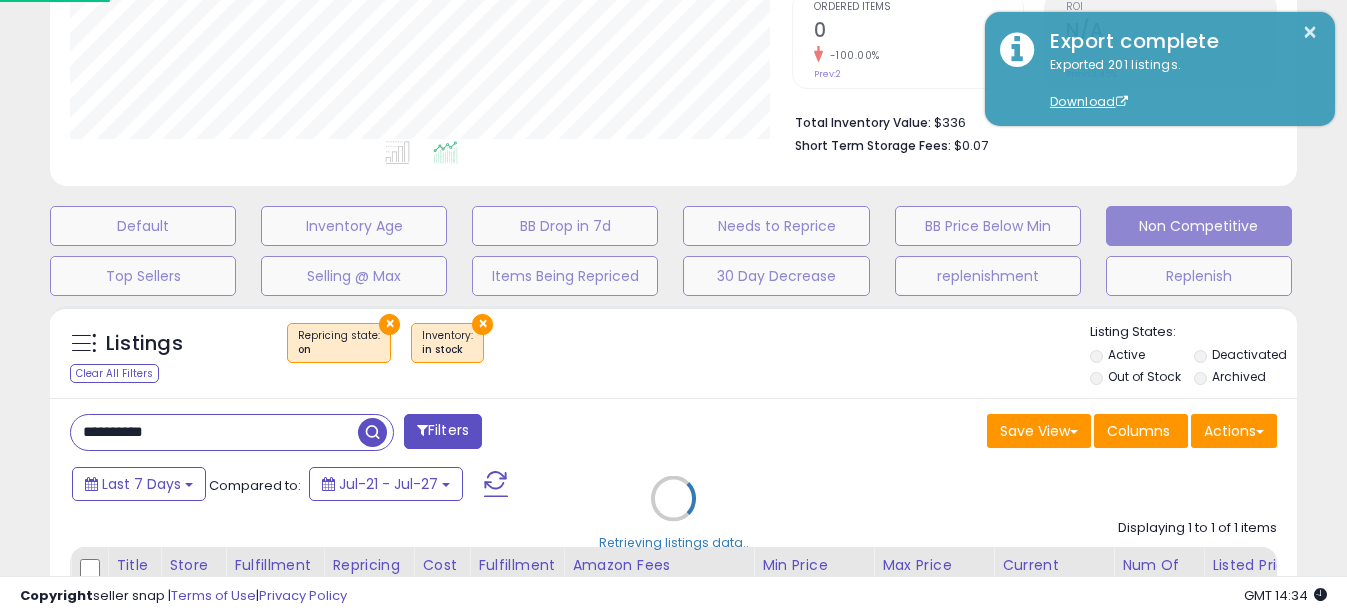 scroll, scrollTop: 999590, scrollLeft: 999270, axis: both 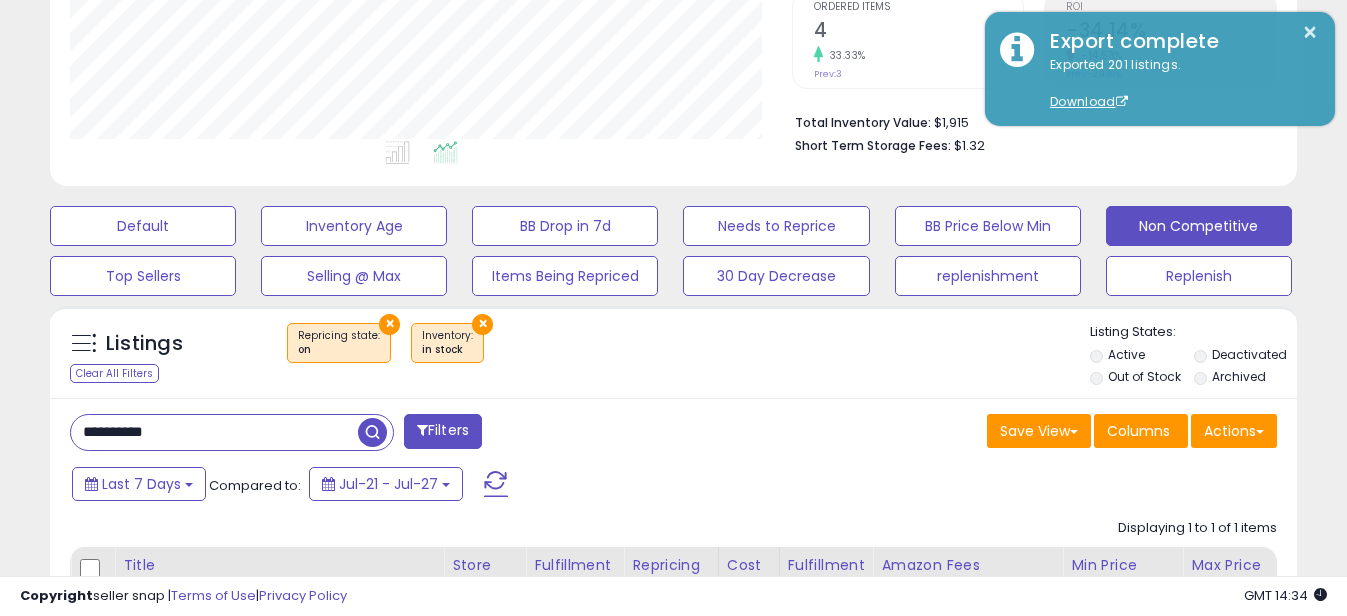 click on "**********" at bounding box center [214, 432] 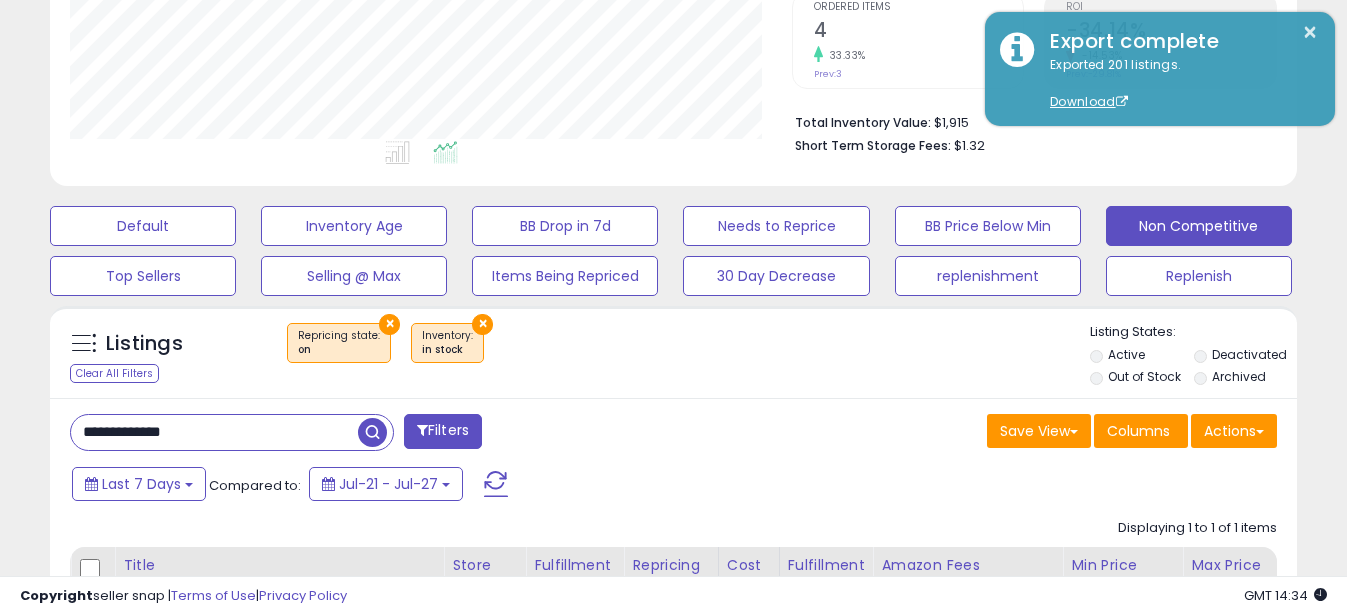 drag, startPoint x: 111, startPoint y: 425, endPoint x: 32, endPoint y: 429, distance: 79.101204 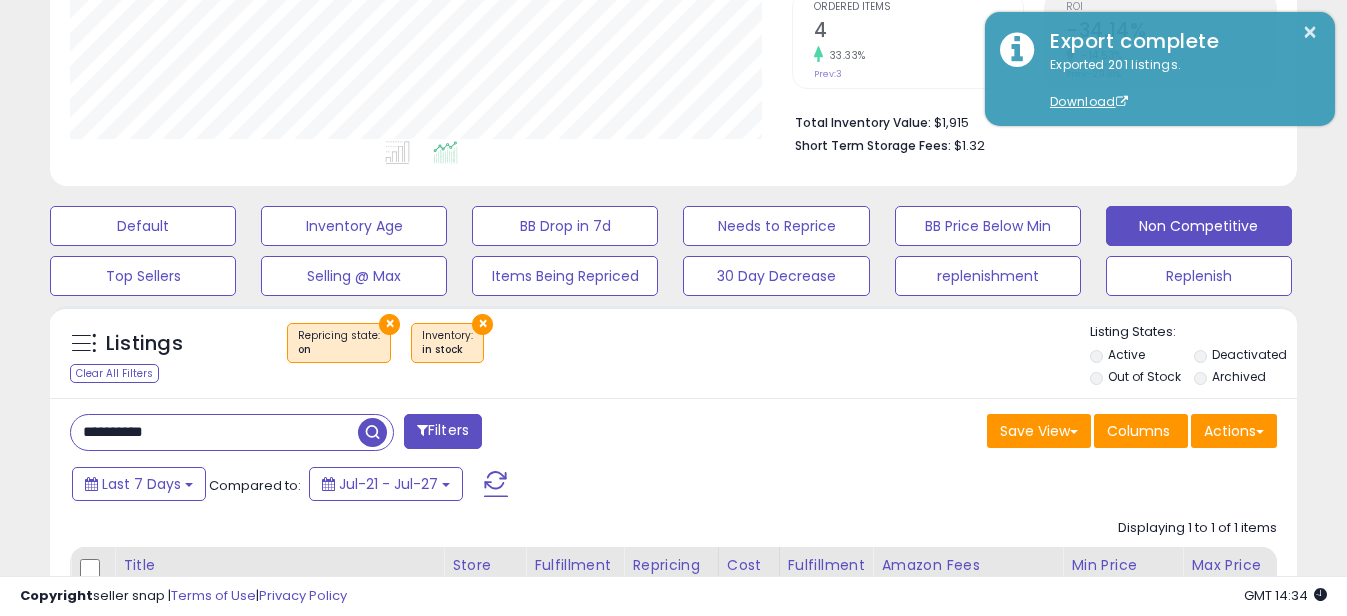 scroll, scrollTop: 999590, scrollLeft: 999270, axis: both 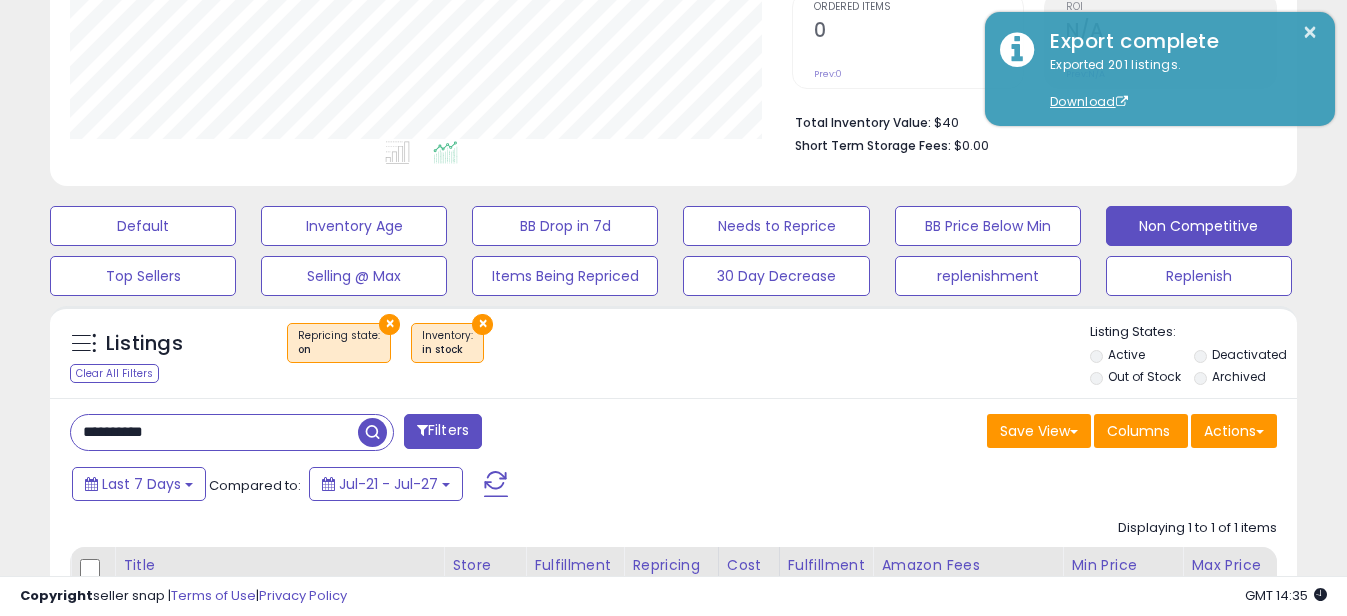click on "**********" at bounding box center [214, 432] 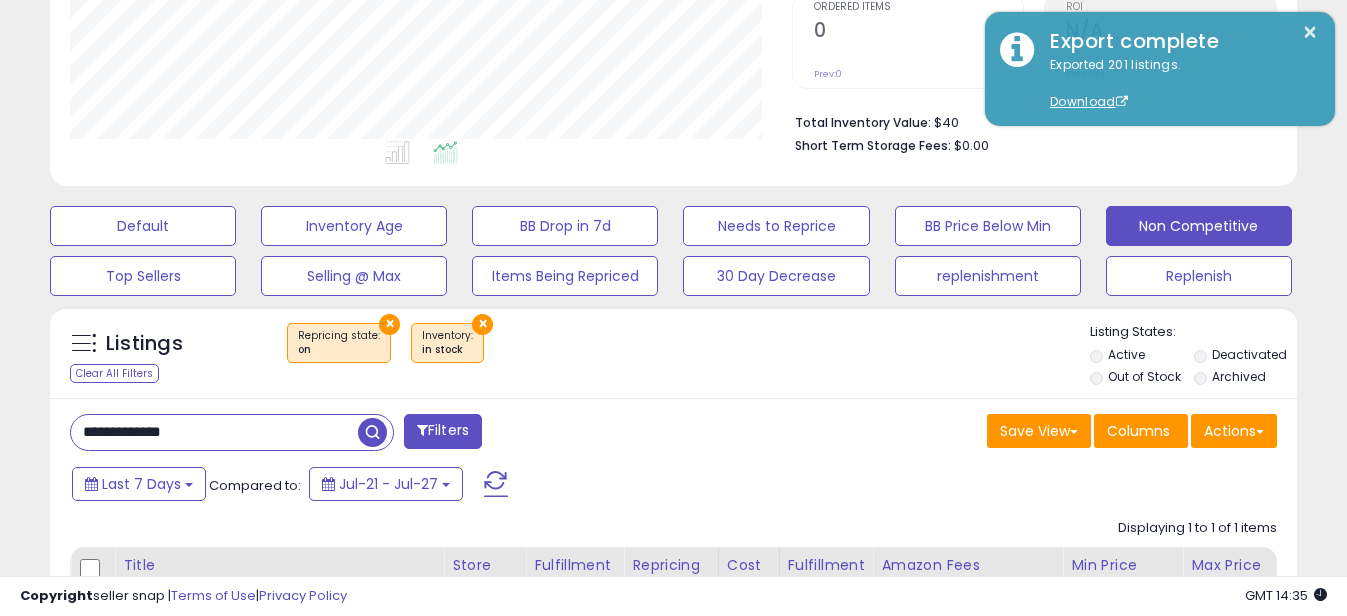 drag, startPoint x: 110, startPoint y: 433, endPoint x: -4, endPoint y: 435, distance: 114.01754 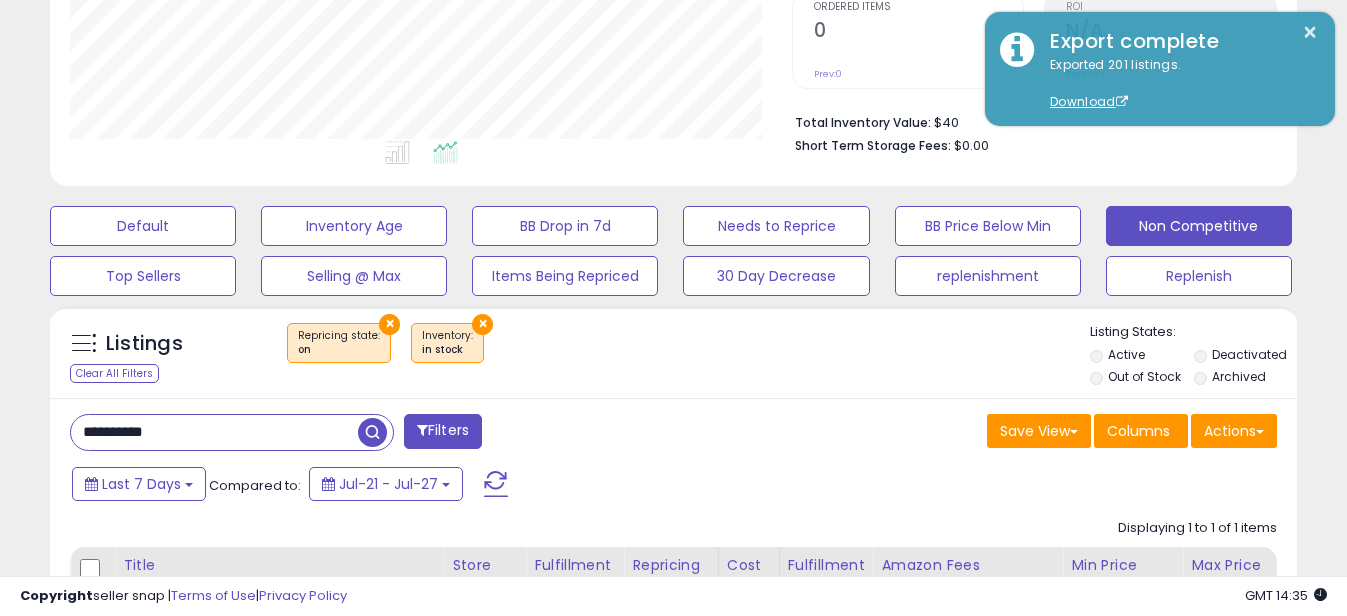 scroll, scrollTop: 999590, scrollLeft: 999270, axis: both 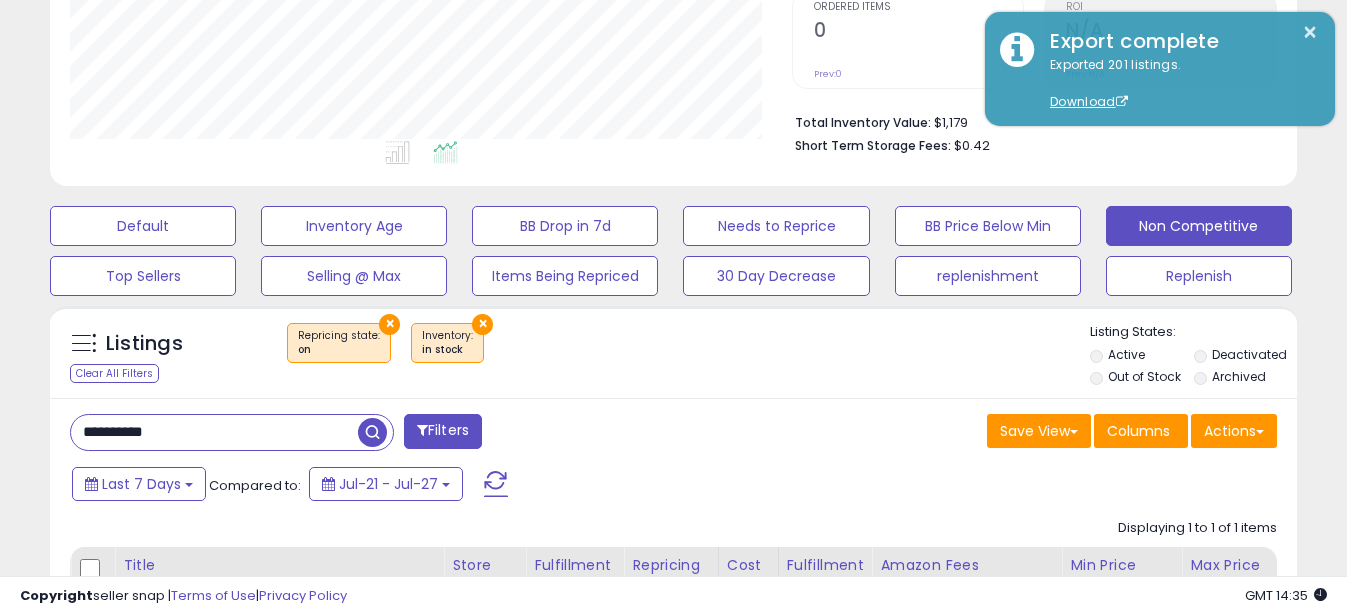click on "**********" at bounding box center (214, 432) 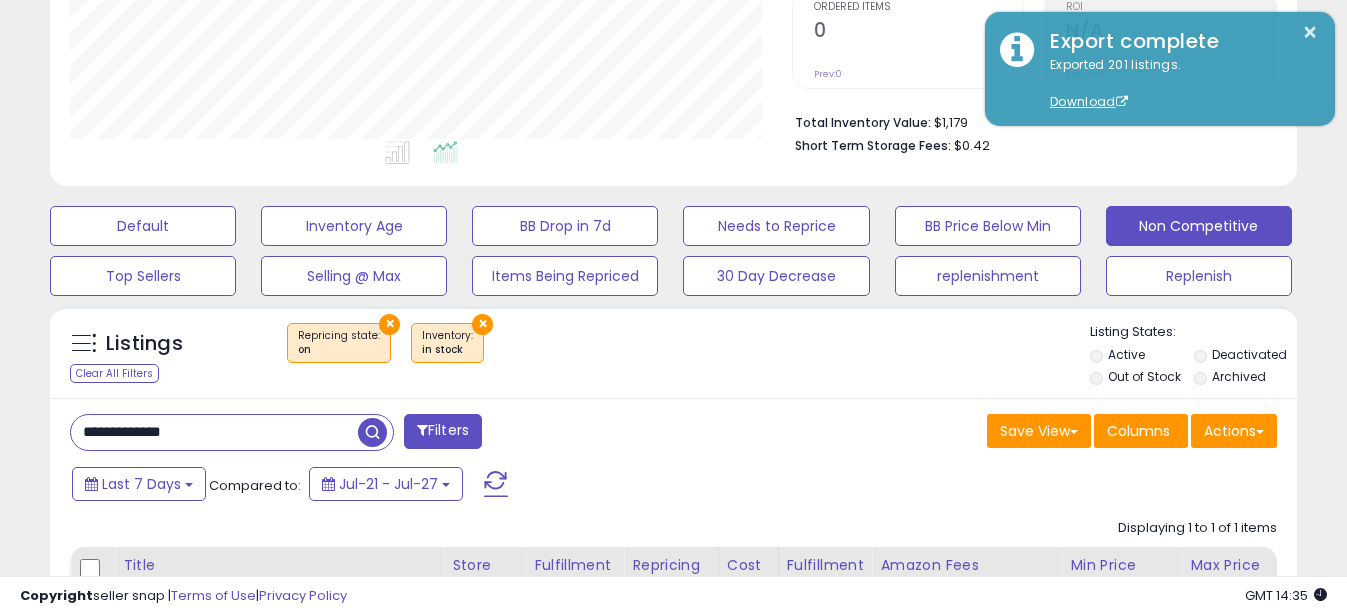 drag, startPoint x: 108, startPoint y: 428, endPoint x: -4, endPoint y: 441, distance: 112.75194 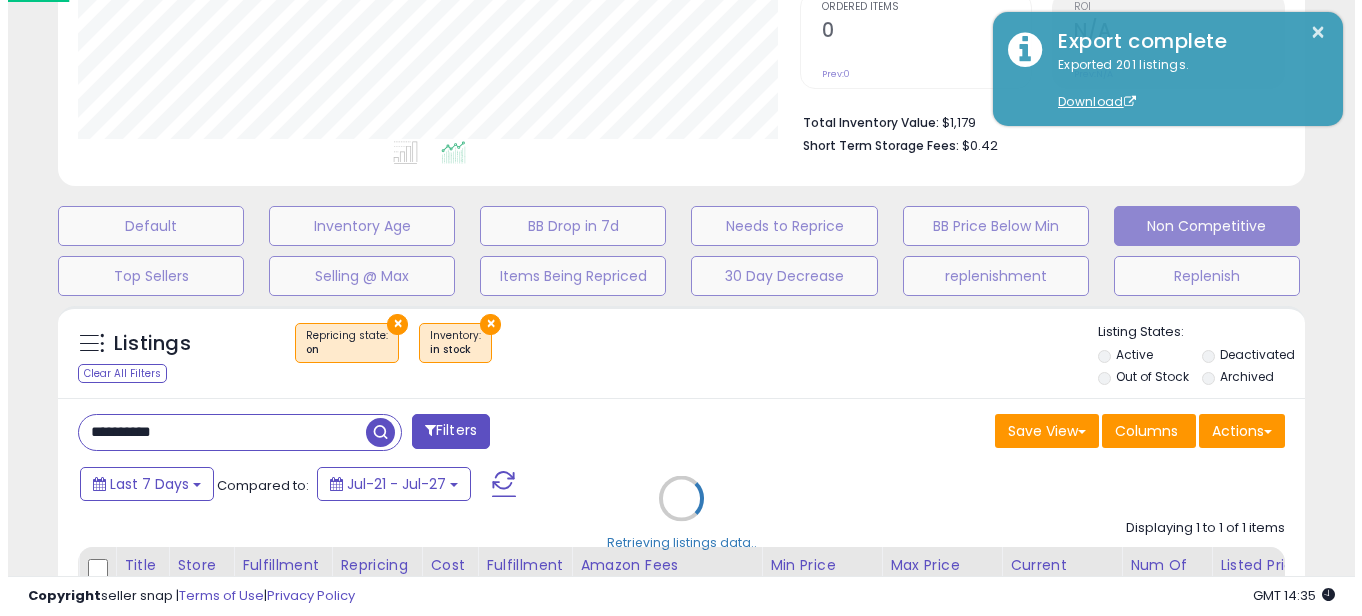 scroll, scrollTop: 999590, scrollLeft: 999270, axis: both 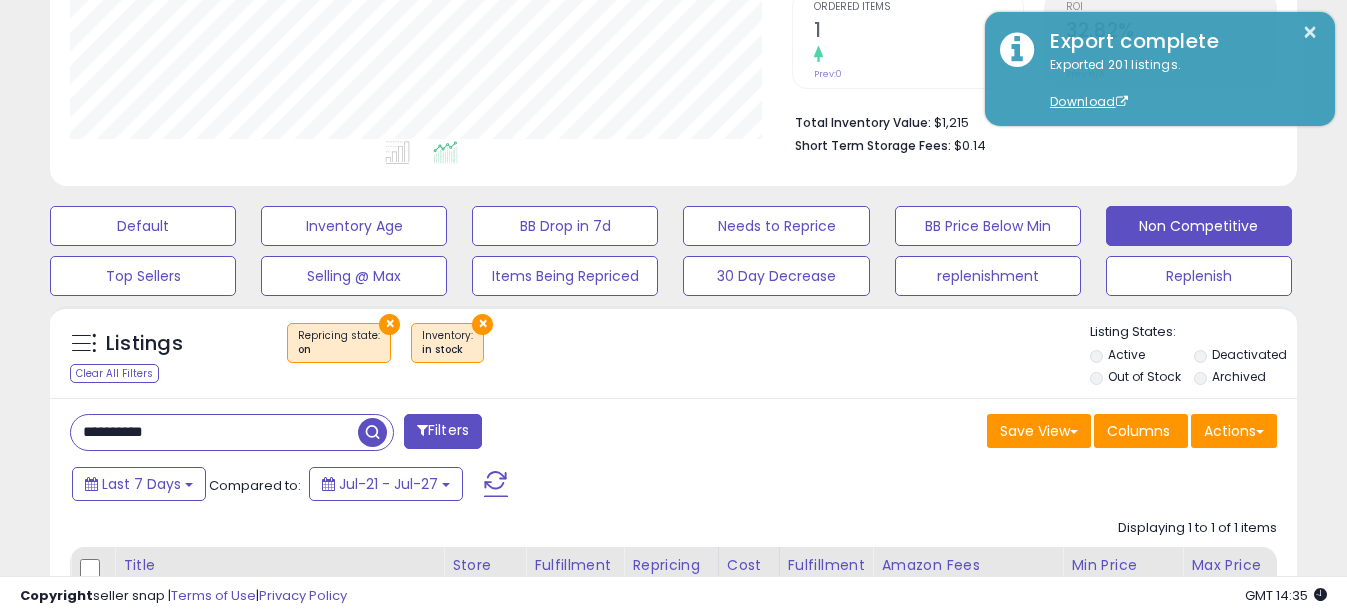 click on "**********" at bounding box center (214, 432) 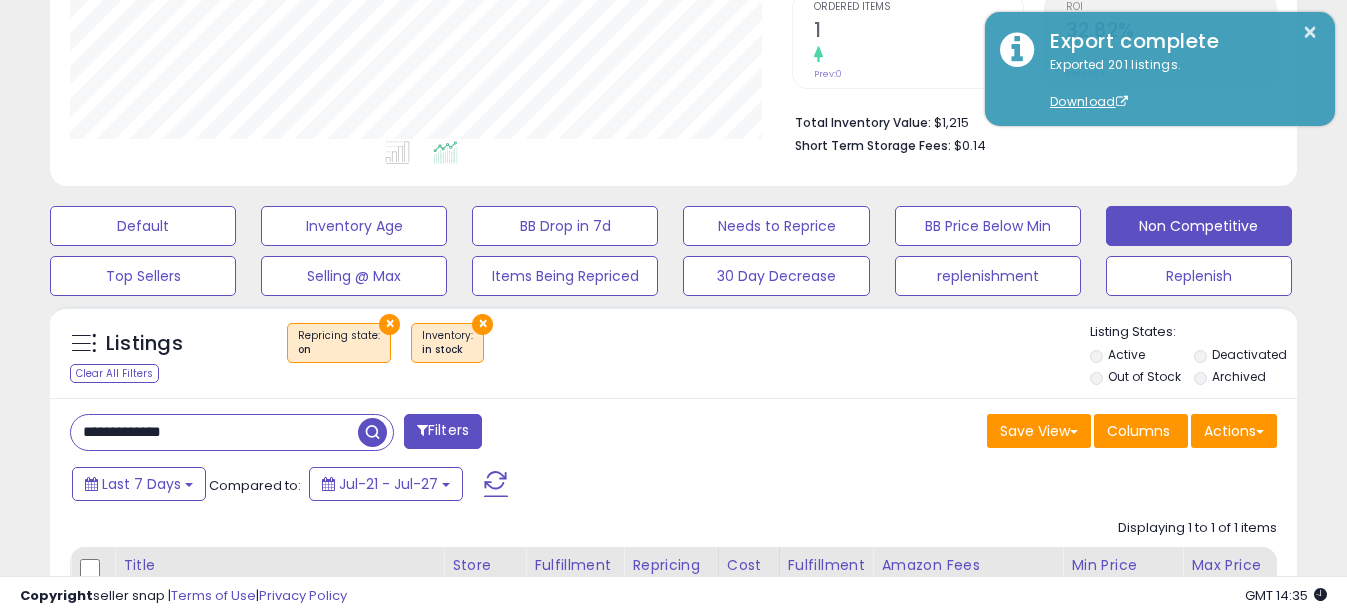 drag, startPoint x: 107, startPoint y: 436, endPoint x: 0, endPoint y: 426, distance: 107.46627 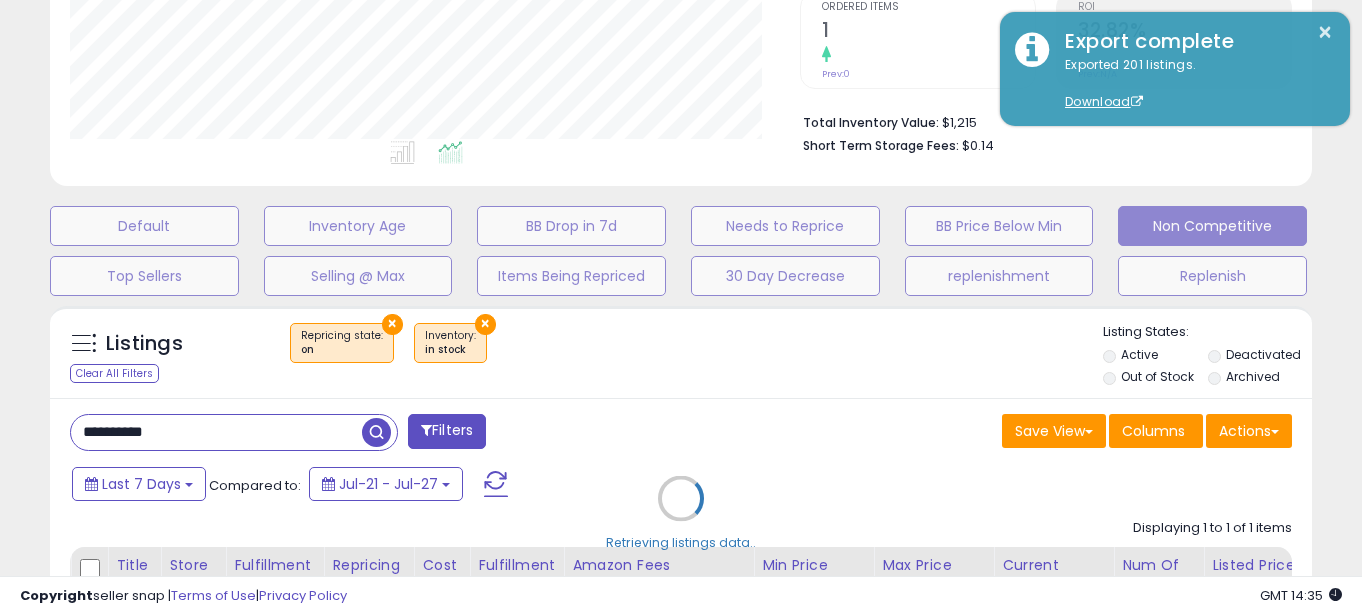 scroll, scrollTop: 999590, scrollLeft: 999270, axis: both 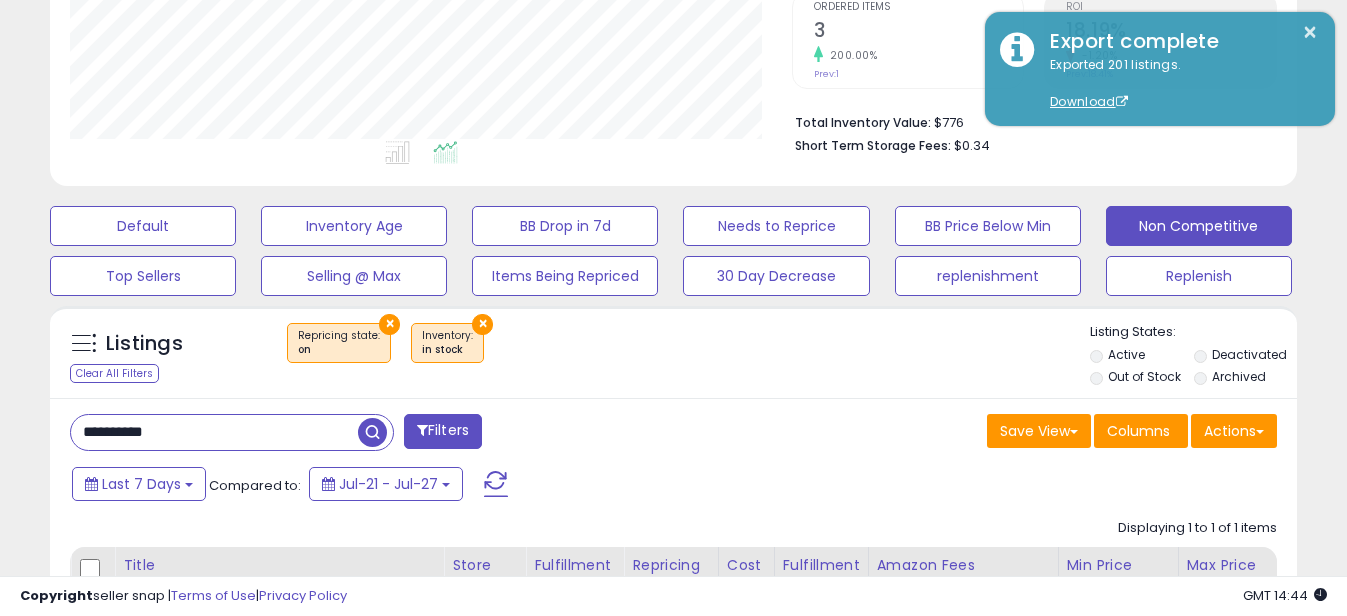 click on "**********" at bounding box center [214, 432] 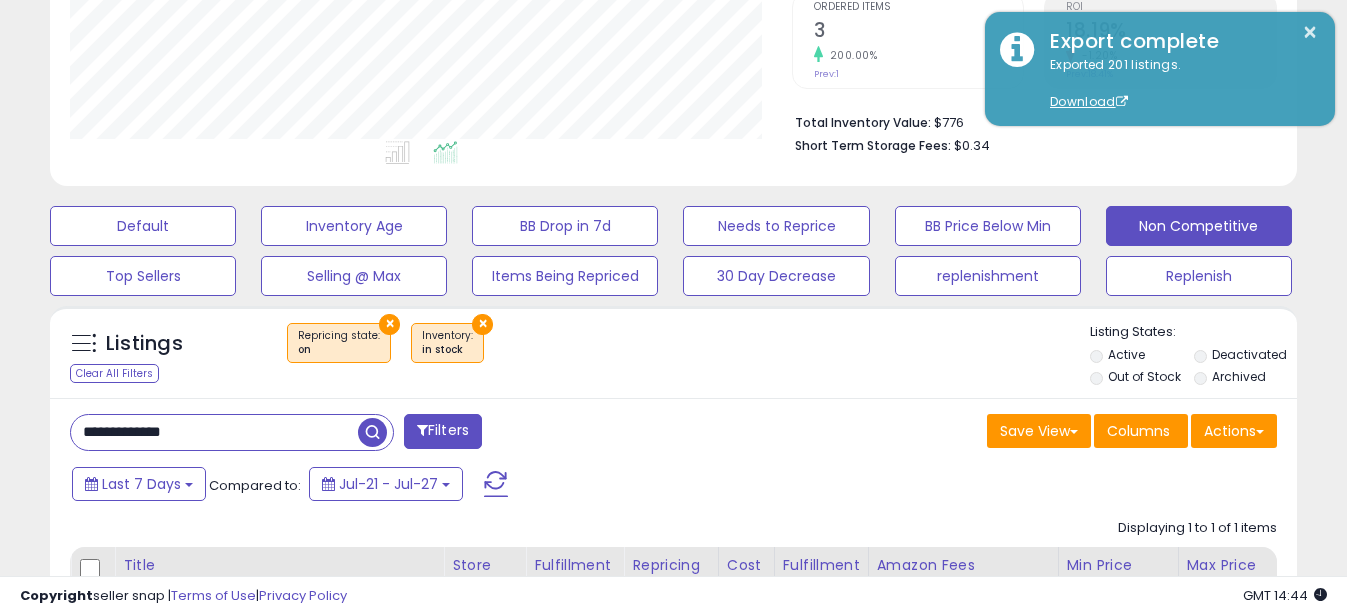 drag, startPoint x: 110, startPoint y: 429, endPoint x: 465, endPoint y: 435, distance: 355.0507 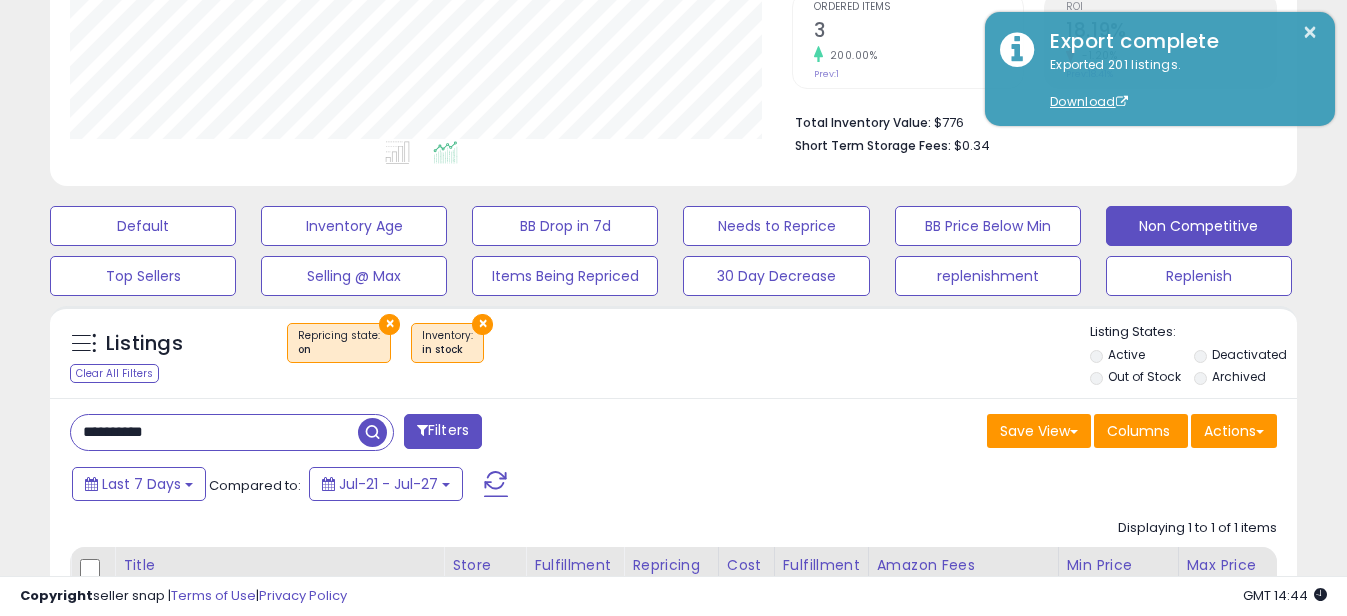 scroll, scrollTop: 999590, scrollLeft: 999270, axis: both 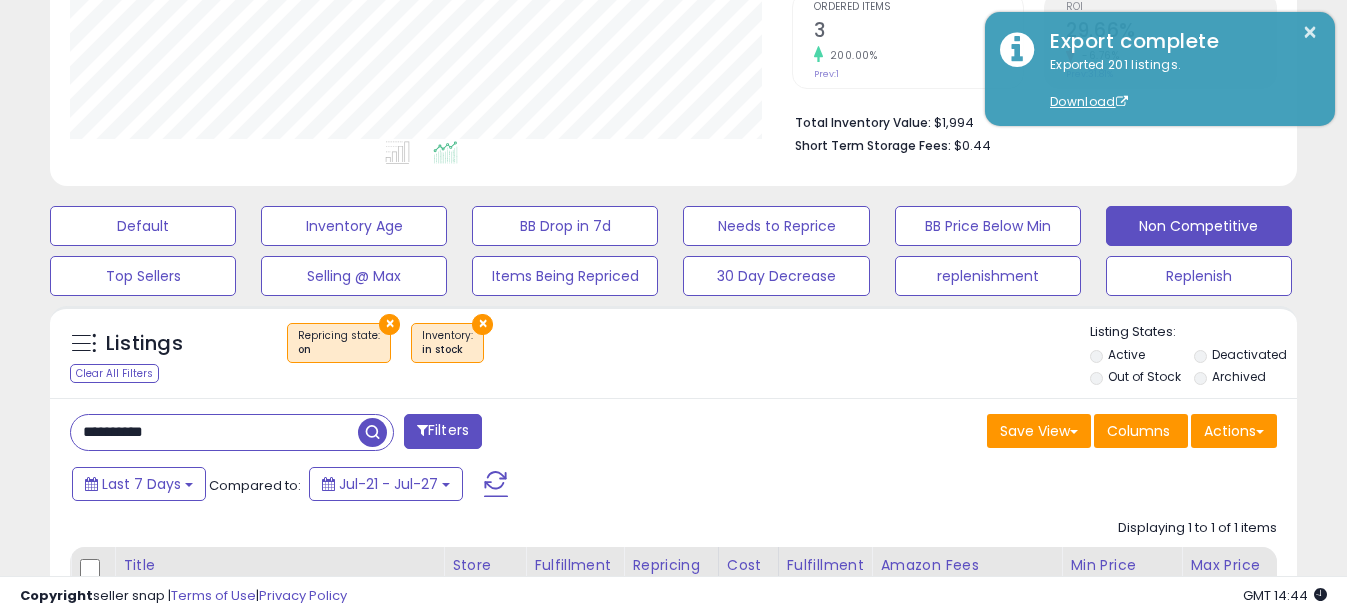 click on "**********" at bounding box center (214, 432) 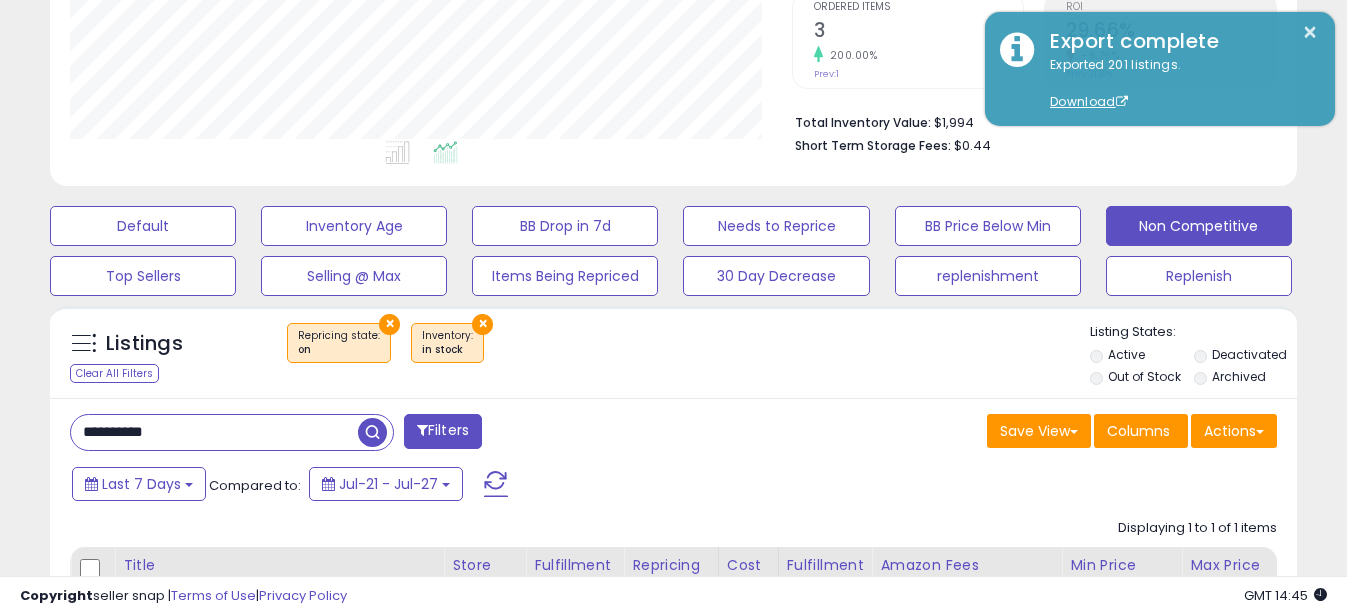 click on "**********" at bounding box center [214, 432] 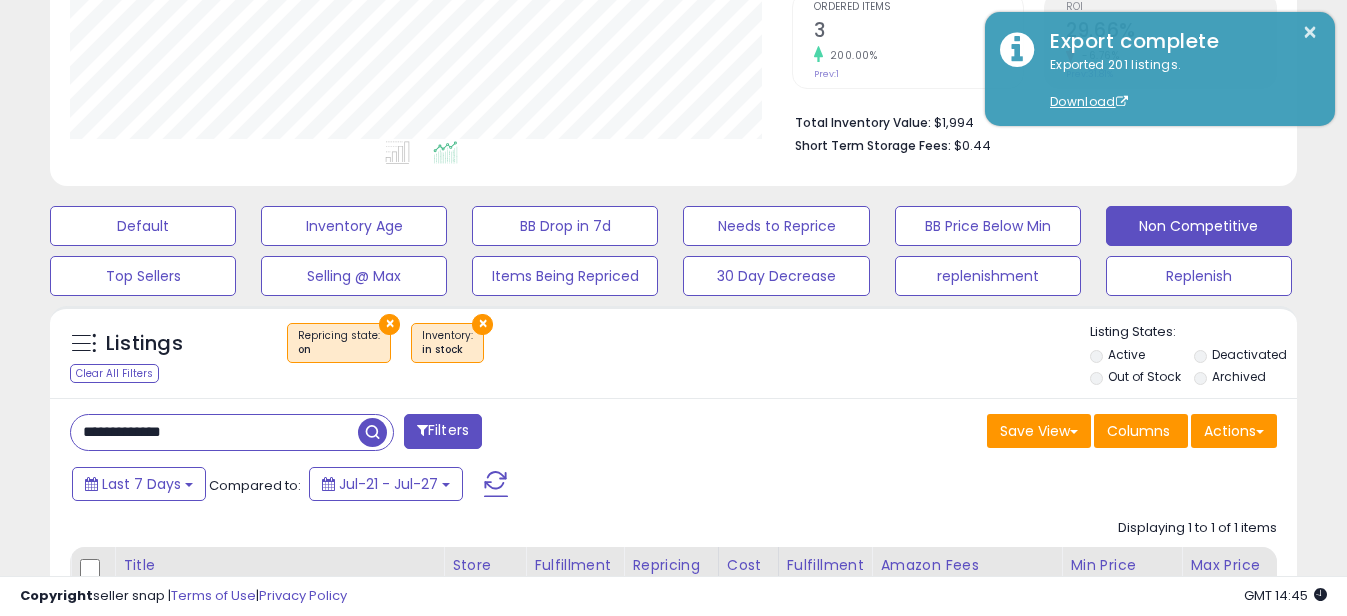 drag, startPoint x: 108, startPoint y: 430, endPoint x: -4, endPoint y: 431, distance: 112.00446 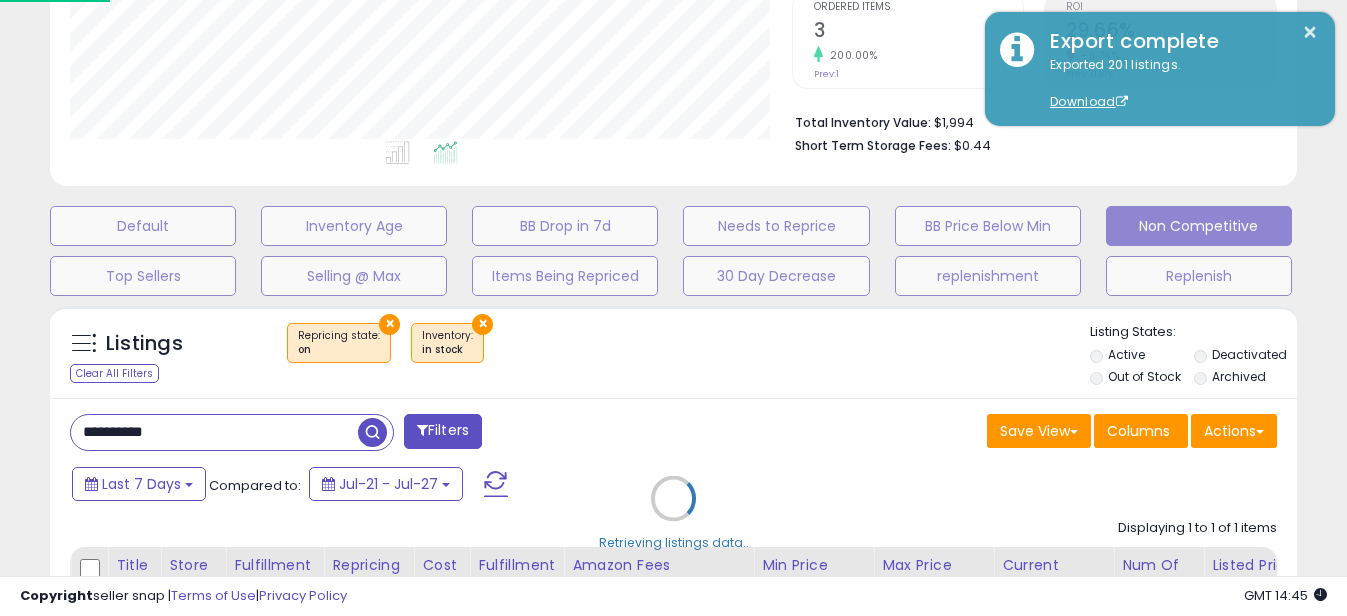 scroll, scrollTop: 999590, scrollLeft: 999270, axis: both 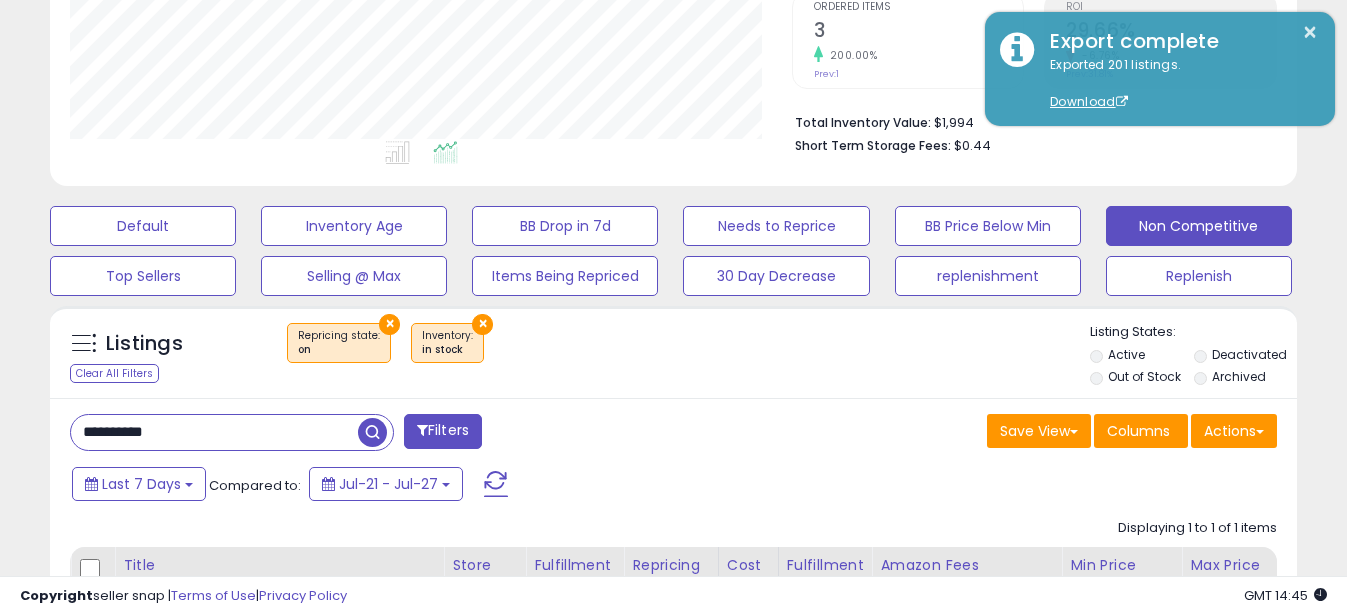 click on "**********" at bounding box center (214, 432) 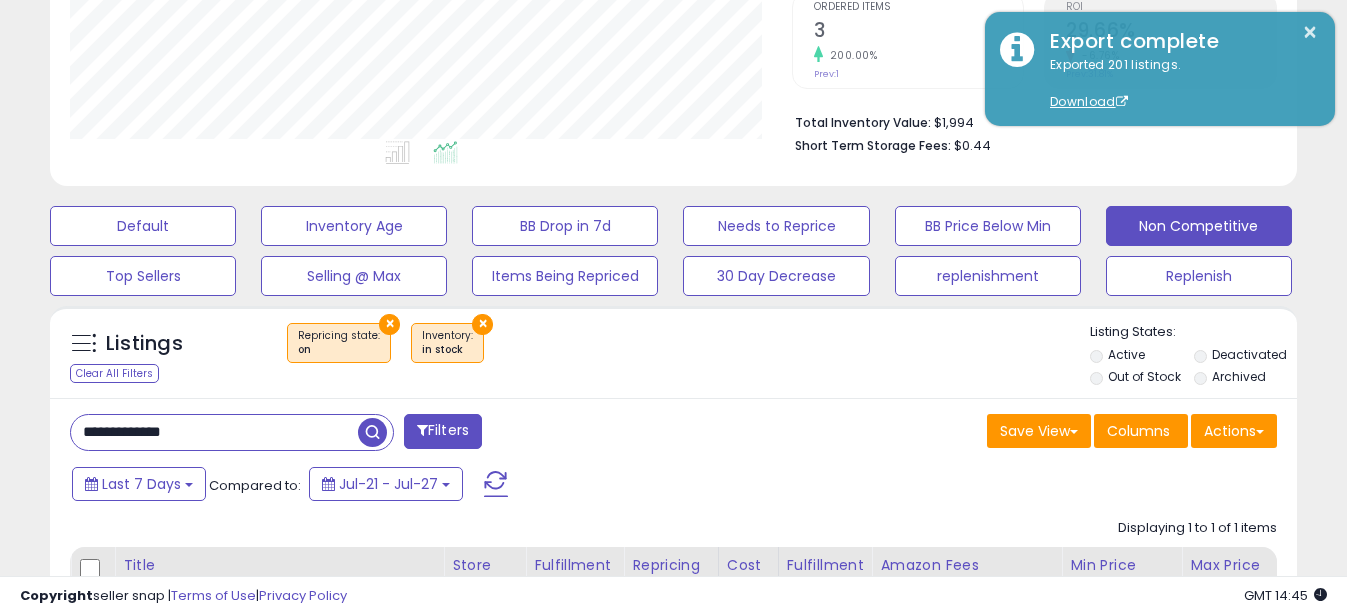 drag, startPoint x: 107, startPoint y: 433, endPoint x: 0, endPoint y: 434, distance: 107.00467 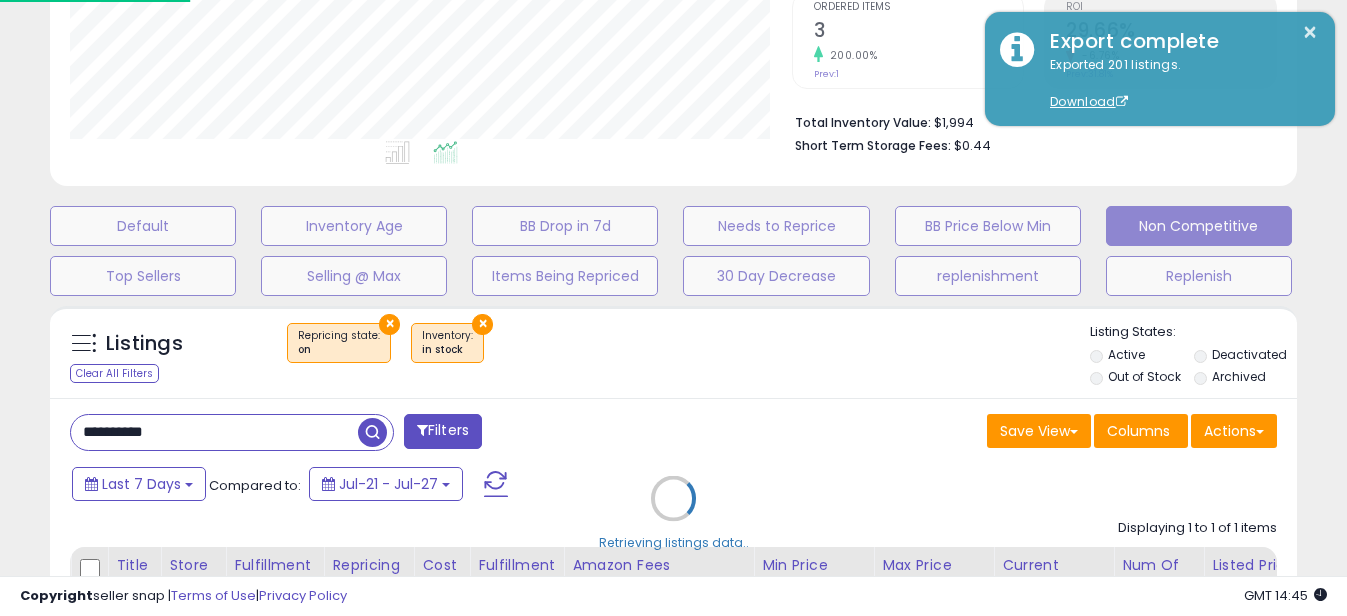 scroll, scrollTop: 999590, scrollLeft: 999270, axis: both 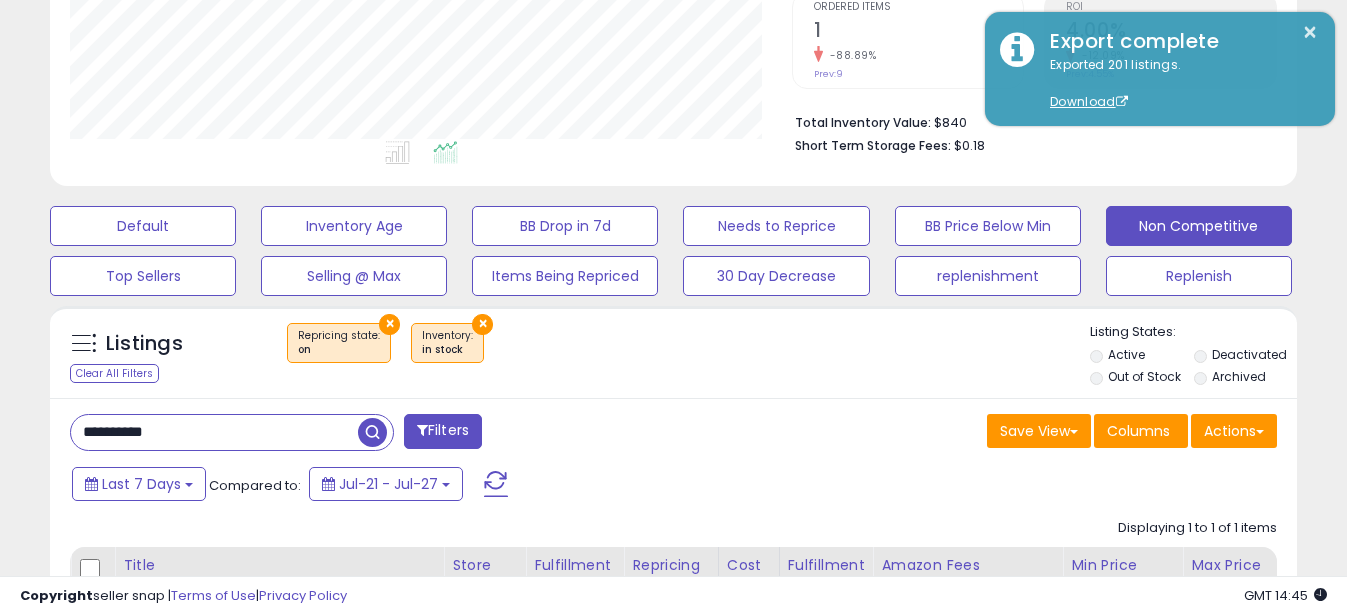 click on "**********" at bounding box center (214, 432) 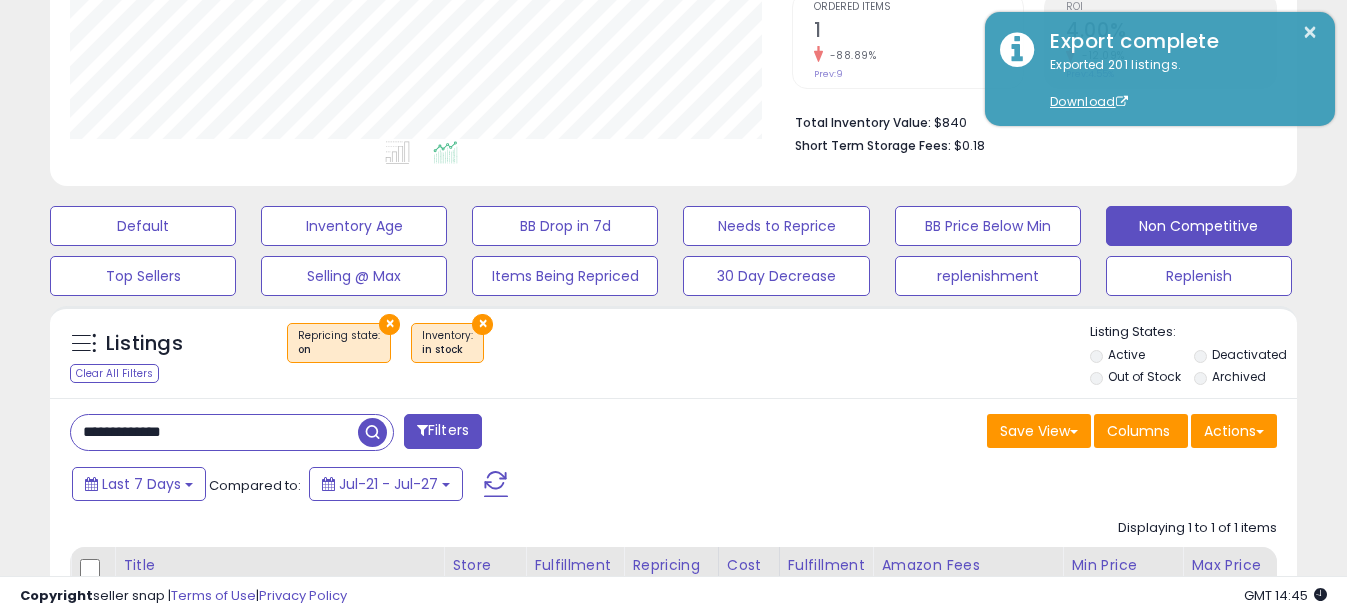 drag, startPoint x: 107, startPoint y: 435, endPoint x: -4, endPoint y: 435, distance: 111 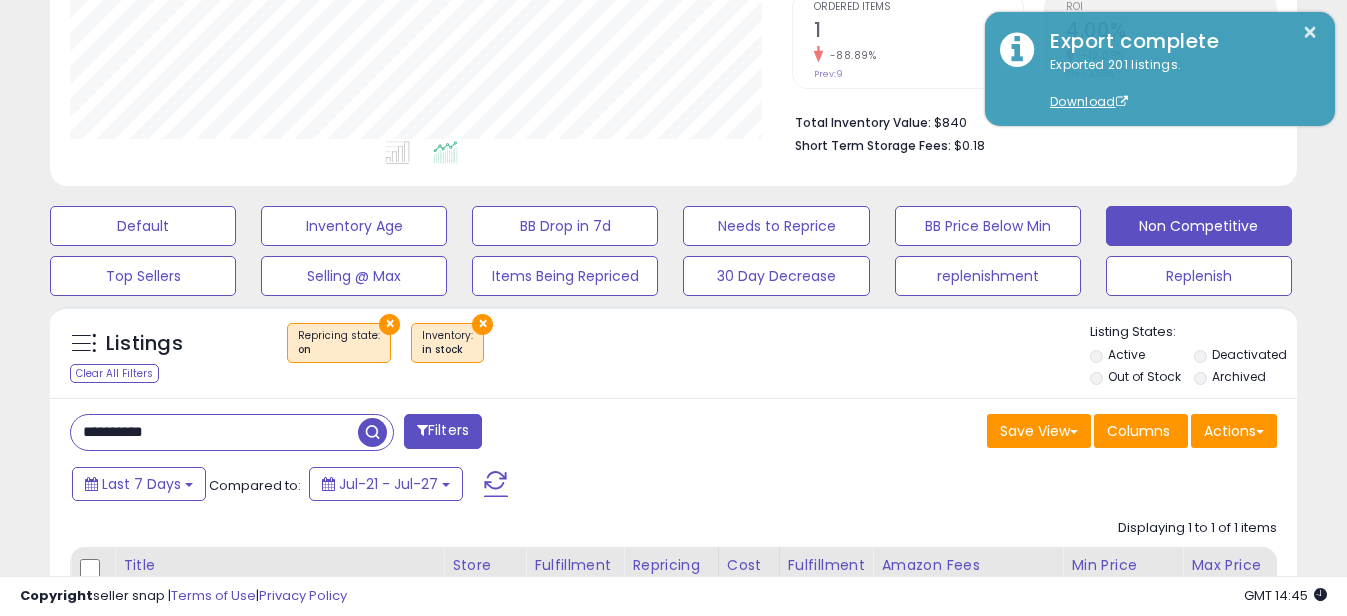 scroll, scrollTop: 999590, scrollLeft: 999270, axis: both 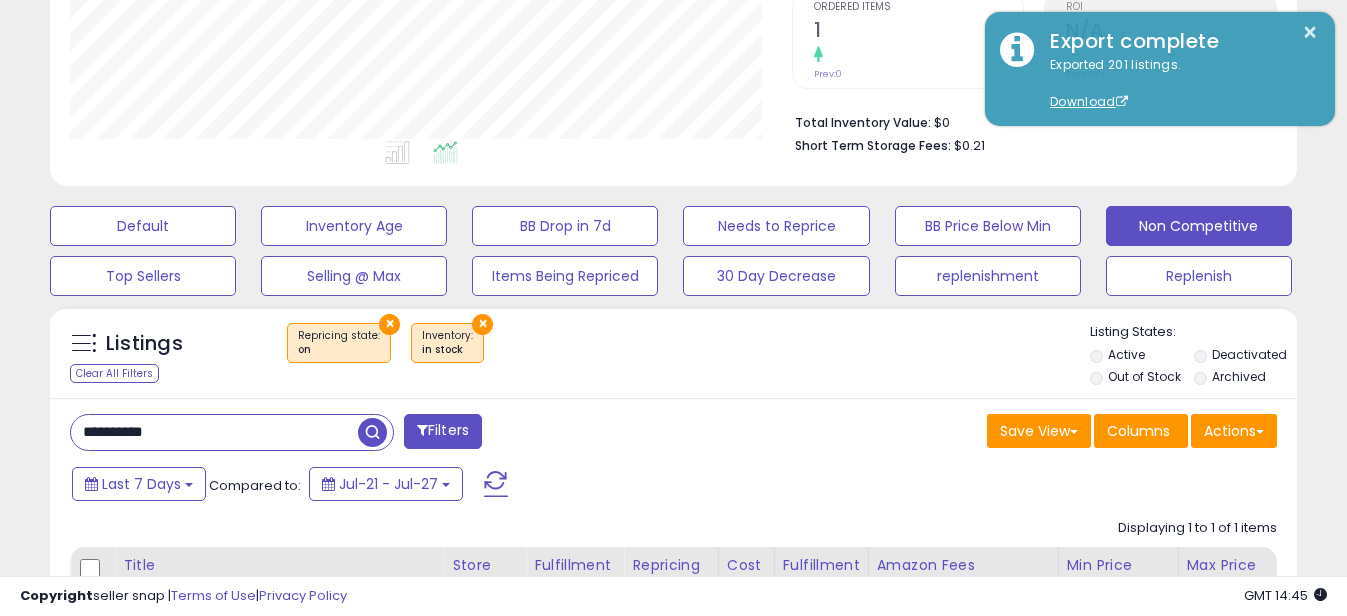 click on "**********" at bounding box center (214, 432) 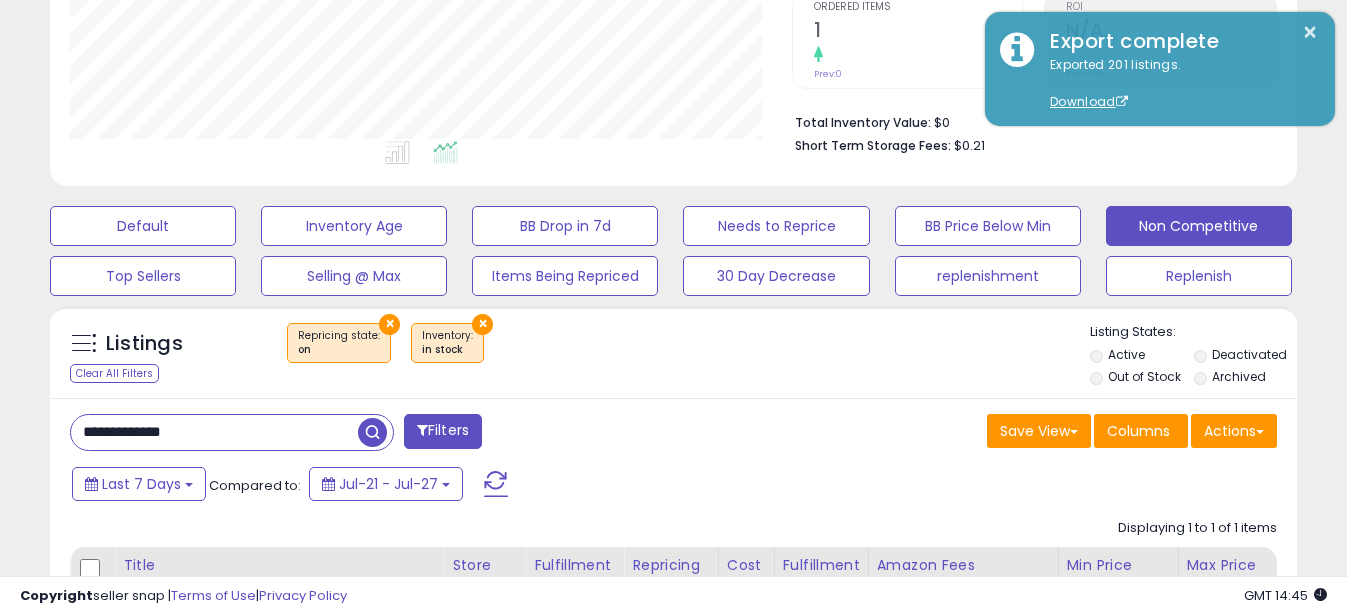 drag, startPoint x: 112, startPoint y: 433, endPoint x: -4, endPoint y: 429, distance: 116.06895 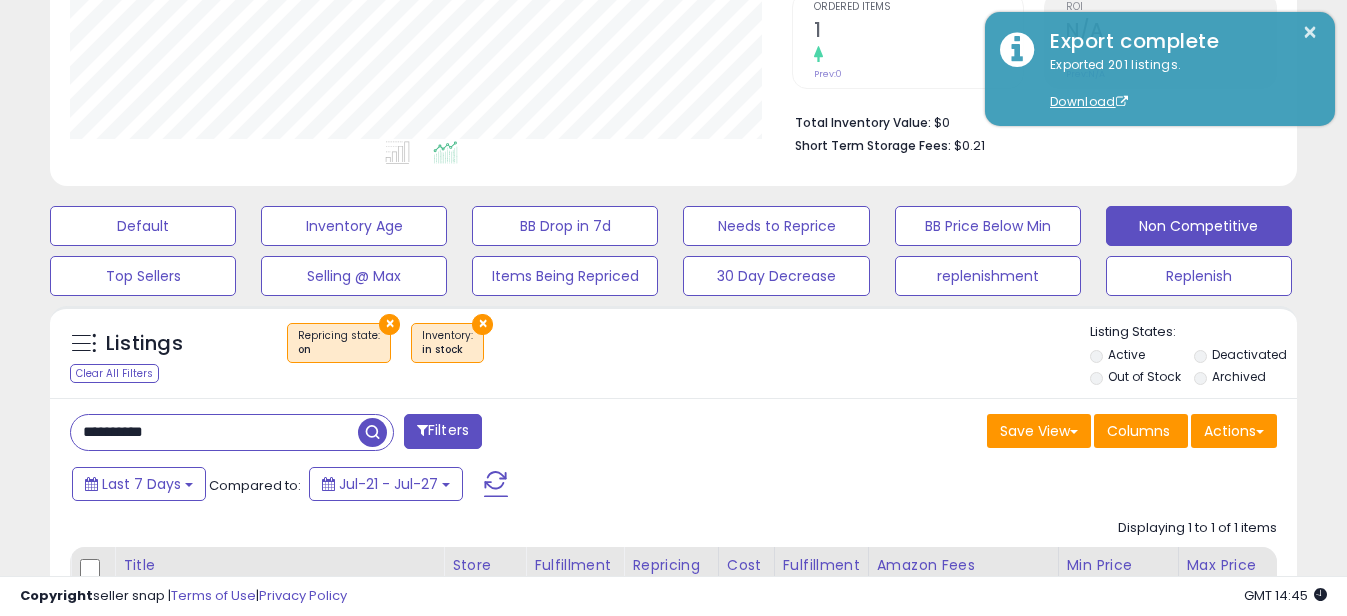 scroll, scrollTop: 999590, scrollLeft: 999270, axis: both 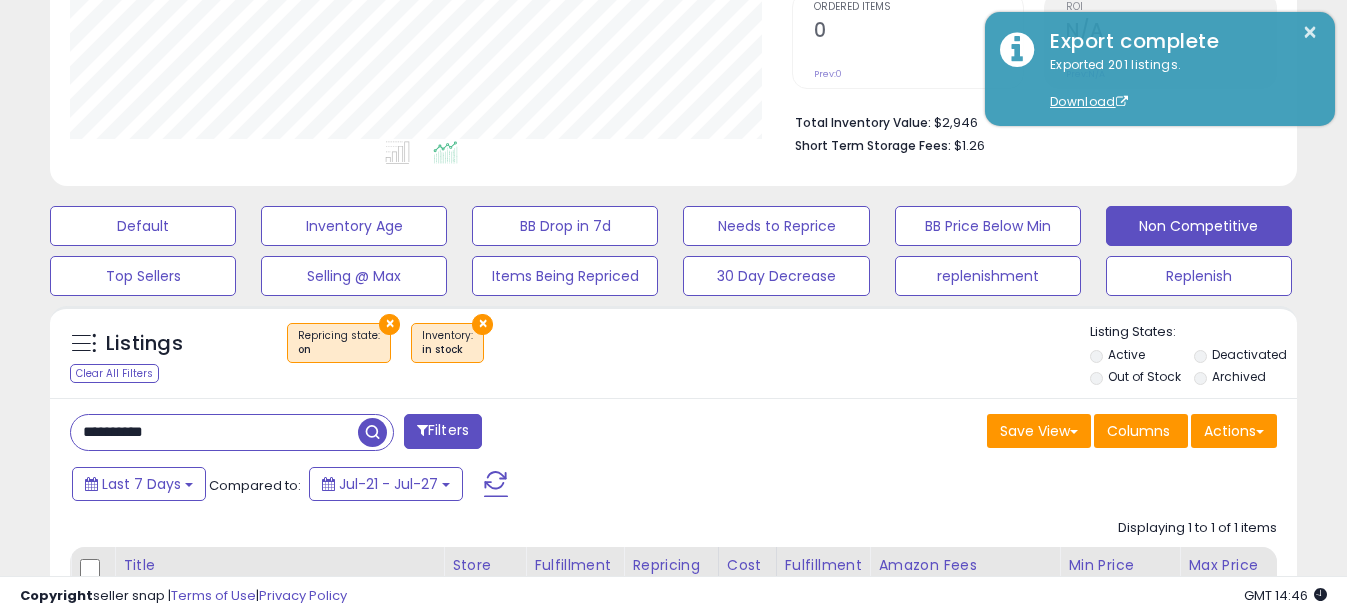 click on "**********" at bounding box center (214, 432) 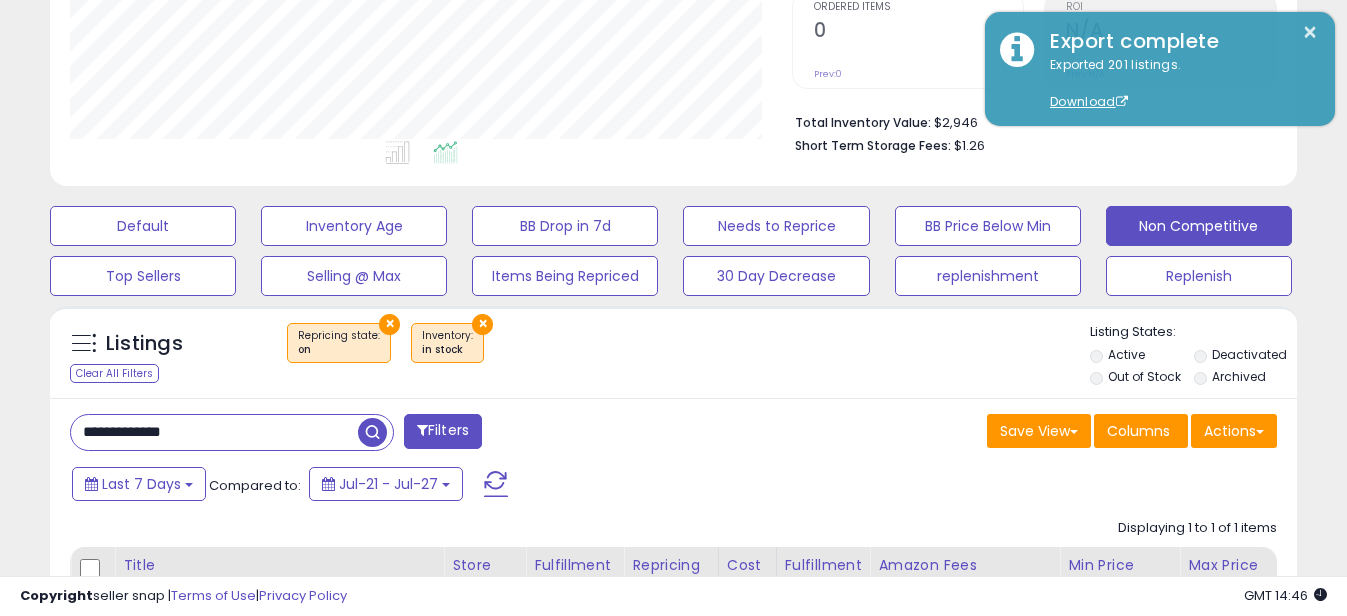 drag, startPoint x: 108, startPoint y: 439, endPoint x: 21, endPoint y: 439, distance: 87 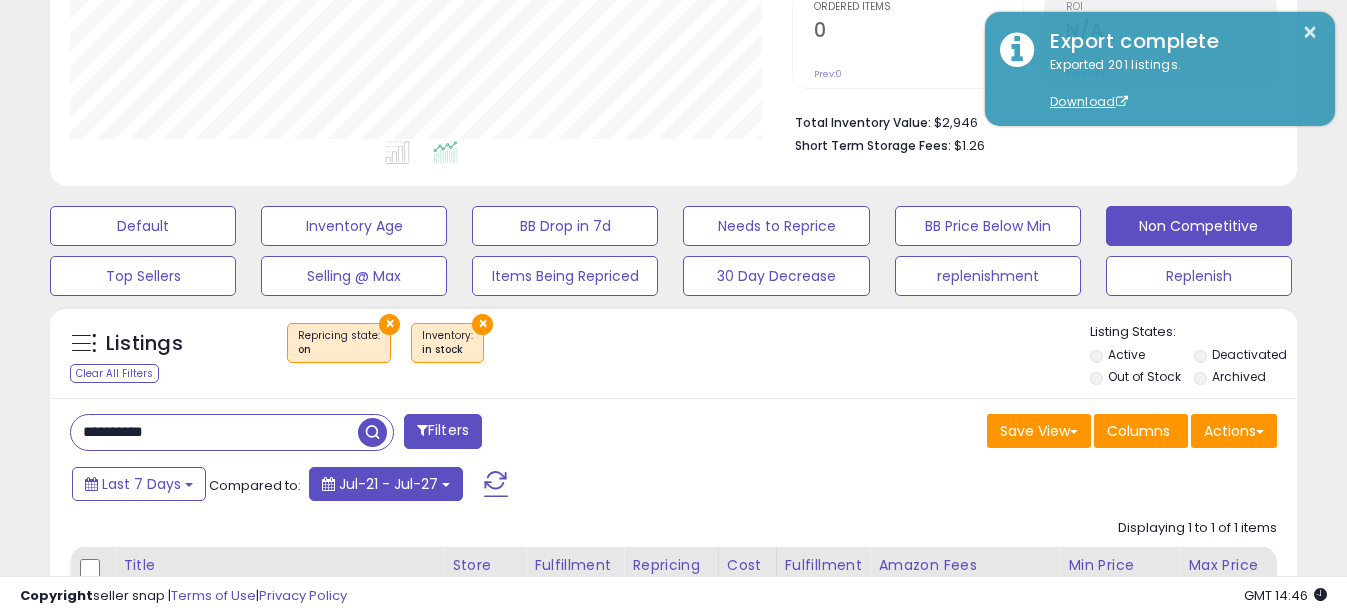 scroll, scrollTop: 999590, scrollLeft: 999270, axis: both 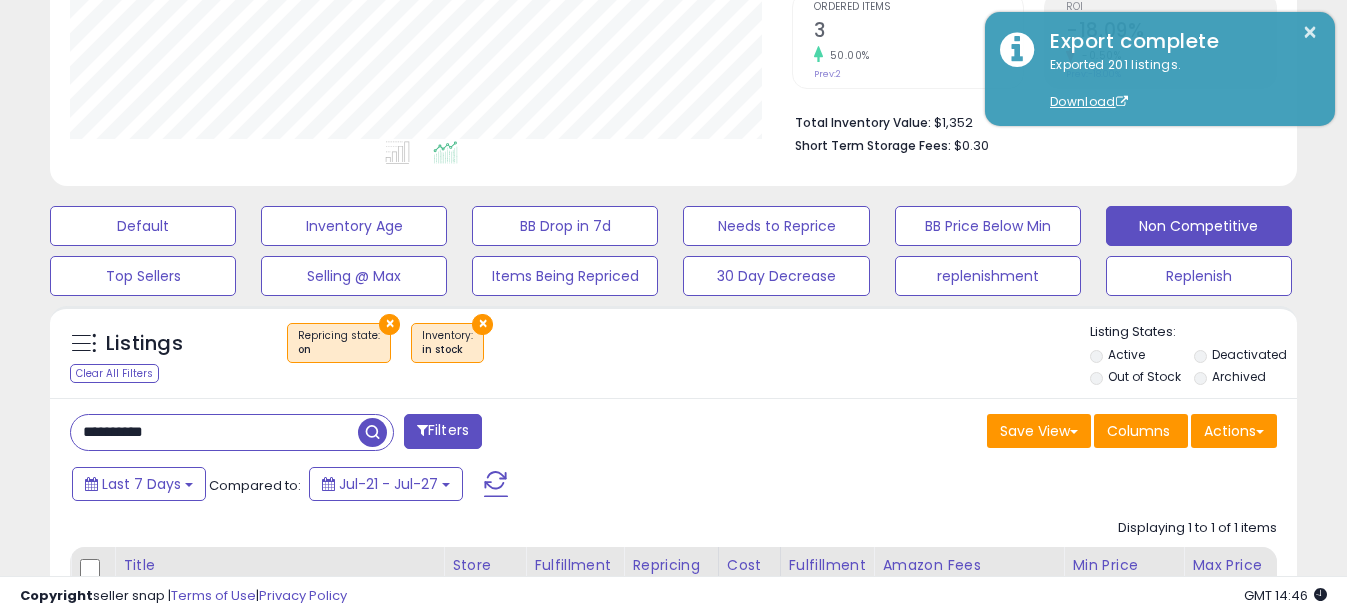 click on "**********" at bounding box center [214, 432] 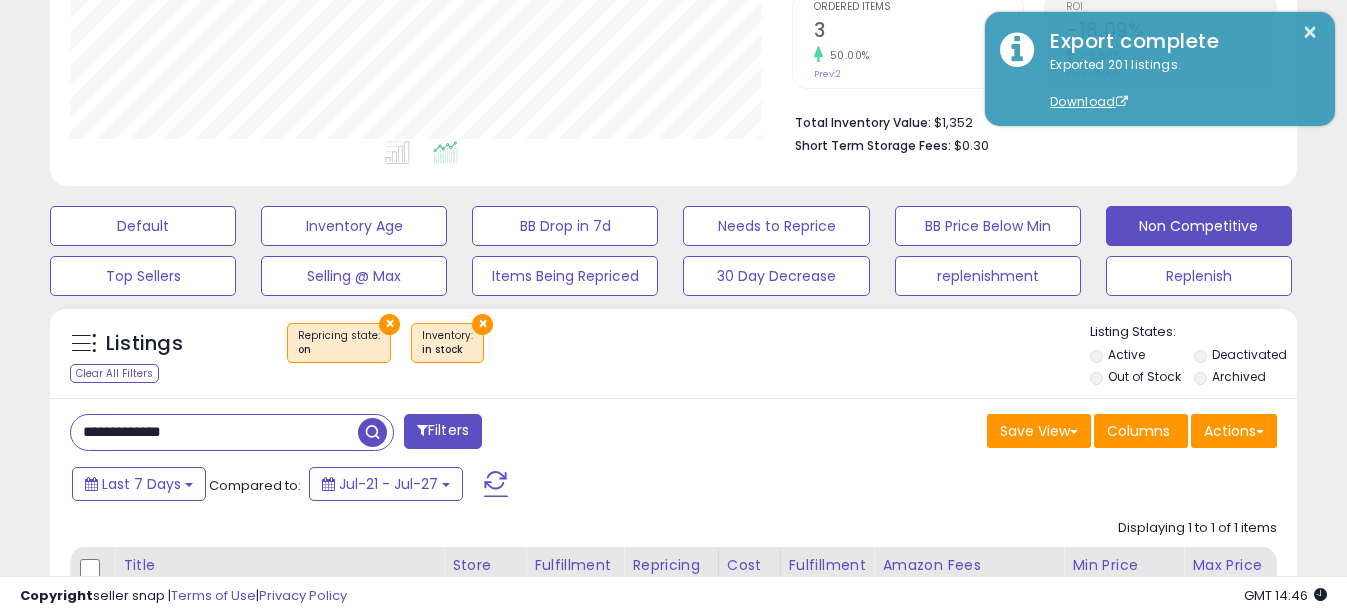 drag, startPoint x: 108, startPoint y: 432, endPoint x: -4, endPoint y: 424, distance: 112.28535 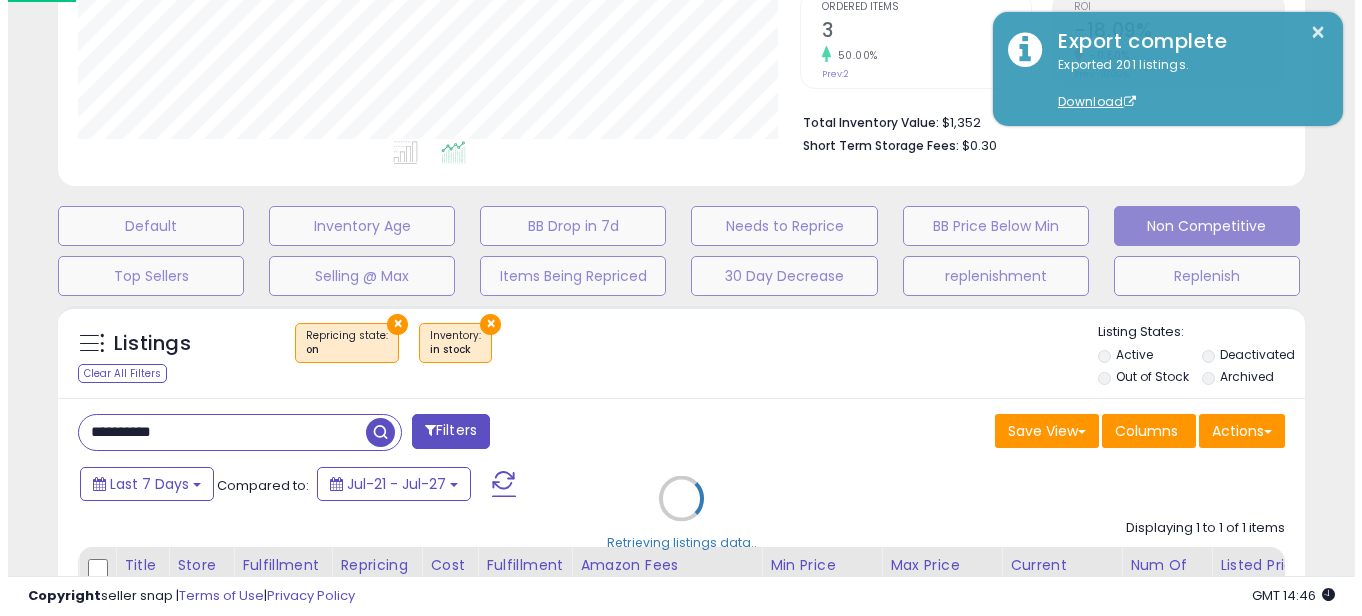 scroll, scrollTop: 999590, scrollLeft: 999270, axis: both 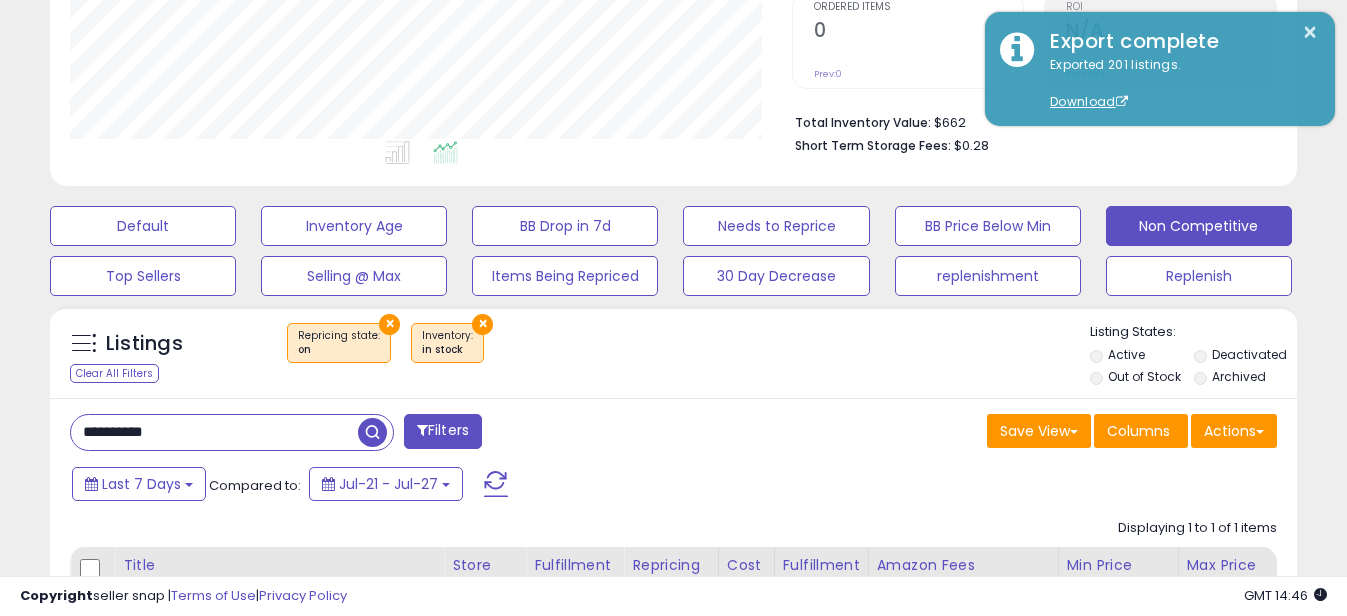 click on "**********" at bounding box center (214, 432) 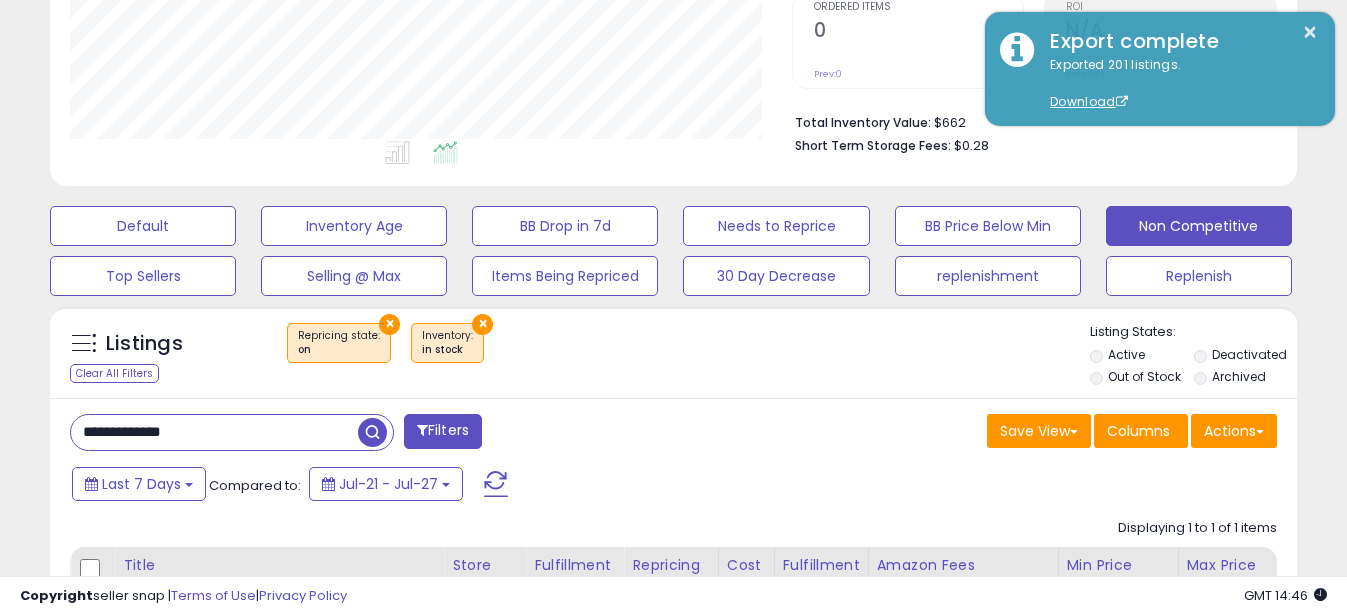 click on "Unable to login
Retrieving listings data..
has not yet accepted the Terms of Use. Once the Terms of Use have been
accepted, you will be able to login.
Logout
Overview
Listings
Help" at bounding box center (673, -116) 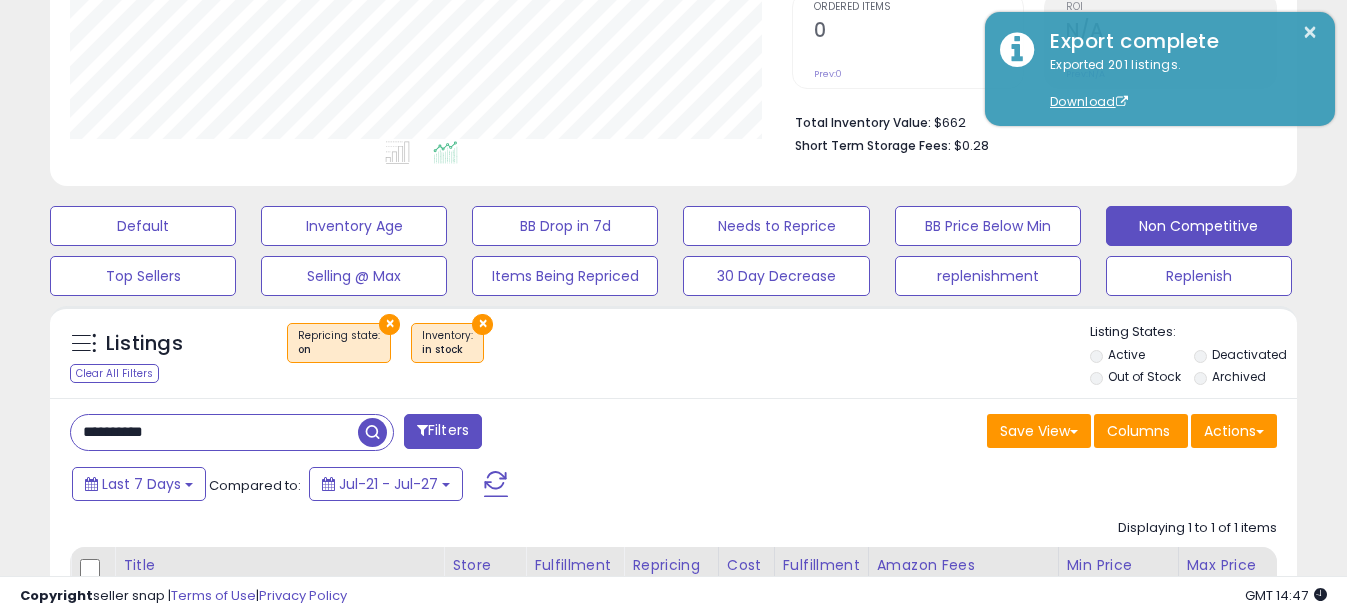 scroll, scrollTop: 999590, scrollLeft: 999270, axis: both 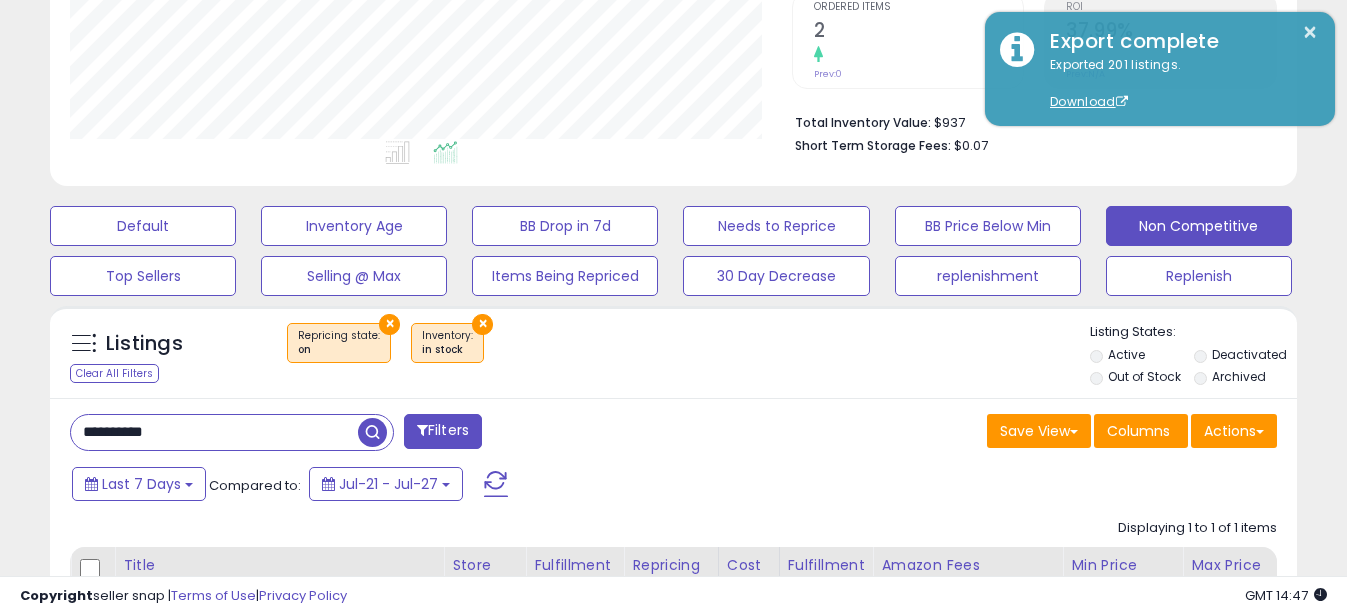 click on "**********" at bounding box center [214, 432] 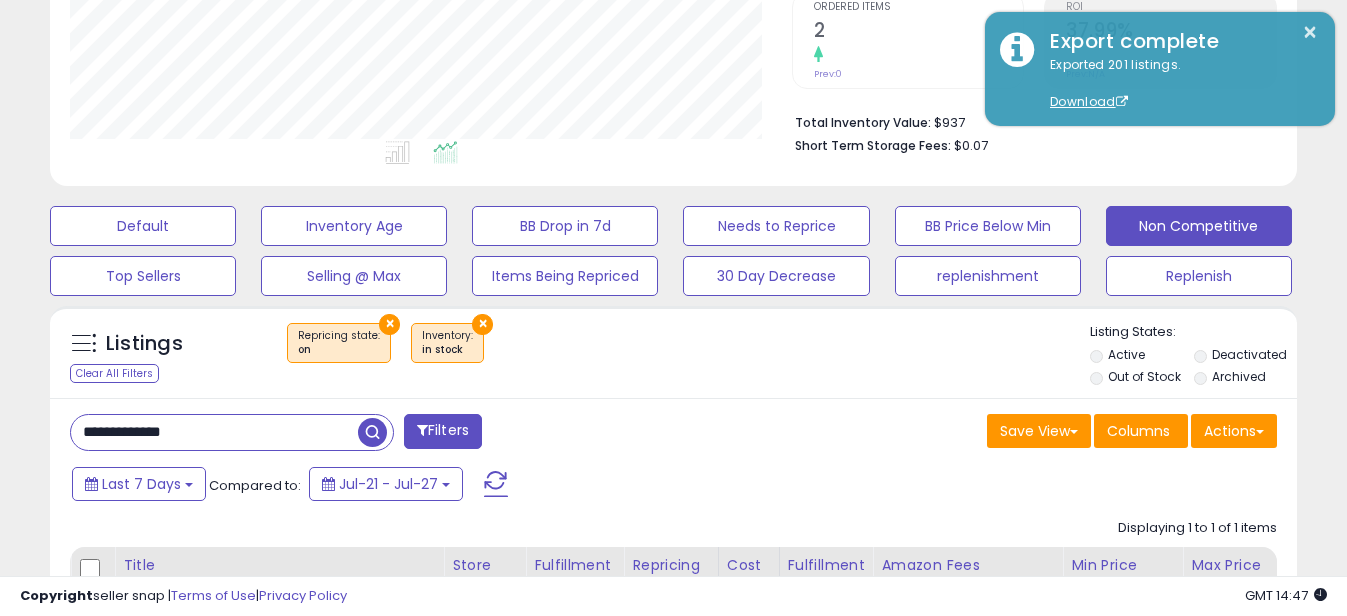 drag, startPoint x: 108, startPoint y: 434, endPoint x: -4, endPoint y: 433, distance: 112.00446 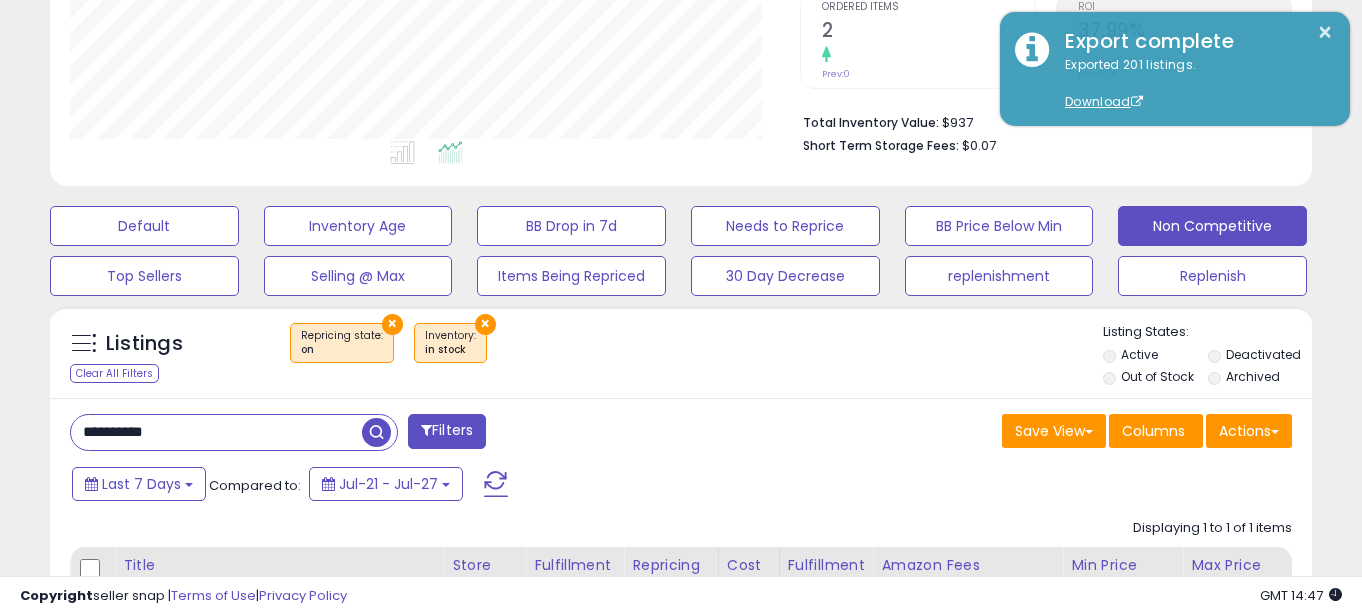 scroll, scrollTop: 999590, scrollLeft: 999270, axis: both 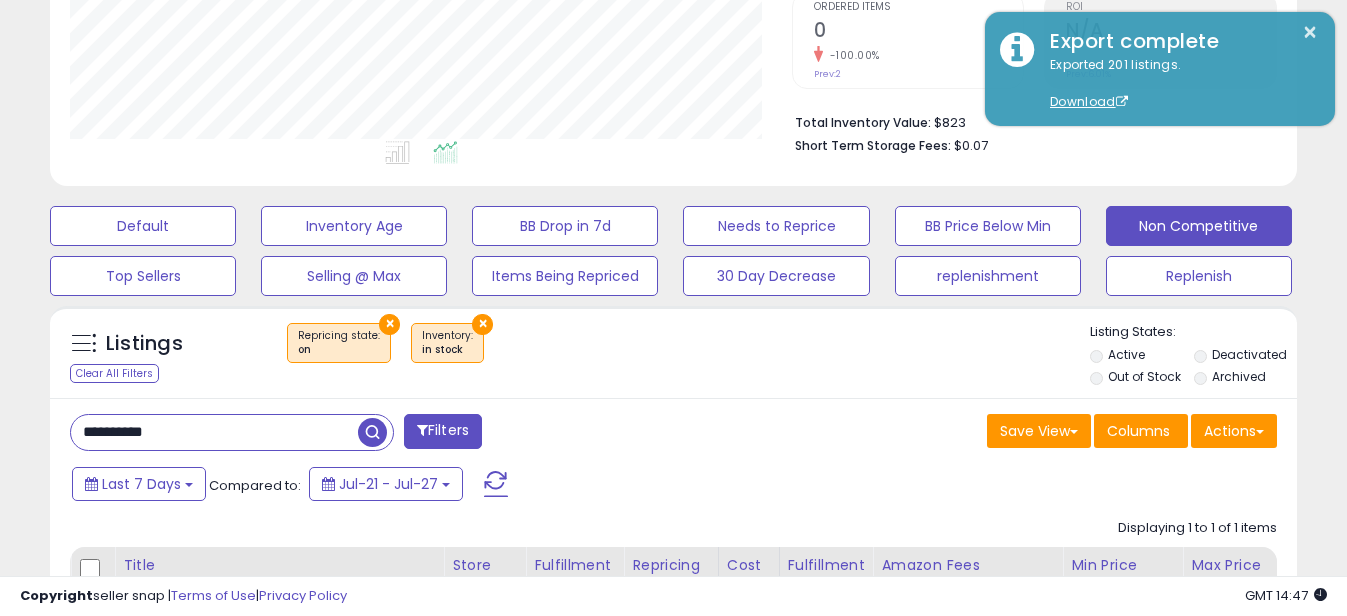 click on "**********" at bounding box center (214, 432) 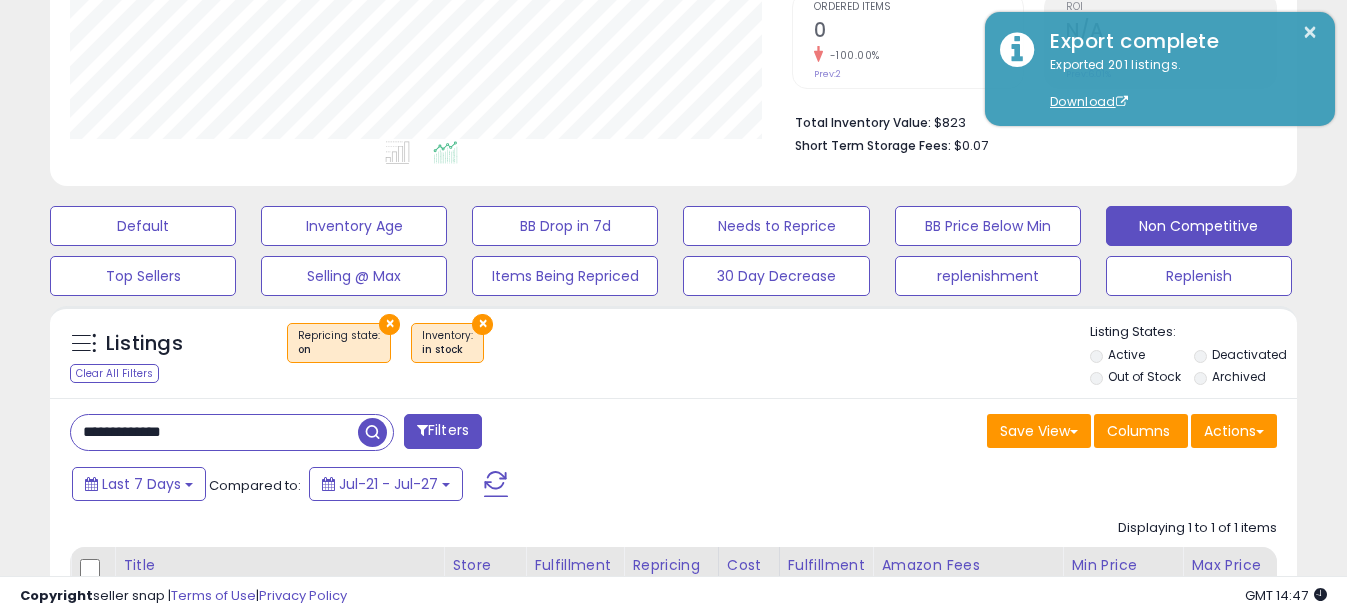click on "**********" at bounding box center (214, 432) 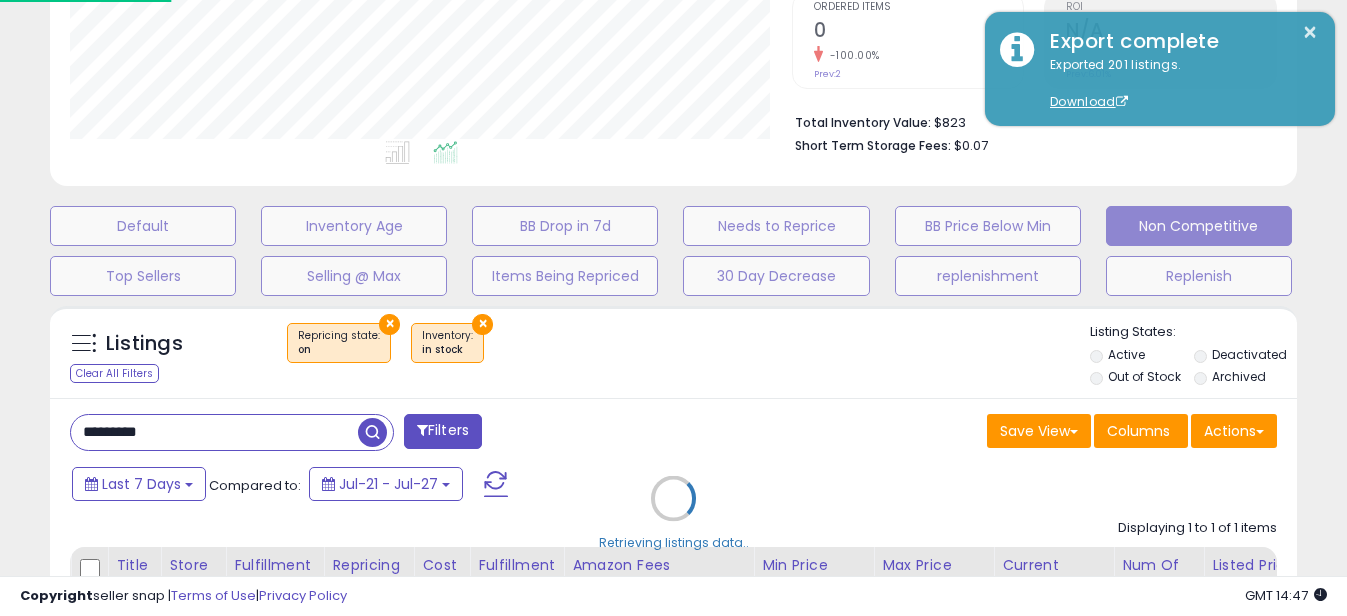 scroll, scrollTop: 999590, scrollLeft: 999270, axis: both 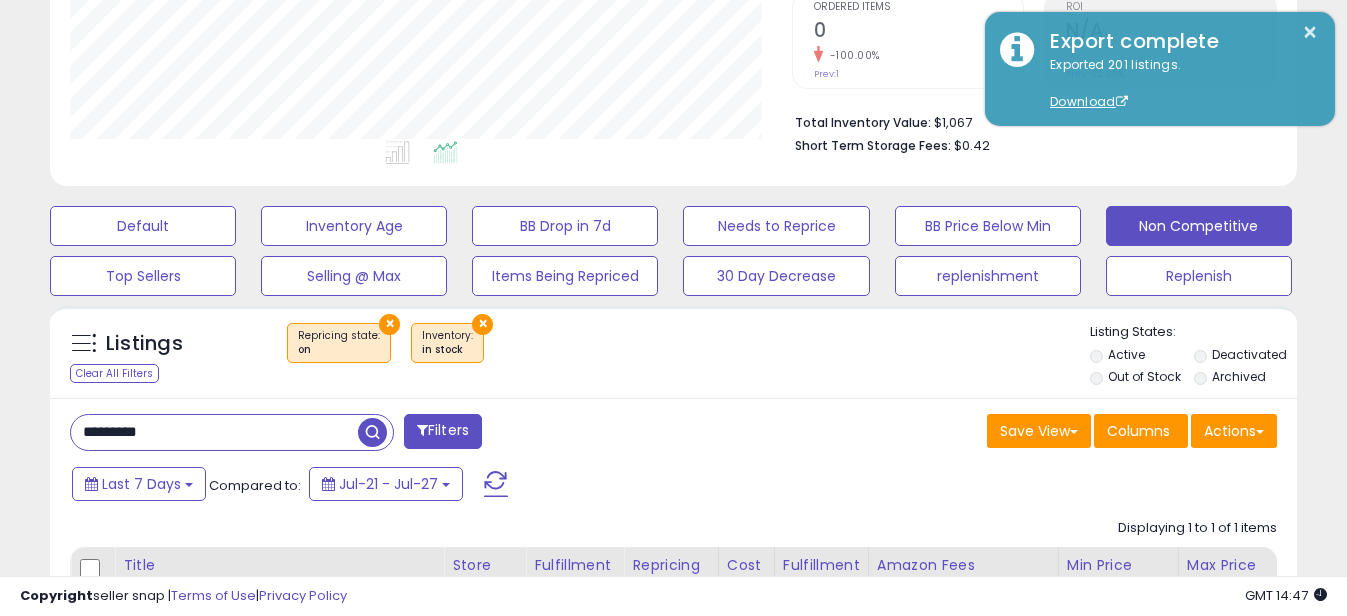 click on "*********" at bounding box center [214, 432] 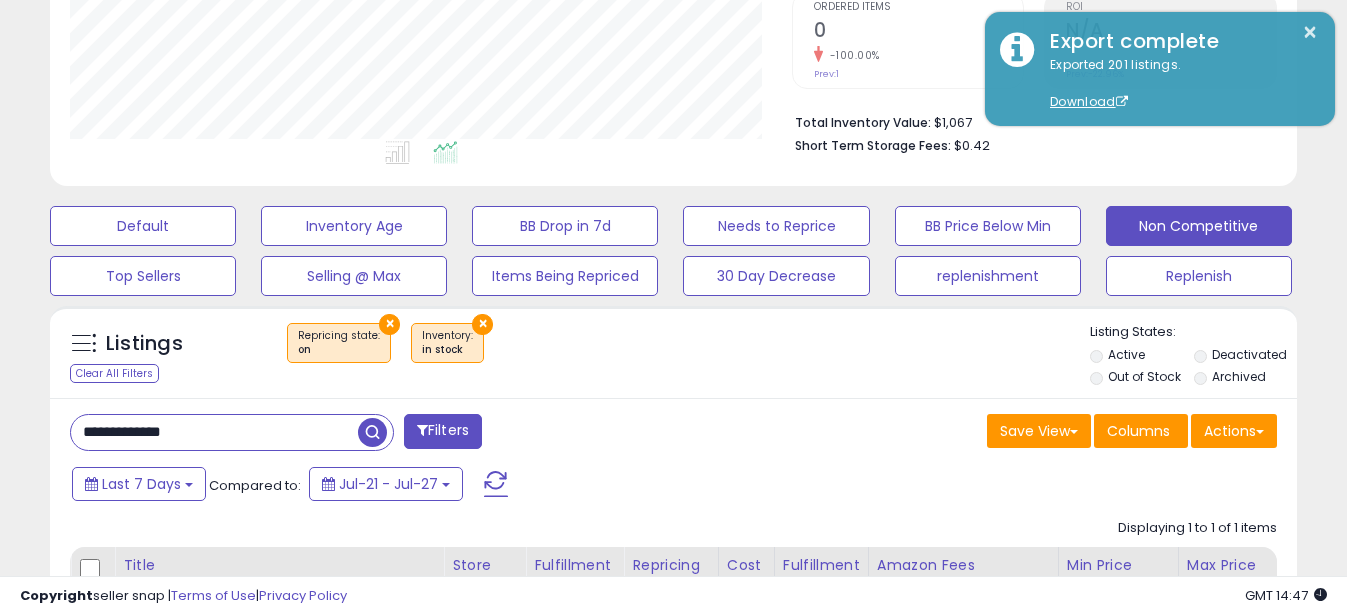 drag, startPoint x: 107, startPoint y: 433, endPoint x: 18, endPoint y: 434, distance: 89.005615 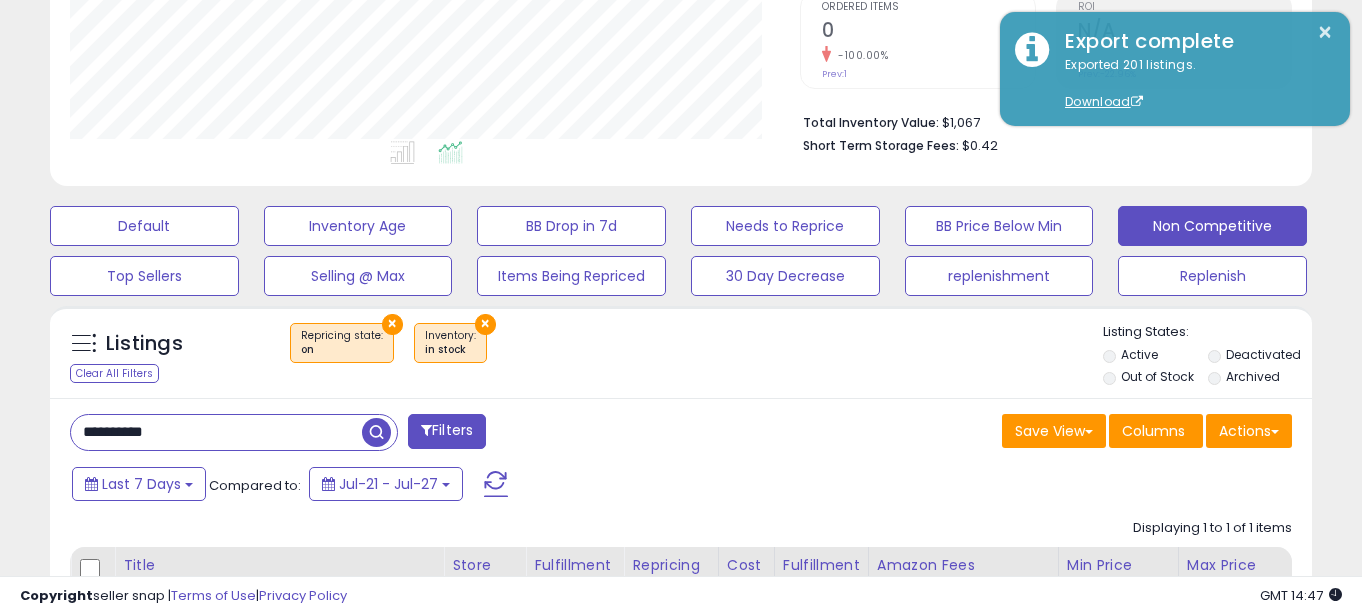 scroll, scrollTop: 999590, scrollLeft: 999270, axis: both 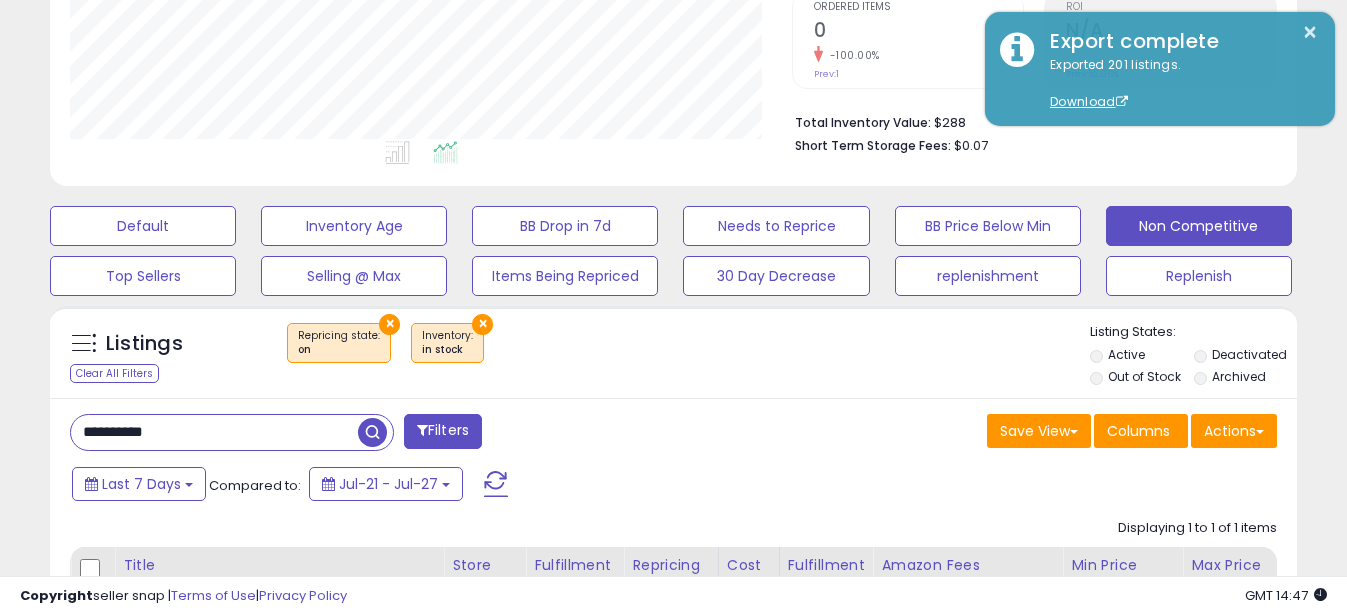 click on "**********" at bounding box center [214, 432] 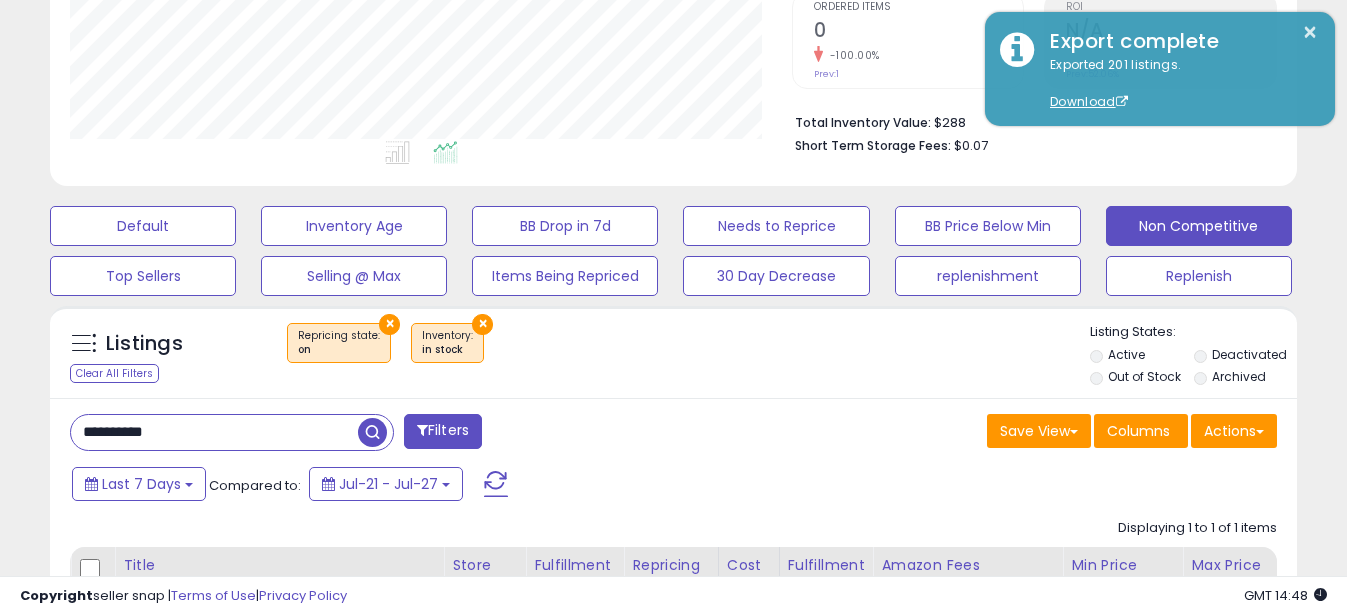 paste on "**********" 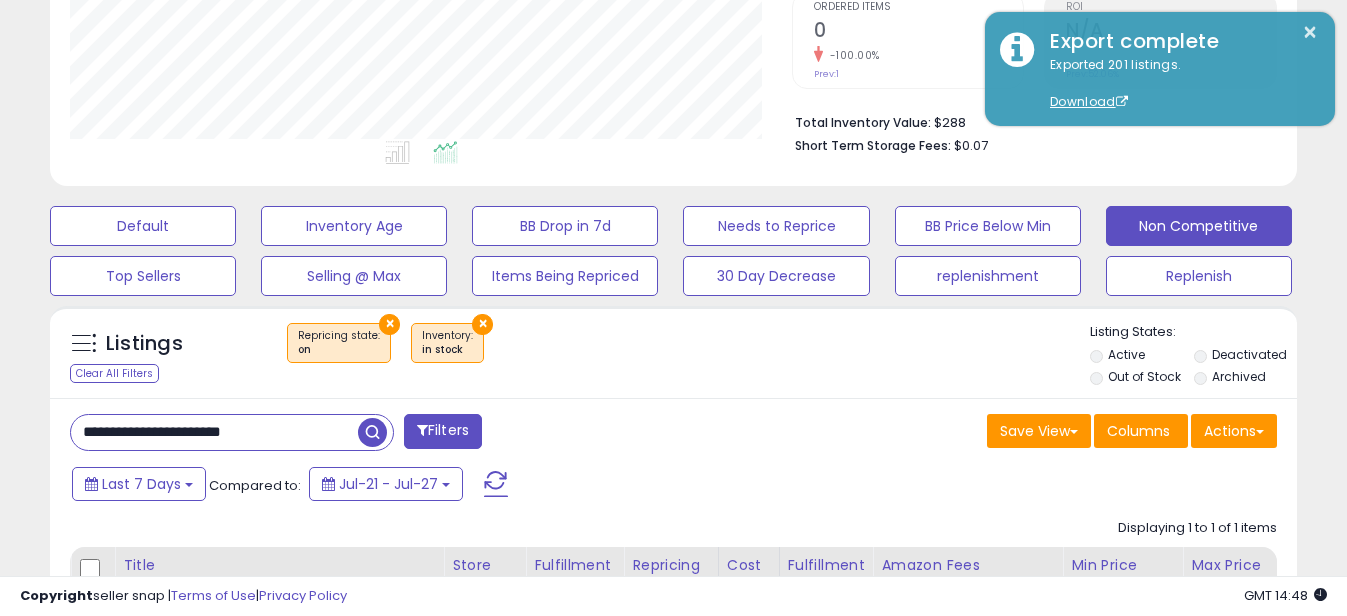 drag, startPoint x: 294, startPoint y: 427, endPoint x: 203, endPoint y: 413, distance: 92.070625 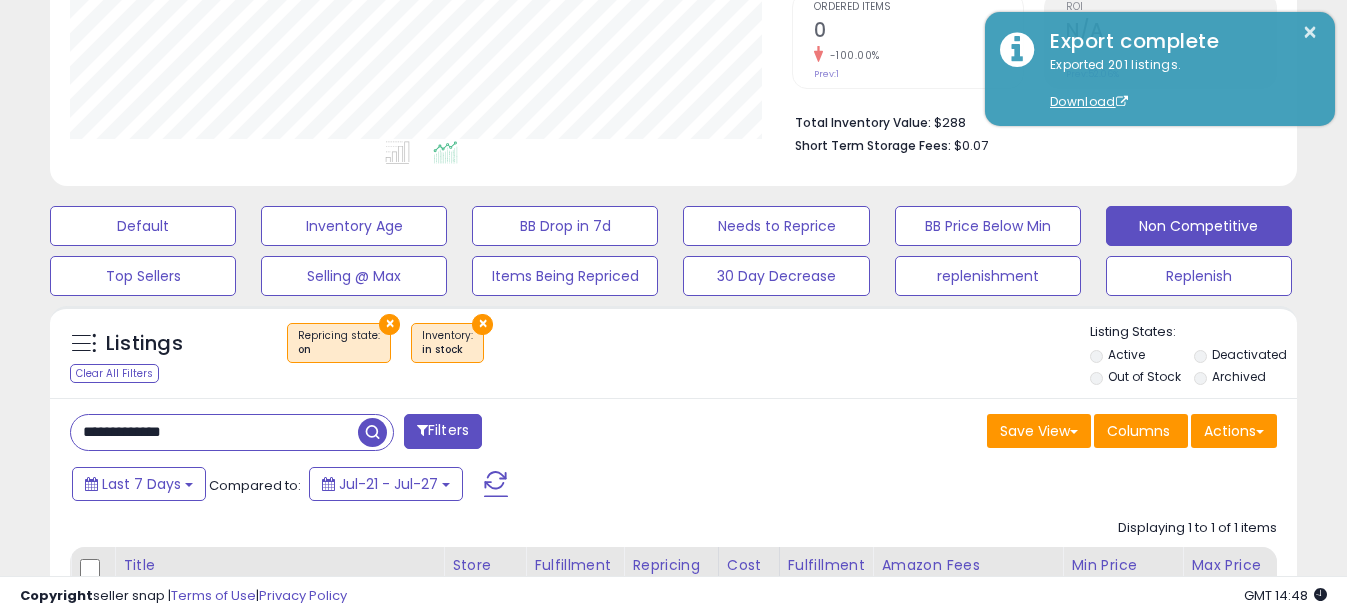 drag, startPoint x: 101, startPoint y: 438, endPoint x: -4, endPoint y: 434, distance: 105.076164 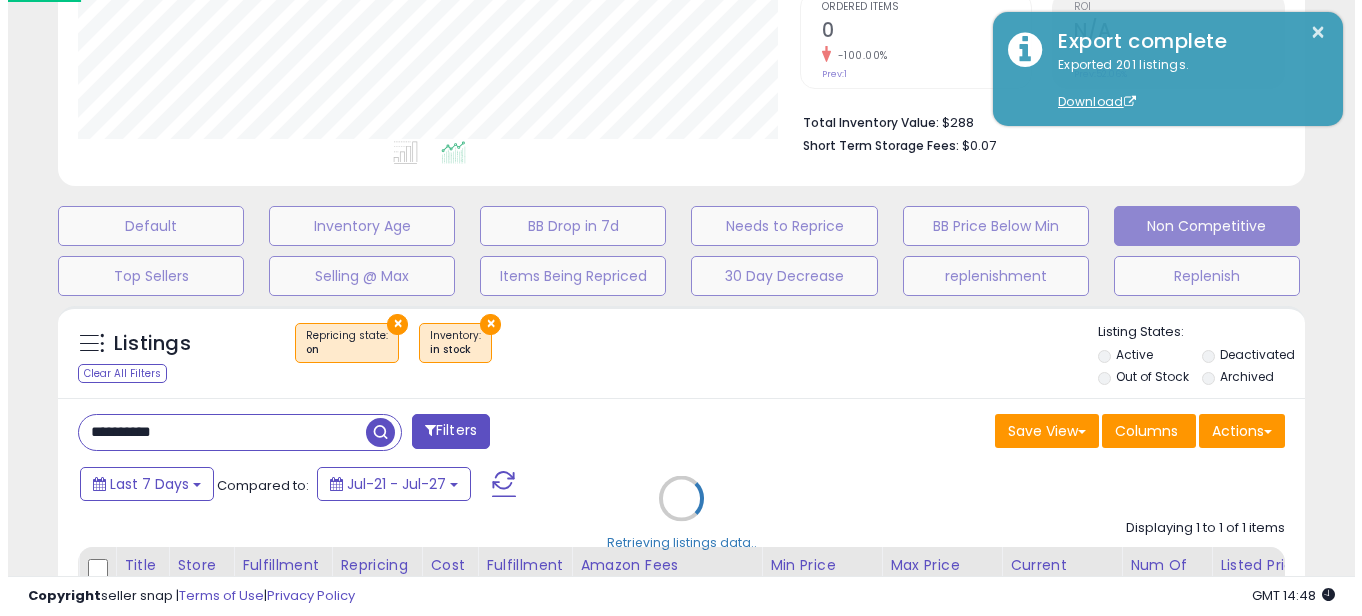 scroll, scrollTop: 999590, scrollLeft: 999270, axis: both 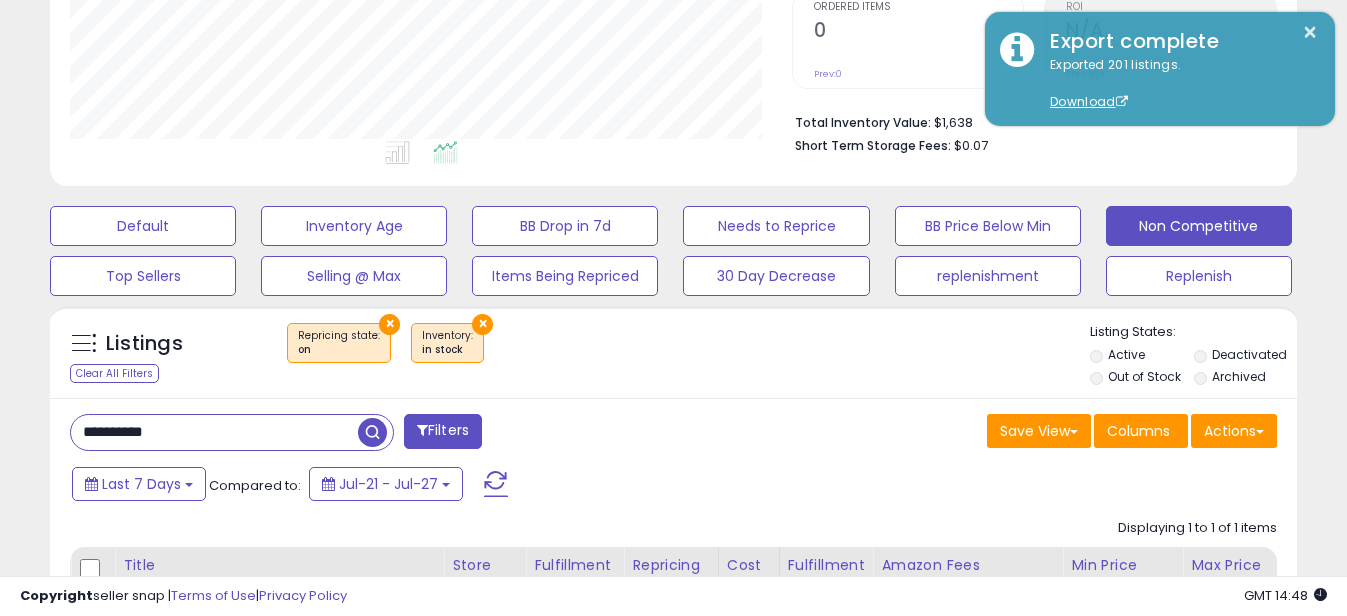 click on "**********" at bounding box center (214, 432) 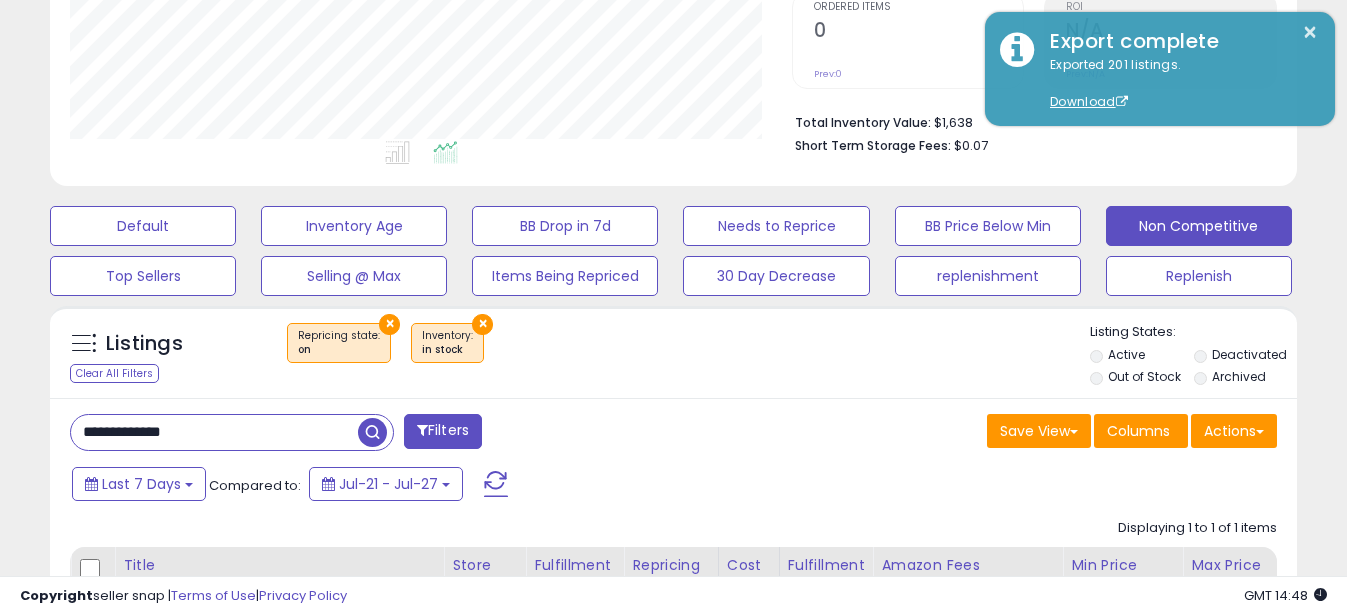 drag, startPoint x: 110, startPoint y: 432, endPoint x: 0, endPoint y: 432, distance: 110 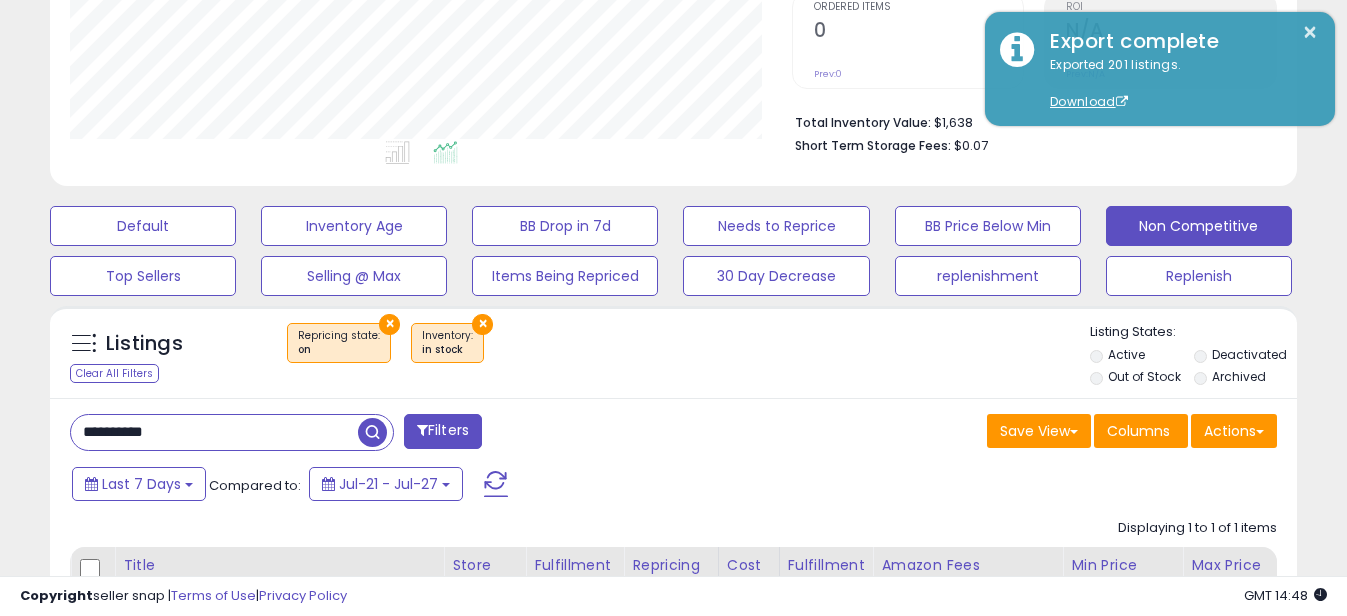 scroll, scrollTop: 999590, scrollLeft: 999270, axis: both 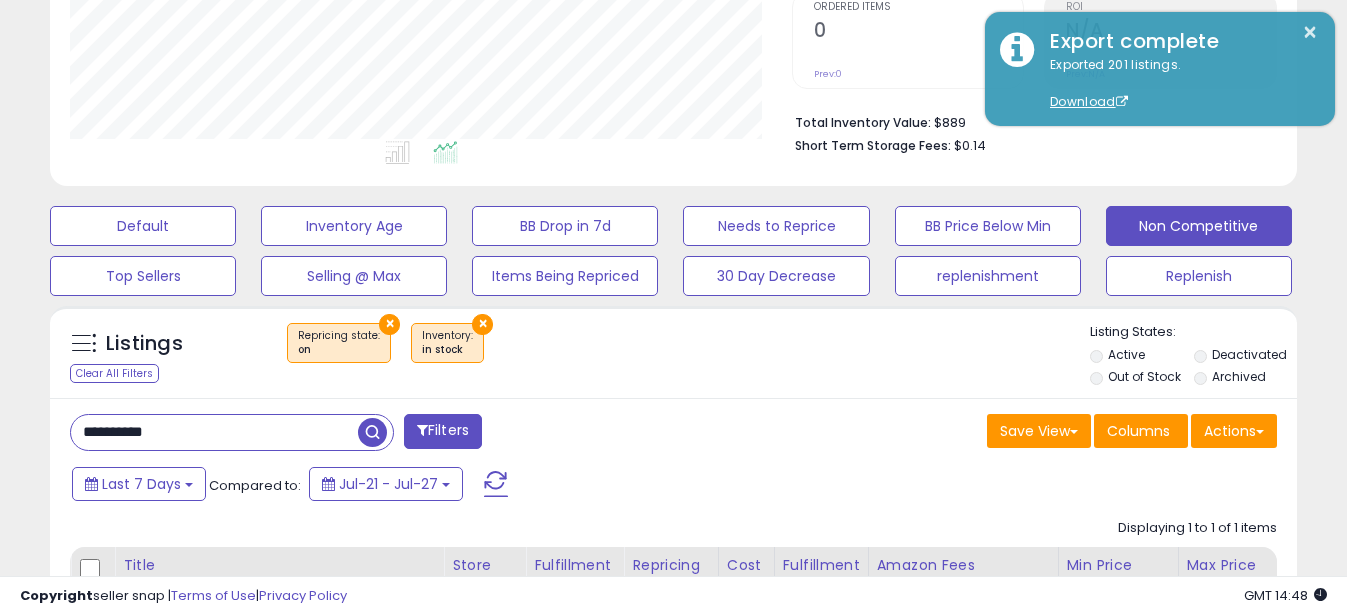 click on "**********" at bounding box center (214, 432) 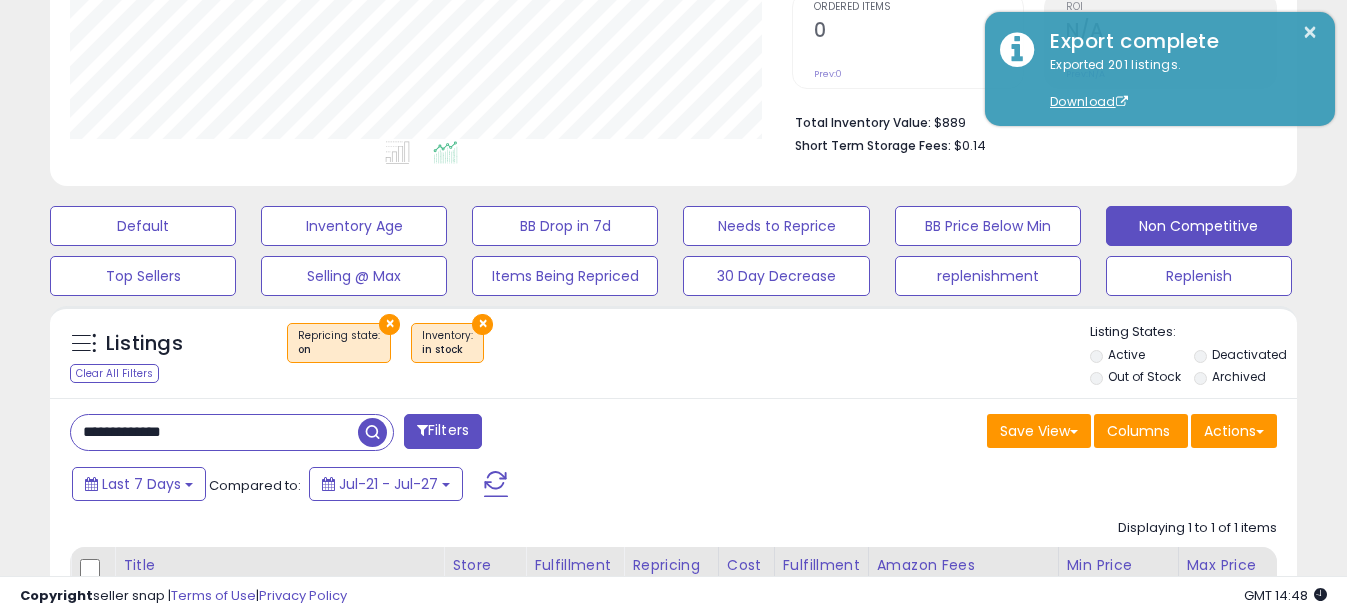drag, startPoint x: 108, startPoint y: 433, endPoint x: -4, endPoint y: 432, distance: 112.00446 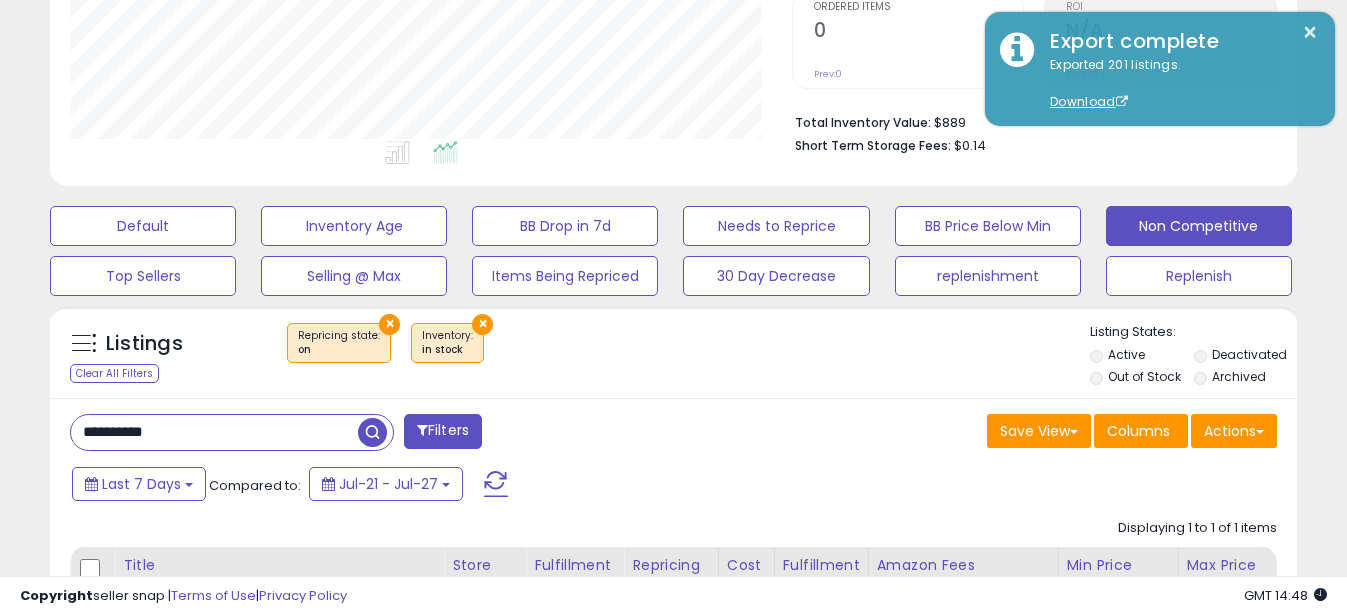scroll, scrollTop: 999590, scrollLeft: 999270, axis: both 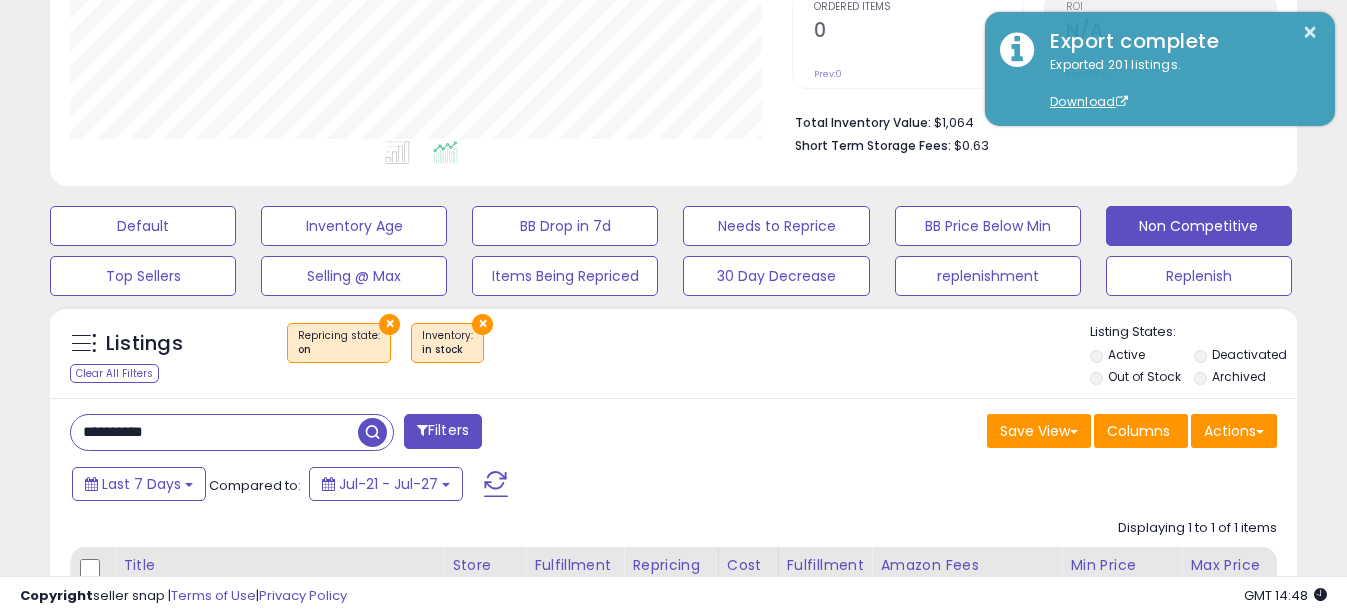 click on "**********" at bounding box center [214, 432] 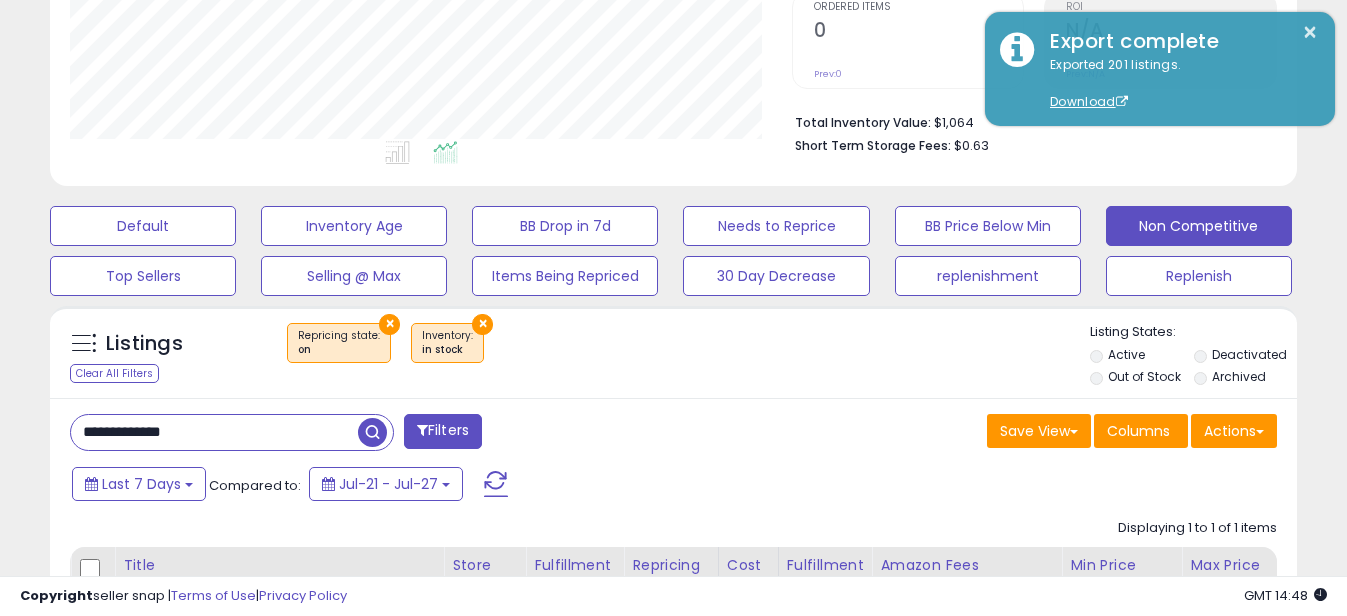 drag, startPoint x: 109, startPoint y: 431, endPoint x: -4, endPoint y: 428, distance: 113.03982 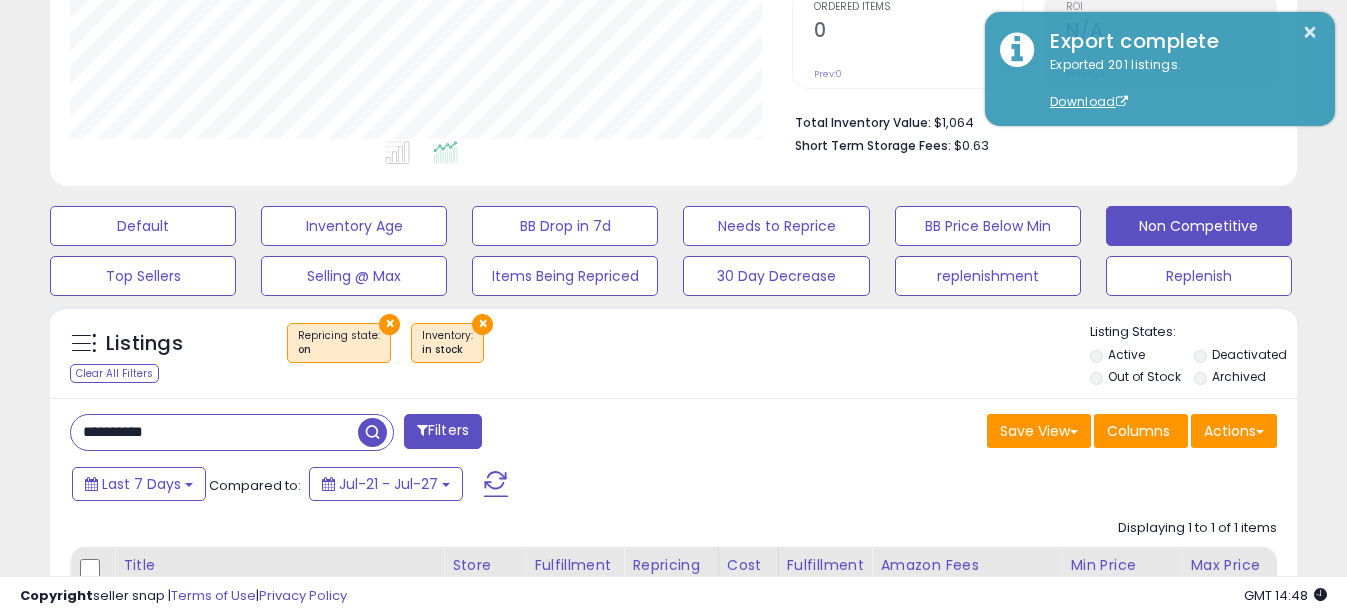 scroll, scrollTop: 999590, scrollLeft: 999270, axis: both 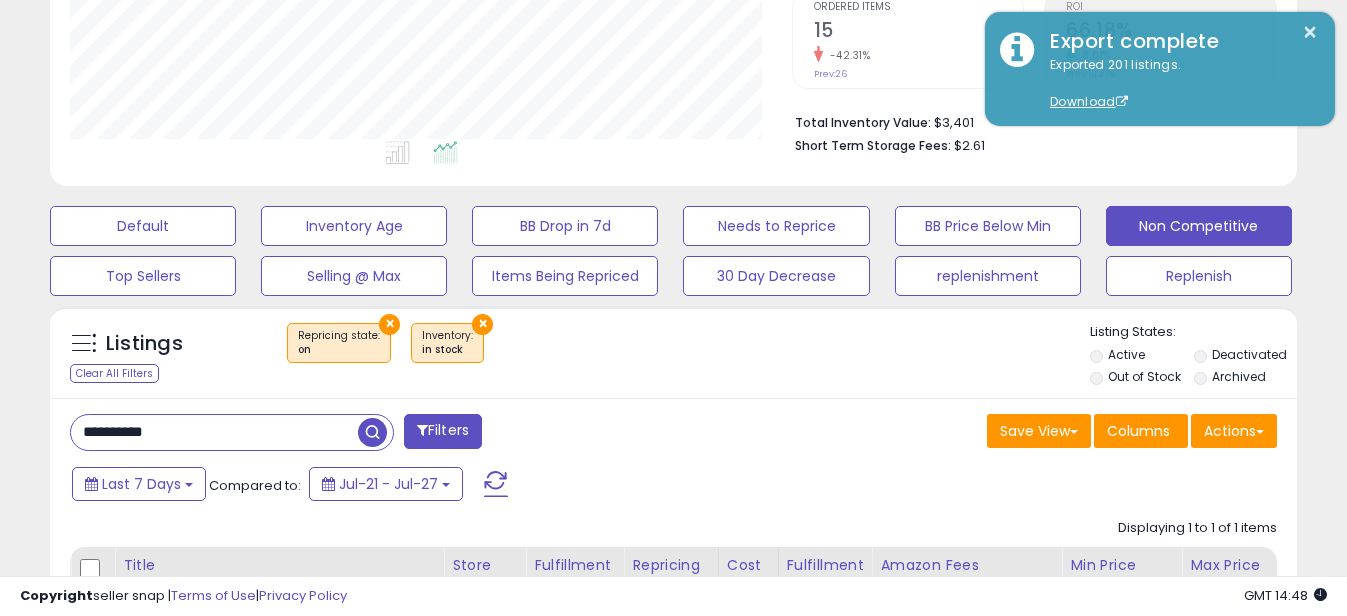 click on "**********" at bounding box center [214, 432] 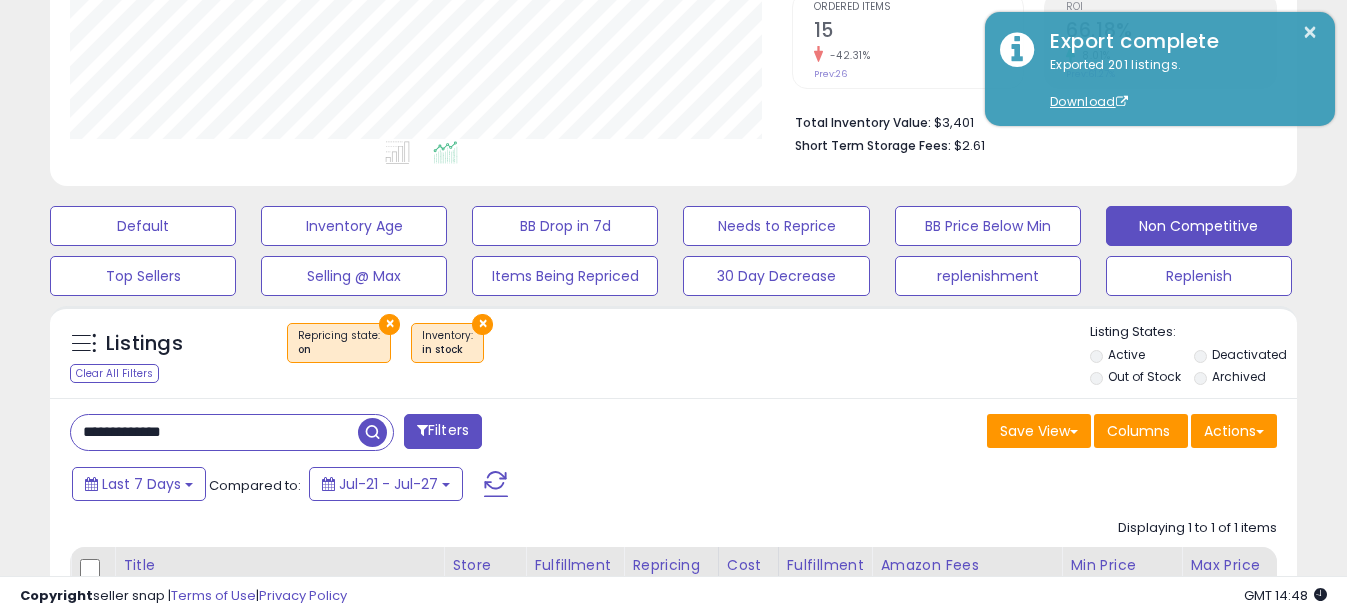 drag, startPoint x: 111, startPoint y: 431, endPoint x: -4, endPoint y: 431, distance: 115 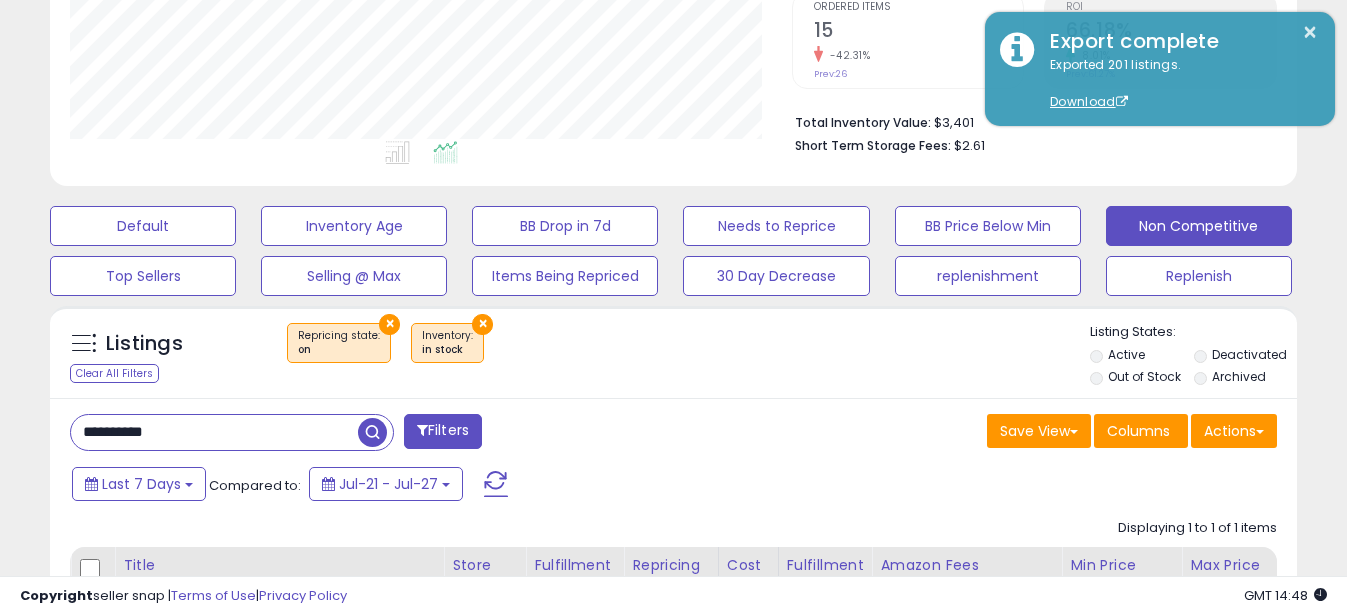 scroll, scrollTop: 999590, scrollLeft: 999270, axis: both 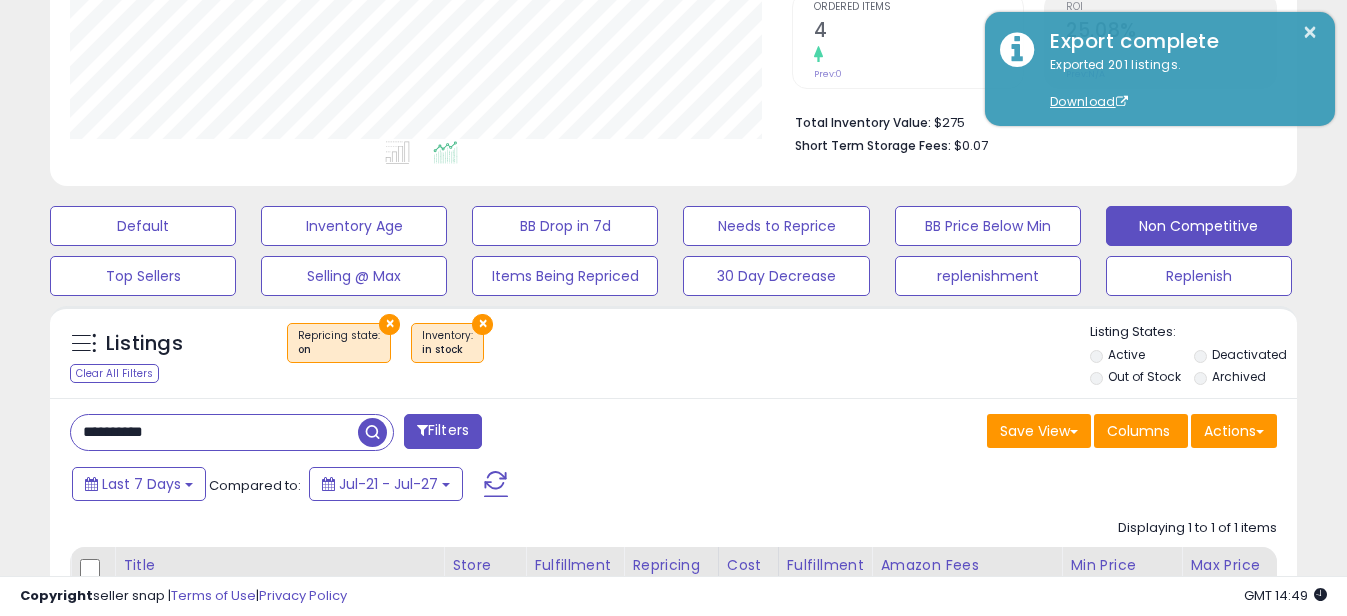click on "**********" at bounding box center [214, 432] 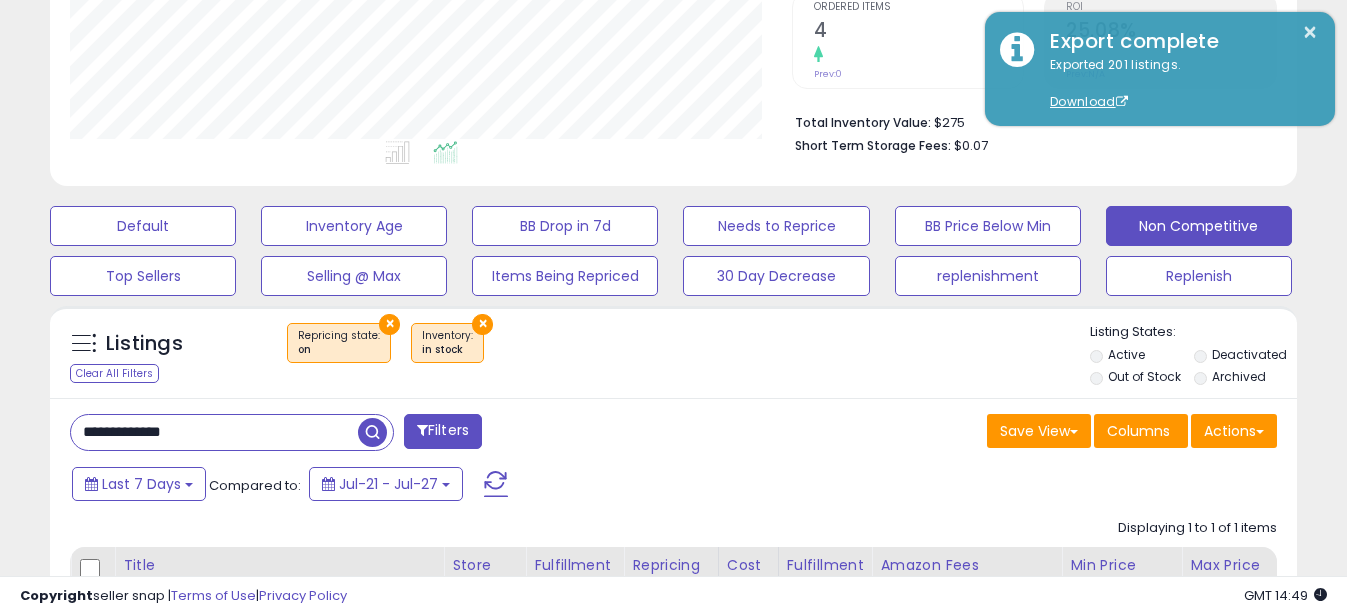 drag, startPoint x: 111, startPoint y: 439, endPoint x: 0, endPoint y: 439, distance: 111 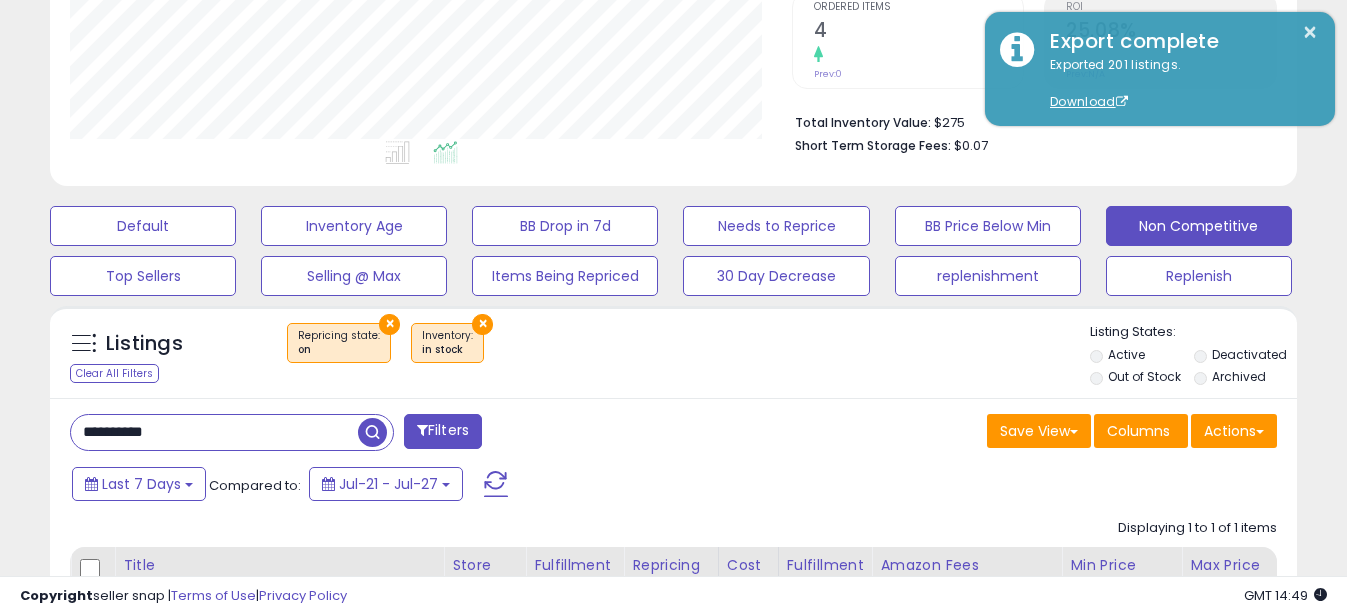 scroll, scrollTop: 999590, scrollLeft: 999270, axis: both 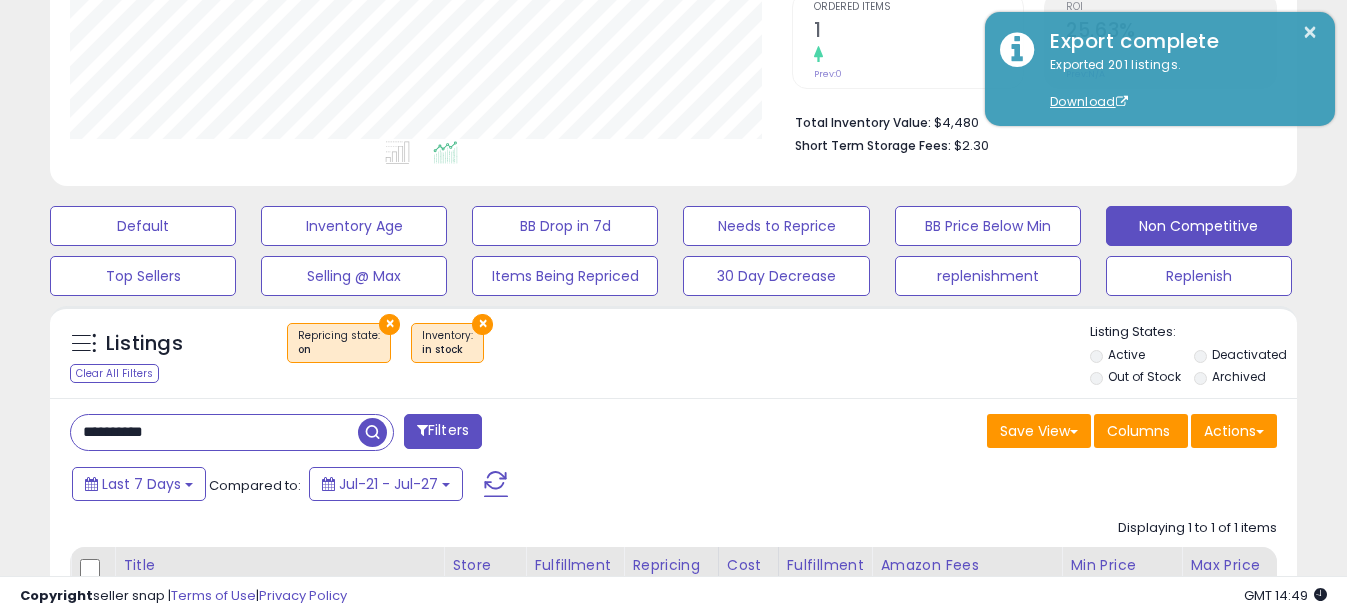 click on "**********" at bounding box center (214, 432) 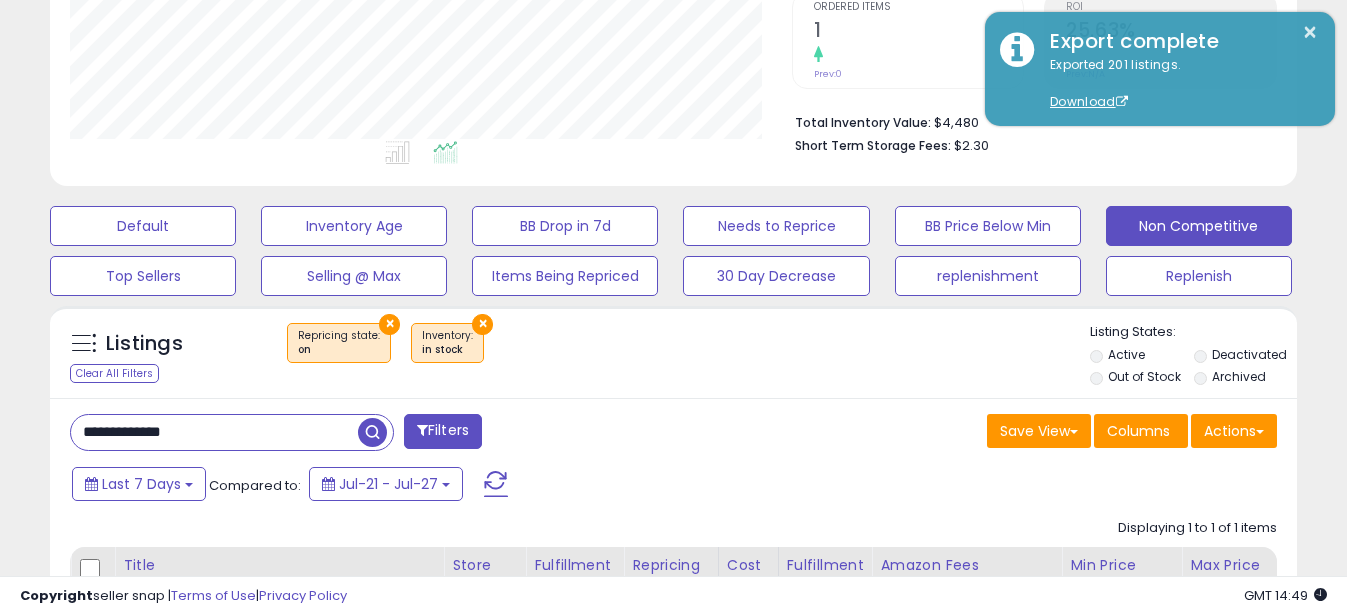 drag, startPoint x: -4, startPoint y: 422, endPoint x: 0, endPoint y: 401, distance: 21.377558 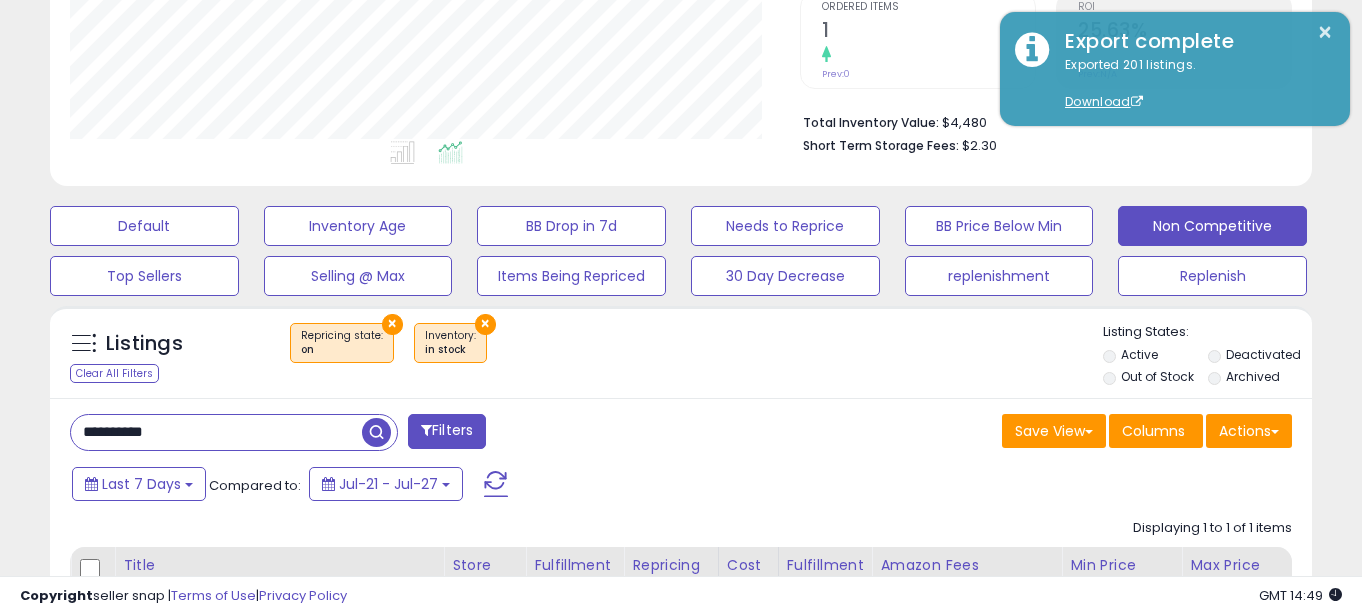 scroll, scrollTop: 999590, scrollLeft: 999270, axis: both 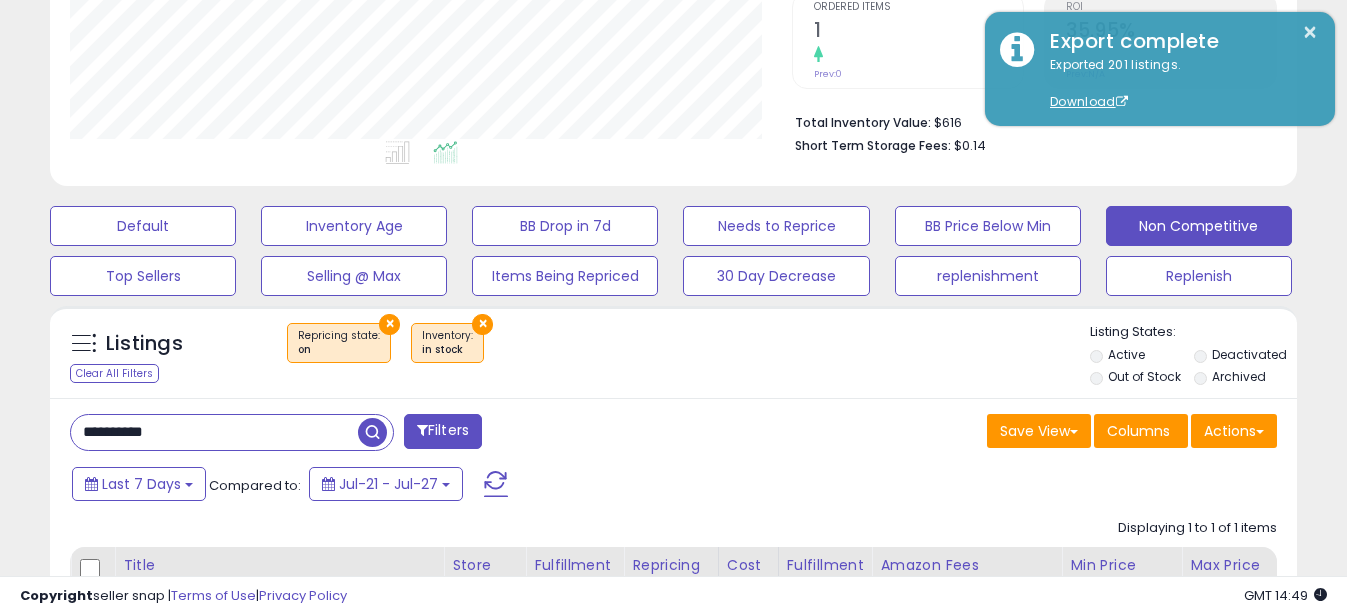 click on "**********" at bounding box center (214, 432) 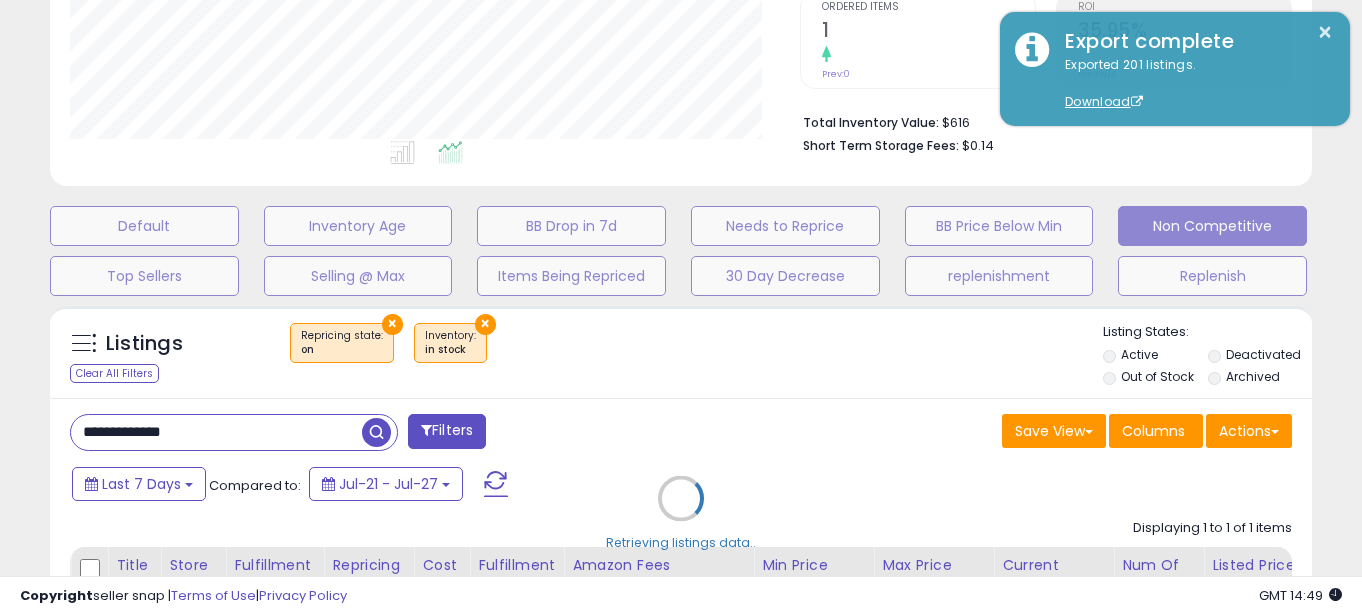 scroll, scrollTop: 999590, scrollLeft: 999270, axis: both 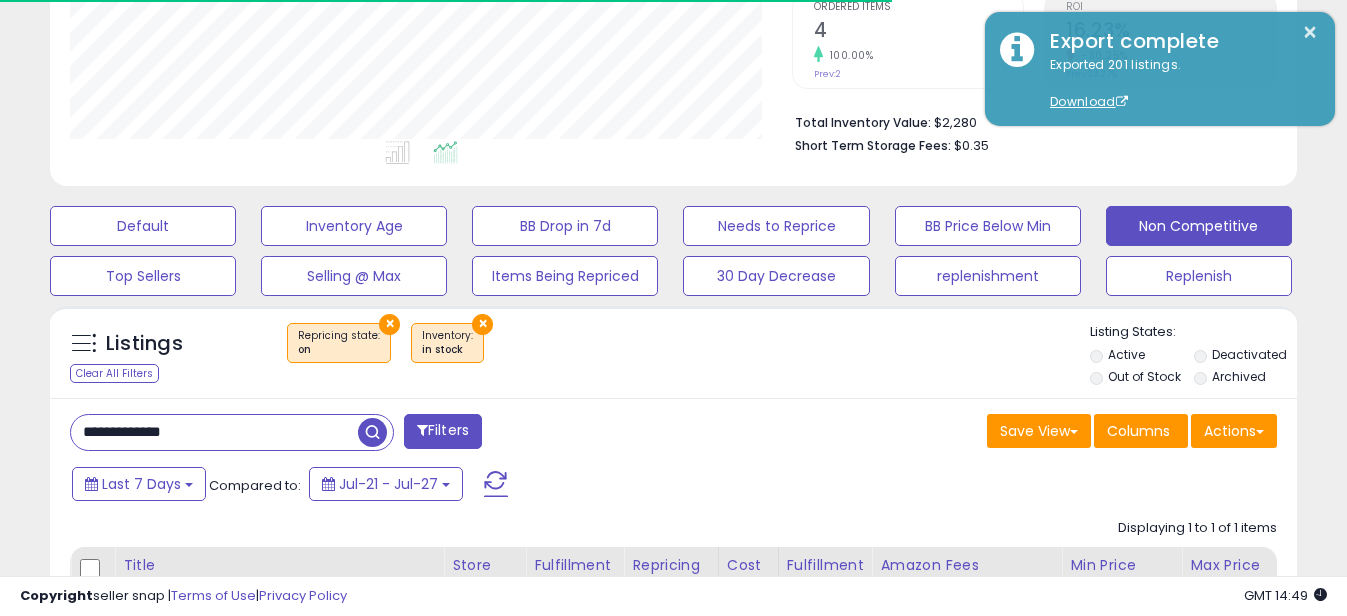 drag, startPoint x: 110, startPoint y: 429, endPoint x: 505, endPoint y: 541, distance: 410.57156 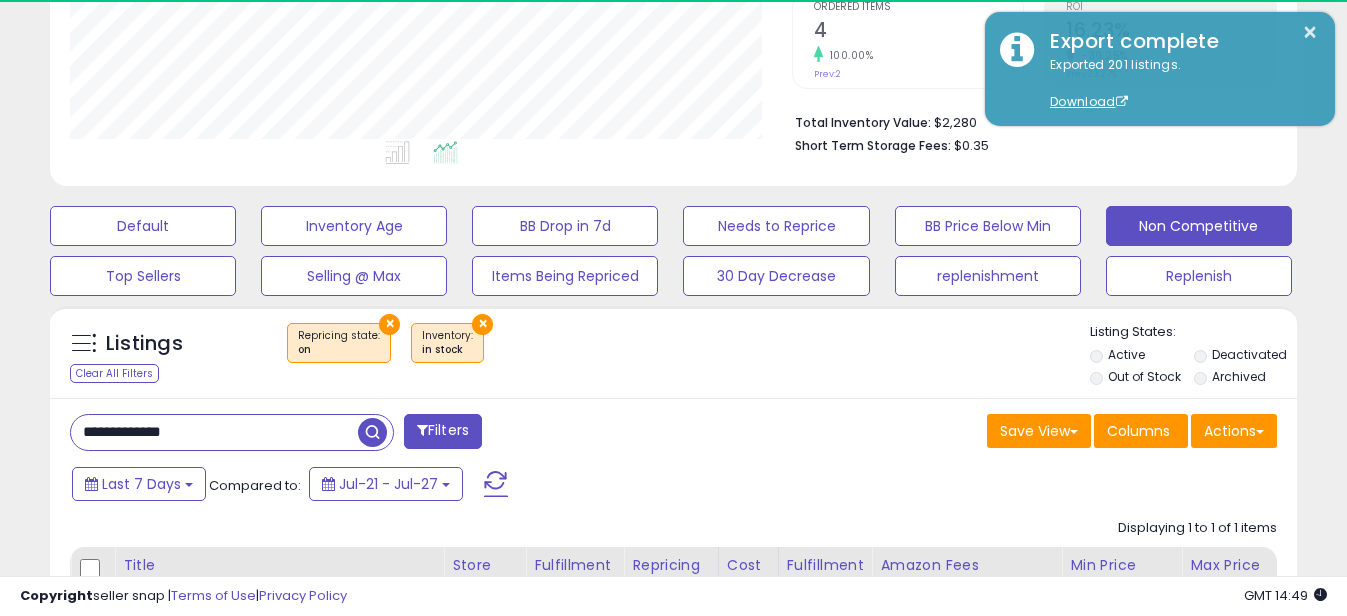 scroll, scrollTop: 999590, scrollLeft: 999278, axis: both 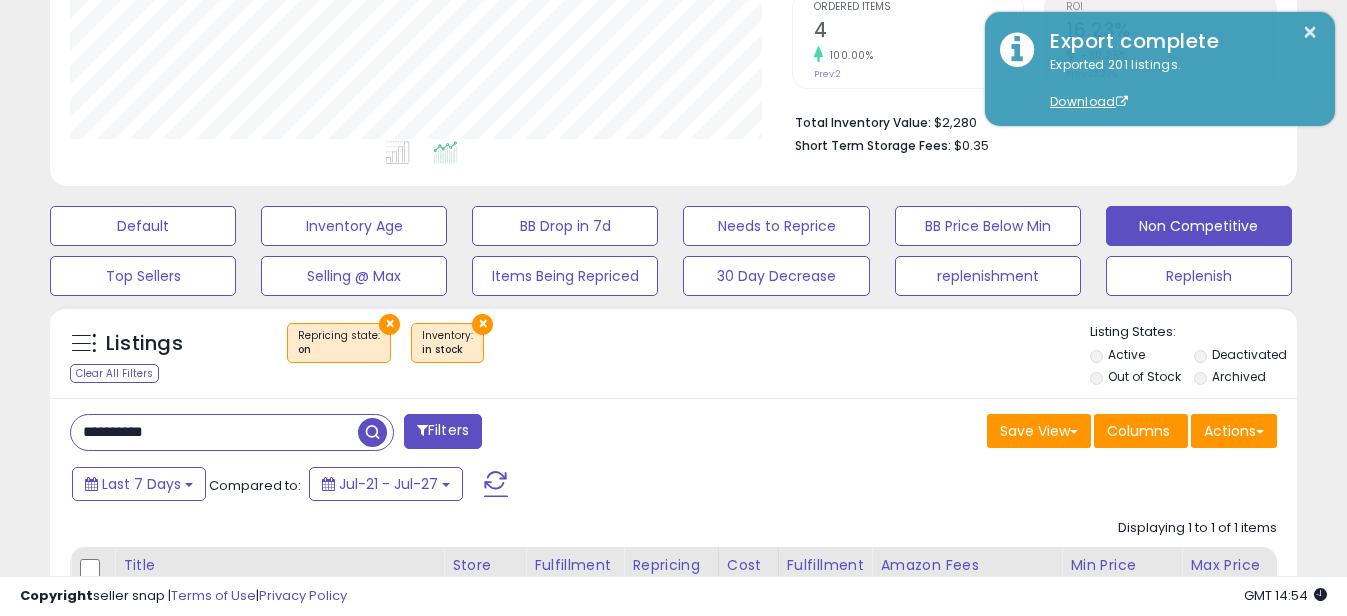click on "**********" at bounding box center (214, 432) 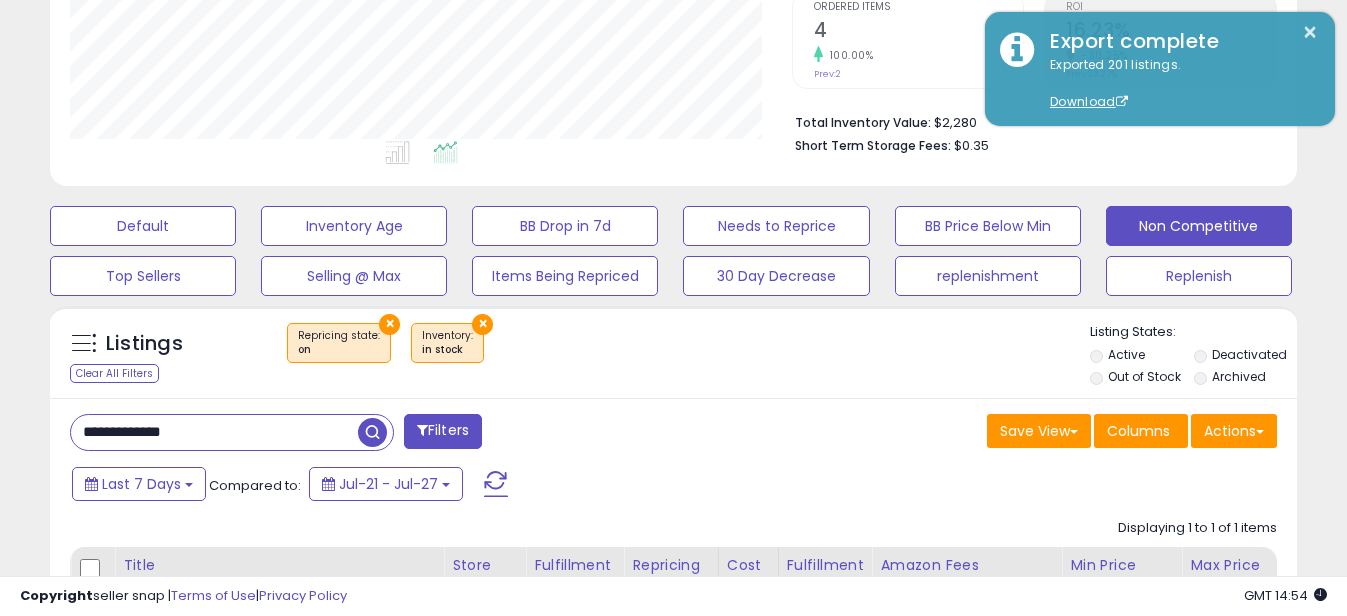 drag, startPoint x: 110, startPoint y: 431, endPoint x: 0, endPoint y: 399, distance: 114.56003 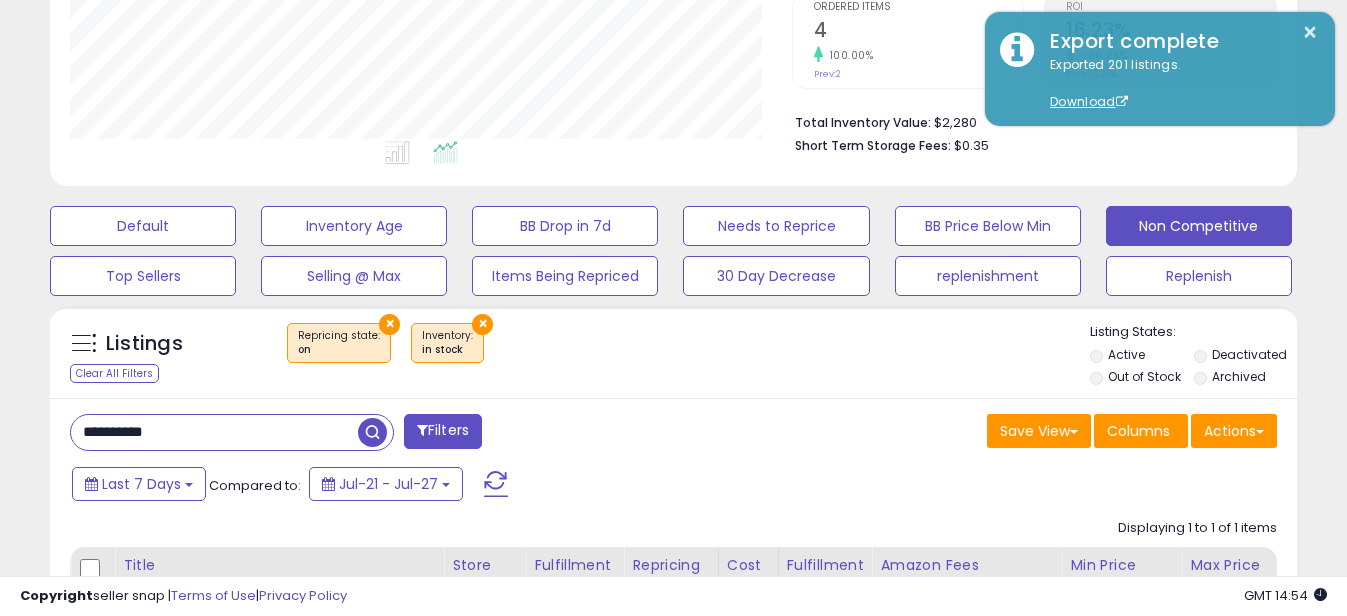 scroll, scrollTop: 999590, scrollLeft: 999270, axis: both 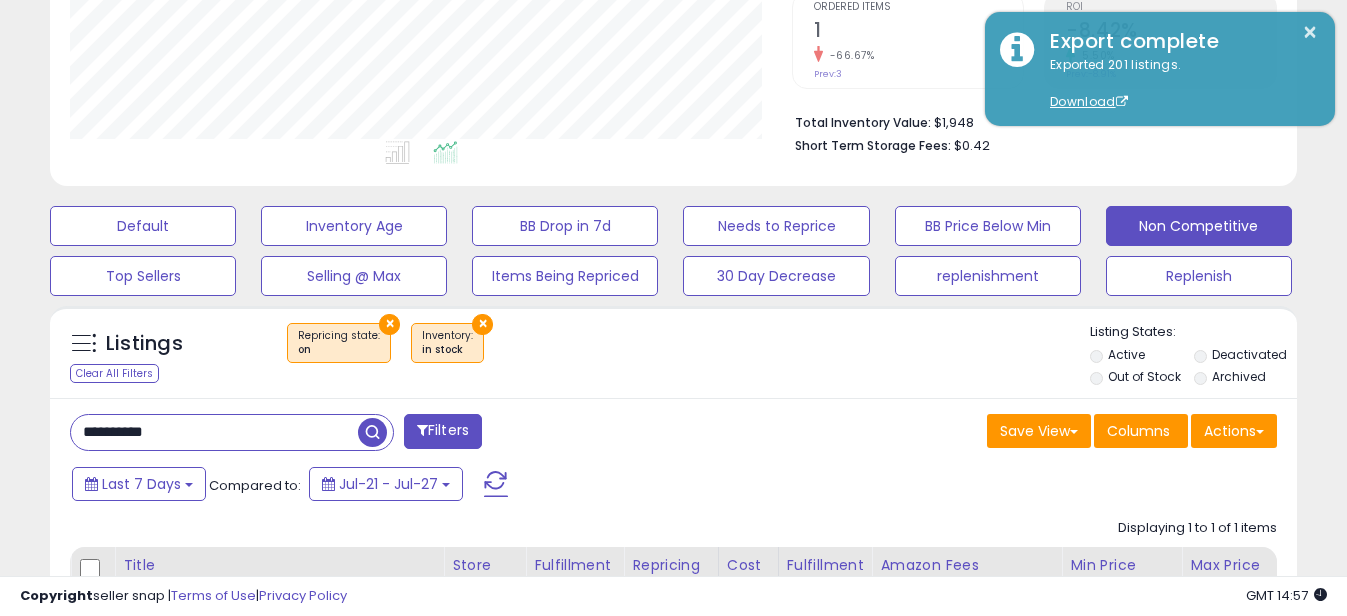 click on "**********" at bounding box center (214, 432) 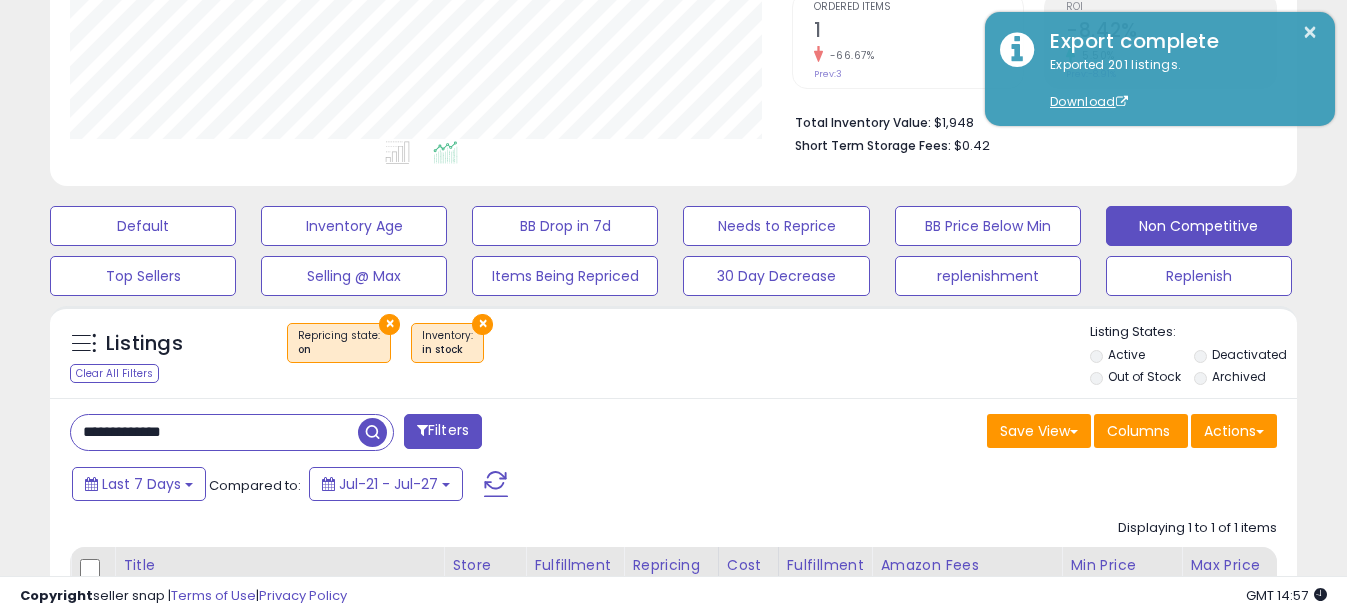 drag, startPoint x: 113, startPoint y: 435, endPoint x: 90, endPoint y: 436, distance: 23.021729 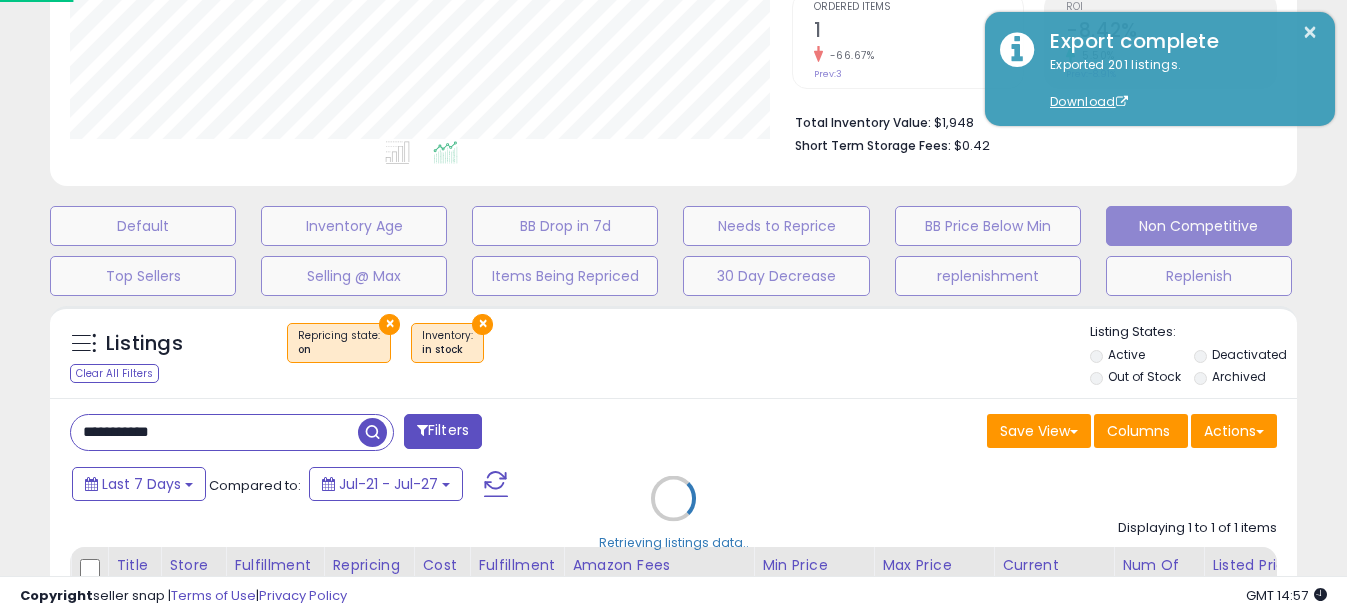 scroll, scrollTop: 999590, scrollLeft: 999270, axis: both 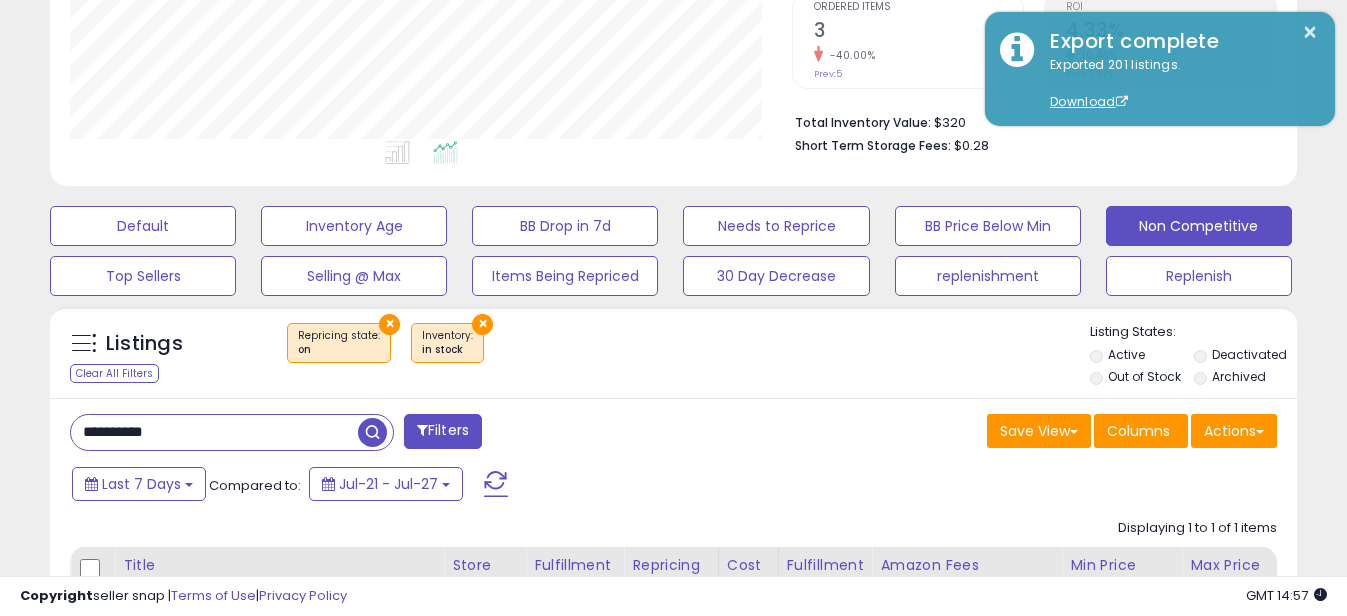 click on "**********" at bounding box center (214, 432) 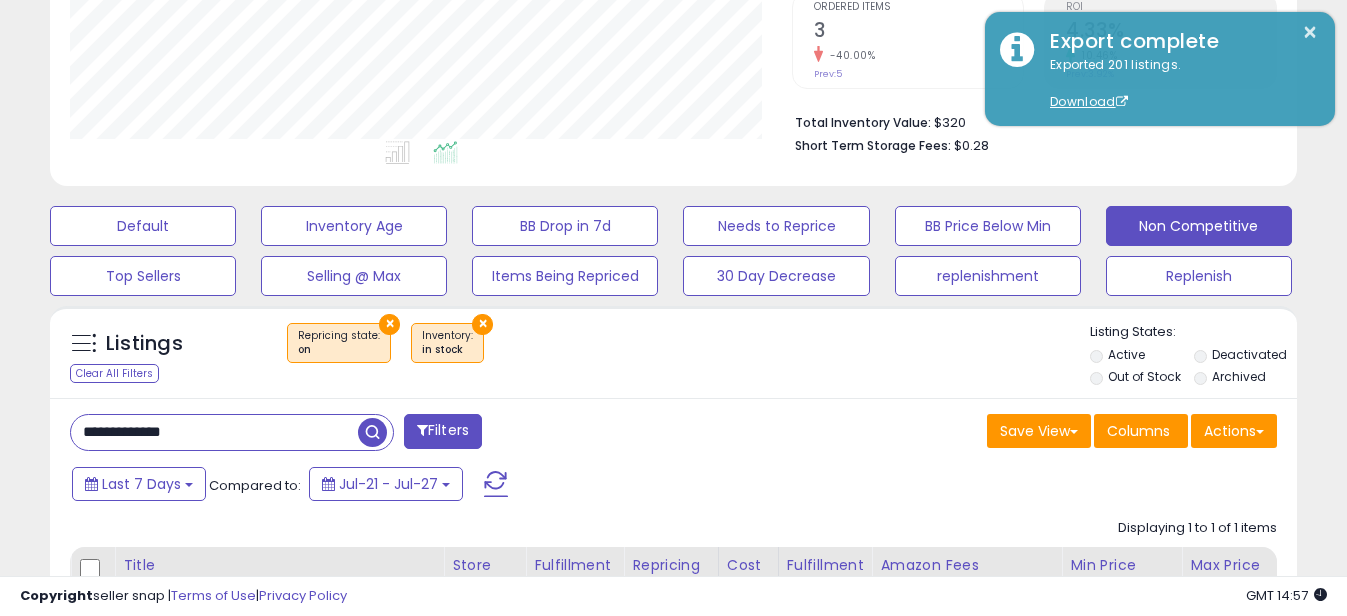 drag, startPoint x: 110, startPoint y: 429, endPoint x: -4, endPoint y: 430, distance: 114.00439 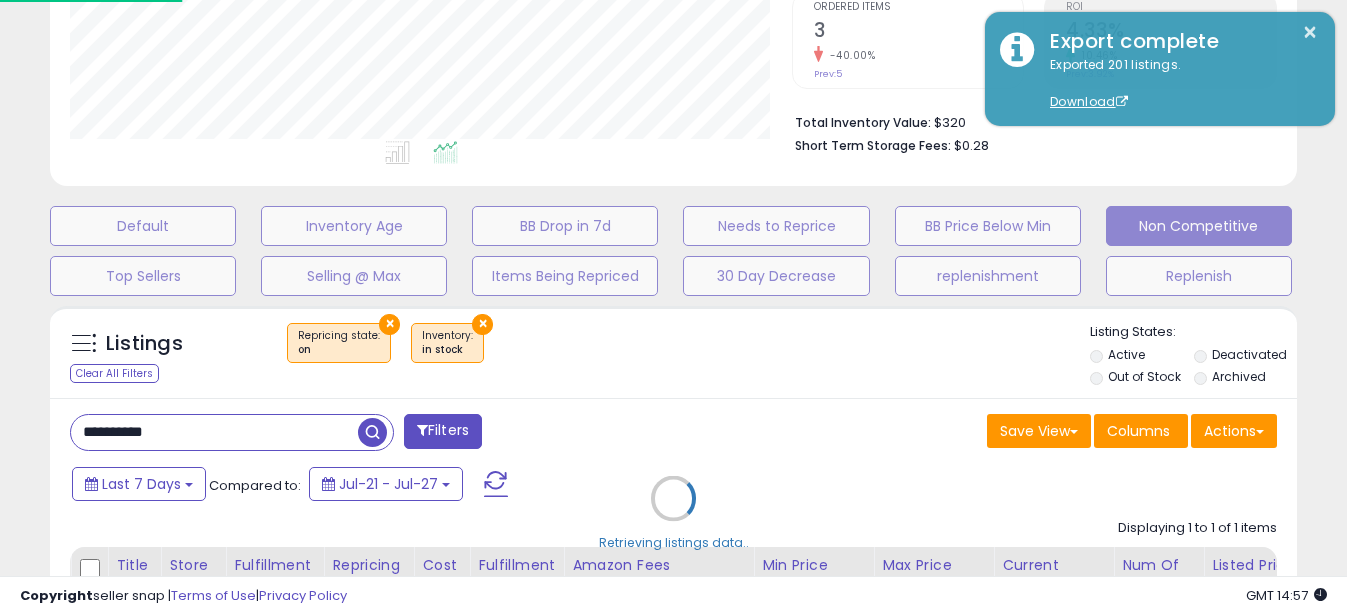 scroll, scrollTop: 999590, scrollLeft: 999270, axis: both 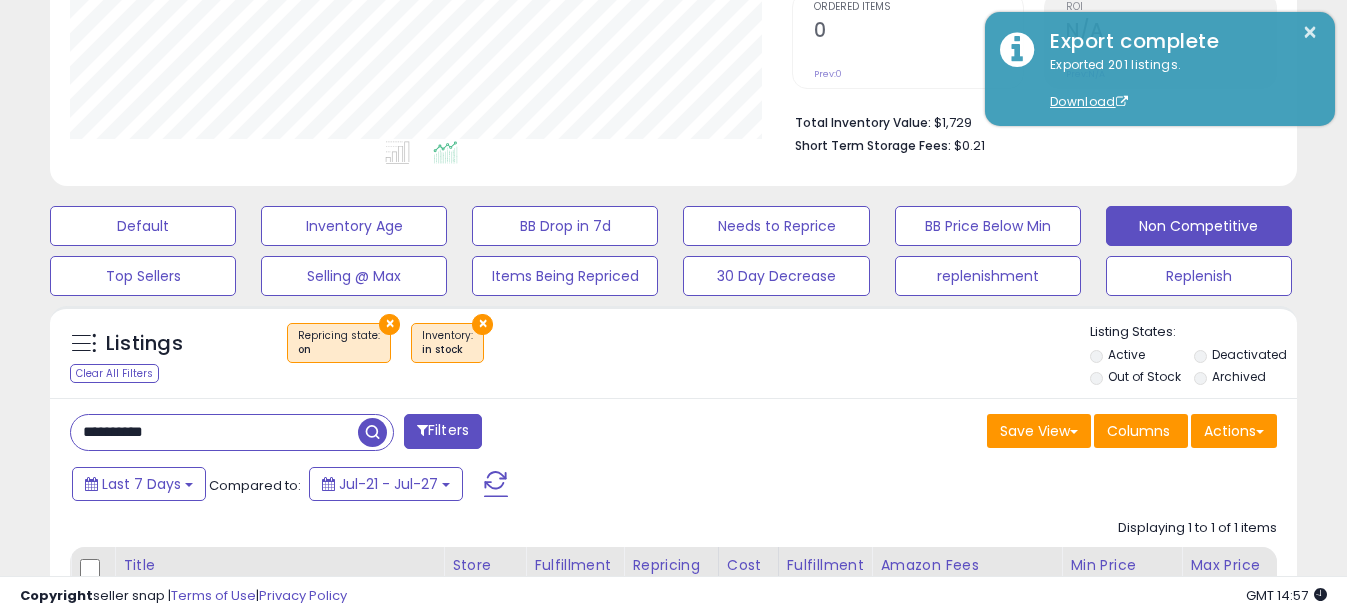 click on "**********" at bounding box center [214, 432] 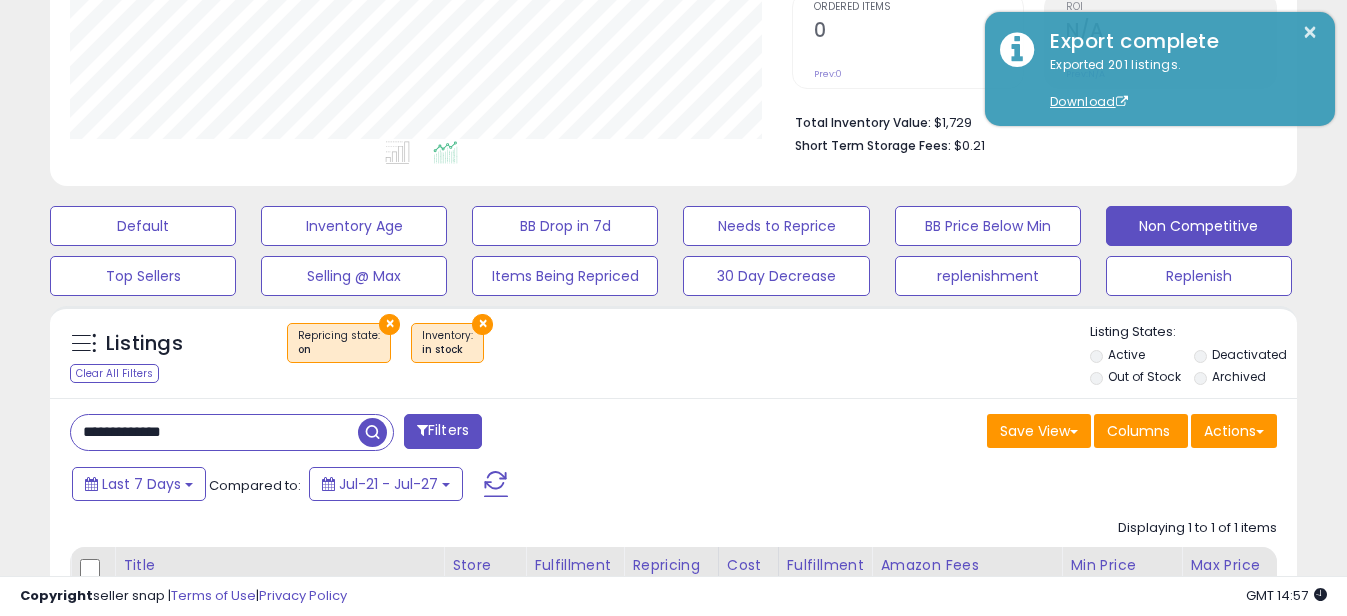 drag, startPoint x: 104, startPoint y: 430, endPoint x: 6, endPoint y: 430, distance: 98 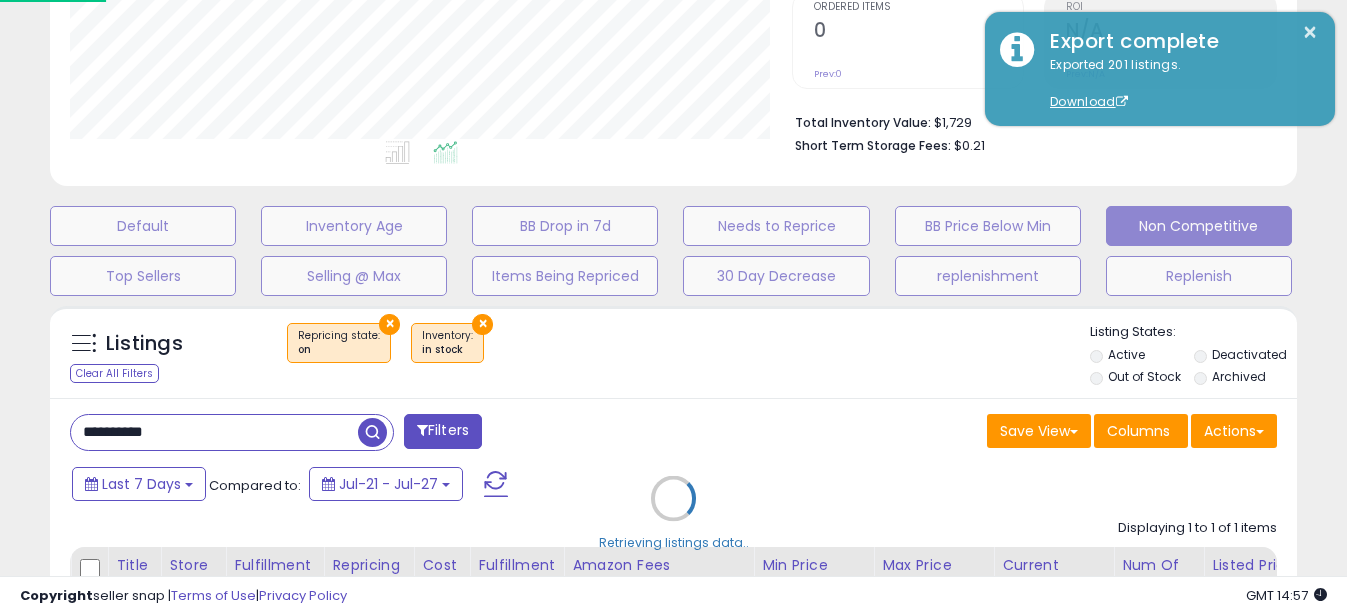 scroll, scrollTop: 999590, scrollLeft: 999270, axis: both 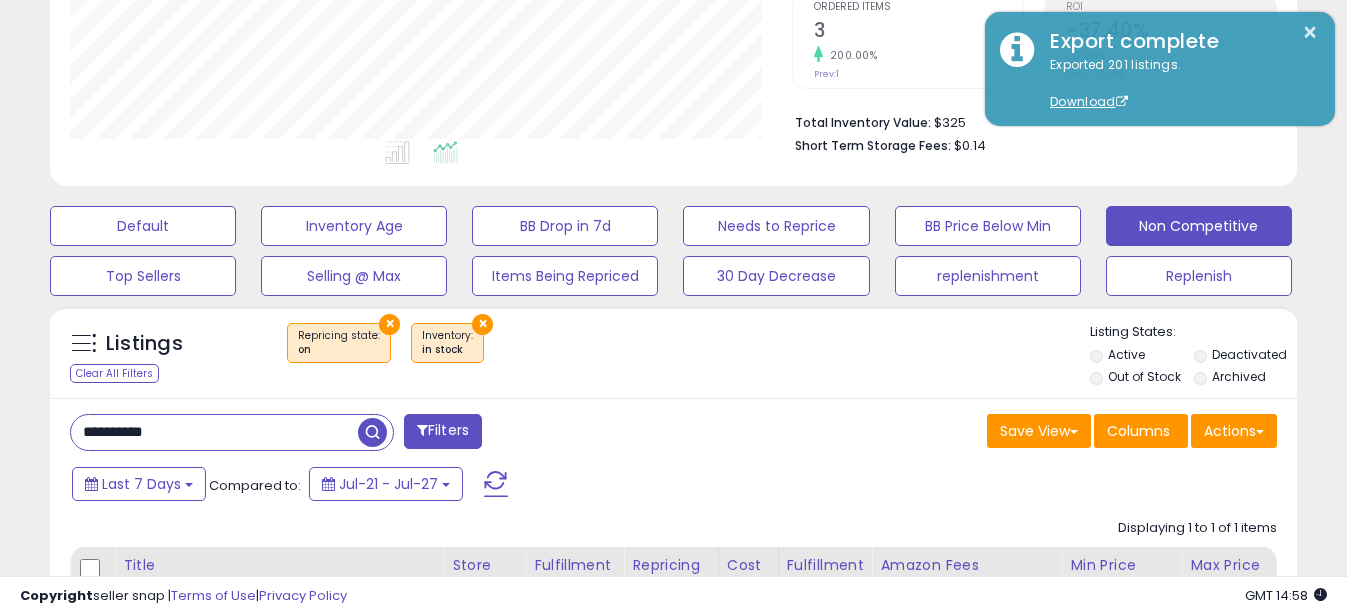 click on "**********" at bounding box center (214, 432) 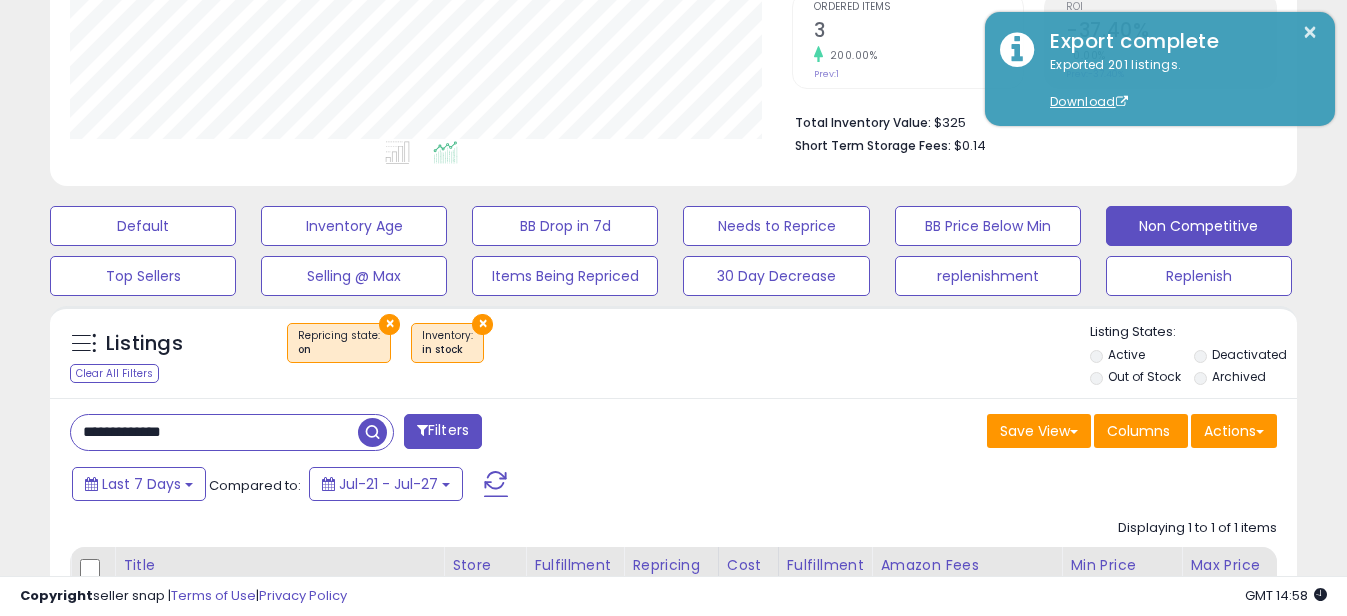 drag, startPoint x: 109, startPoint y: 432, endPoint x: 0, endPoint y: 408, distance: 111.61093 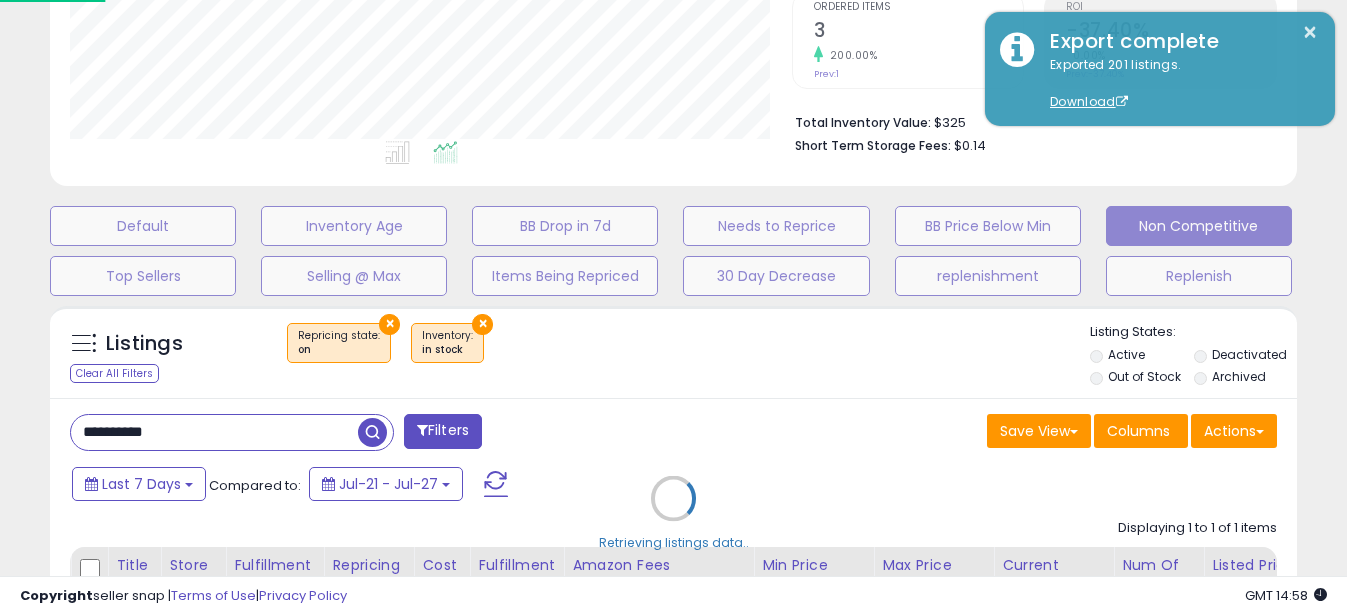 scroll, scrollTop: 999590, scrollLeft: 999270, axis: both 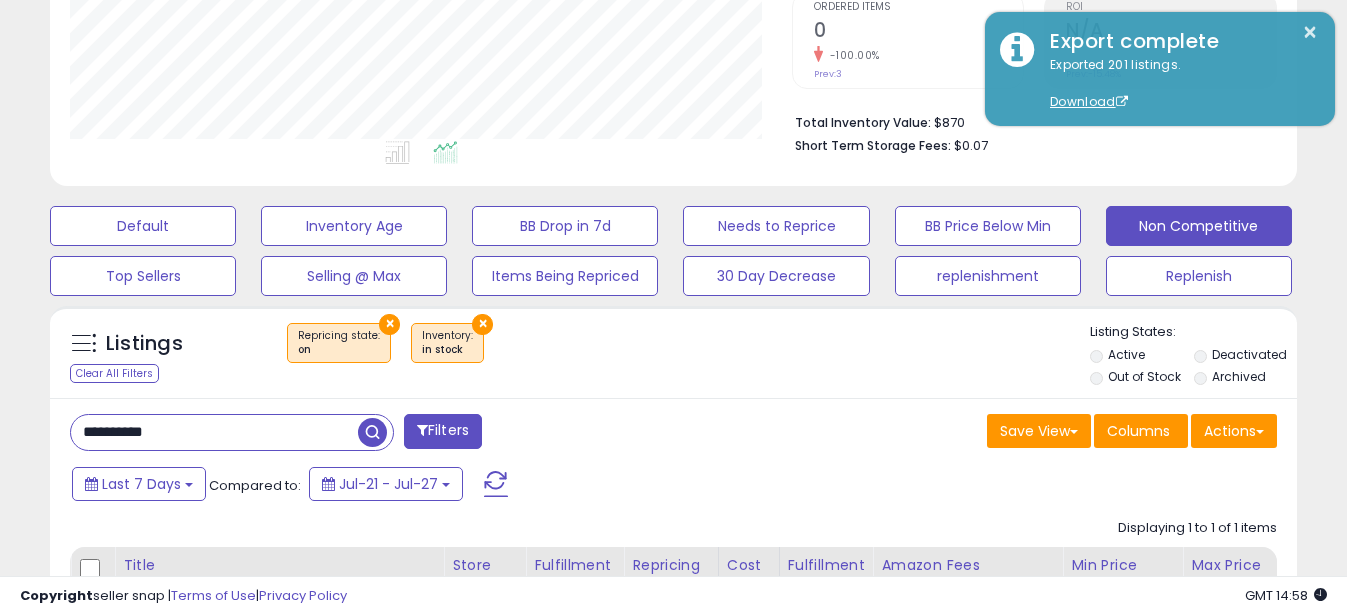 click on "**********" at bounding box center (214, 432) 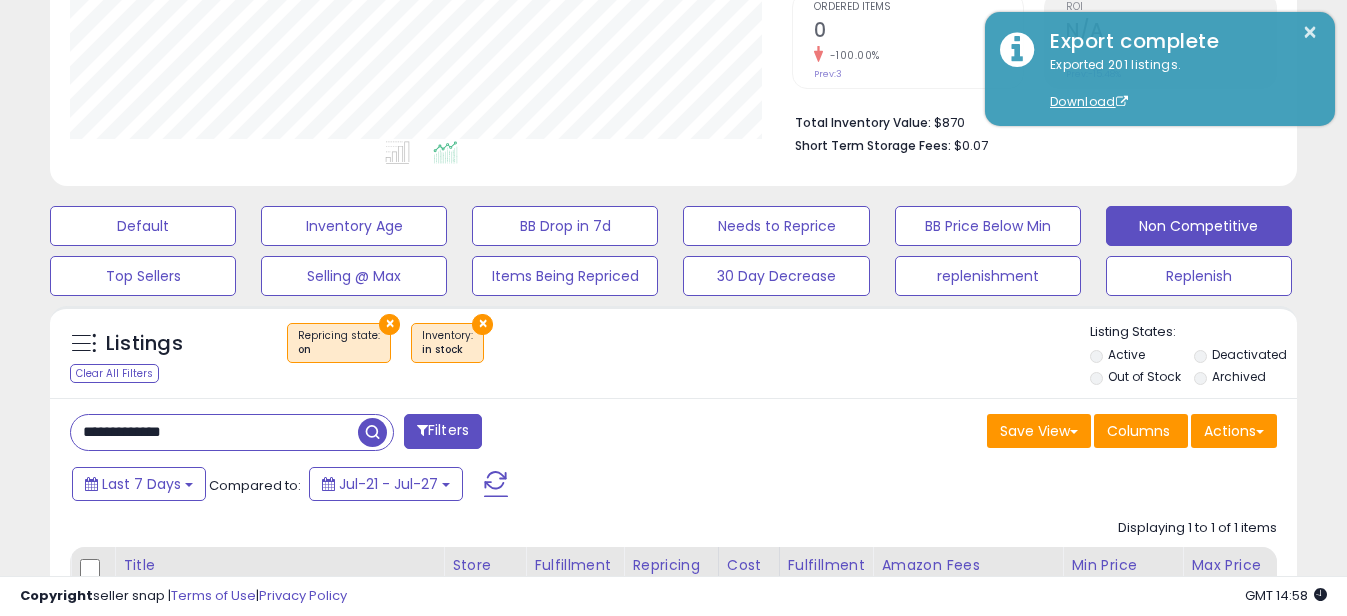 drag, startPoint x: 112, startPoint y: 432, endPoint x: -4, endPoint y: 406, distance: 118.87809 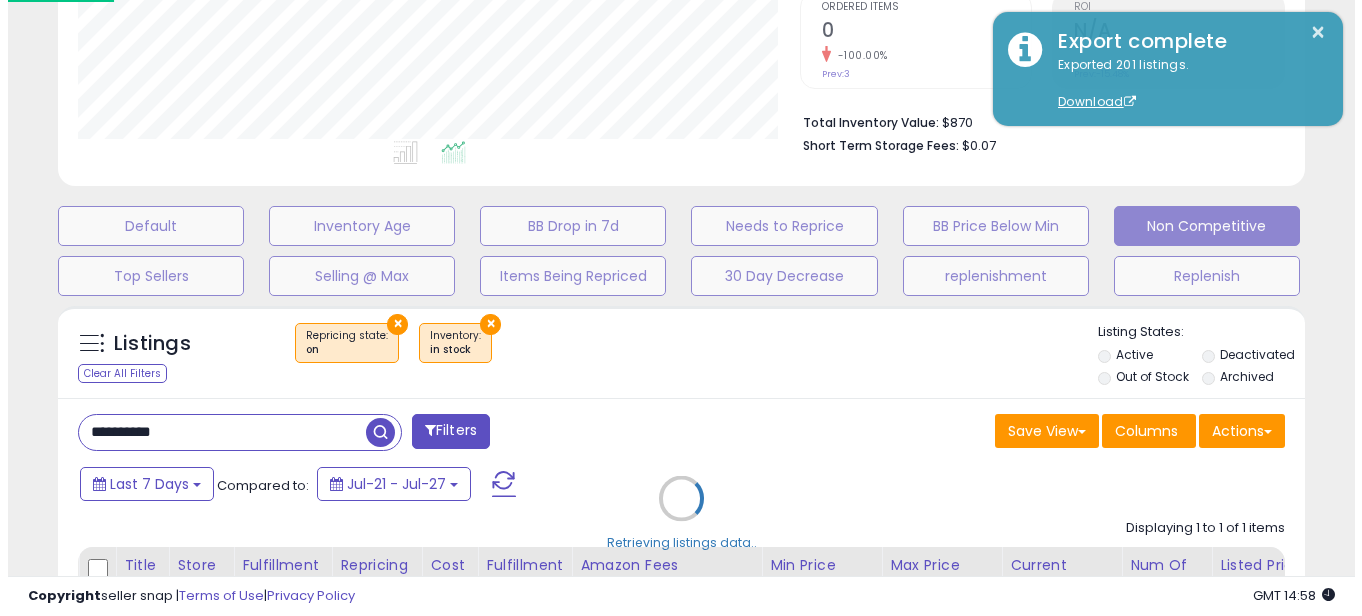 scroll, scrollTop: 999590, scrollLeft: 999270, axis: both 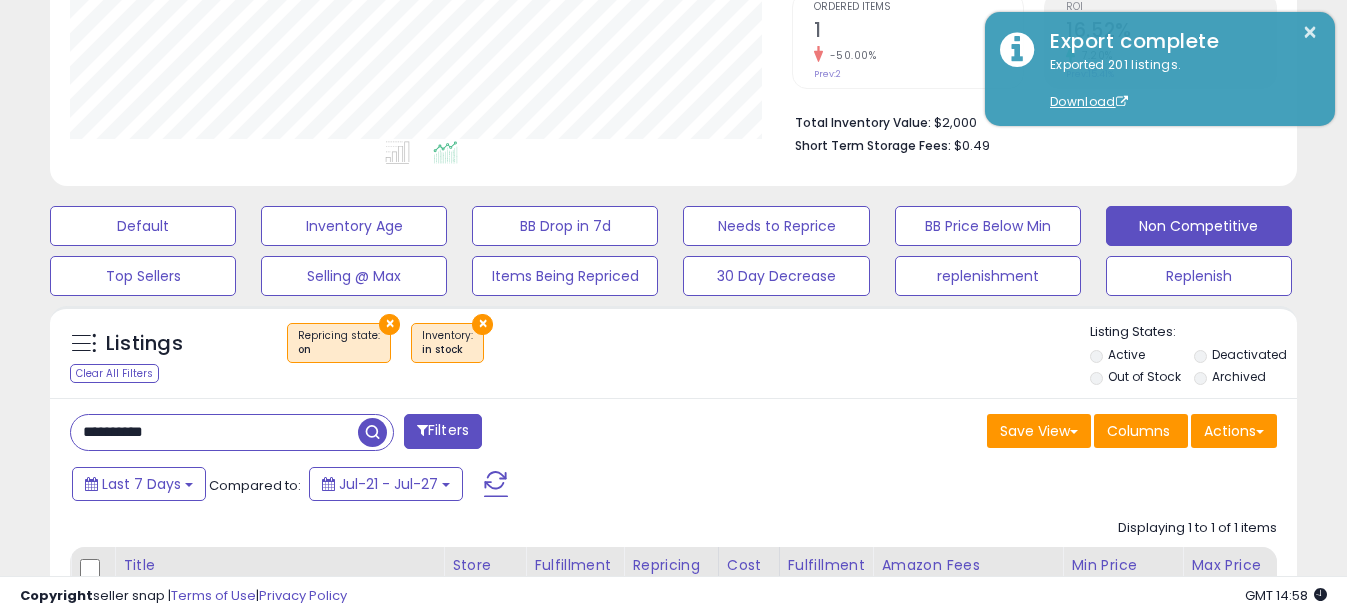 click on "**********" at bounding box center (214, 432) 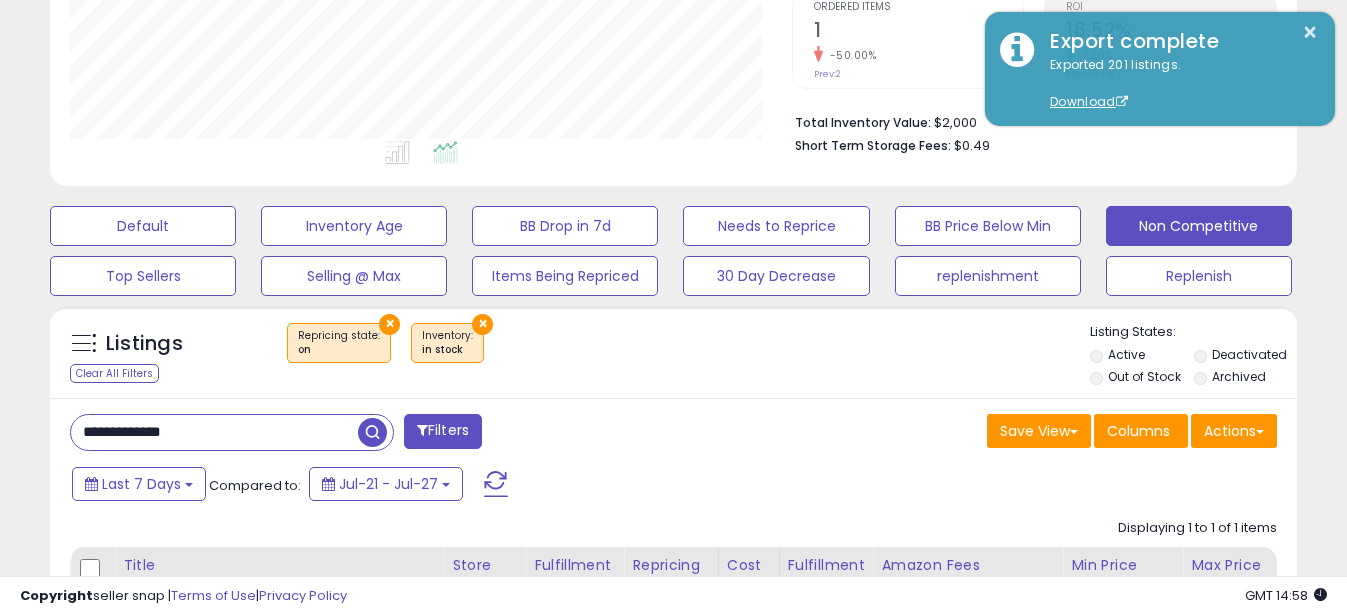 drag, startPoint x: 113, startPoint y: 425, endPoint x: -4, endPoint y: 425, distance: 117 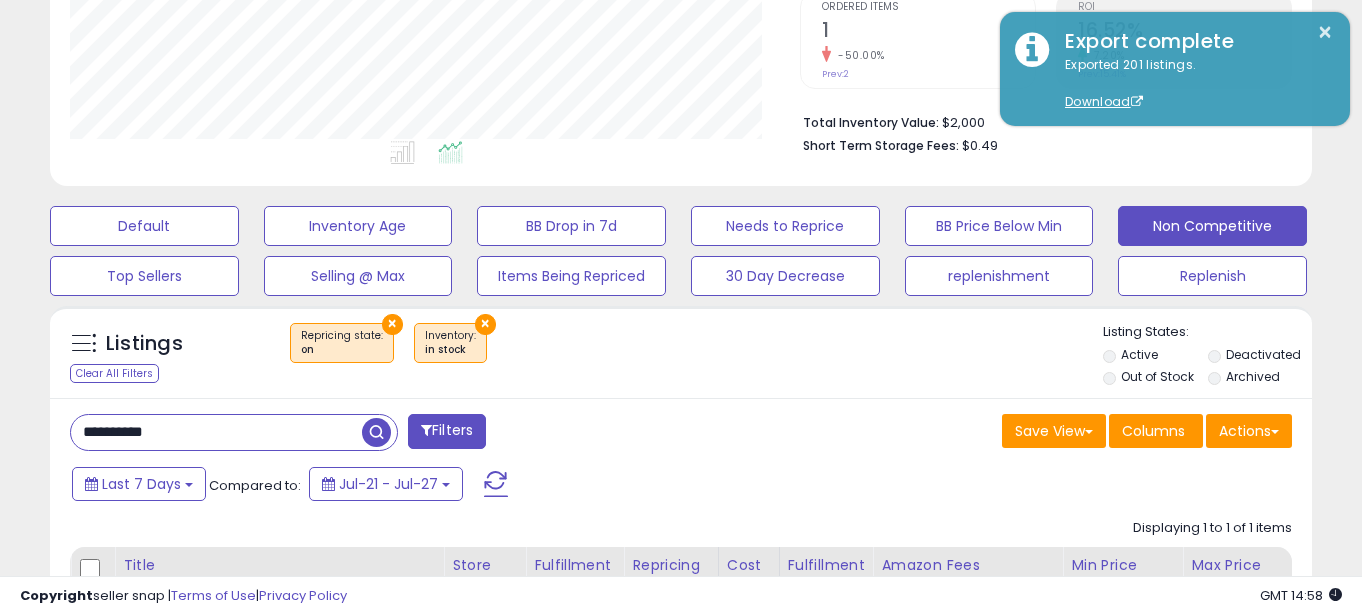 scroll, scrollTop: 999590, scrollLeft: 999270, axis: both 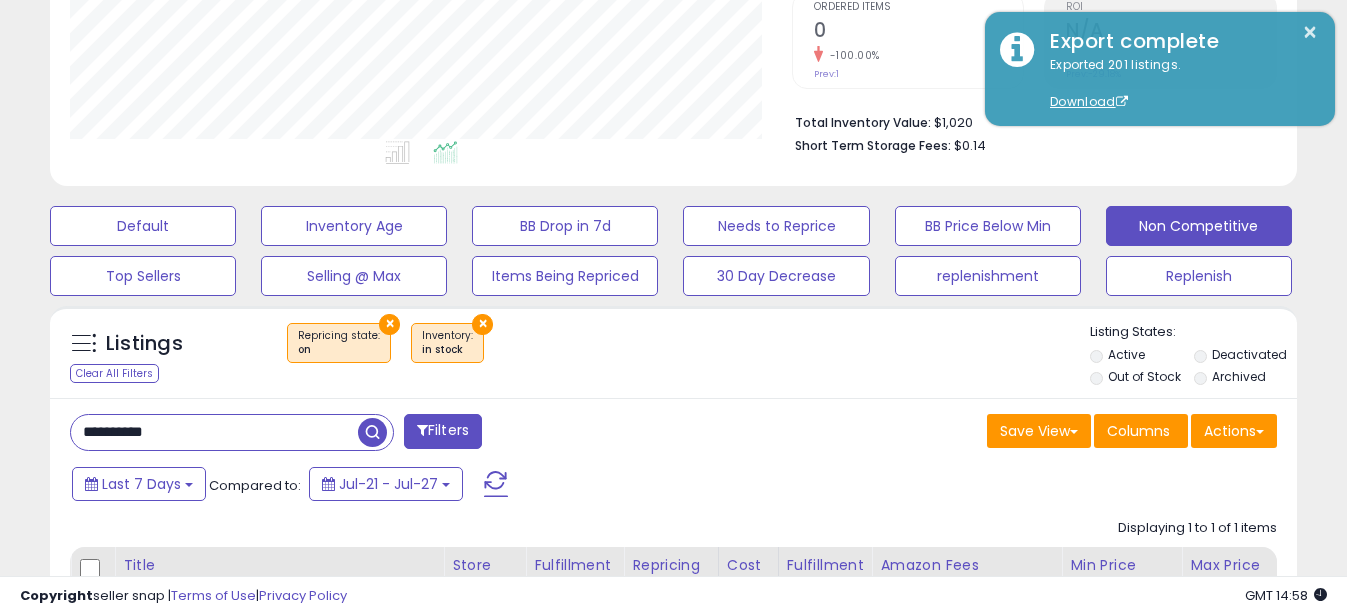 click on "**********" at bounding box center (214, 432) 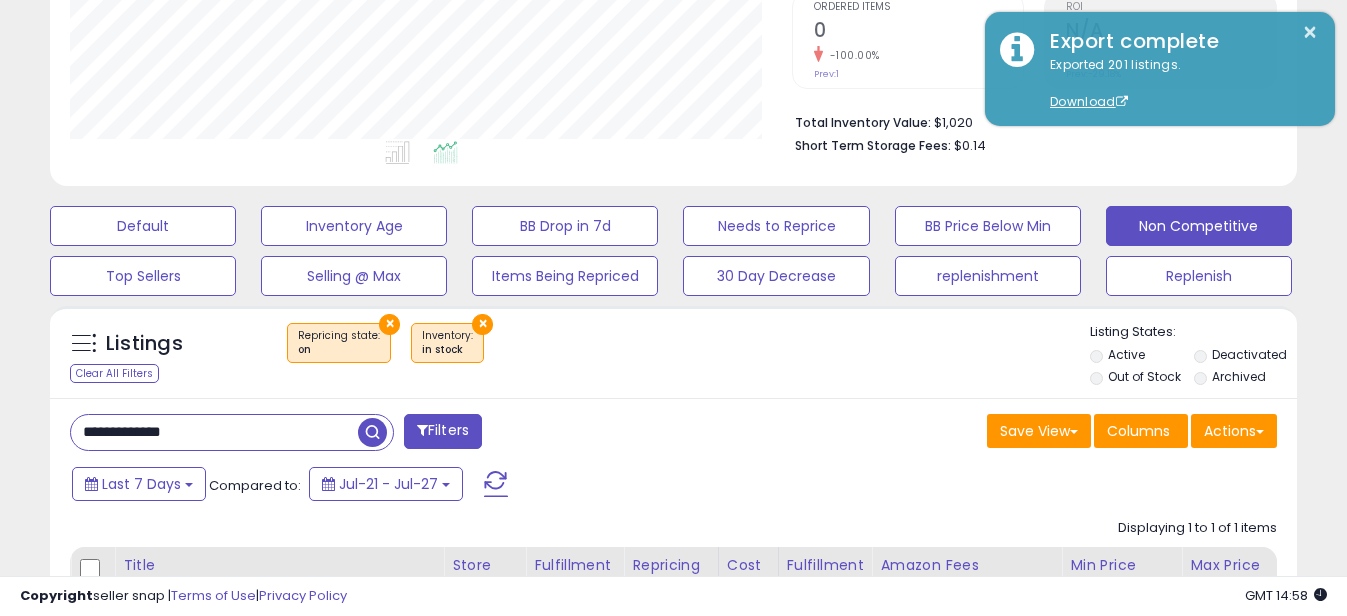 drag, startPoint x: 107, startPoint y: 431, endPoint x: 0, endPoint y: 431, distance: 107 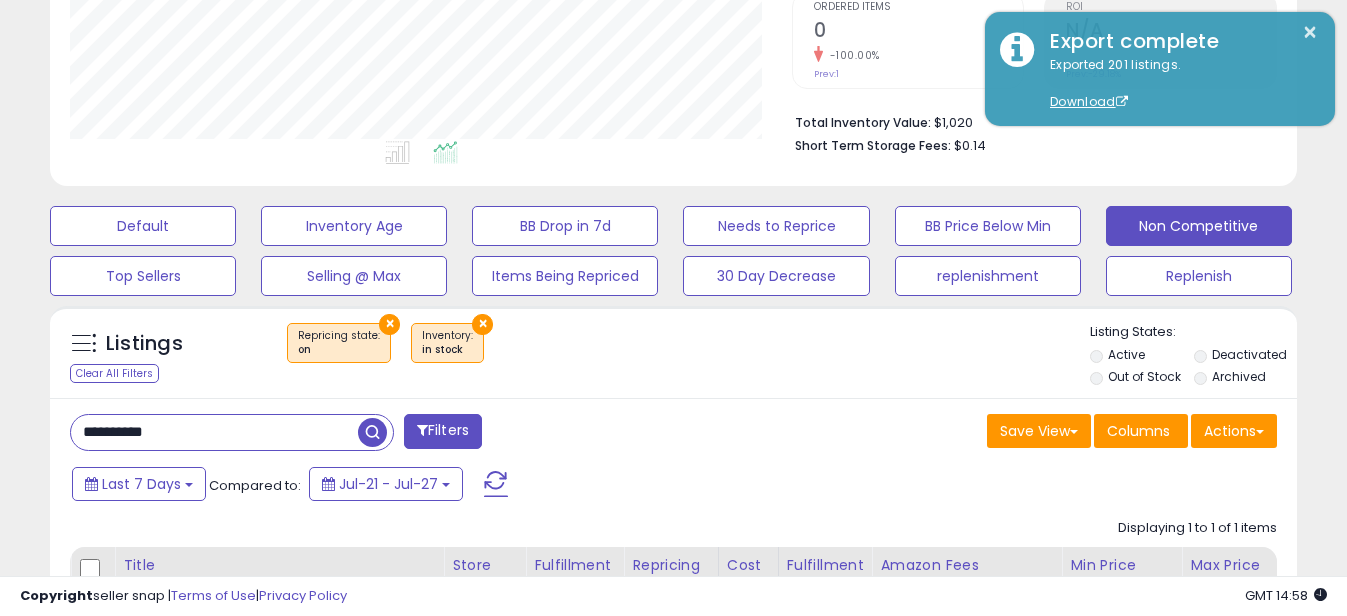 scroll, scrollTop: 999590, scrollLeft: 999270, axis: both 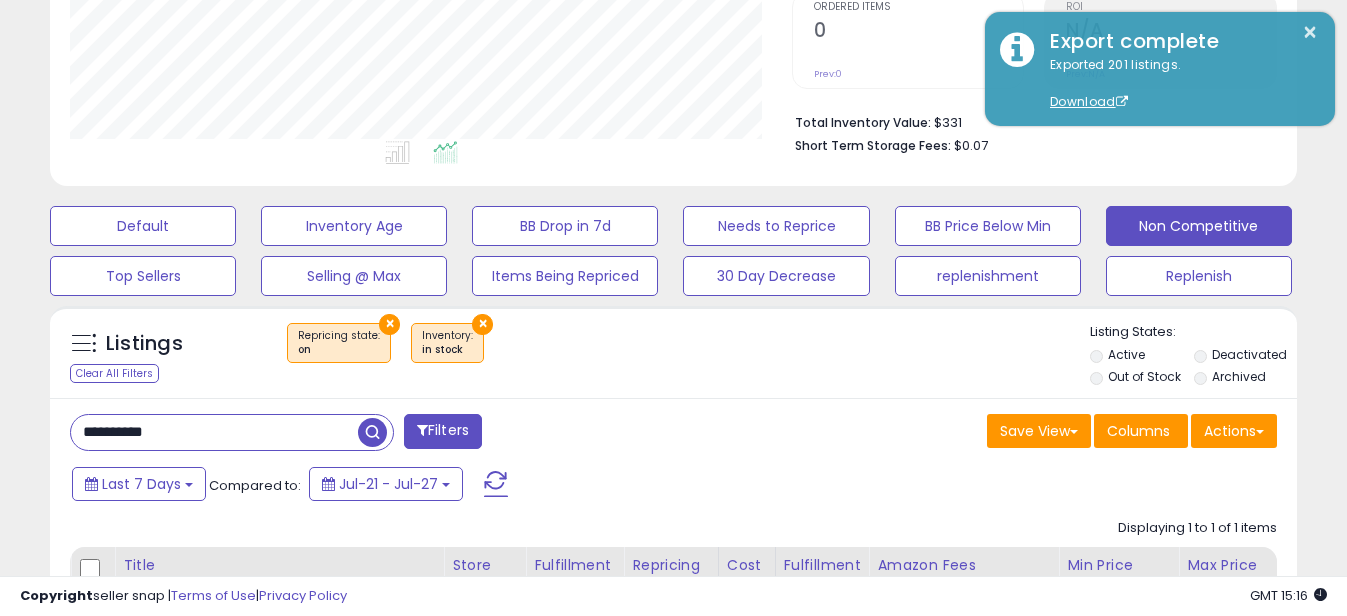 click on "**********" at bounding box center (214, 432) 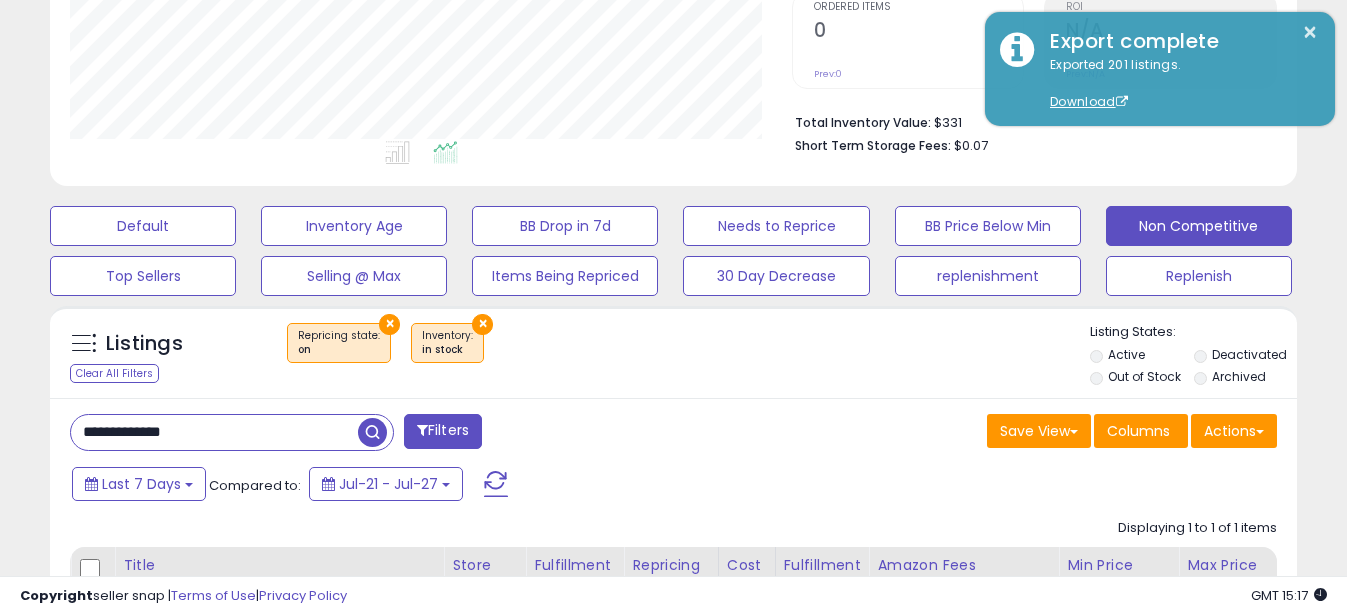drag, startPoint x: 112, startPoint y: 424, endPoint x: 74, endPoint y: 428, distance: 38.209946 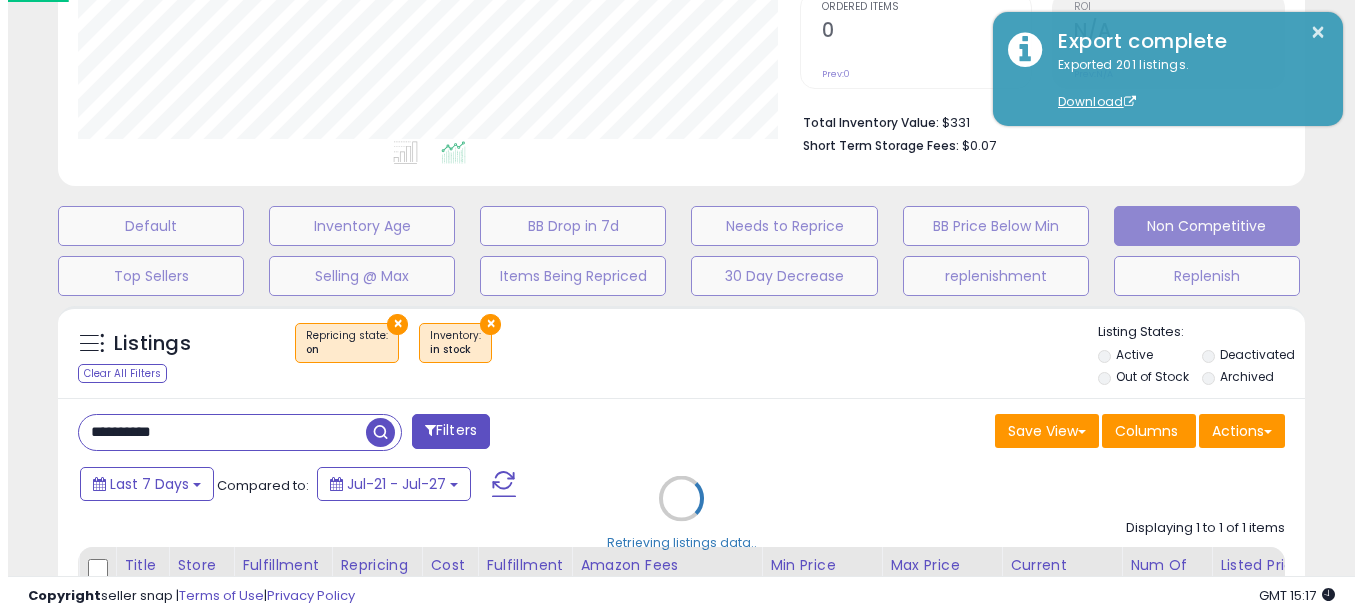scroll, scrollTop: 999590, scrollLeft: 999270, axis: both 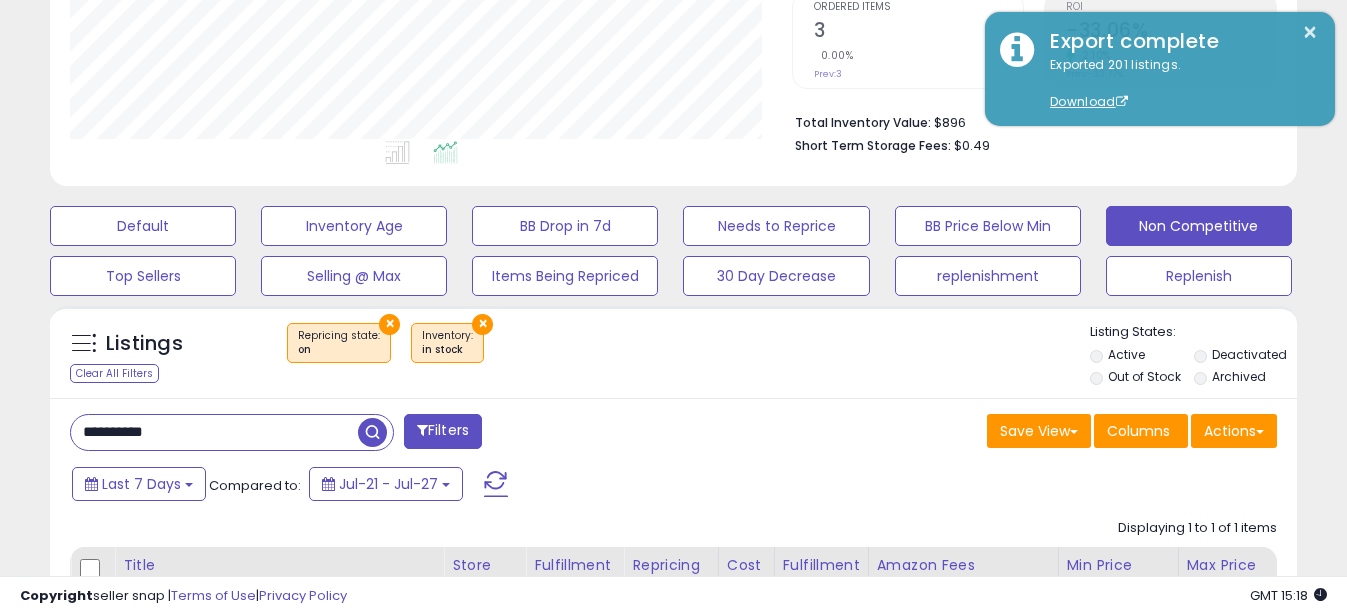 click on "**********" at bounding box center [214, 432] 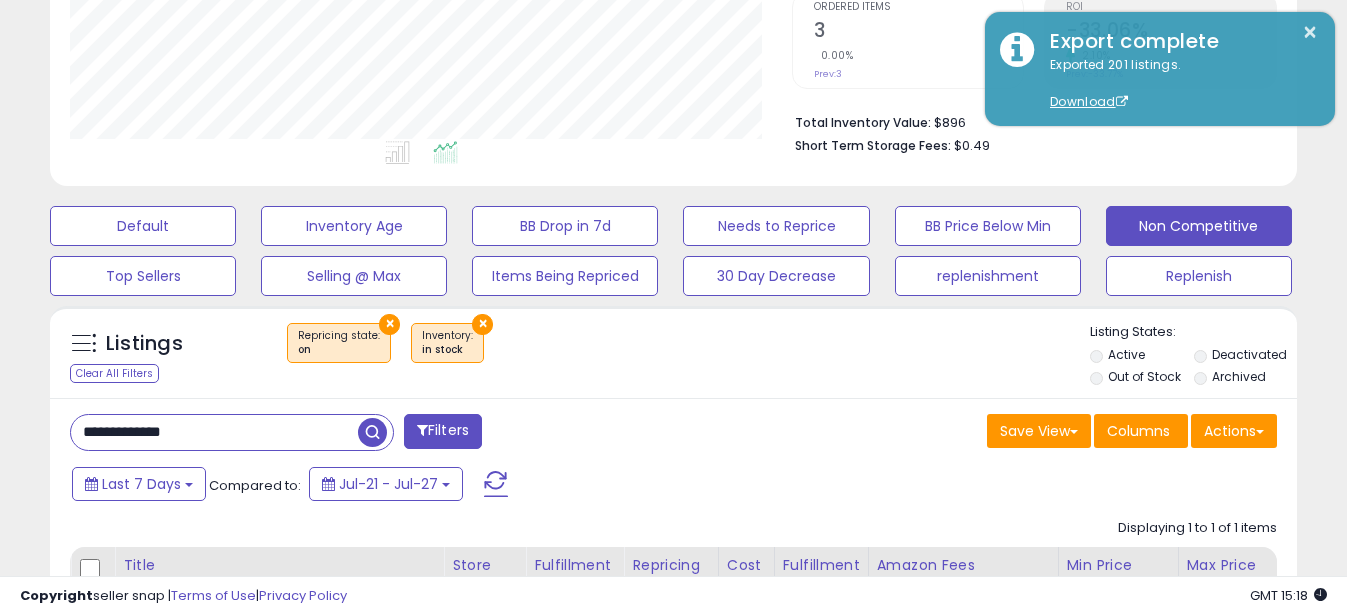 drag, startPoint x: 110, startPoint y: 436, endPoint x: 0, endPoint y: 430, distance: 110.16351 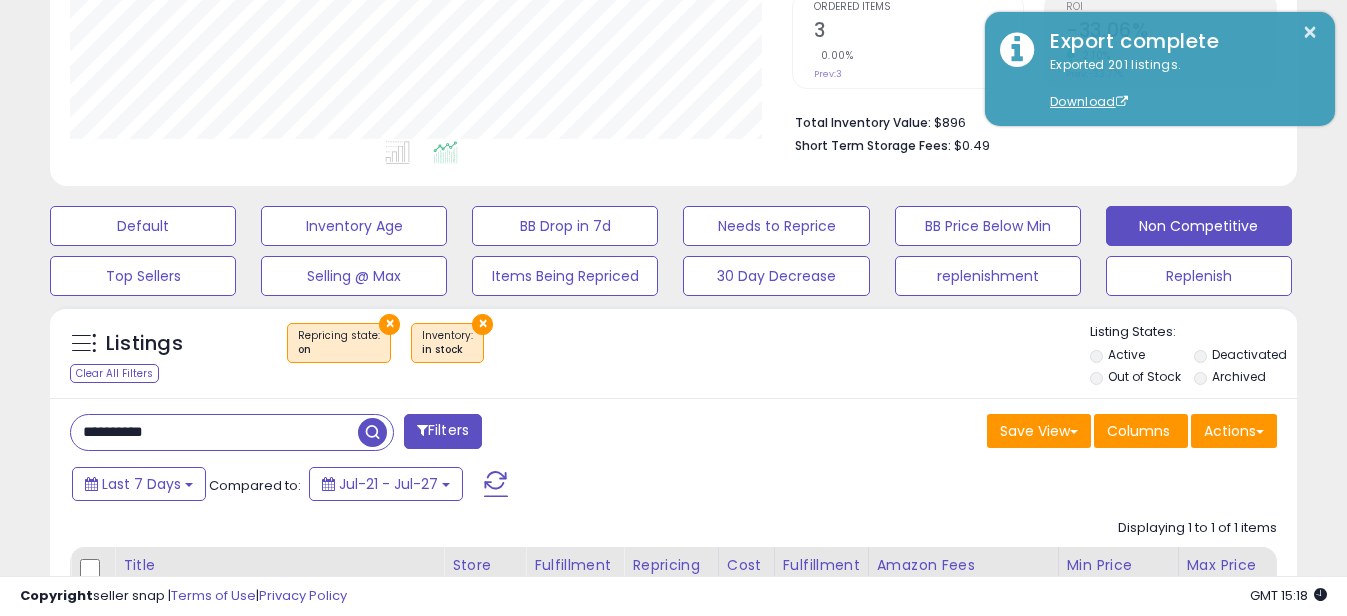 scroll, scrollTop: 999590, scrollLeft: 999270, axis: both 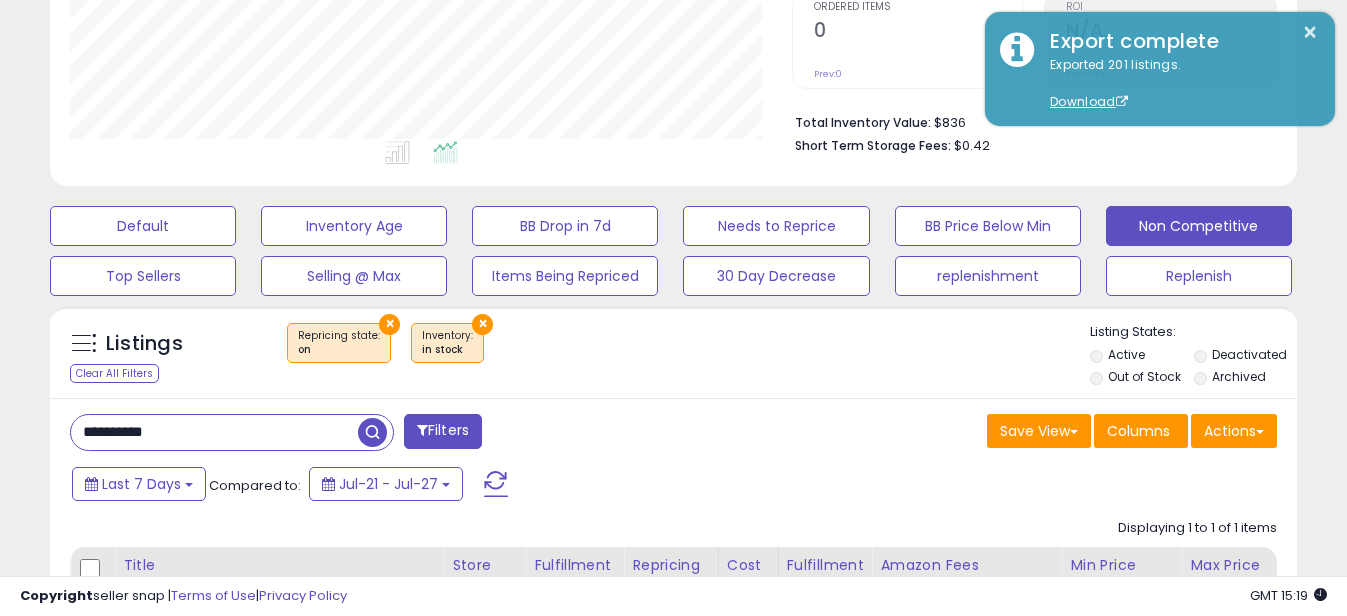 click on "**********" at bounding box center [214, 432] 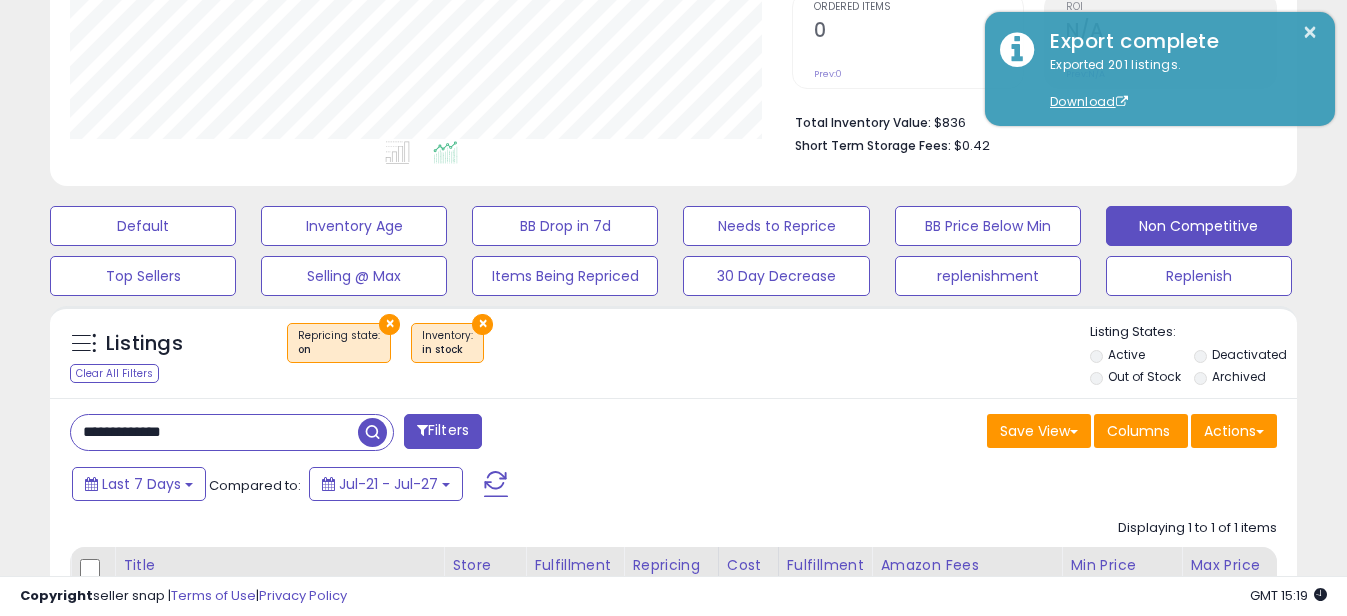 drag, startPoint x: 108, startPoint y: 433, endPoint x: 33, endPoint y: 479, distance: 87.982956 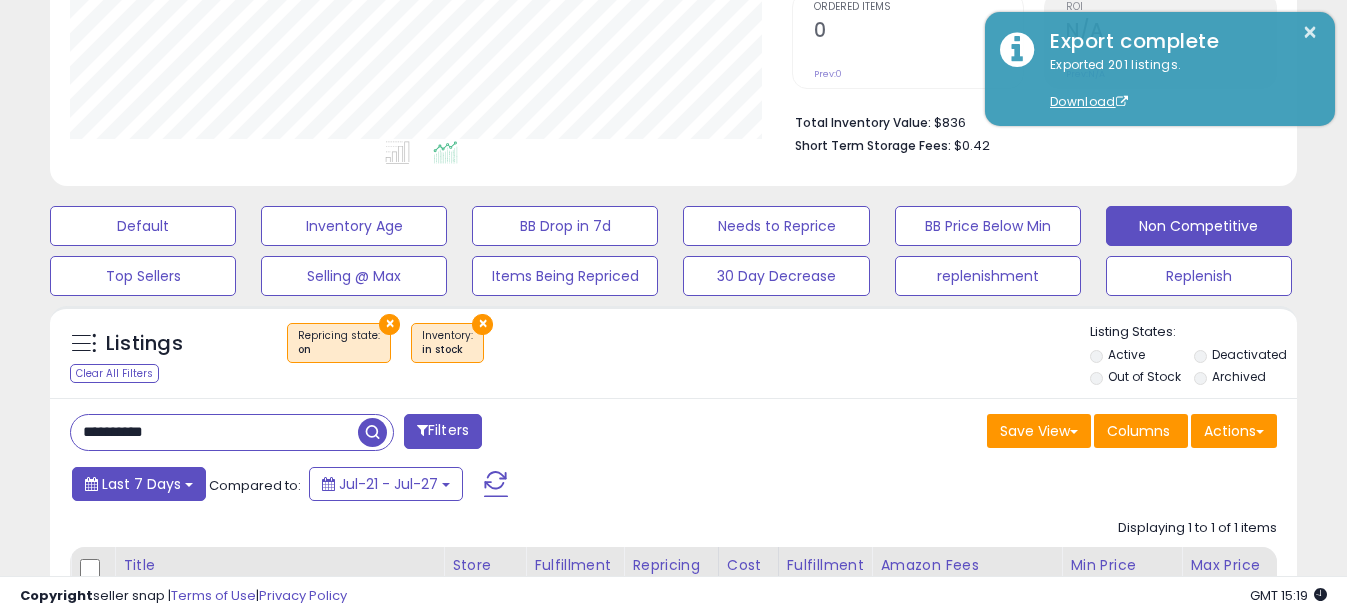 scroll, scrollTop: 999590, scrollLeft: 999270, axis: both 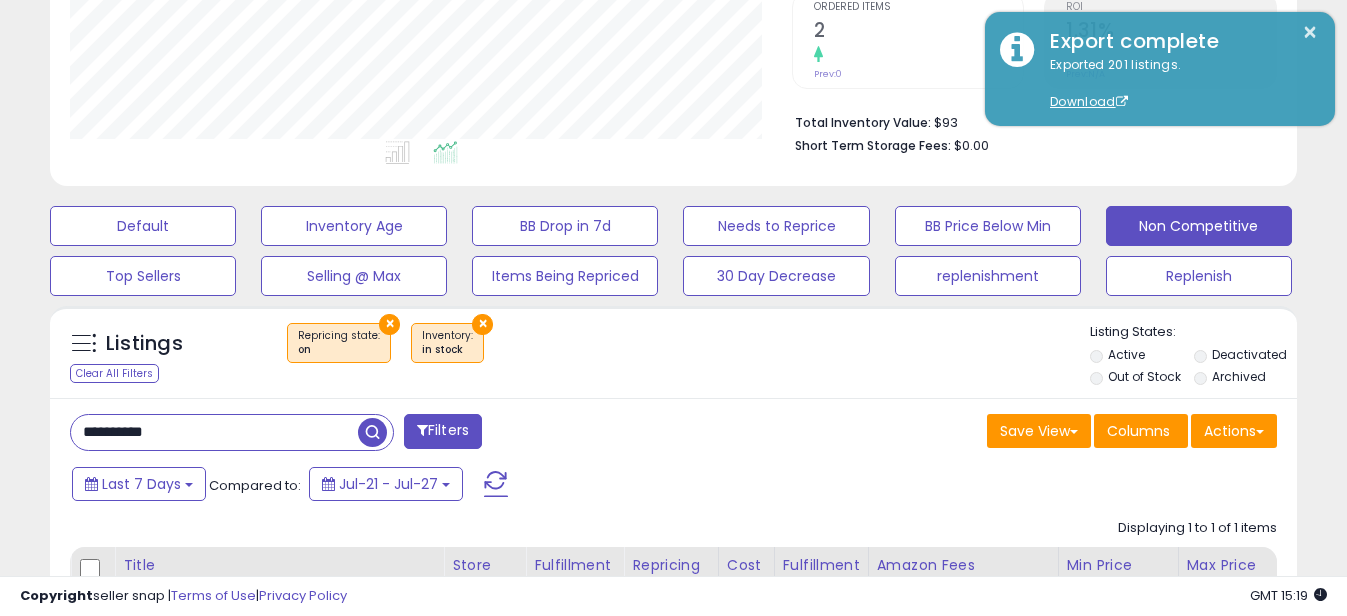 click on "**********" at bounding box center (214, 432) 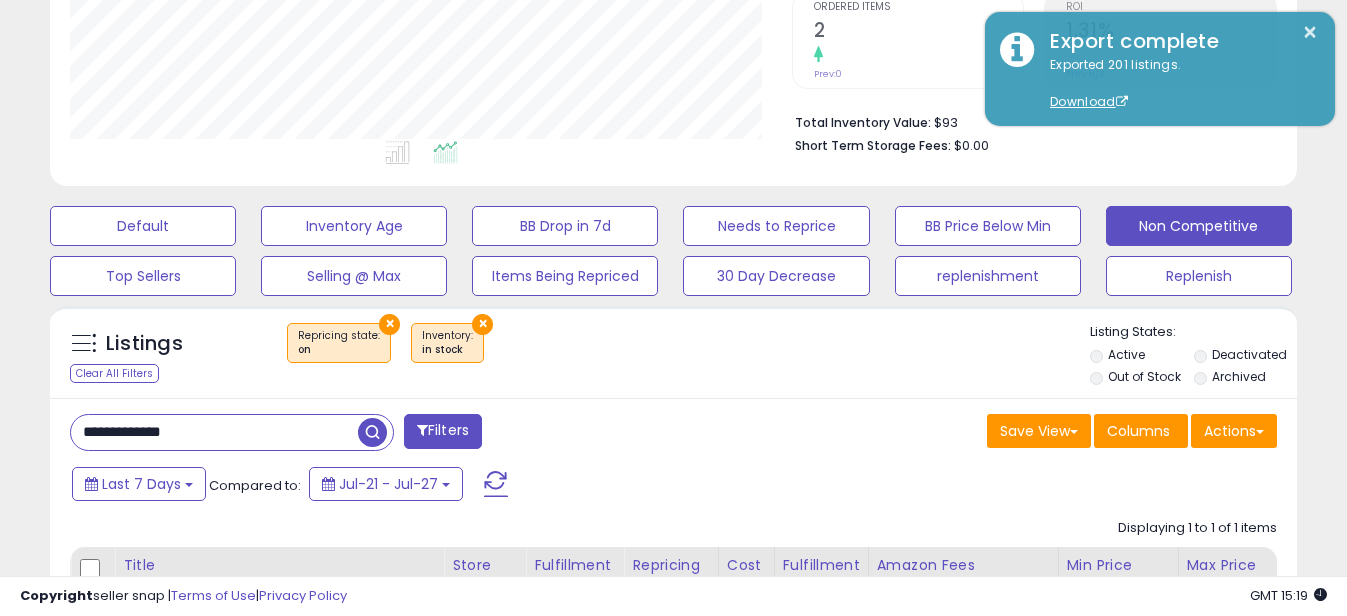 drag, startPoint x: 107, startPoint y: 433, endPoint x: 0, endPoint y: 438, distance: 107.11676 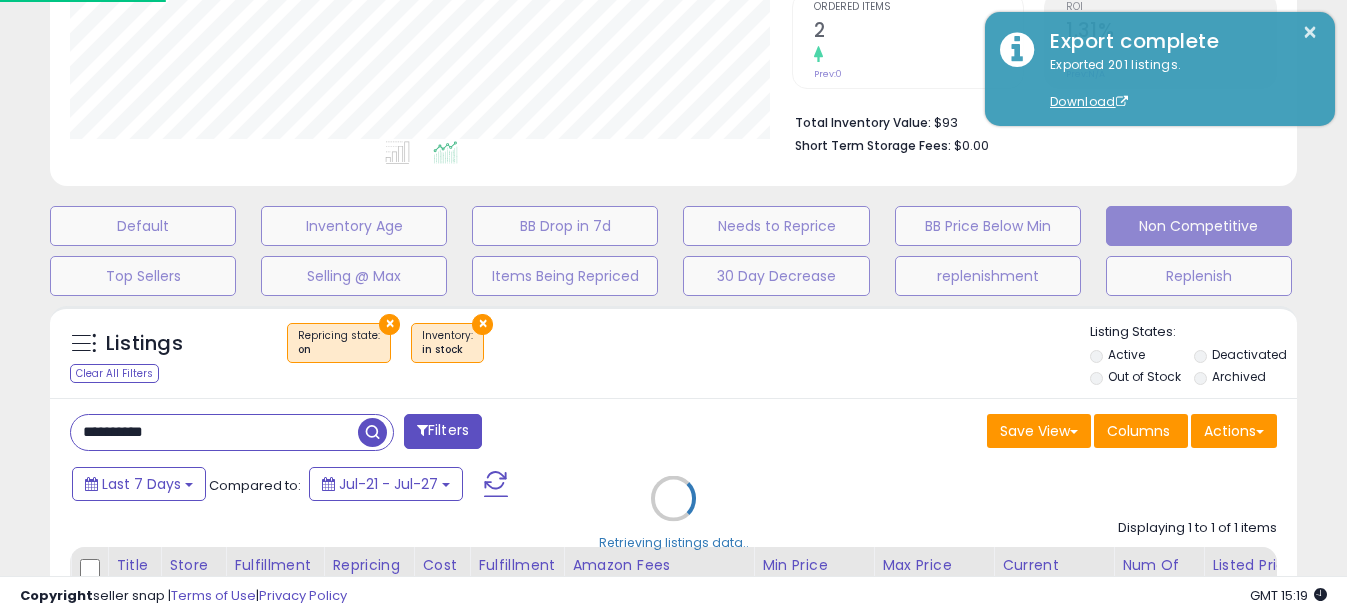 scroll, scrollTop: 999590, scrollLeft: 999270, axis: both 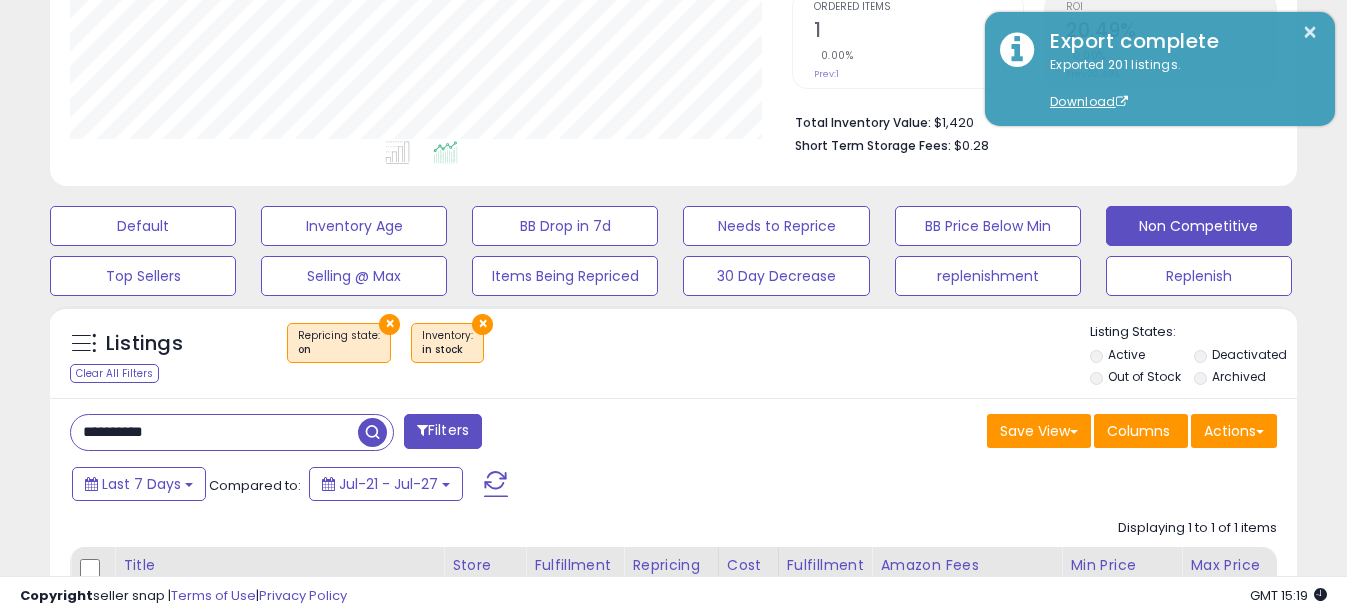 click on "**********" at bounding box center [214, 432] 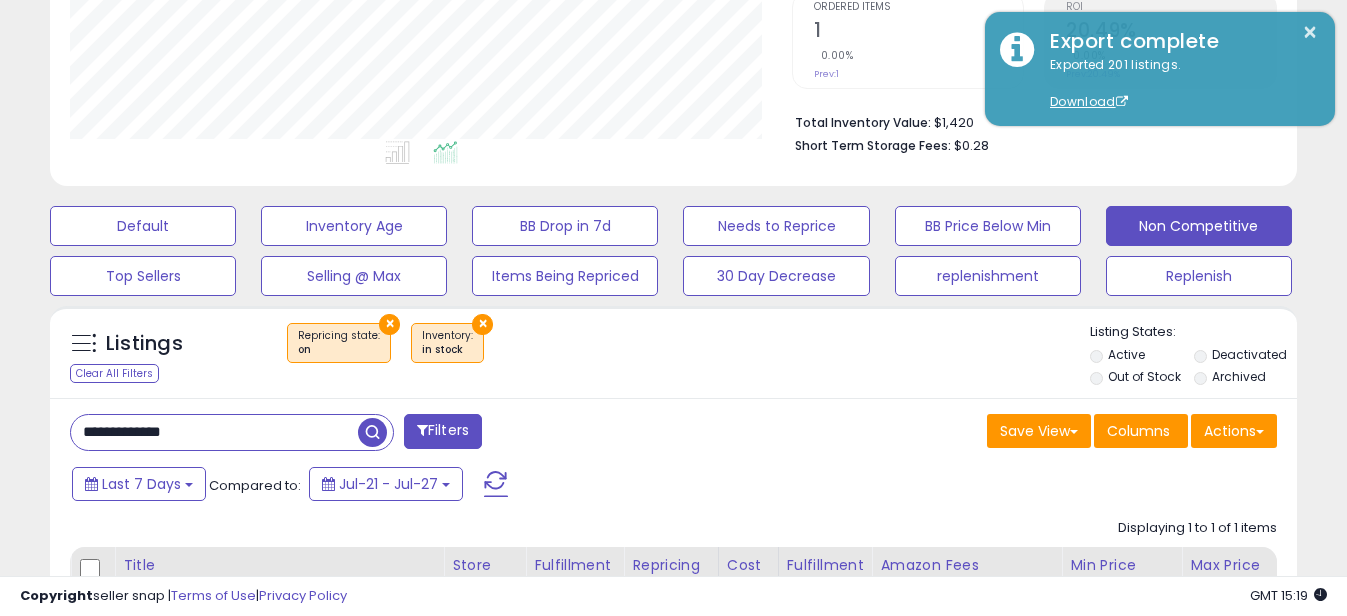 drag, startPoint x: 111, startPoint y: 436, endPoint x: -4, endPoint y: 434, distance: 115.01739 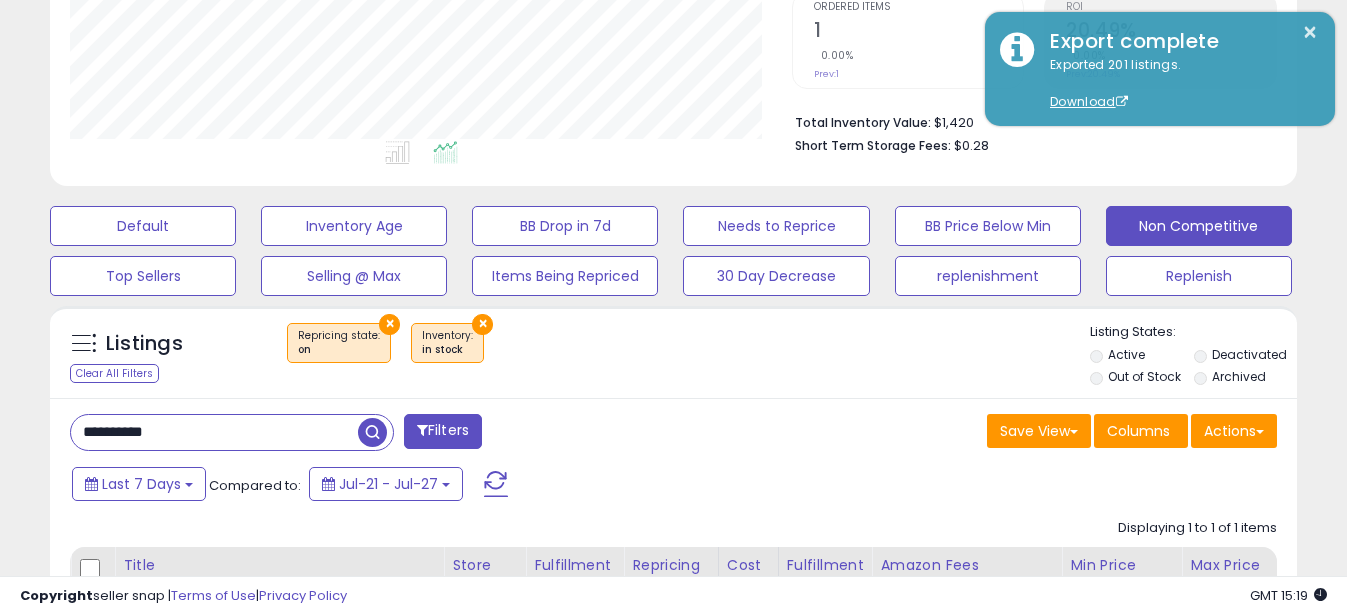 scroll, scrollTop: 999590, scrollLeft: 999270, axis: both 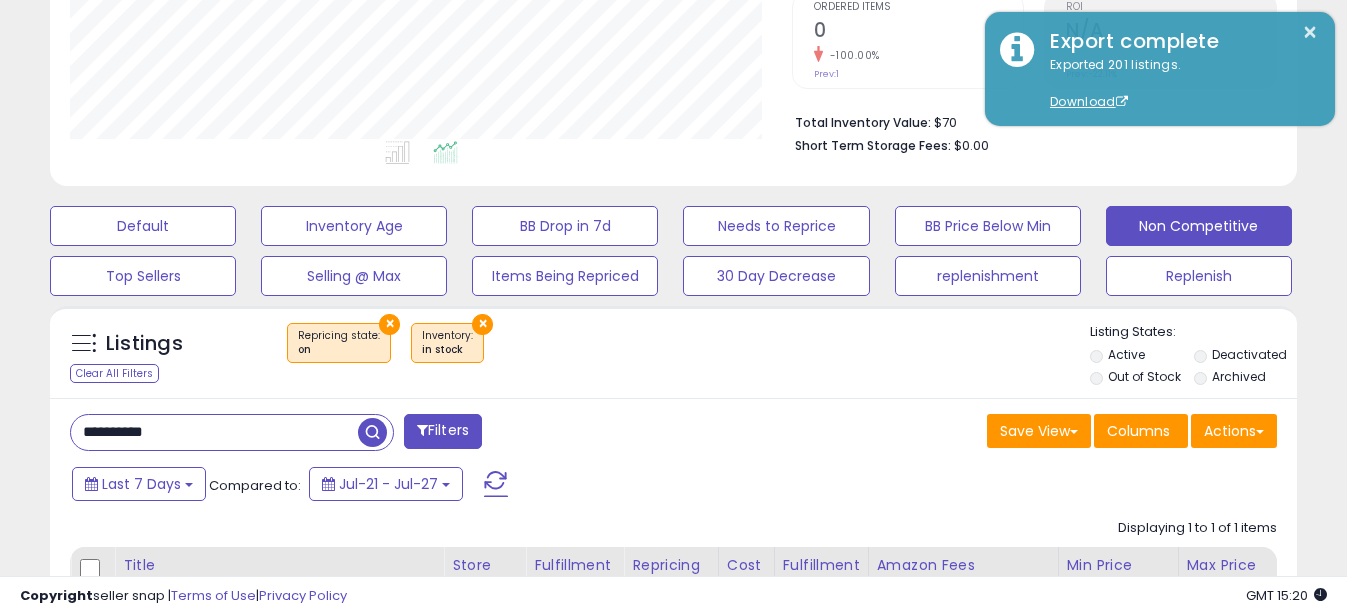 click on "**********" at bounding box center [214, 432] 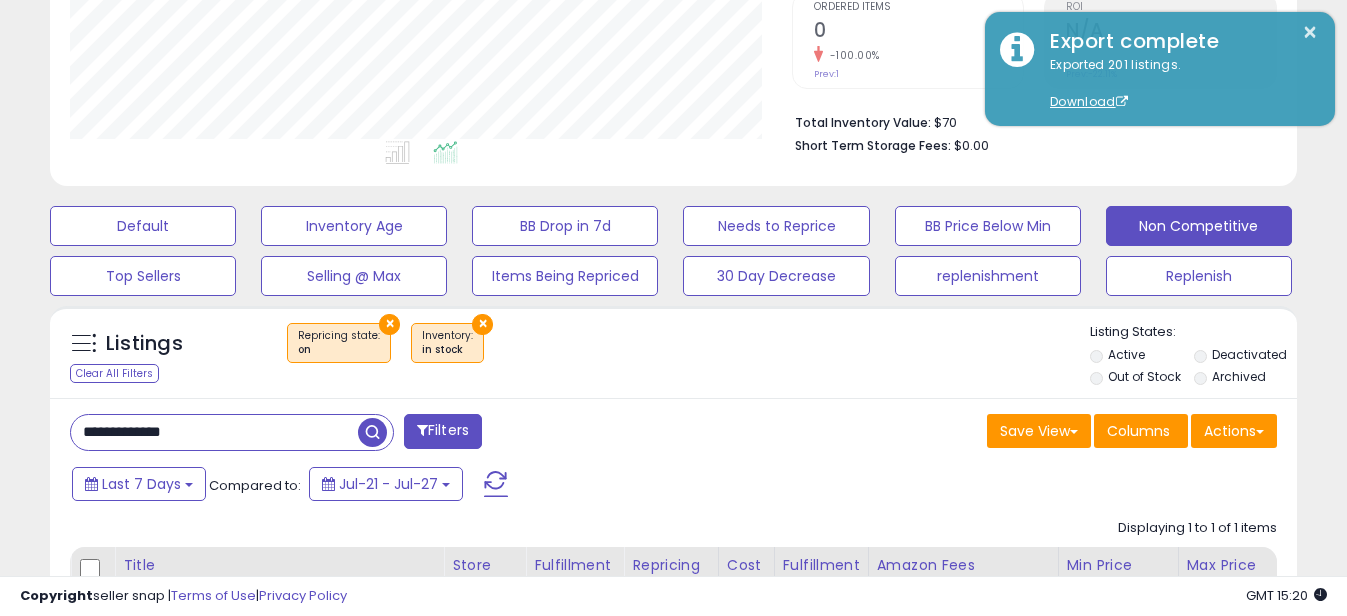 drag, startPoint x: 110, startPoint y: 435, endPoint x: 26, endPoint y: 447, distance: 84.85281 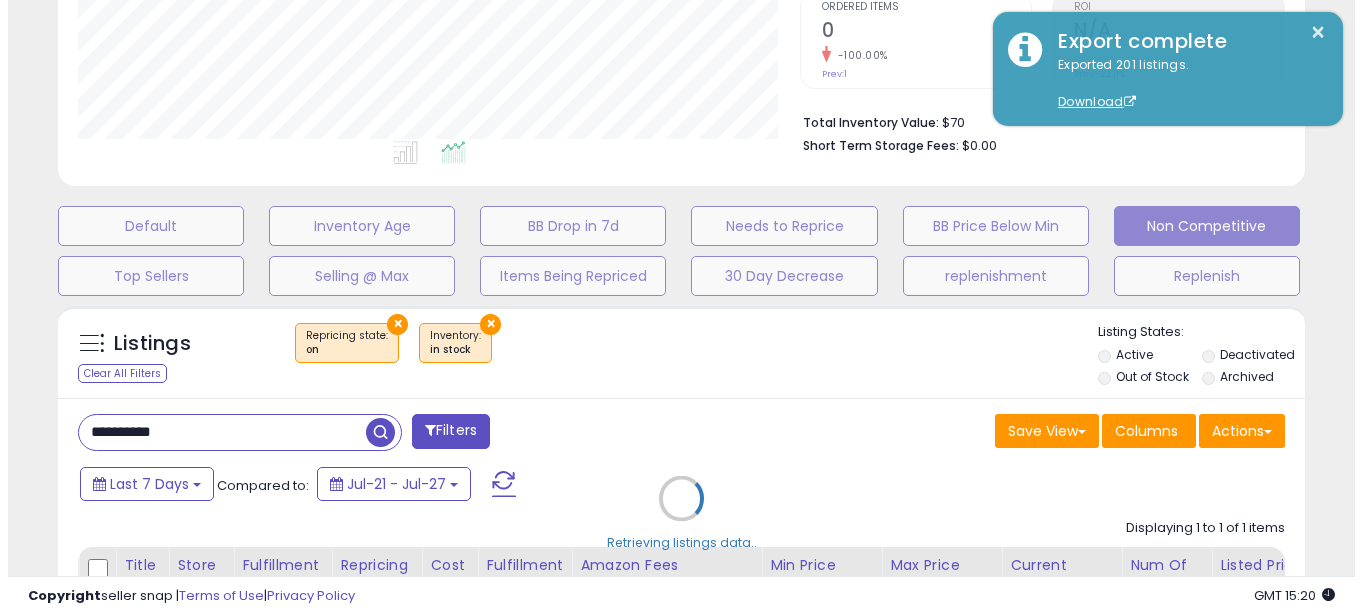 scroll, scrollTop: 999590, scrollLeft: 999270, axis: both 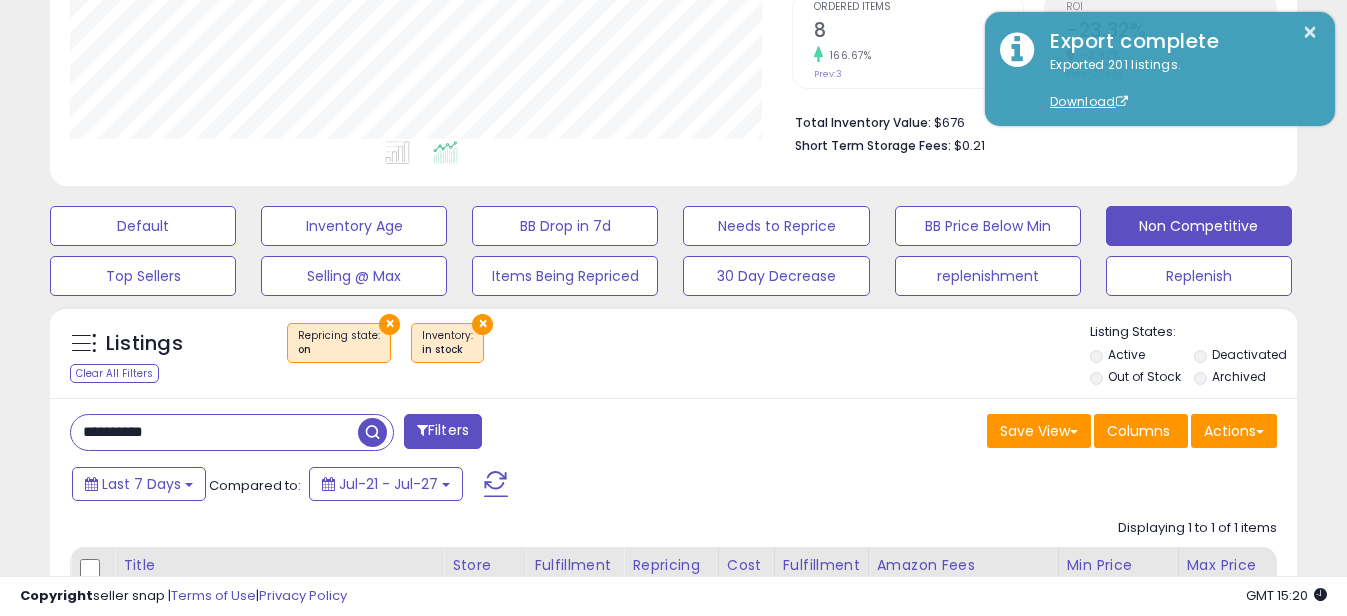 click on "**********" at bounding box center [214, 432] 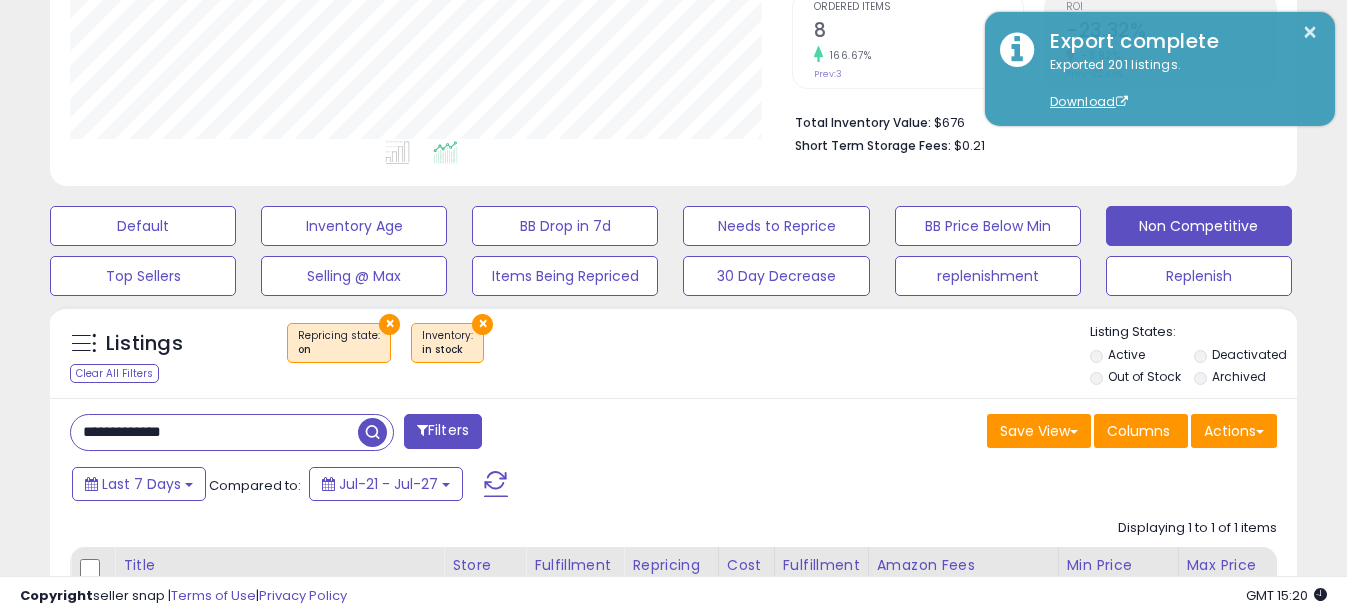 drag, startPoint x: 108, startPoint y: 430, endPoint x: 231, endPoint y: 477, distance: 131.67384 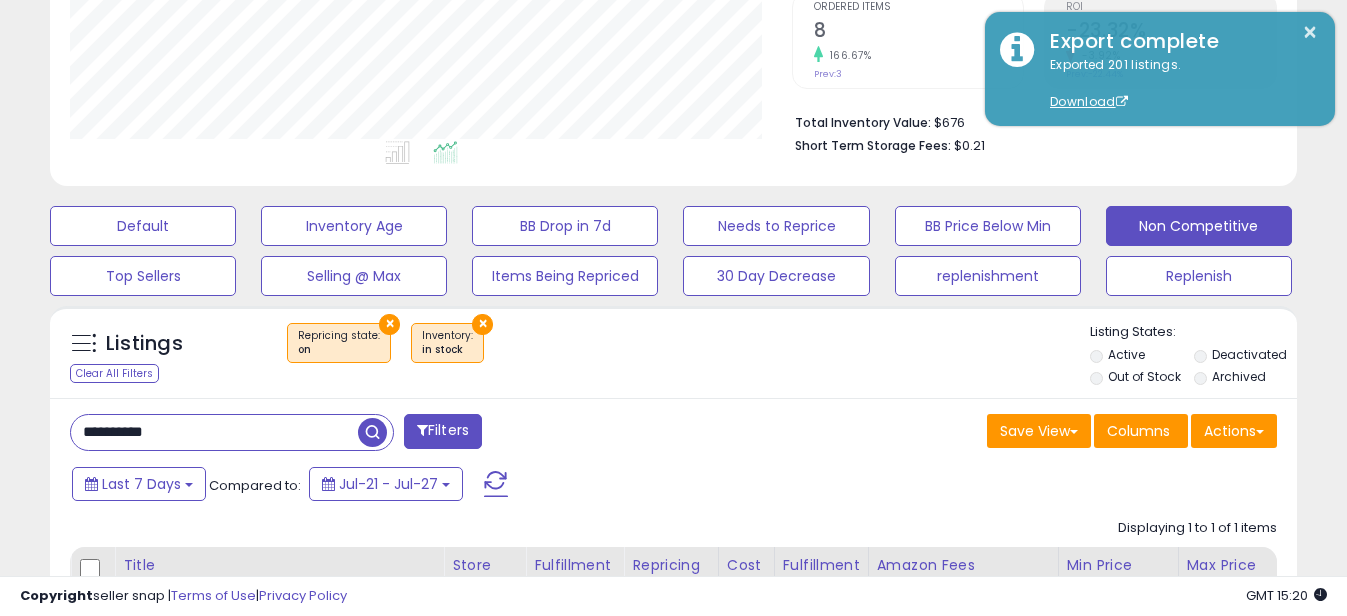 scroll, scrollTop: 999590, scrollLeft: 999270, axis: both 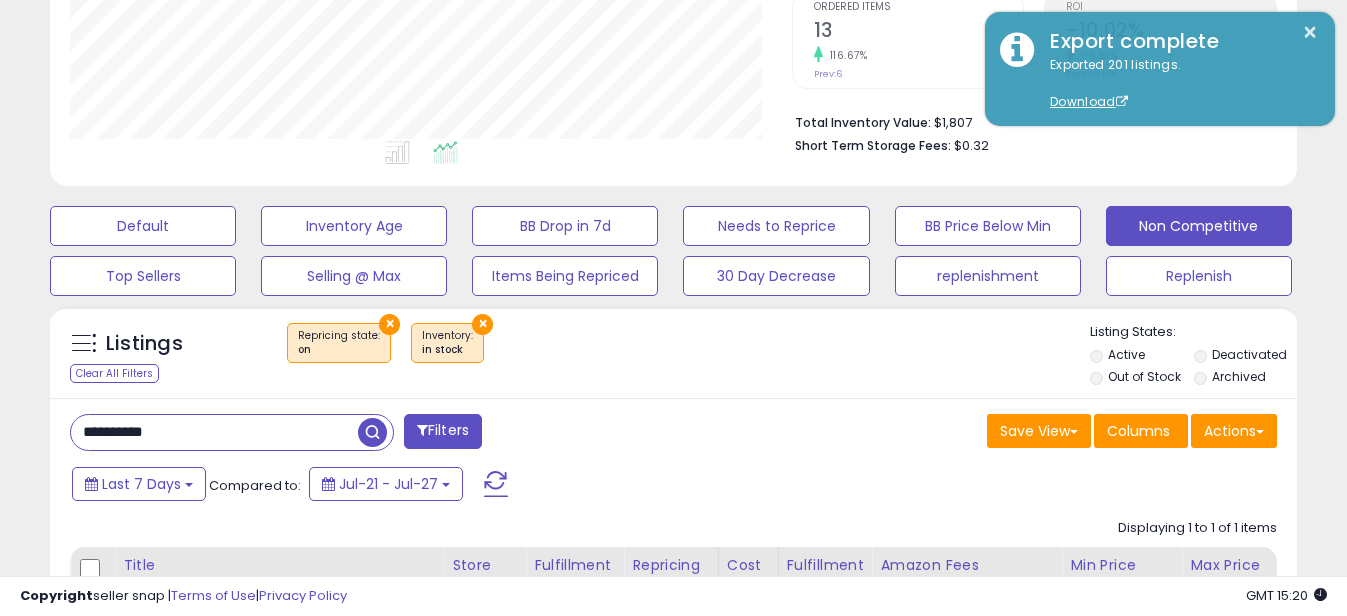 click on "**********" at bounding box center [214, 432] 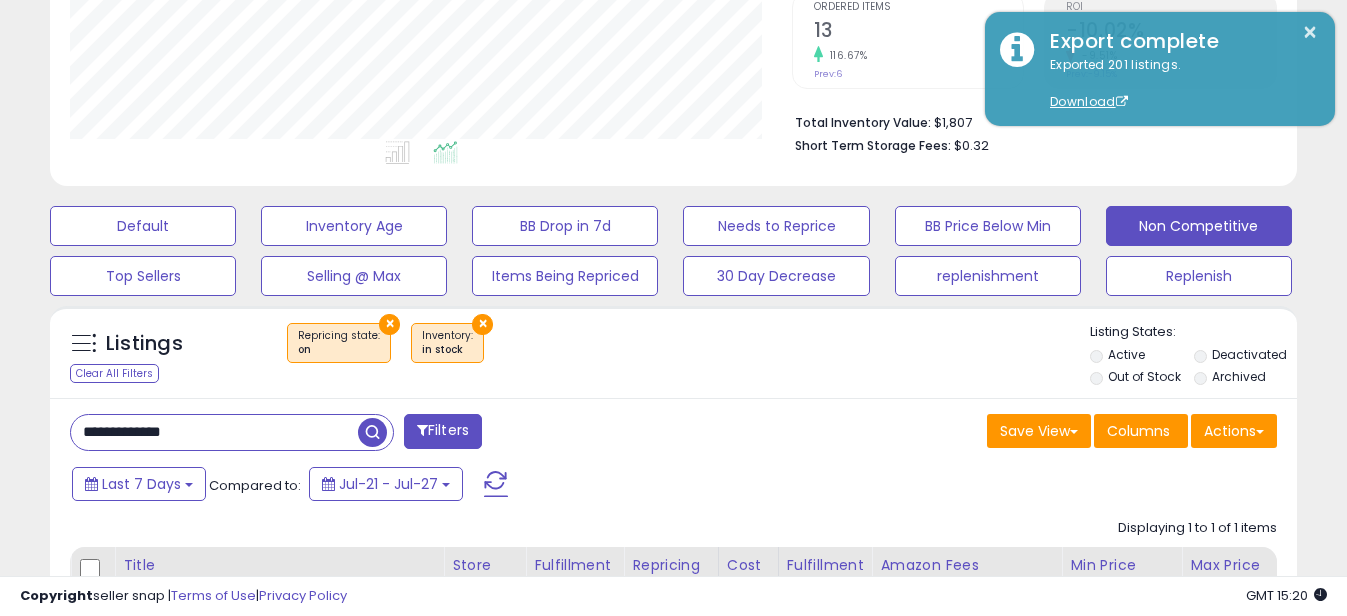 drag, startPoint x: -4, startPoint y: 381, endPoint x: 115, endPoint y: 405, distance: 121.39605 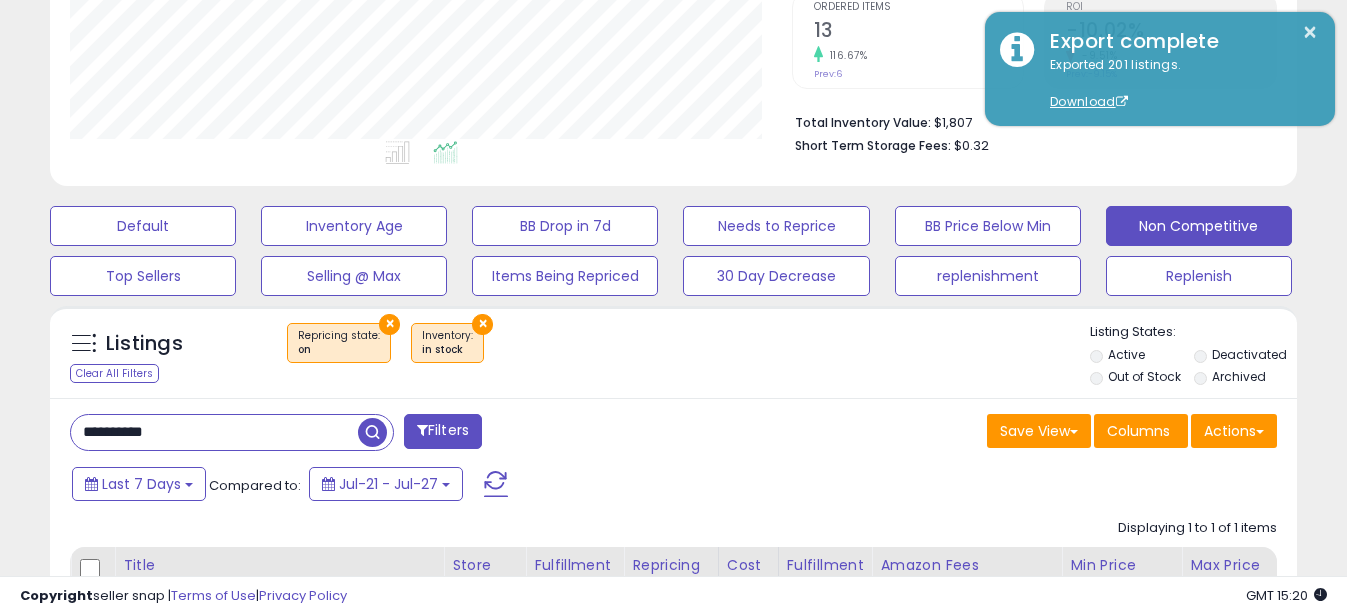 scroll, scrollTop: 999590, scrollLeft: 999270, axis: both 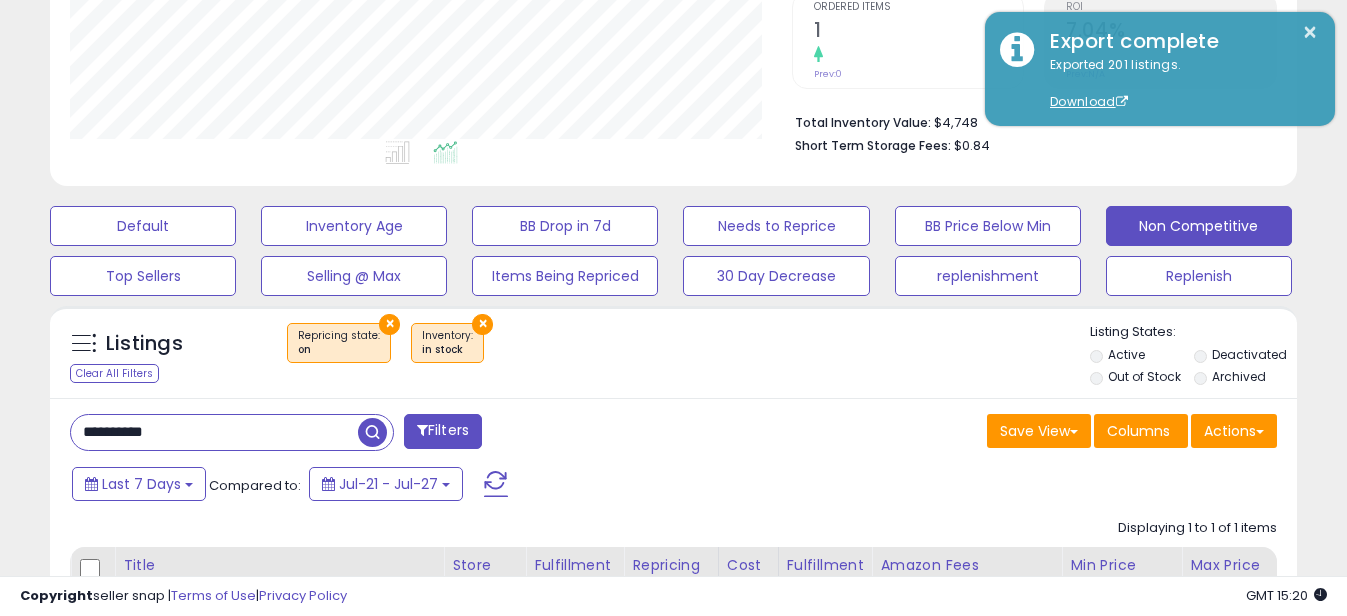 click on "**********" at bounding box center (214, 432) 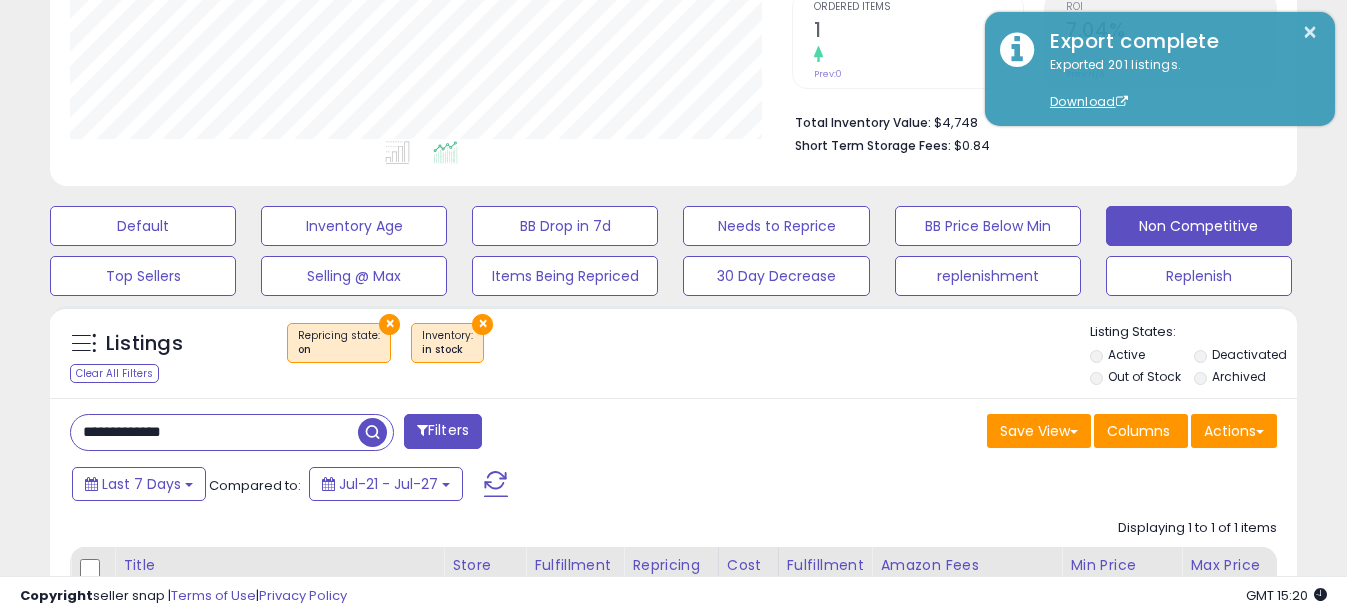drag, startPoint x: 108, startPoint y: 434, endPoint x: -4, endPoint y: 431, distance: 112.04017 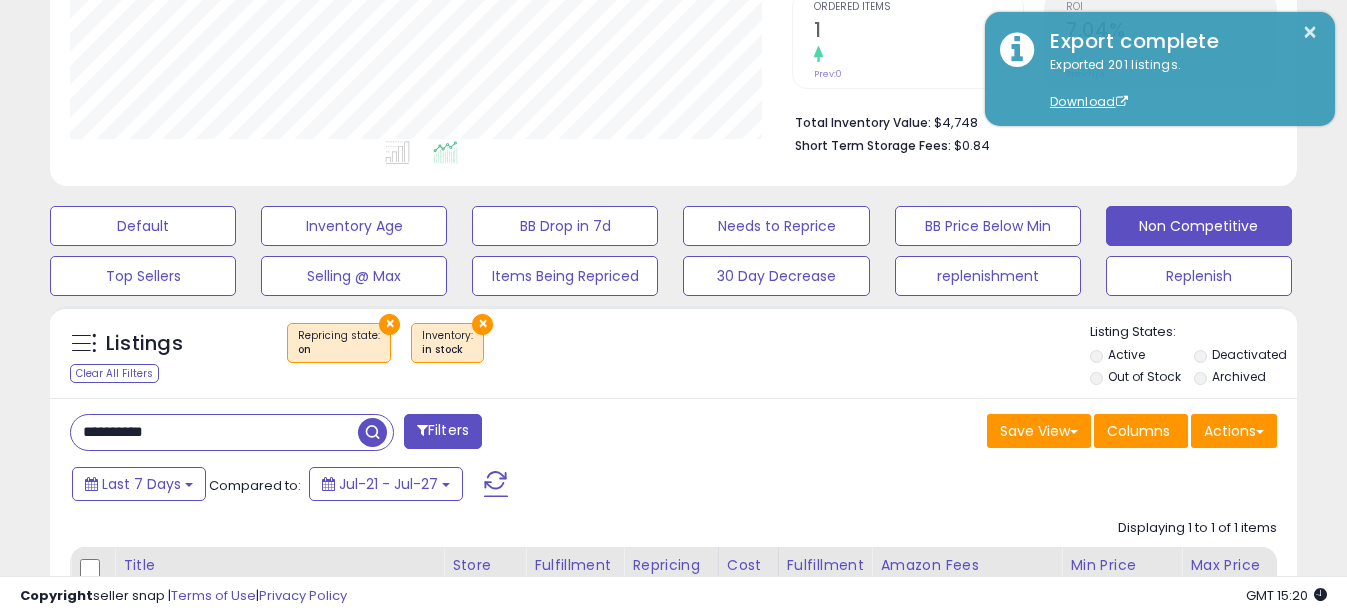 scroll, scrollTop: 999590, scrollLeft: 999270, axis: both 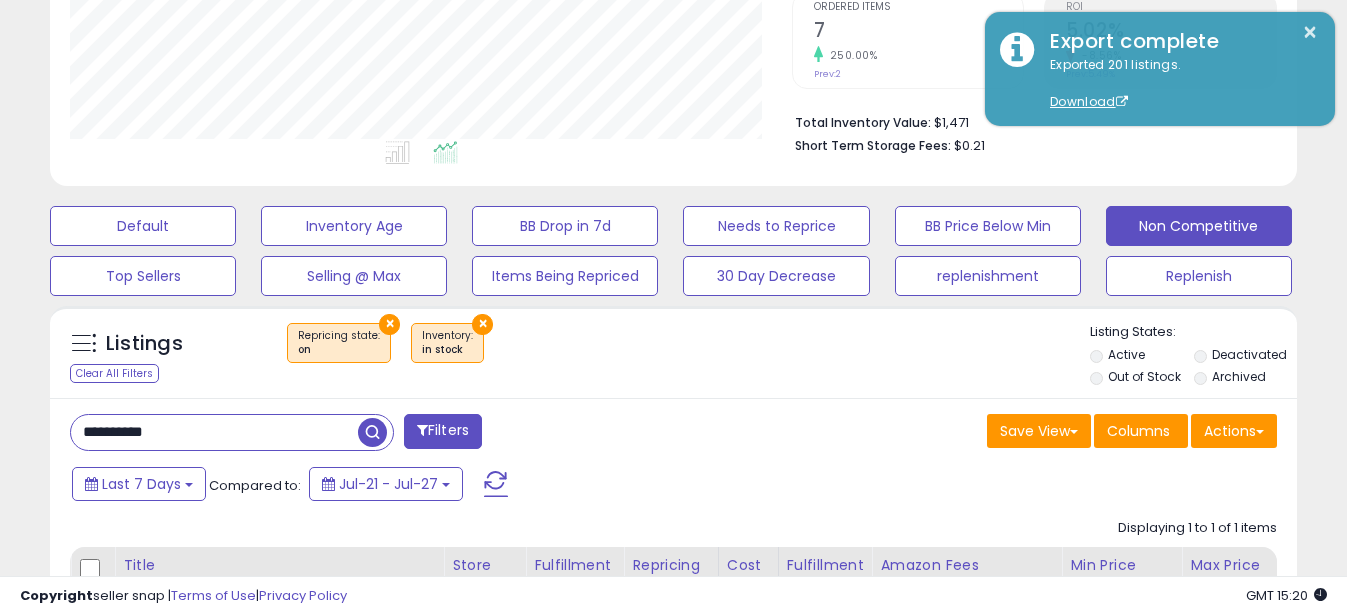 click on "**********" at bounding box center (214, 432) 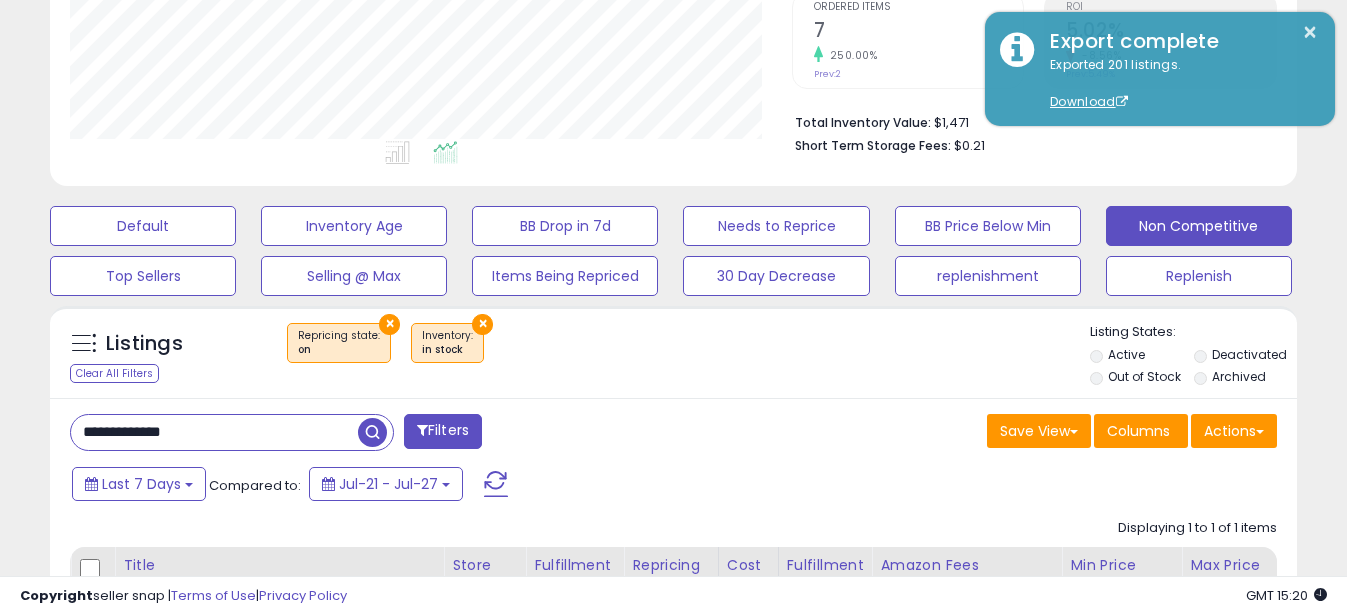 drag, startPoint x: 109, startPoint y: 430, endPoint x: -4, endPoint y: 431, distance: 113.004425 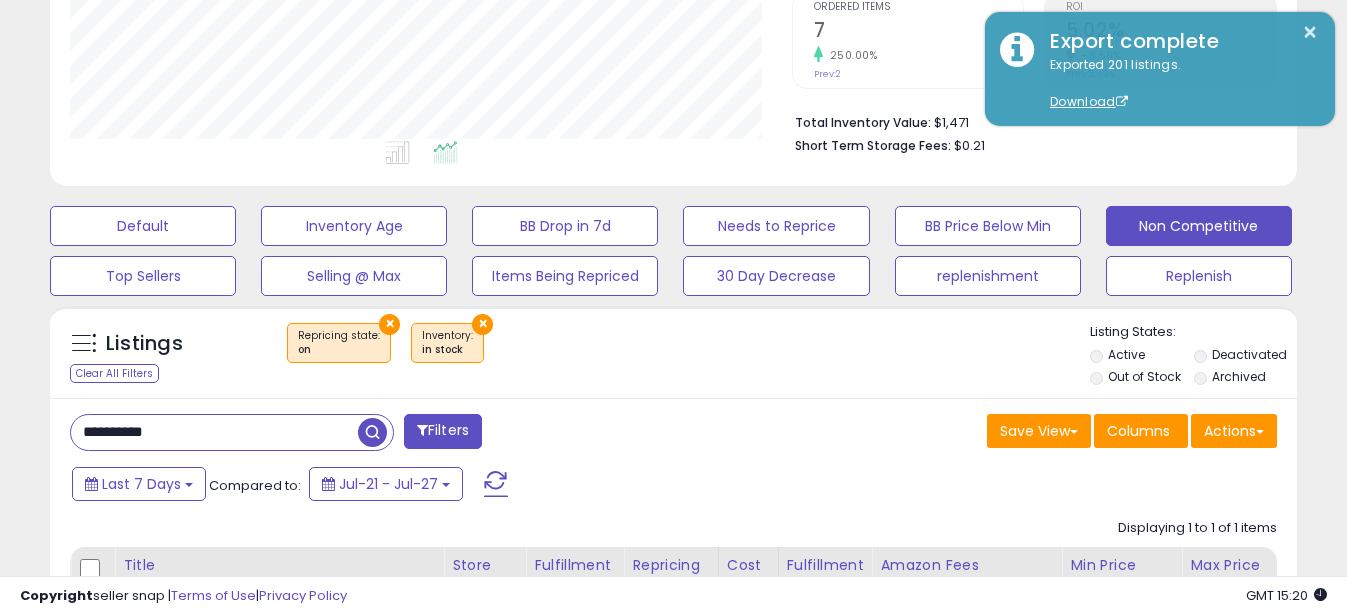 scroll, scrollTop: 999590, scrollLeft: 999270, axis: both 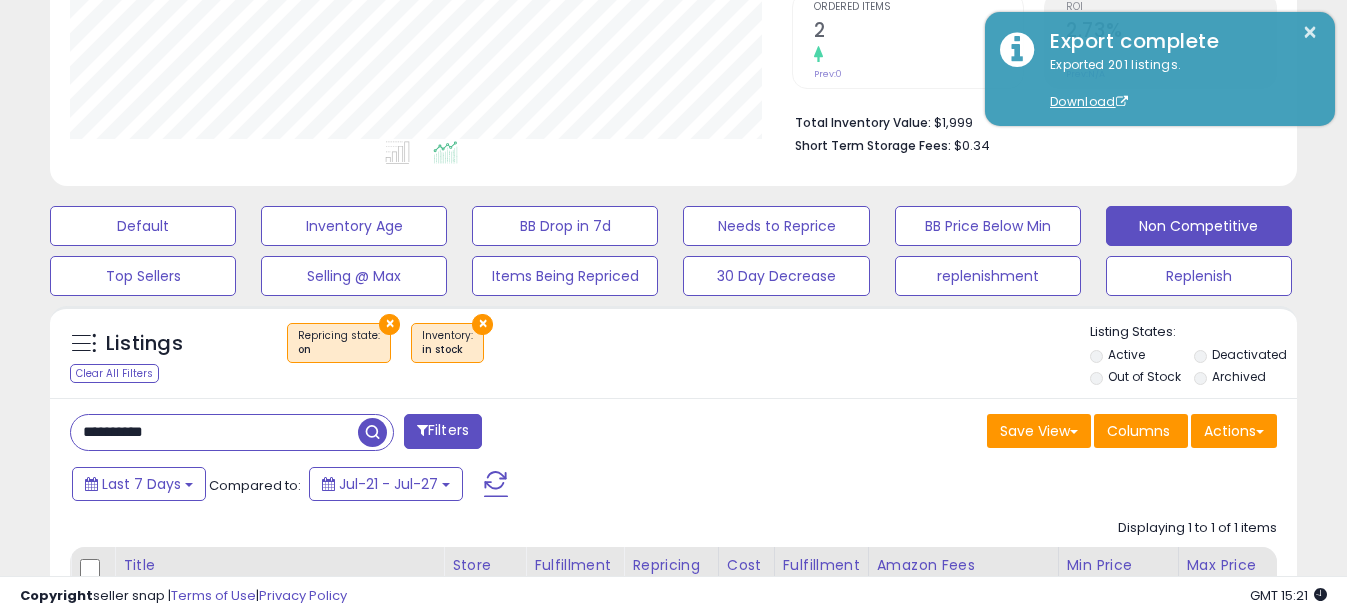 click on "**********" at bounding box center (214, 432) 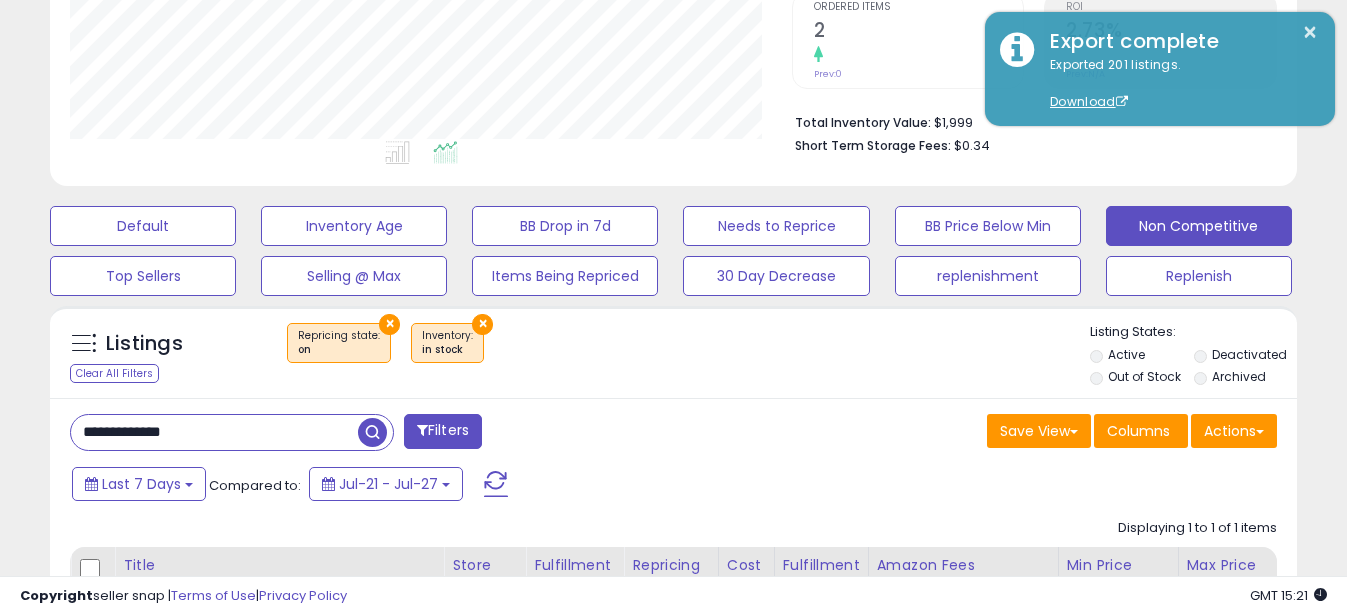 drag, startPoint x: 109, startPoint y: 434, endPoint x: -4, endPoint y: 409, distance: 115.73245 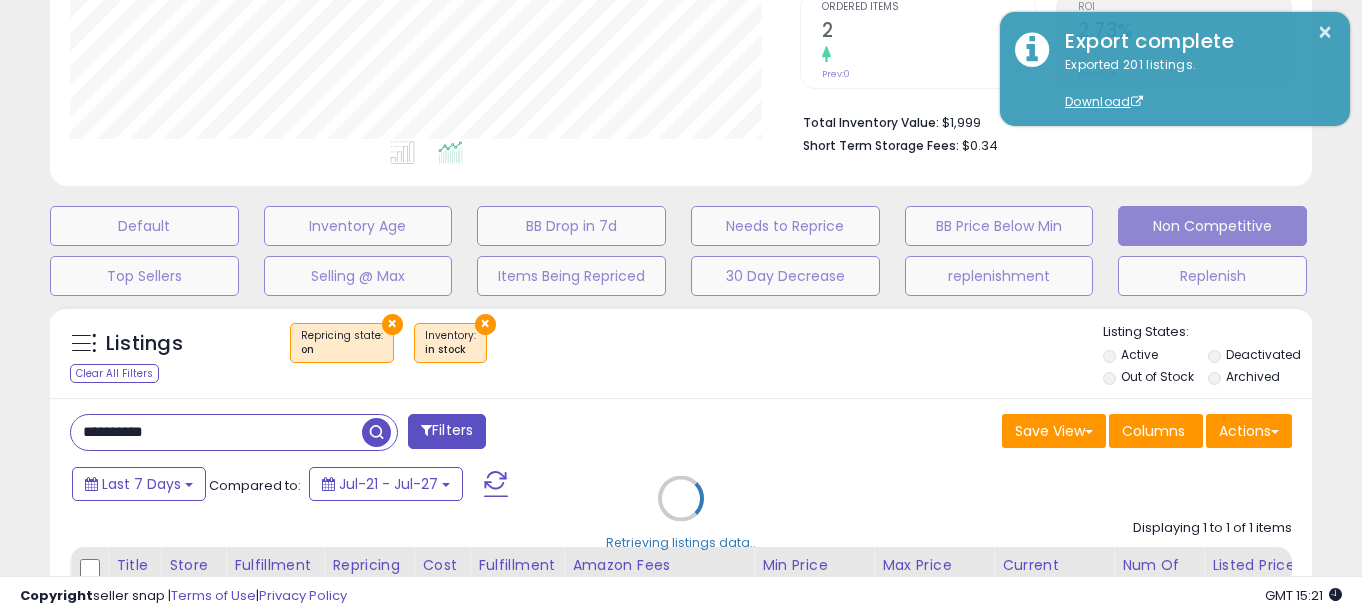 scroll, scrollTop: 999590, scrollLeft: 999270, axis: both 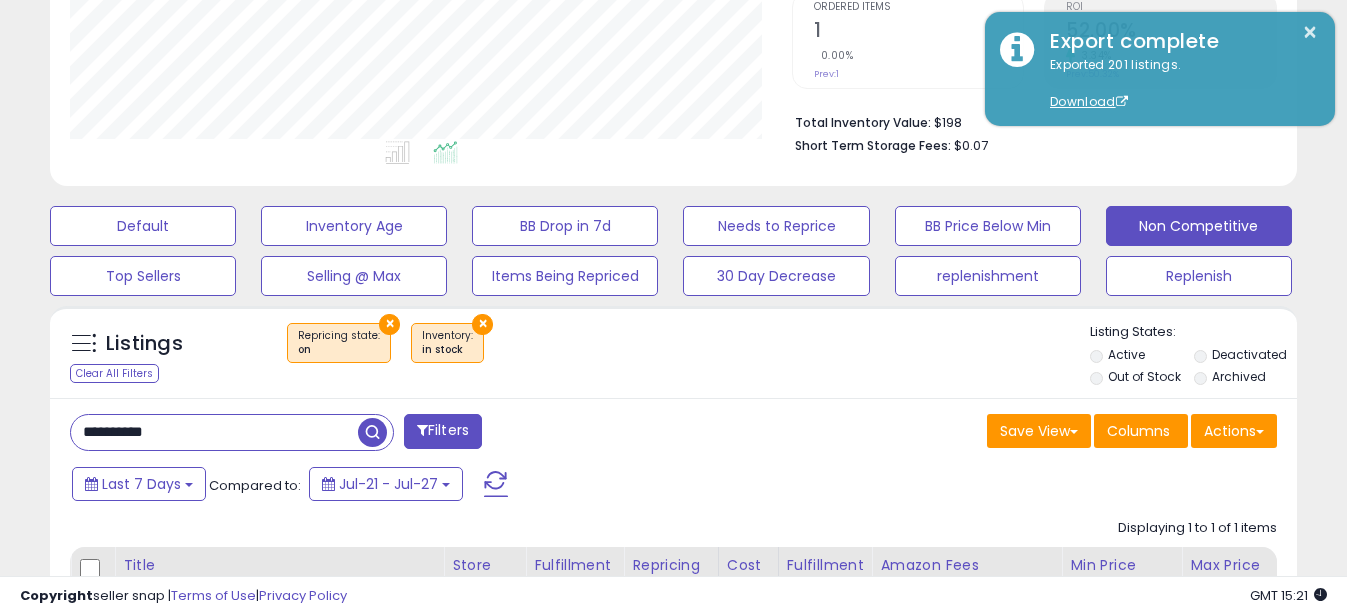click on "**********" at bounding box center (214, 432) 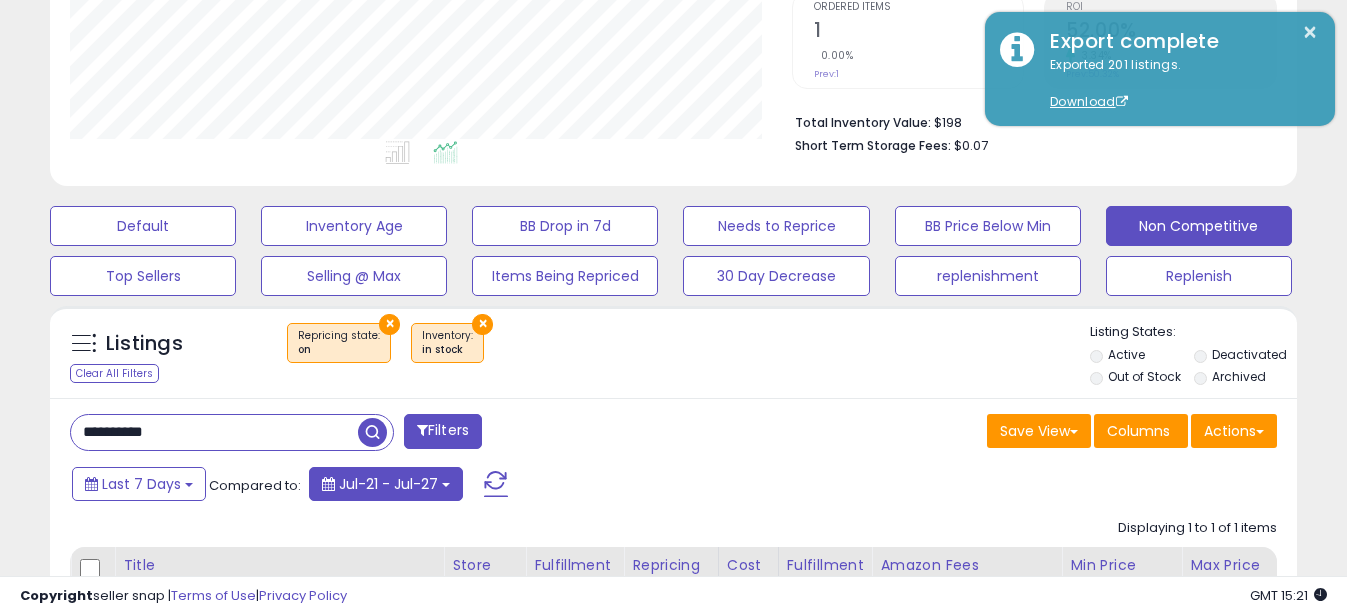 paste on "***" 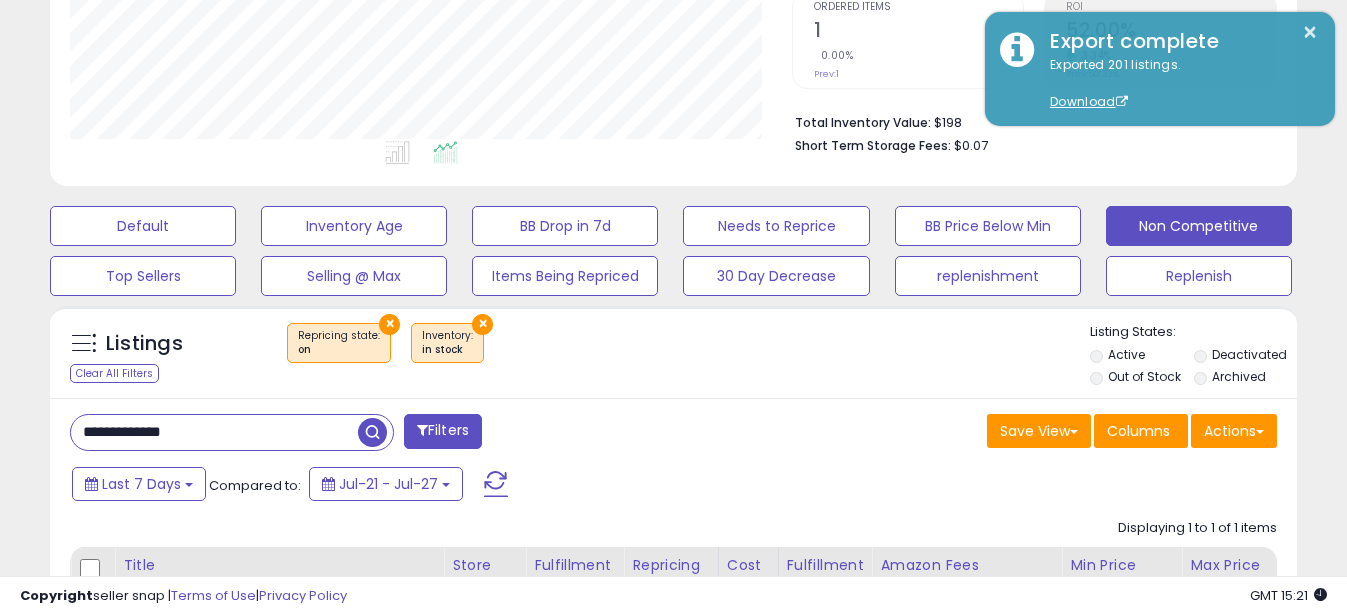 drag, startPoint x: 110, startPoint y: 437, endPoint x: 0, endPoint y: 433, distance: 110.0727 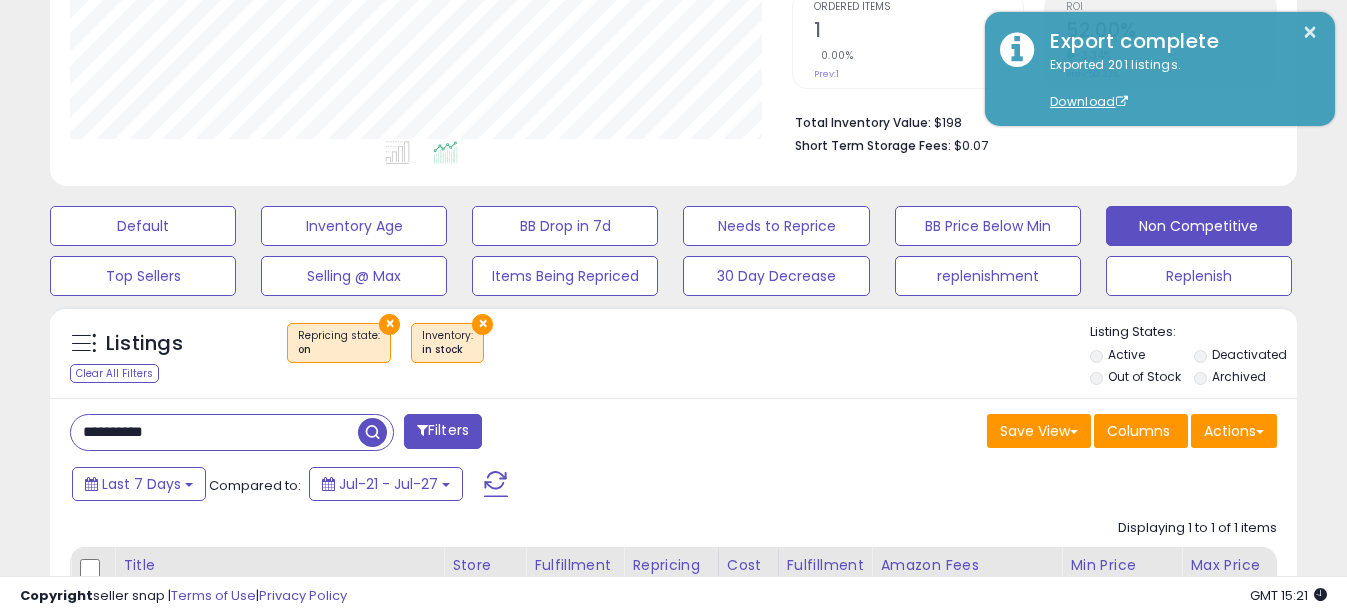 scroll, scrollTop: 999590, scrollLeft: 999270, axis: both 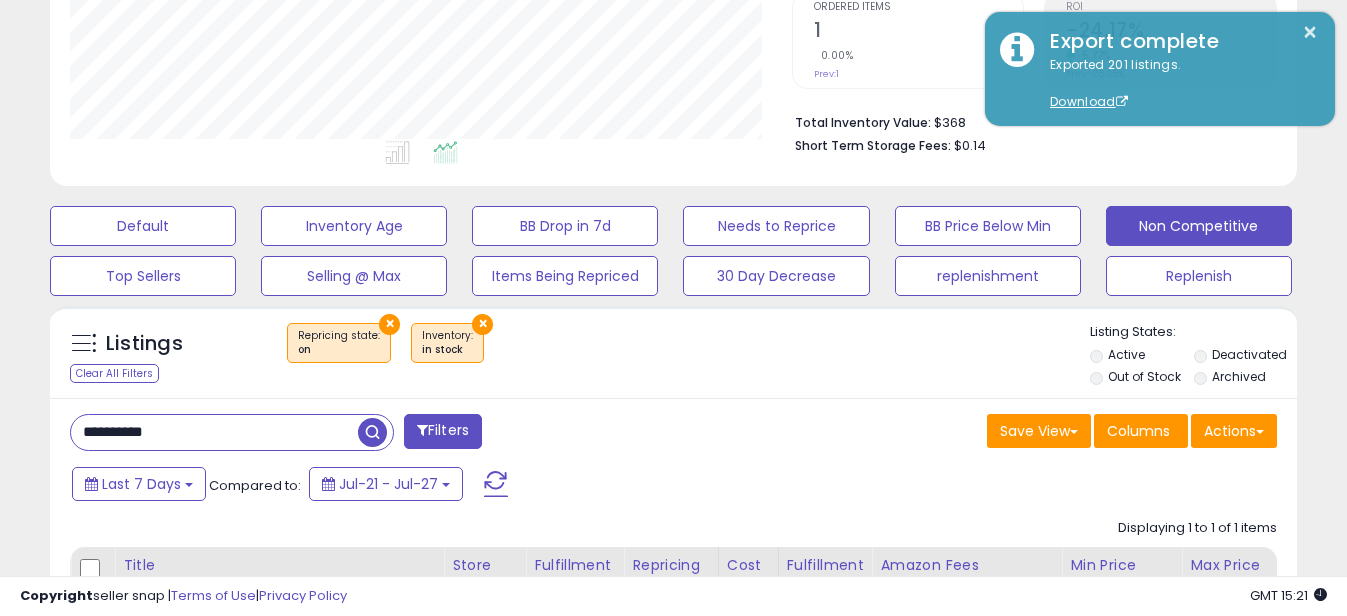 click on "**********" at bounding box center [214, 432] 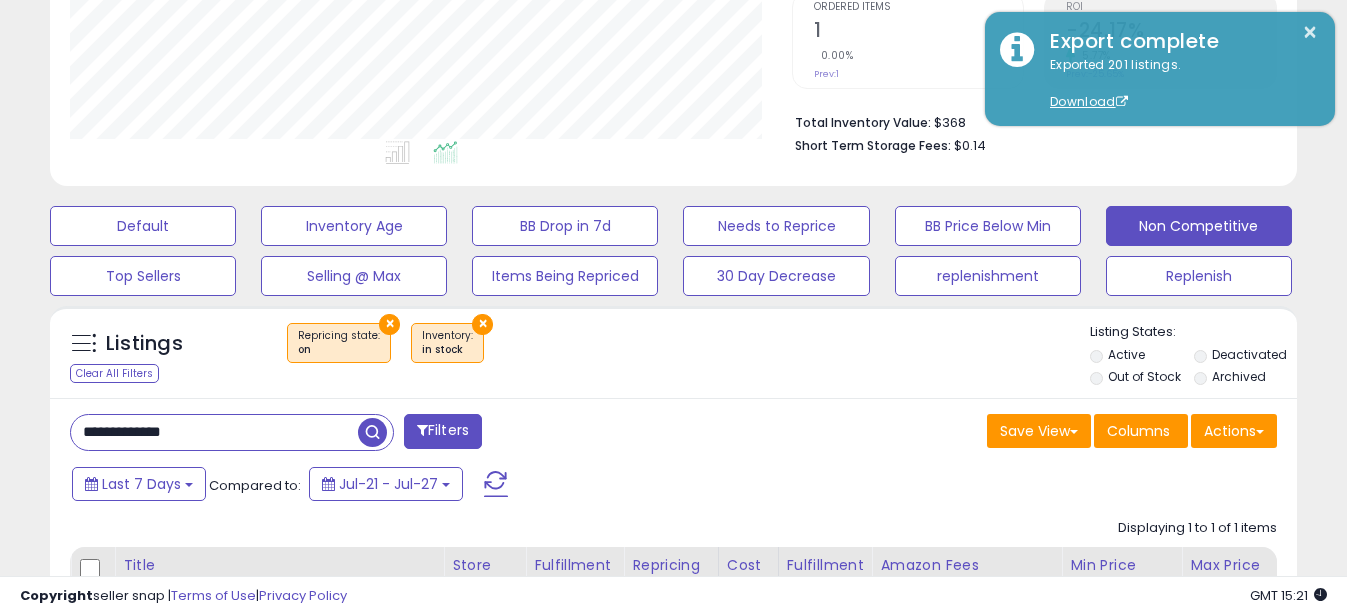drag, startPoint x: 111, startPoint y: 431, endPoint x: -4, endPoint y: 431, distance: 115 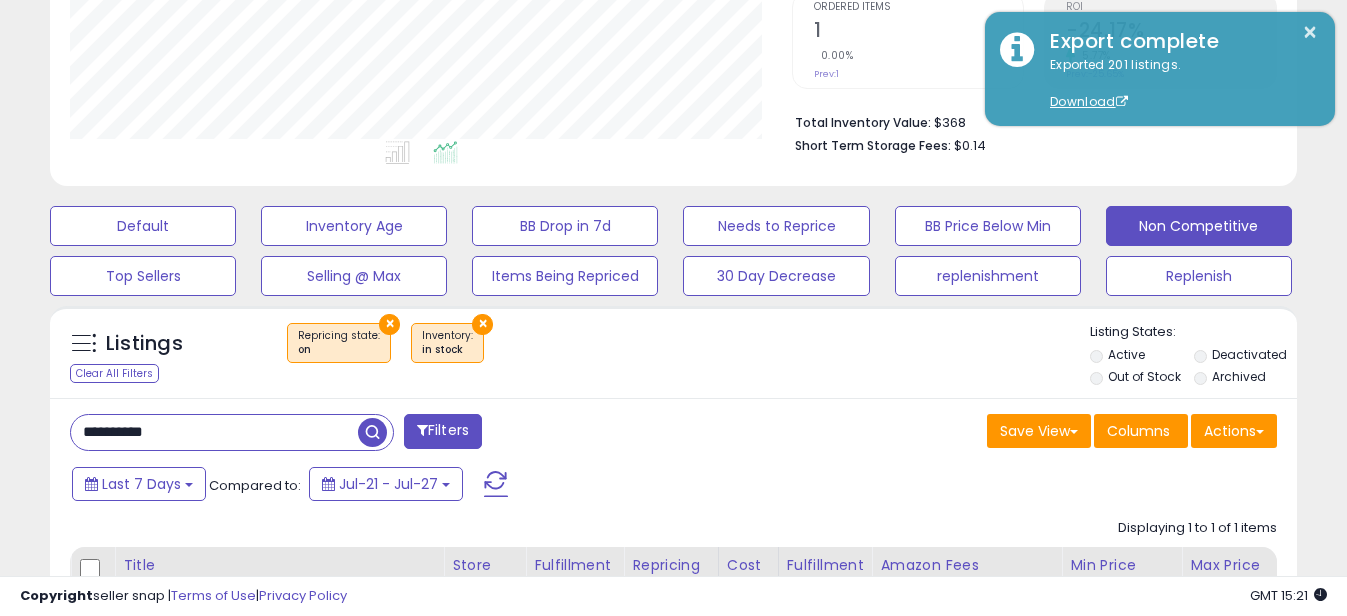 scroll, scrollTop: 999590, scrollLeft: 999270, axis: both 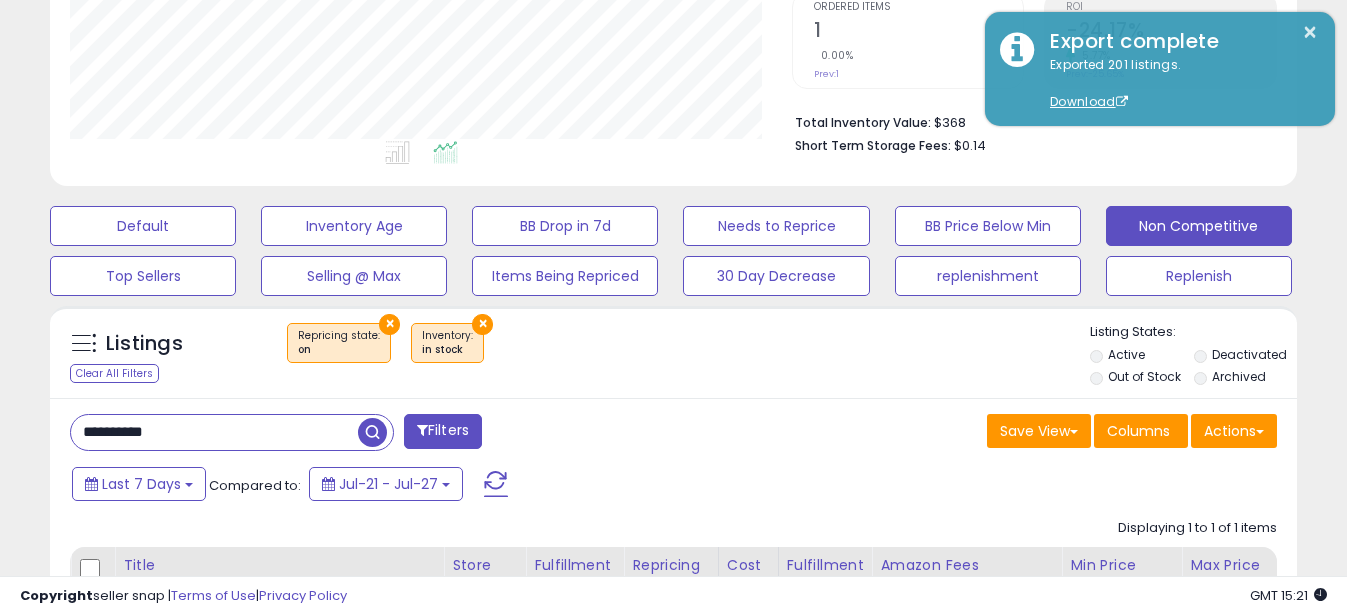 click on "**********" at bounding box center [214, 432] 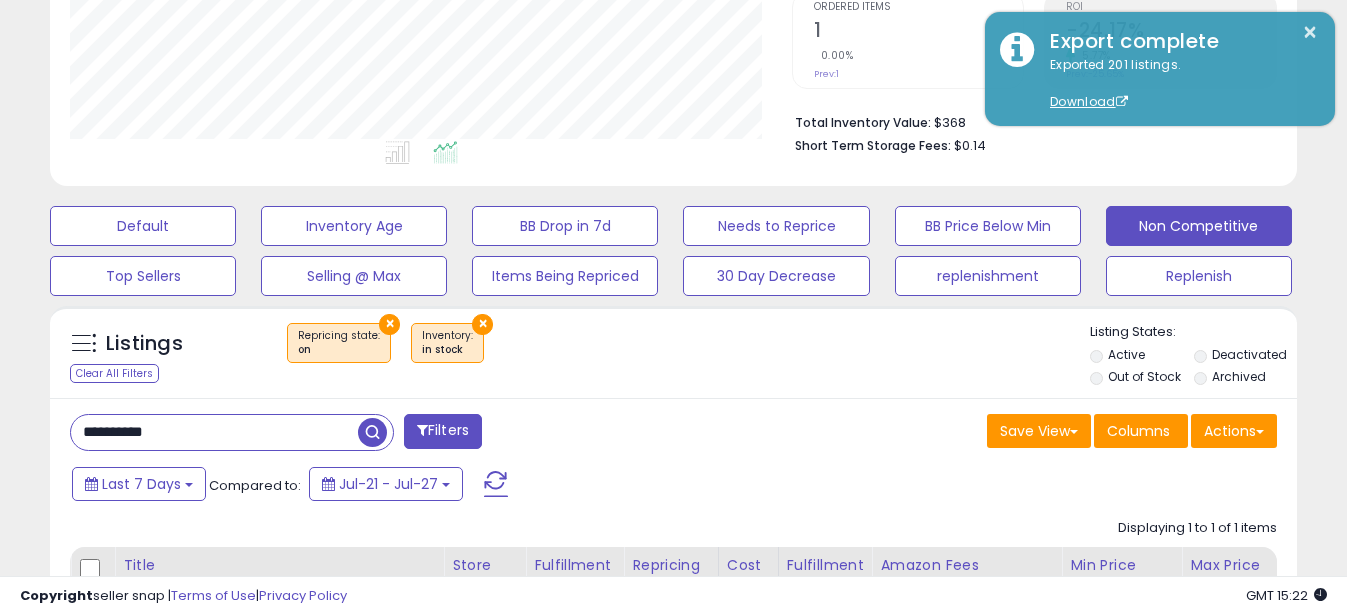 paste on "***" 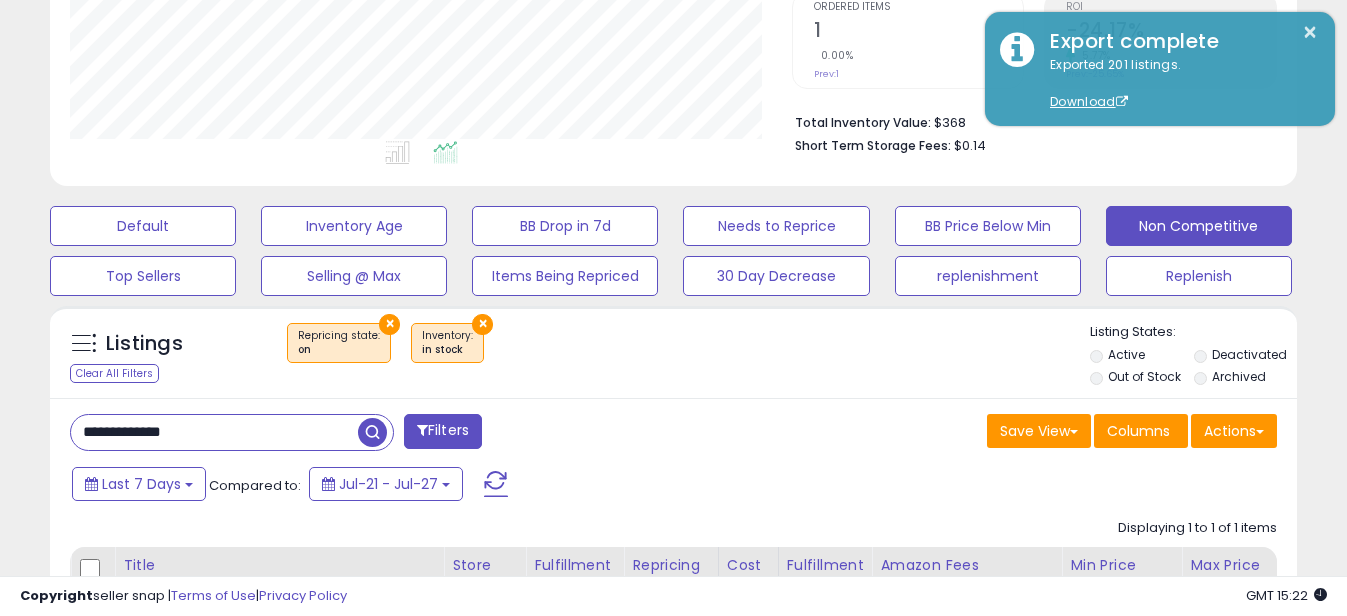 drag, startPoint x: 110, startPoint y: 429, endPoint x: 0, endPoint y: 428, distance: 110.00455 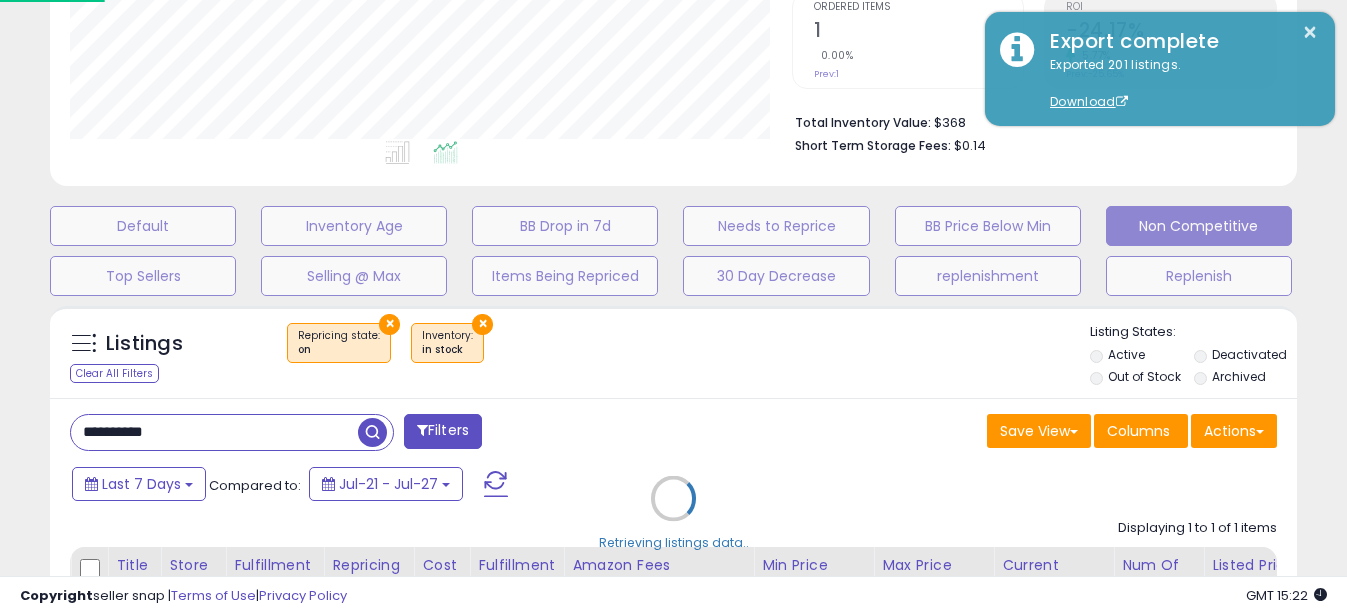 scroll, scrollTop: 999590, scrollLeft: 999270, axis: both 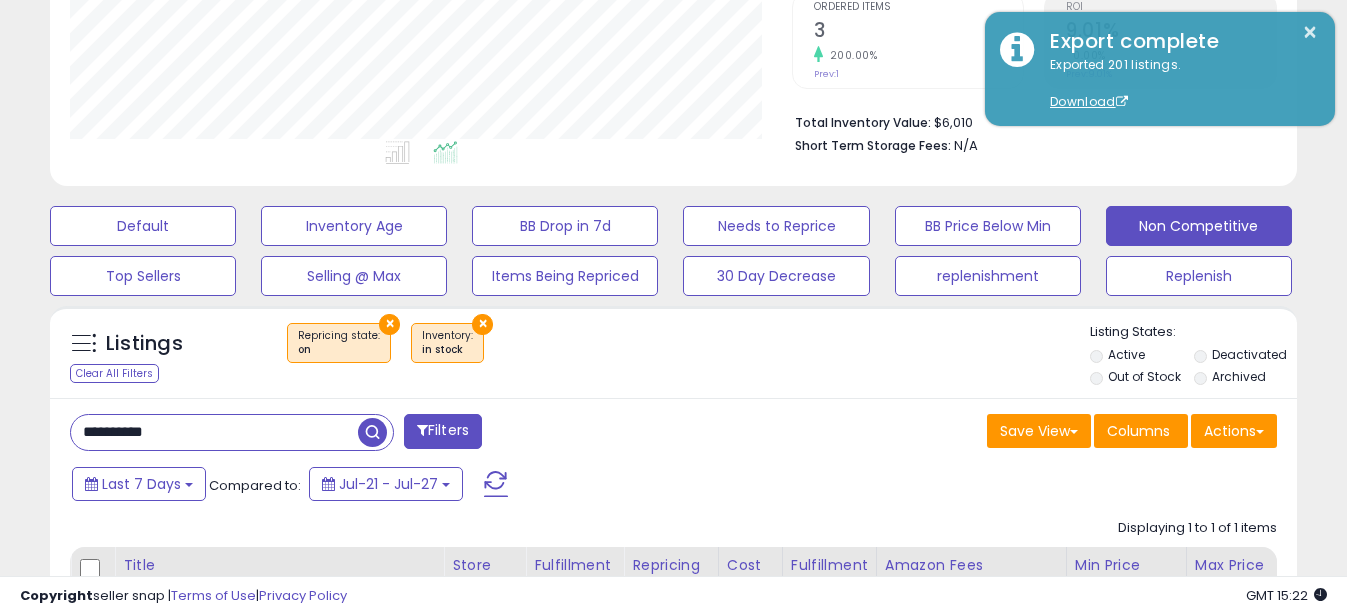 click on "**********" at bounding box center (214, 432) 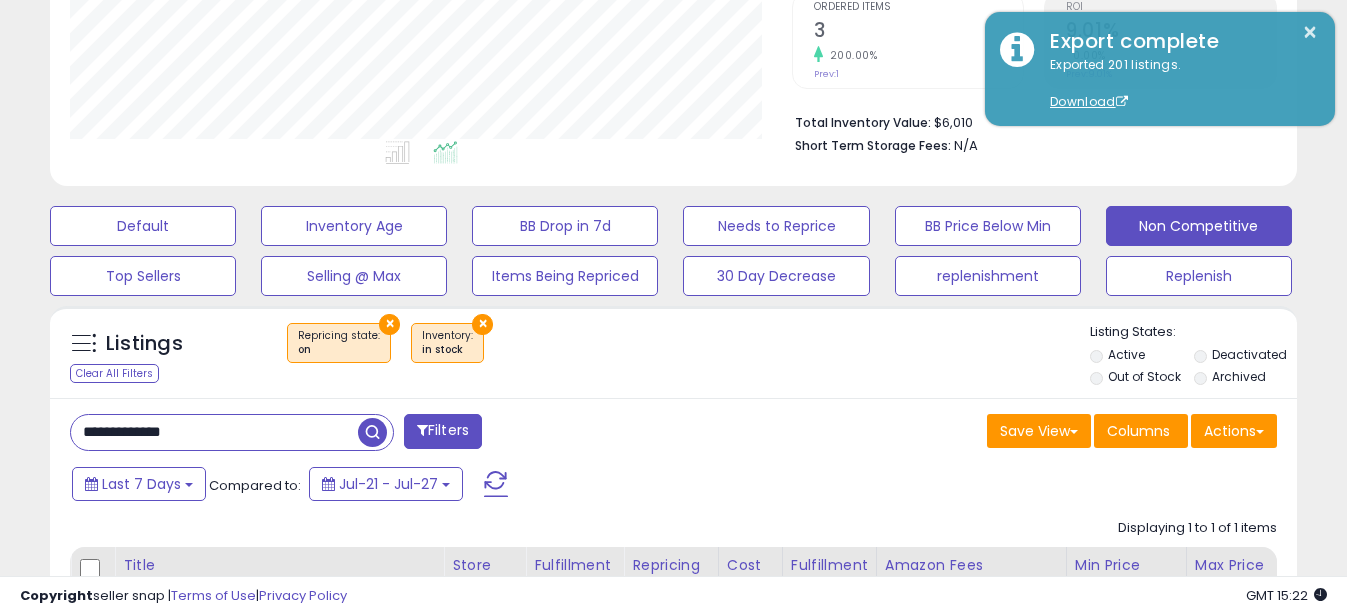 drag, startPoint x: 109, startPoint y: 430, endPoint x: -4, endPoint y: 429, distance: 113.004425 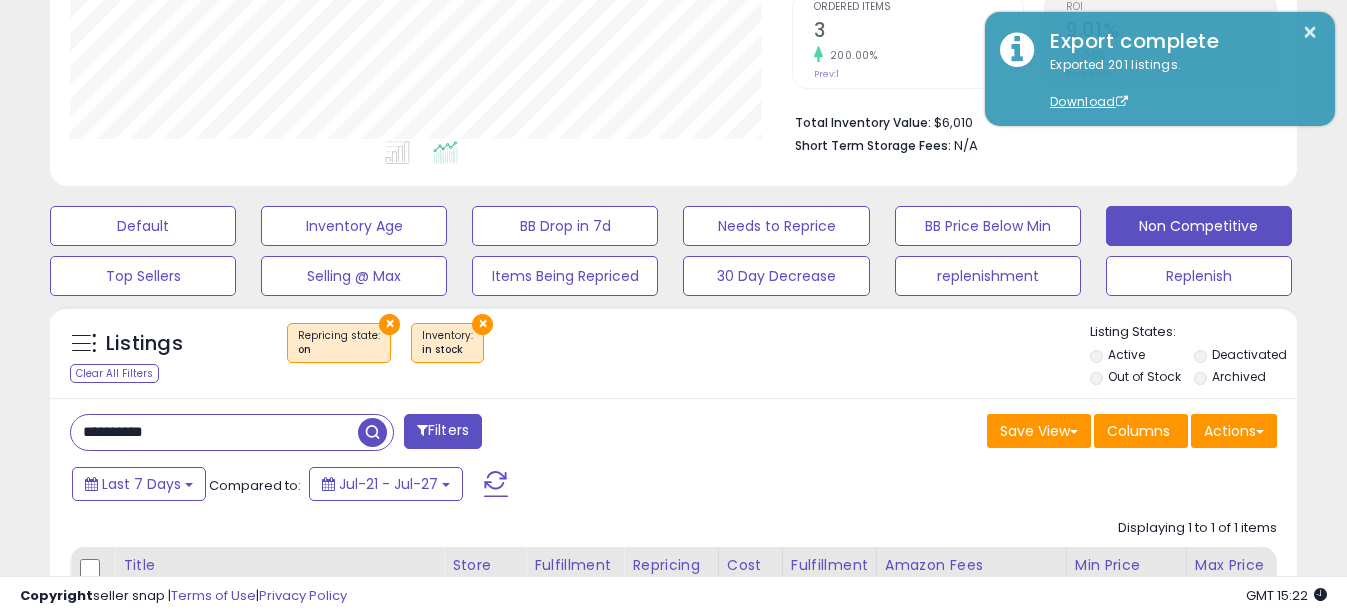 scroll, scrollTop: 999590, scrollLeft: 999270, axis: both 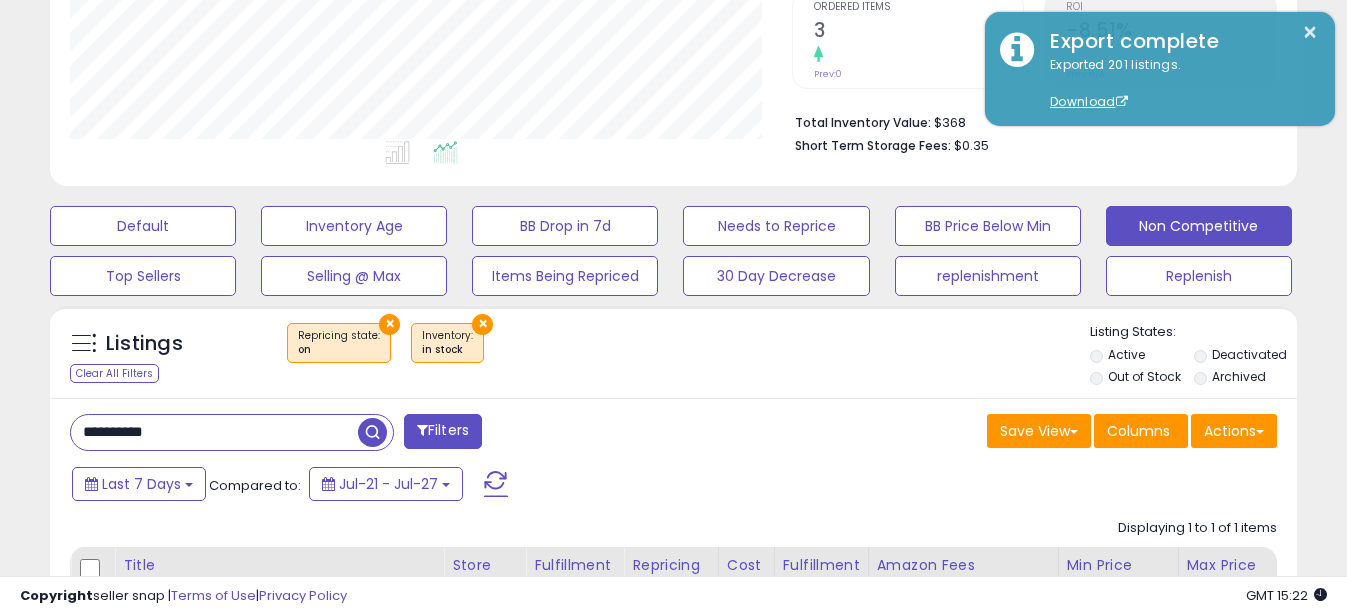 click on "**********" at bounding box center [214, 432] 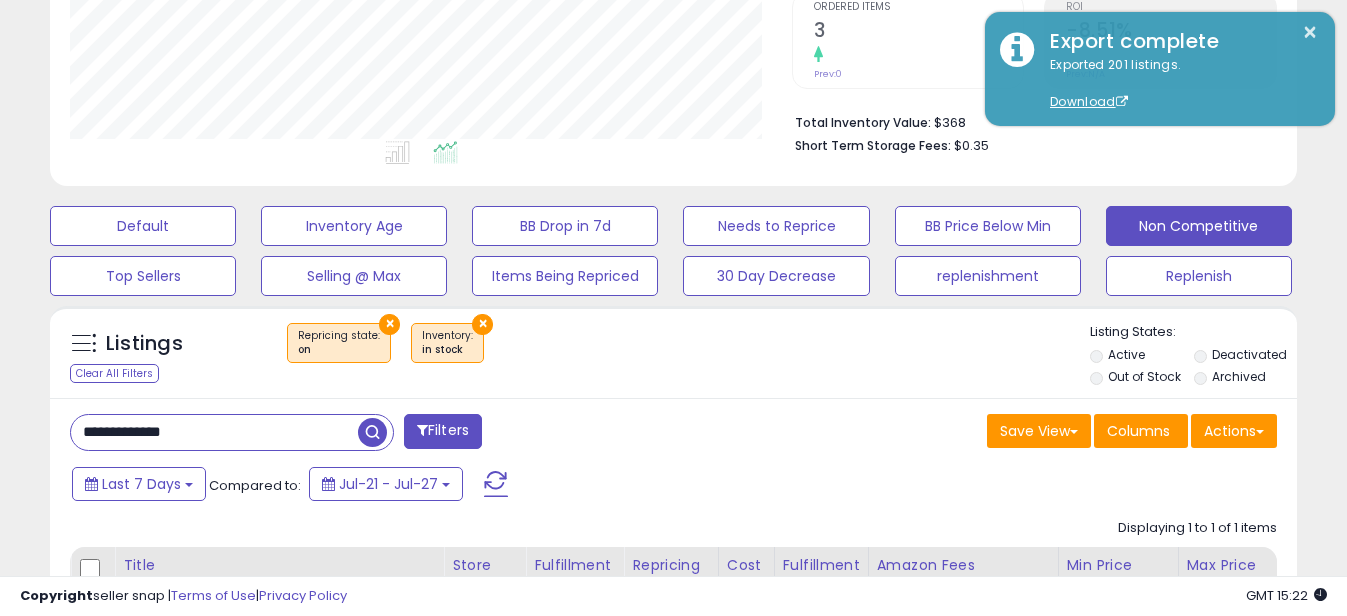 drag, startPoint x: 110, startPoint y: 435, endPoint x: 290, endPoint y: 435, distance: 180 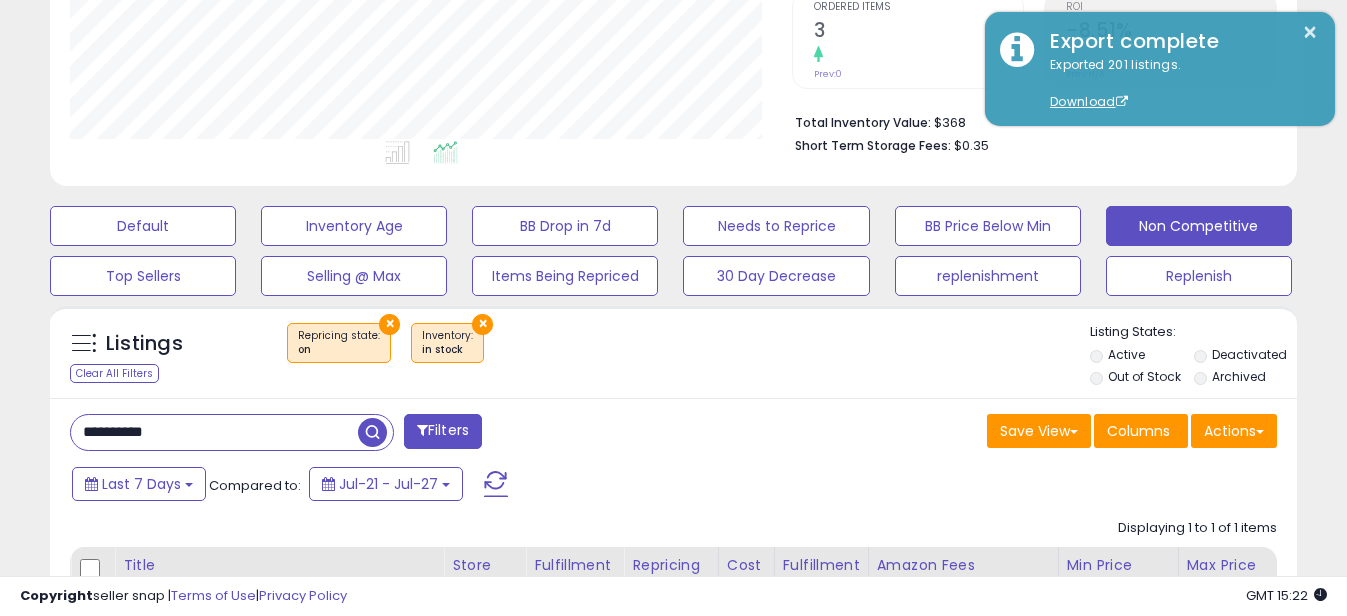 scroll, scrollTop: 999590, scrollLeft: 999270, axis: both 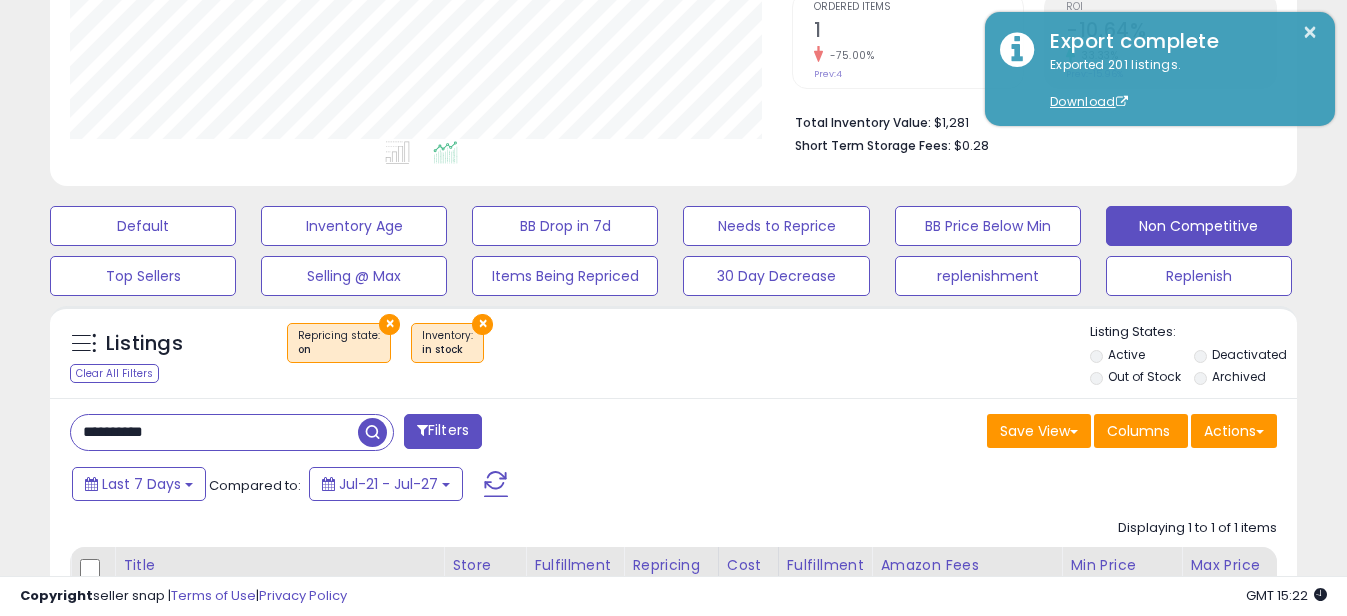 click on "**********" at bounding box center (214, 432) 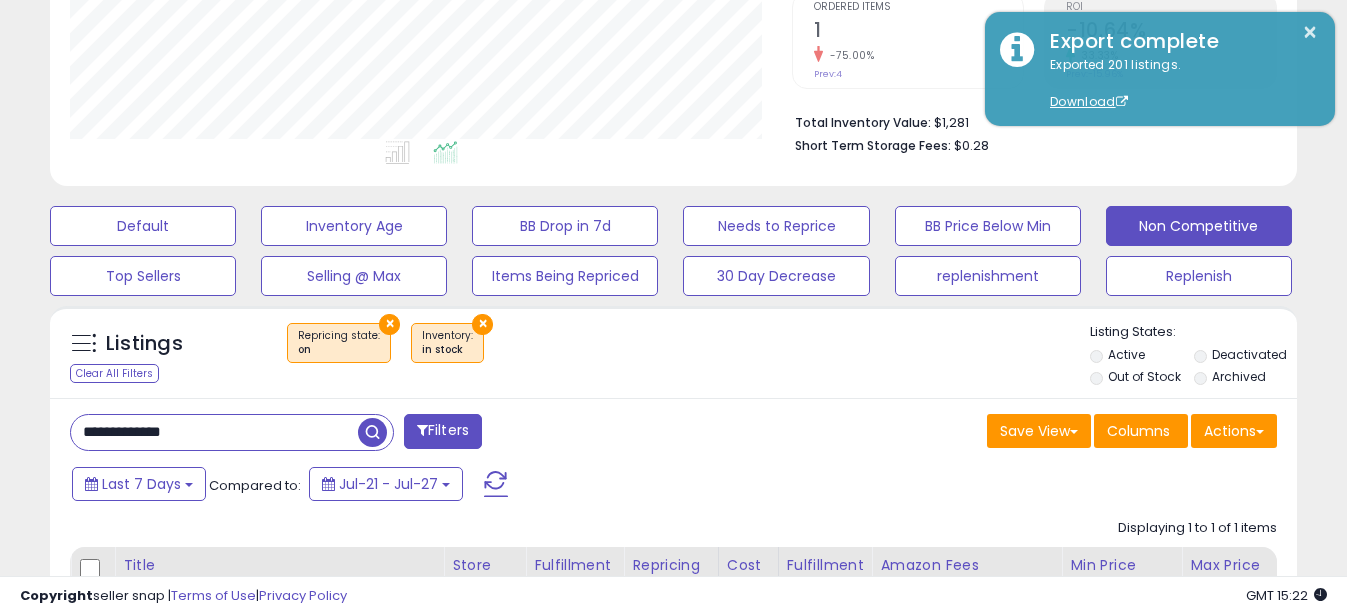 drag, startPoint x: 112, startPoint y: 435, endPoint x: -4, endPoint y: 425, distance: 116.43024 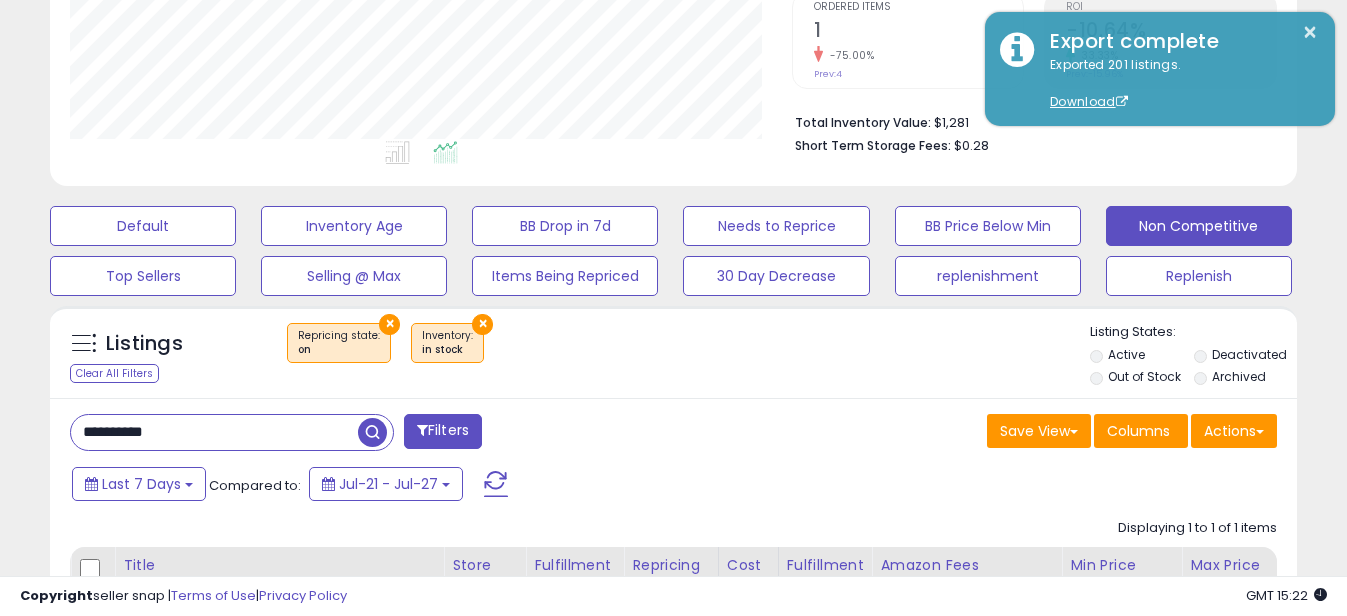 scroll, scrollTop: 999590, scrollLeft: 999270, axis: both 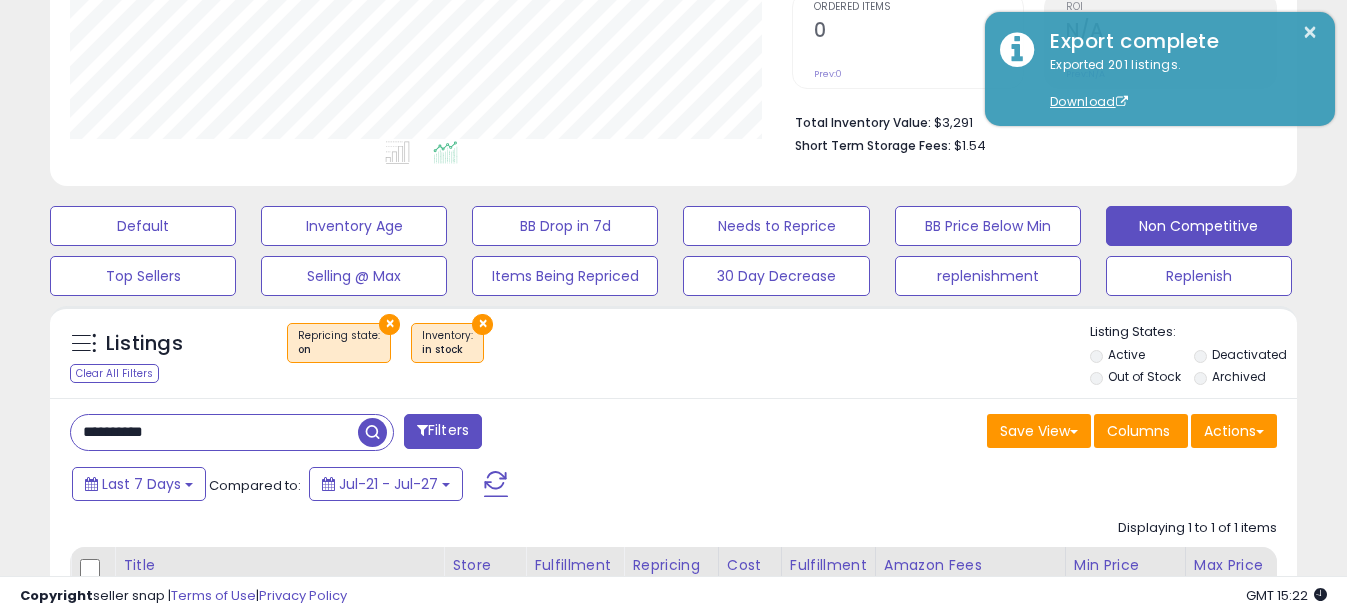 click on "**********" at bounding box center [214, 432] 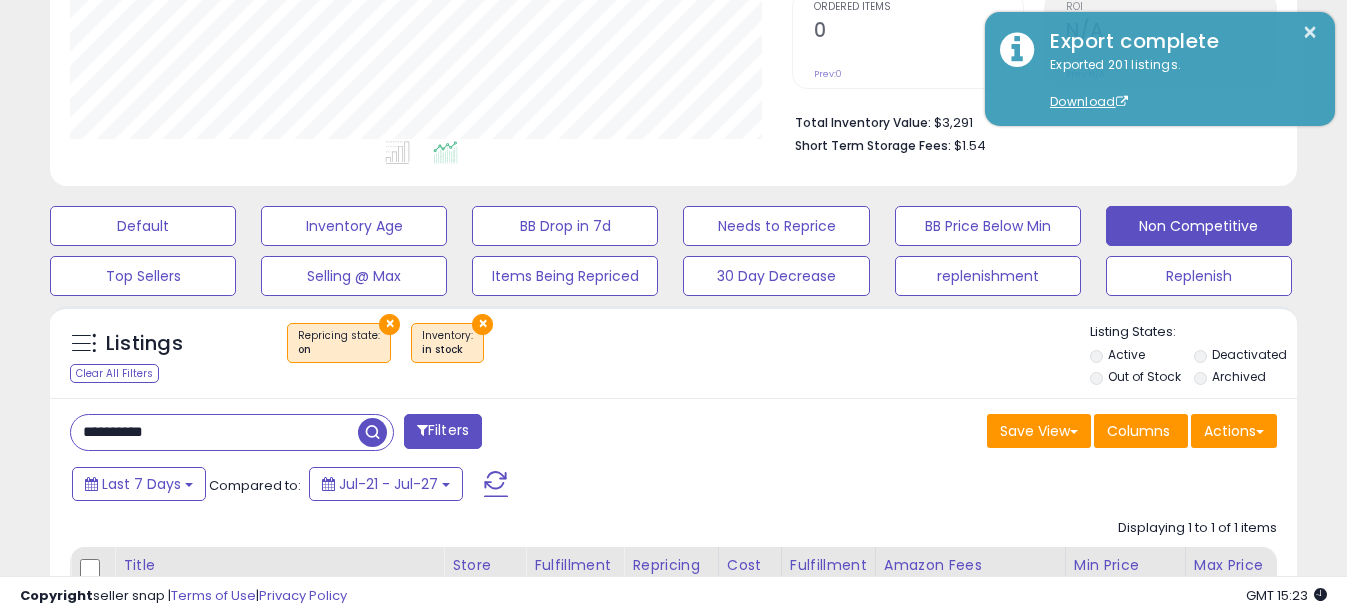 click on "**********" at bounding box center [214, 432] 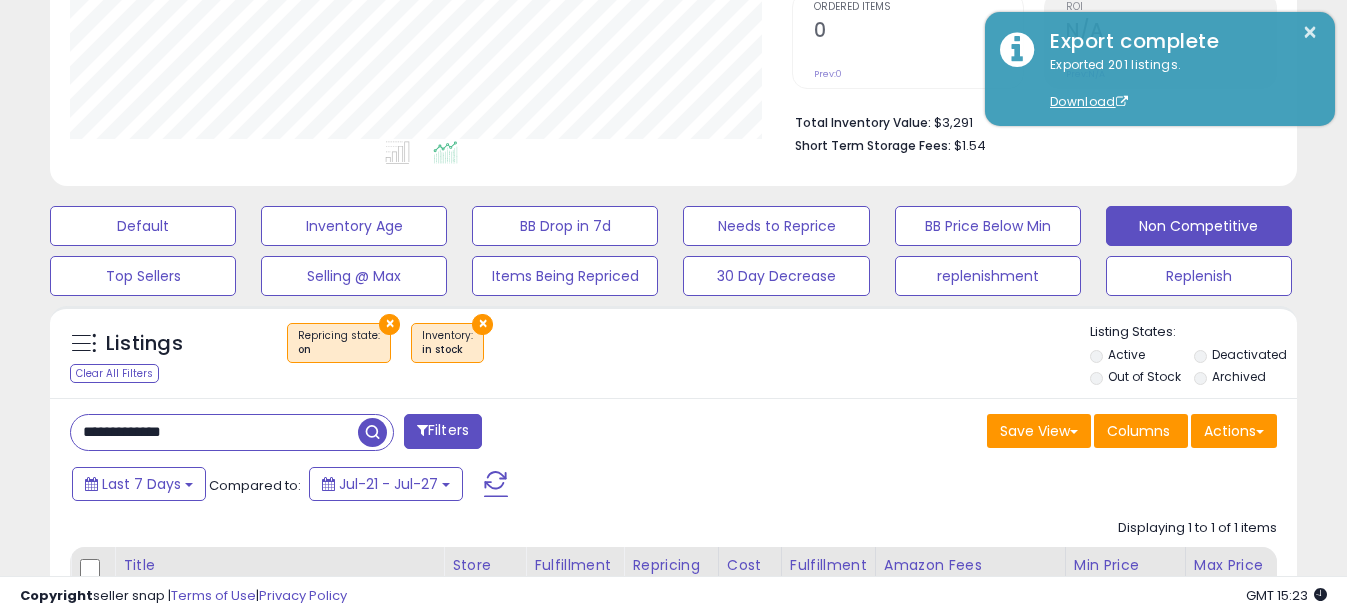 drag, startPoint x: 112, startPoint y: 428, endPoint x: 892, endPoint y: 341, distance: 784.8369 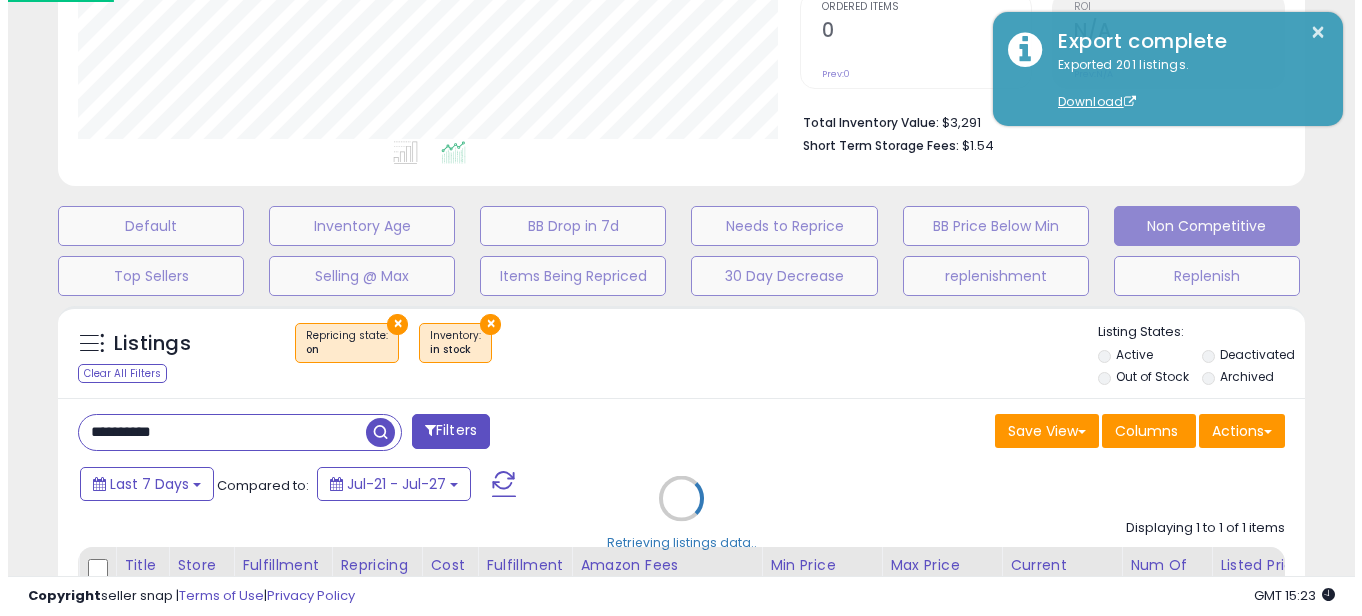 scroll, scrollTop: 999590, scrollLeft: 999270, axis: both 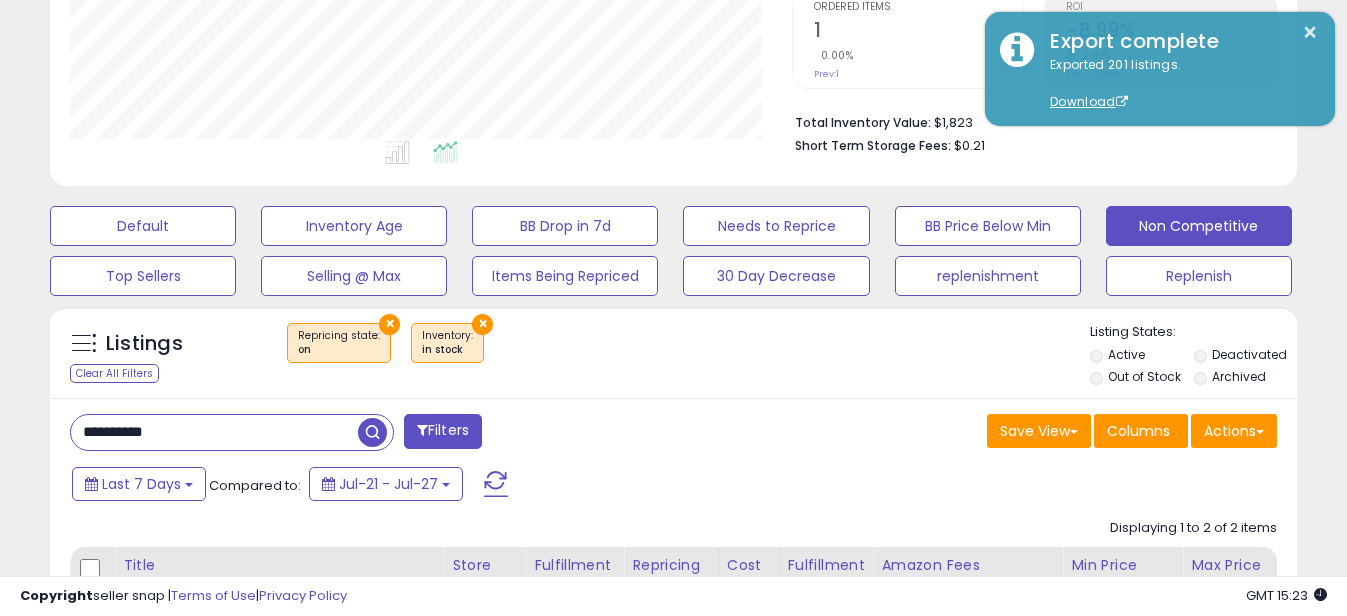 click on "**********" at bounding box center (214, 432) 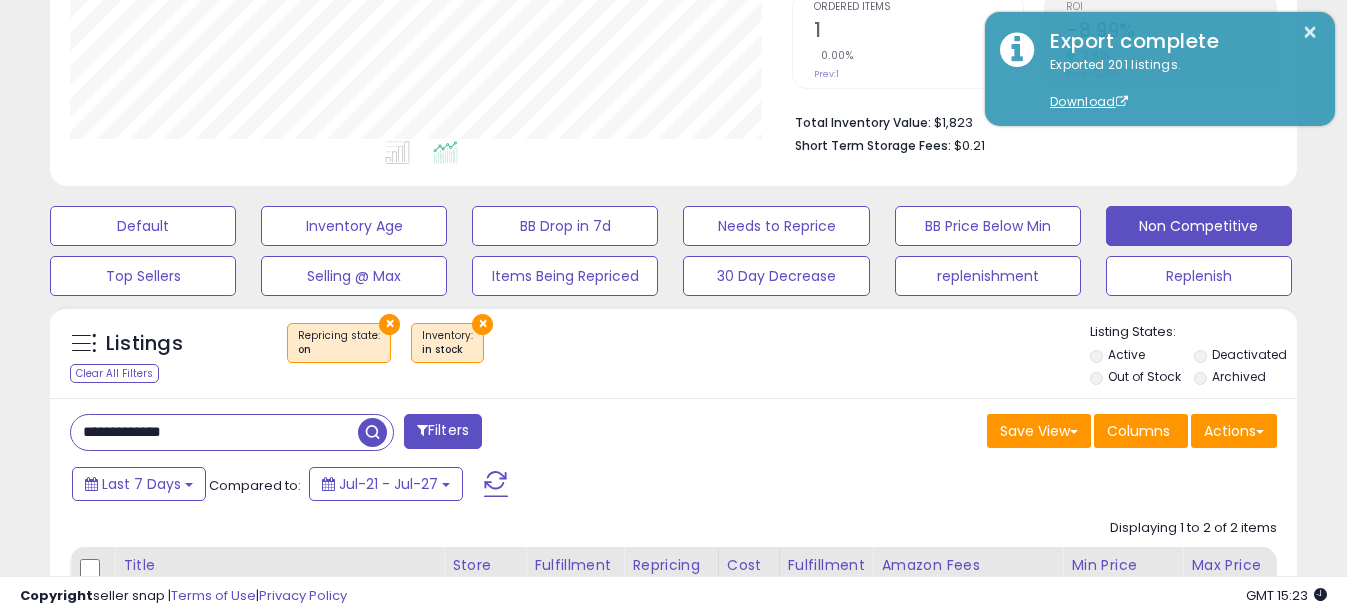 drag, startPoint x: 109, startPoint y: 439, endPoint x: -4, endPoint y: 439, distance: 113 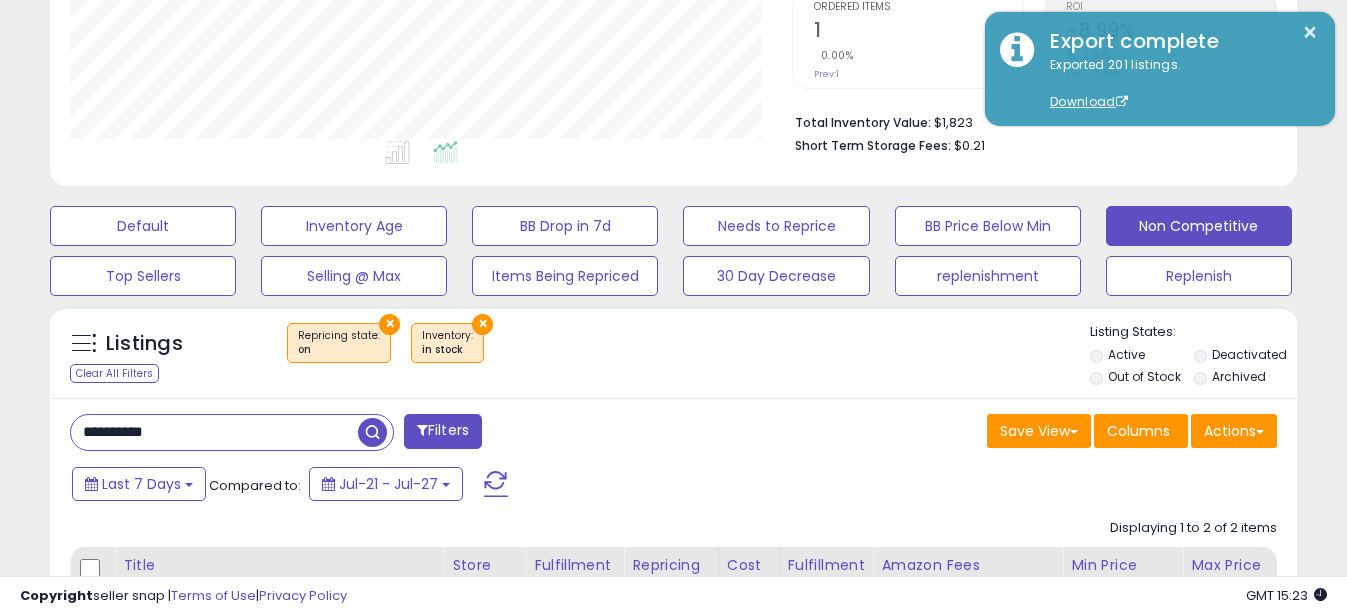 scroll, scrollTop: 999590, scrollLeft: 999270, axis: both 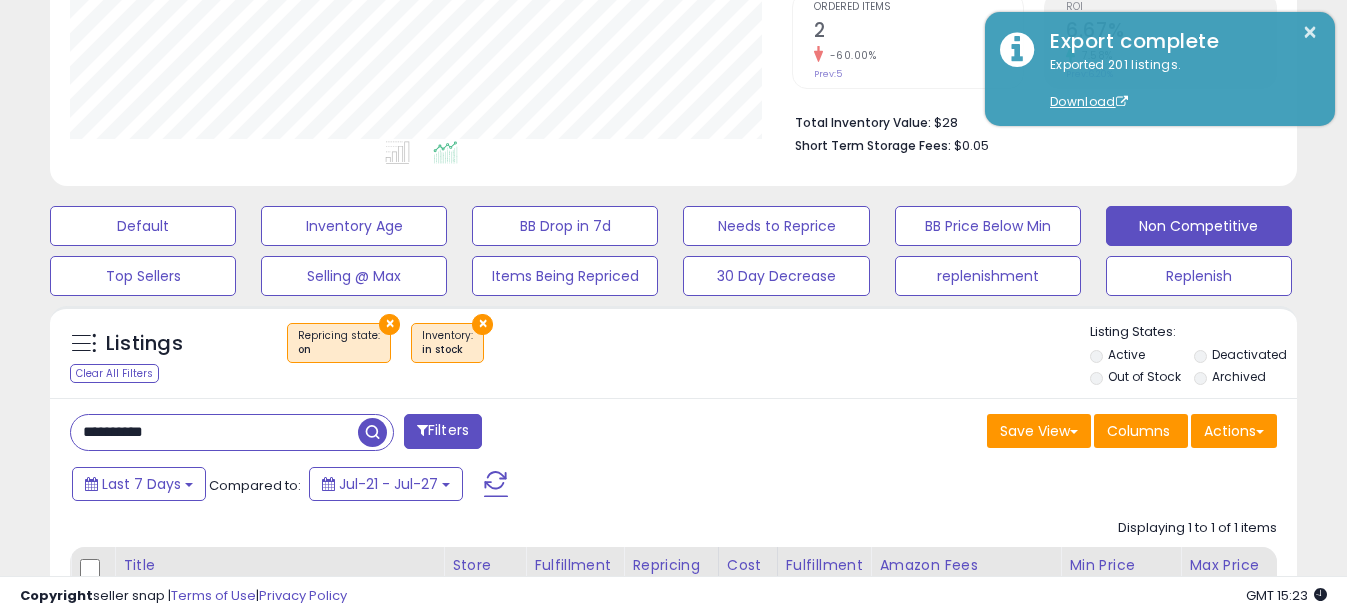 click on "**********" at bounding box center [214, 432] 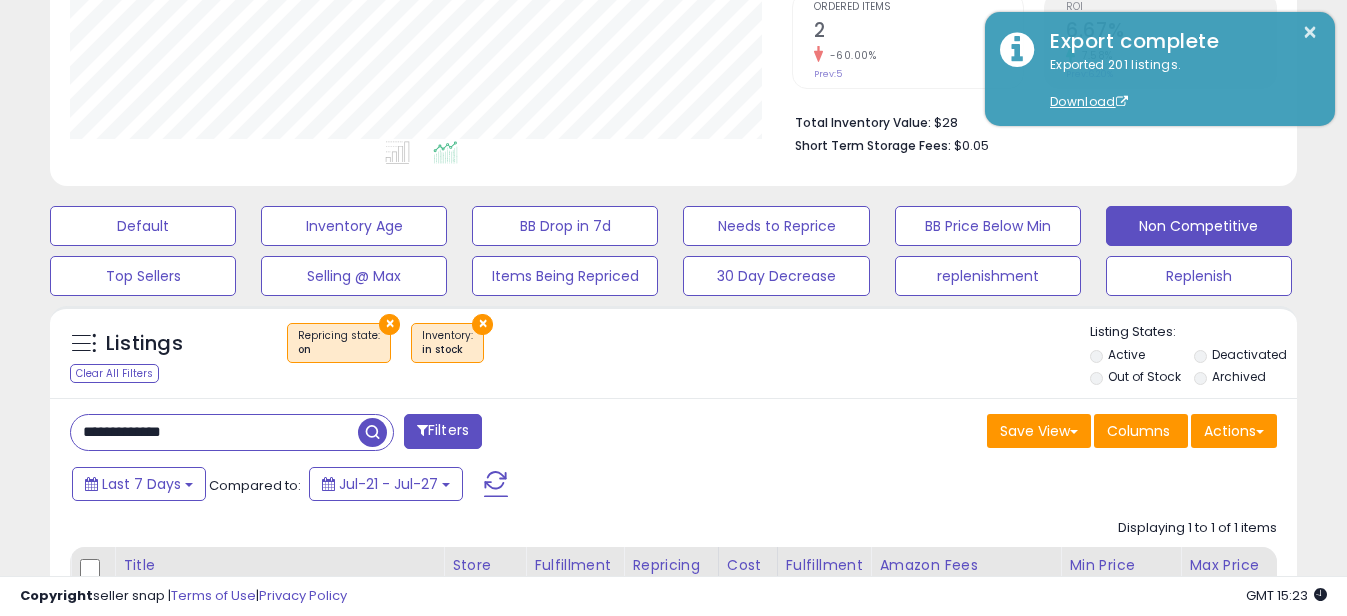 drag, startPoint x: 107, startPoint y: 434, endPoint x: -4, endPoint y: 438, distance: 111.07205 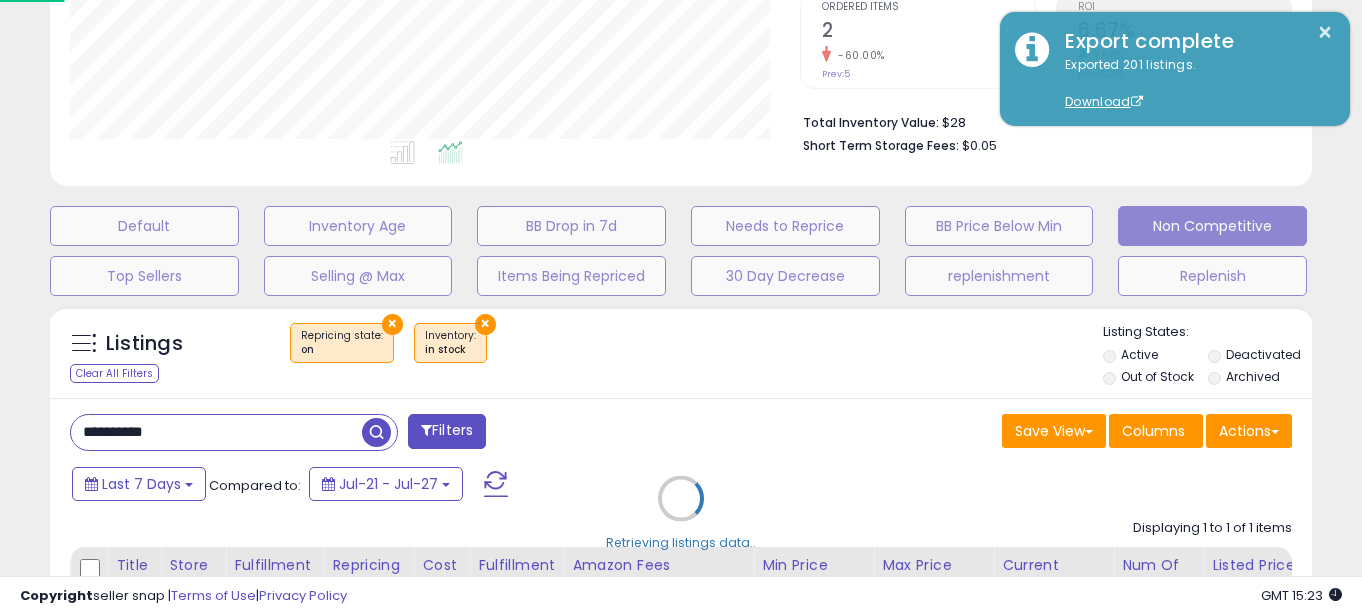 scroll, scrollTop: 999590, scrollLeft: 999270, axis: both 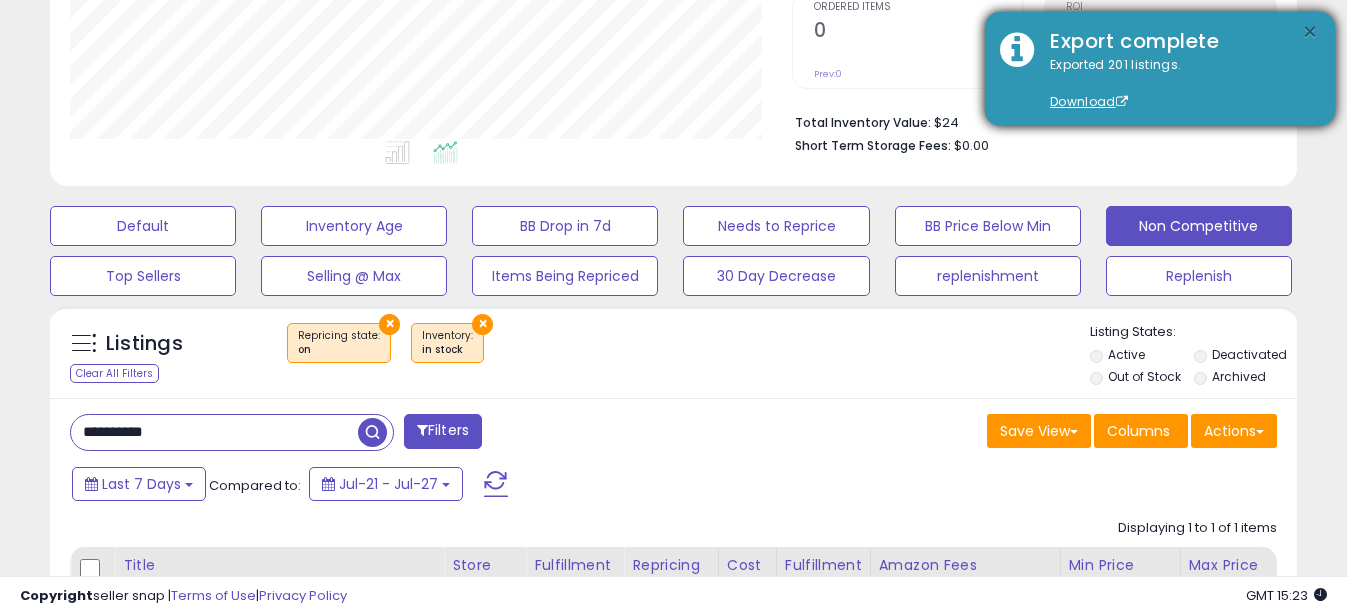 click on "×" at bounding box center (1310, 32) 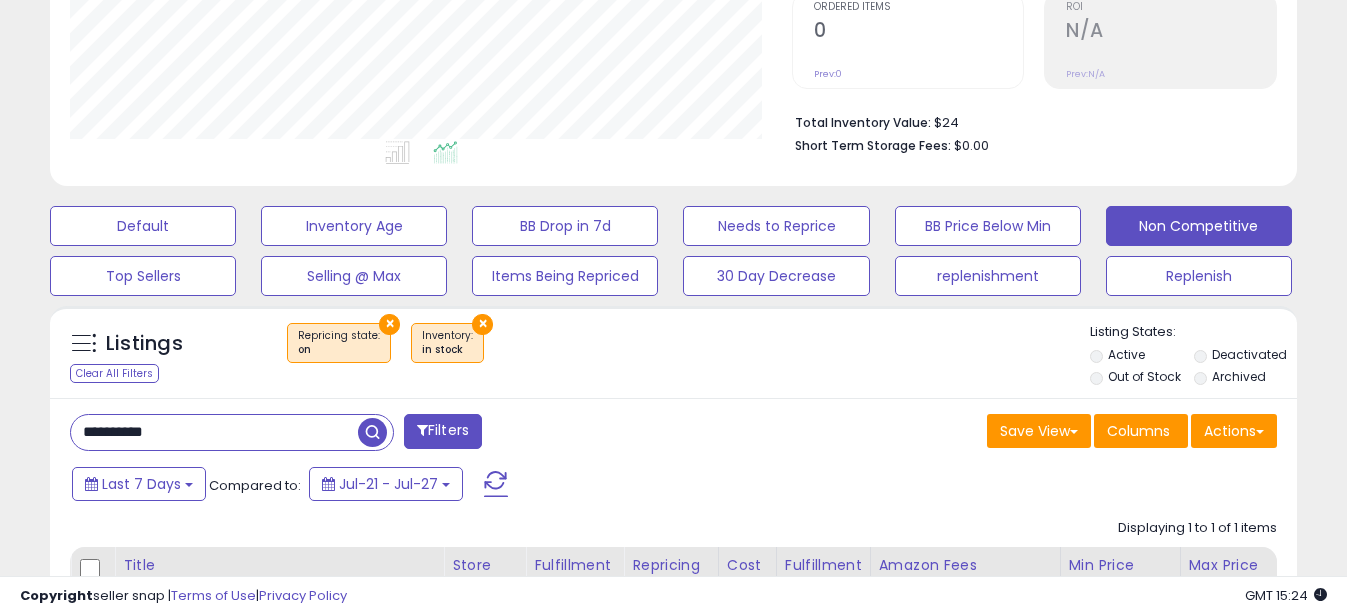 click on "**********" at bounding box center [214, 432] 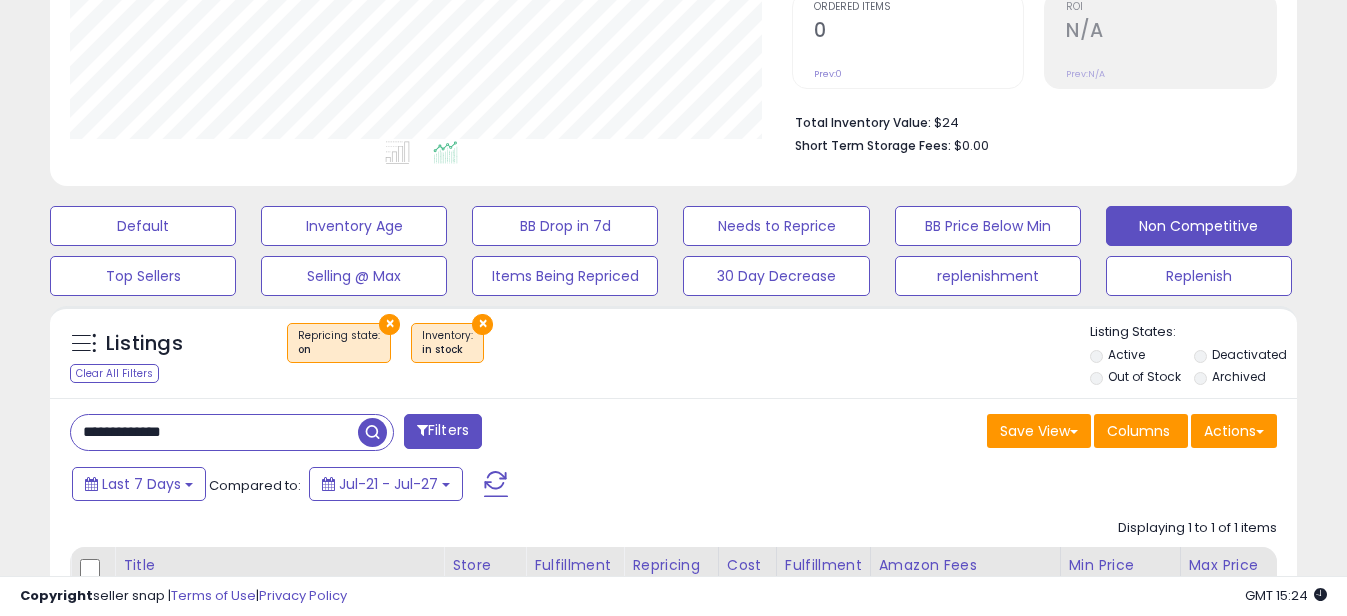 drag, startPoint x: 106, startPoint y: 438, endPoint x: -4, endPoint y: 437, distance: 110.00455 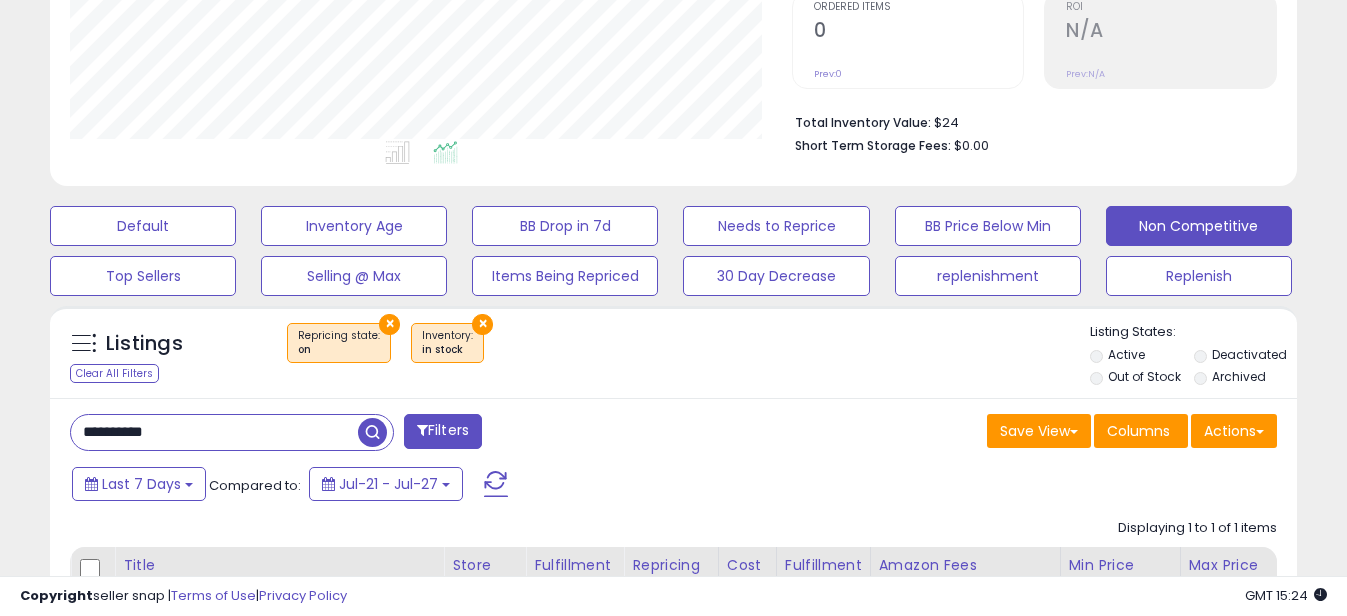 scroll, scrollTop: 999590, scrollLeft: 999270, axis: both 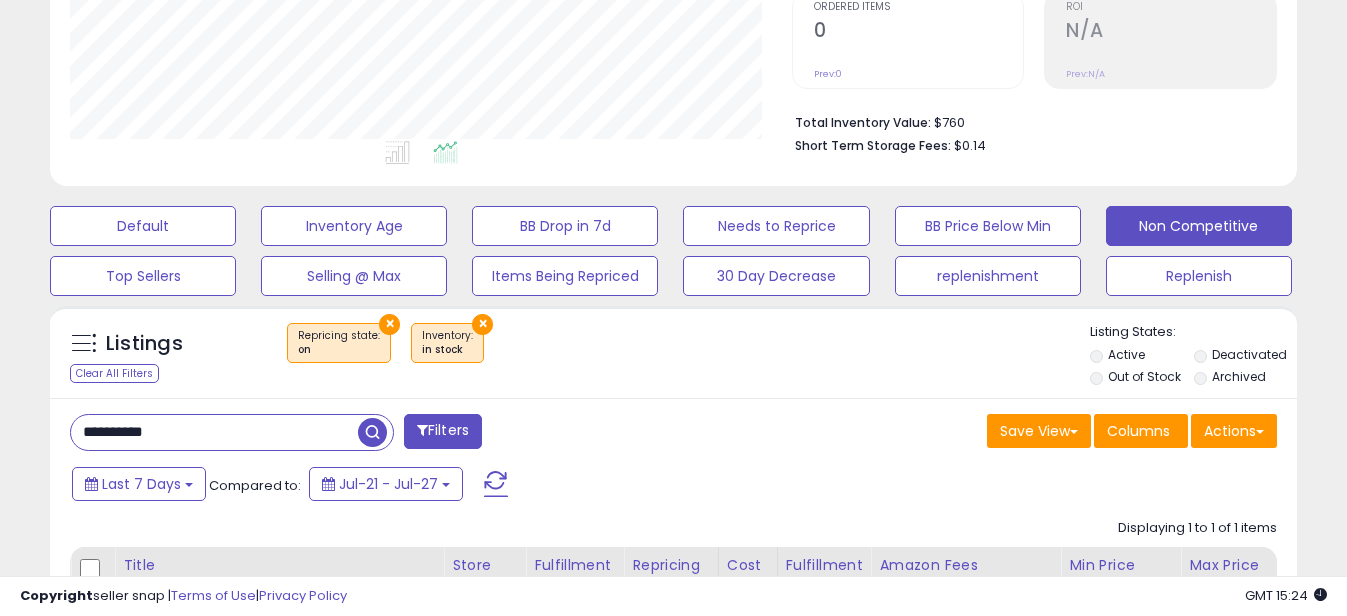 click on "**********" at bounding box center (214, 432) 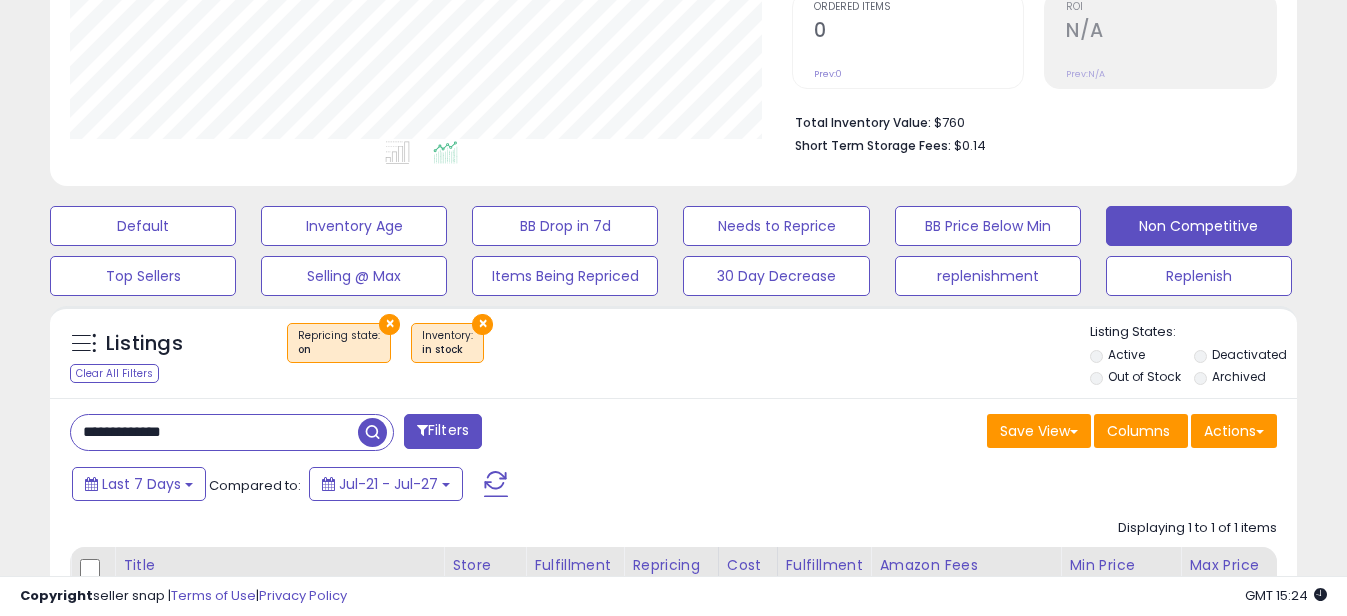 drag, startPoint x: 111, startPoint y: 435, endPoint x: -4, endPoint y: 435, distance: 115 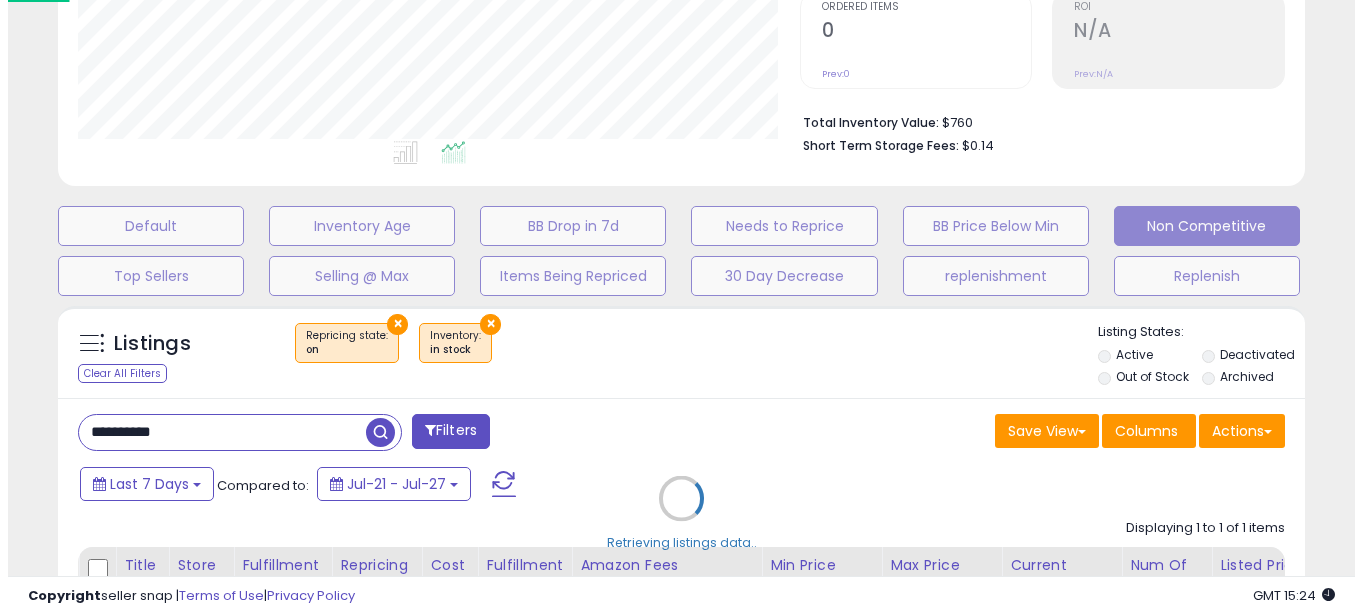 scroll, scrollTop: 999590, scrollLeft: 999270, axis: both 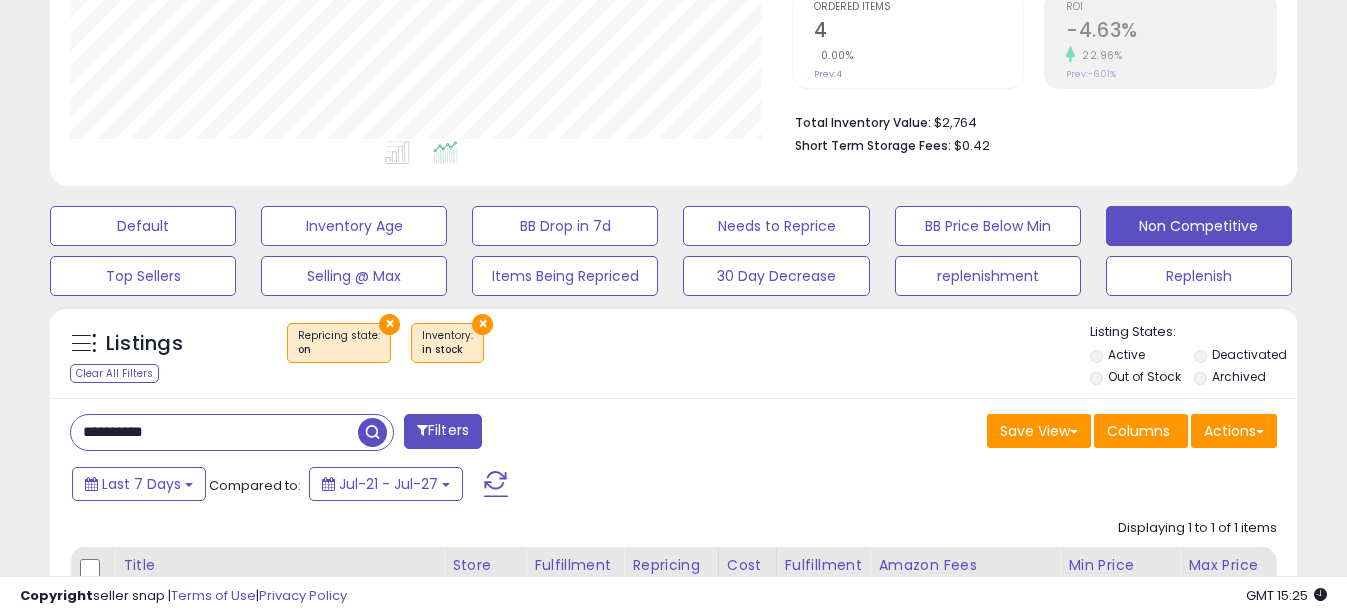 click on "**********" at bounding box center (214, 432) 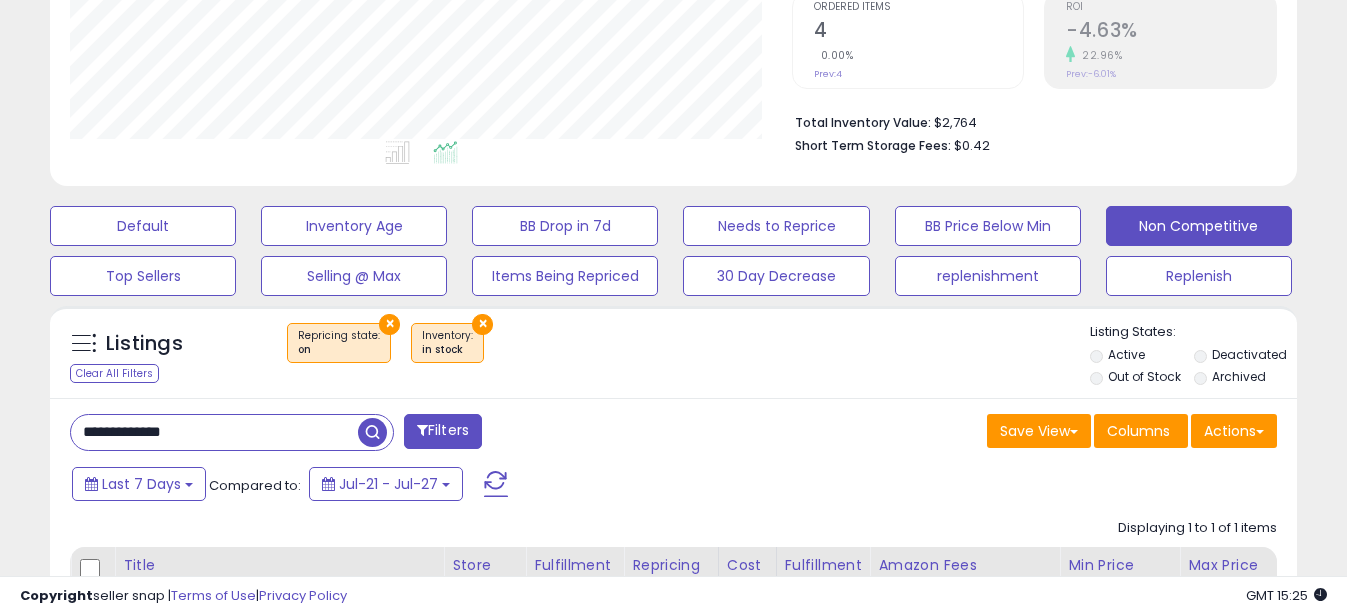 drag, startPoint x: 107, startPoint y: 438, endPoint x: -4, endPoint y: 436, distance: 111.01801 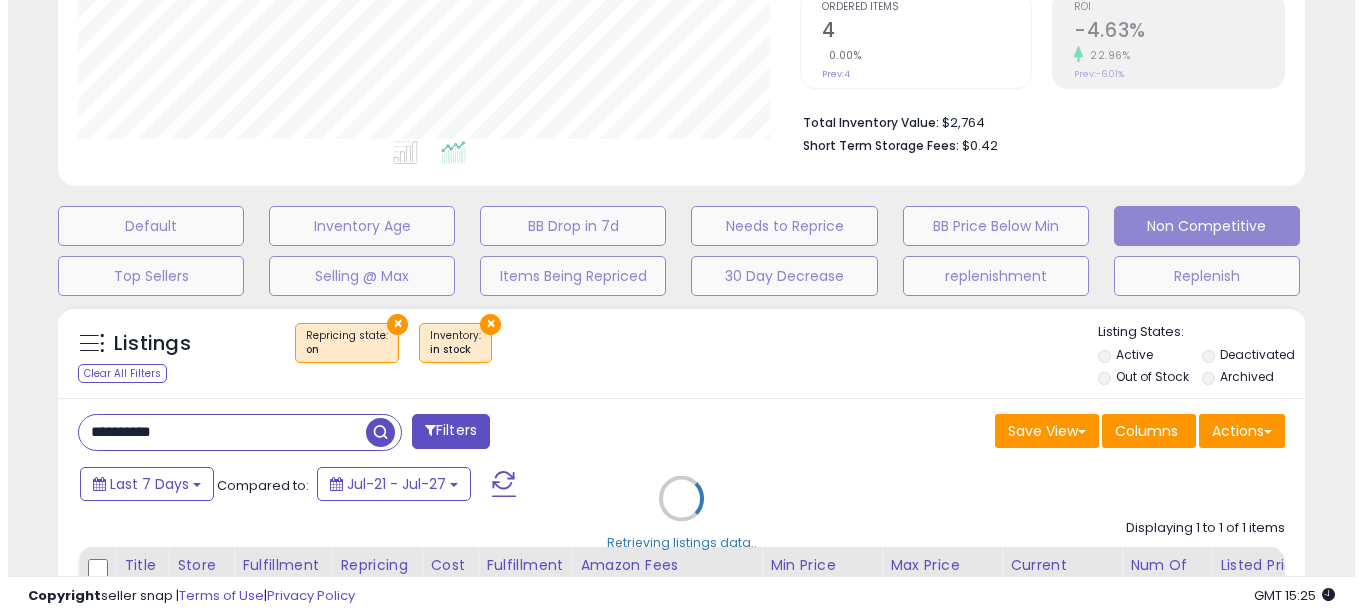 scroll, scrollTop: 999590, scrollLeft: 999270, axis: both 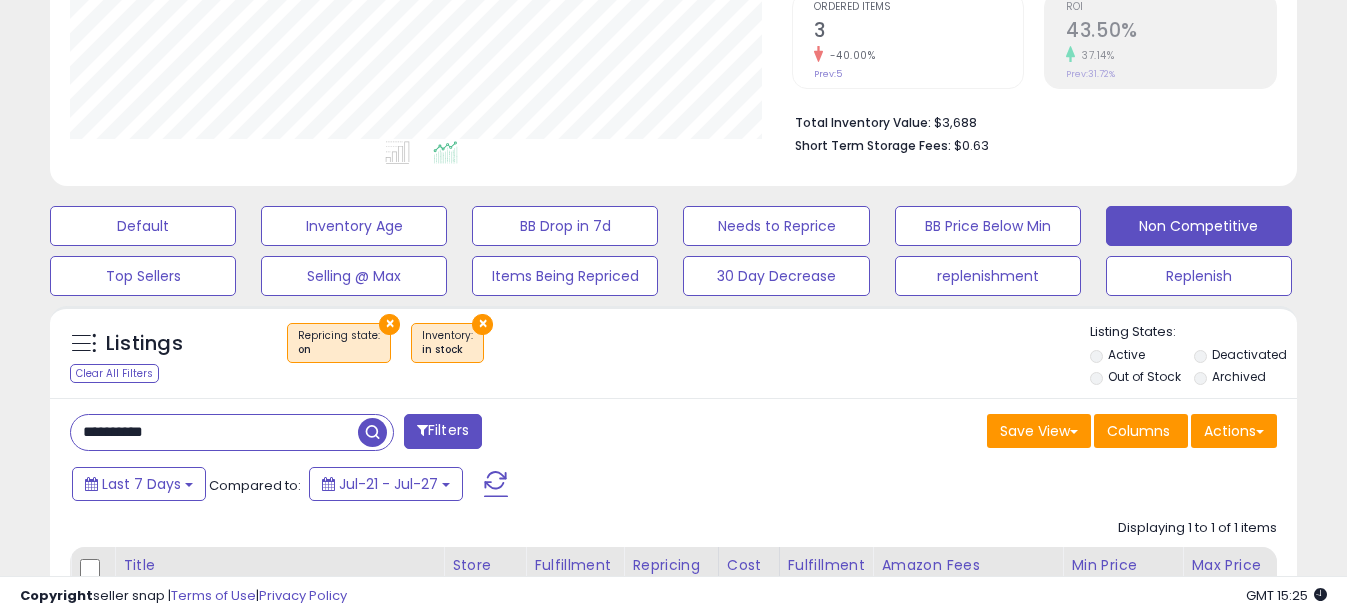 click on "**********" at bounding box center (214, 432) 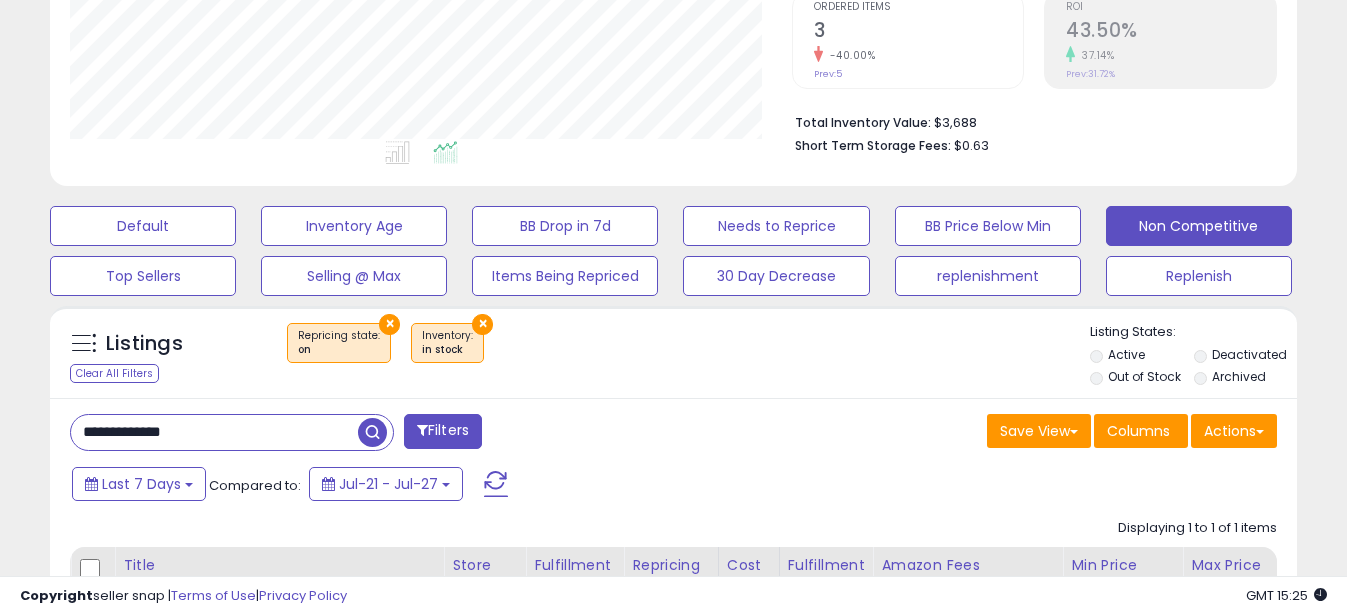 drag, startPoint x: 111, startPoint y: 430, endPoint x: 0, endPoint y: 407, distance: 113.35784 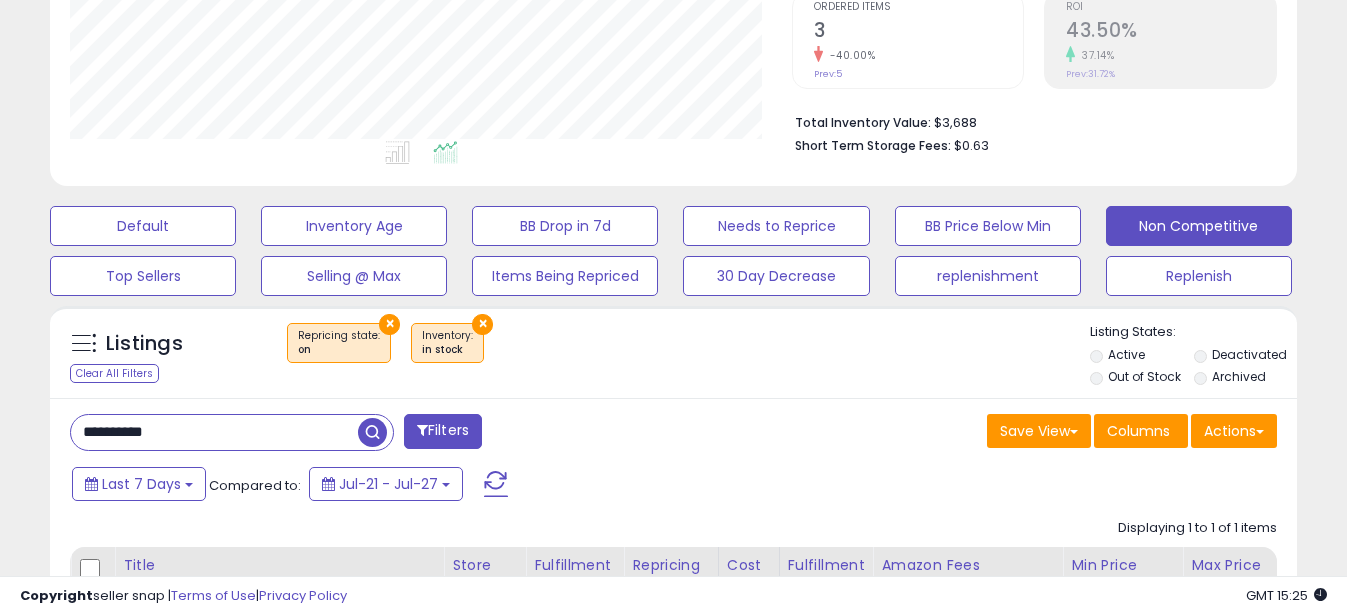scroll, scrollTop: 999590, scrollLeft: 999270, axis: both 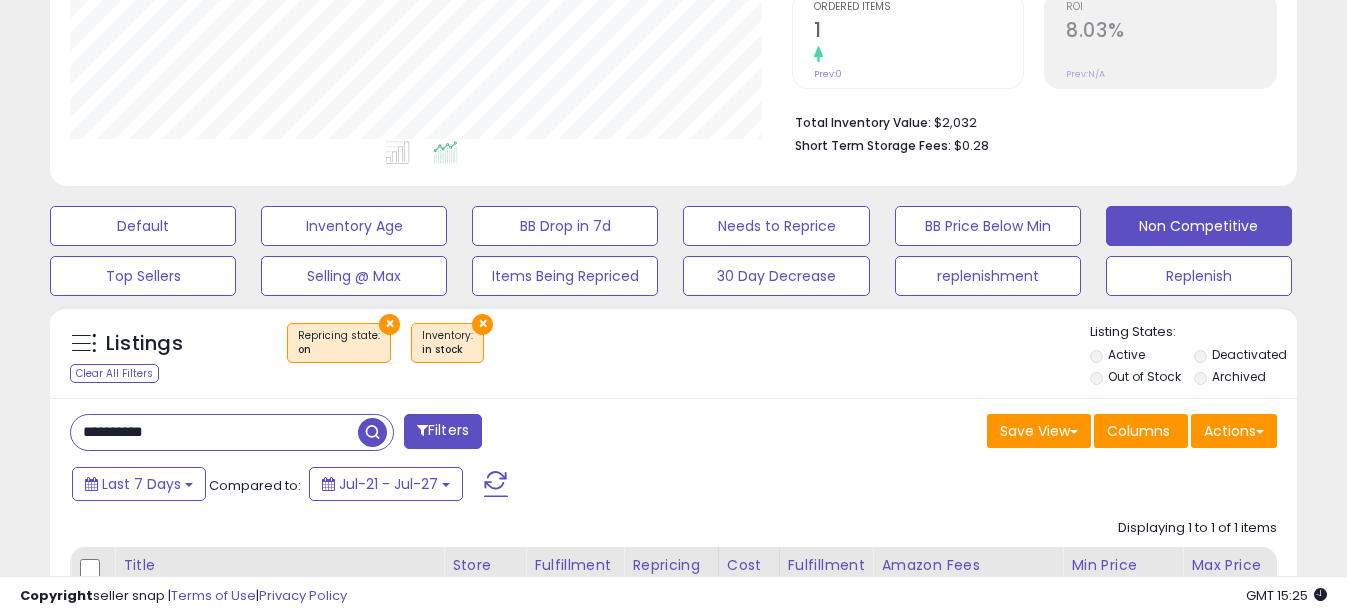 click on "**********" at bounding box center (214, 432) 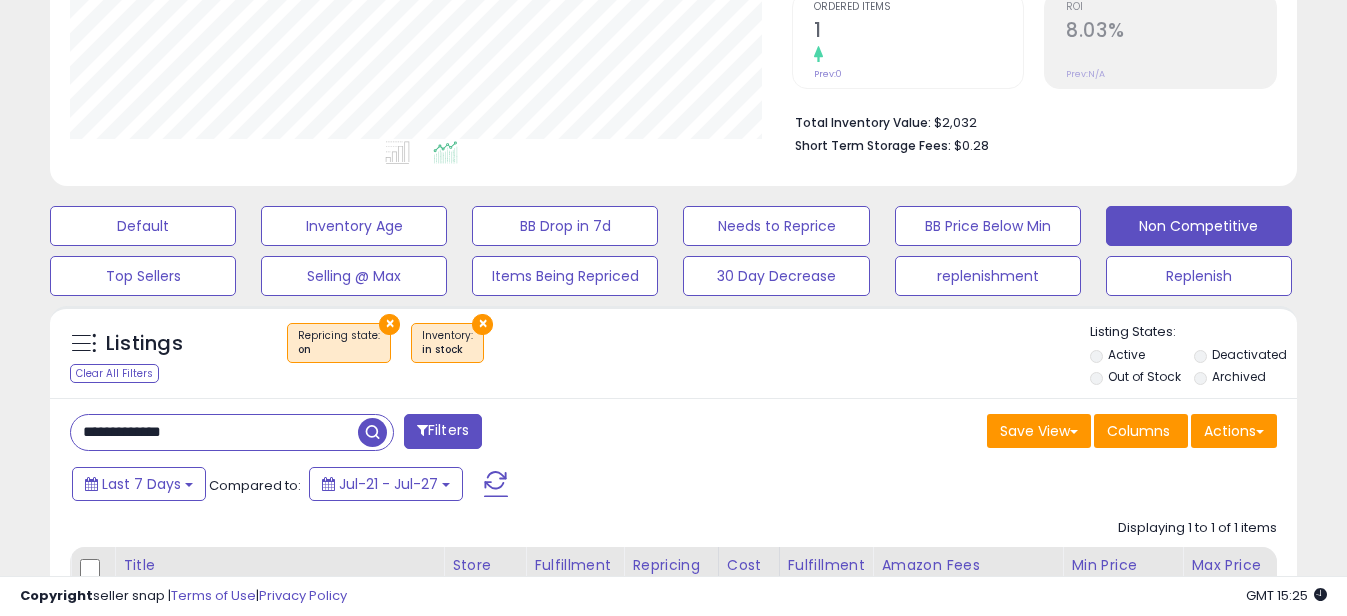drag, startPoint x: 113, startPoint y: 431, endPoint x: 0, endPoint y: 426, distance: 113.110565 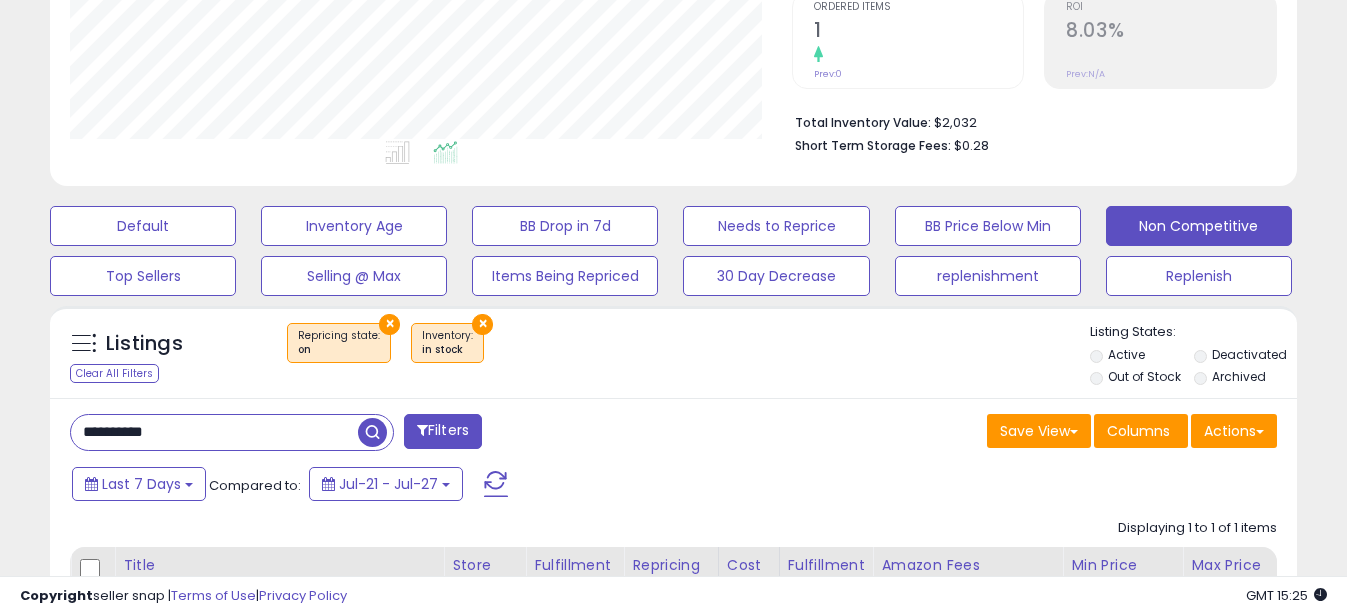 scroll, scrollTop: 999590, scrollLeft: 999270, axis: both 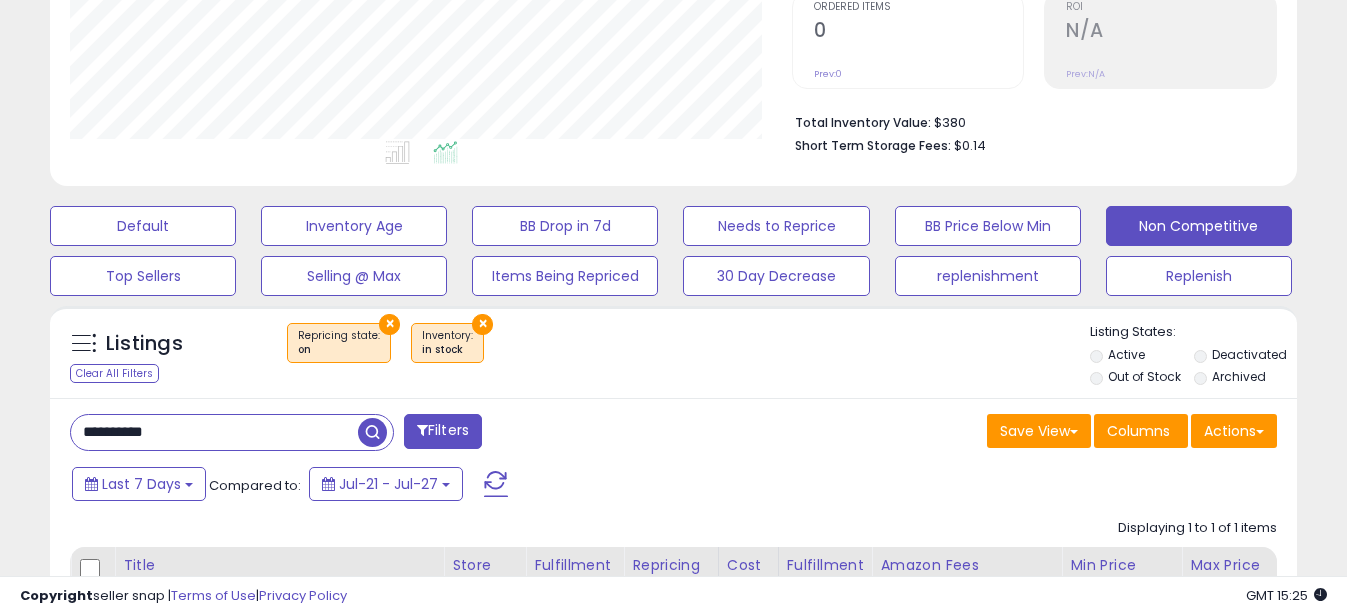 click on "**********" at bounding box center (214, 432) 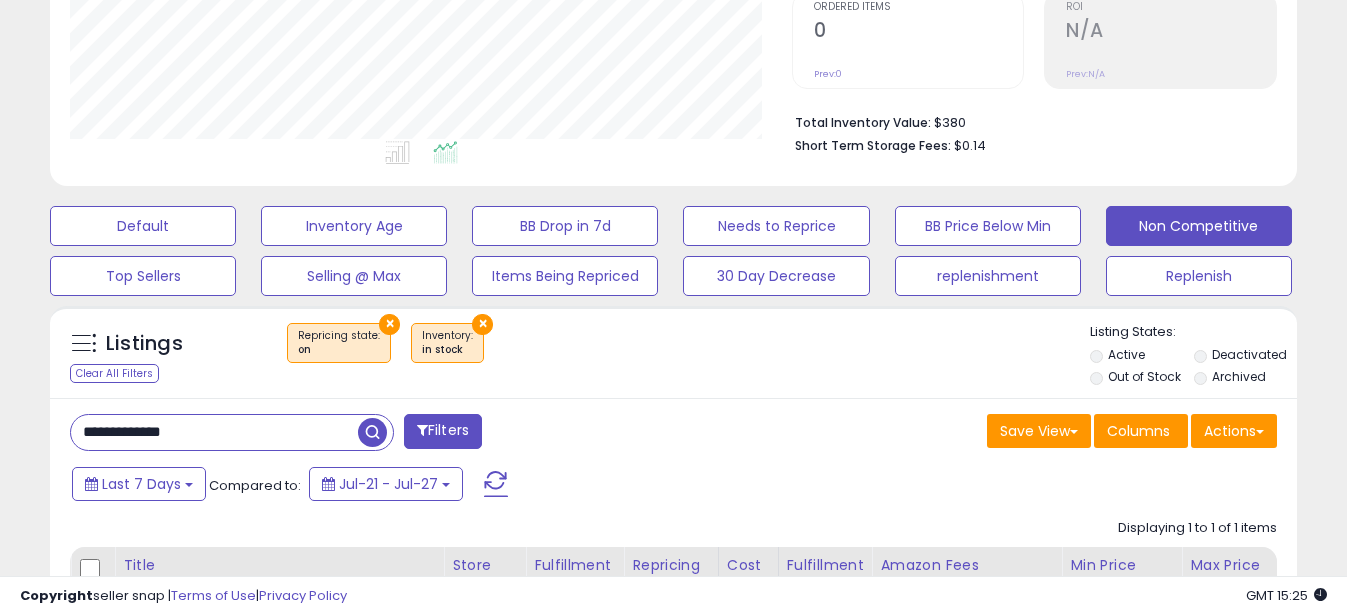 drag, startPoint x: 106, startPoint y: 428, endPoint x: 953, endPoint y: 471, distance: 848.0908 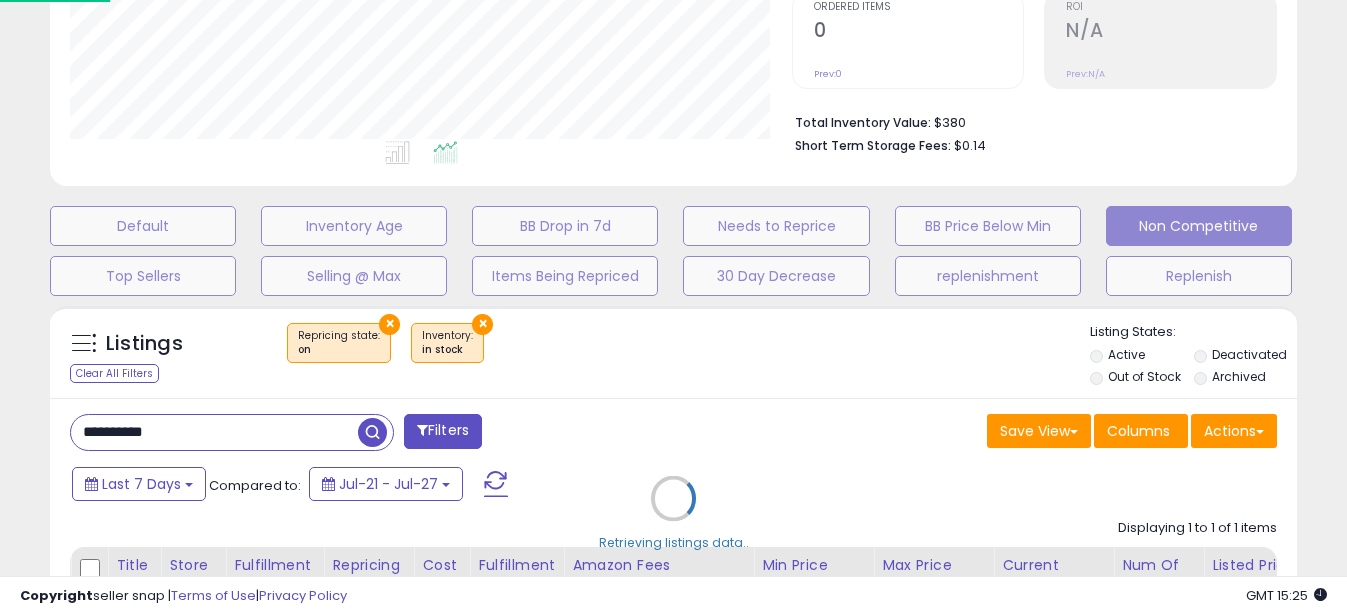 scroll, scrollTop: 999590, scrollLeft: 999270, axis: both 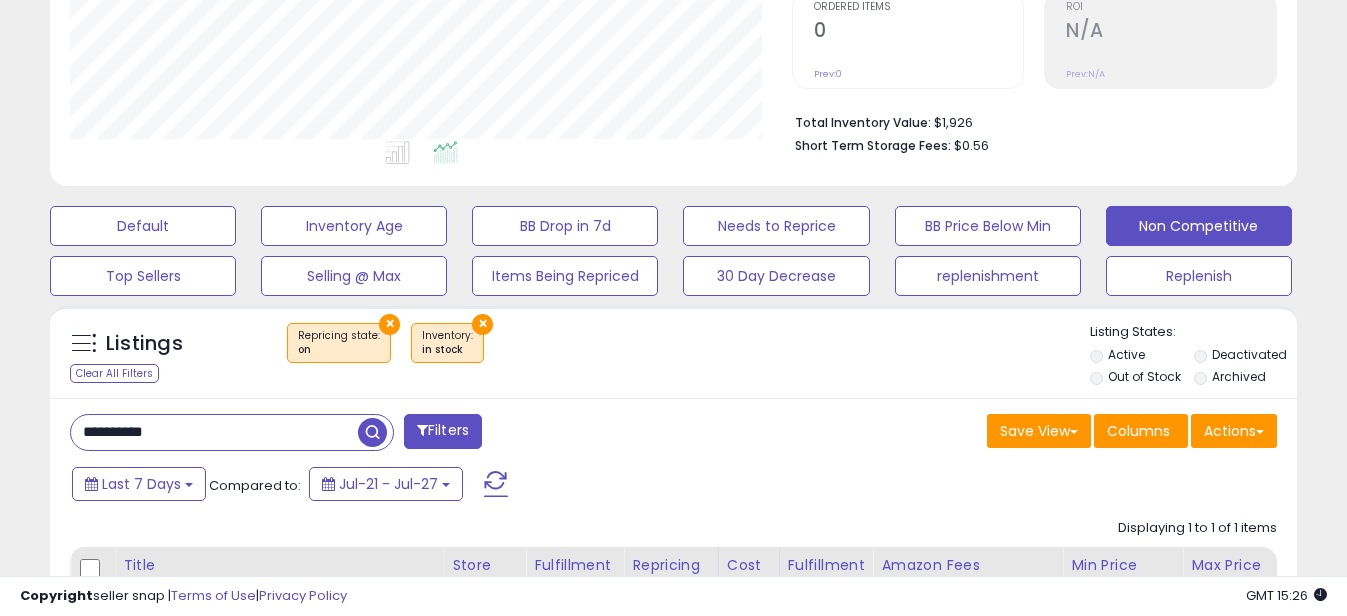 click on "**********" at bounding box center [214, 432] 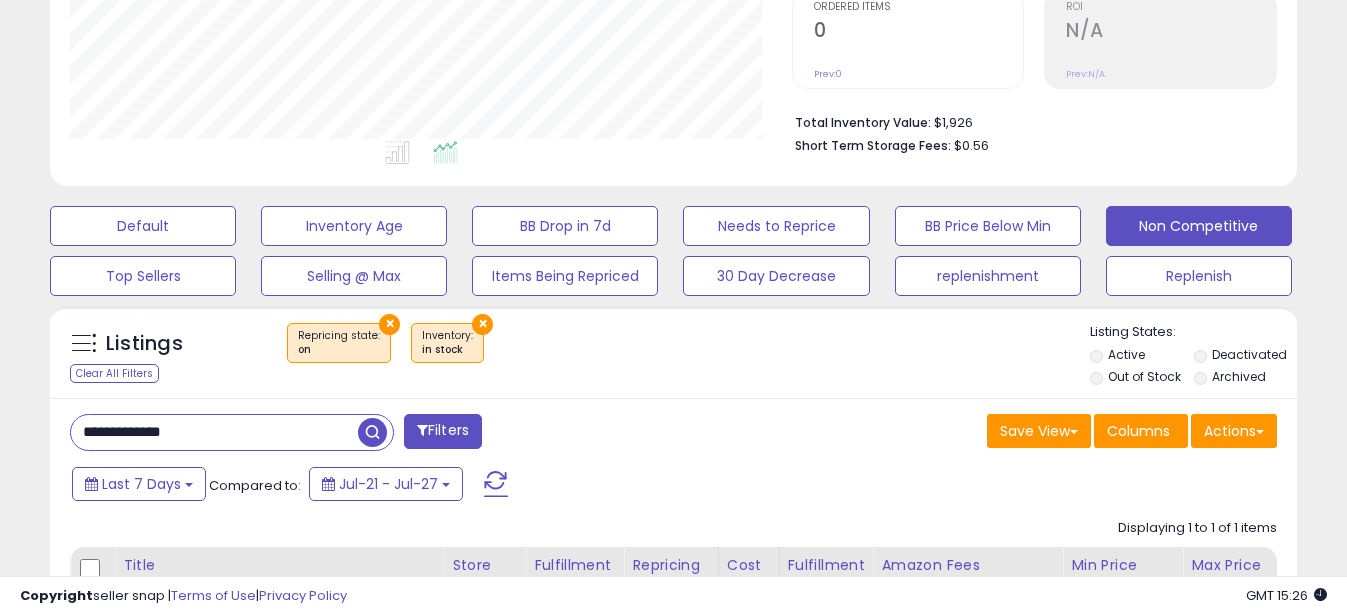 drag, startPoint x: 109, startPoint y: 436, endPoint x: -4, endPoint y: 428, distance: 113.28283 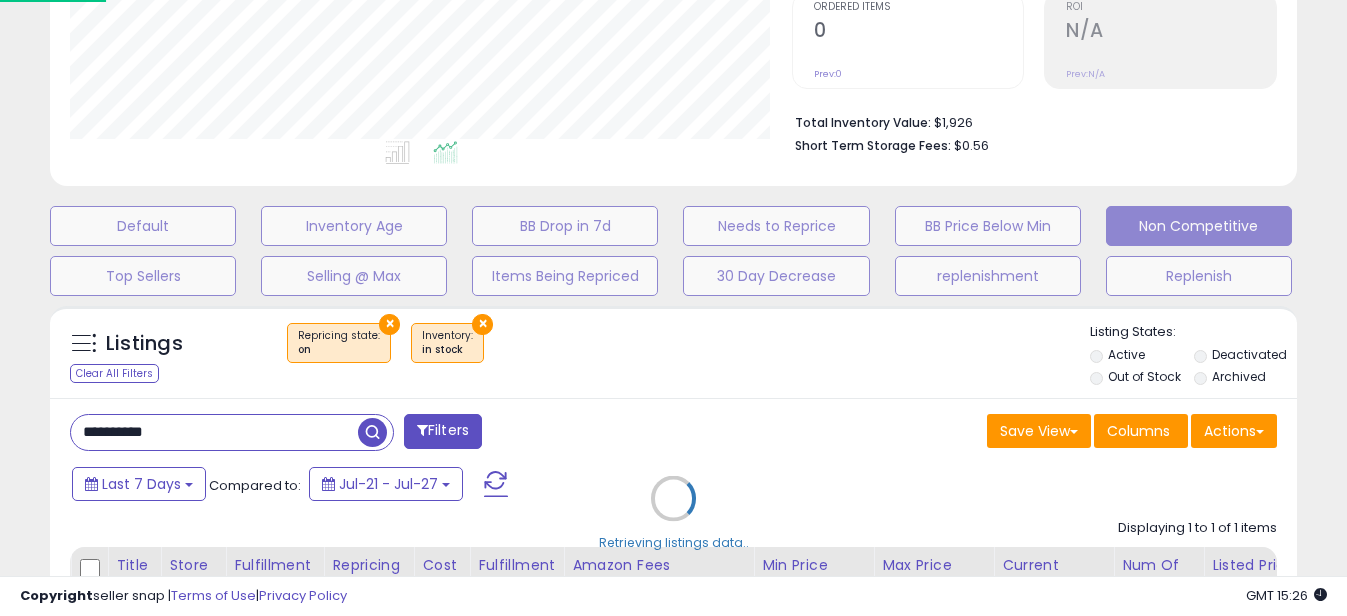 scroll, scrollTop: 999590, scrollLeft: 999270, axis: both 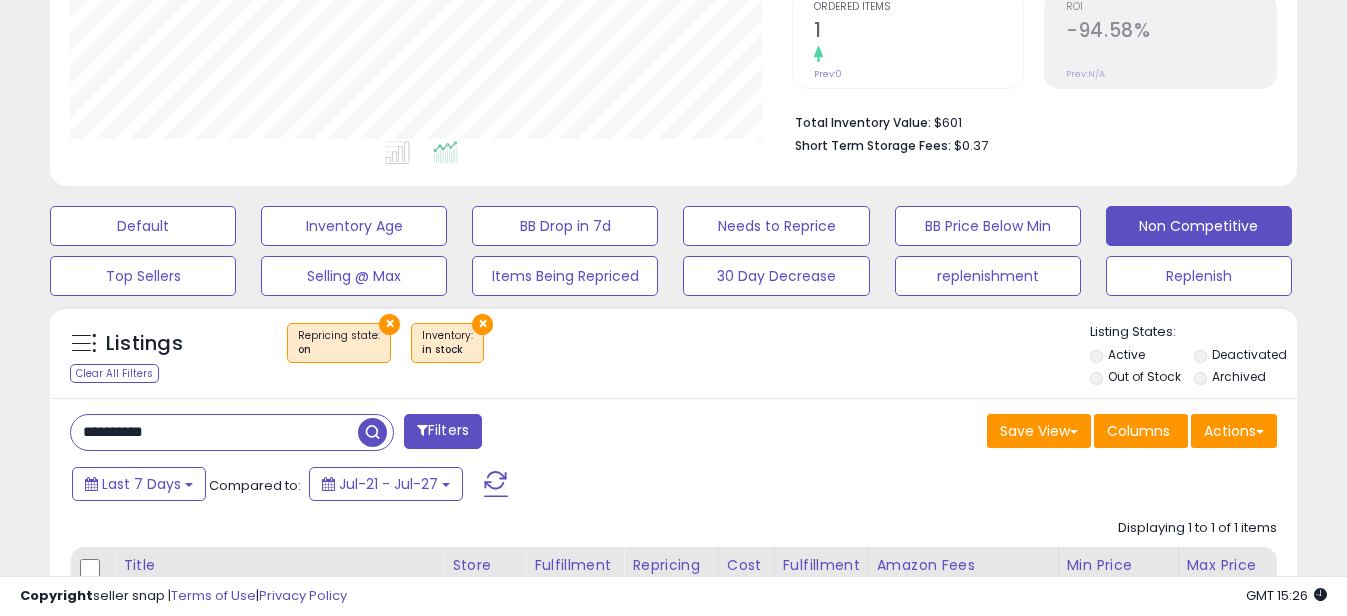 click on "**********" at bounding box center [214, 432] 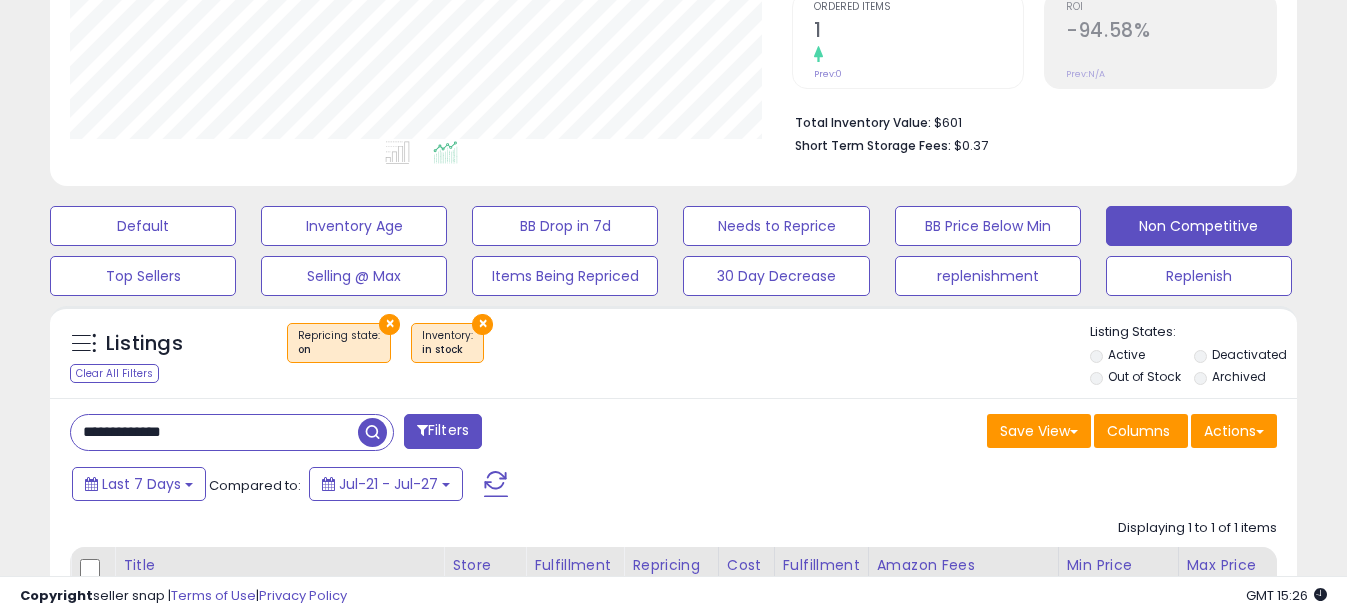 drag, startPoint x: 105, startPoint y: 430, endPoint x: -4, endPoint y: 430, distance: 109 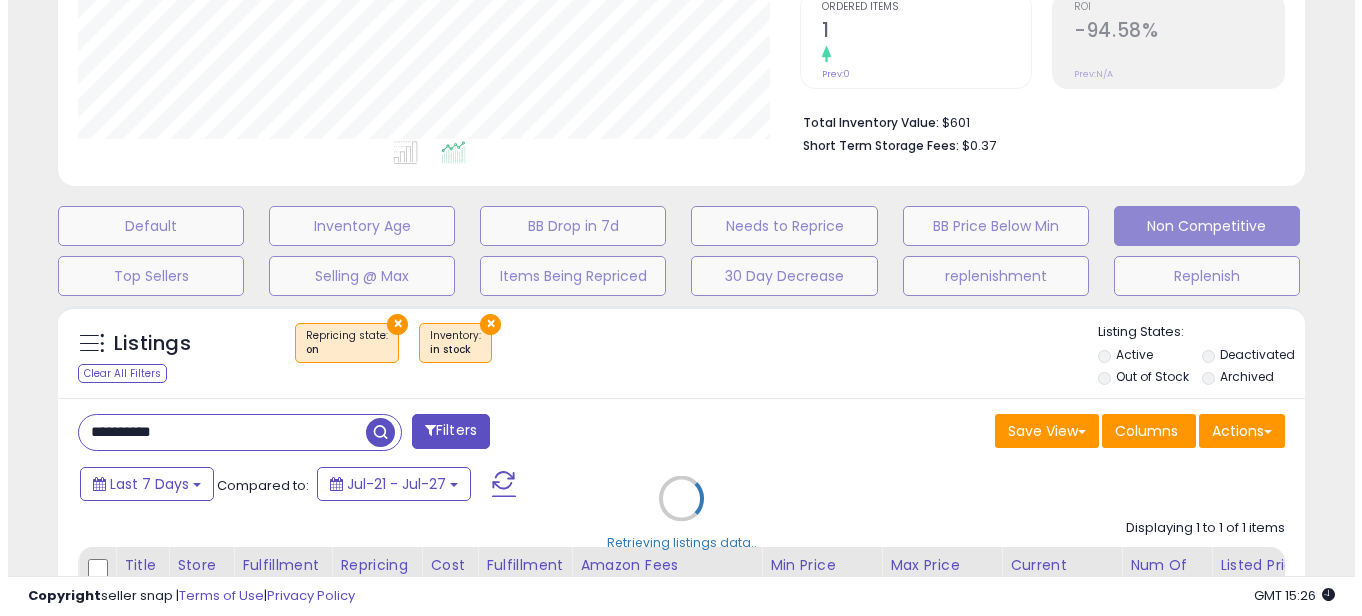 scroll, scrollTop: 999590, scrollLeft: 999270, axis: both 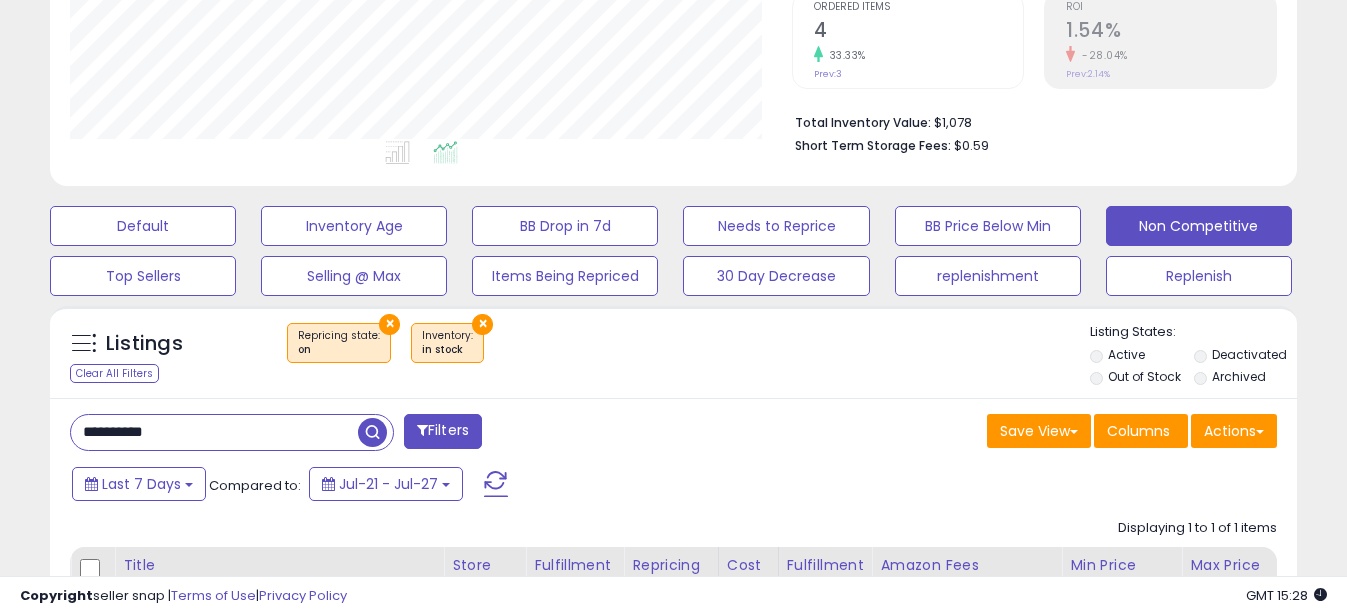 click on "**********" at bounding box center (214, 432) 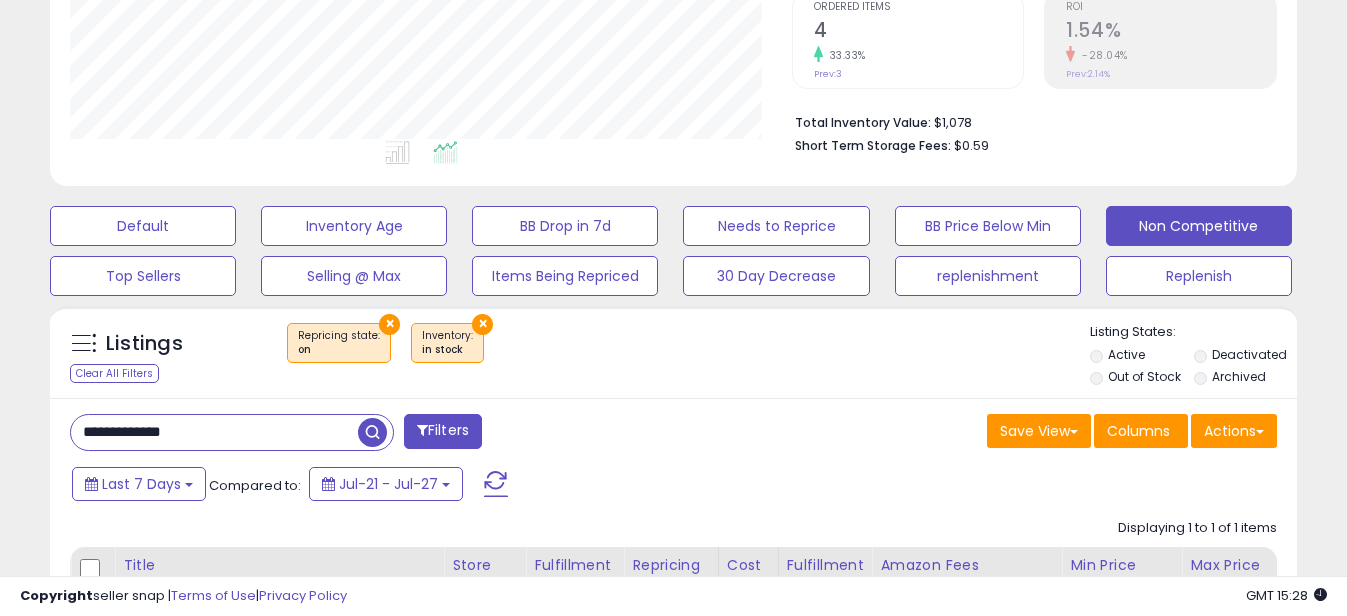 drag, startPoint x: 112, startPoint y: 424, endPoint x: -4, endPoint y: 427, distance: 116.03879 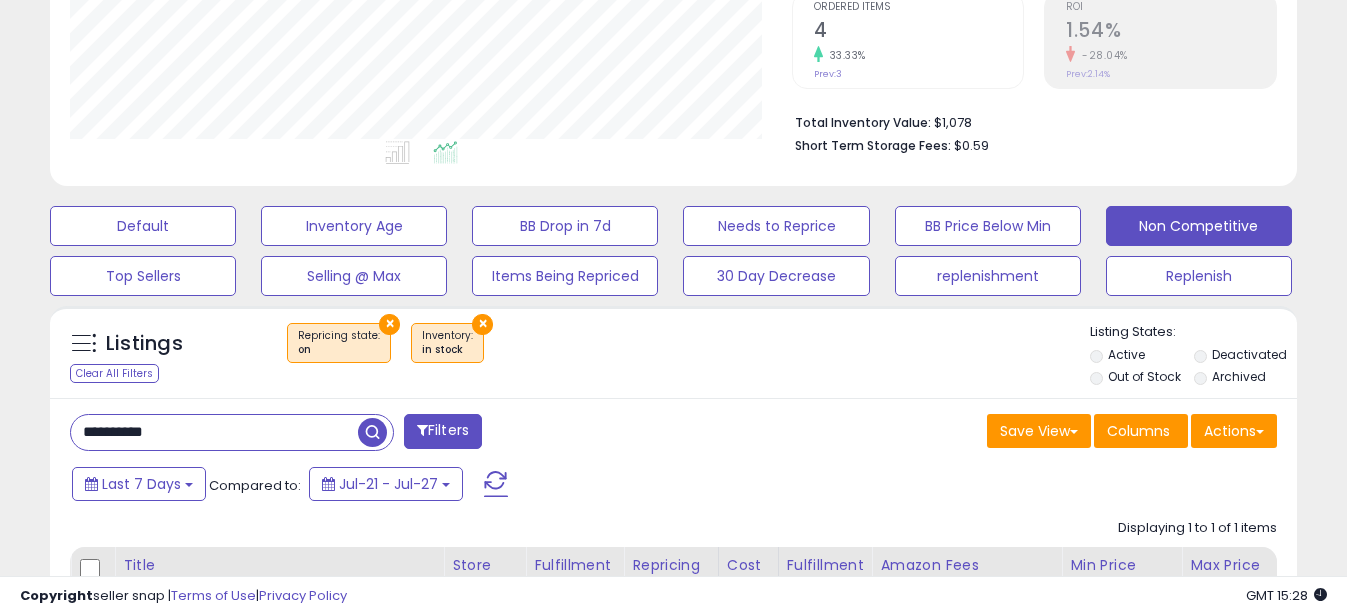 scroll, scrollTop: 999590, scrollLeft: 999270, axis: both 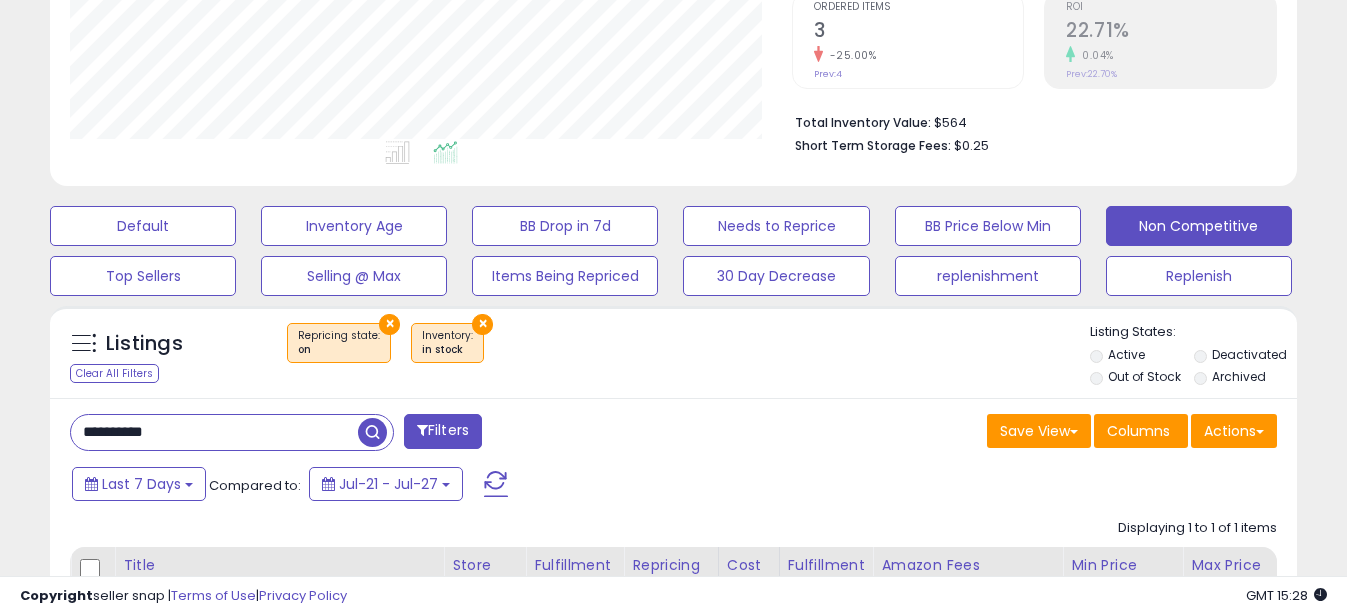 click on "**********" at bounding box center [214, 432] 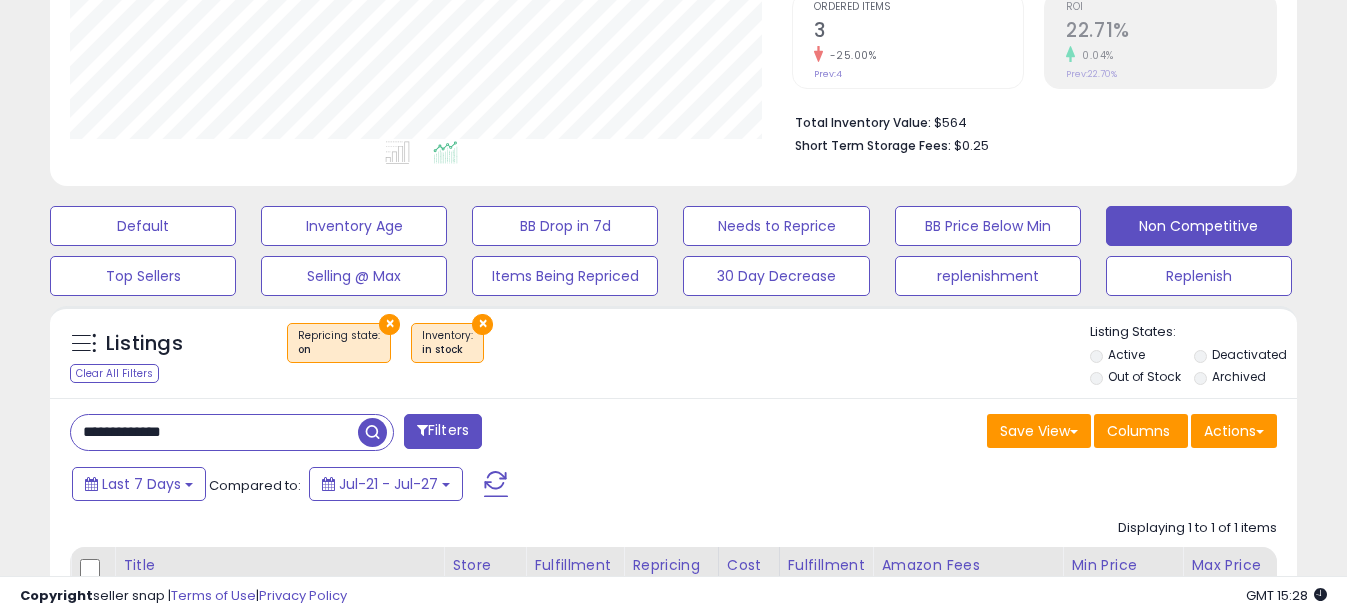 drag, startPoint x: 112, startPoint y: 435, endPoint x: 0, endPoint y: 435, distance: 112 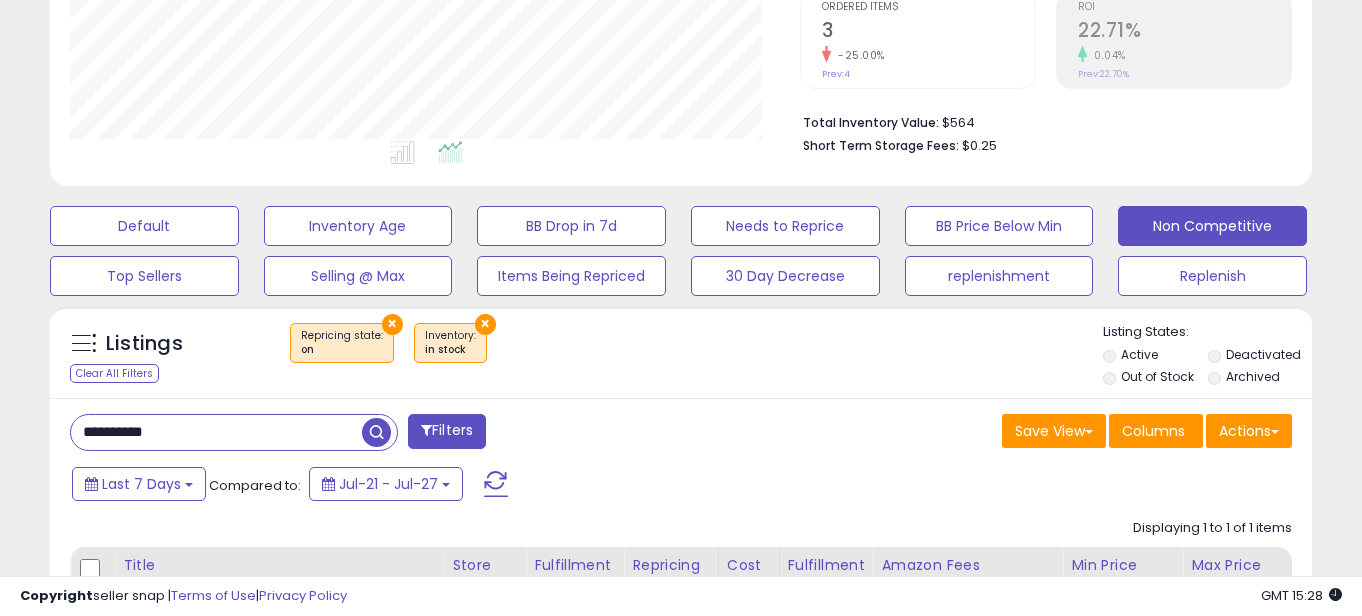 scroll, scrollTop: 999590, scrollLeft: 999270, axis: both 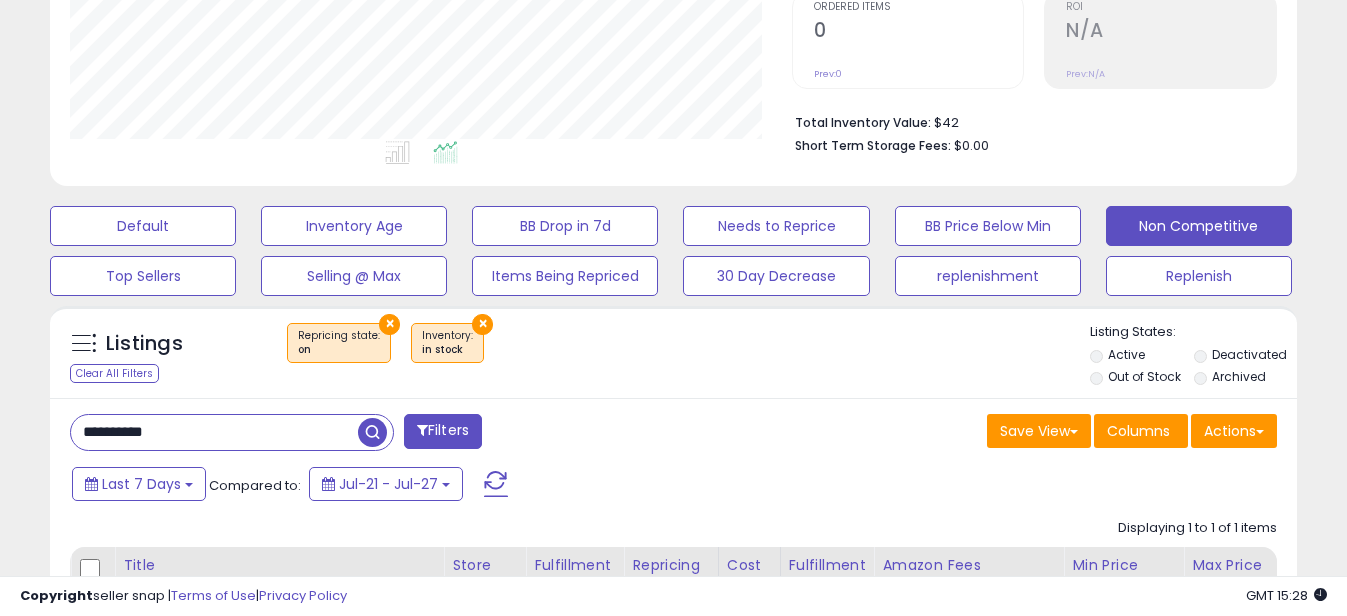 click on "**********" at bounding box center [214, 432] 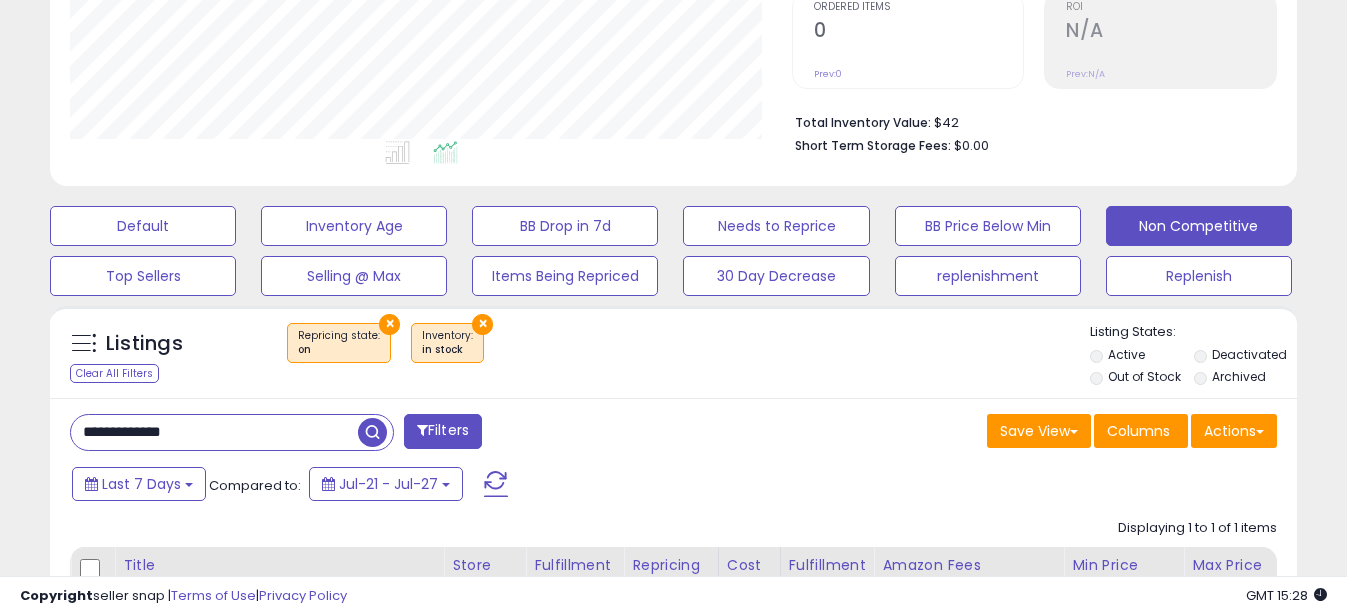 drag, startPoint x: 108, startPoint y: 435, endPoint x: -4, endPoint y: 435, distance: 112 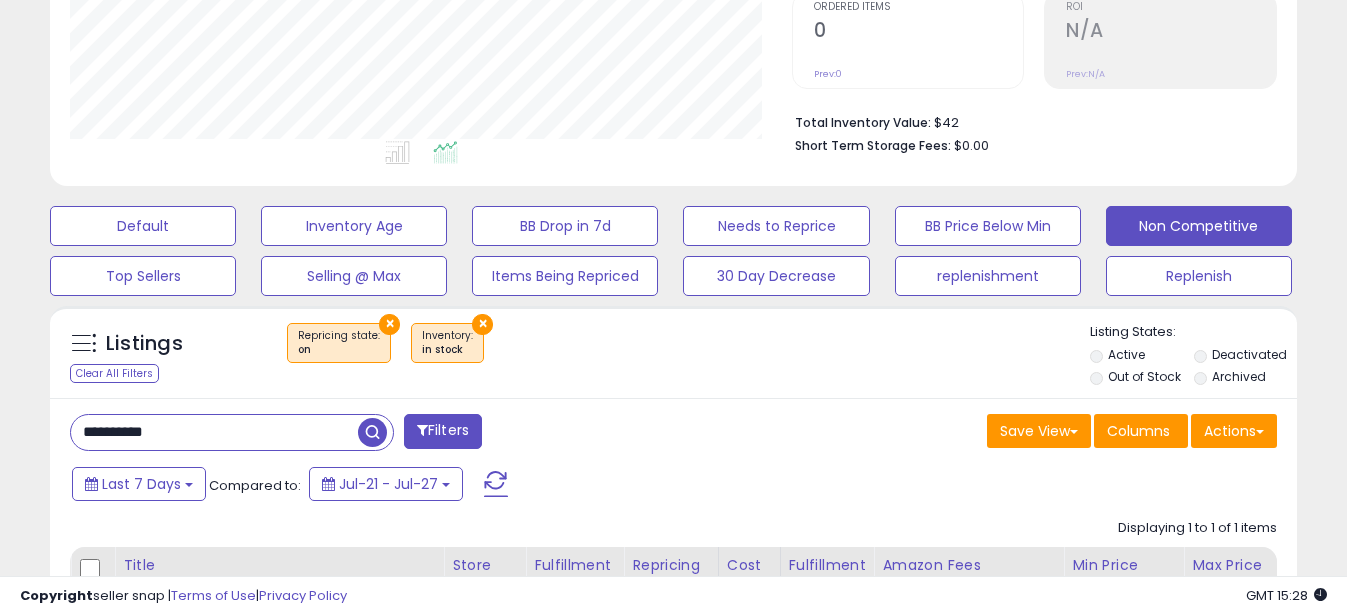 click on "**********" at bounding box center [214, 432] 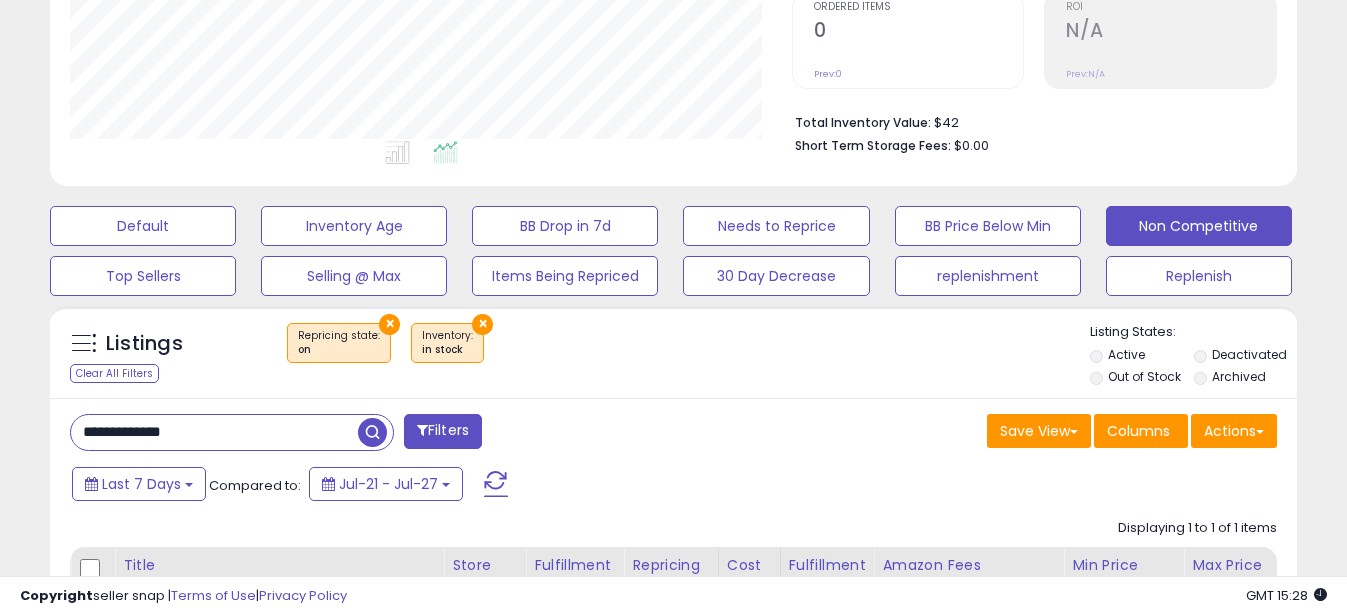 drag, startPoint x: 110, startPoint y: 435, endPoint x: 682, endPoint y: 494, distance: 575.0348 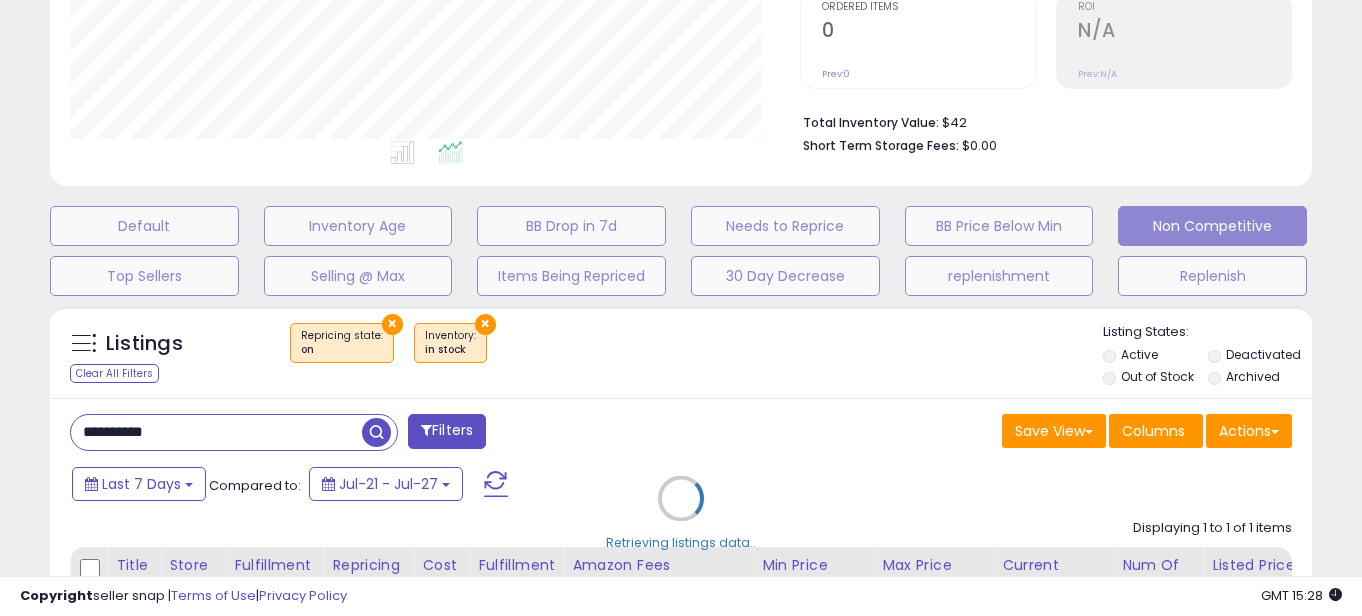 scroll, scrollTop: 999590, scrollLeft: 999270, axis: both 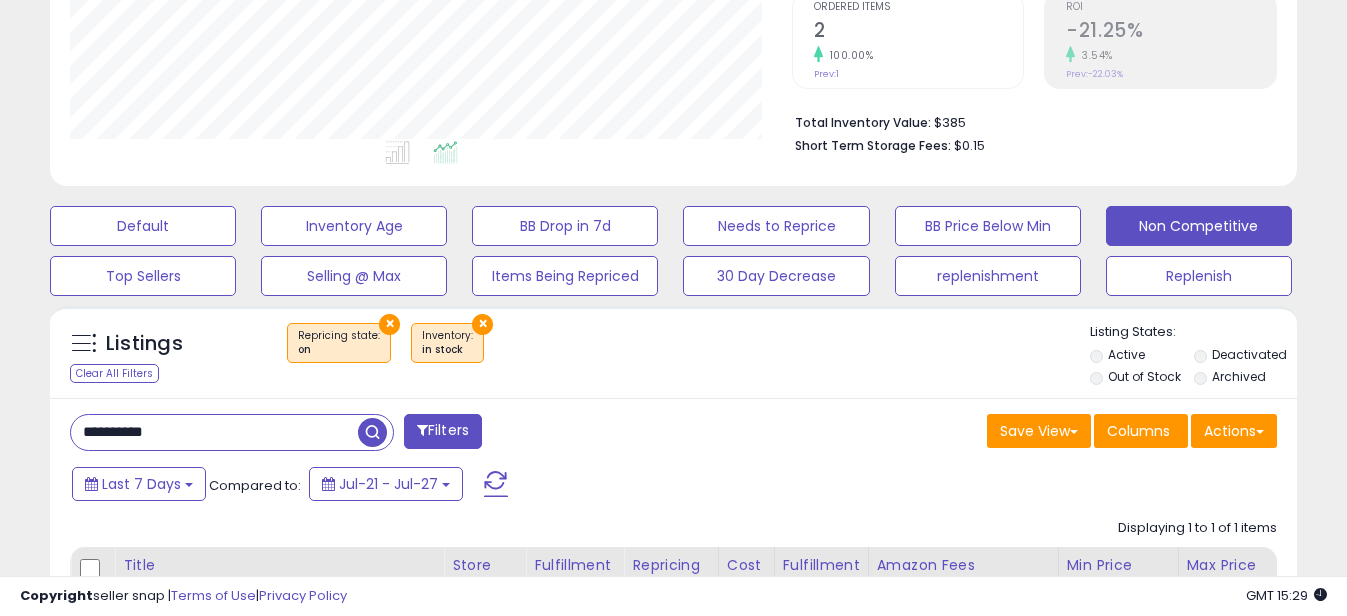 click on "**********" at bounding box center (214, 432) 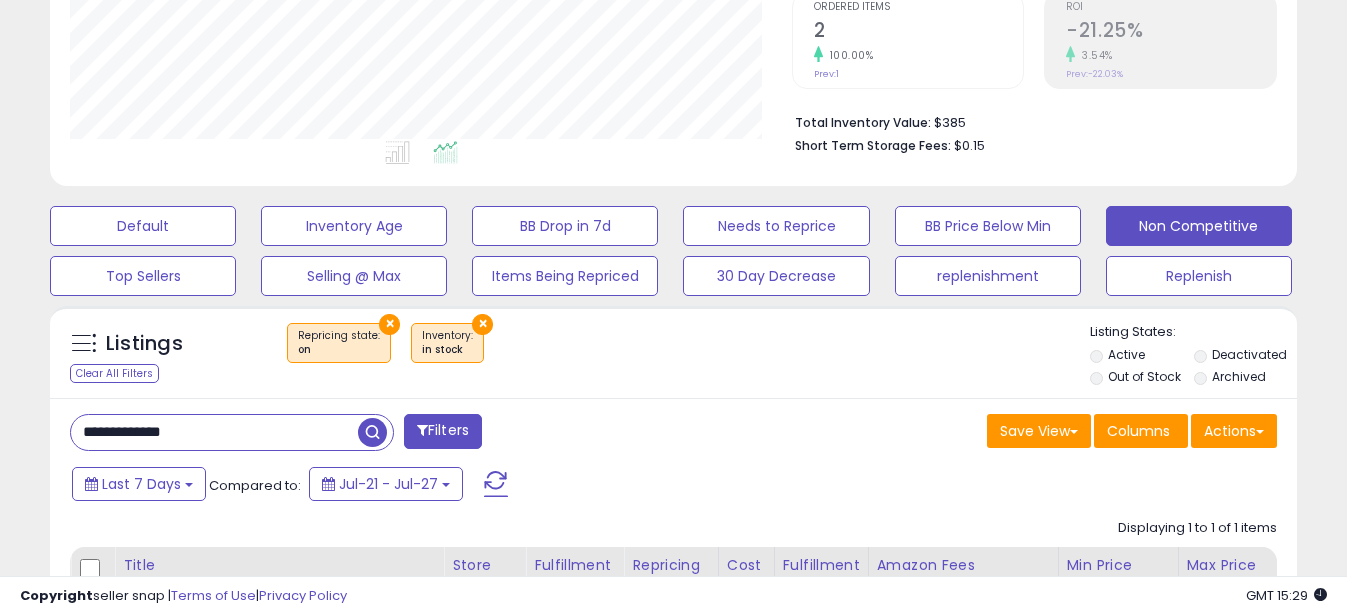 drag, startPoint x: 111, startPoint y: 435, endPoint x: 47, endPoint y: 454, distance: 66.760765 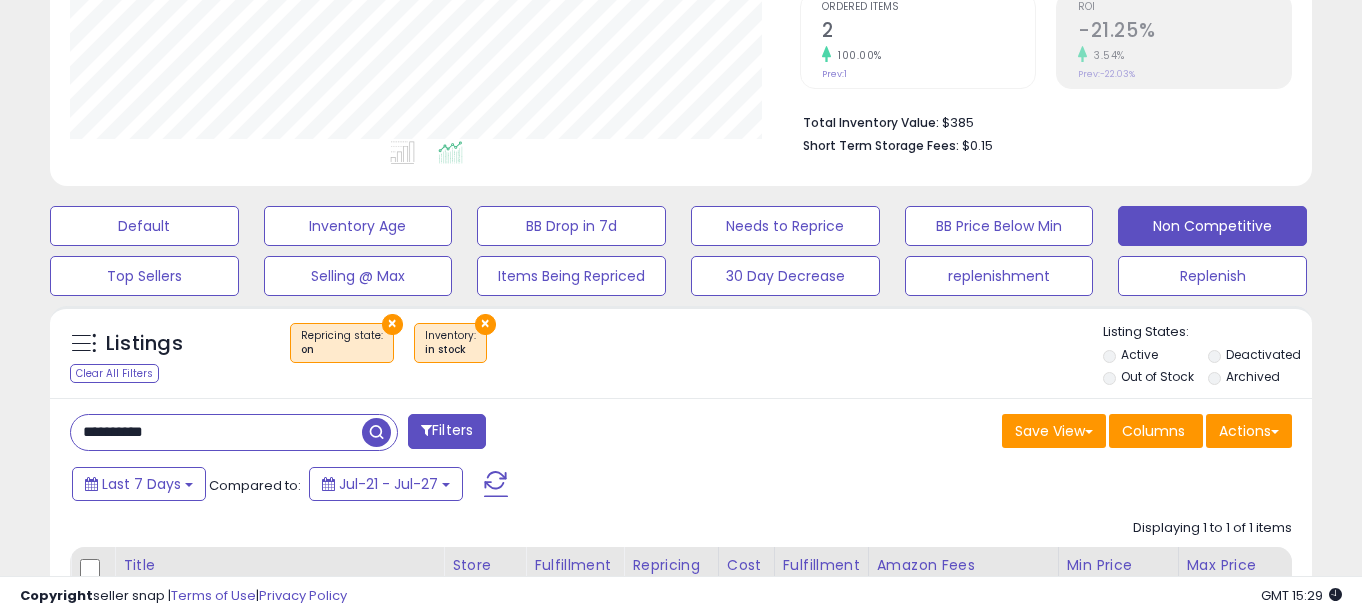 scroll, scrollTop: 999590, scrollLeft: 999270, axis: both 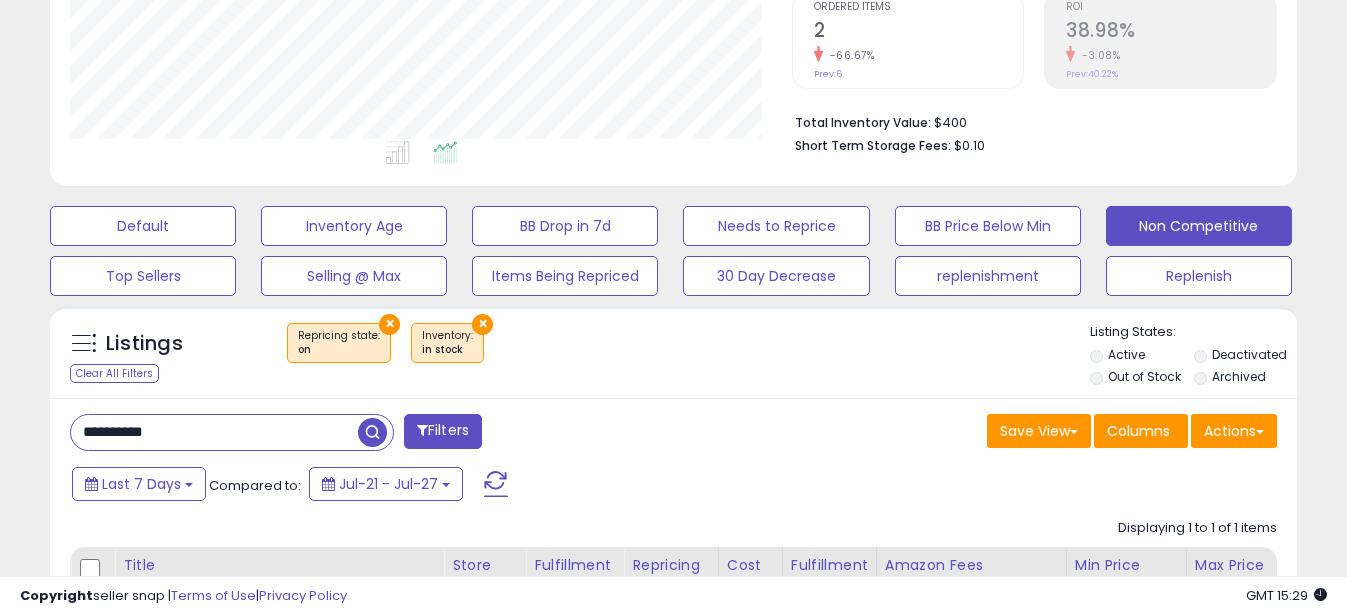 drag, startPoint x: 213, startPoint y: 428, endPoint x: 151, endPoint y: 431, distance: 62.072536 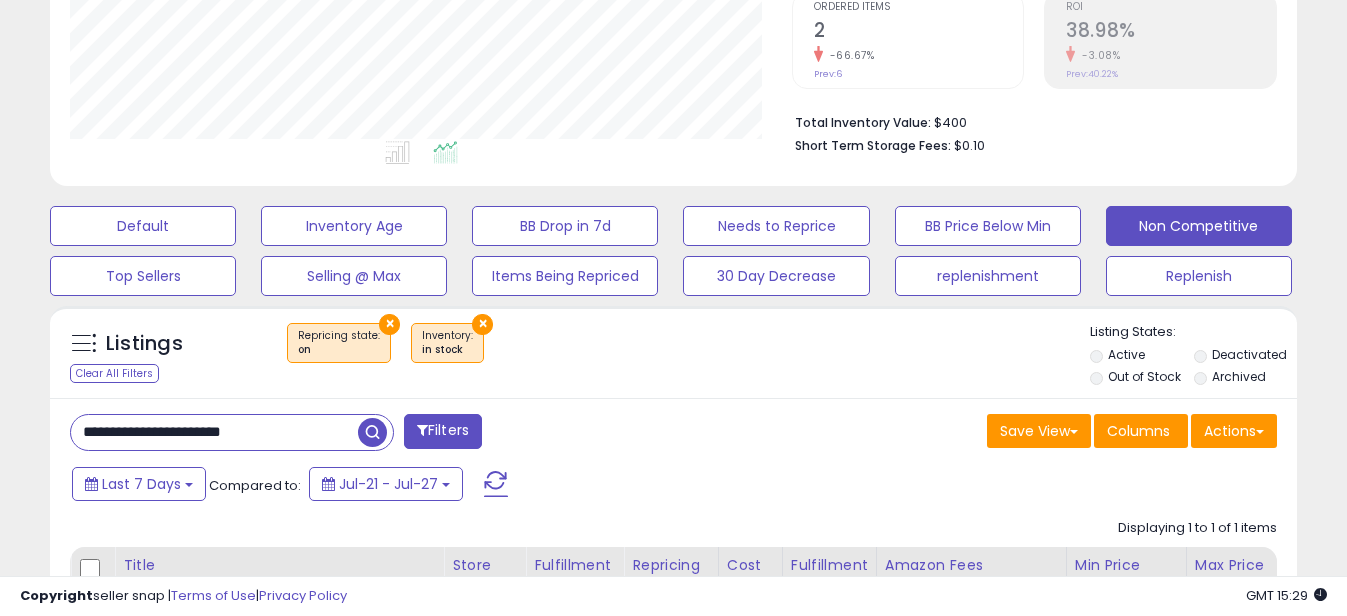click on "**********" at bounding box center [214, 432] 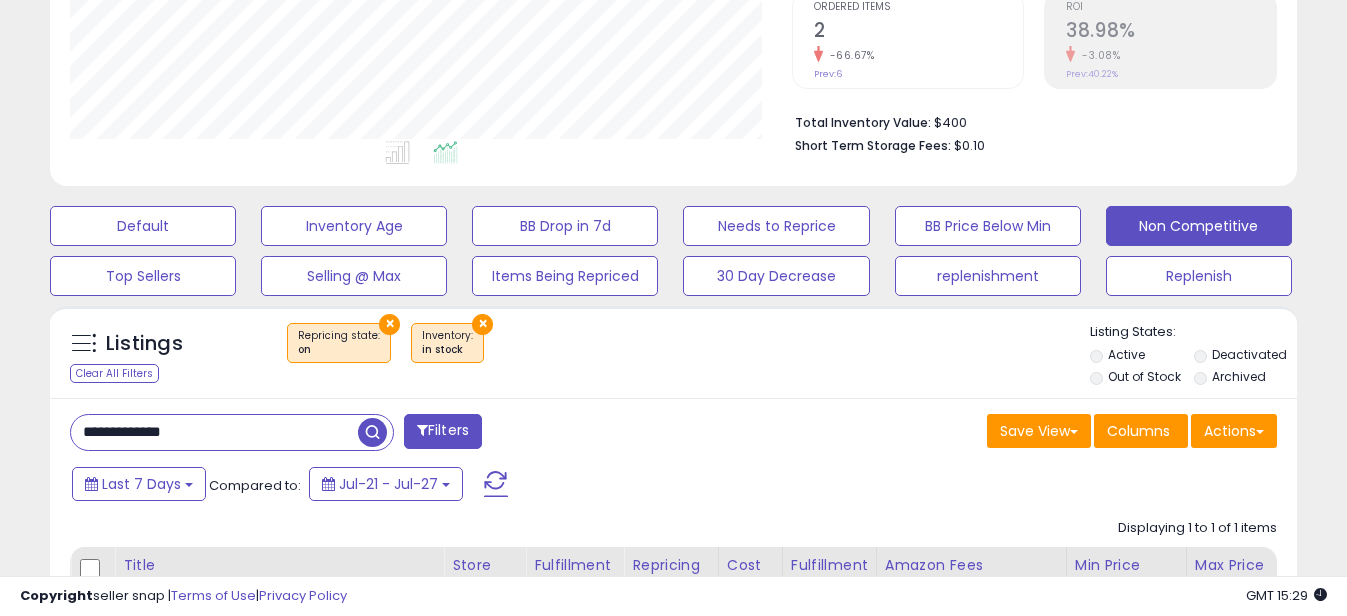 drag, startPoint x: 107, startPoint y: 432, endPoint x: -4, endPoint y: 427, distance: 111.11256 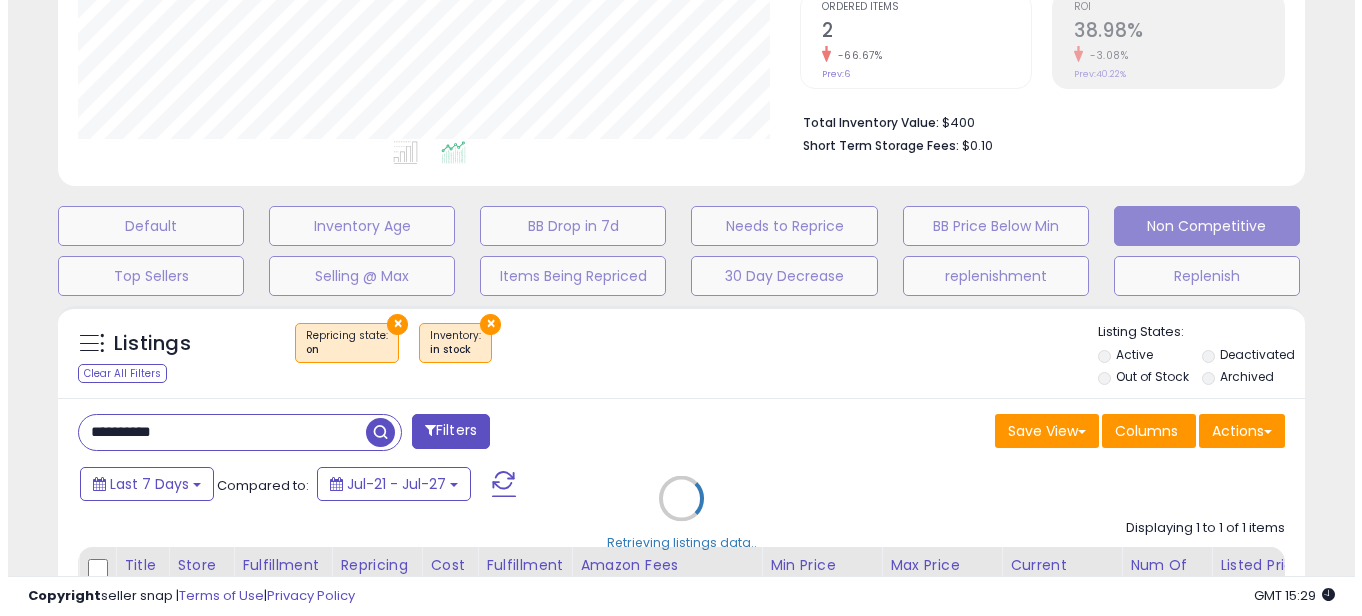 scroll, scrollTop: 999590, scrollLeft: 999270, axis: both 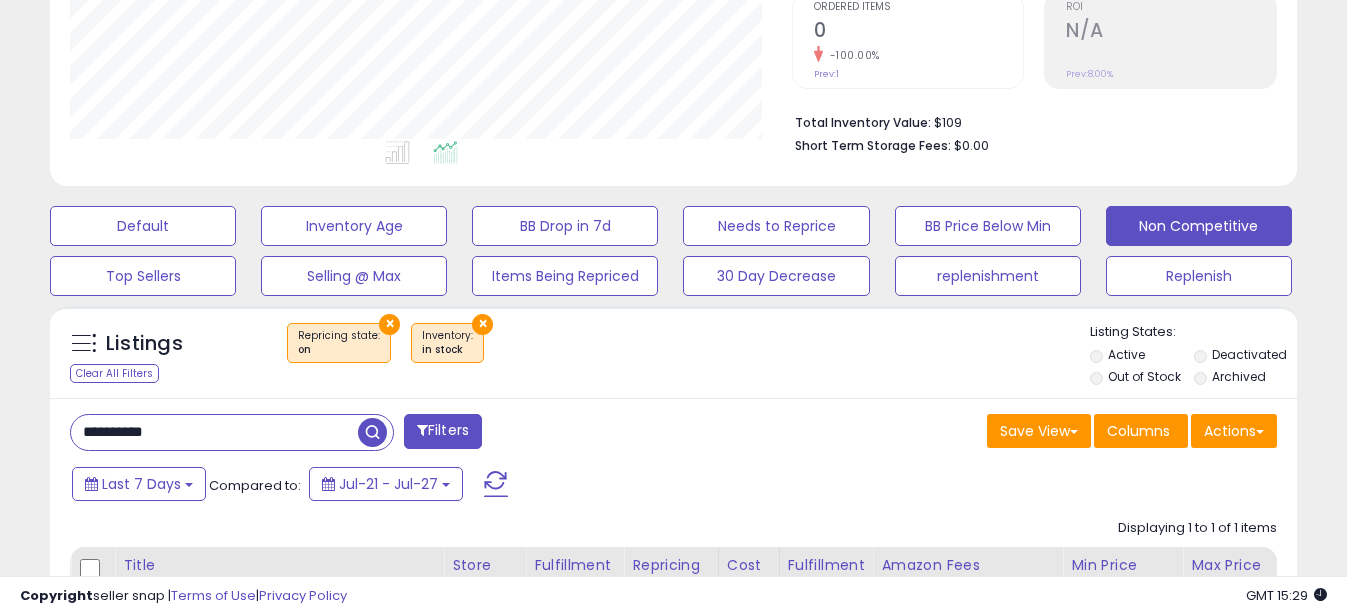 click on "**********" at bounding box center (214, 432) 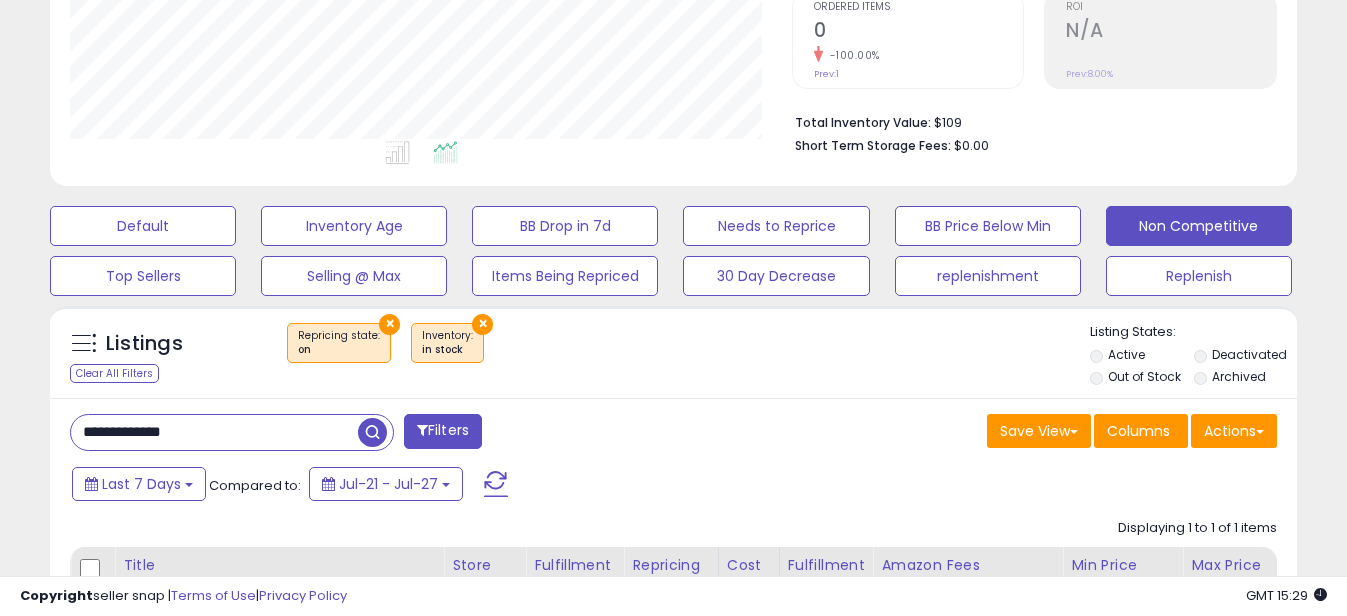 drag, startPoint x: 108, startPoint y: 431, endPoint x: 0, endPoint y: 431, distance: 108 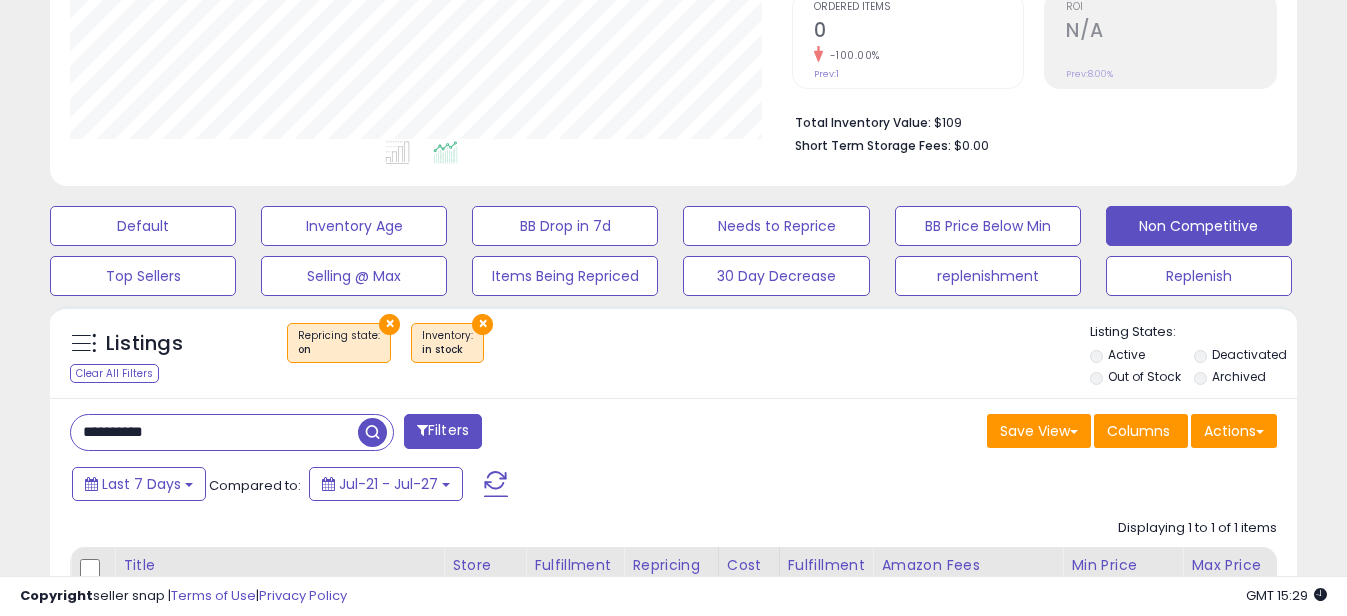 scroll, scrollTop: 999590, scrollLeft: 999270, axis: both 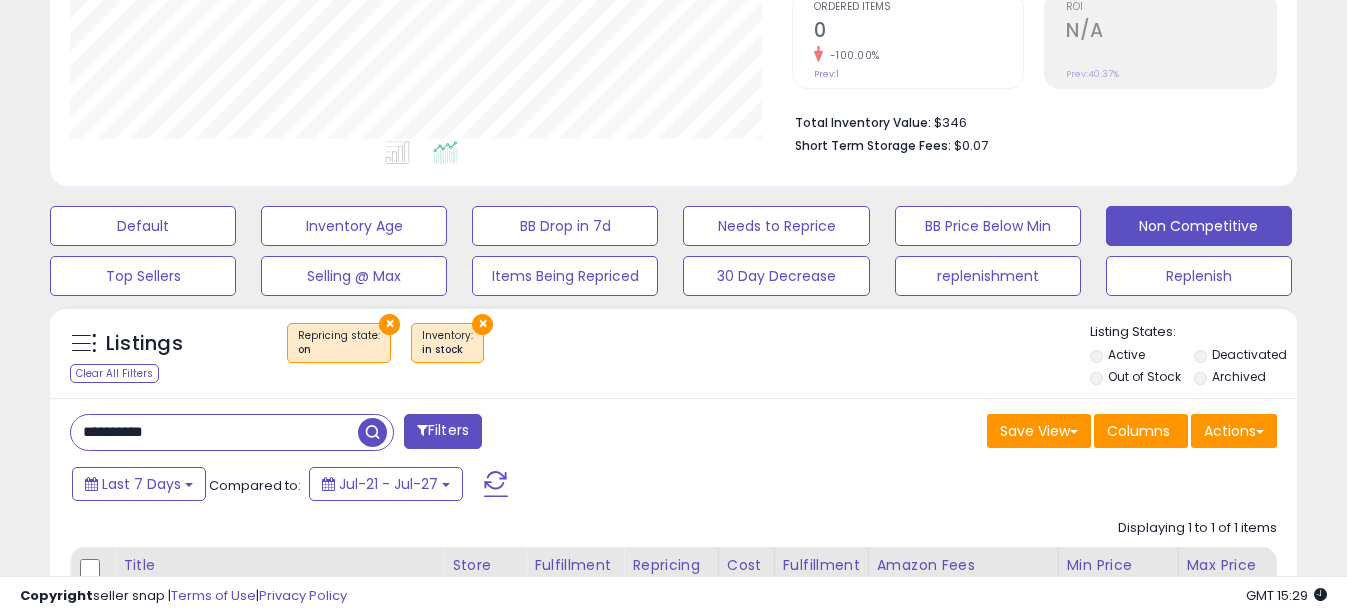 click on "**********" at bounding box center [214, 432] 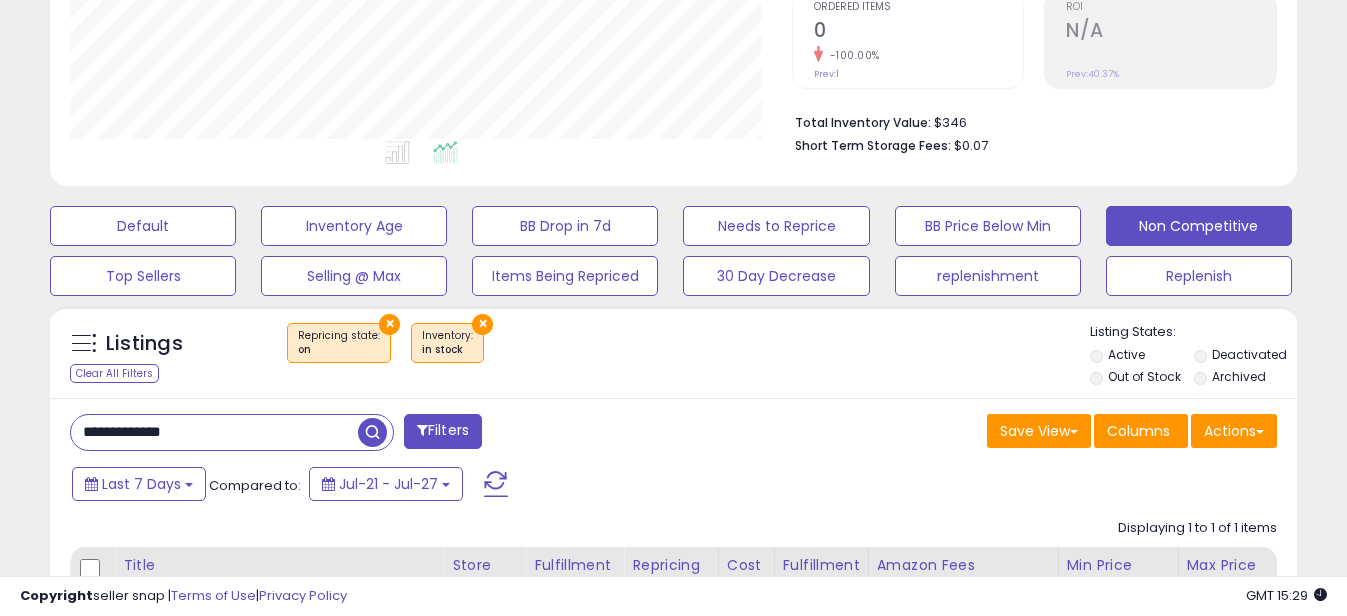 drag, startPoint x: 43, startPoint y: 432, endPoint x: 16, endPoint y: 432, distance: 27 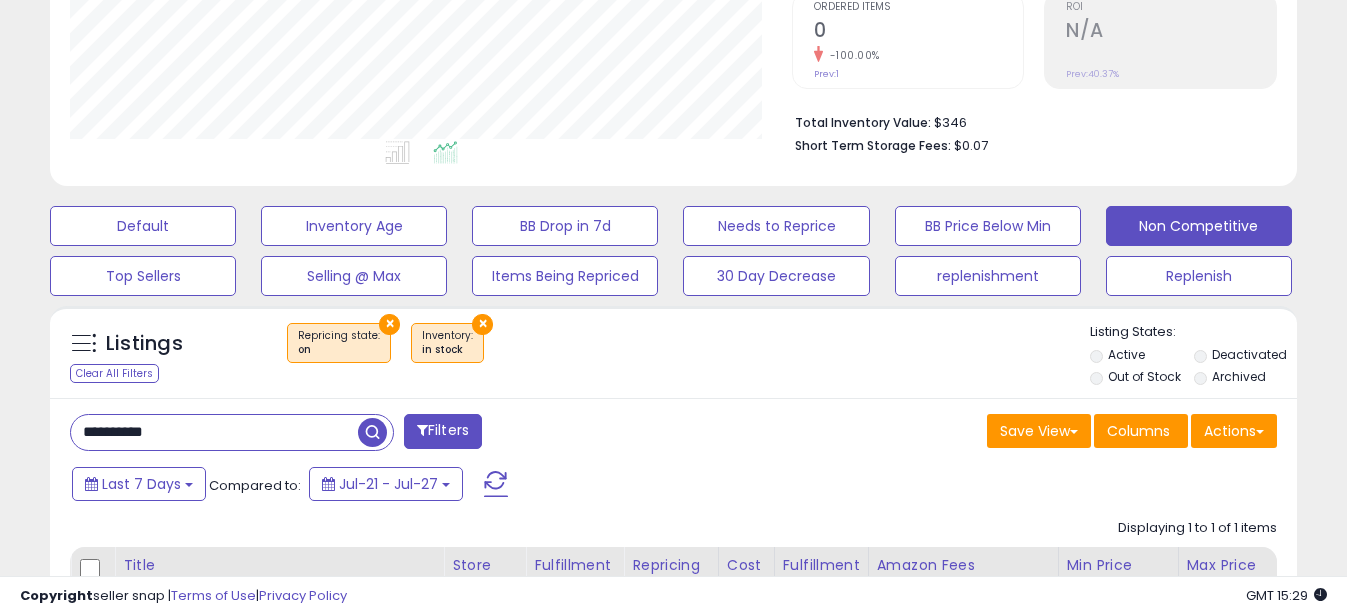 scroll, scrollTop: 999590, scrollLeft: 999270, axis: both 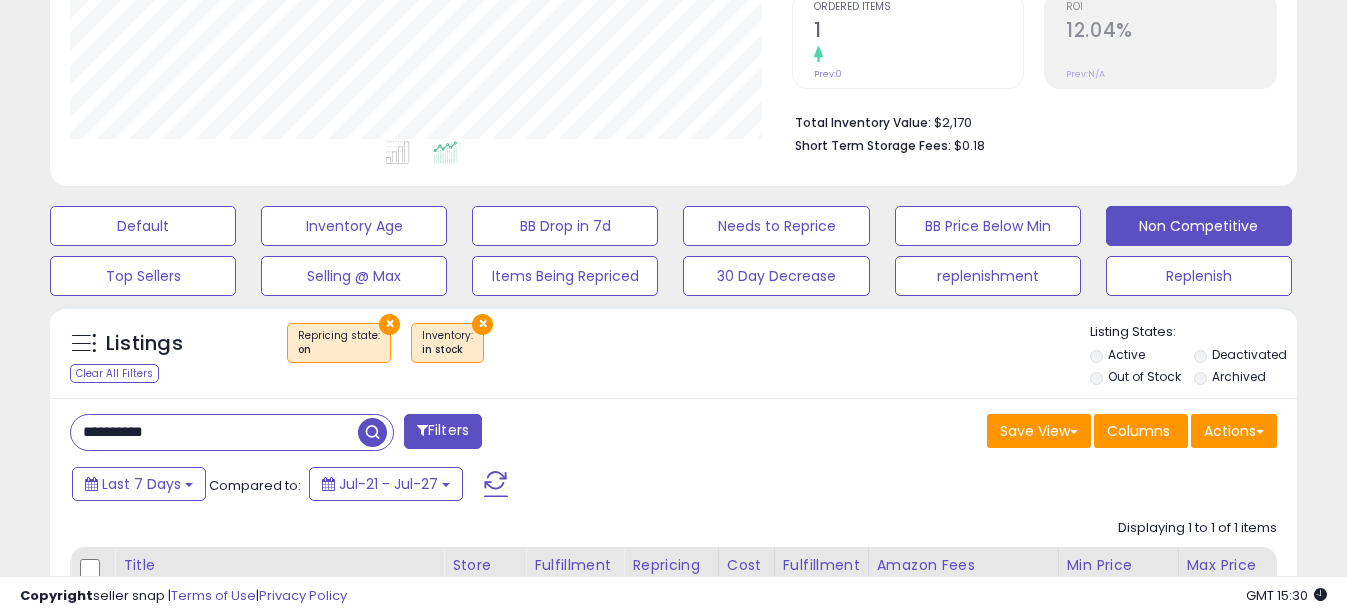 click on "**********" at bounding box center (214, 432) 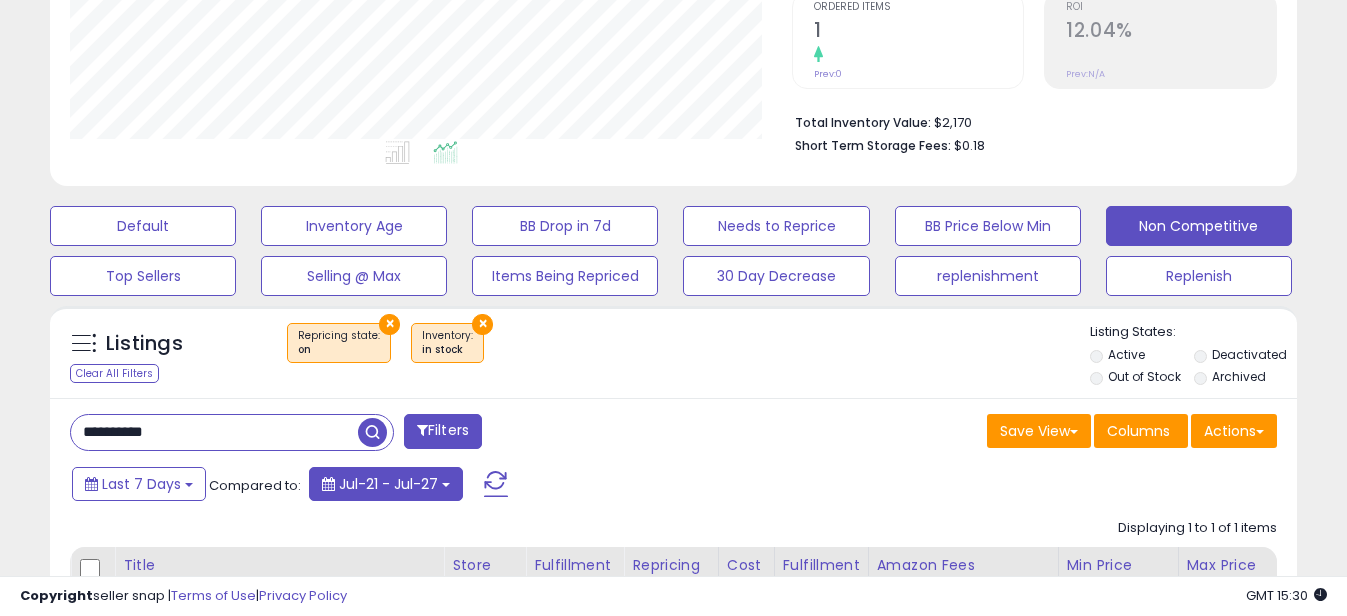 paste on "***" 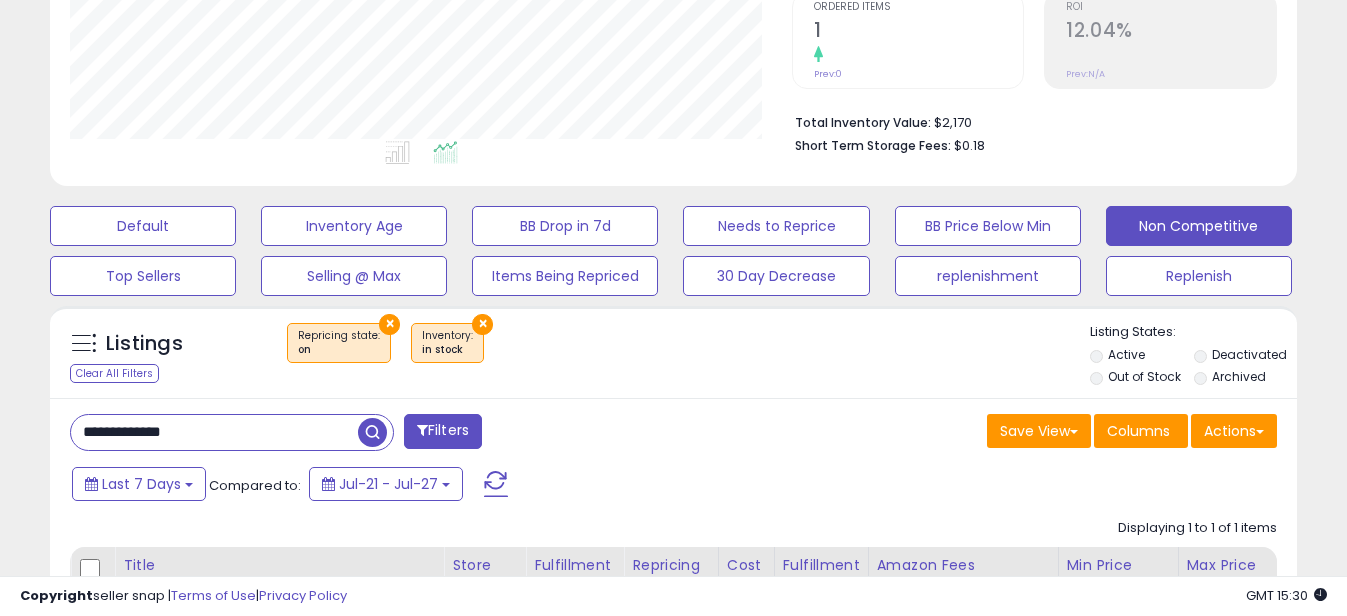 drag, startPoint x: 113, startPoint y: 433, endPoint x: -4, endPoint y: 433, distance: 117 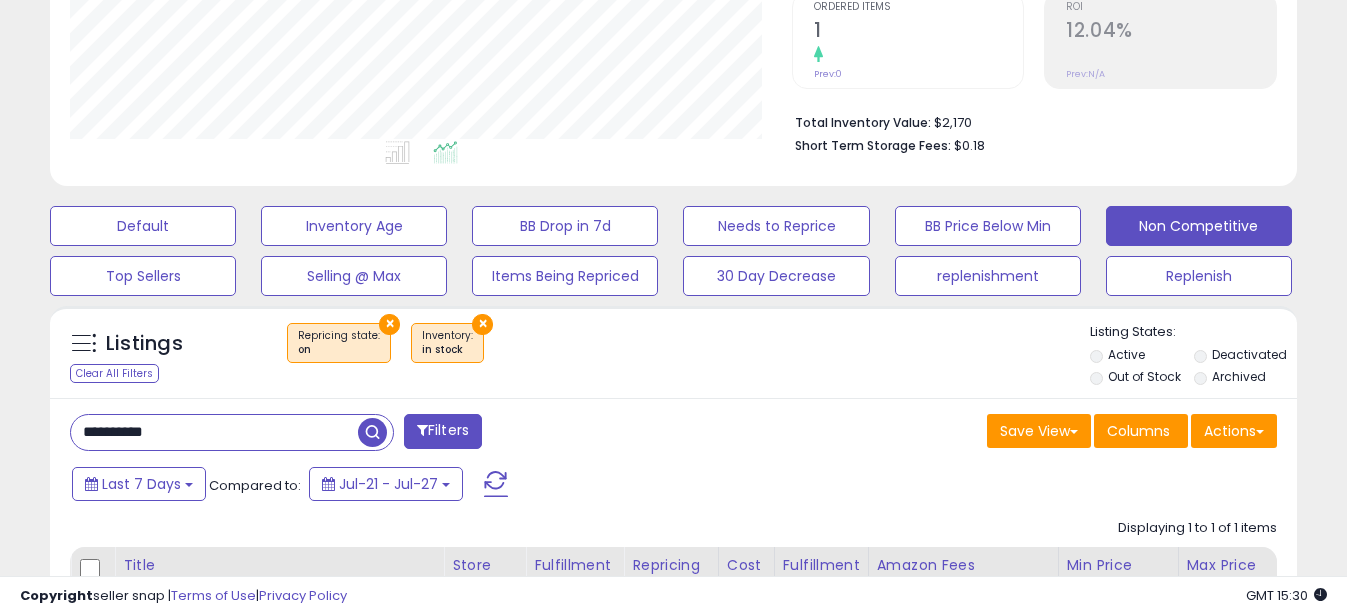 scroll, scrollTop: 999590, scrollLeft: 999270, axis: both 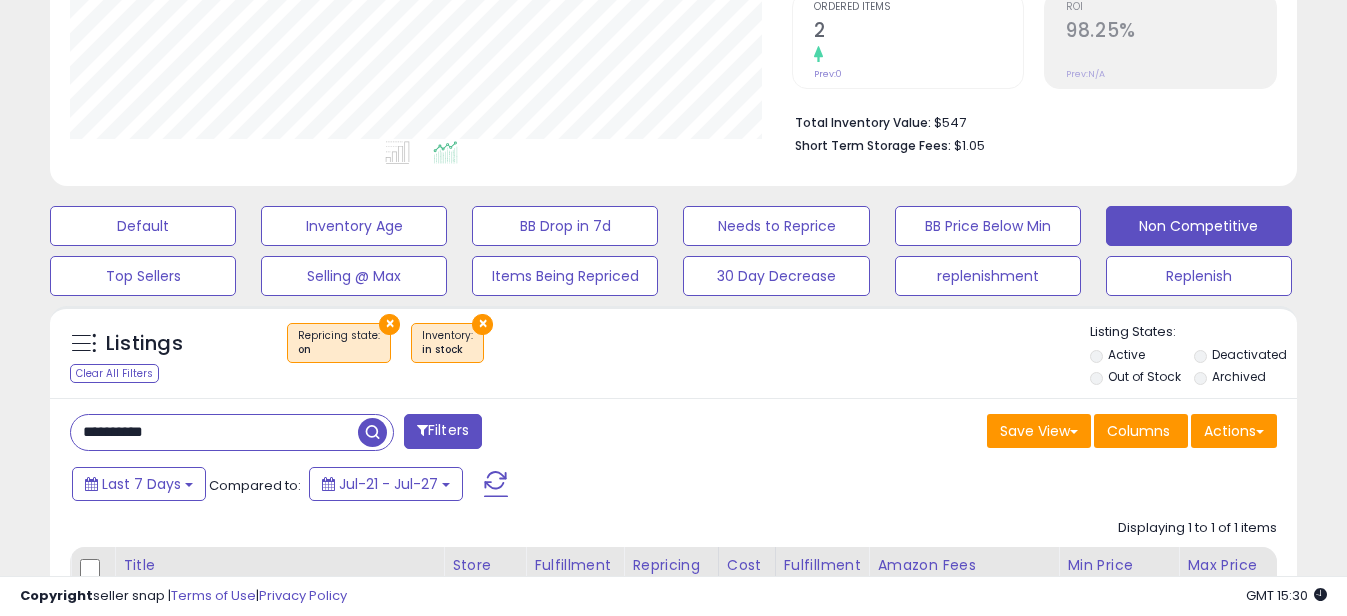click on "**********" at bounding box center (214, 432) 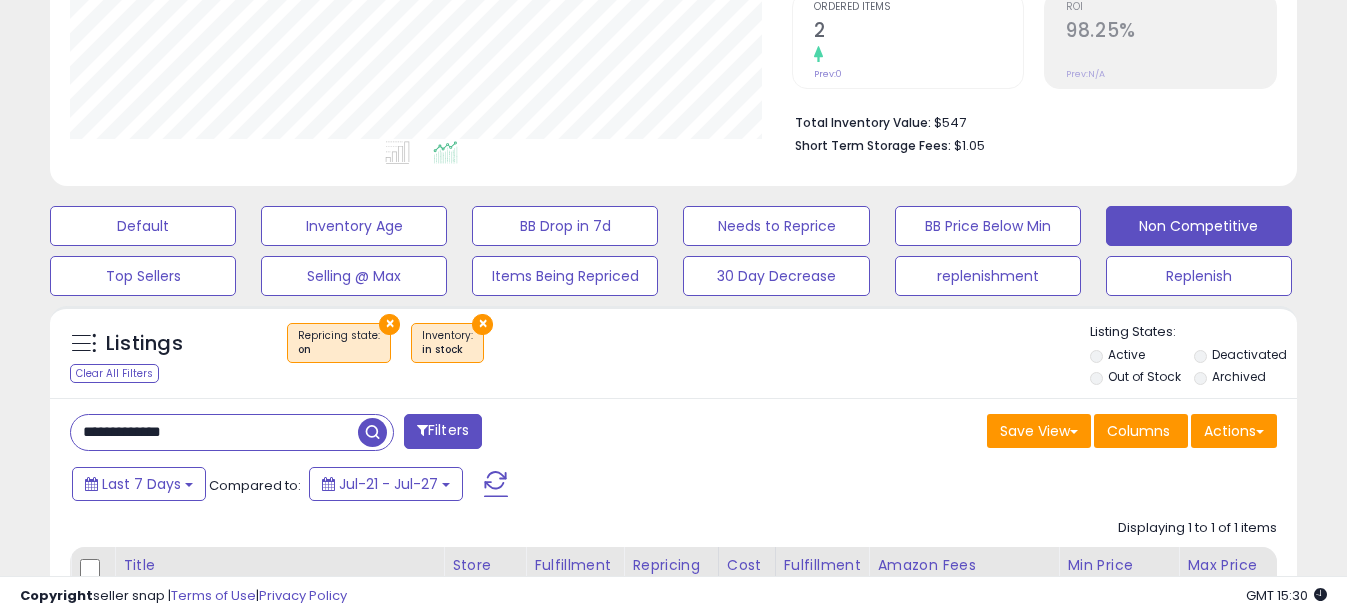 drag, startPoint x: 108, startPoint y: 430, endPoint x: 0, endPoint y: 430, distance: 108 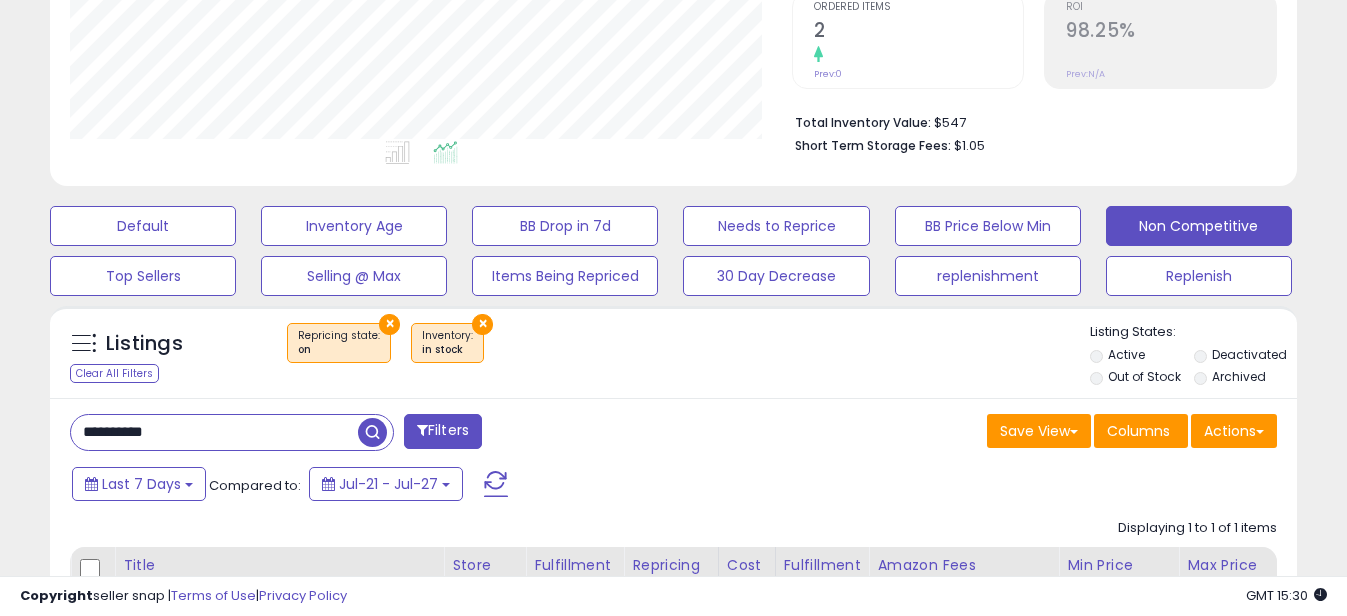 scroll, scrollTop: 999590, scrollLeft: 999270, axis: both 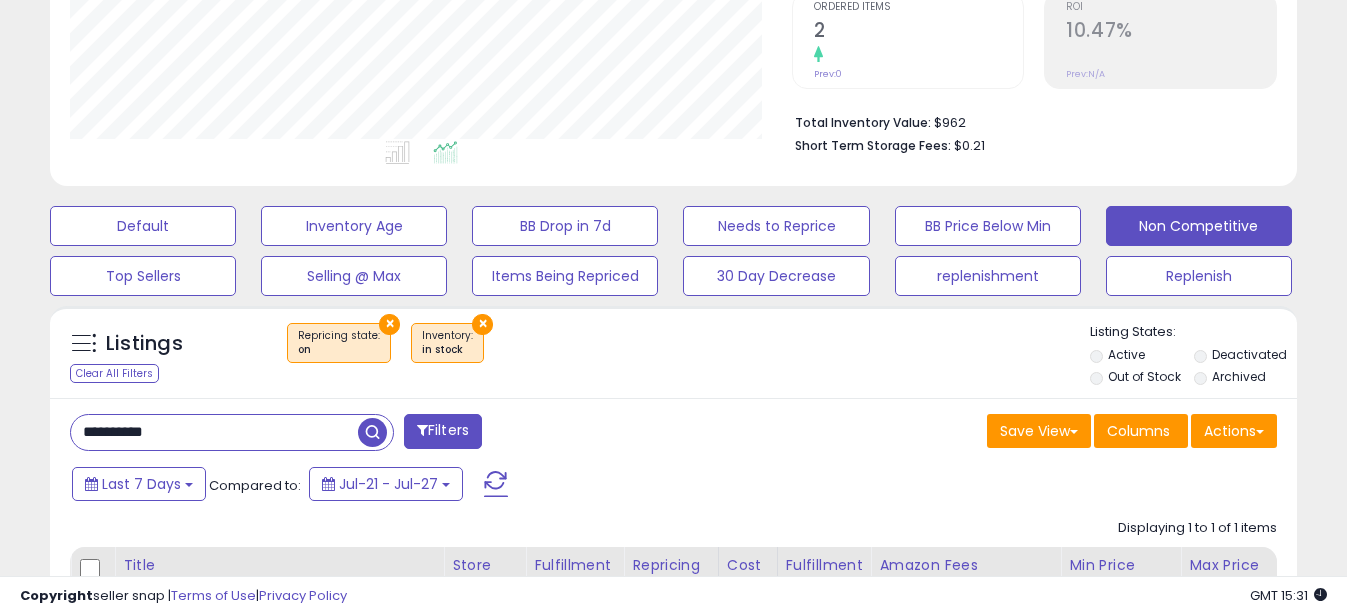 click on "**********" at bounding box center (214, 432) 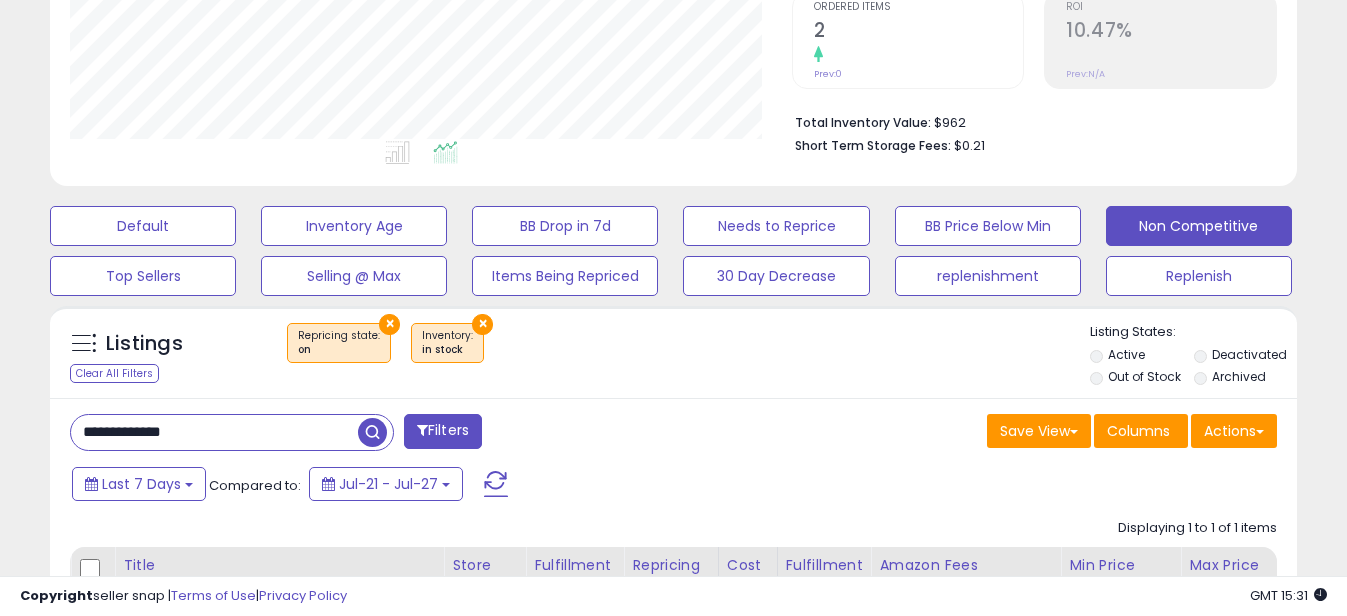 drag, startPoint x: 110, startPoint y: 434, endPoint x: -4, endPoint y: 434, distance: 114 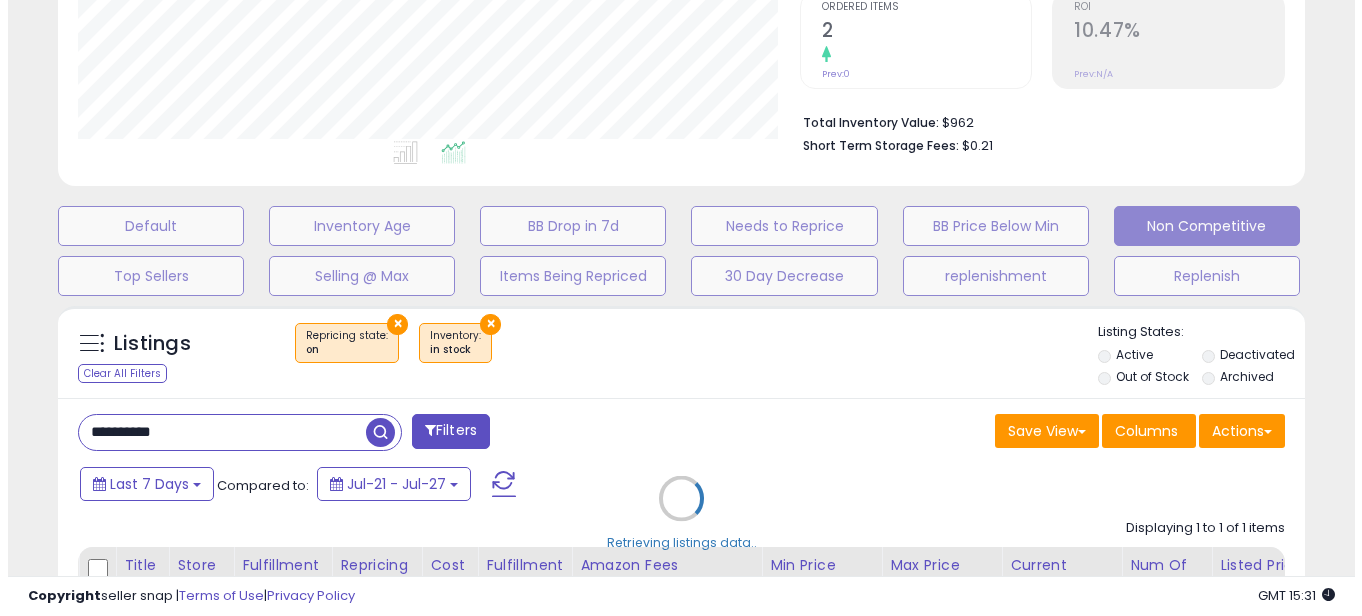 scroll, scrollTop: 999590, scrollLeft: 999270, axis: both 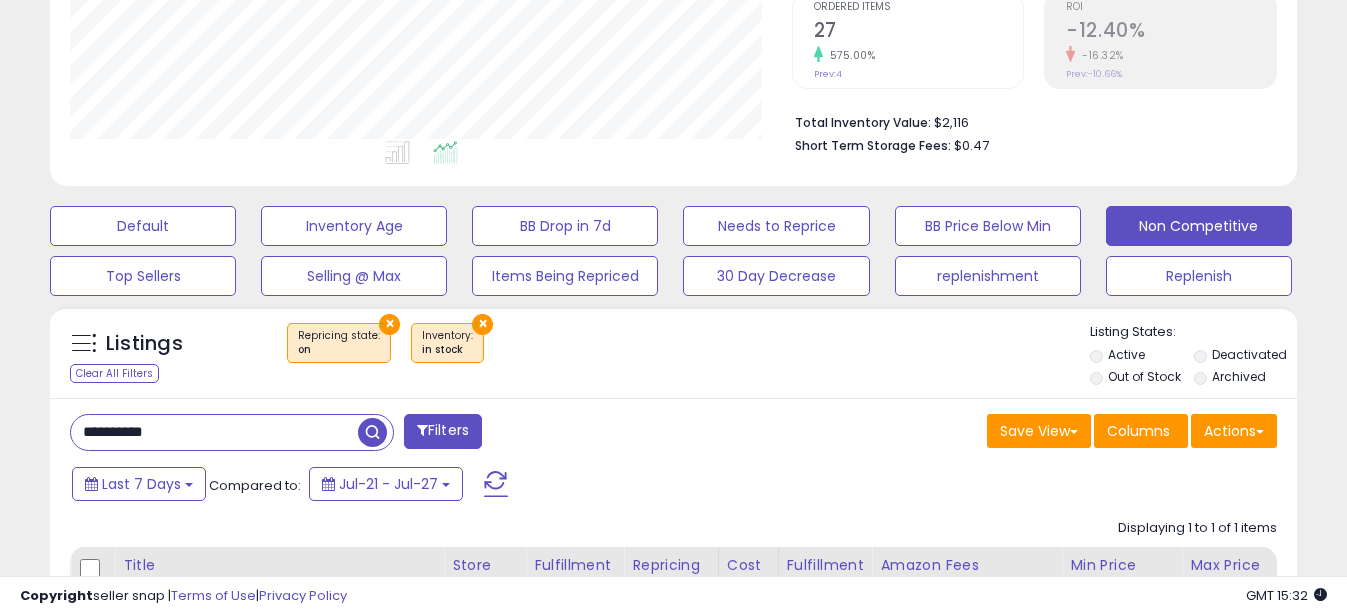 click on "**********" at bounding box center [214, 432] 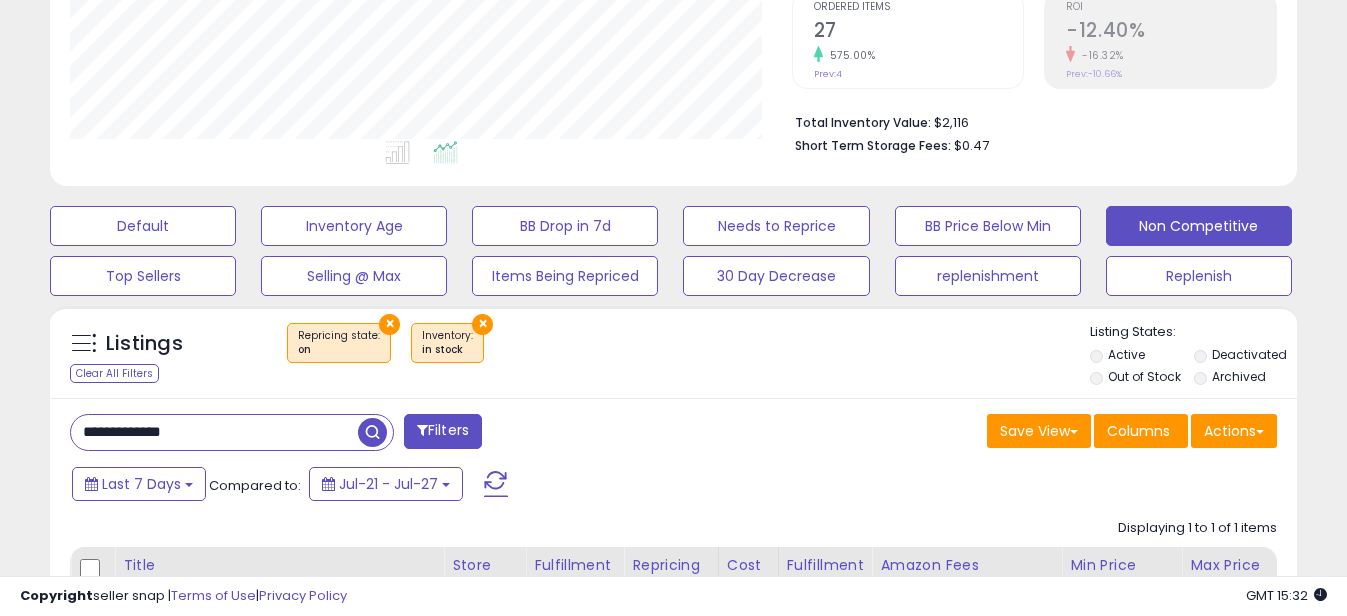 drag, startPoint x: 111, startPoint y: 438, endPoint x: -4, endPoint y: 423, distance: 115.97414 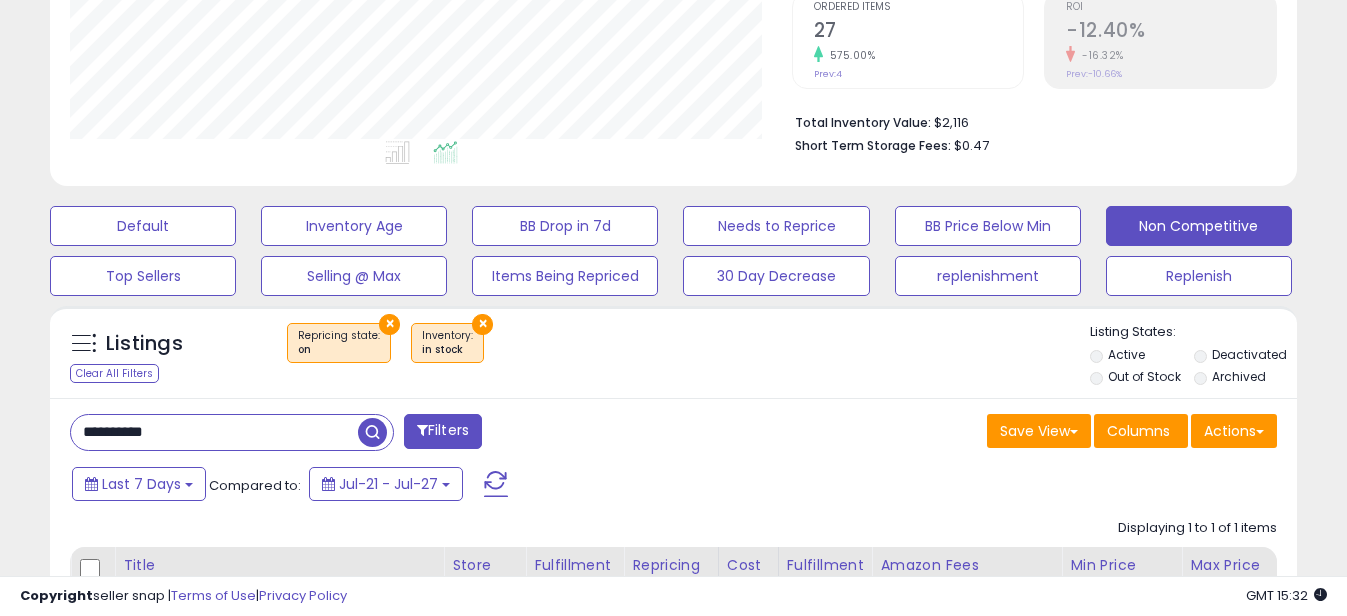 scroll, scrollTop: 999590, scrollLeft: 999270, axis: both 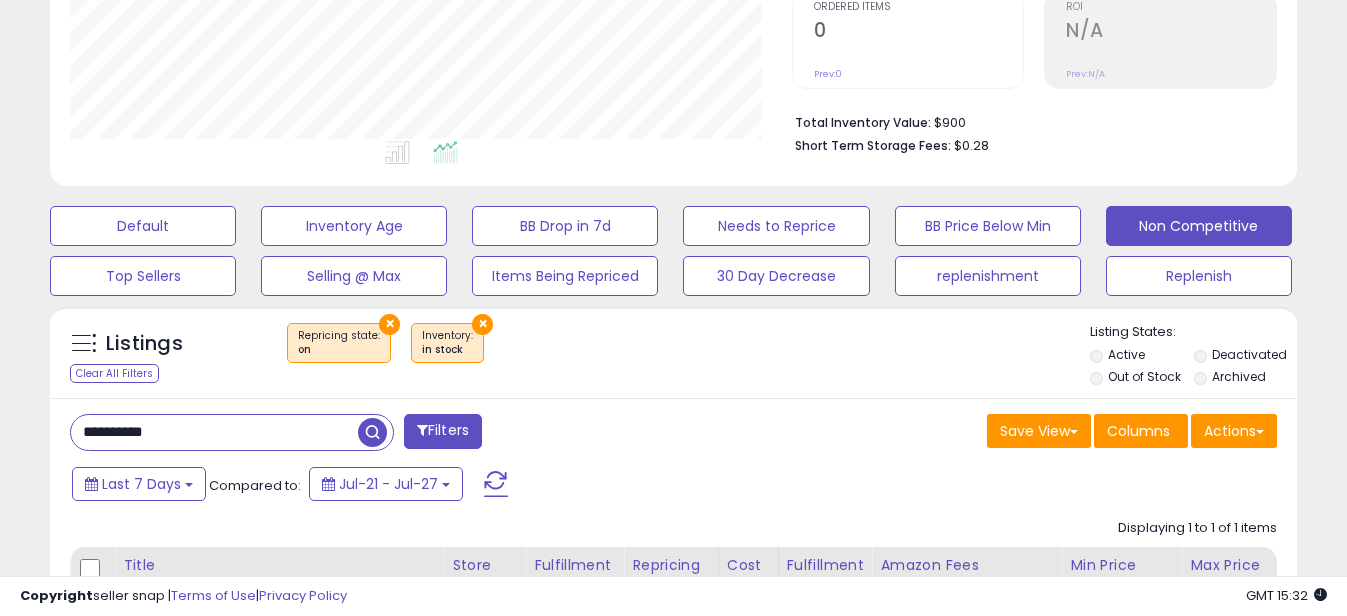 click on "**********" at bounding box center [214, 432] 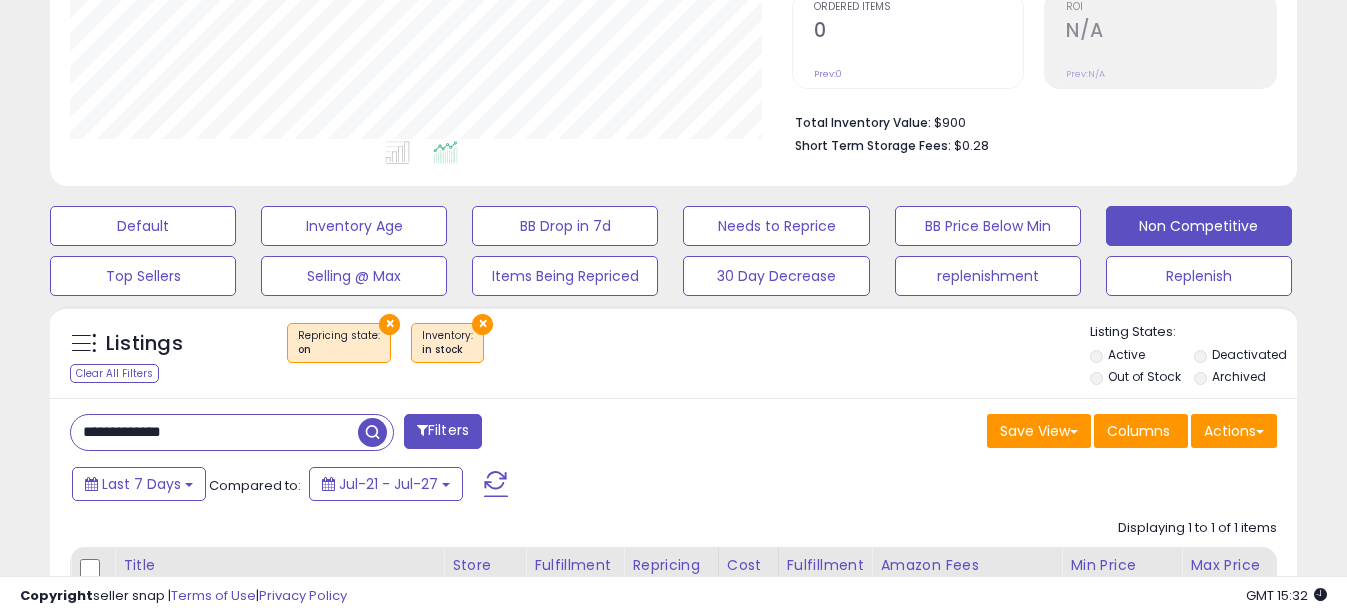 drag, startPoint x: 108, startPoint y: 433, endPoint x: 0, endPoint y: 428, distance: 108.11568 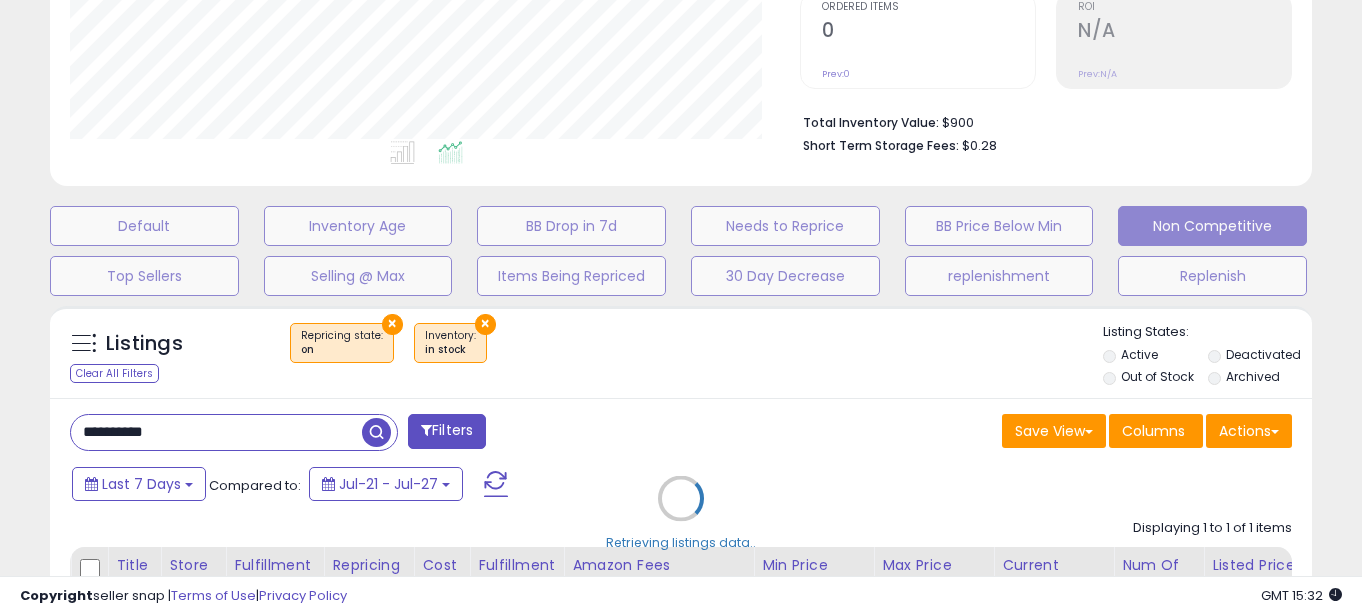 scroll, scrollTop: 999590, scrollLeft: 999270, axis: both 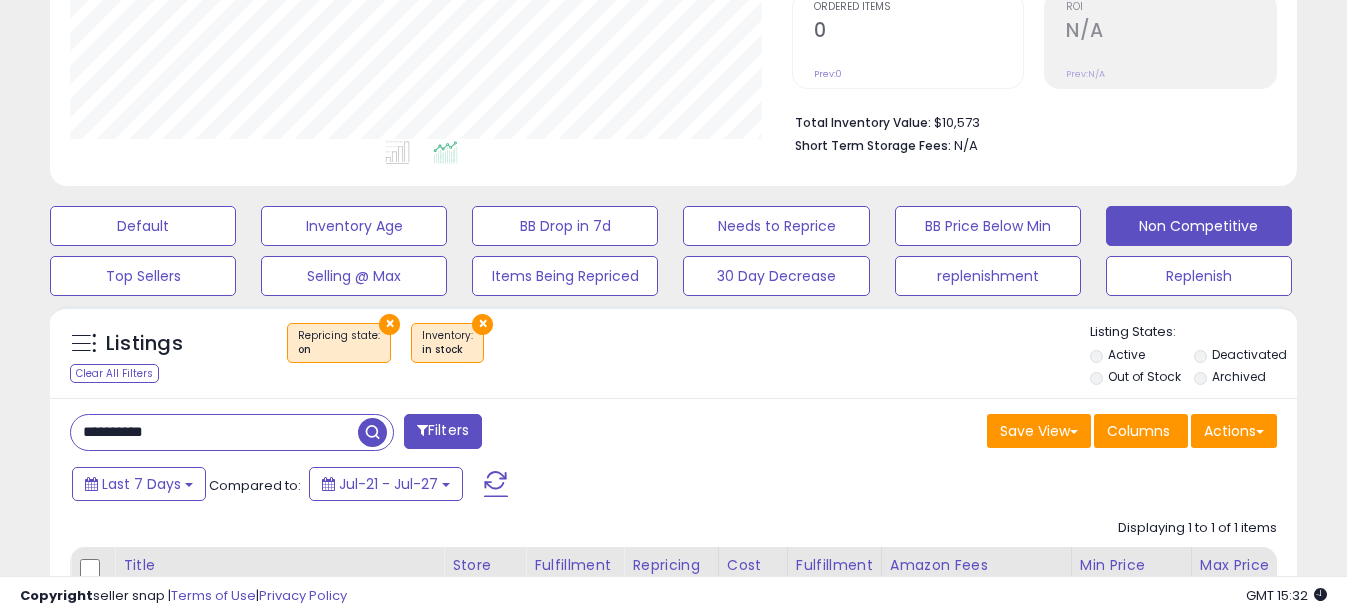 click on "**********" at bounding box center [214, 432] 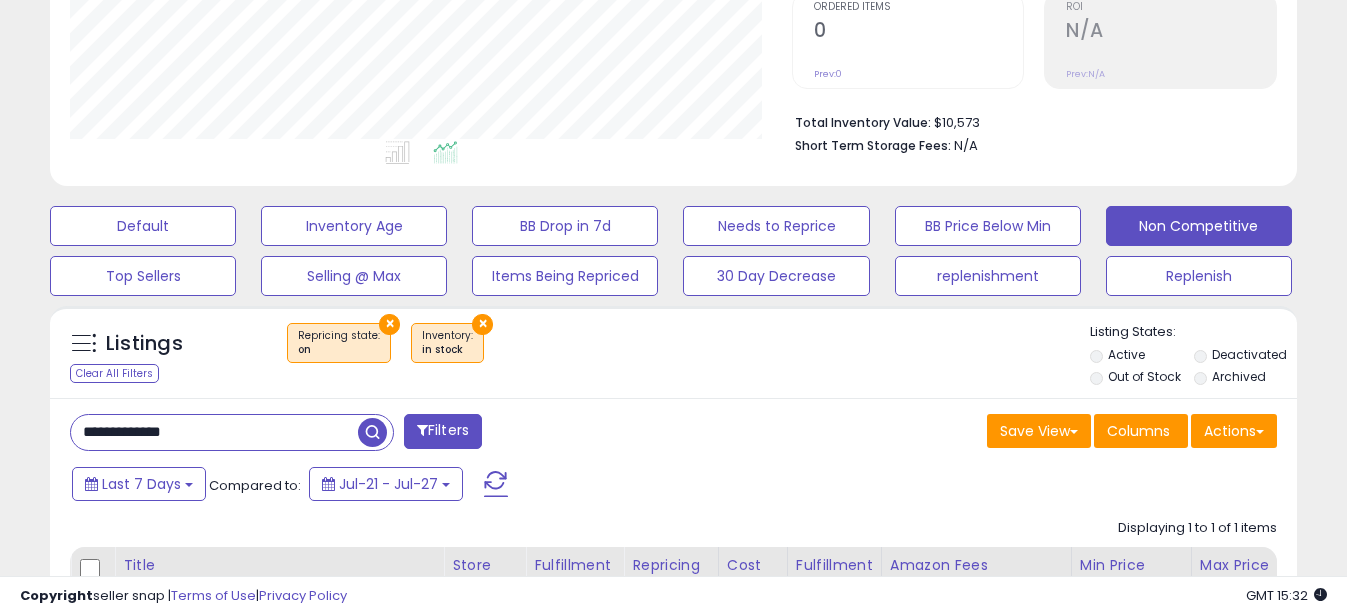 drag, startPoint x: 109, startPoint y: 432, endPoint x: -4, endPoint y: 432, distance: 113 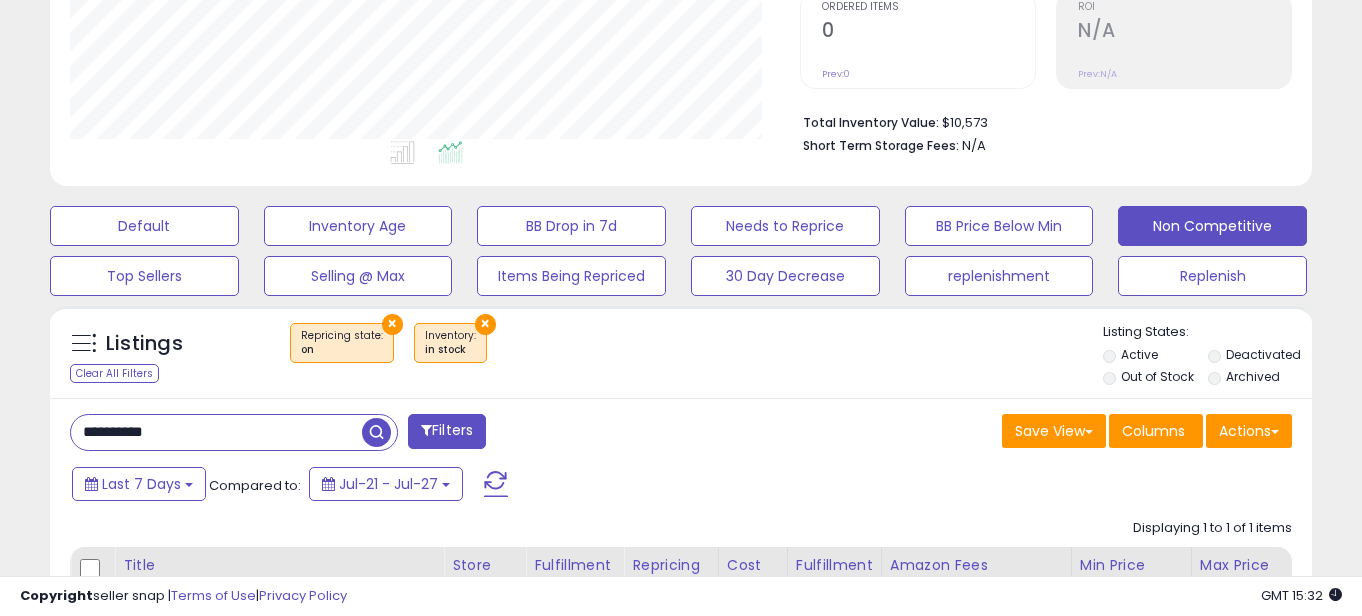 scroll, scrollTop: 999590, scrollLeft: 999270, axis: both 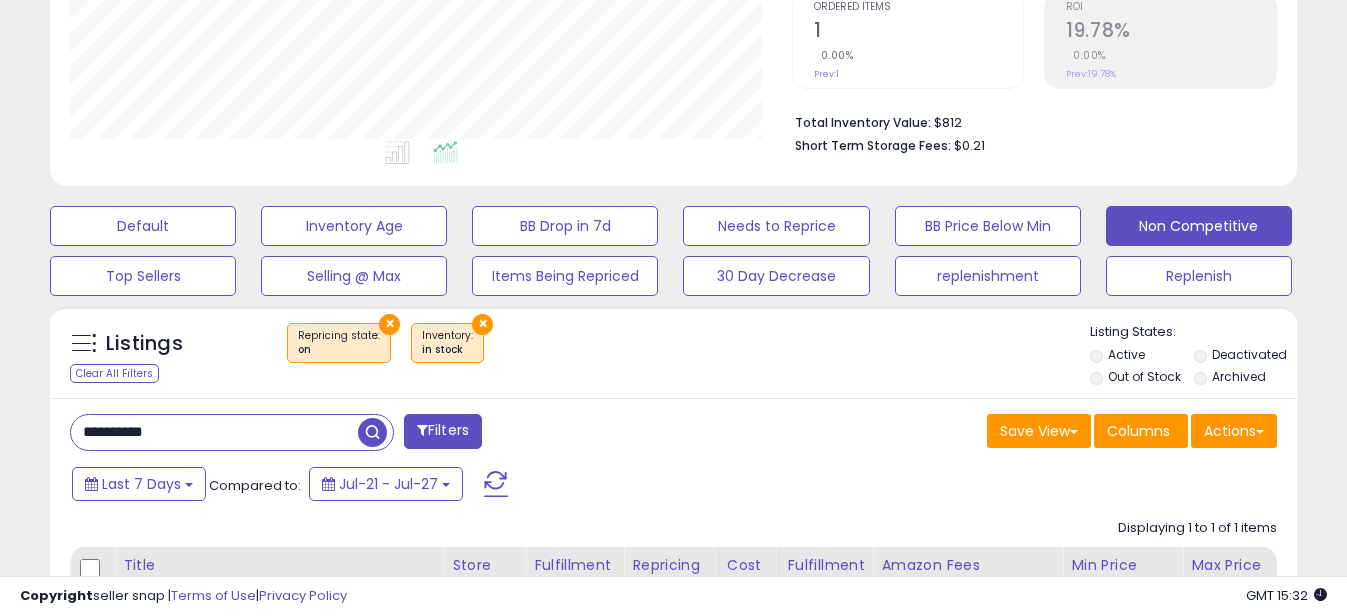 click on "**********" at bounding box center (214, 432) 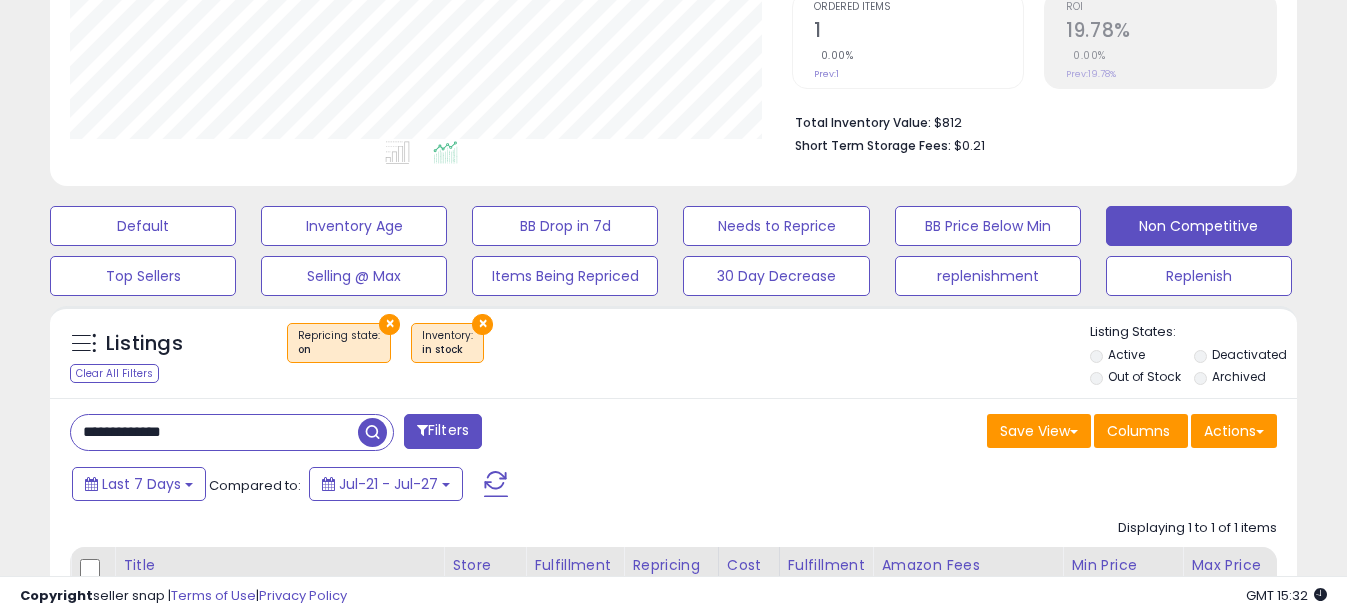drag, startPoint x: 97, startPoint y: 431, endPoint x: -4, endPoint y: 428, distance: 101.04455 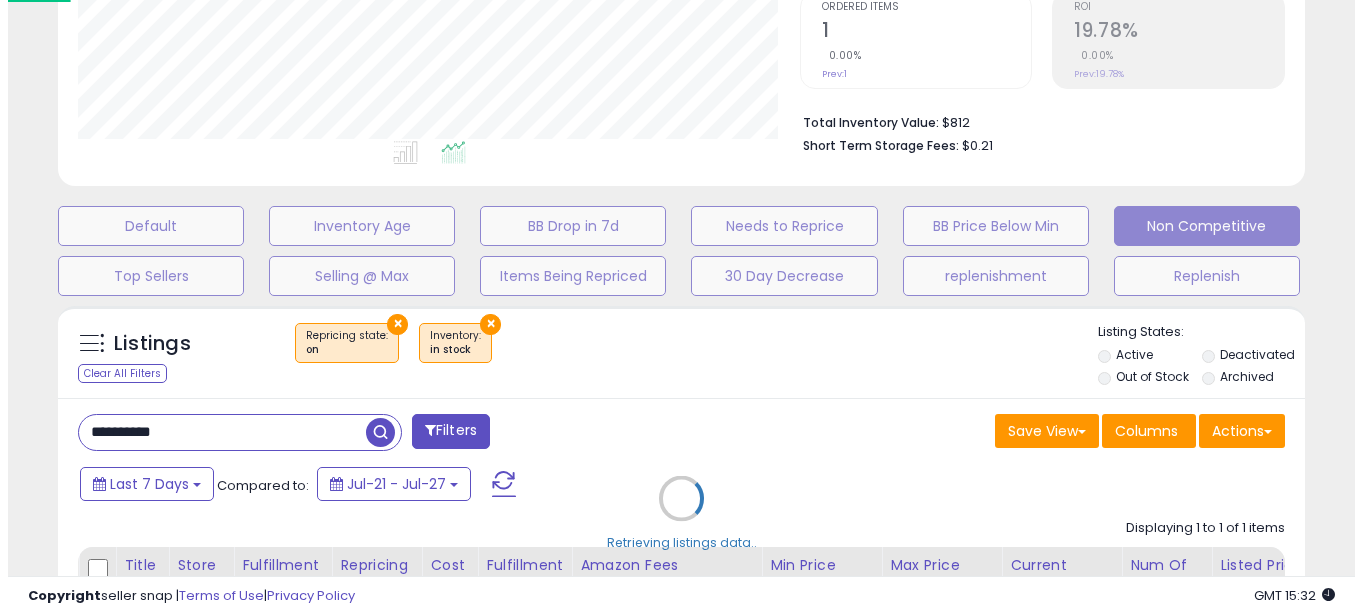 scroll, scrollTop: 999590, scrollLeft: 999270, axis: both 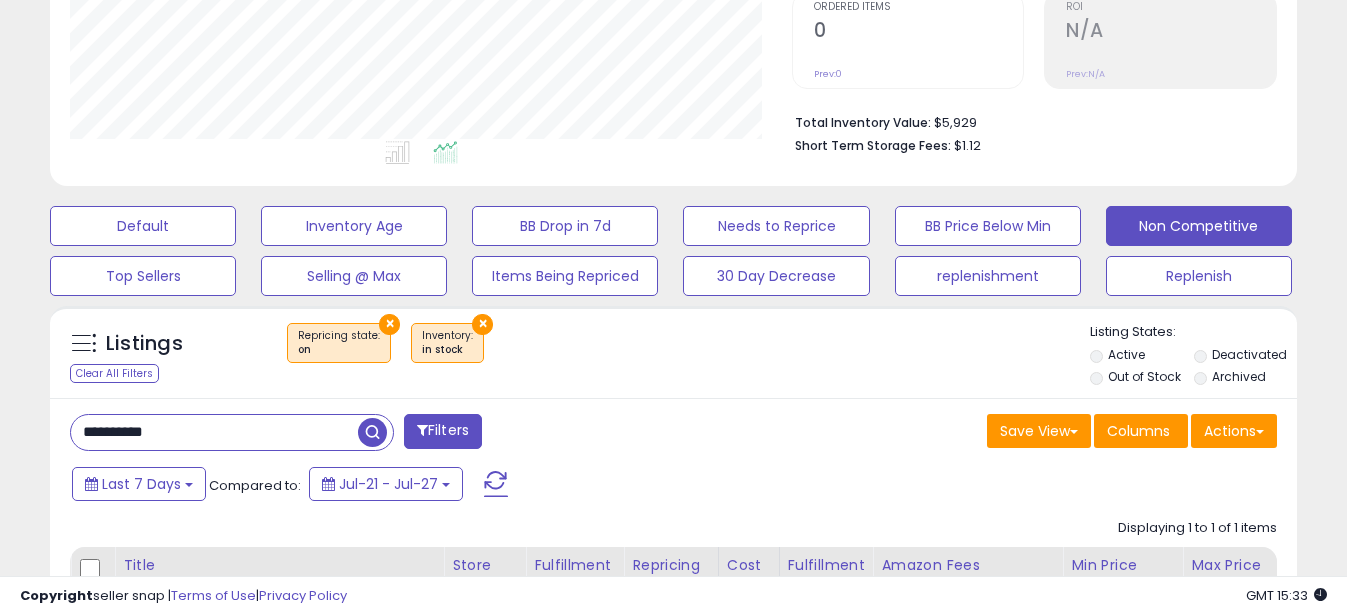 click on "**********" at bounding box center (214, 432) 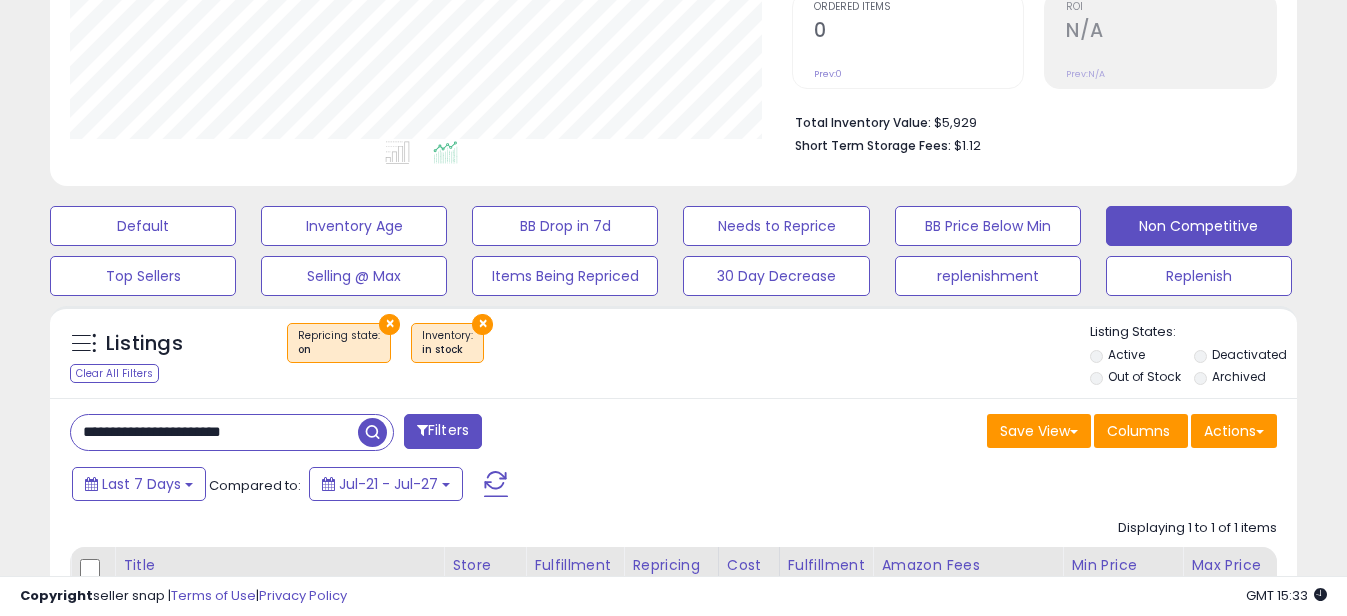 click on "**********" at bounding box center [214, 432] 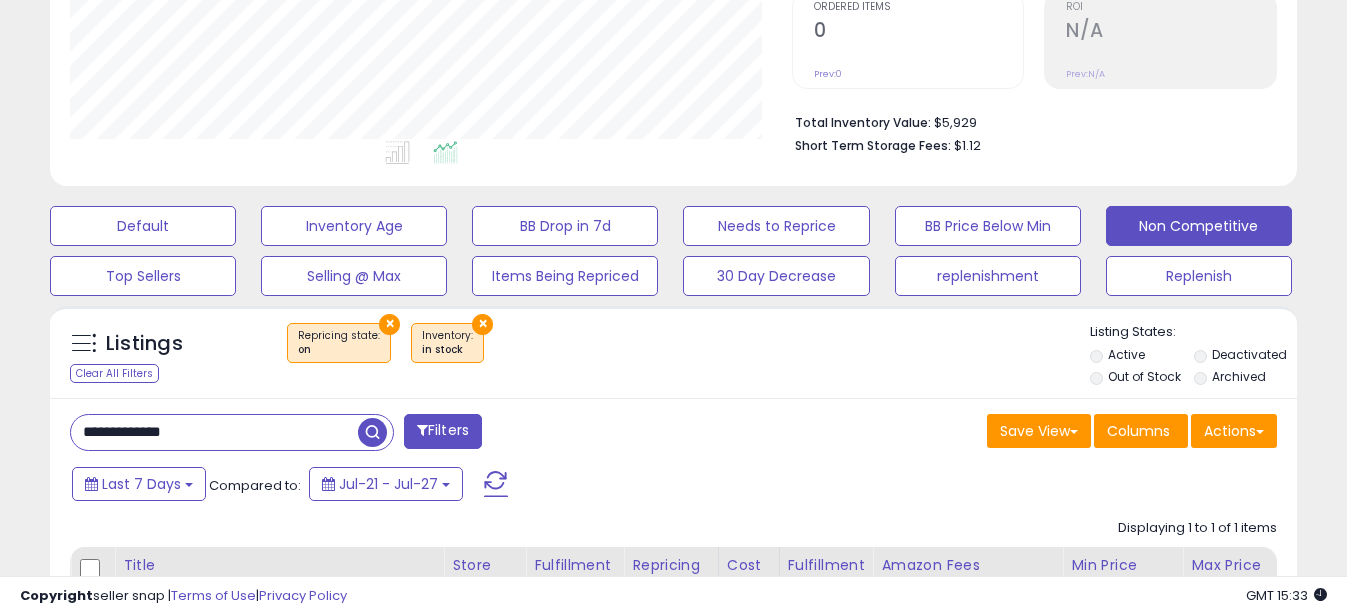 drag, startPoint x: 109, startPoint y: 433, endPoint x: -4, endPoint y: 430, distance: 113.03982 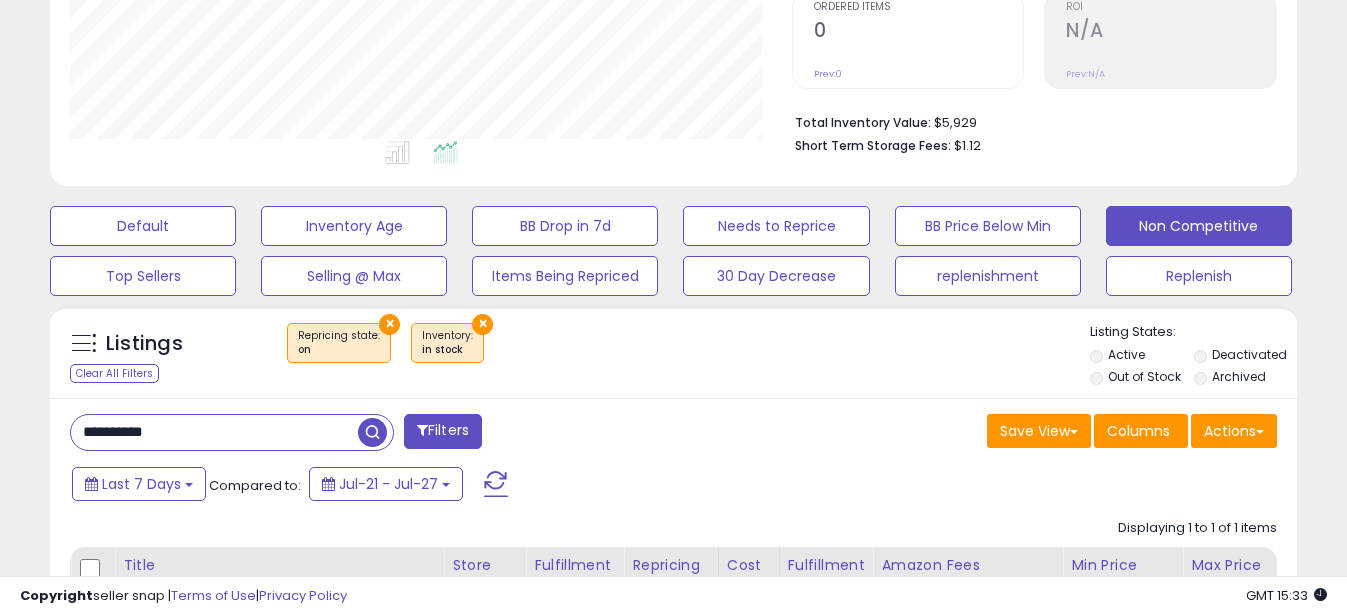 scroll, scrollTop: 999590, scrollLeft: 999270, axis: both 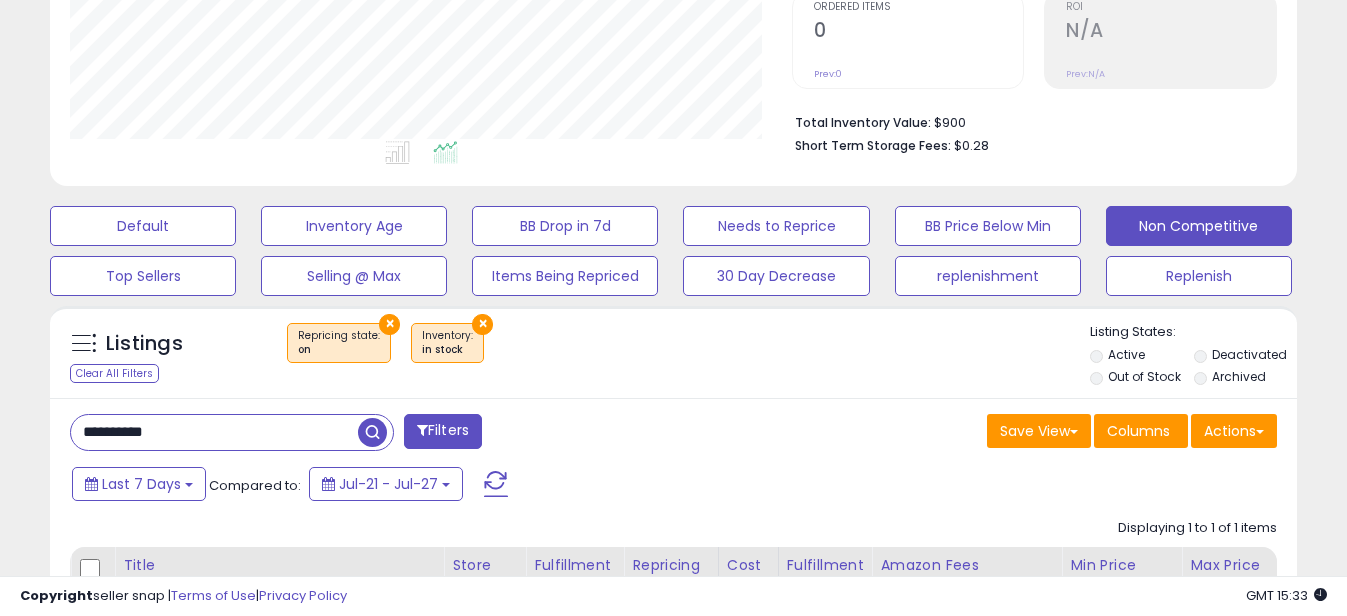 click on "**********" at bounding box center (214, 432) 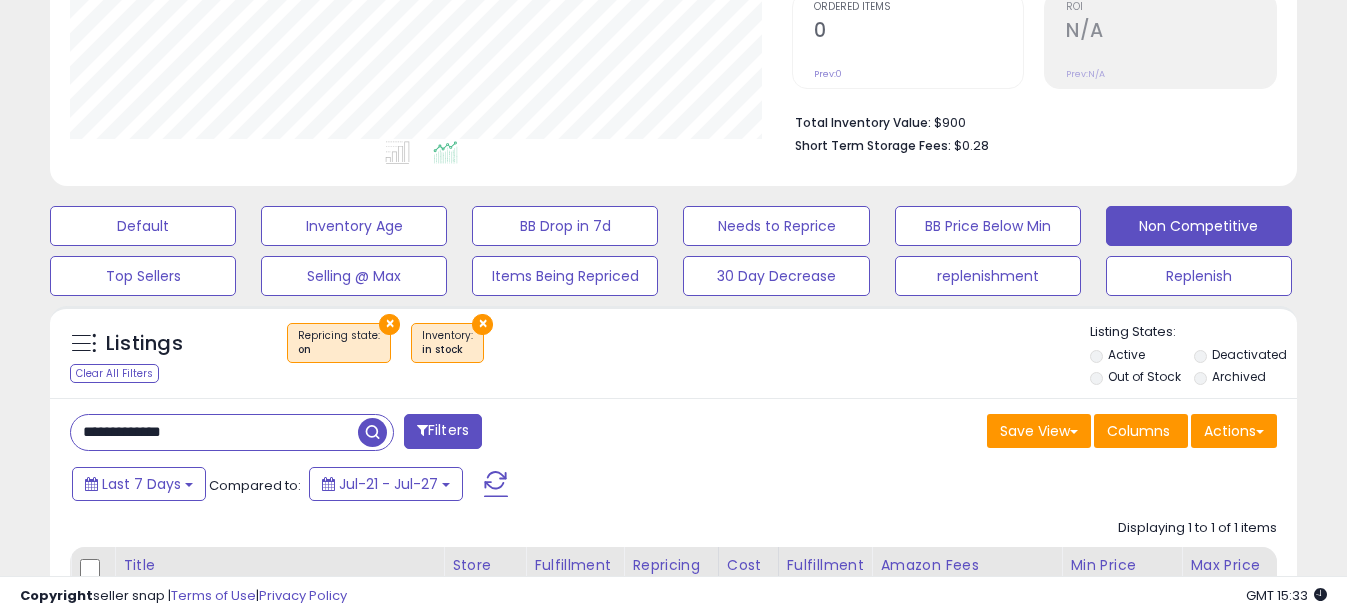 drag, startPoint x: 111, startPoint y: 433, endPoint x: 20, endPoint y: 427, distance: 91.197586 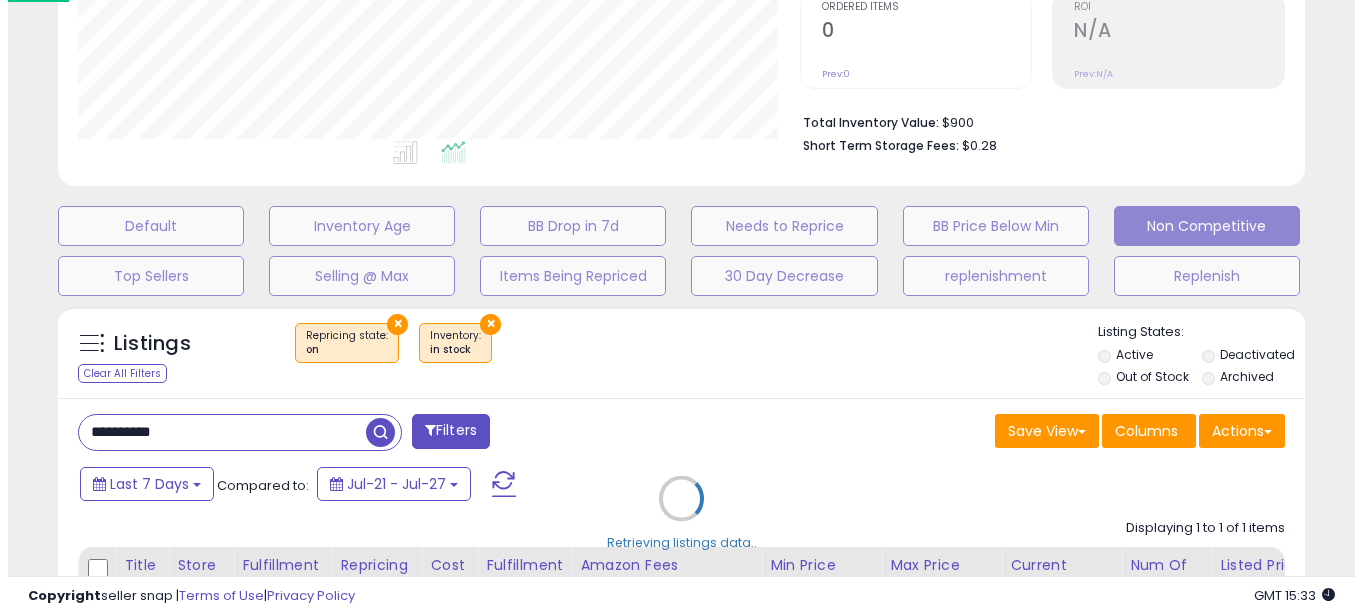 scroll, scrollTop: 999590, scrollLeft: 999270, axis: both 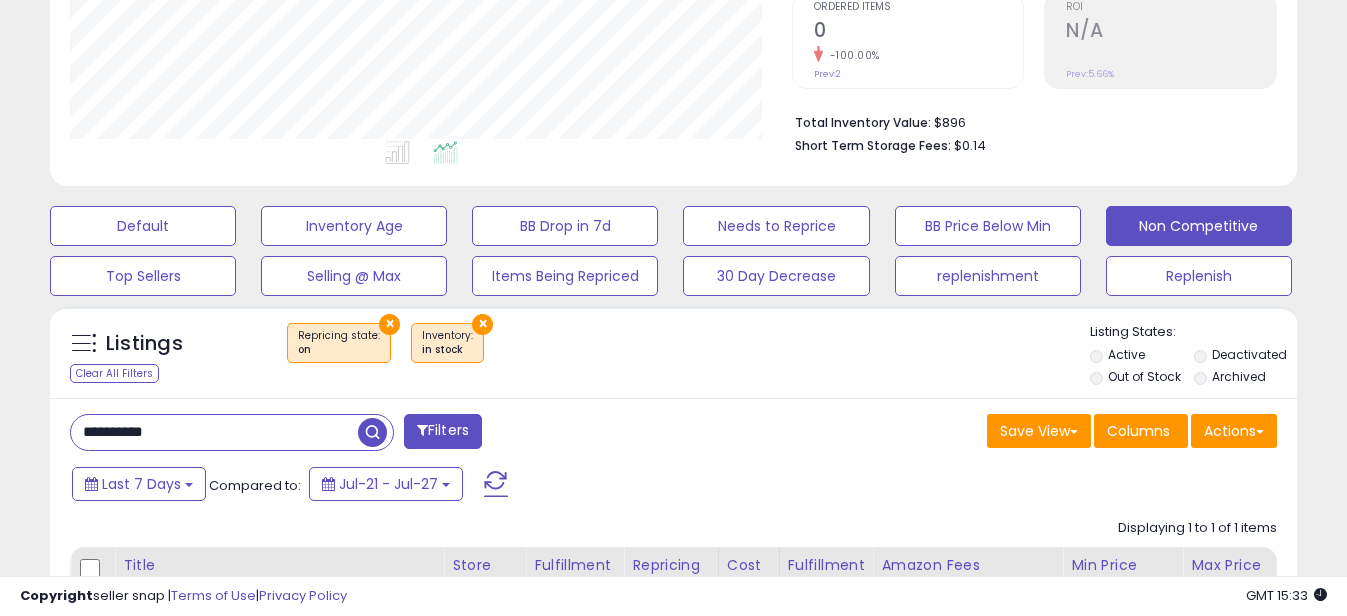 click on "**********" at bounding box center [214, 432] 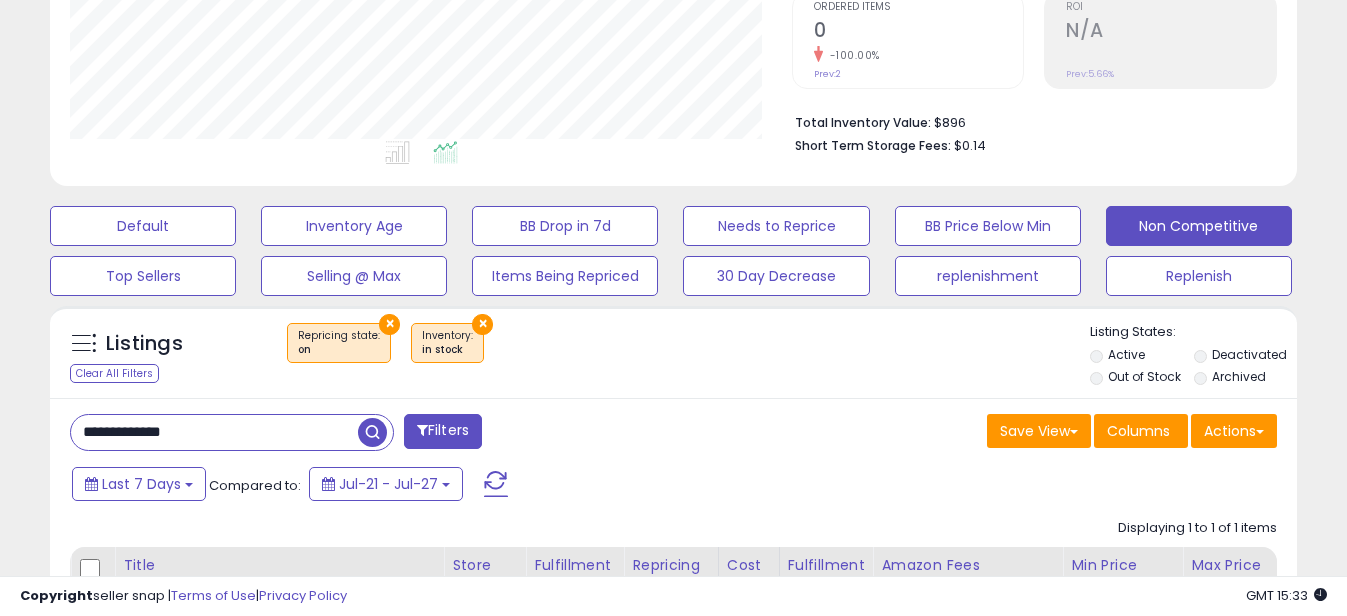 drag, startPoint x: 109, startPoint y: 434, endPoint x: 0, endPoint y: 376, distance: 123.47064 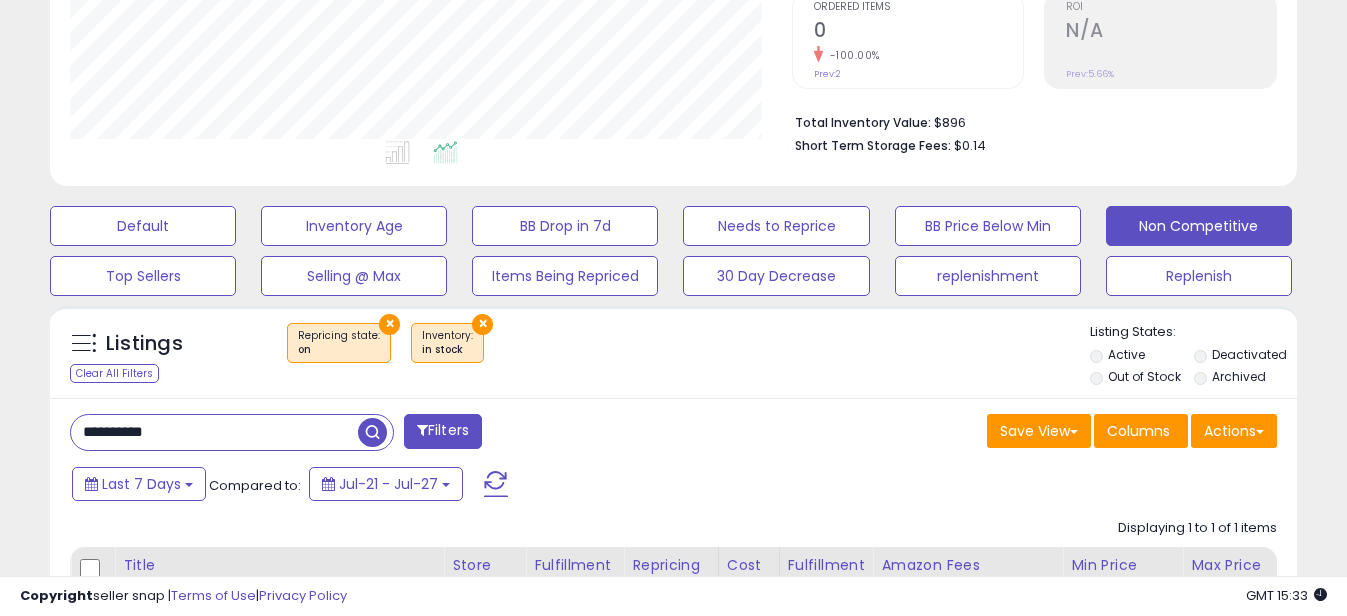 scroll, scrollTop: 999590, scrollLeft: 999270, axis: both 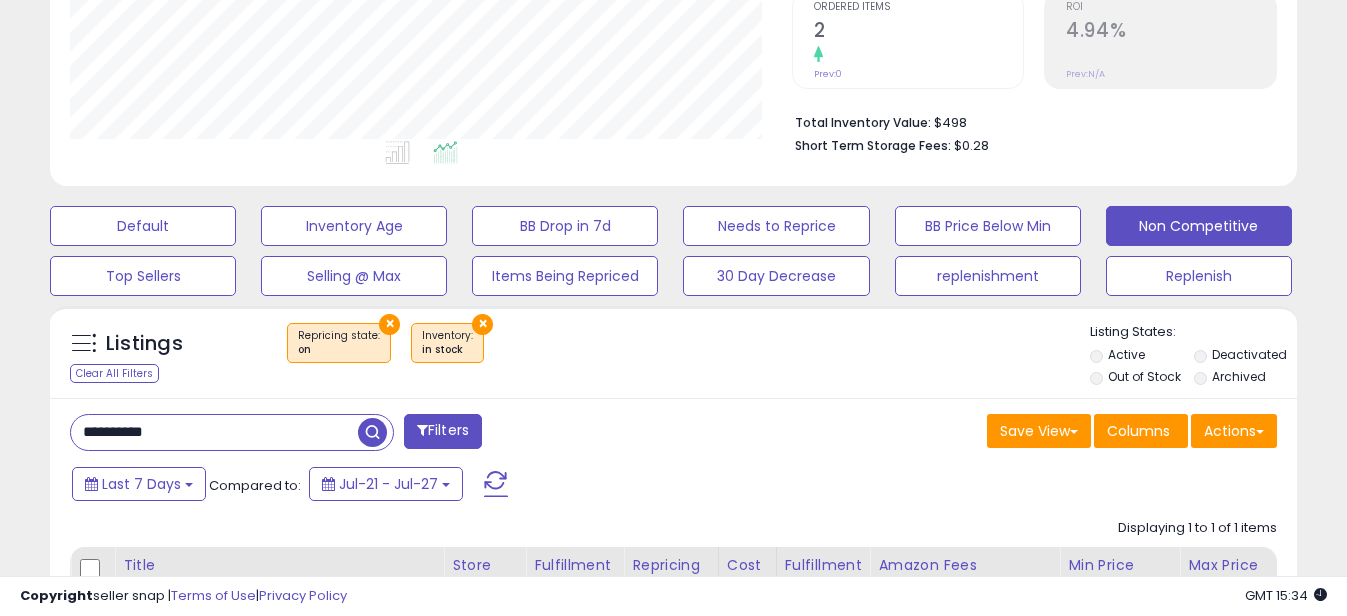 click on "**********" at bounding box center (232, 432) 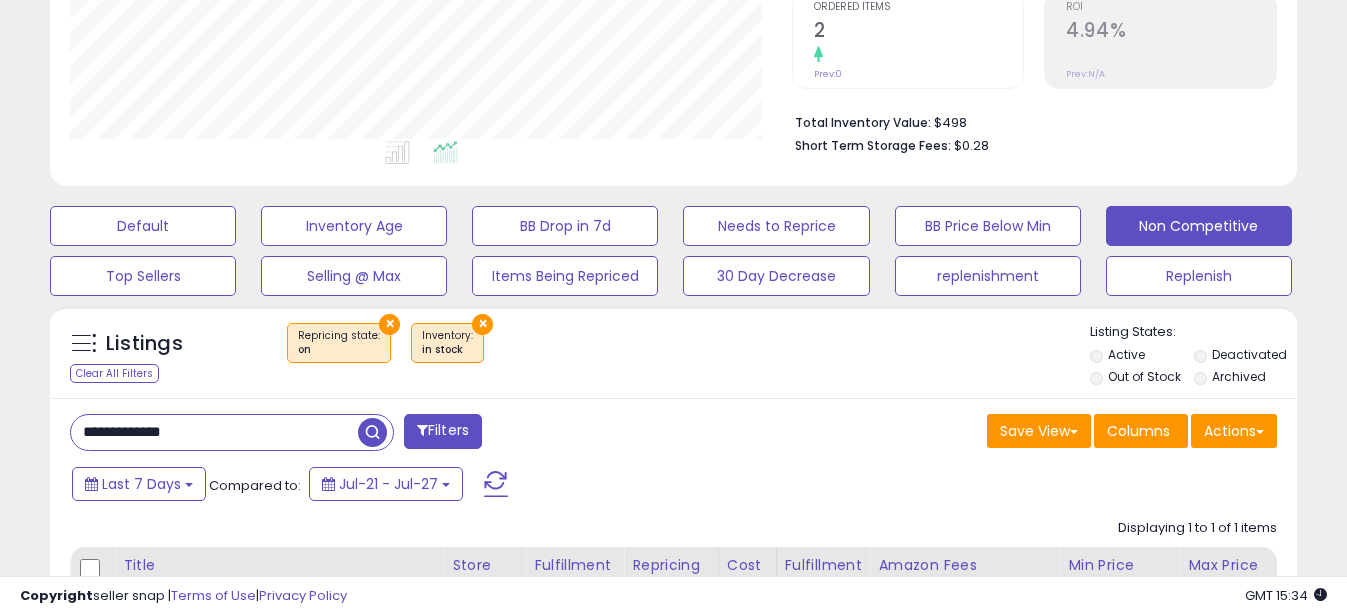drag, startPoint x: 88, startPoint y: 433, endPoint x: -4, endPoint y: 433, distance: 92 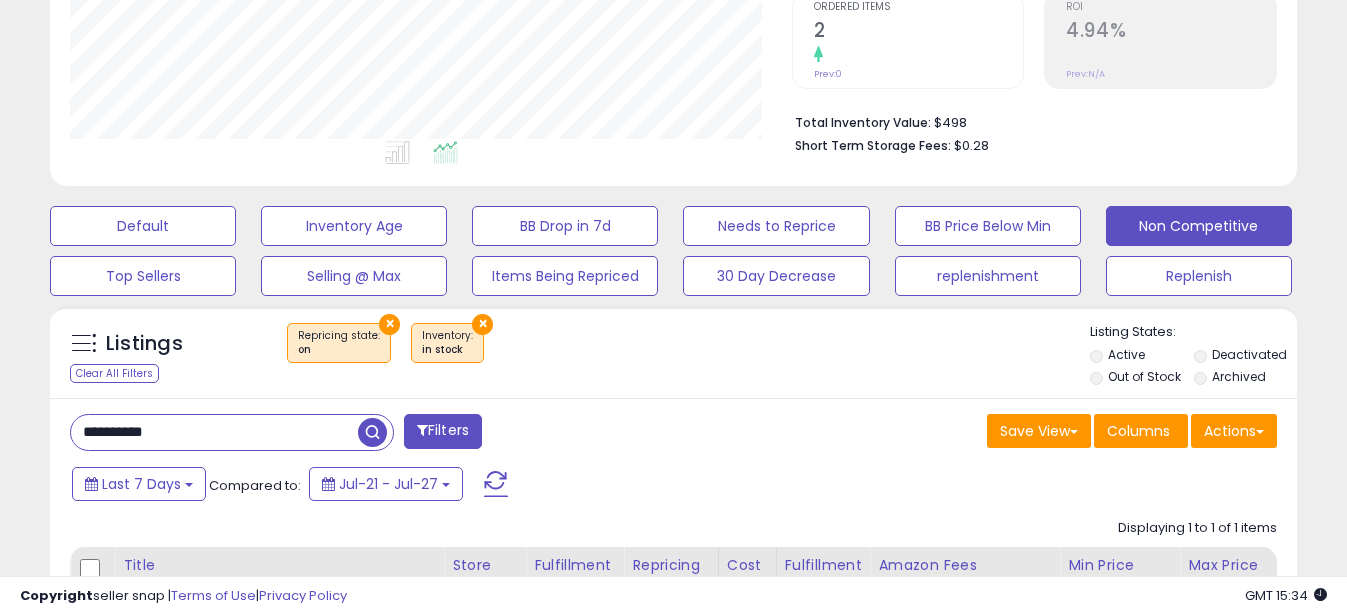 scroll, scrollTop: 999590, scrollLeft: 999270, axis: both 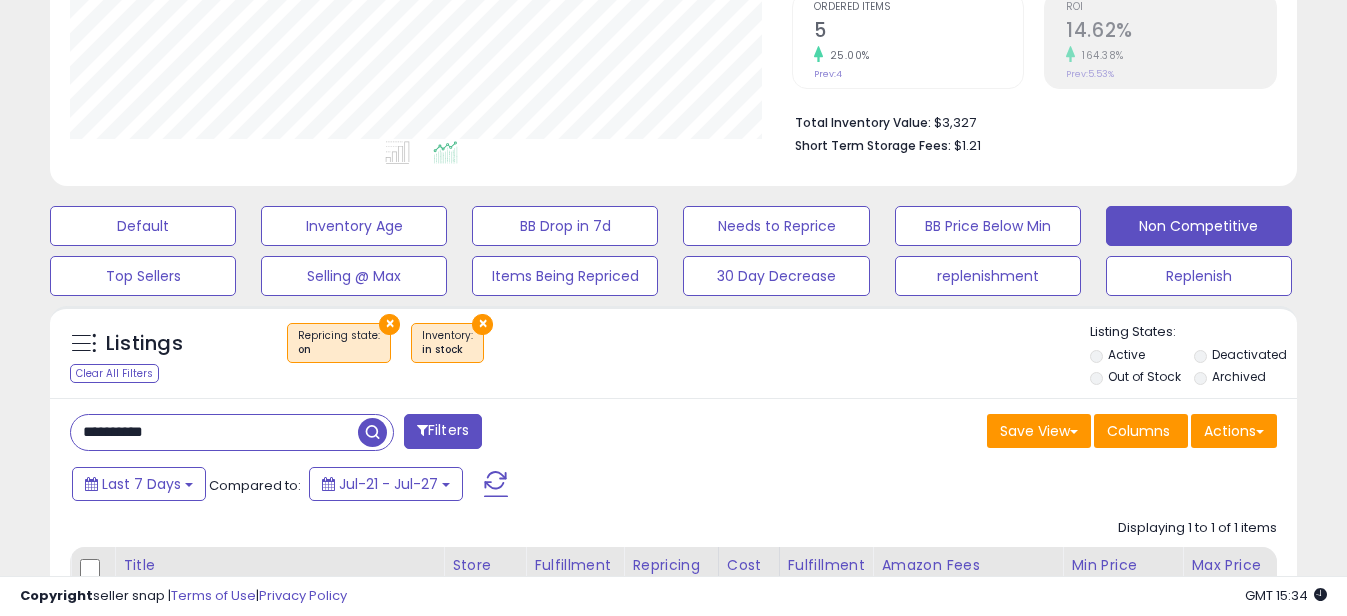 click on "**********" at bounding box center [214, 432] 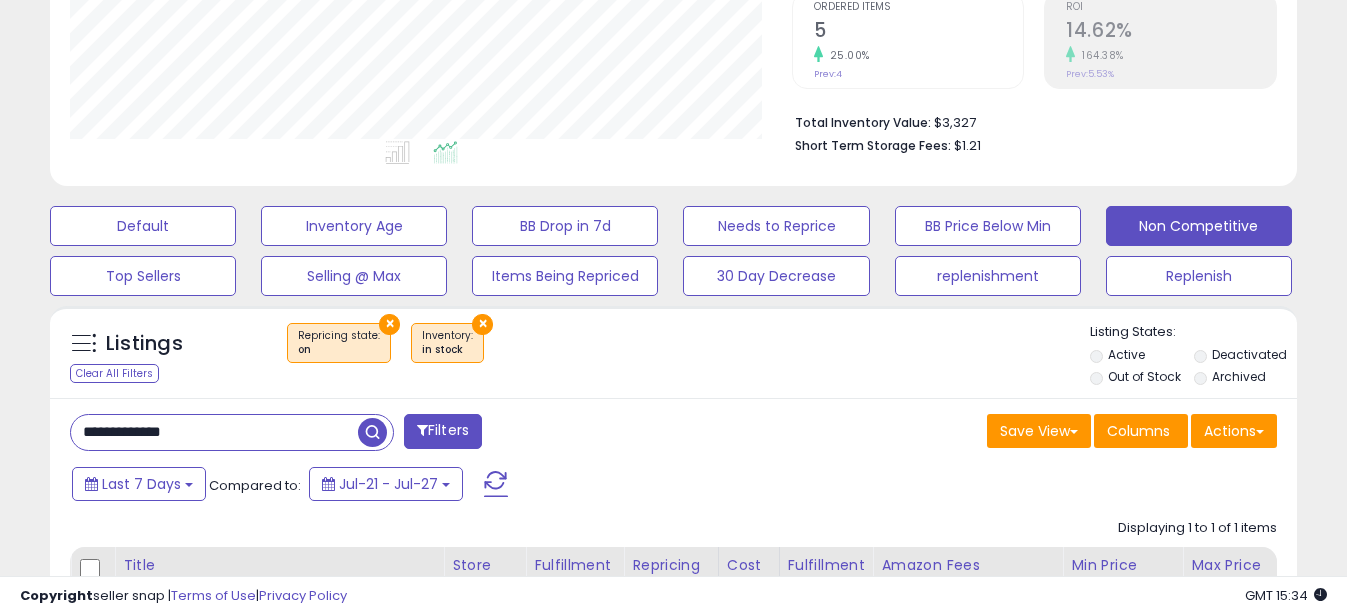 drag, startPoint x: 113, startPoint y: 432, endPoint x: -4, endPoint y: 429, distance: 117.03845 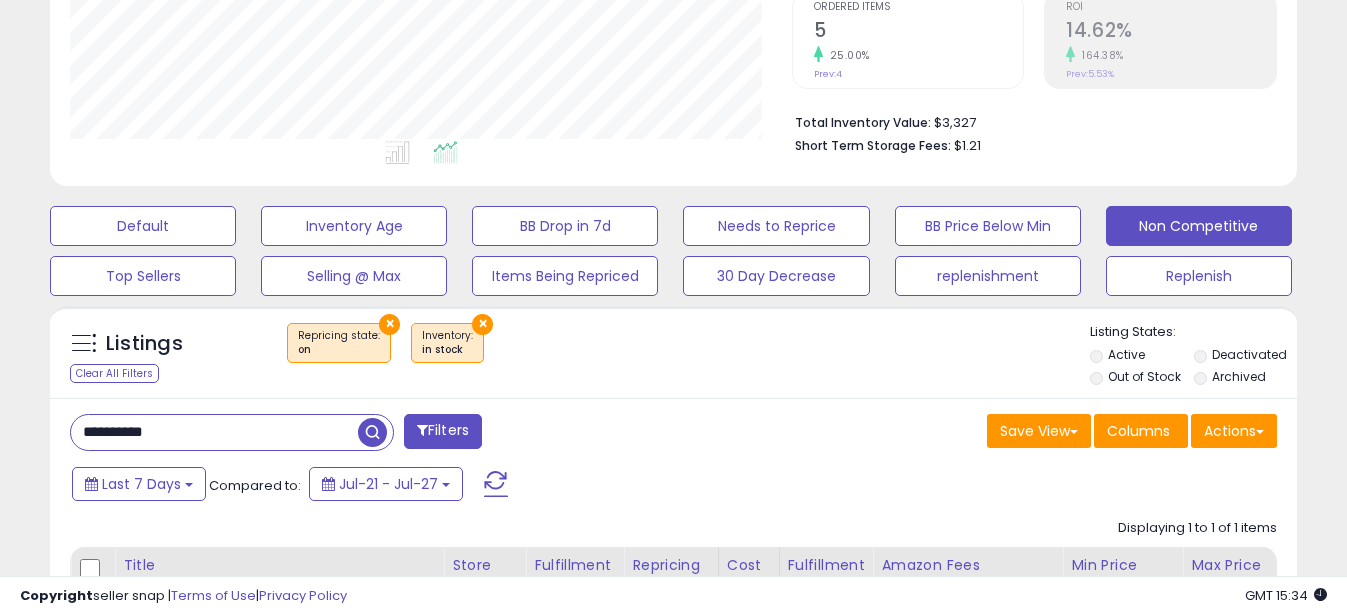 scroll, scrollTop: 999590, scrollLeft: 999270, axis: both 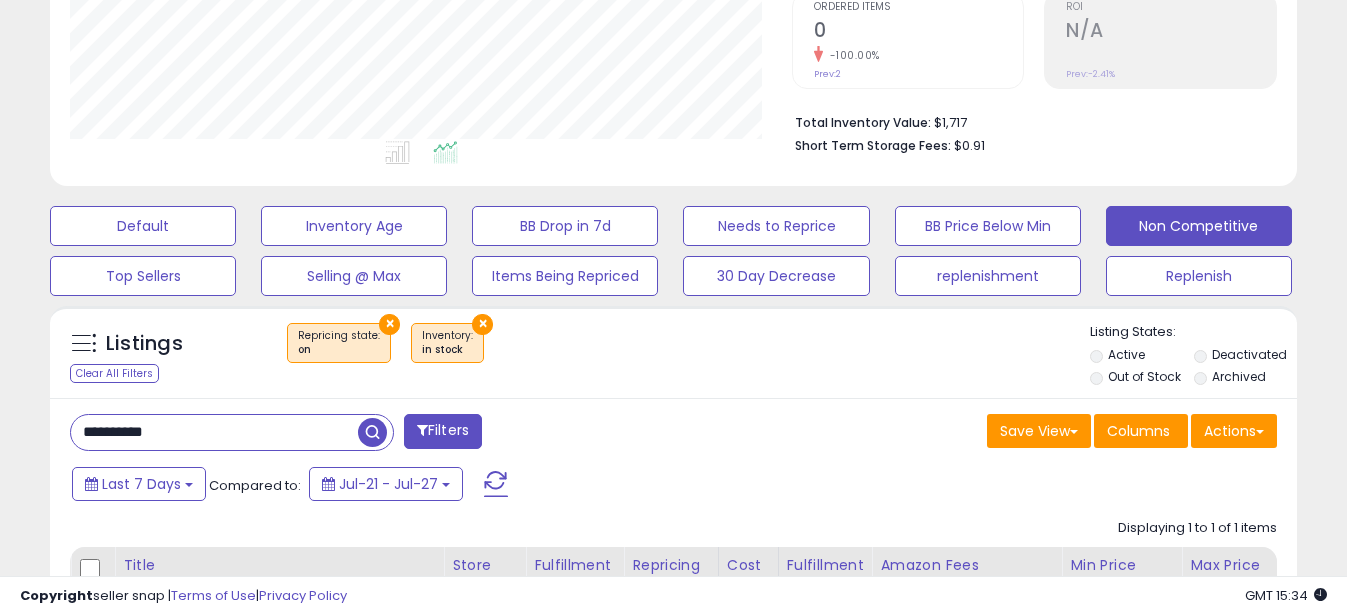 click on "**********" at bounding box center (214, 432) 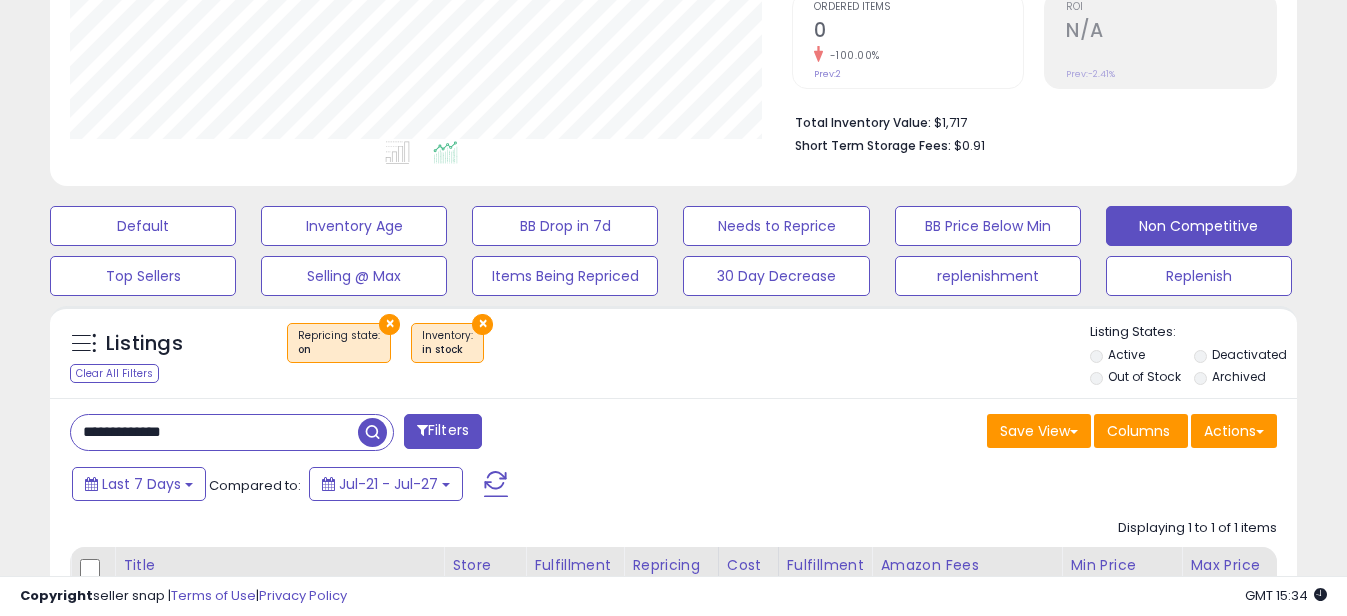 drag, startPoint x: 111, startPoint y: 434, endPoint x: 0, endPoint y: 393, distance: 118.33005 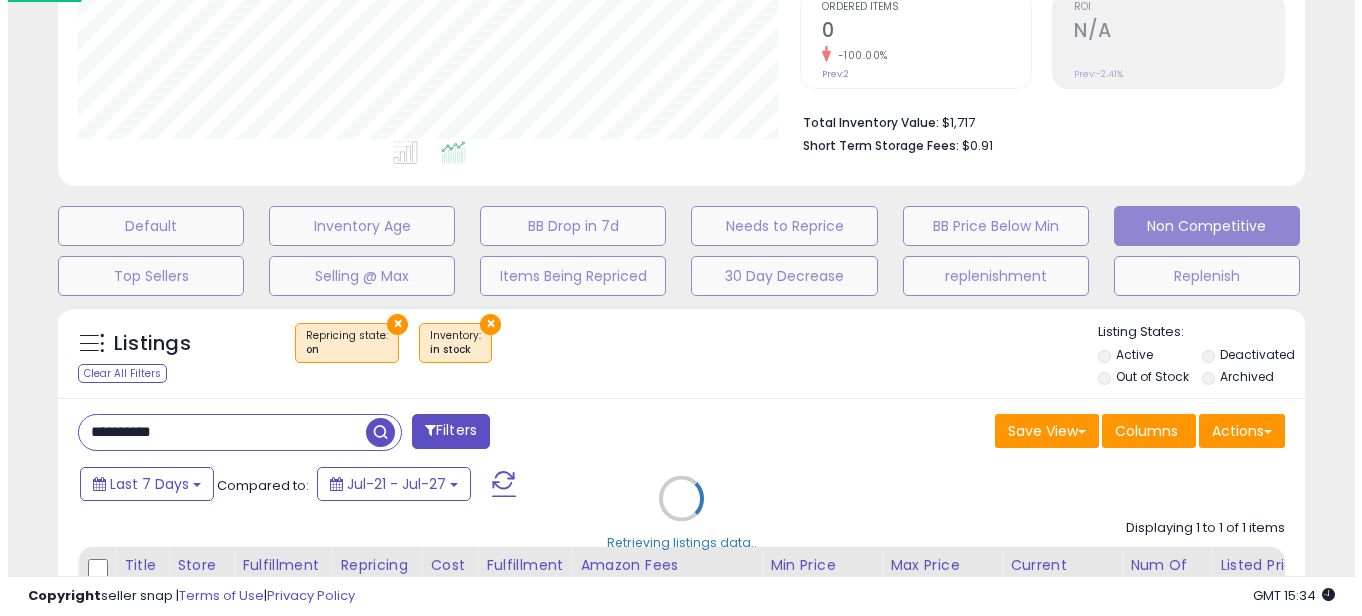 scroll, scrollTop: 999590, scrollLeft: 999270, axis: both 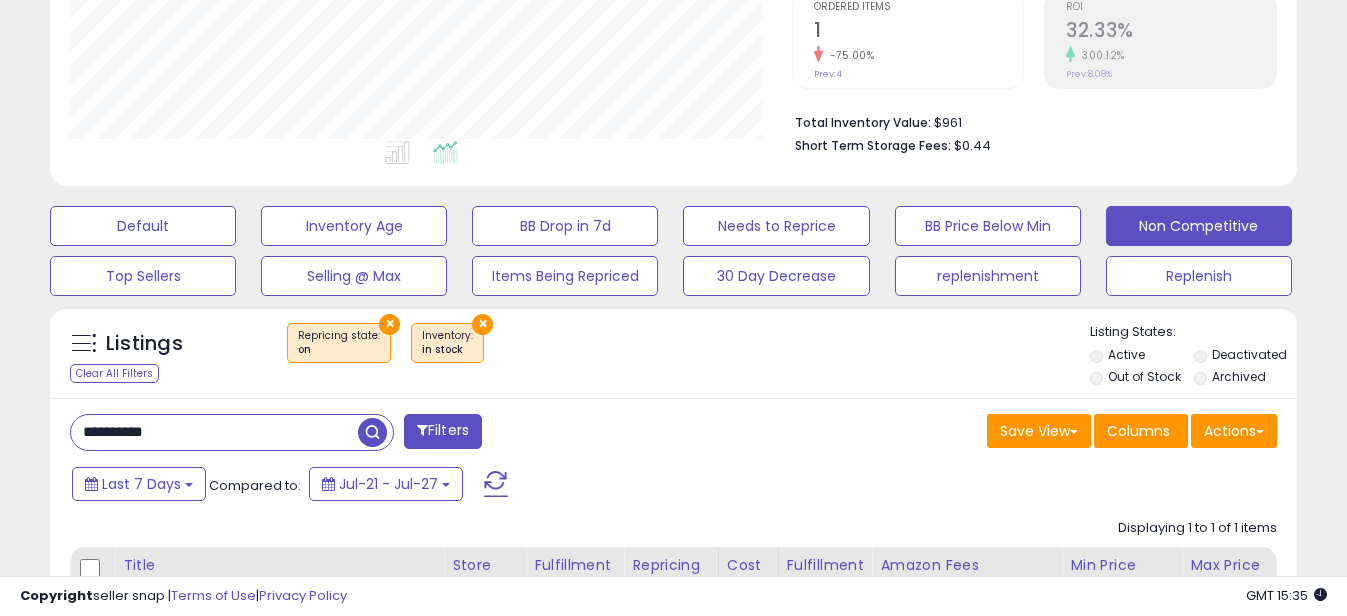 click on "**********" at bounding box center [214, 432] 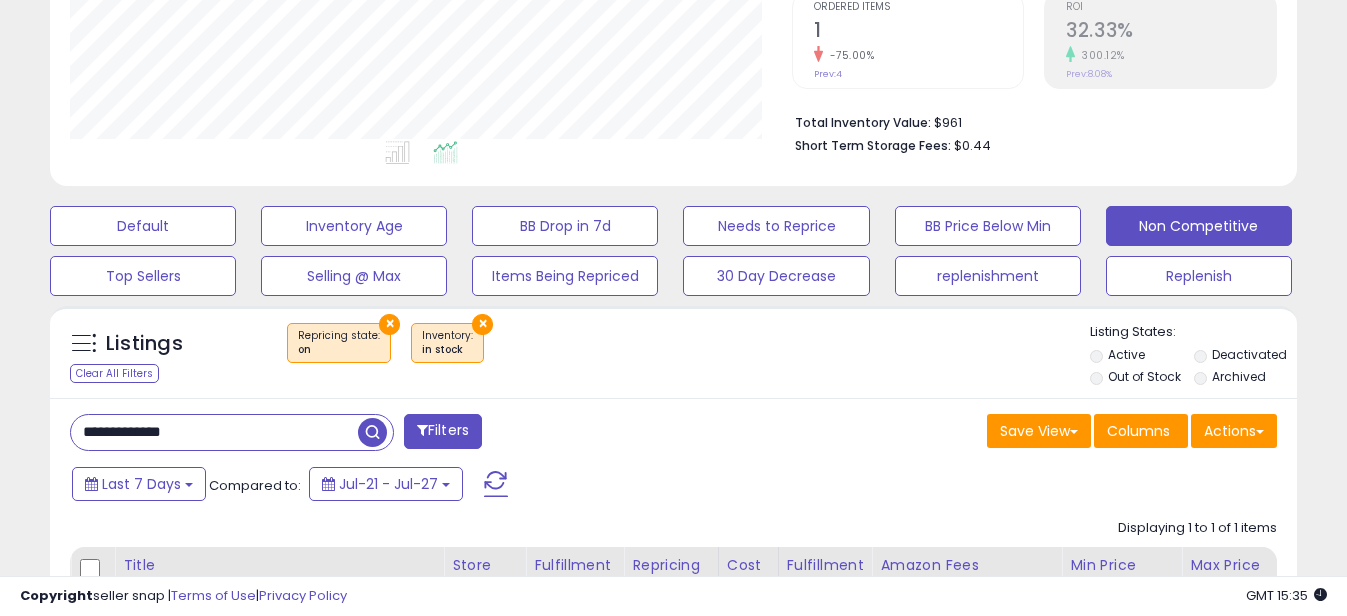 drag, startPoint x: 109, startPoint y: 432, endPoint x: 0, endPoint y: 432, distance: 109 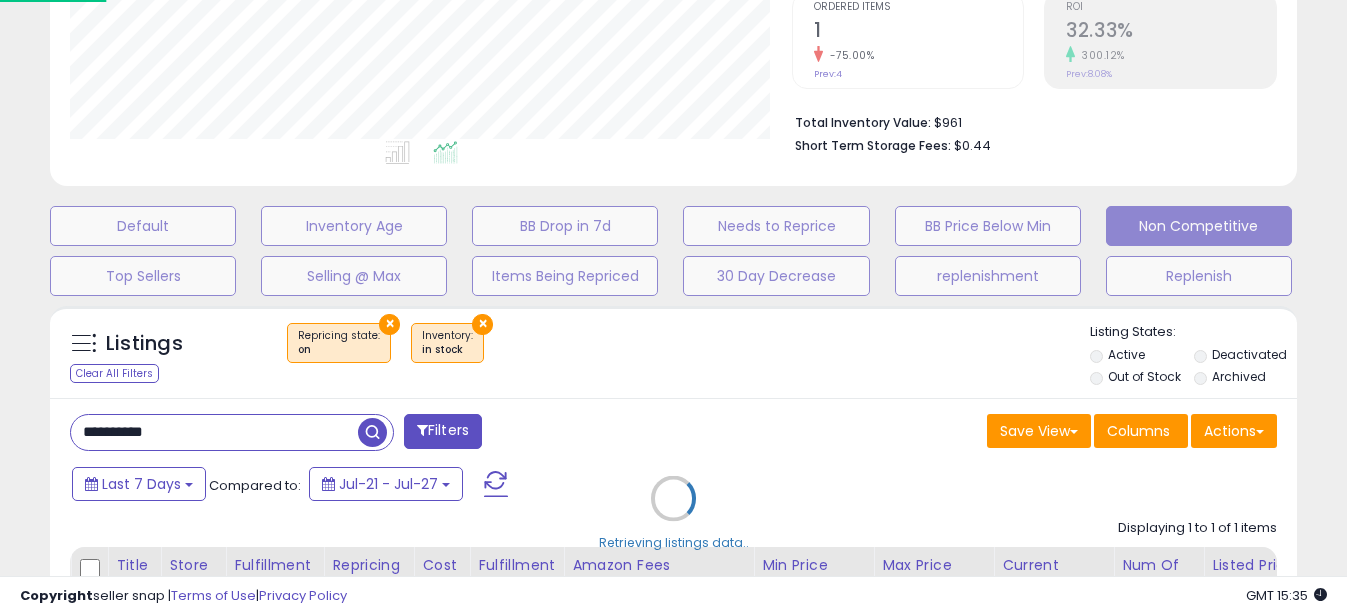 scroll, scrollTop: 999590, scrollLeft: 999270, axis: both 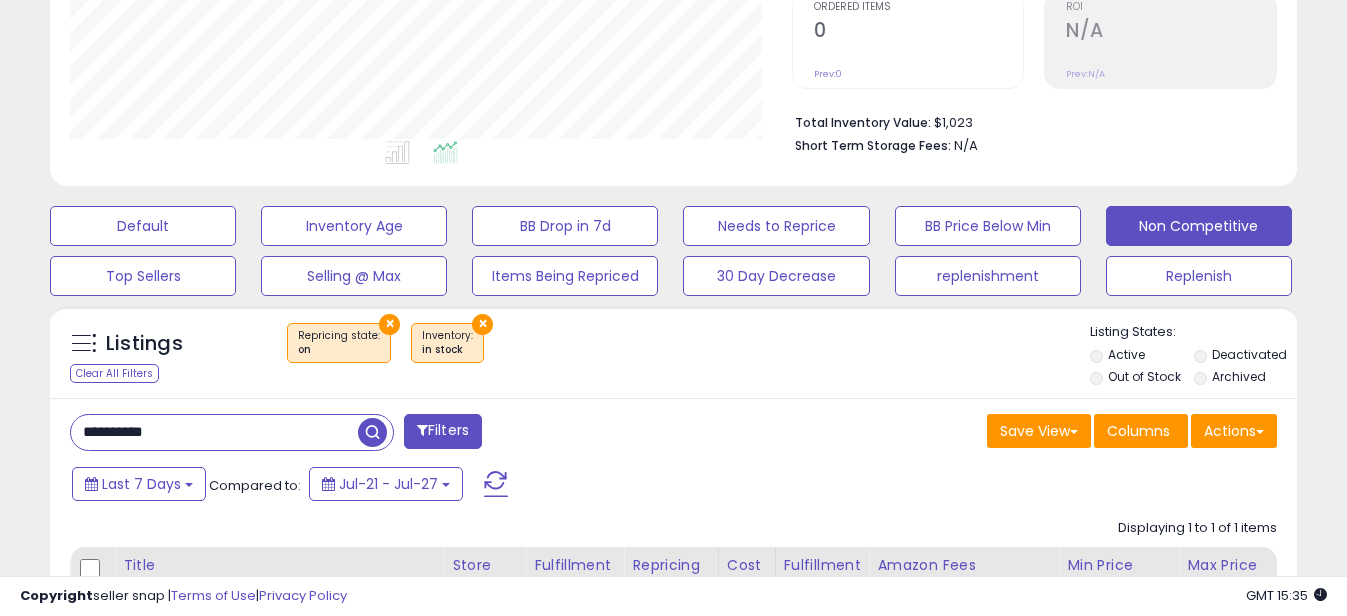 click on "**********" at bounding box center [214, 432] 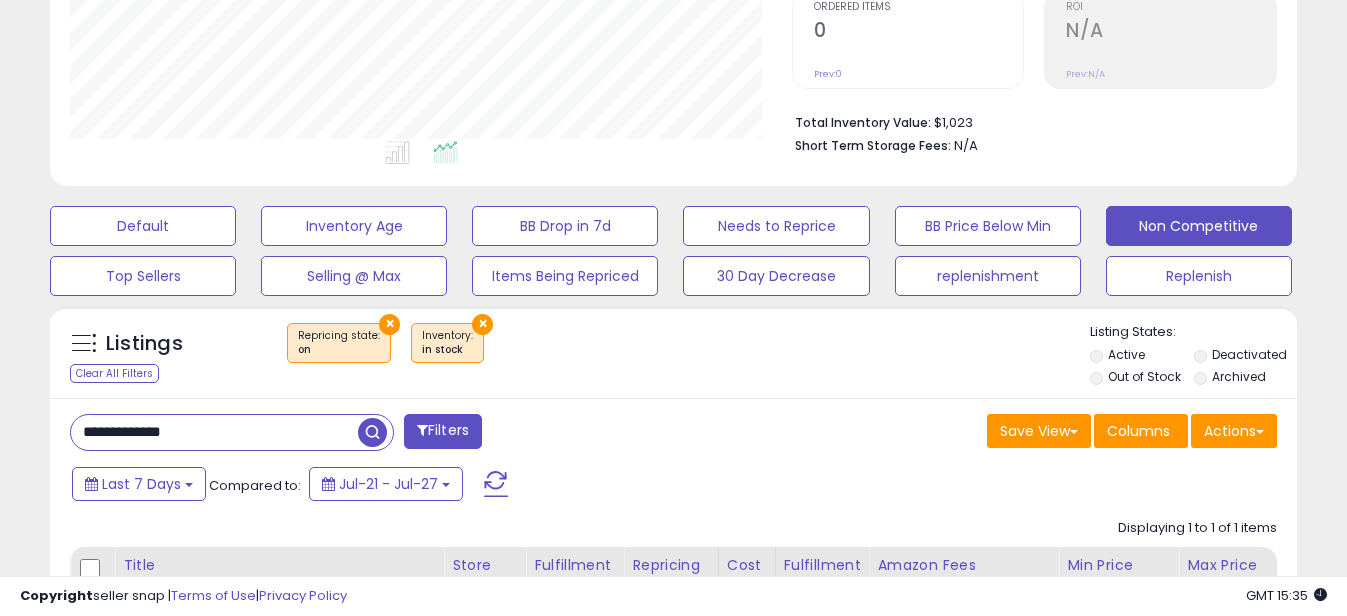 drag, startPoint x: 107, startPoint y: 429, endPoint x: -4, endPoint y: 428, distance: 111.0045 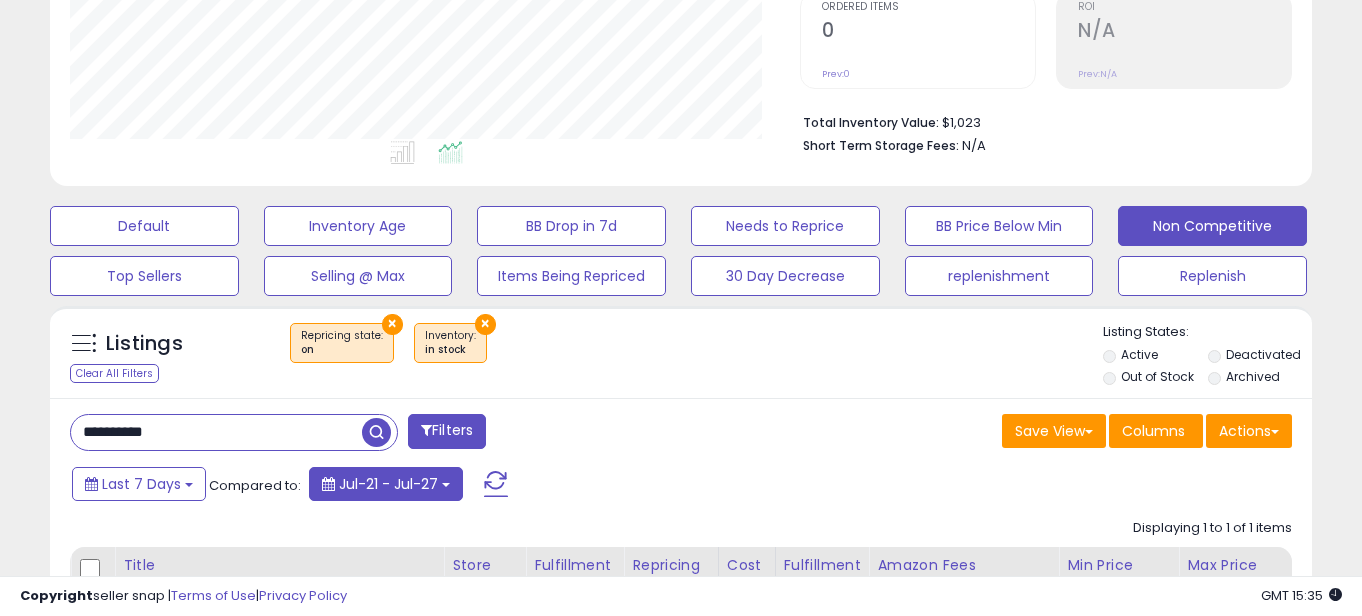 scroll, scrollTop: 999590, scrollLeft: 999270, axis: both 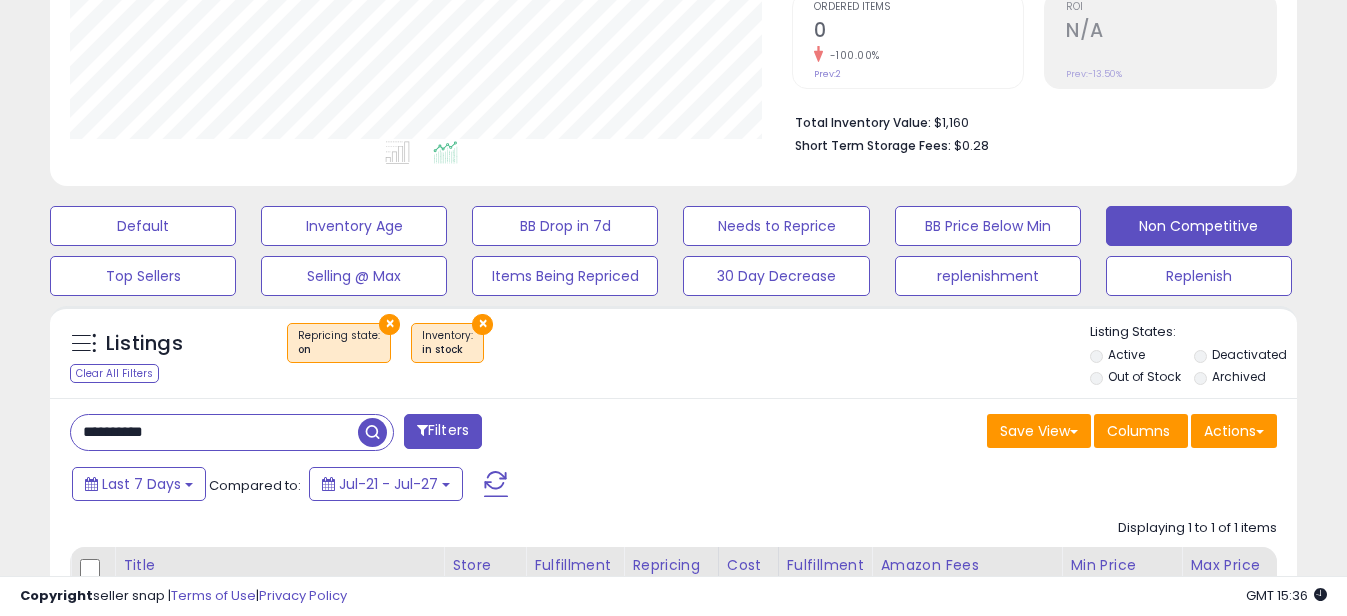 click on "**********" at bounding box center (214, 432) 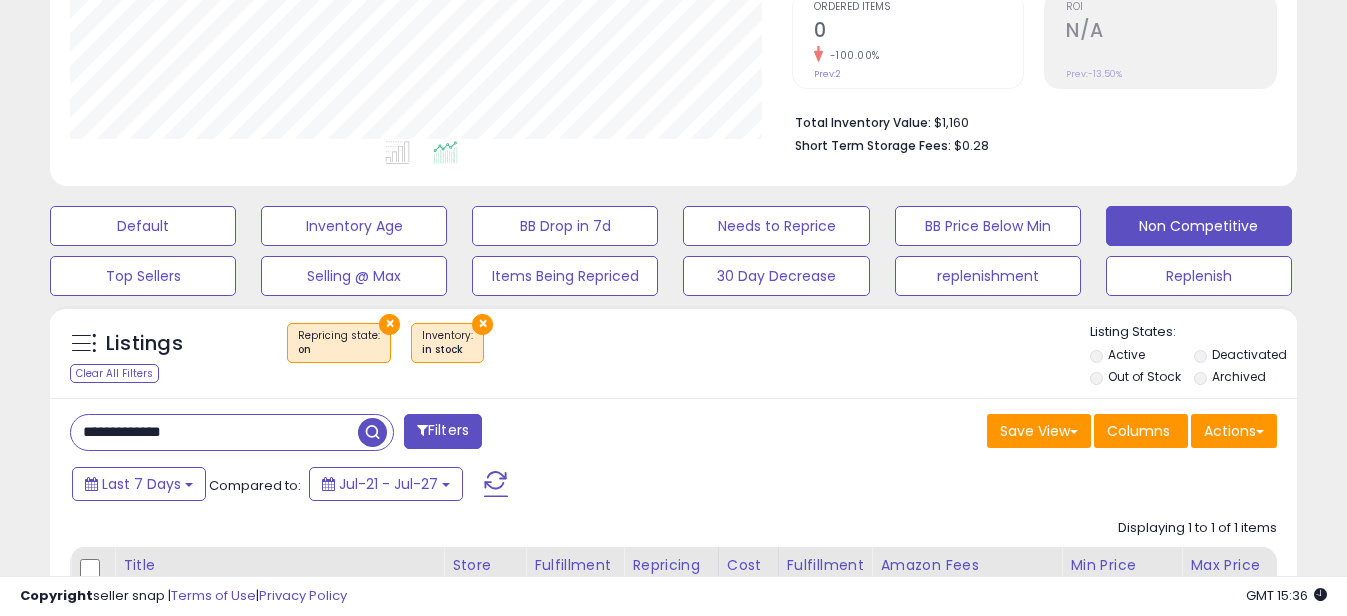 drag, startPoint x: 112, startPoint y: 430, endPoint x: 0, endPoint y: 358, distance: 133.14653 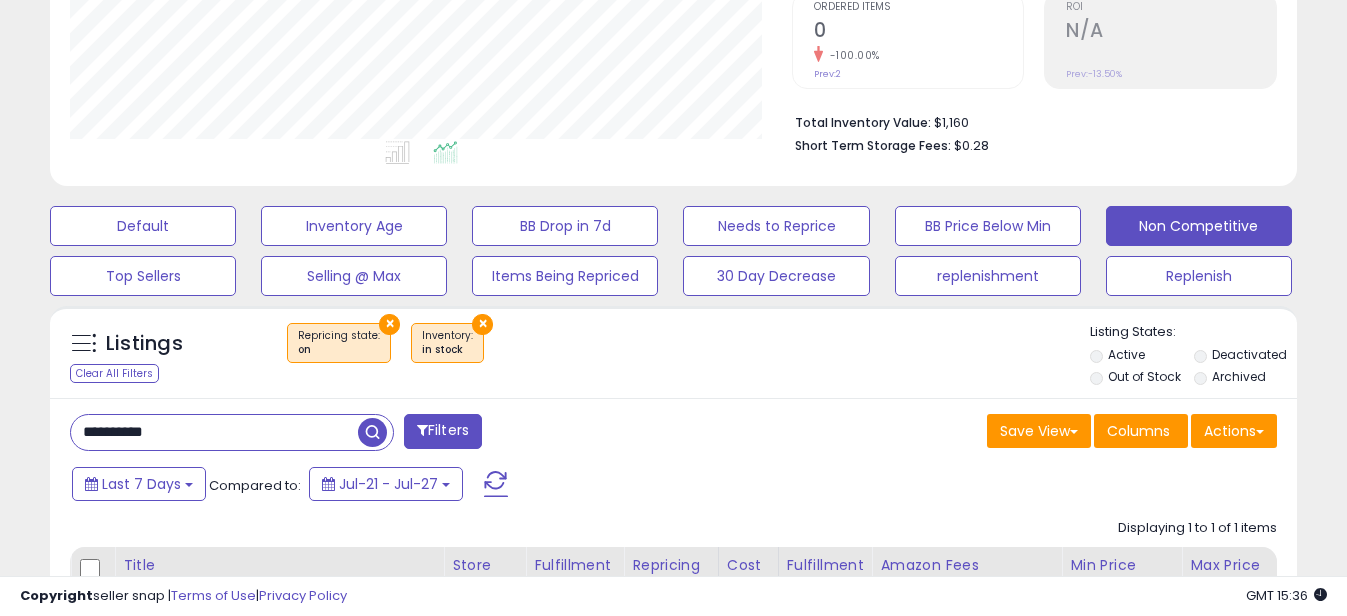 scroll, scrollTop: 999590, scrollLeft: 999270, axis: both 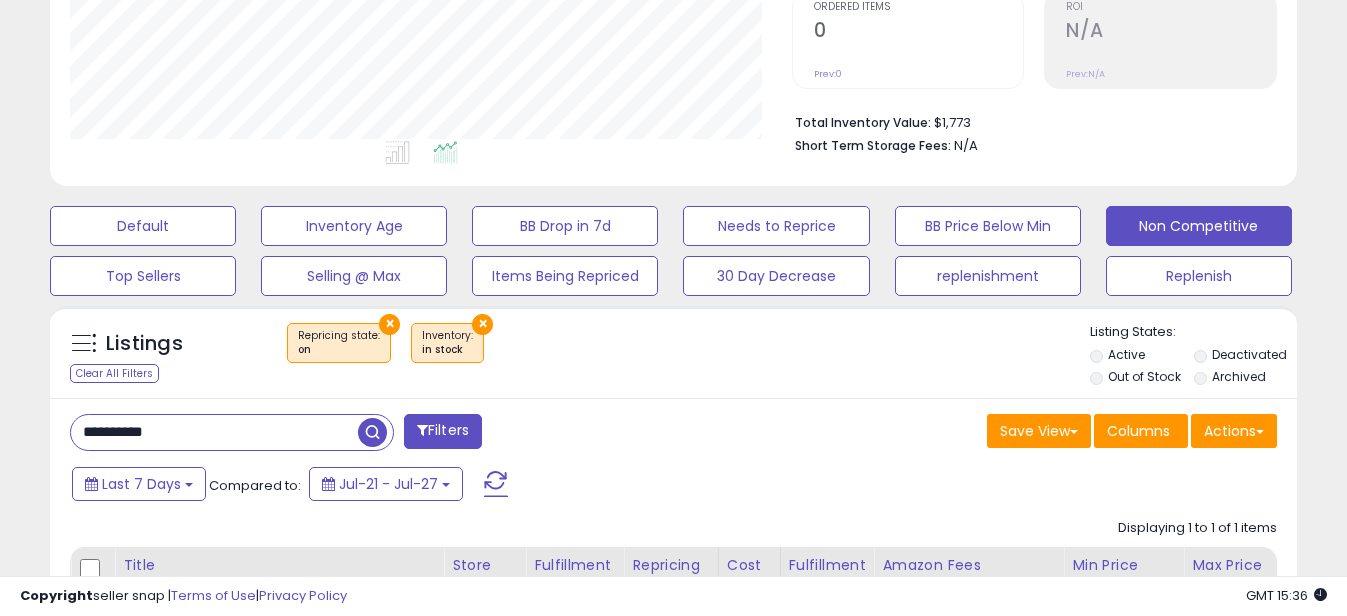 click on "**********" at bounding box center (214, 432) 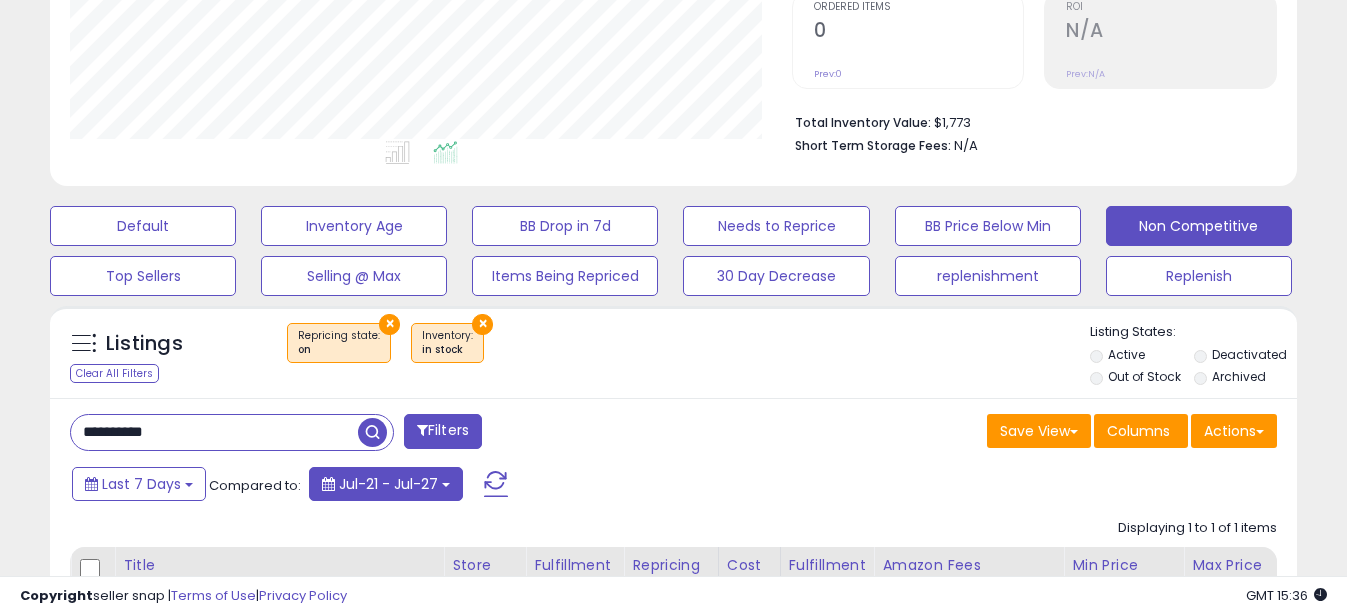 paste on "***" 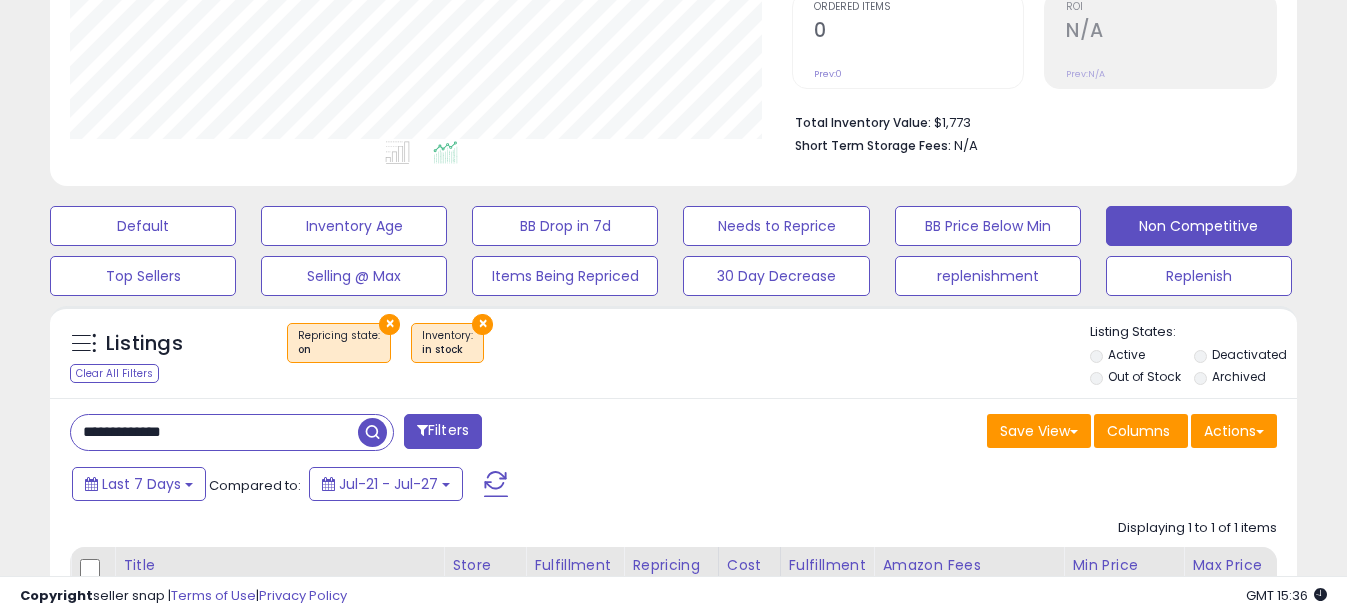 drag, startPoint x: 110, startPoint y: 430, endPoint x: -4, endPoint y: 426, distance: 114.07015 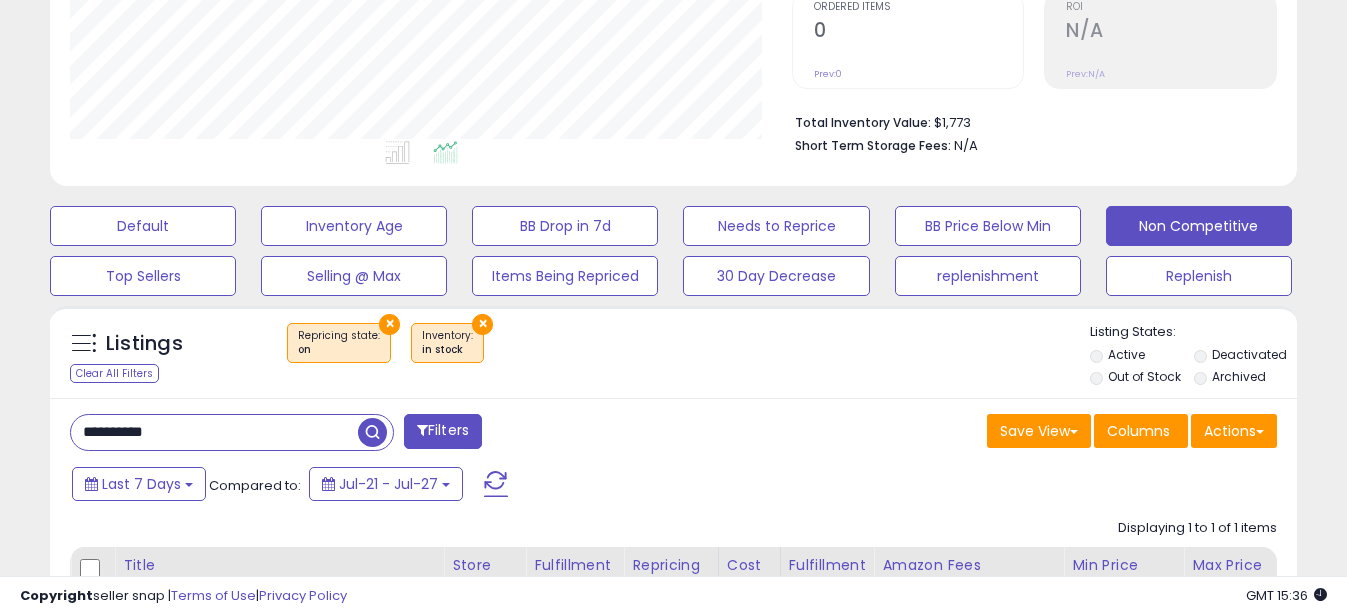 scroll, scrollTop: 999590, scrollLeft: 999270, axis: both 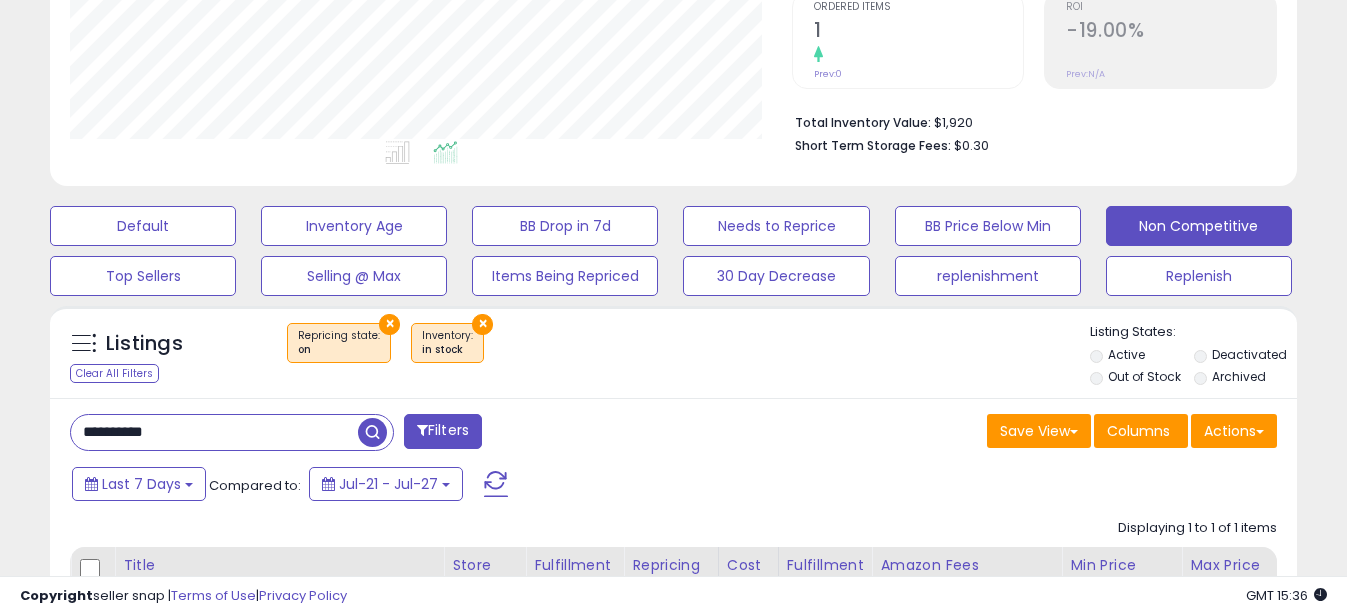 click on "**********" at bounding box center (214, 432) 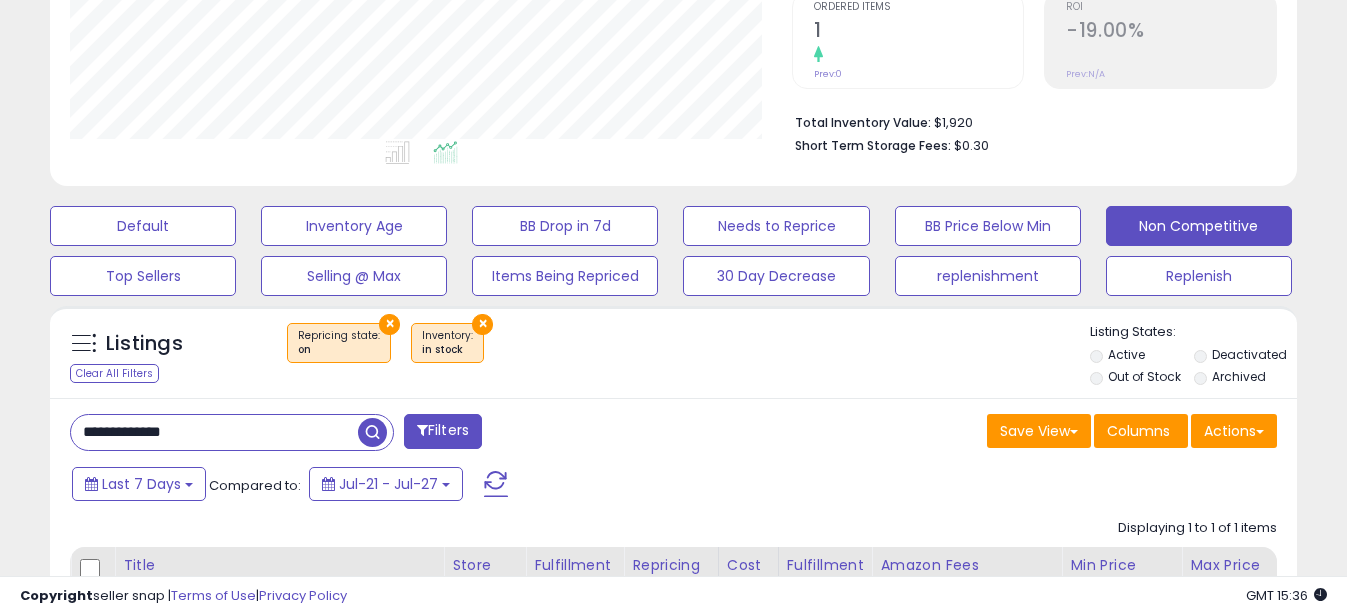 drag, startPoint x: 110, startPoint y: 431, endPoint x: 0, endPoint y: 431, distance: 110 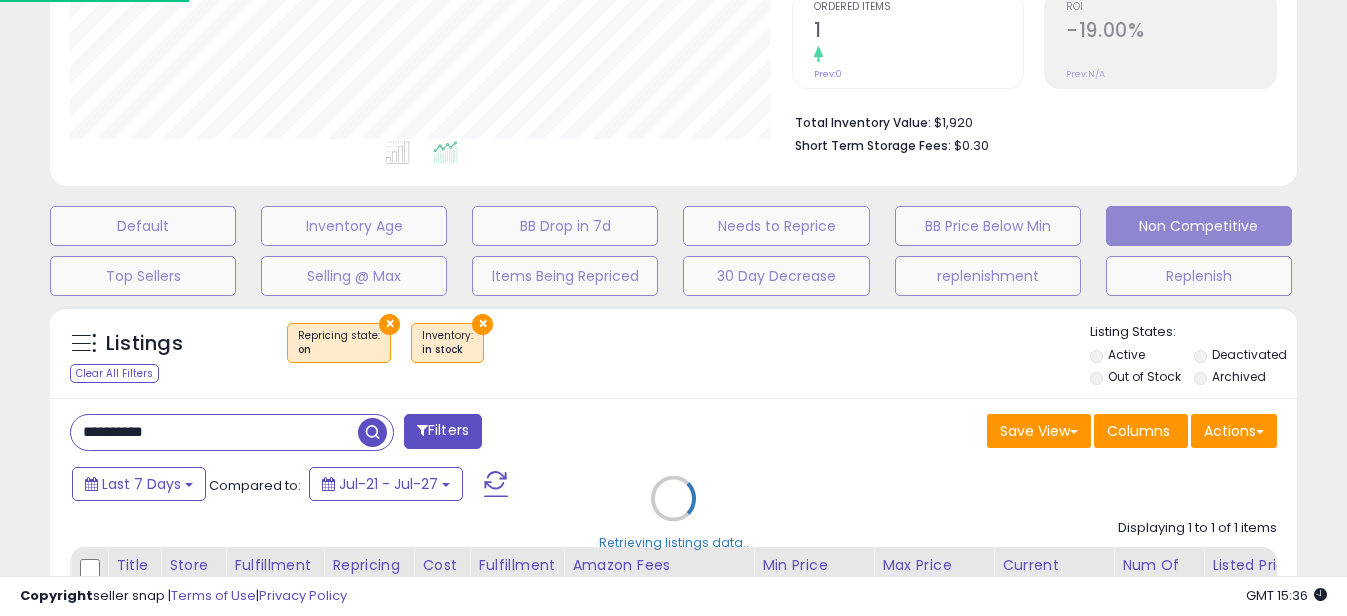 scroll, scrollTop: 999590, scrollLeft: 999270, axis: both 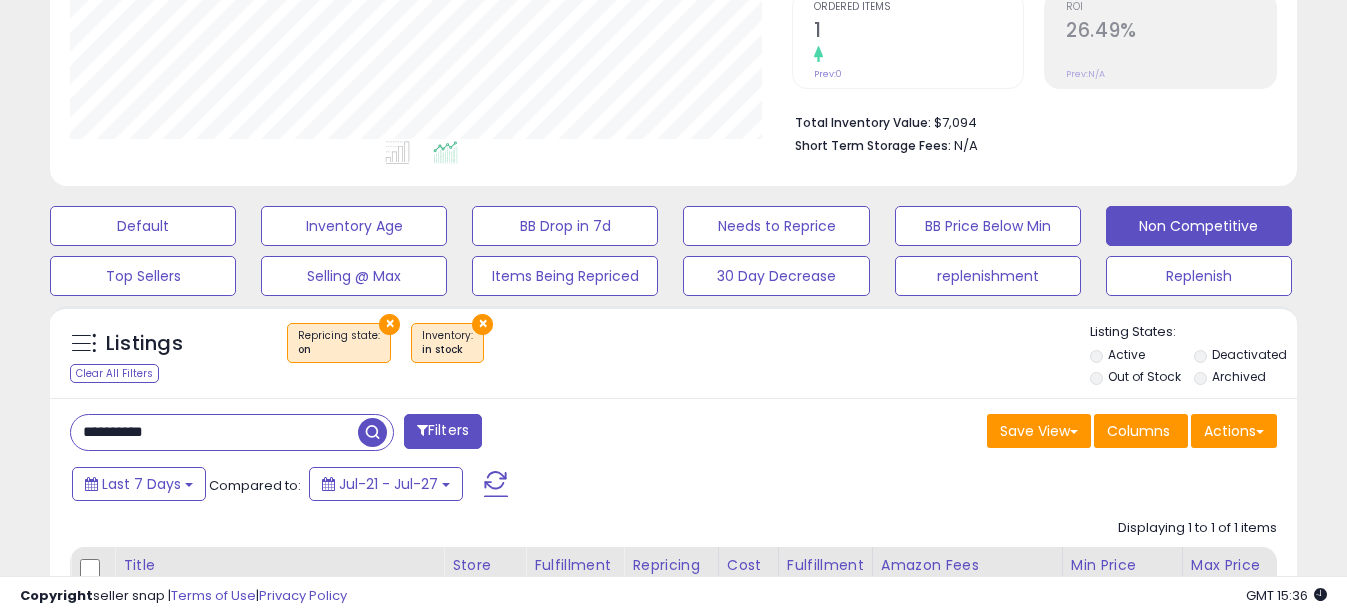 click on "**********" at bounding box center [214, 432] 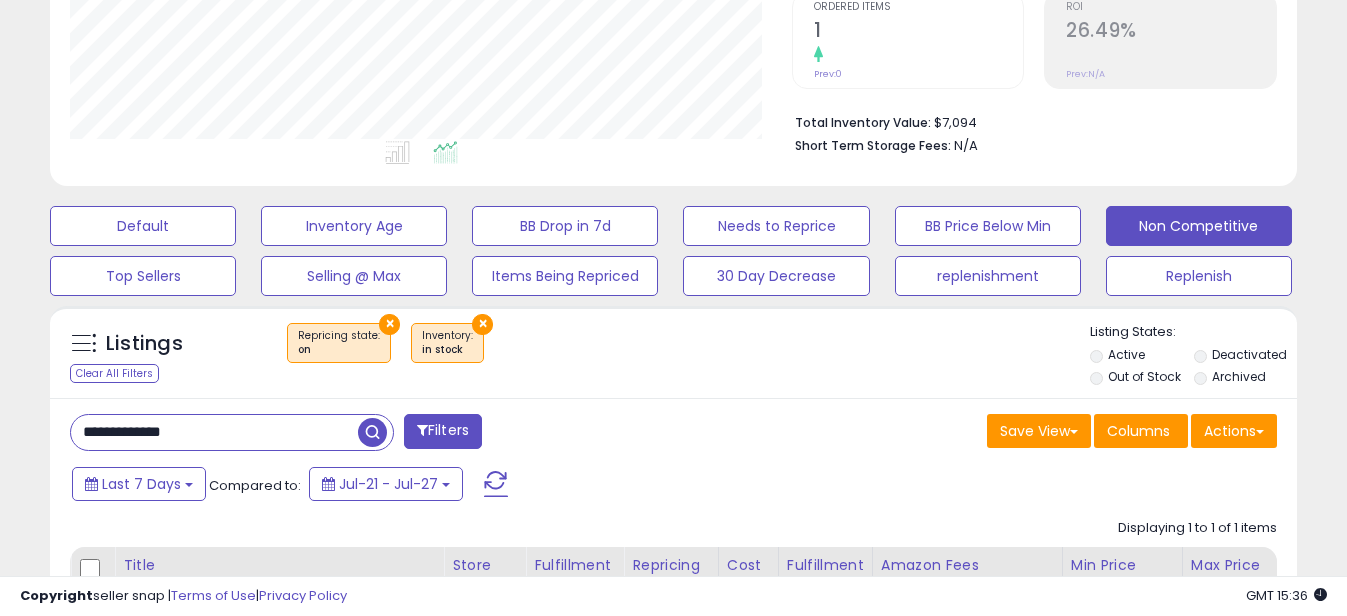 drag, startPoint x: 113, startPoint y: 430, endPoint x: -4, endPoint y: 430, distance: 117 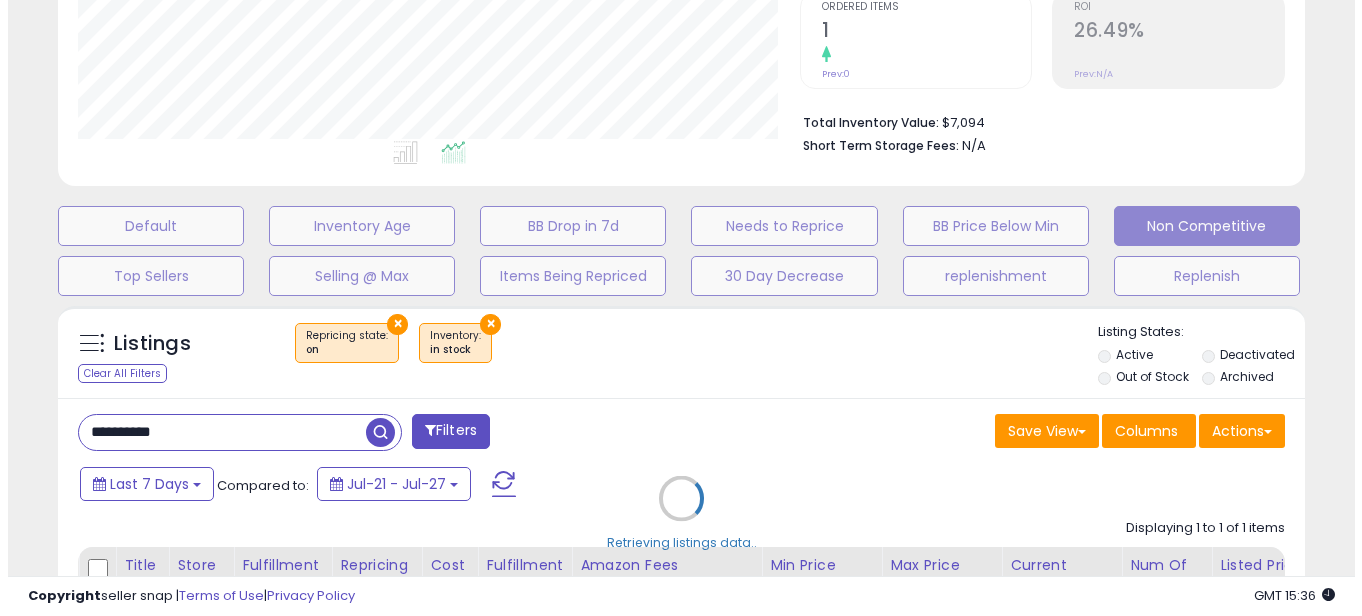 scroll, scrollTop: 999590, scrollLeft: 999270, axis: both 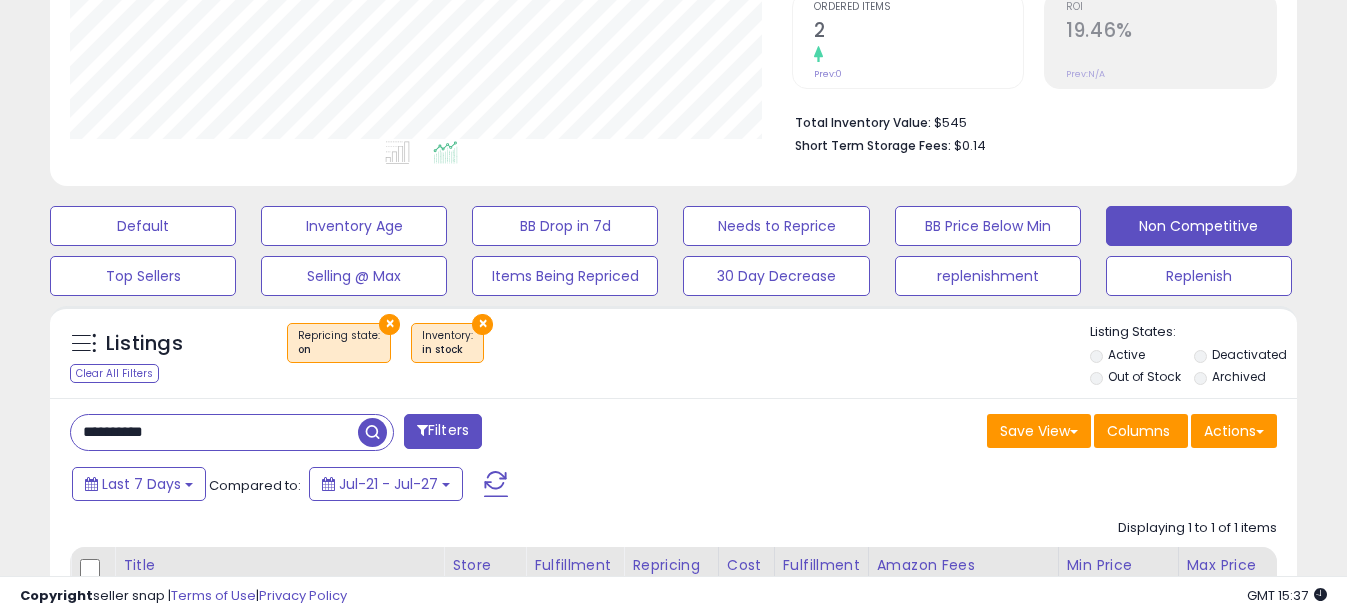 click on "**********" at bounding box center [214, 432] 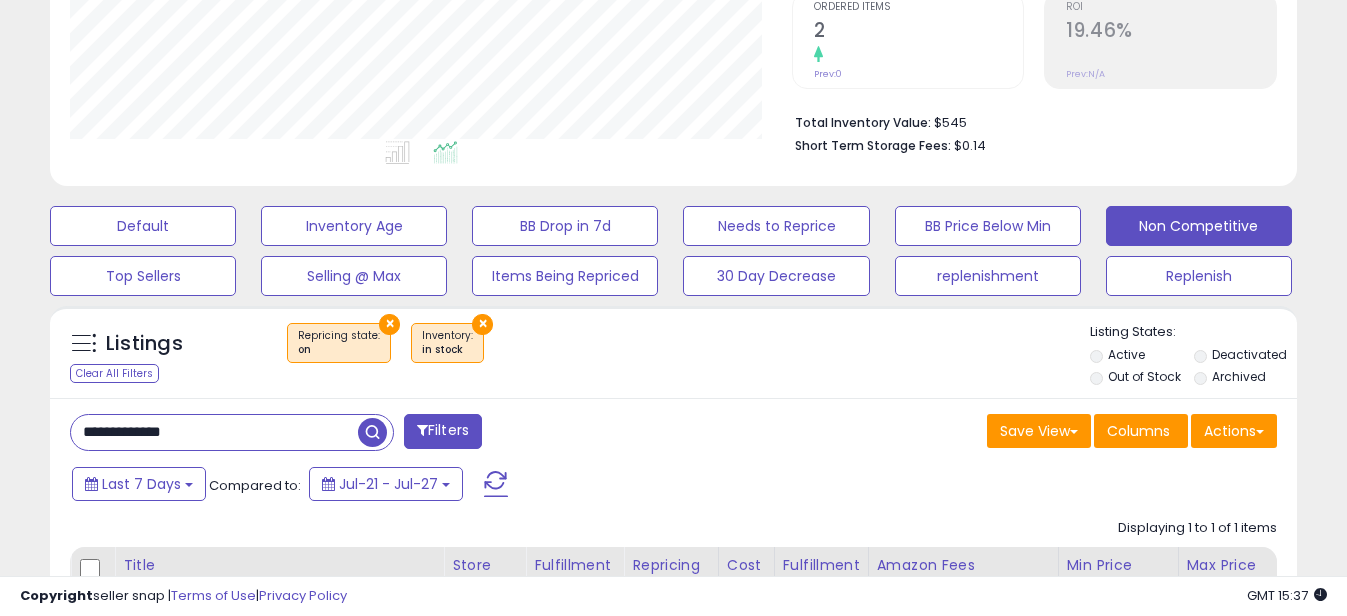 drag, startPoint x: 108, startPoint y: 432, endPoint x: 0, endPoint y: 413, distance: 109.65856 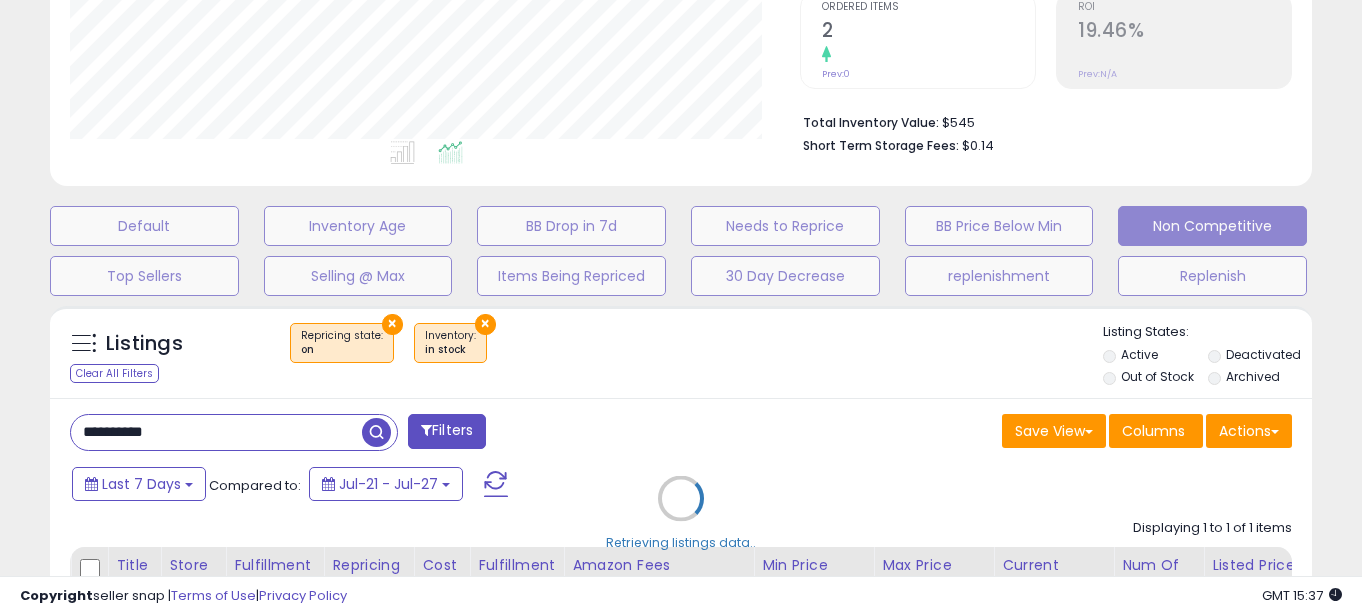 scroll, scrollTop: 999590, scrollLeft: 999270, axis: both 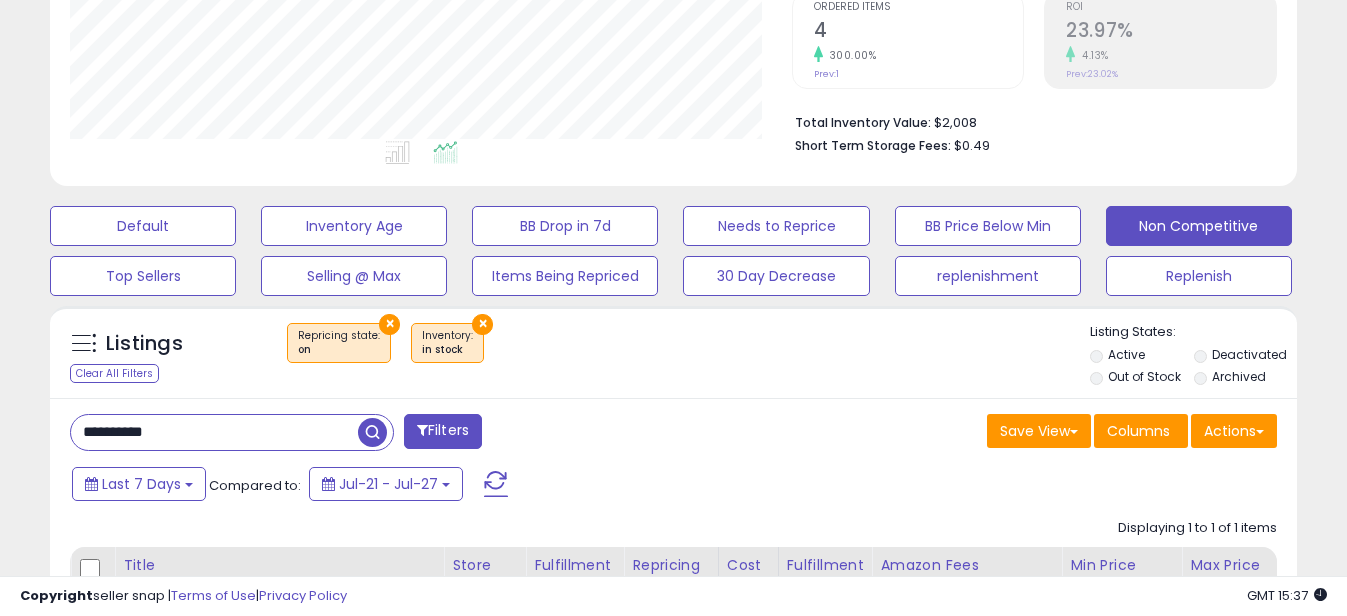 click on "**********" at bounding box center [214, 432] 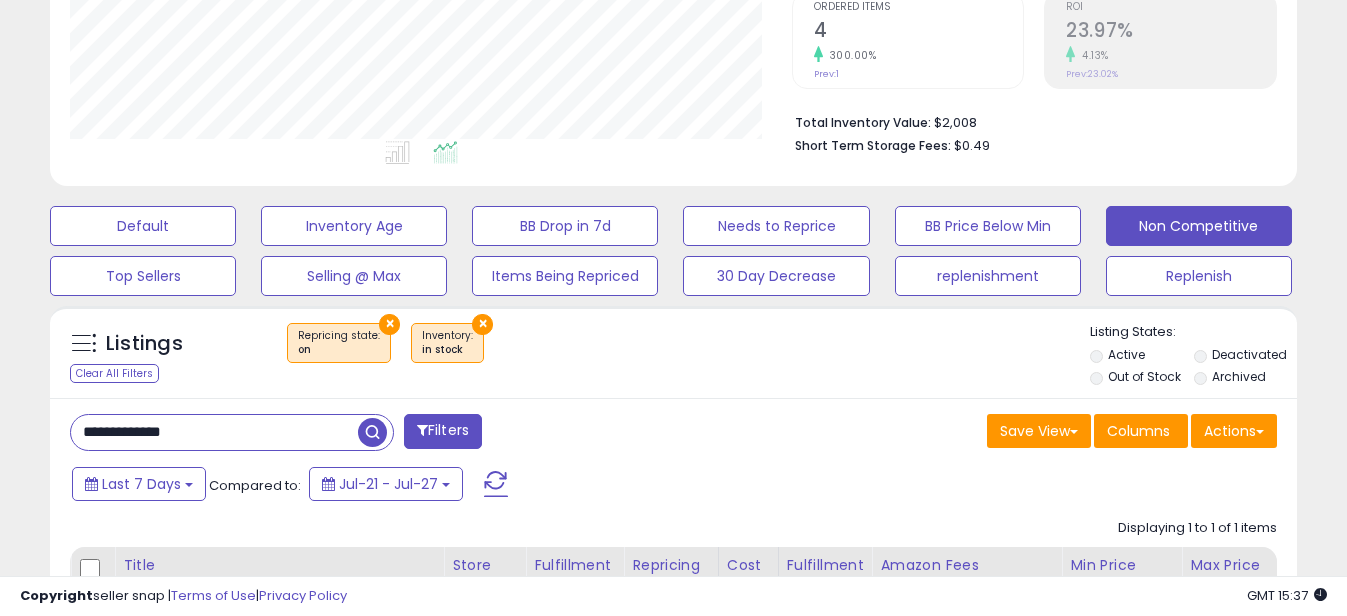 drag, startPoint x: 112, startPoint y: 433, endPoint x: -4, endPoint y: 426, distance: 116.21101 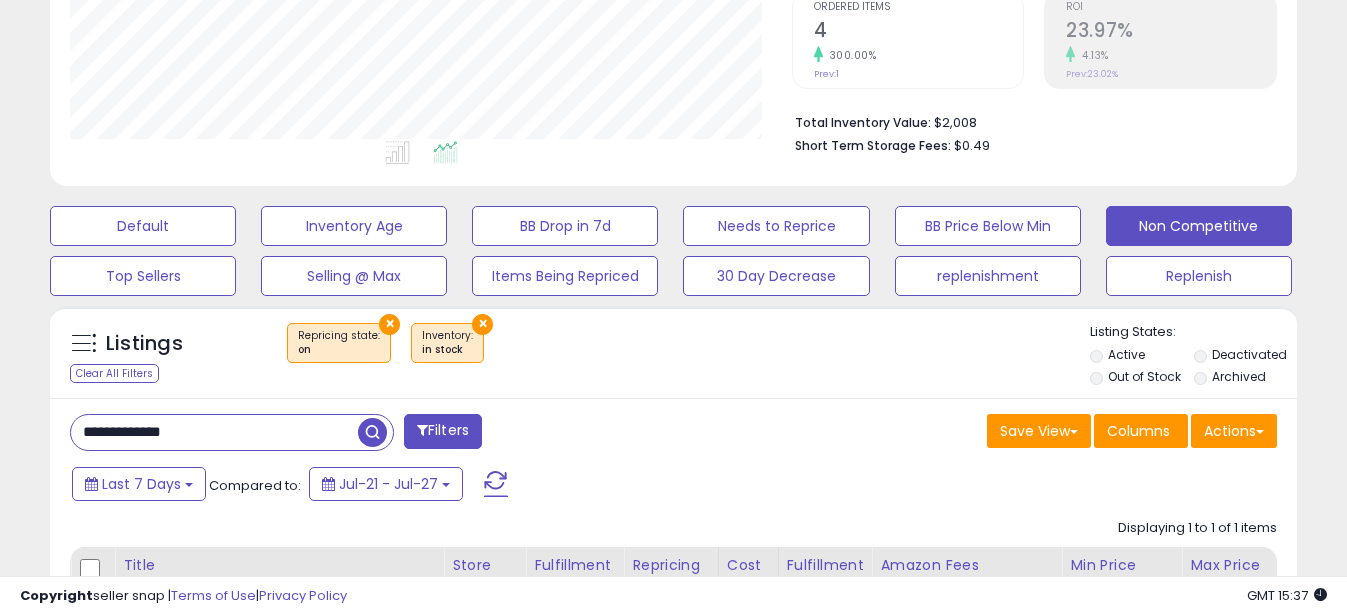click on "**********" at bounding box center (214, 432) 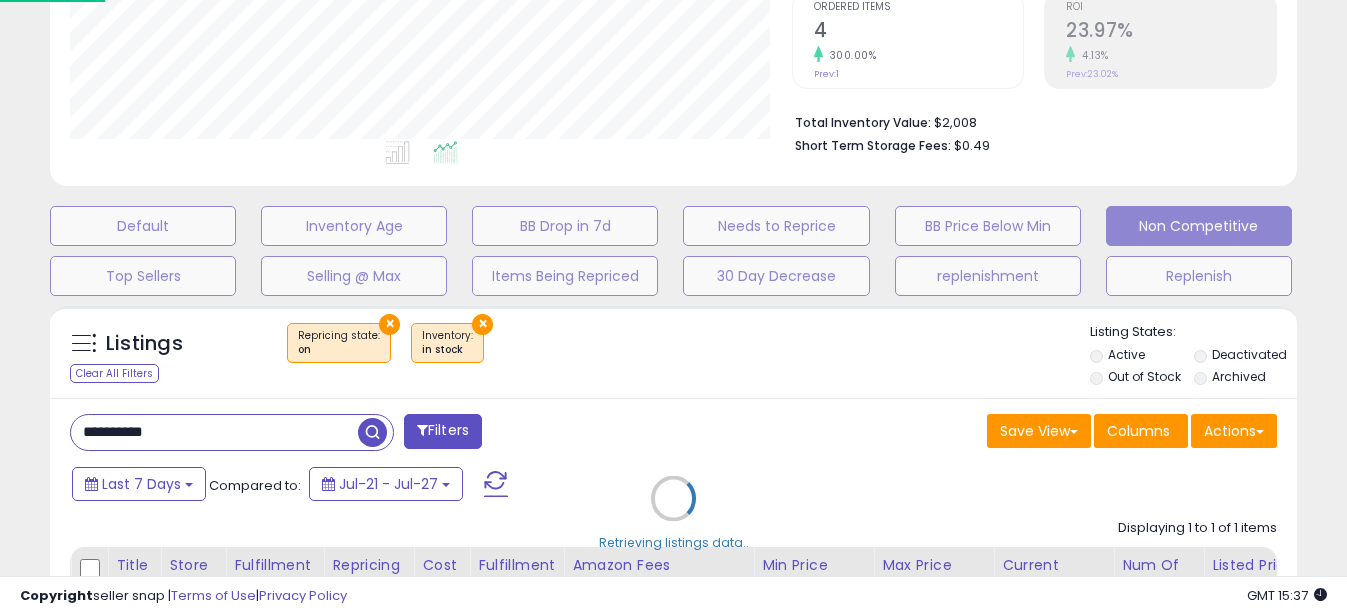 scroll, scrollTop: 999590, scrollLeft: 999270, axis: both 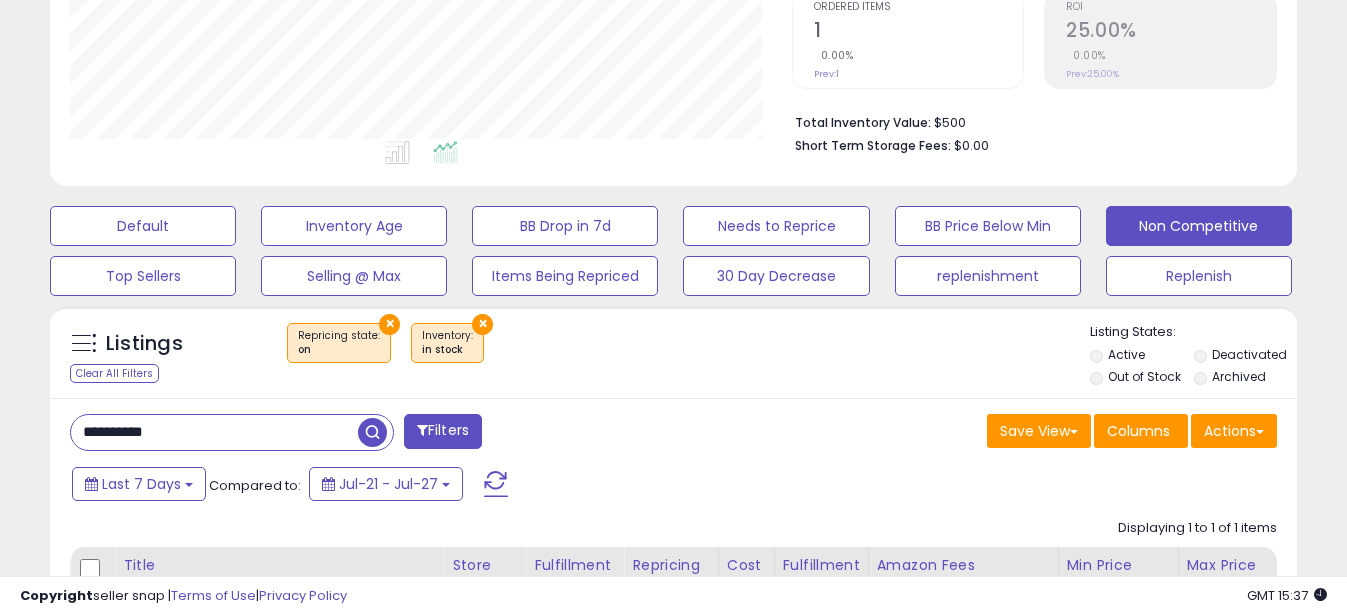 click on "**********" at bounding box center (214, 432) 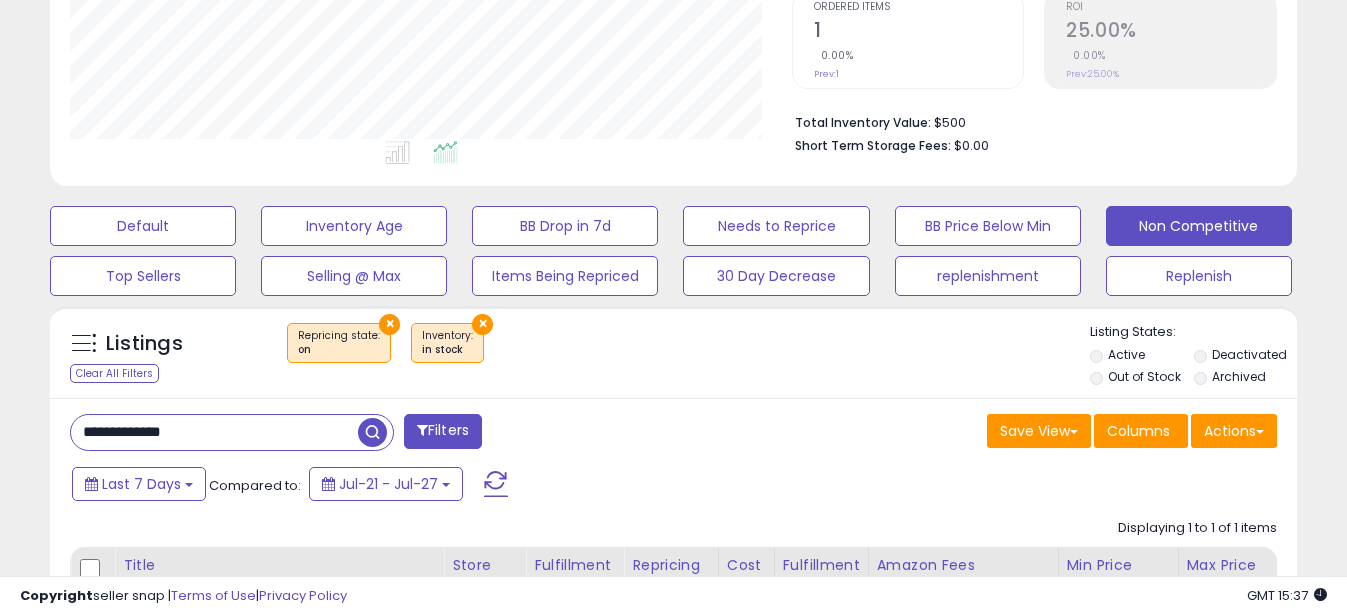 drag, startPoint x: 111, startPoint y: 437, endPoint x: -4, endPoint y: 394, distance: 122.77622 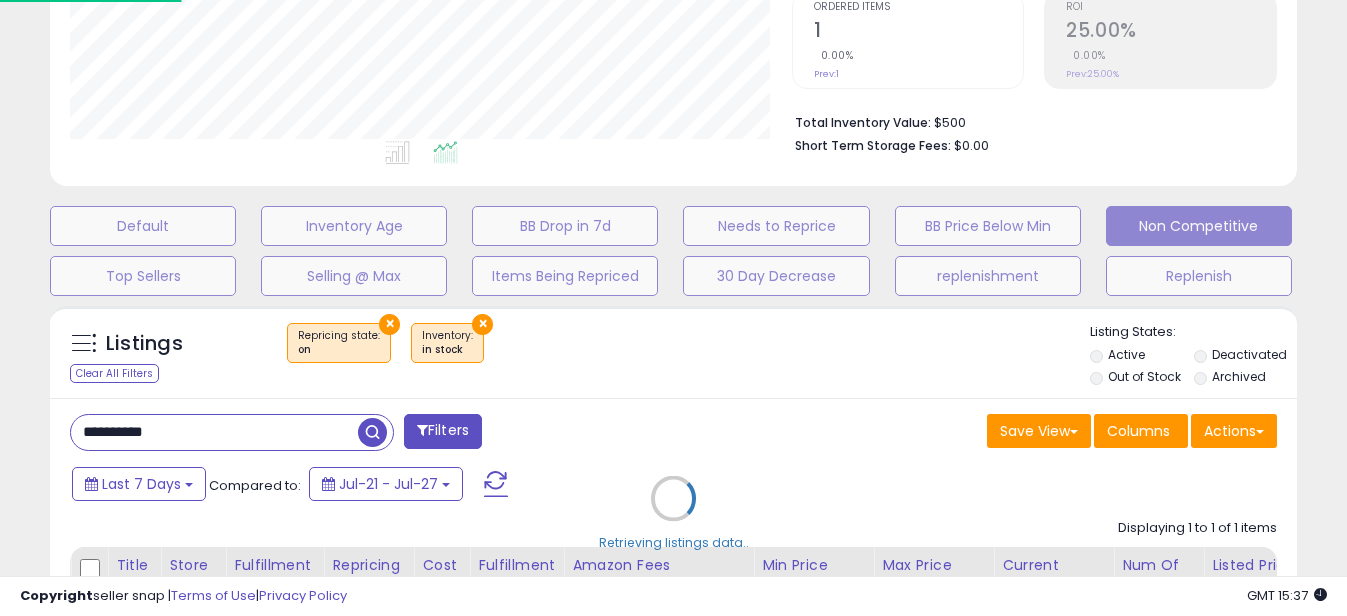 scroll, scrollTop: 999590, scrollLeft: 999270, axis: both 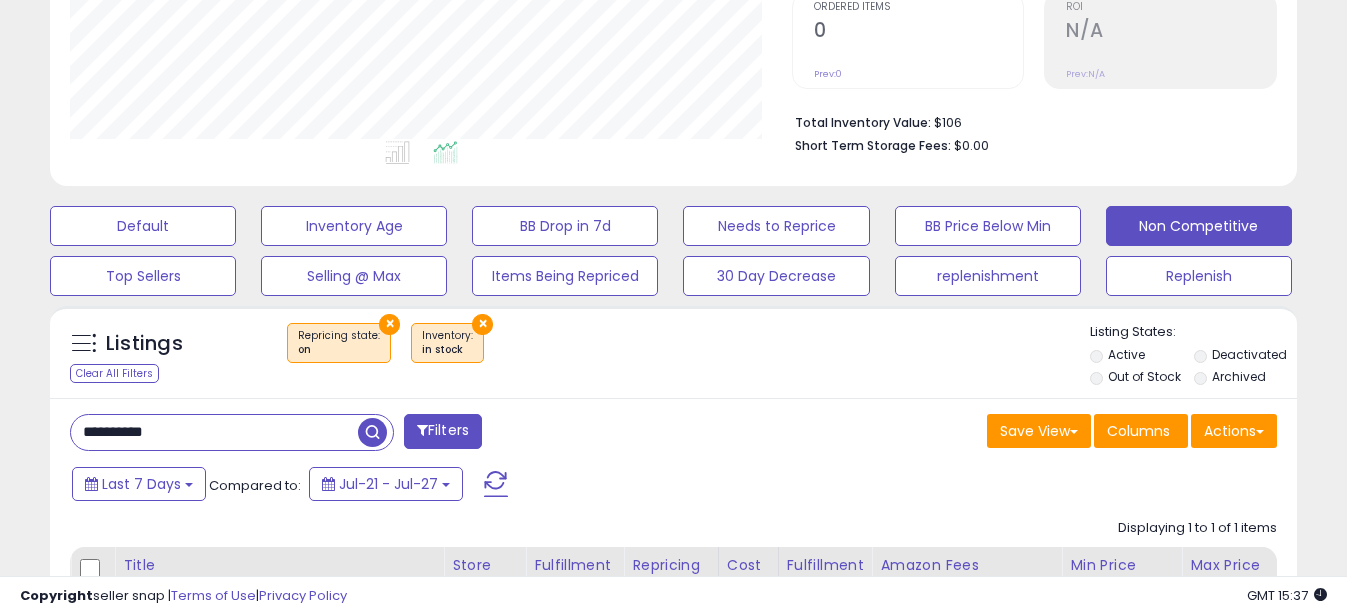 click on "**********" at bounding box center (673, 647) 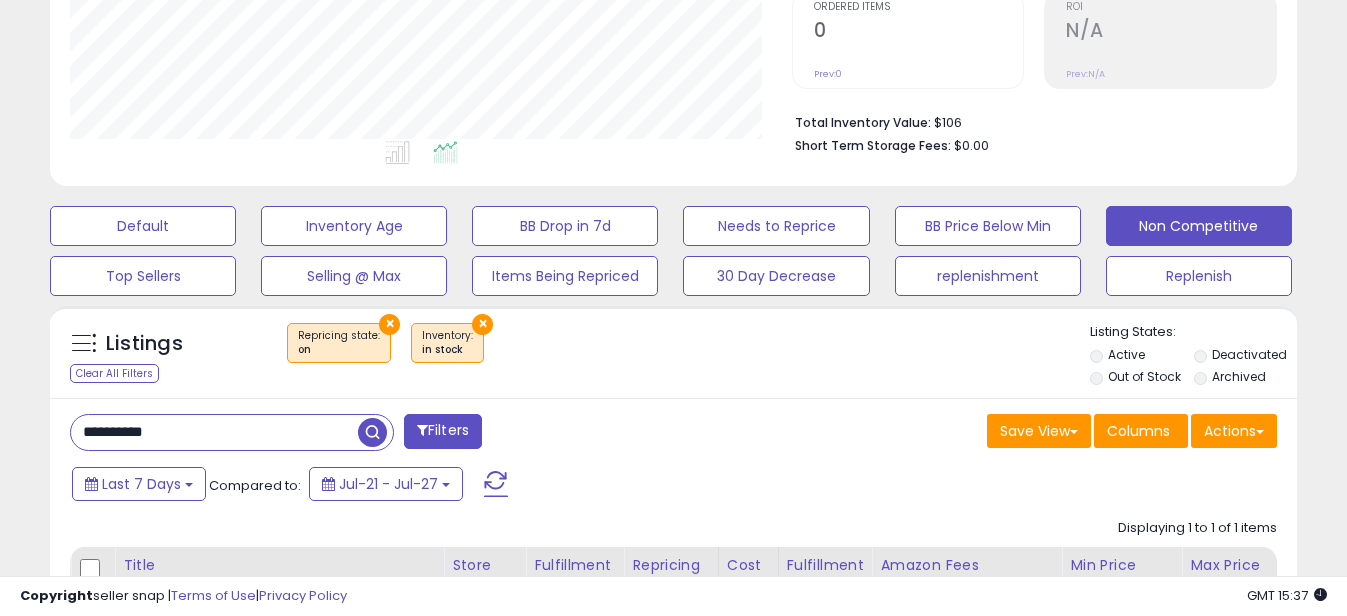 click on "**********" at bounding box center [214, 432] 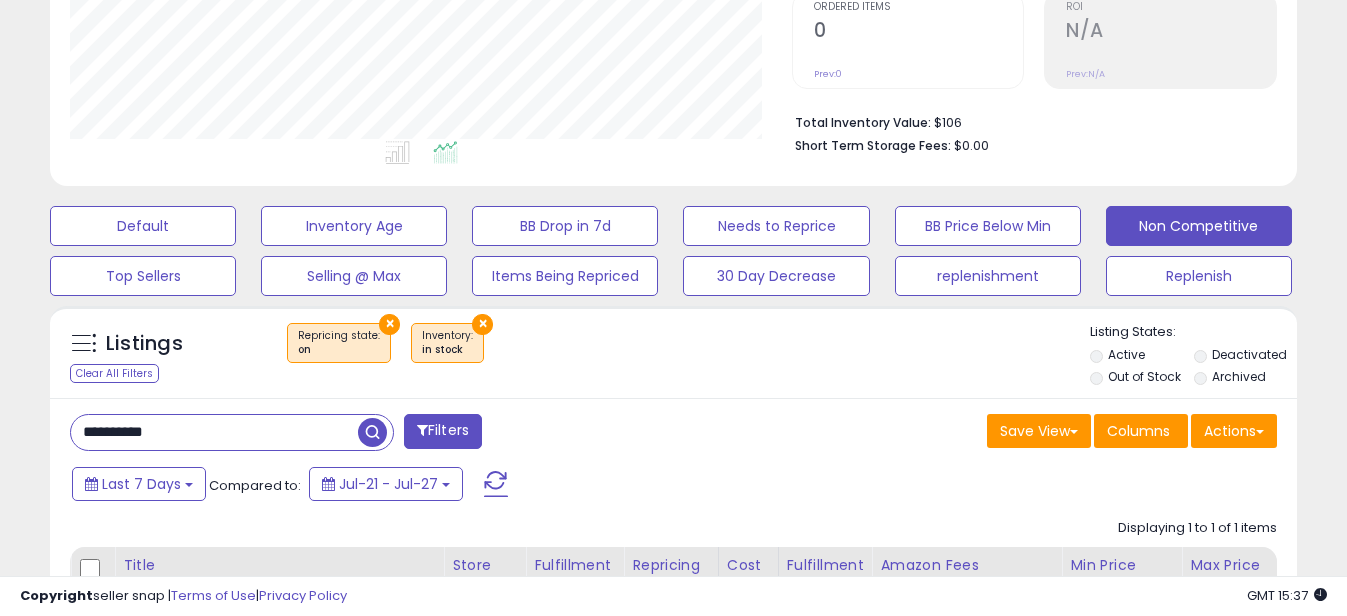 click on "**********" at bounding box center [214, 432] 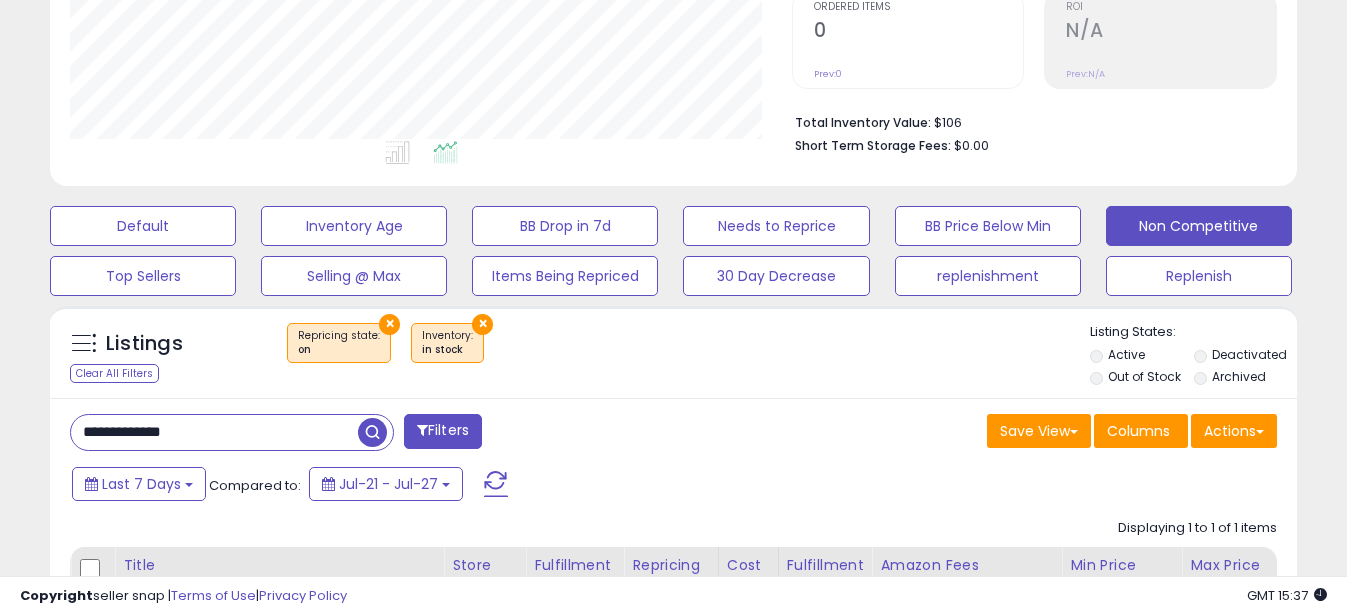 drag, startPoint x: 112, startPoint y: 430, endPoint x: -4, endPoint y: 381, distance: 125.92458 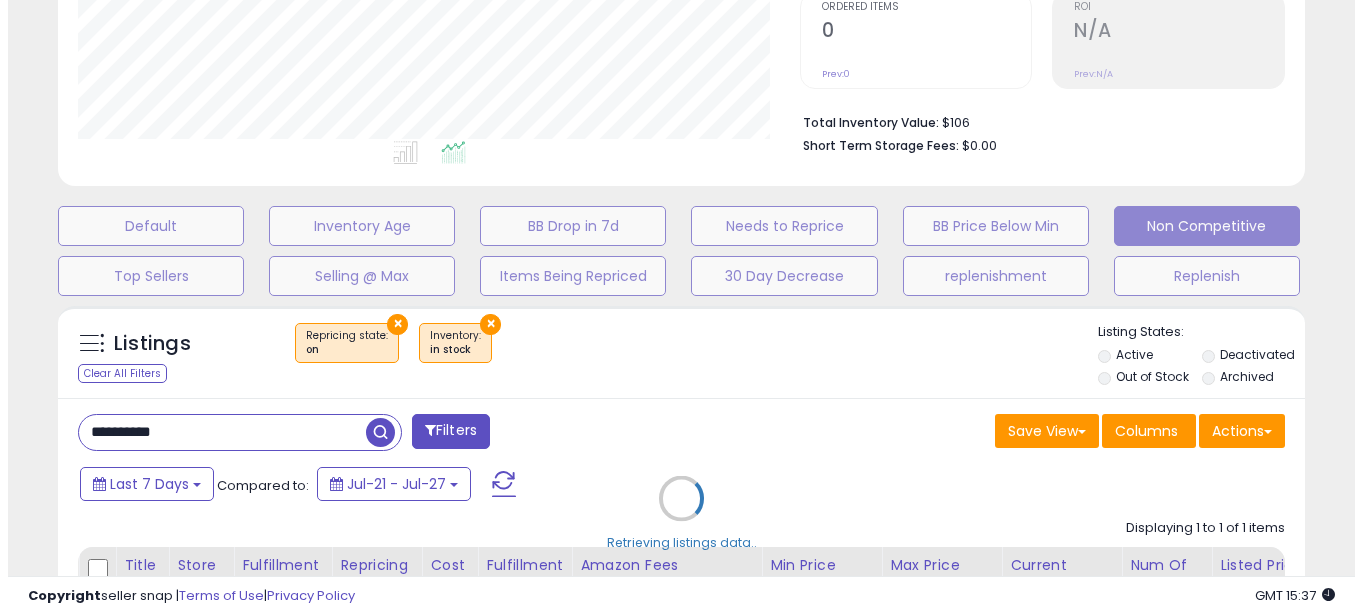 scroll, scrollTop: 999590, scrollLeft: 999270, axis: both 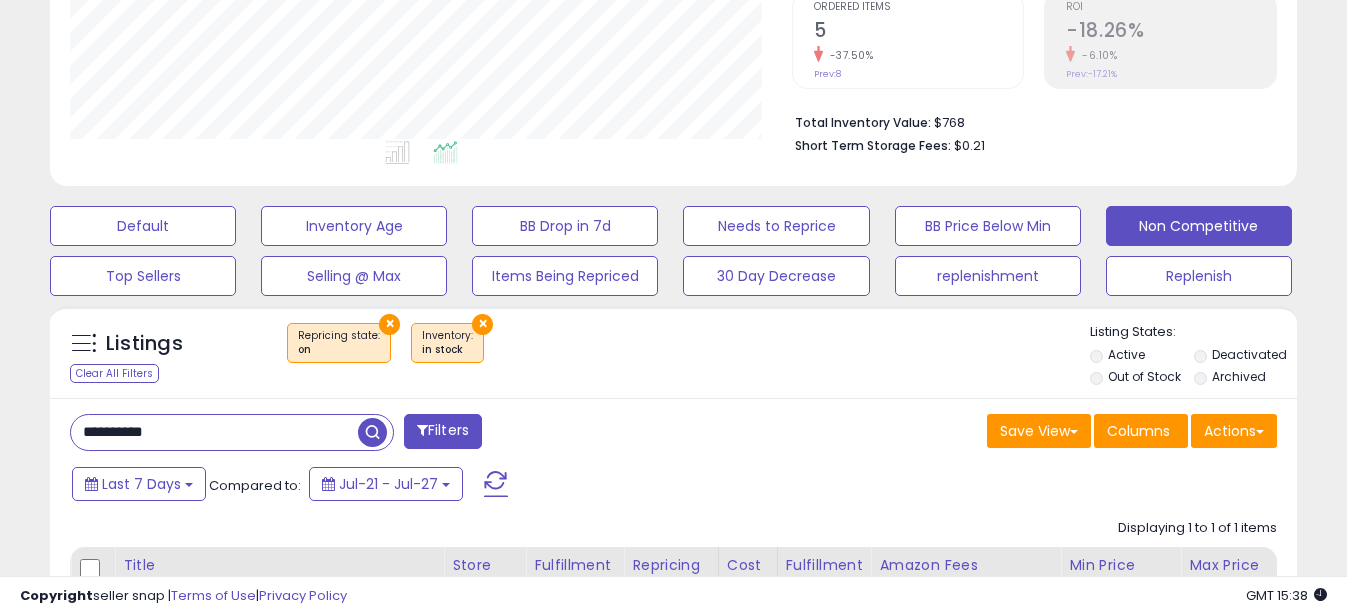 click on "**********" at bounding box center [214, 432] 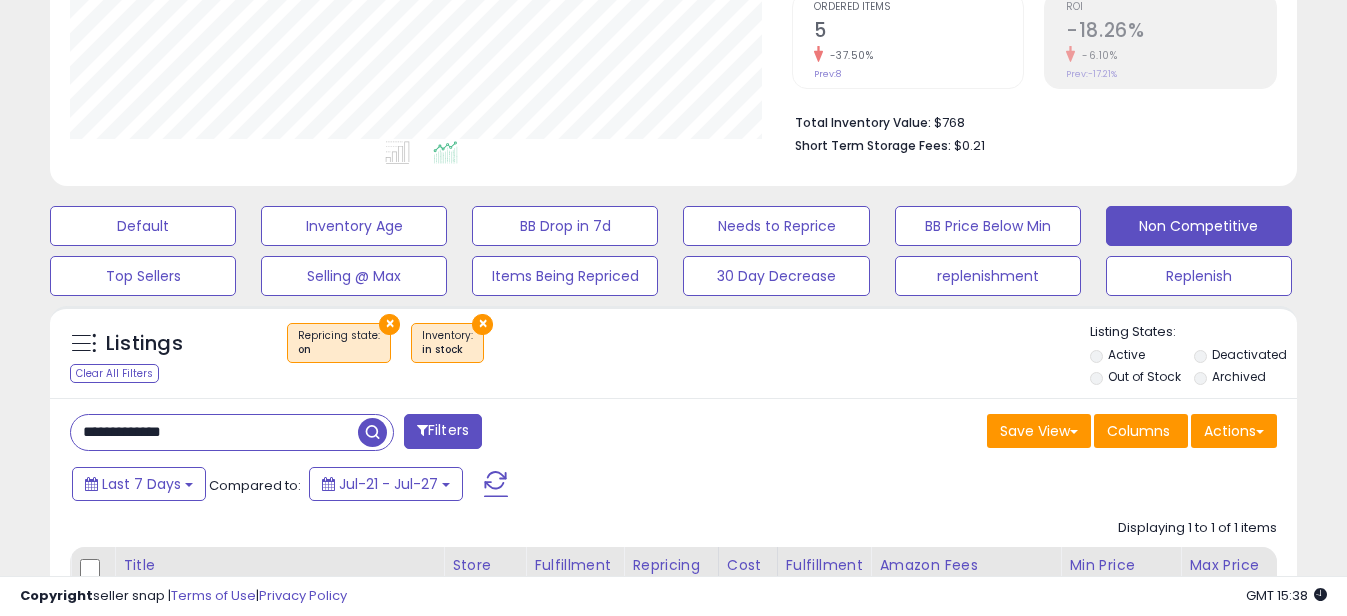 drag, startPoint x: 111, startPoint y: 428, endPoint x: 0, endPoint y: 386, distance: 118.680244 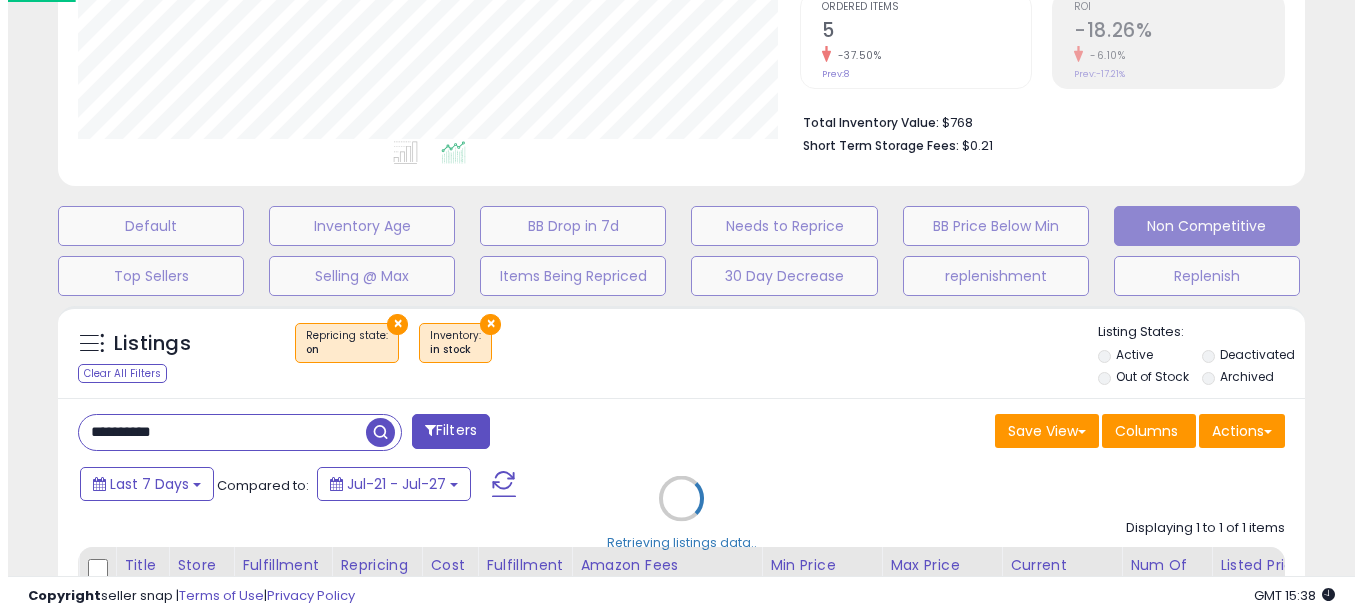 scroll, scrollTop: 999590, scrollLeft: 999270, axis: both 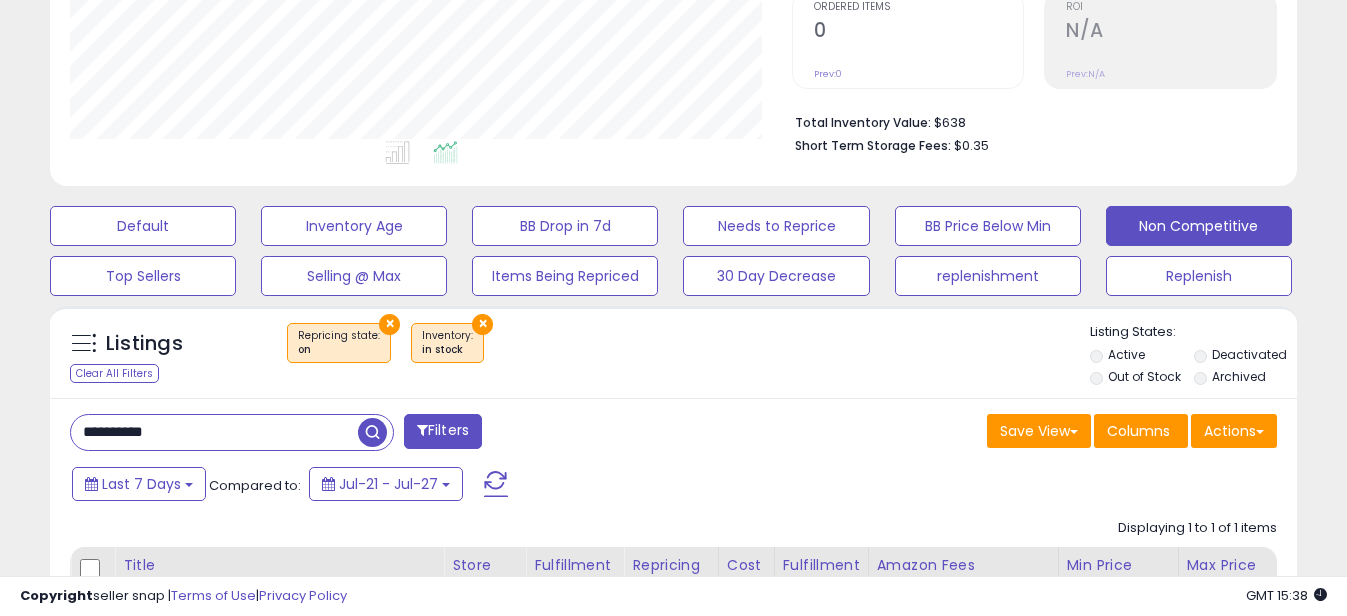 click on "**********" at bounding box center [214, 432] 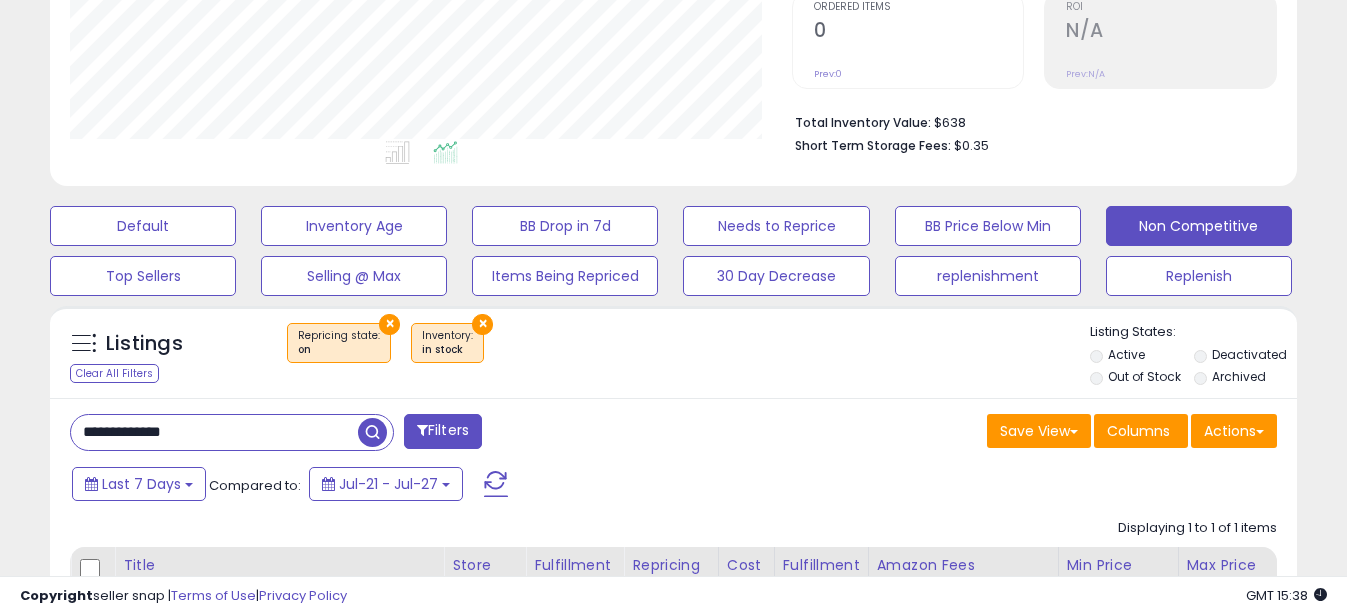 drag, startPoint x: 111, startPoint y: 437, endPoint x: 0, endPoint y: 435, distance: 111.01801 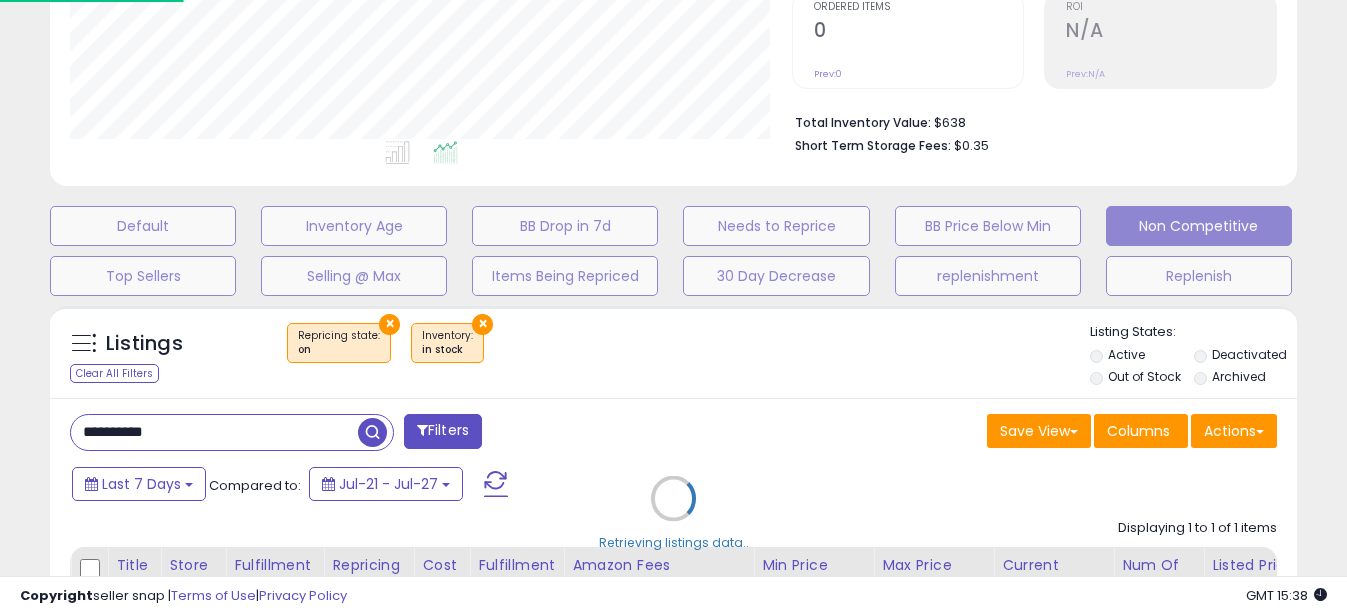 scroll, scrollTop: 999590, scrollLeft: 999270, axis: both 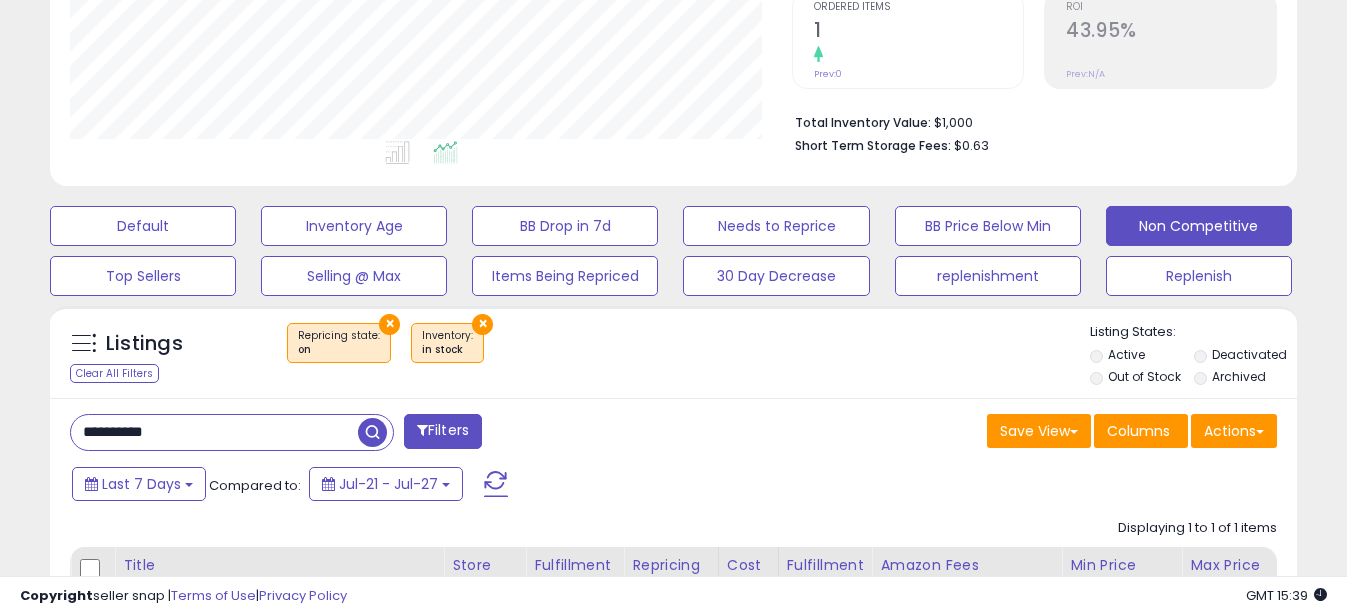 click on "**********" at bounding box center [214, 432] 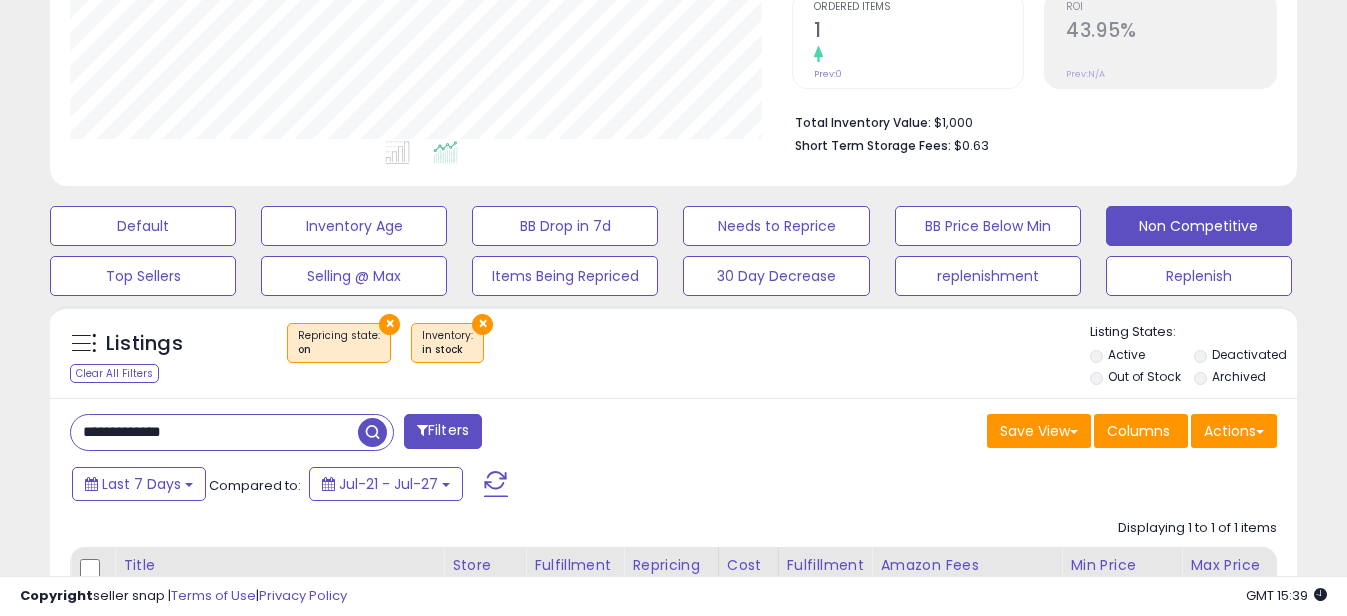 drag, startPoint x: 110, startPoint y: 431, endPoint x: -4, endPoint y: 424, distance: 114.21471 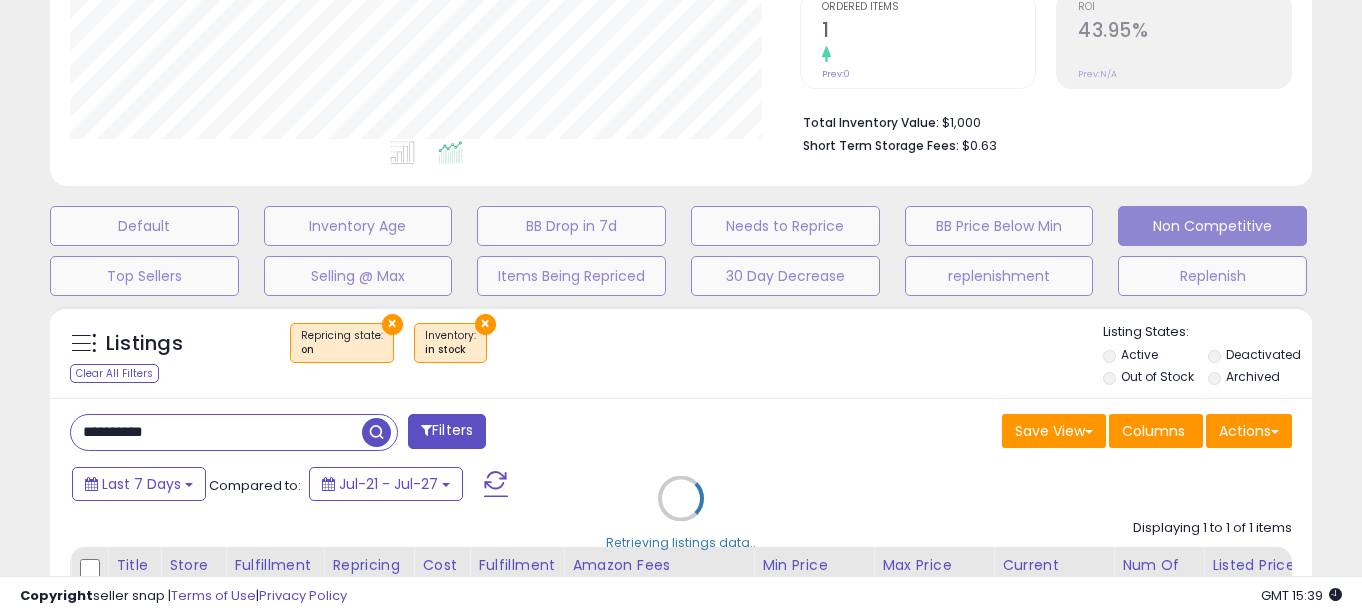 scroll, scrollTop: 999590, scrollLeft: 999270, axis: both 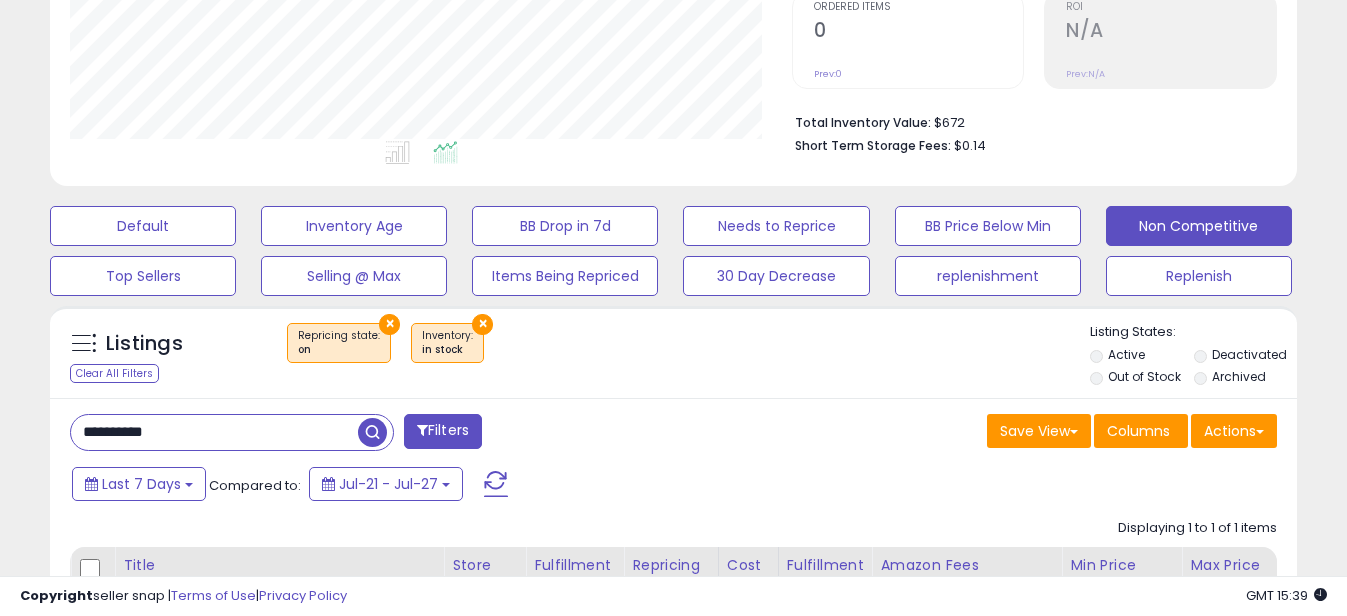 click on "**********" at bounding box center [214, 432] 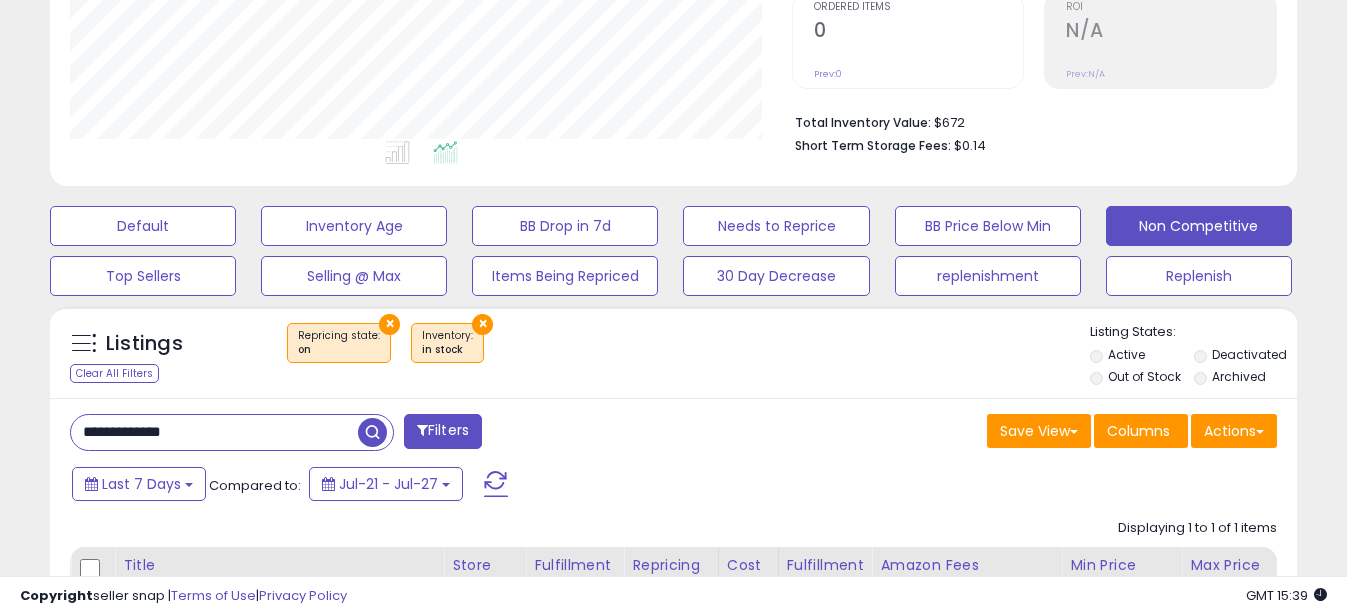 drag, startPoint x: 106, startPoint y: 436, endPoint x: 380, endPoint y: 494, distance: 280.0714 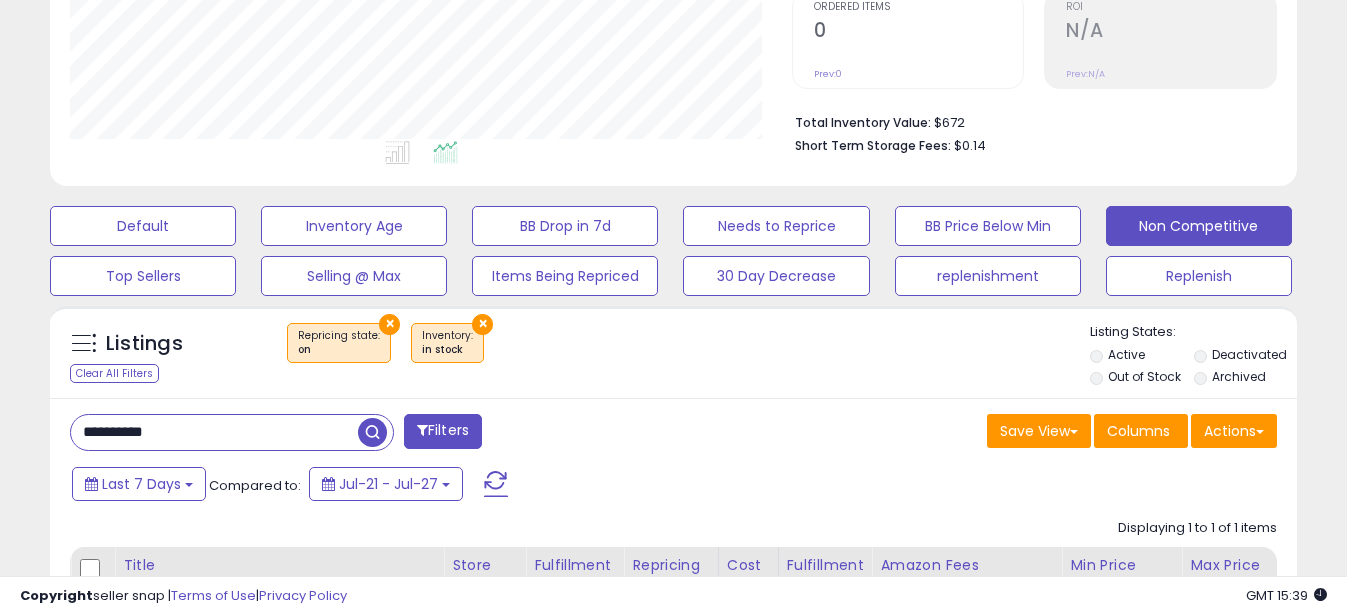 scroll, scrollTop: 999590, scrollLeft: 999270, axis: both 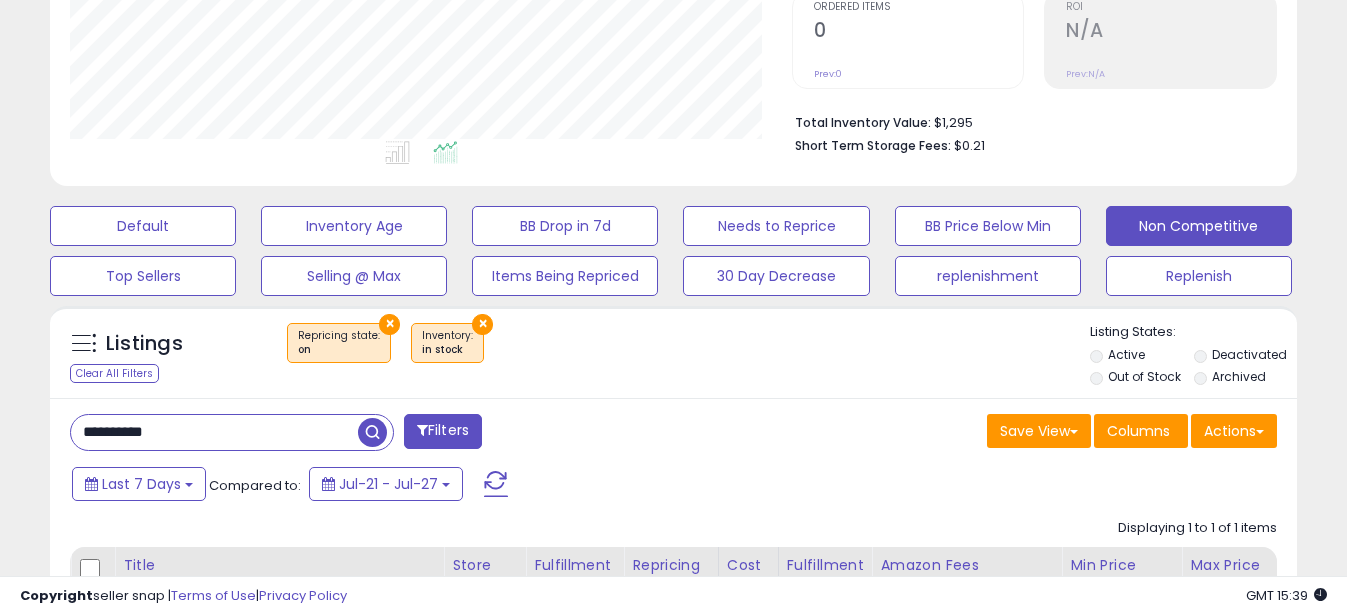 click on "**********" at bounding box center [214, 432] 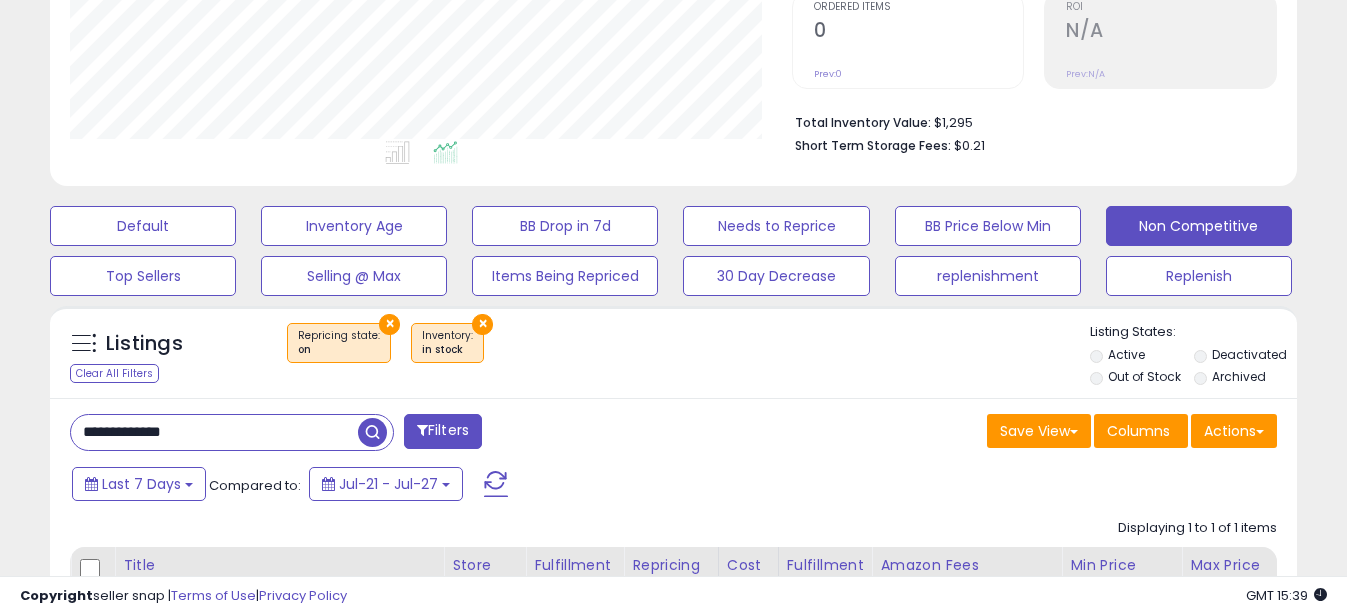 drag, startPoint x: 112, startPoint y: 436, endPoint x: 332, endPoint y: 459, distance: 221.199 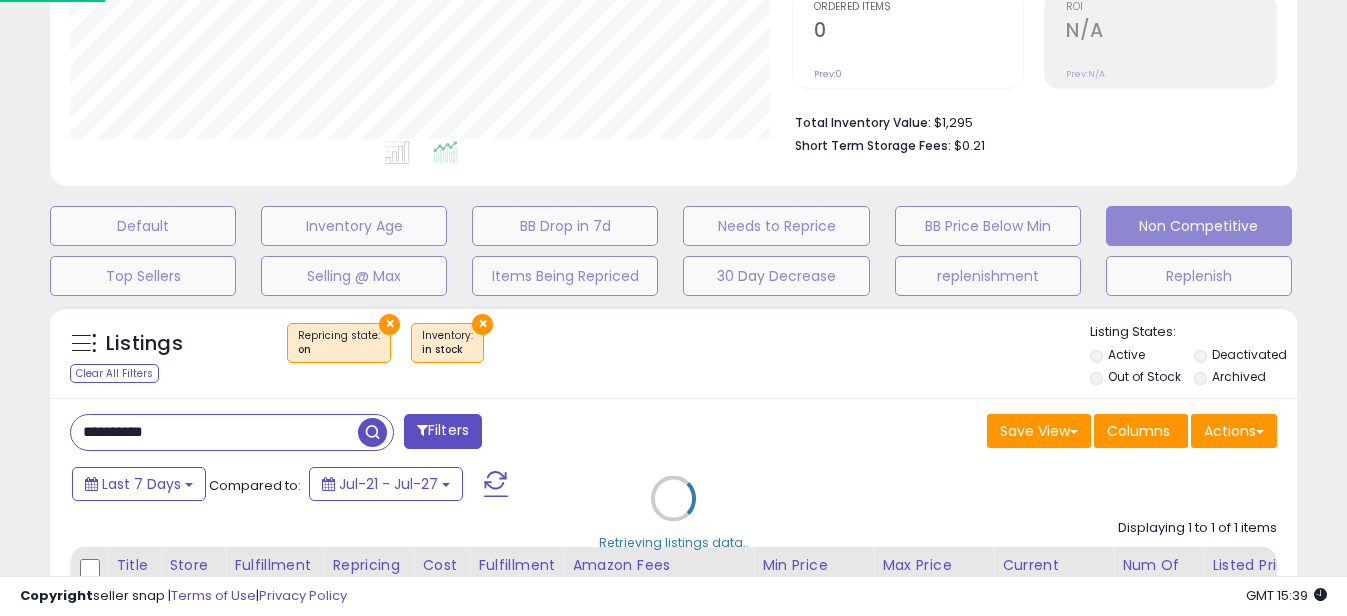 scroll, scrollTop: 999590, scrollLeft: 999270, axis: both 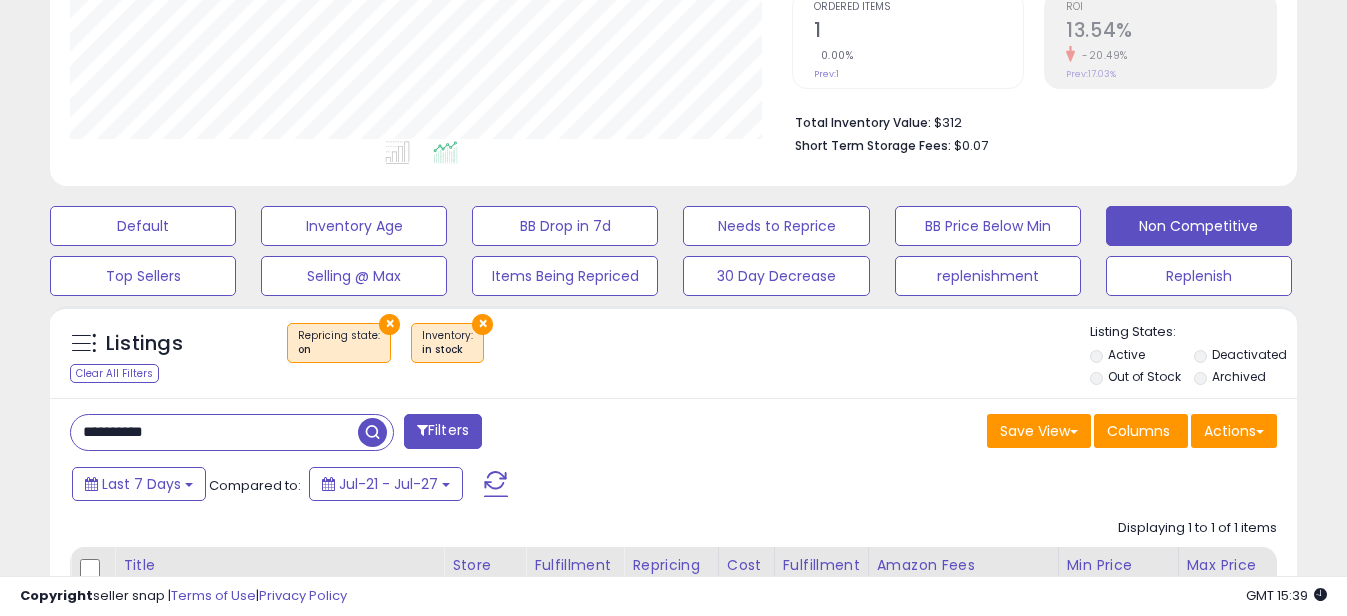 click on "**********" at bounding box center [214, 432] 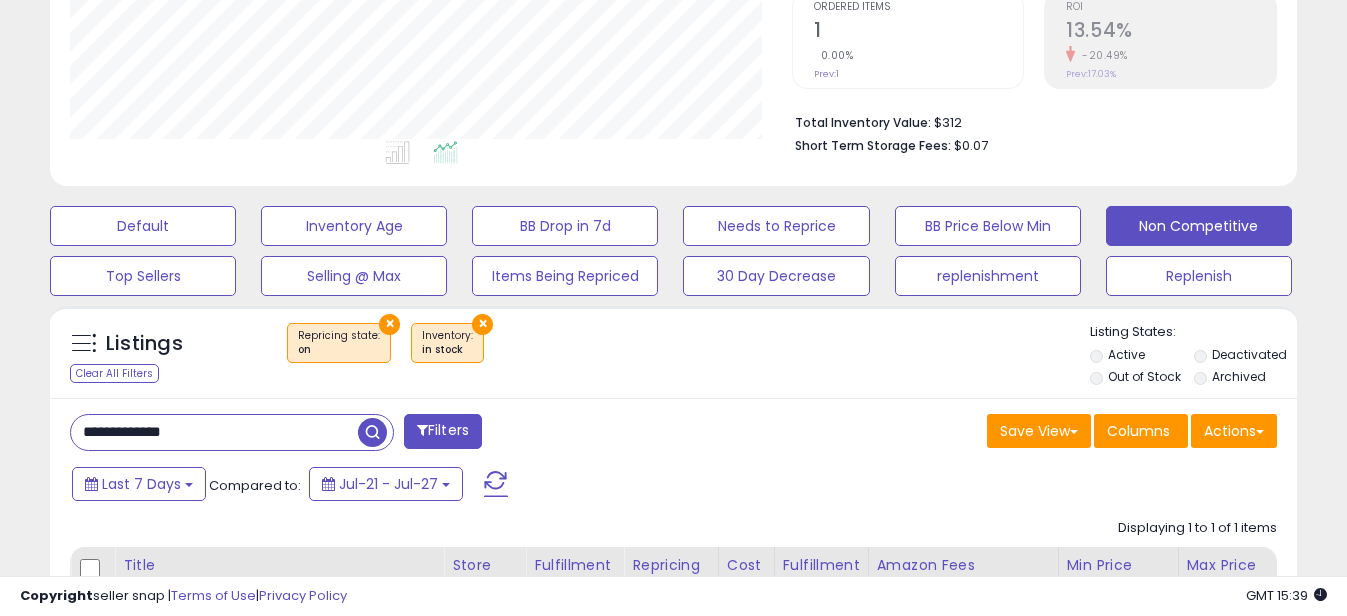 drag, startPoint x: 112, startPoint y: 438, endPoint x: 128, endPoint y: 422, distance: 22.627417 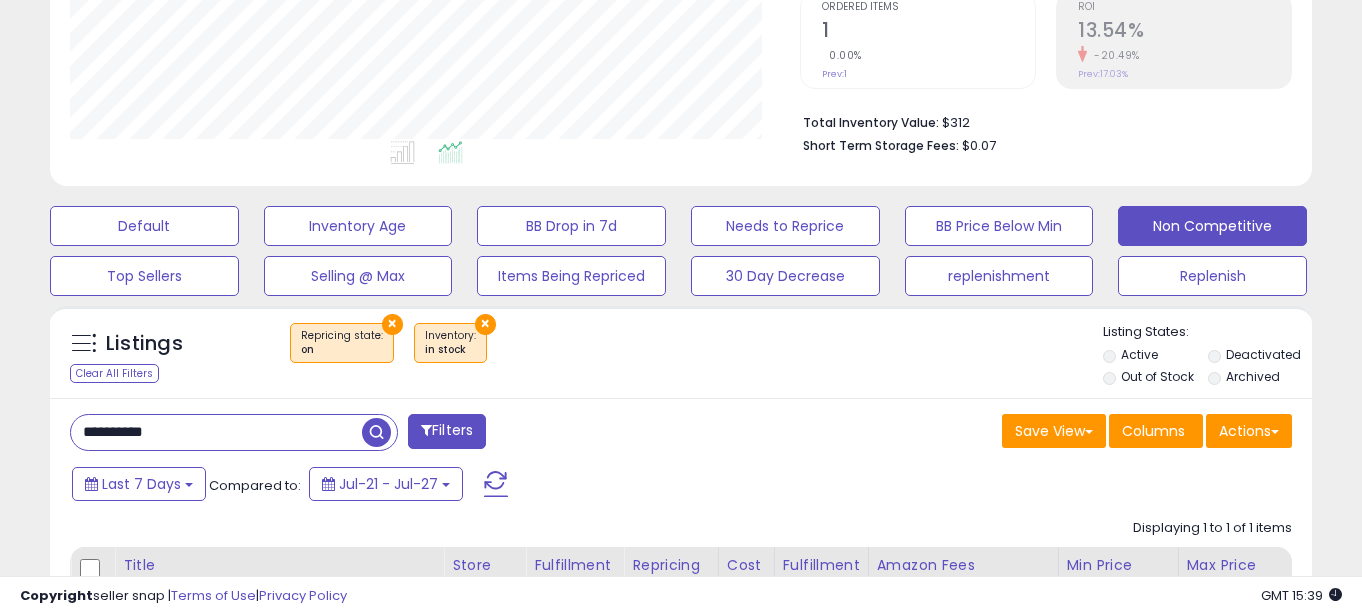 scroll, scrollTop: 999590, scrollLeft: 999270, axis: both 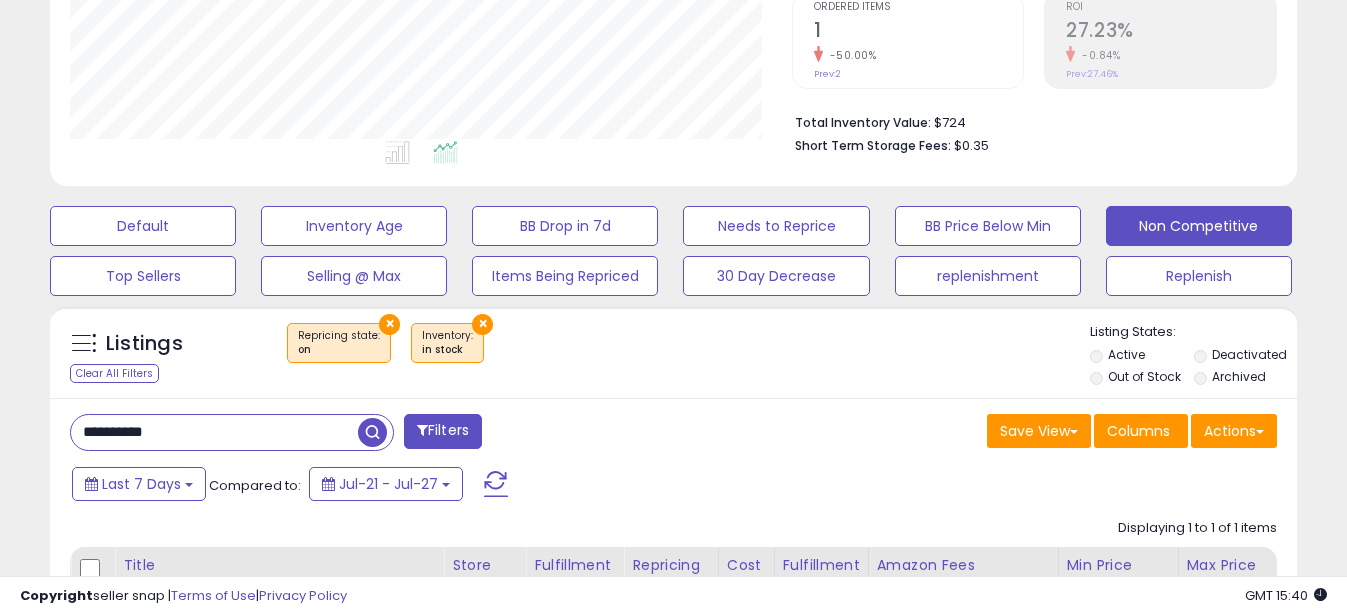 click on "**********" at bounding box center [214, 432] 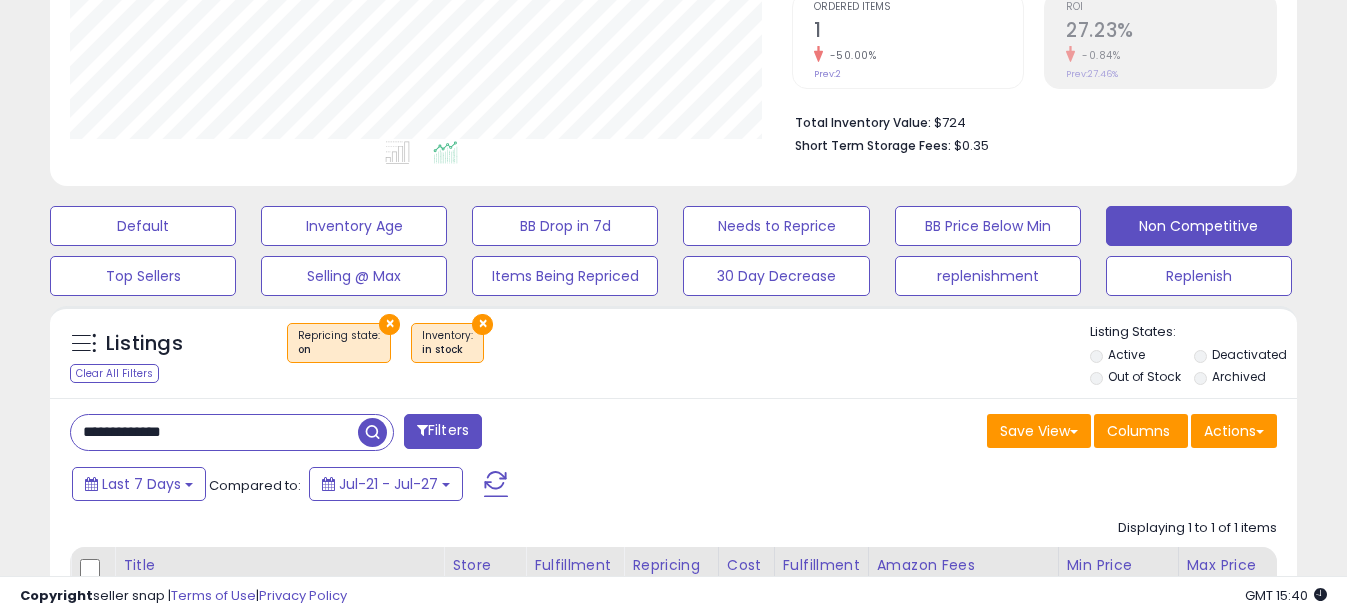 drag, startPoint x: 113, startPoint y: 435, endPoint x: 0, endPoint y: 435, distance: 113 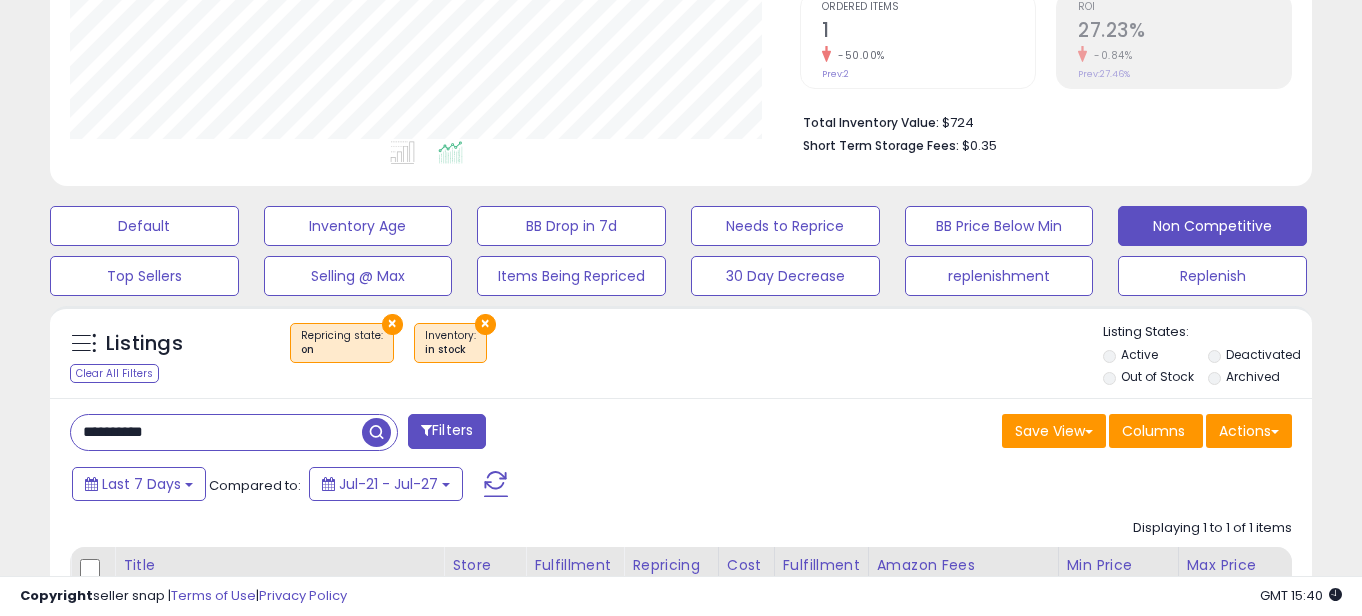 scroll, scrollTop: 999590, scrollLeft: 999270, axis: both 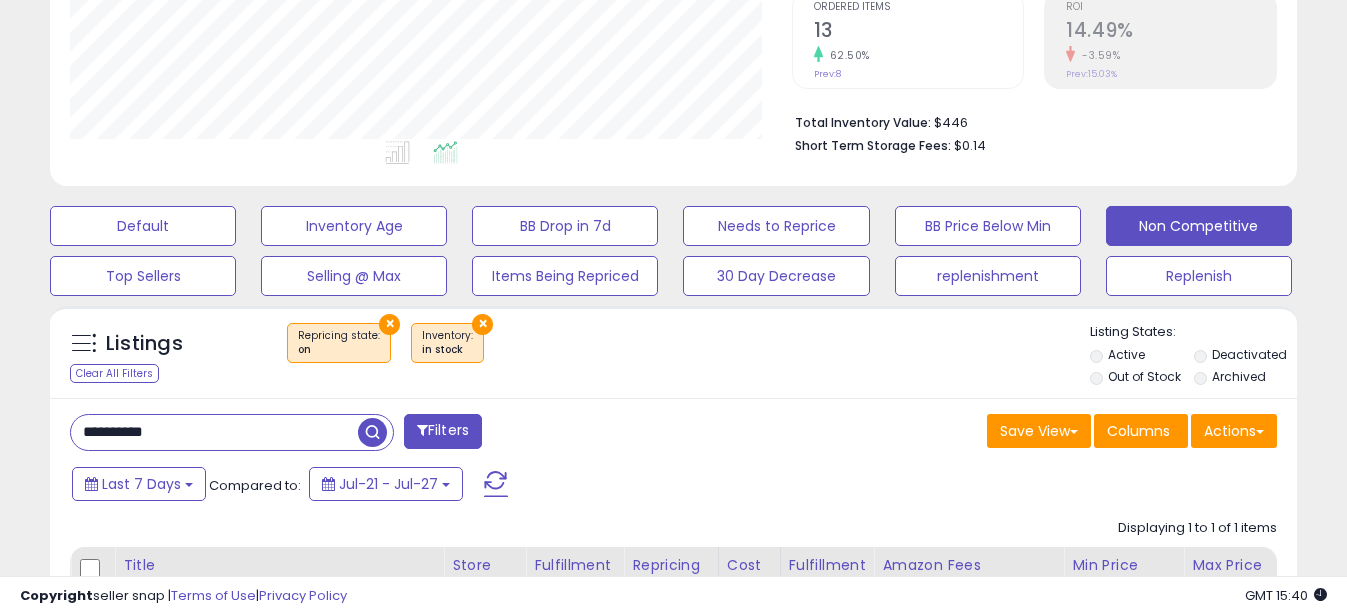 click on "**********" at bounding box center [214, 432] 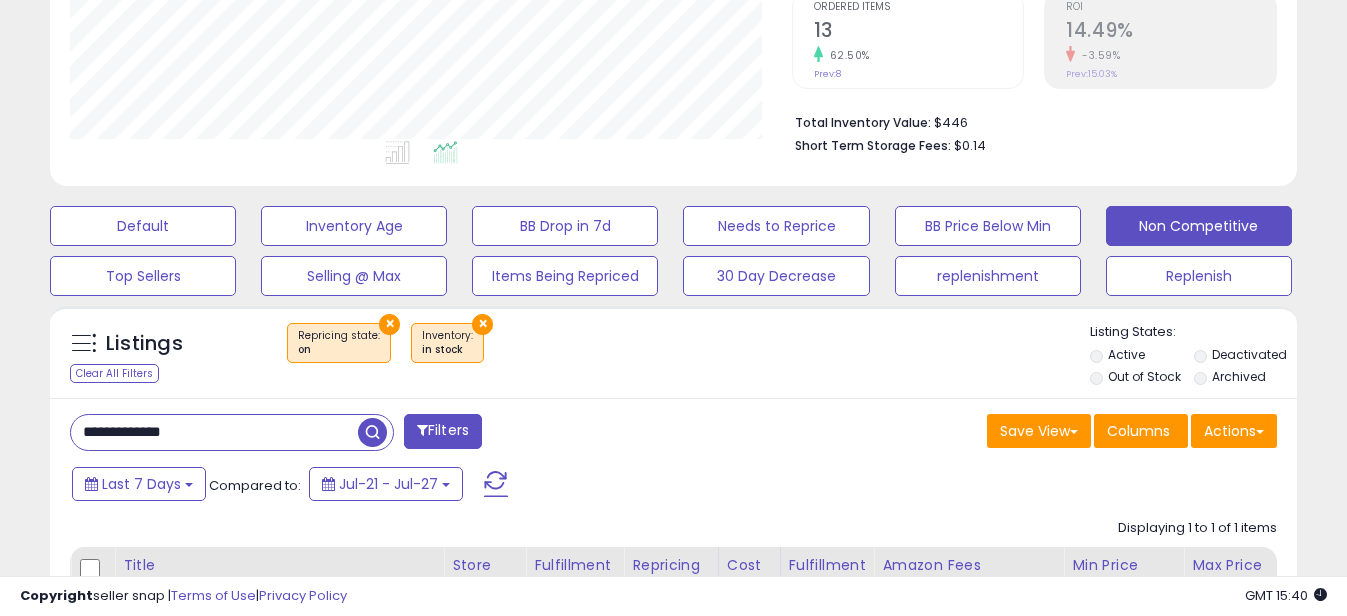drag, startPoint x: 109, startPoint y: 435, endPoint x: -4, endPoint y: 426, distance: 113.35784 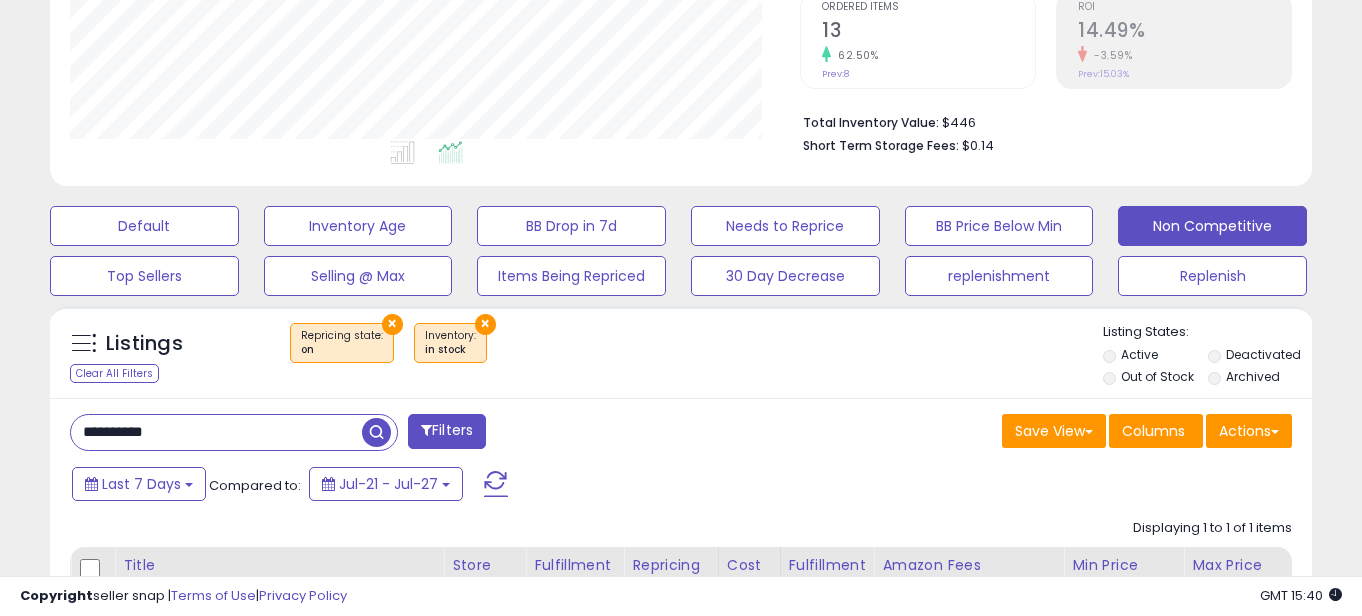 scroll, scrollTop: 999590, scrollLeft: 999270, axis: both 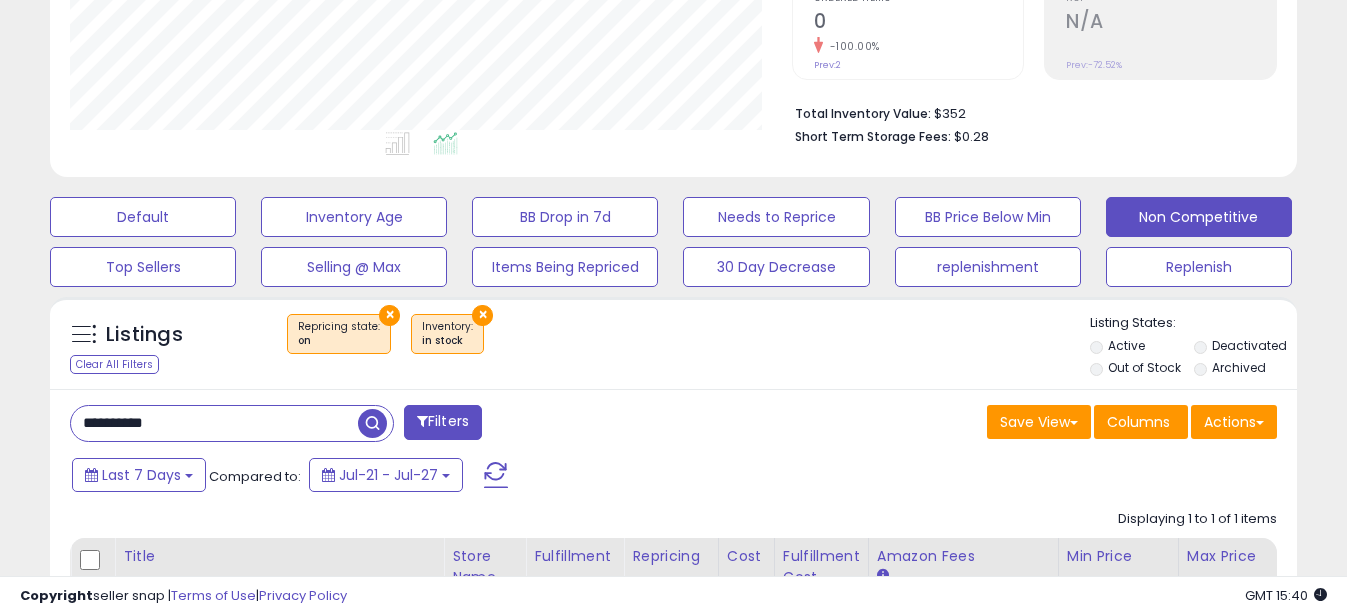 click on "**********" at bounding box center (214, 423) 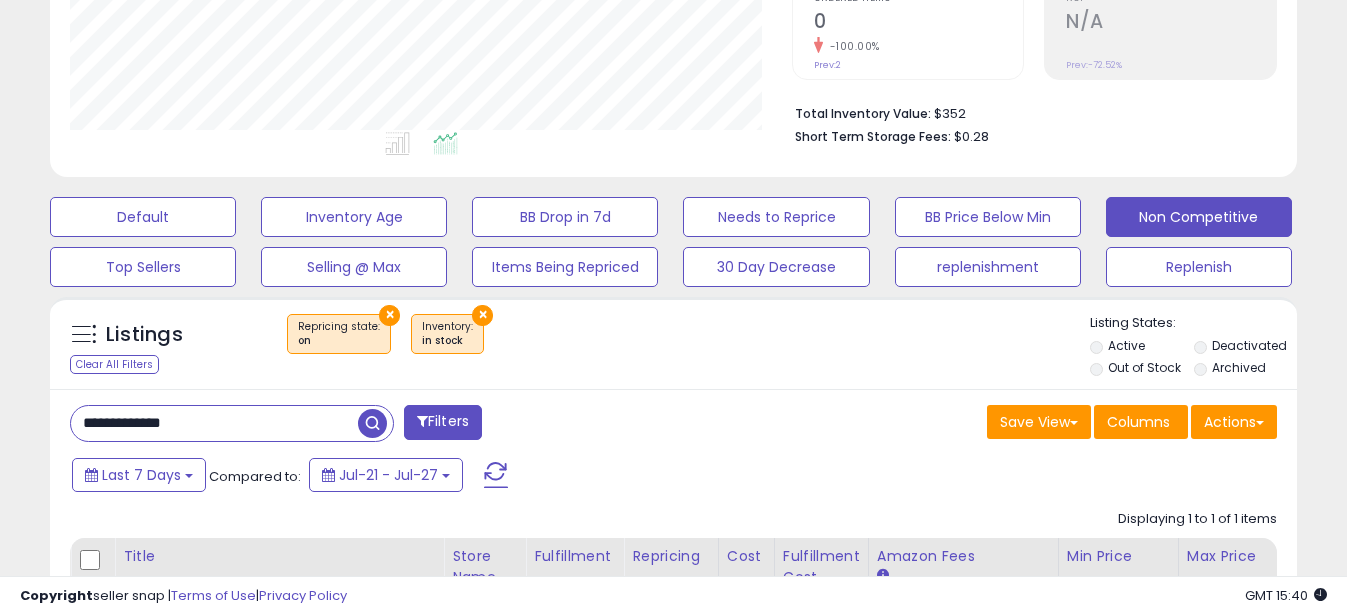 drag, startPoint x: 112, startPoint y: 421, endPoint x: 0, endPoint y: 405, distance: 113.137085 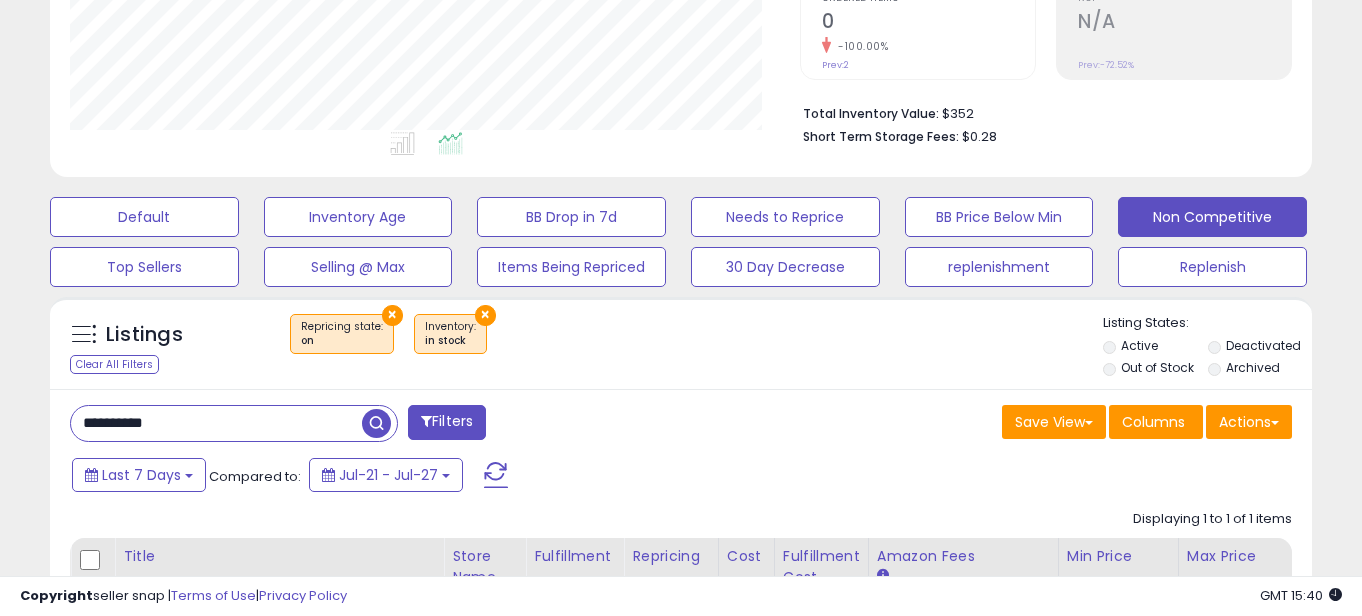 scroll, scrollTop: 999590, scrollLeft: 999270, axis: both 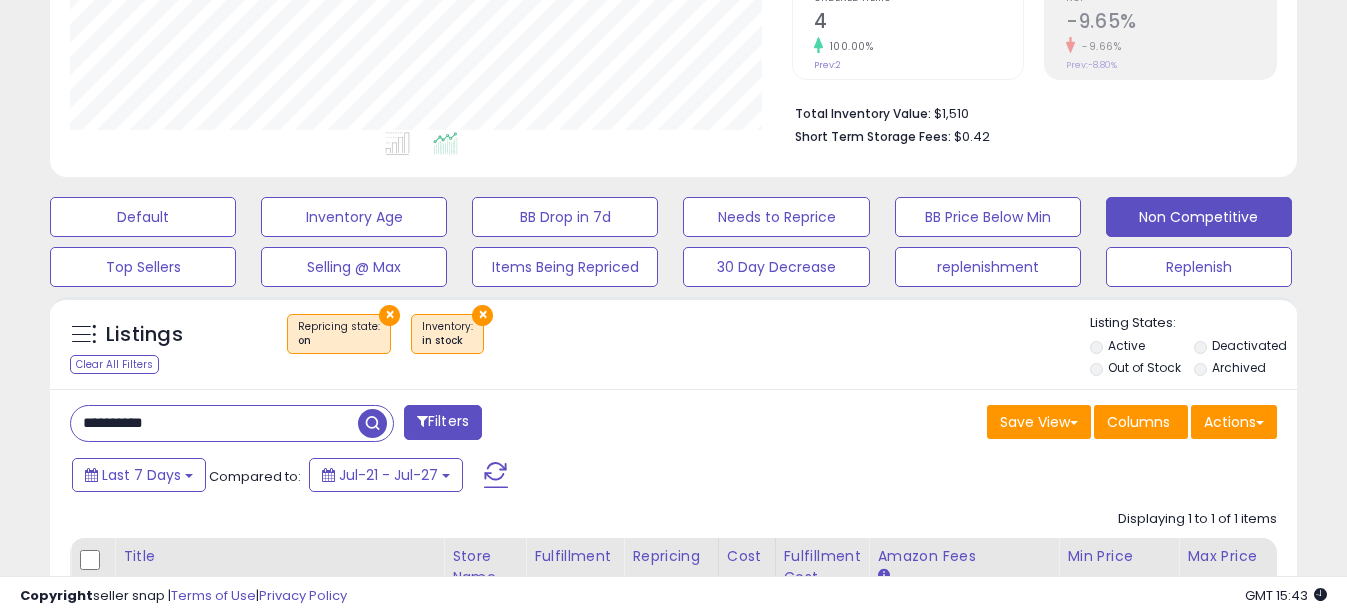 click on "**********" at bounding box center [214, 423] 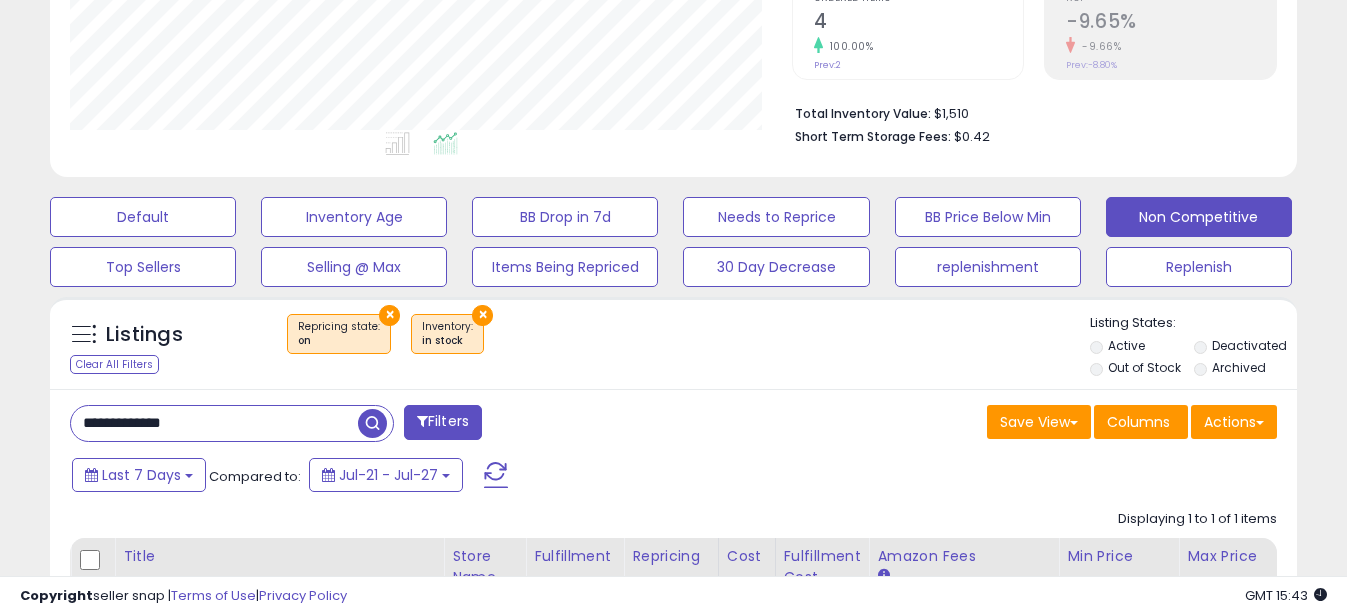 drag, startPoint x: 110, startPoint y: 426, endPoint x: 0, endPoint y: 411, distance: 111.01801 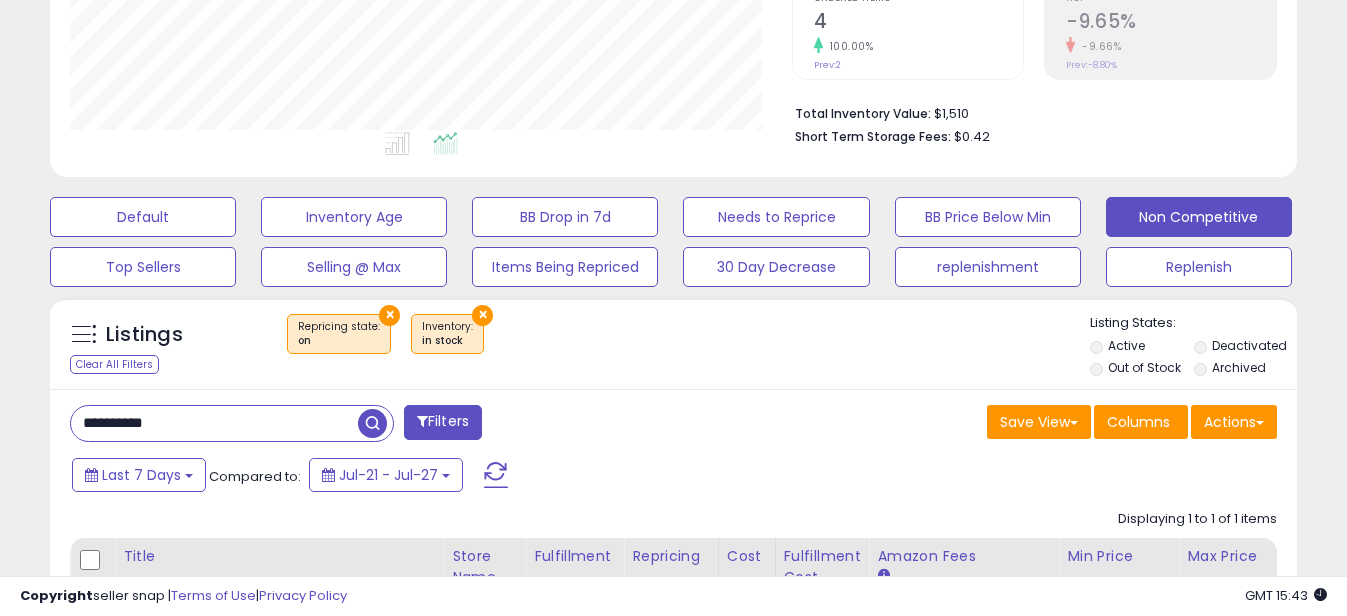 scroll, scrollTop: 999590, scrollLeft: 999270, axis: both 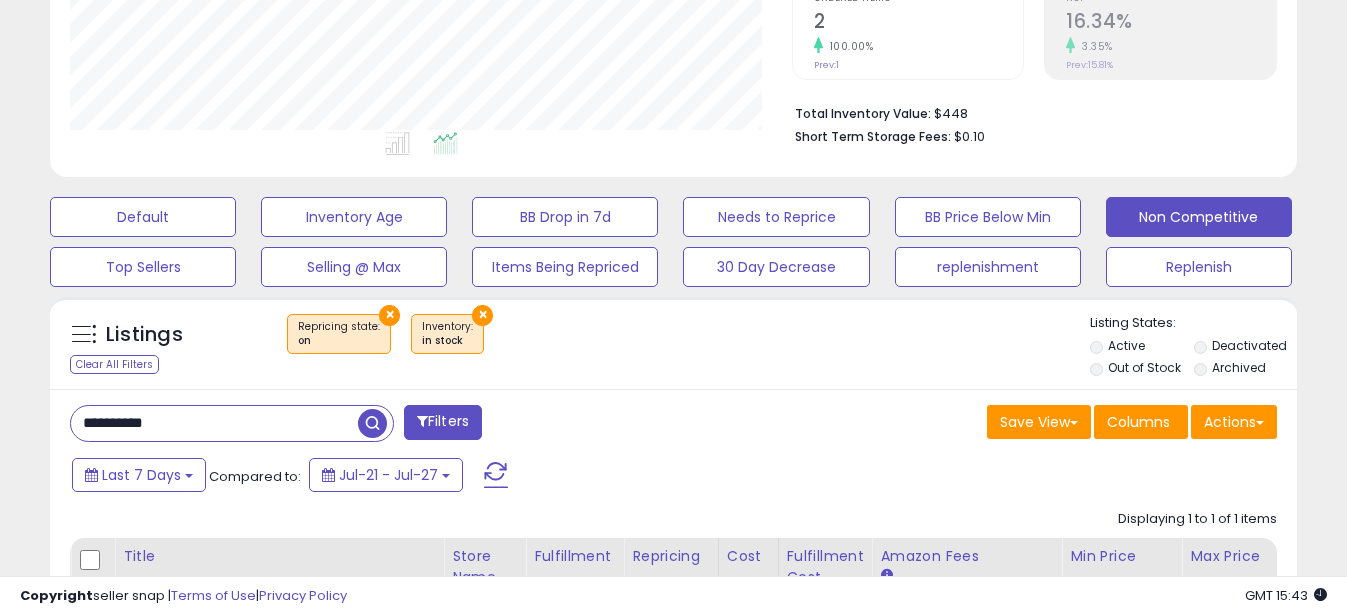 click on "**********" at bounding box center [214, 423] 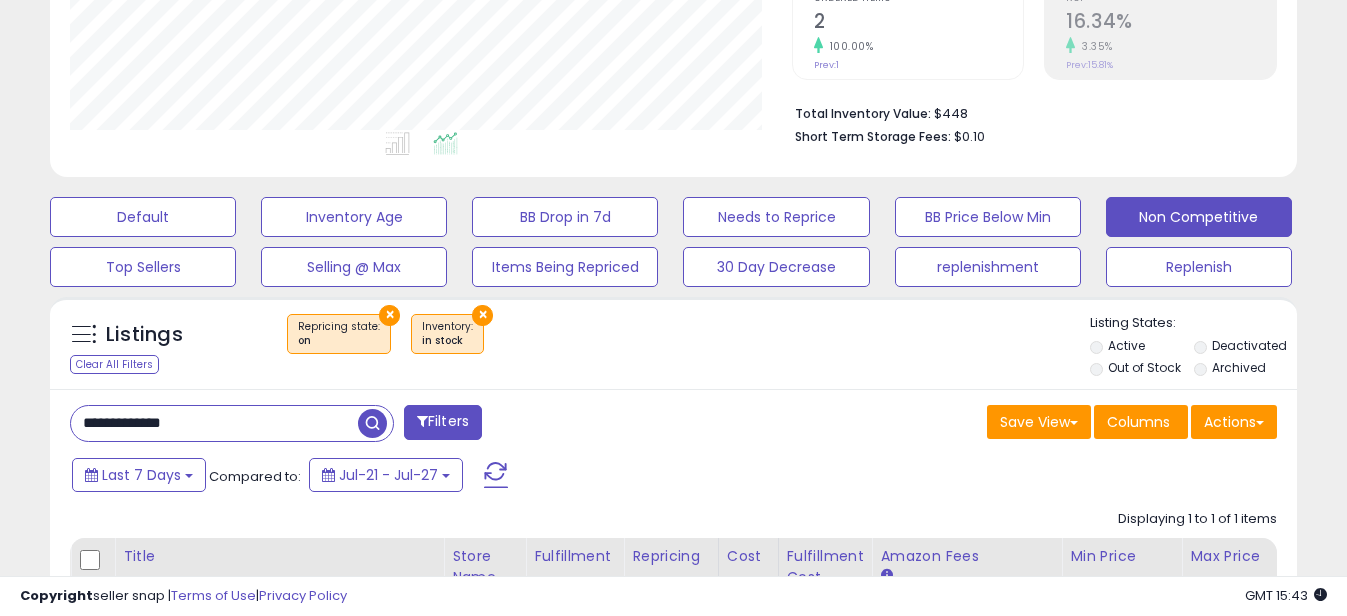 drag, startPoint x: 110, startPoint y: 422, endPoint x: -4, endPoint y: 422, distance: 114 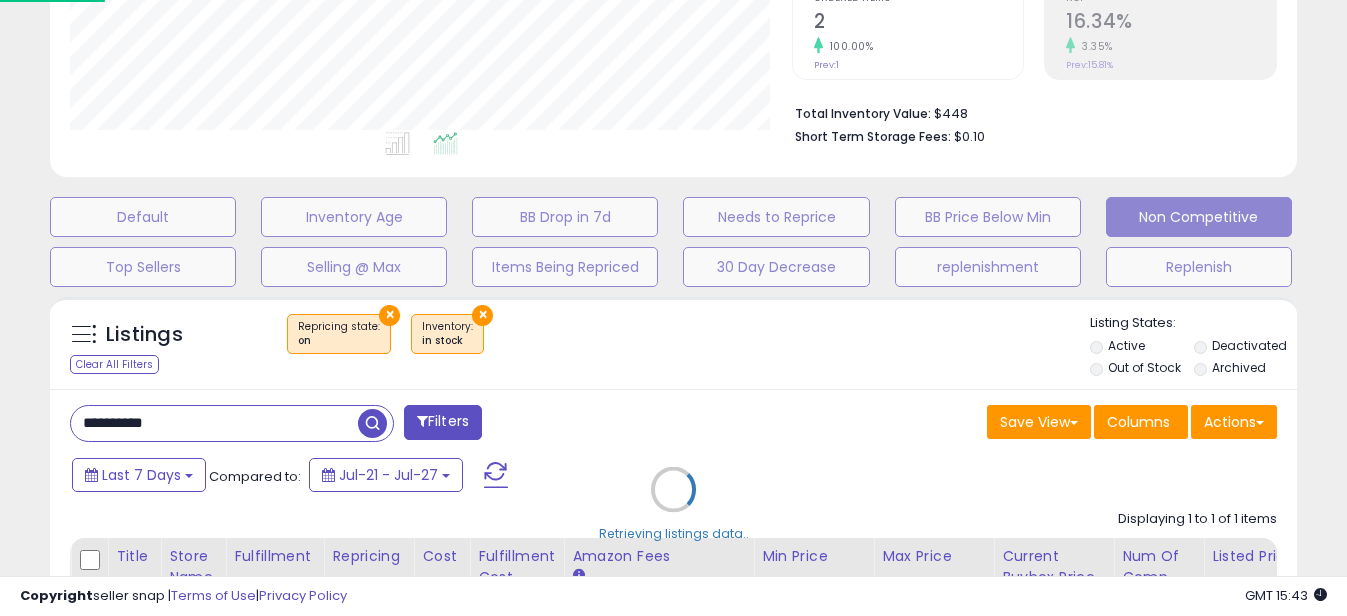 scroll, scrollTop: 999590, scrollLeft: 999270, axis: both 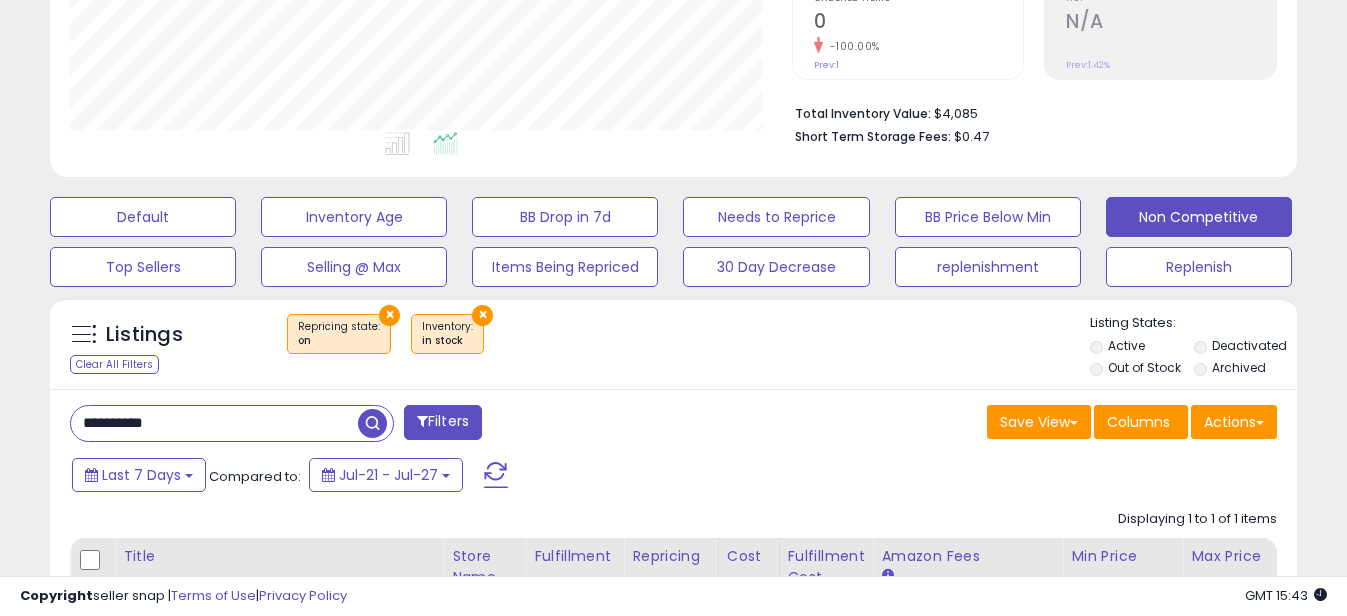 click on "**********" at bounding box center (214, 423) 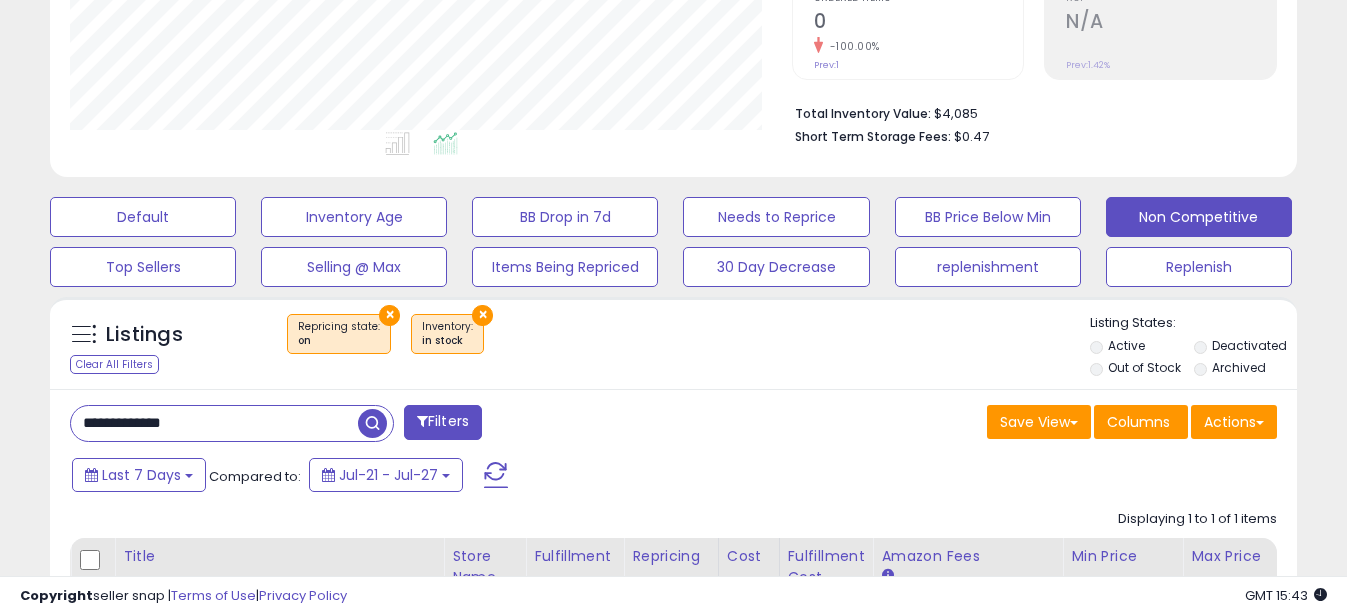 drag, startPoint x: 110, startPoint y: 426, endPoint x: 39, endPoint y: 420, distance: 71.25307 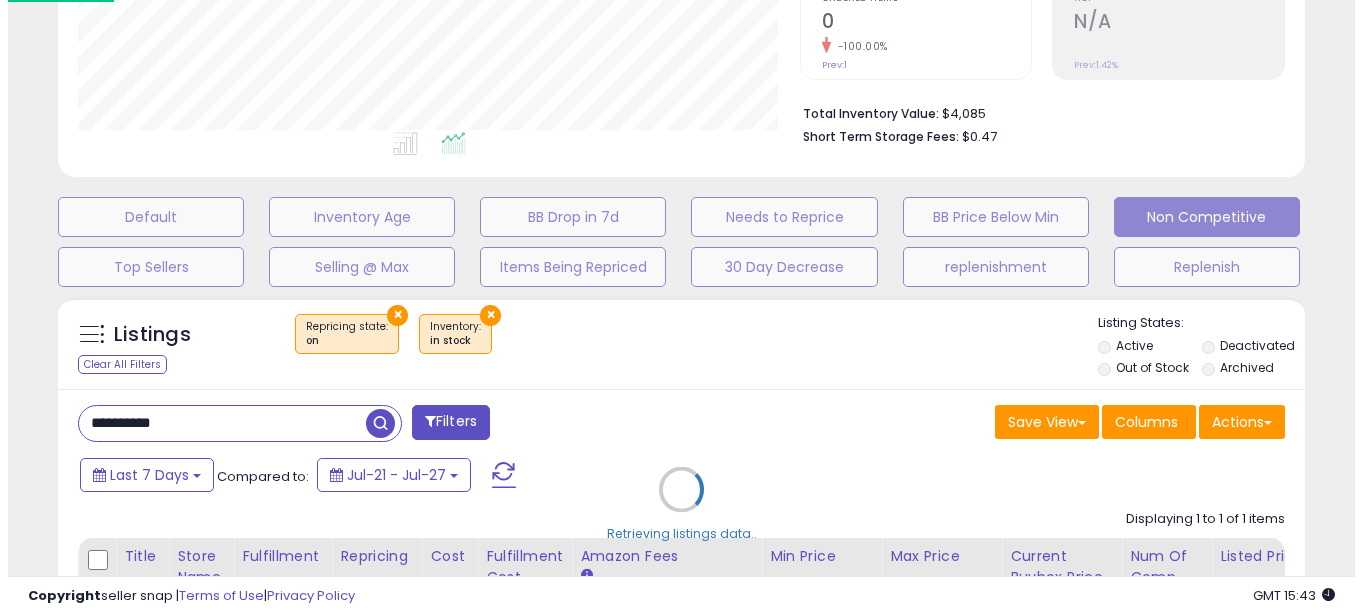 scroll, scrollTop: 999590, scrollLeft: 999270, axis: both 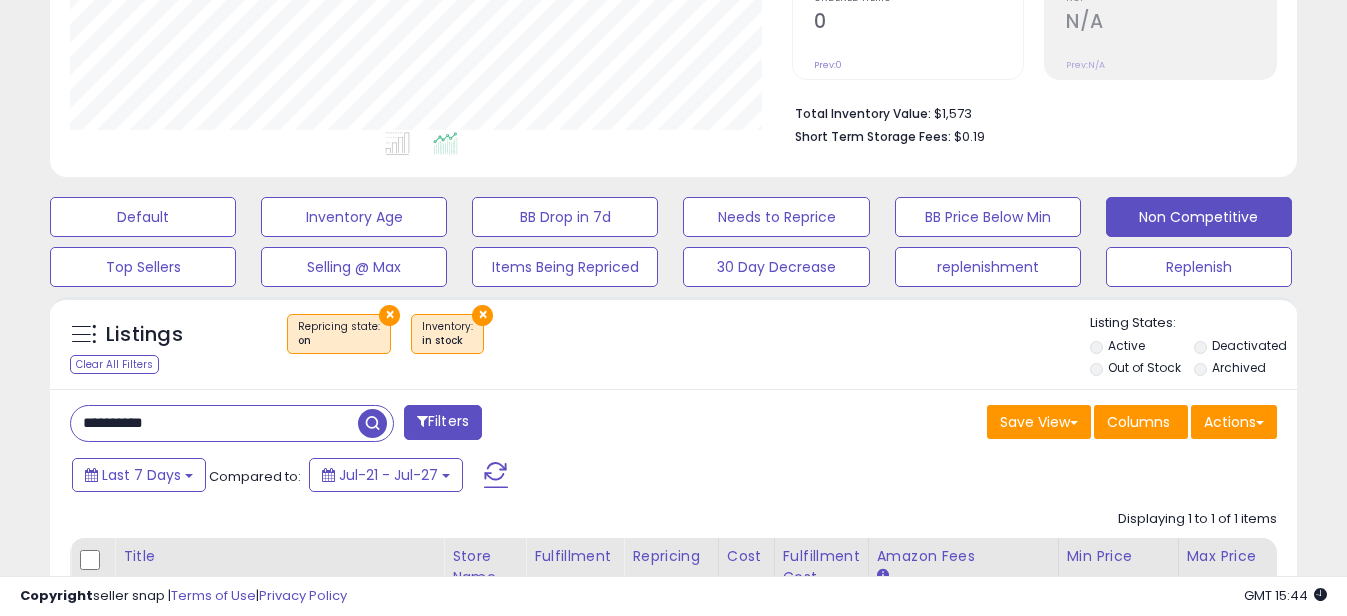 click on "**********" at bounding box center [214, 423] 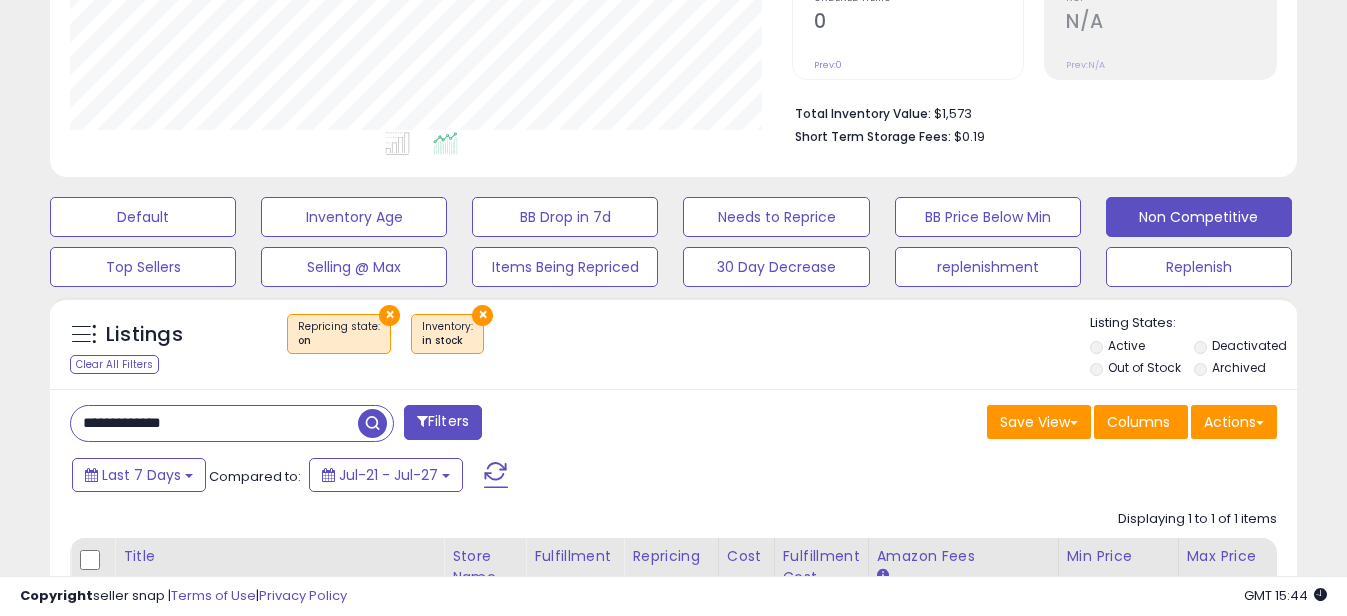 drag, startPoint x: 108, startPoint y: 425, endPoint x: -4, endPoint y: 414, distance: 112.53888 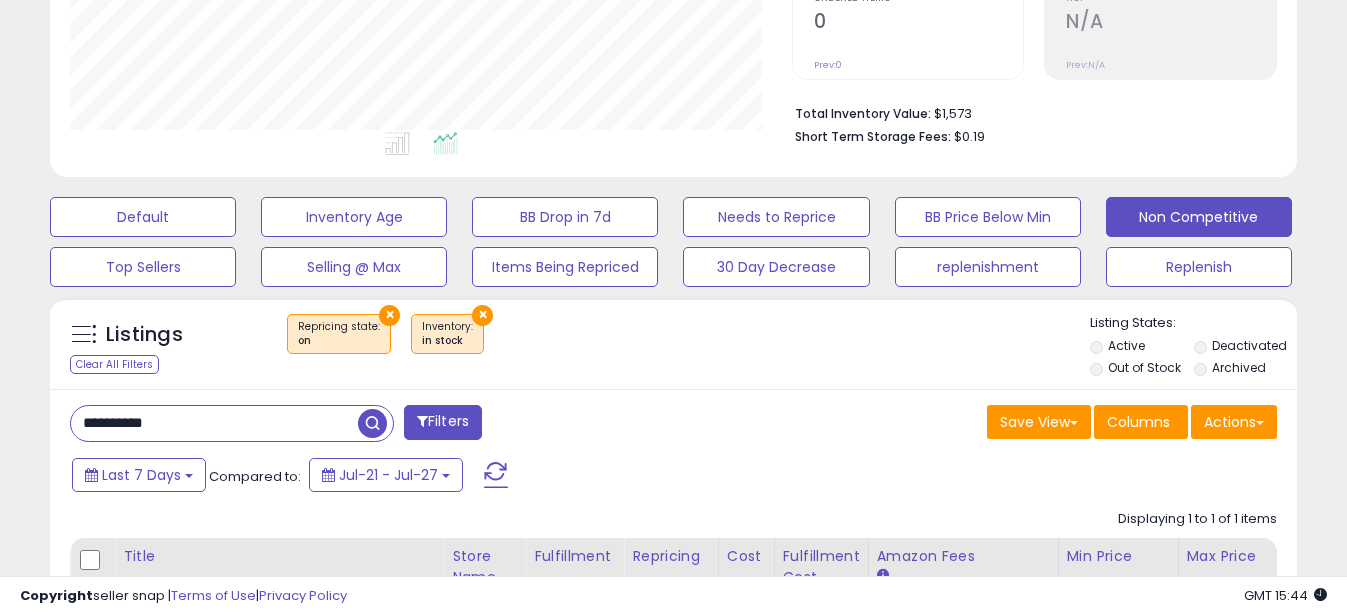 scroll, scrollTop: 999590, scrollLeft: 999270, axis: both 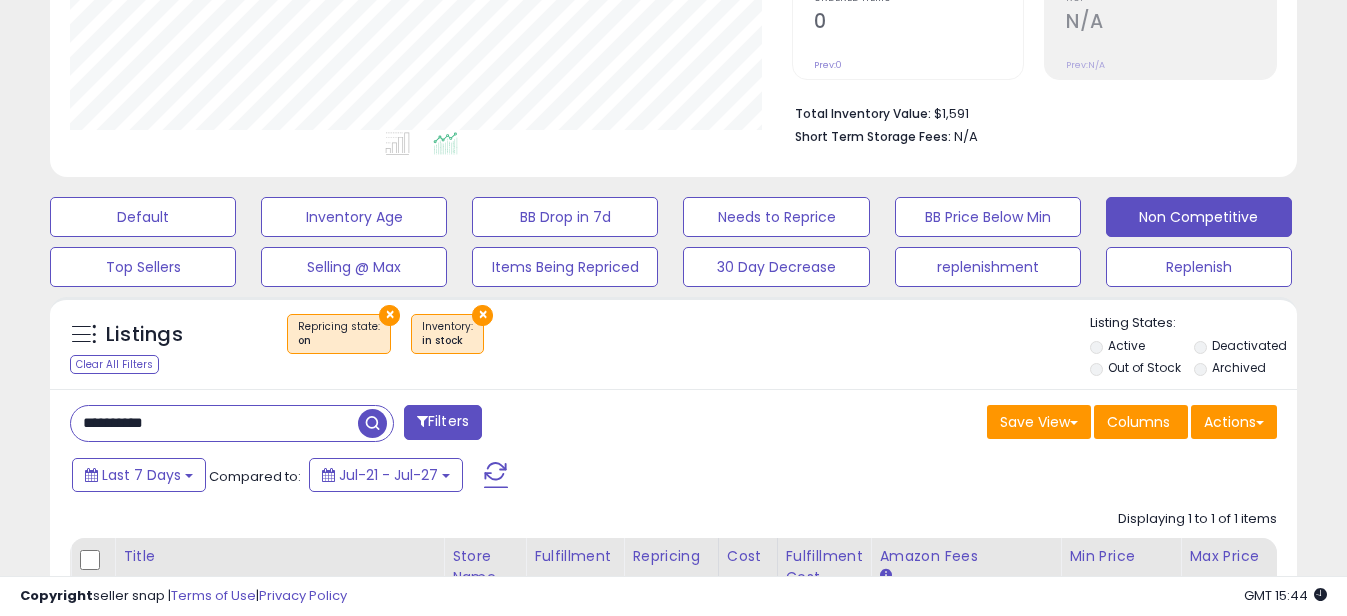 click on "**********" at bounding box center [214, 423] 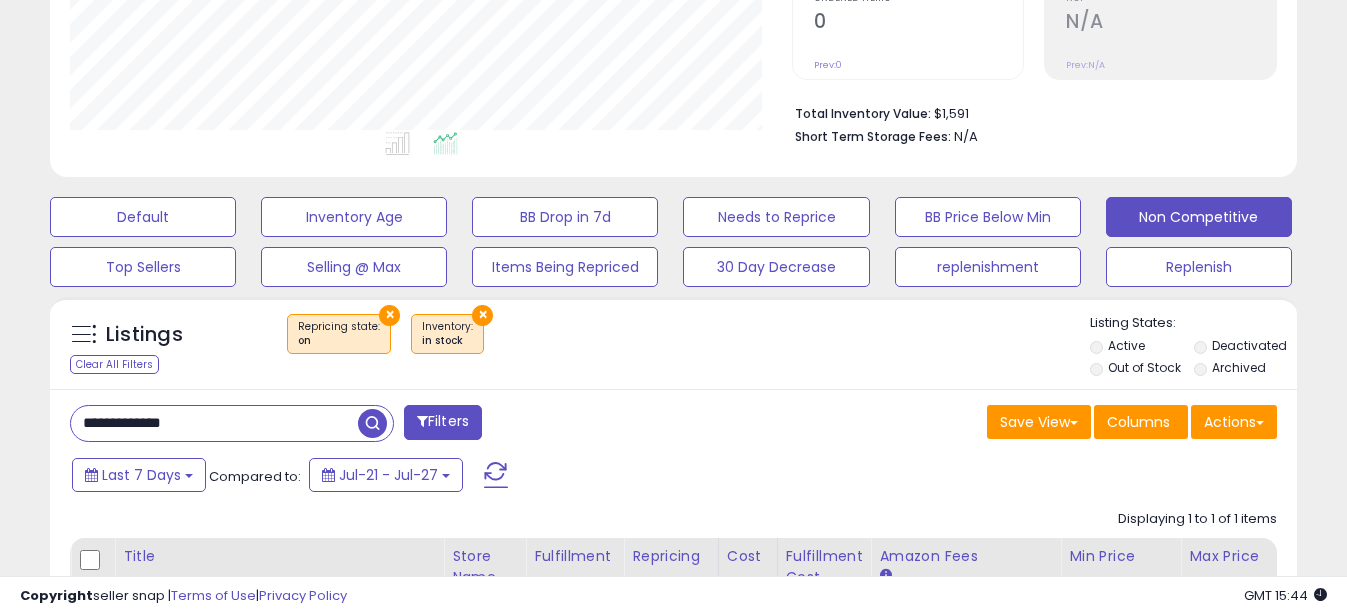 drag, startPoint x: 112, startPoint y: 420, endPoint x: -4, endPoint y: 420, distance: 116 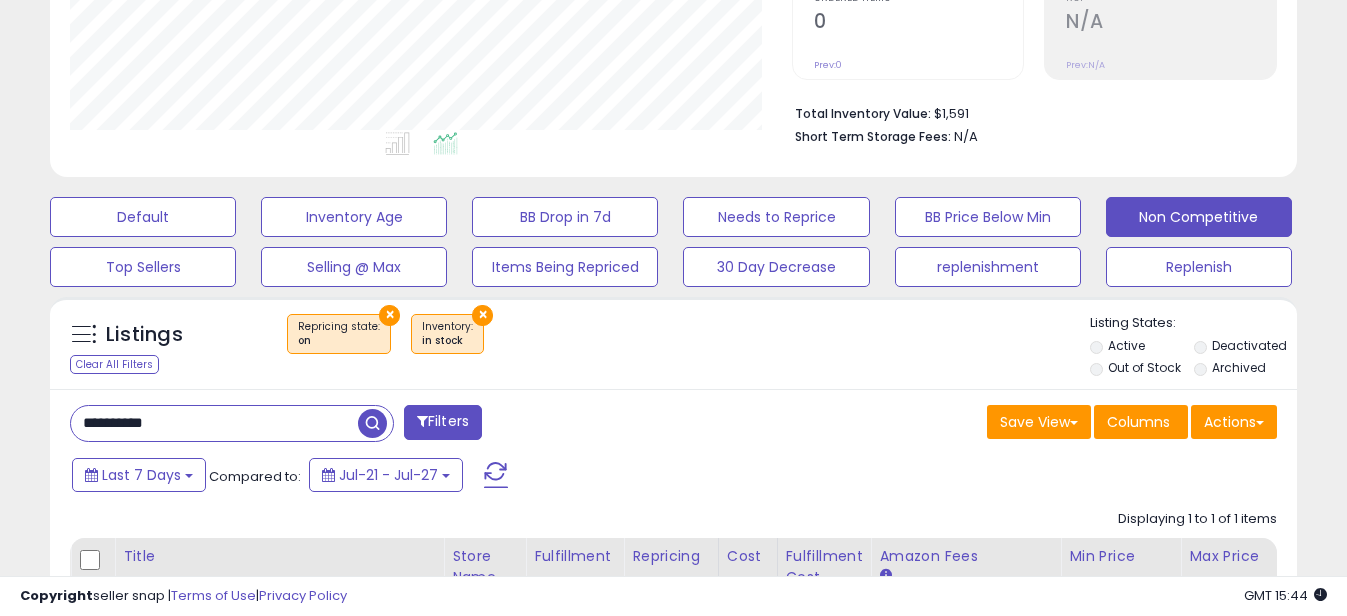 scroll, scrollTop: 999590, scrollLeft: 999270, axis: both 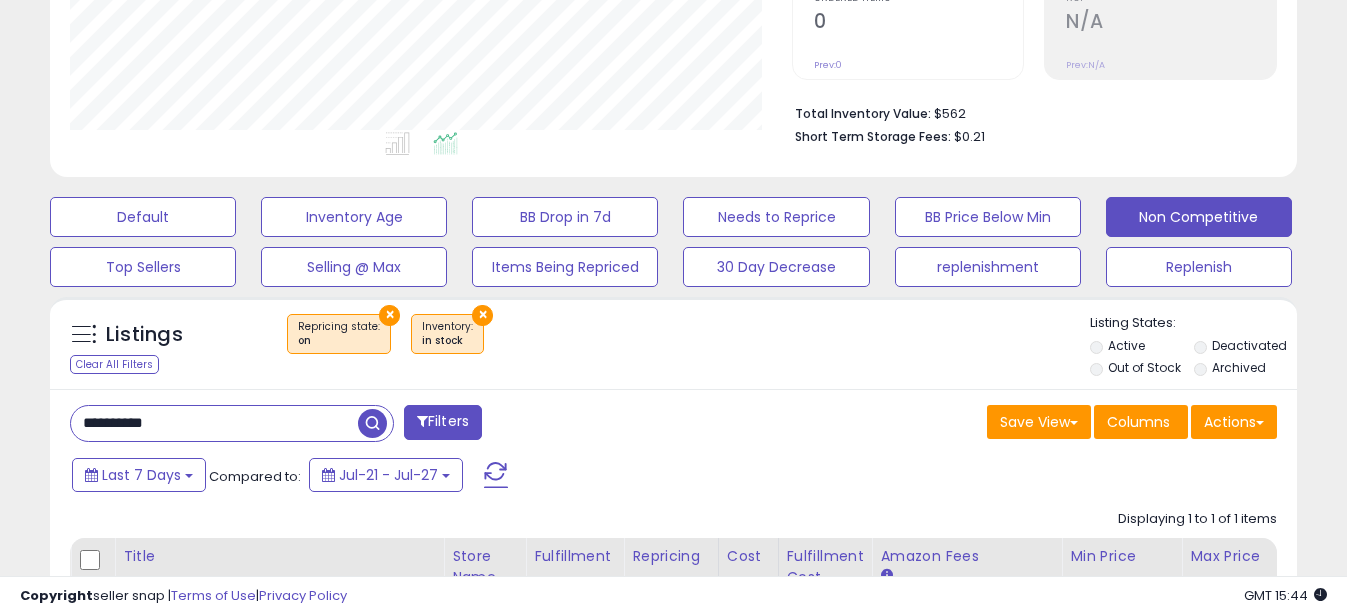 click on "**********" at bounding box center [214, 423] 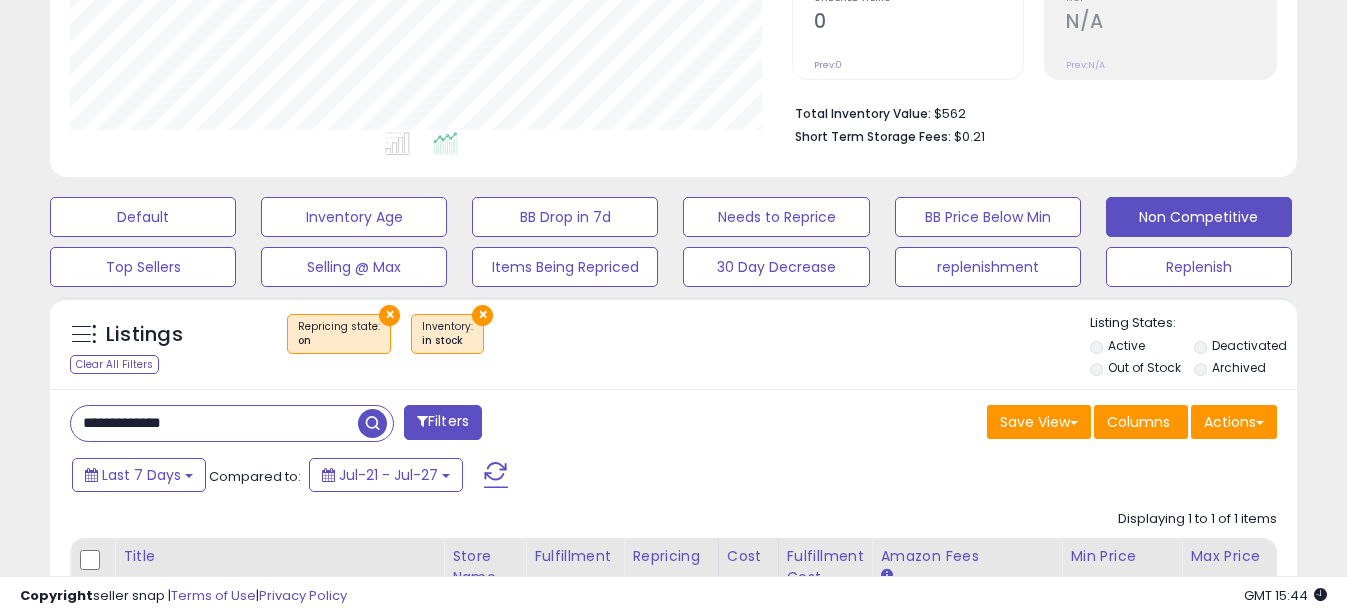 drag, startPoint x: 110, startPoint y: 422, endPoint x: 1, endPoint y: 365, distance: 123.00407 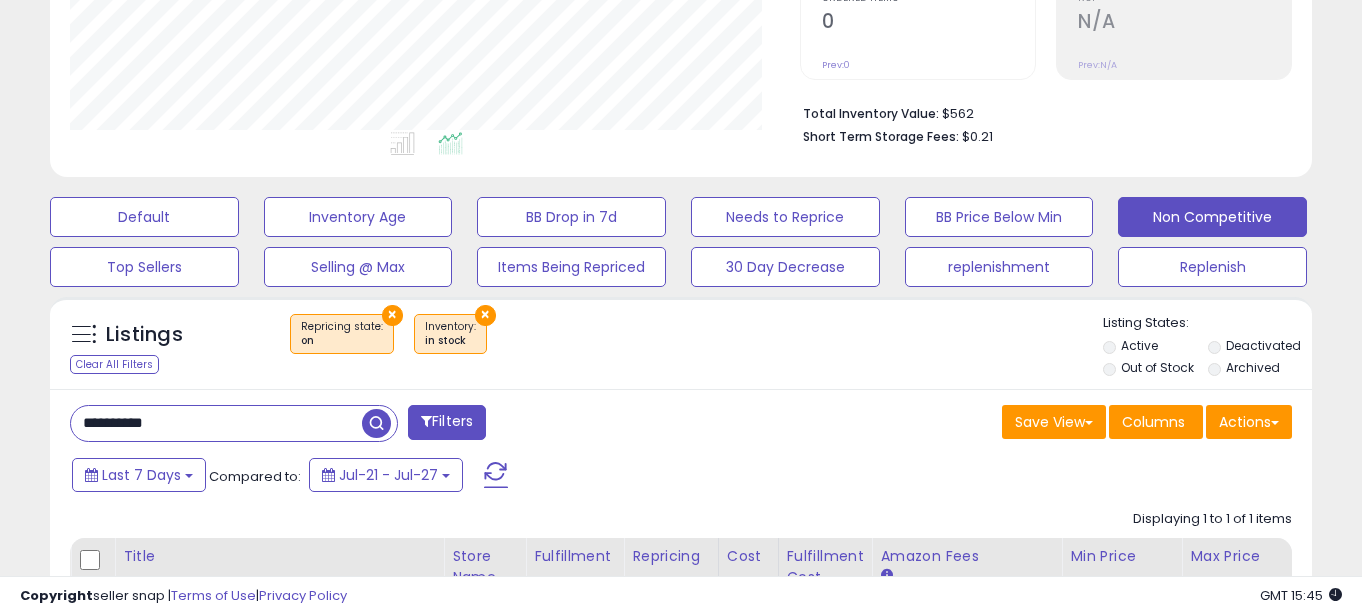 scroll, scrollTop: 999590, scrollLeft: 999270, axis: both 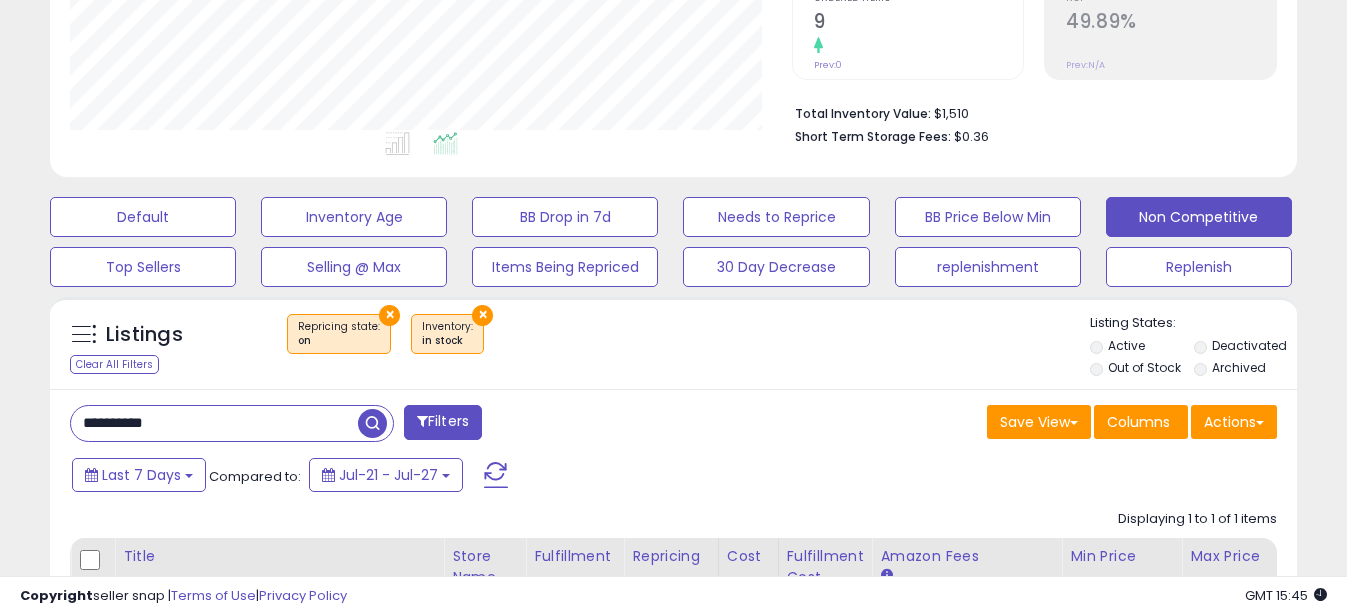 click on "**********" at bounding box center (214, 423) 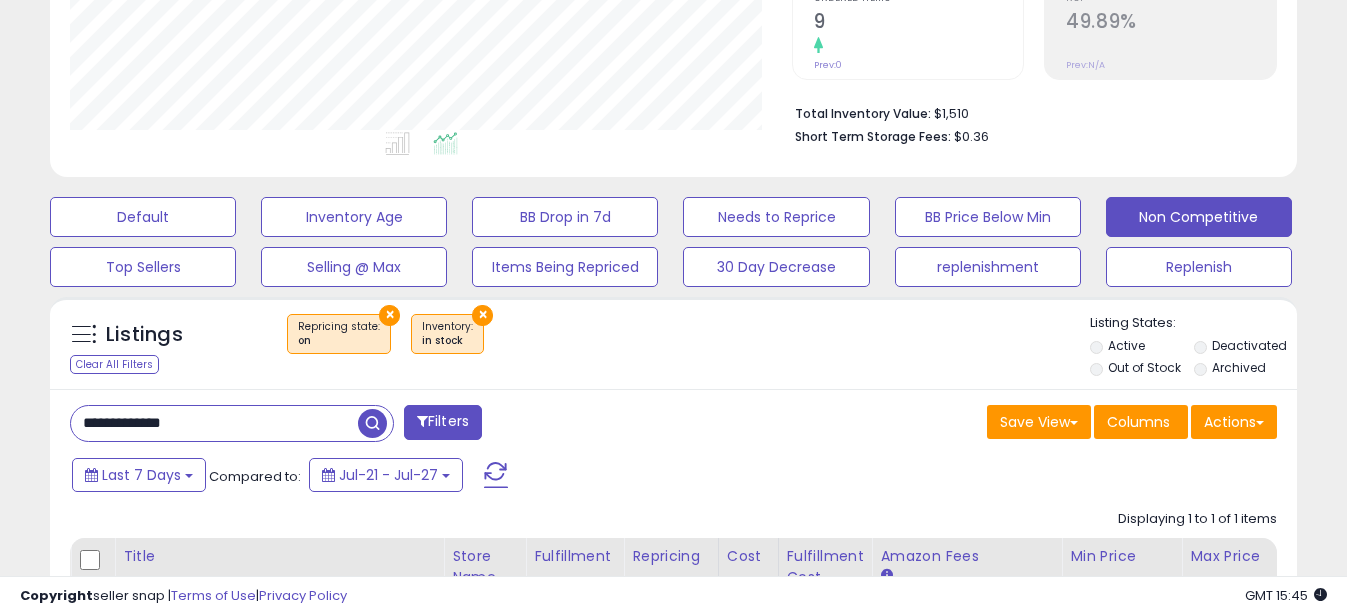 drag, startPoint x: 111, startPoint y: 422, endPoint x: 0, endPoint y: 398, distance: 113.56496 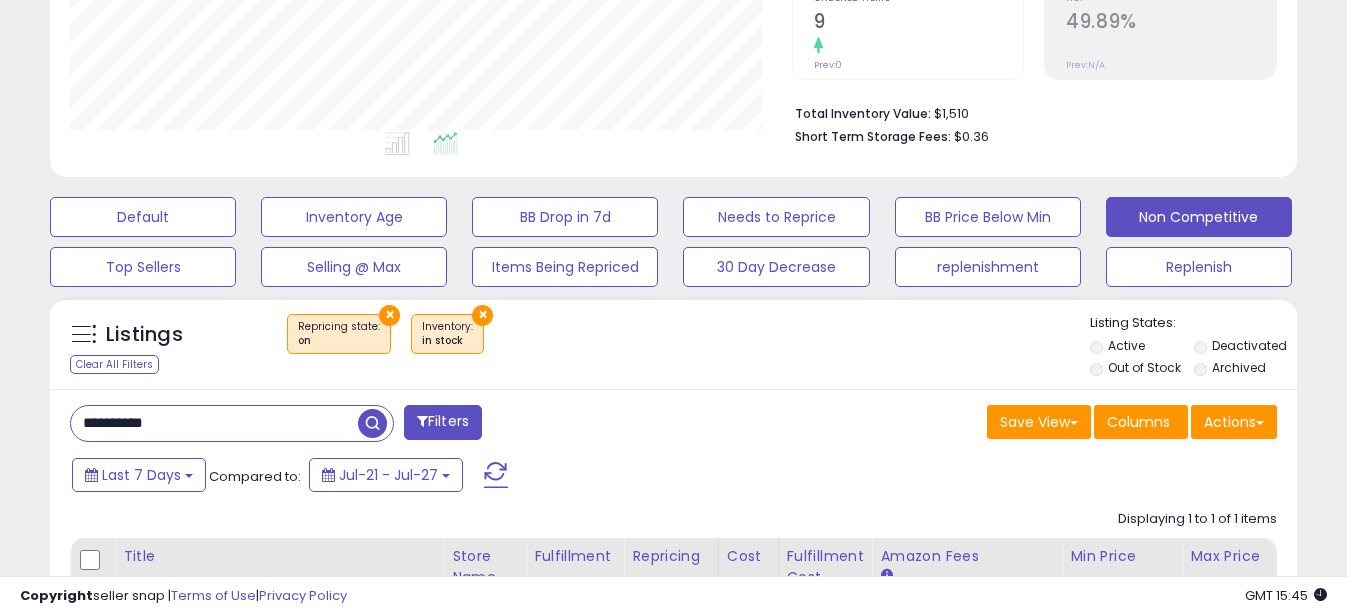 scroll, scrollTop: 999590, scrollLeft: 999270, axis: both 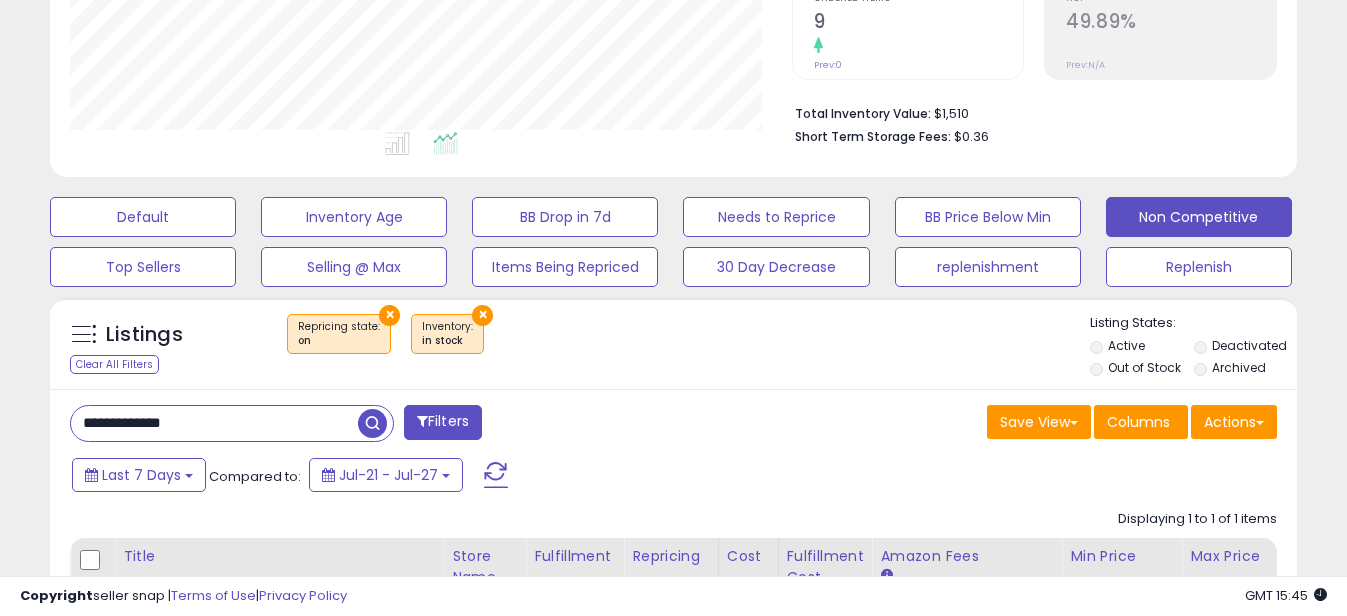 drag, startPoint x: 110, startPoint y: 424, endPoint x: 0, endPoint y: 394, distance: 114.01754 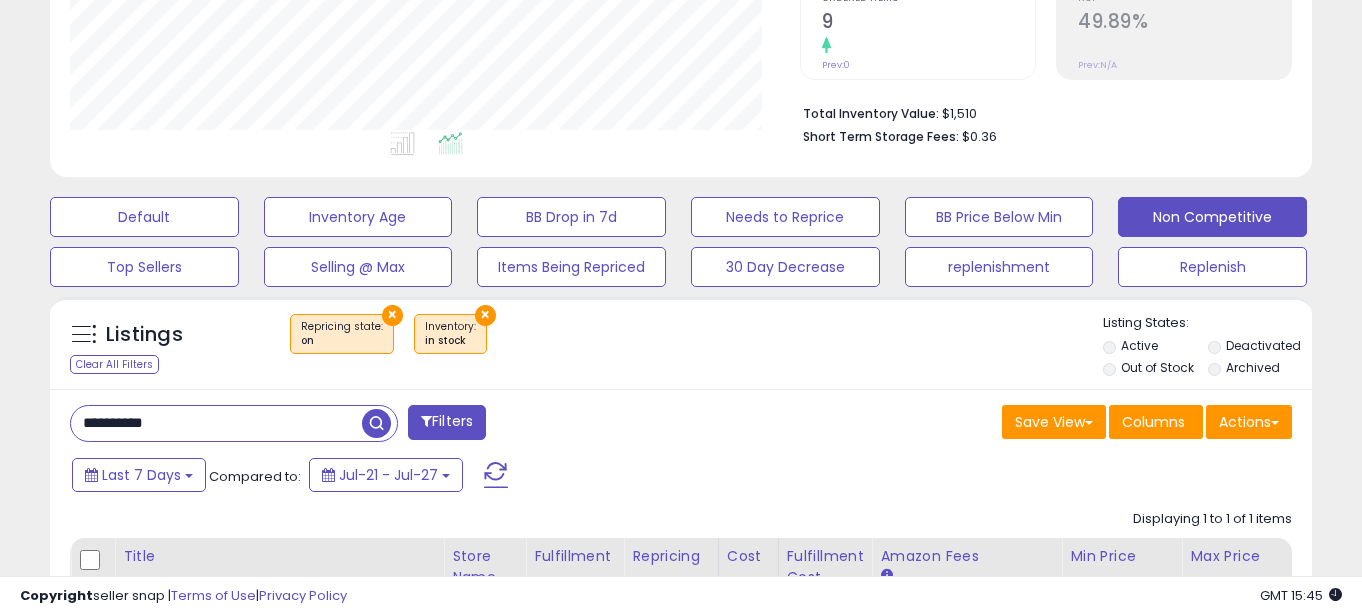 scroll, scrollTop: 999590, scrollLeft: 999270, axis: both 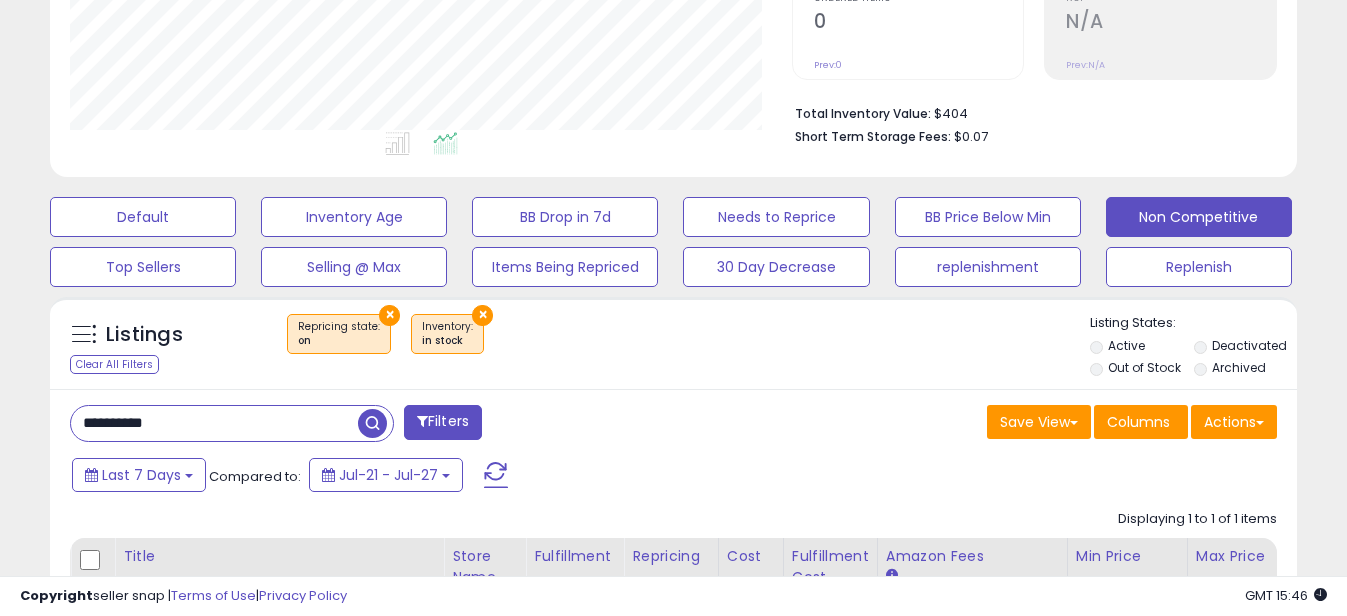 click on "**********" at bounding box center [214, 423] 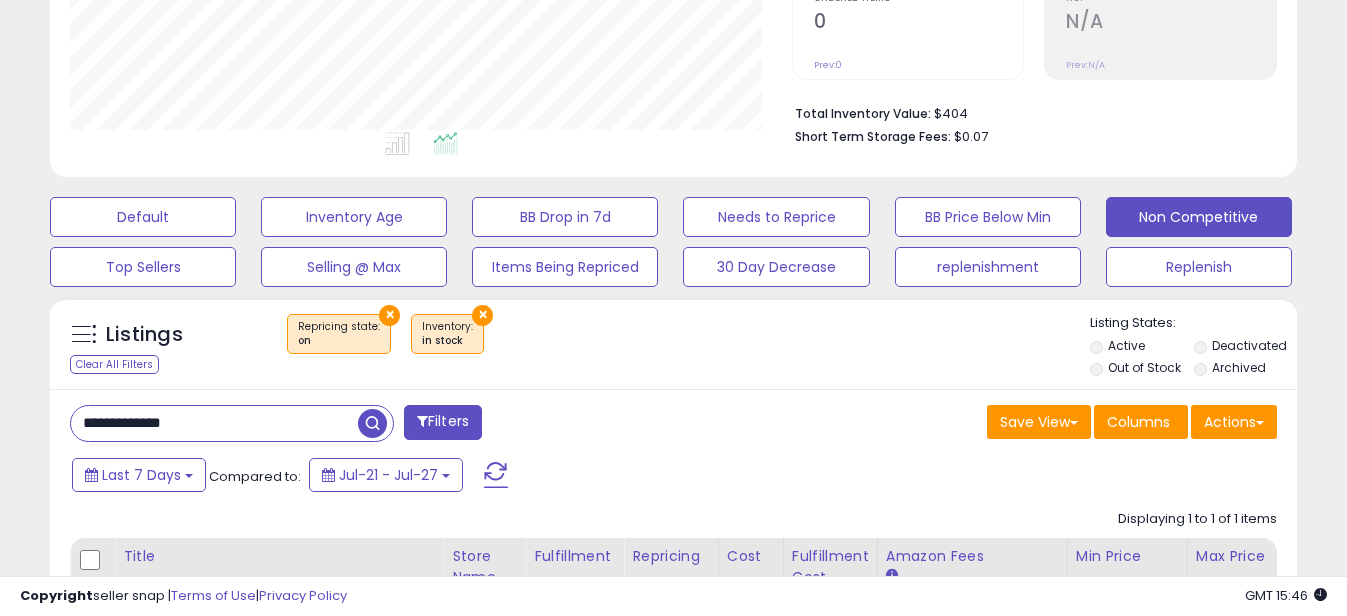 drag, startPoint x: 108, startPoint y: 419, endPoint x: -4, endPoint y: 419, distance: 112 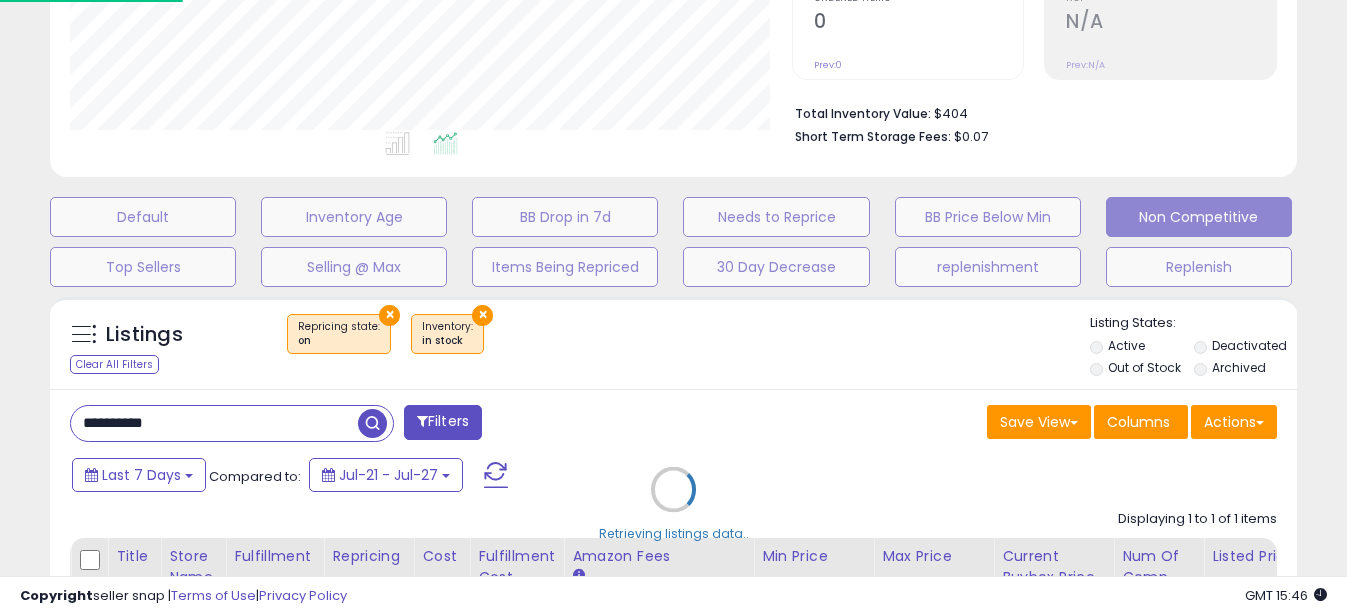 scroll, scrollTop: 999590, scrollLeft: 999270, axis: both 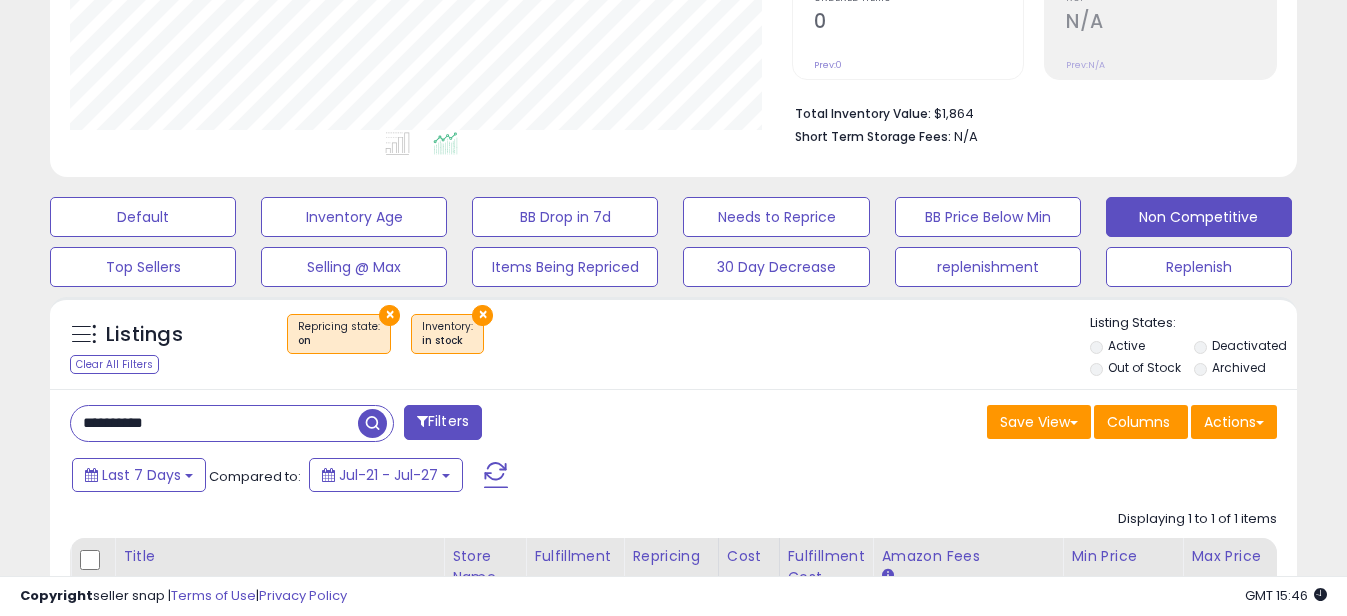 click on "**********" at bounding box center [214, 423] 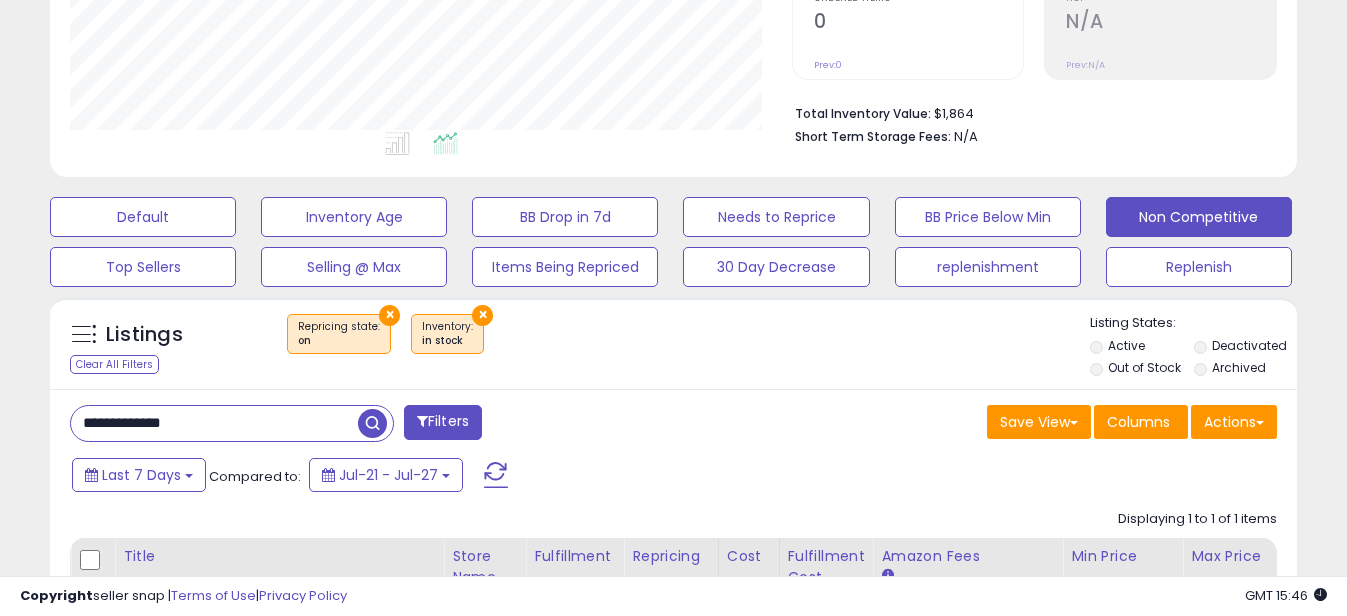 drag, startPoint x: 110, startPoint y: 419, endPoint x: 23, endPoint y: 421, distance: 87.02299 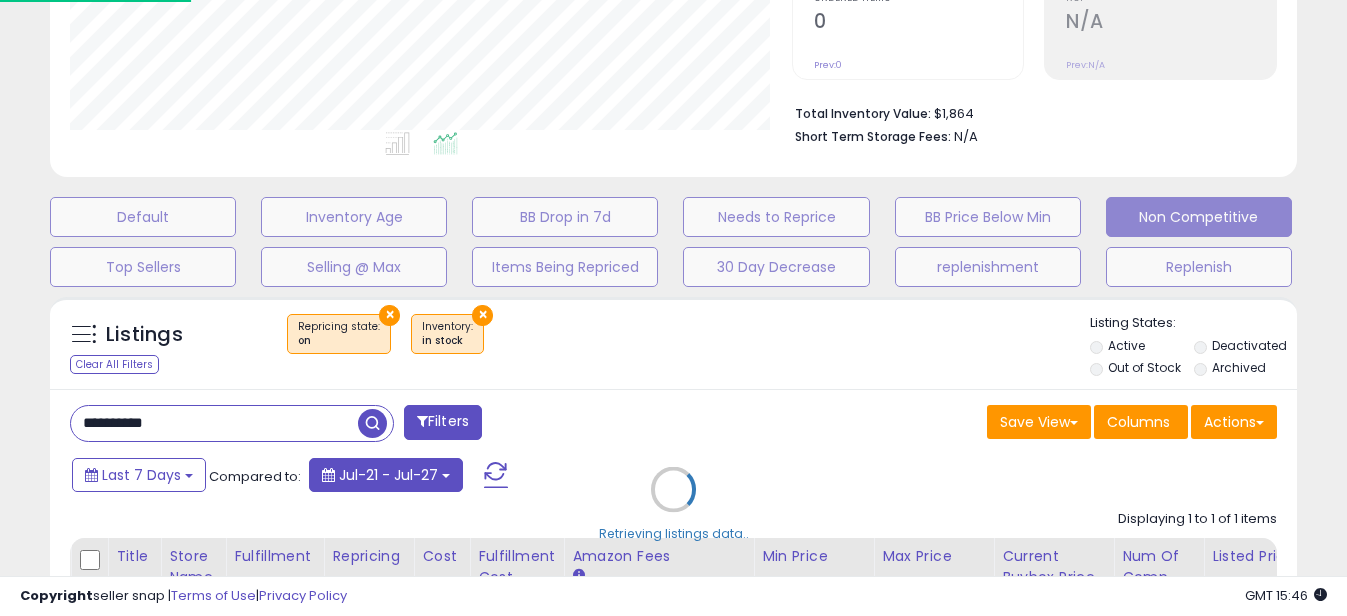 scroll, scrollTop: 999590, scrollLeft: 999270, axis: both 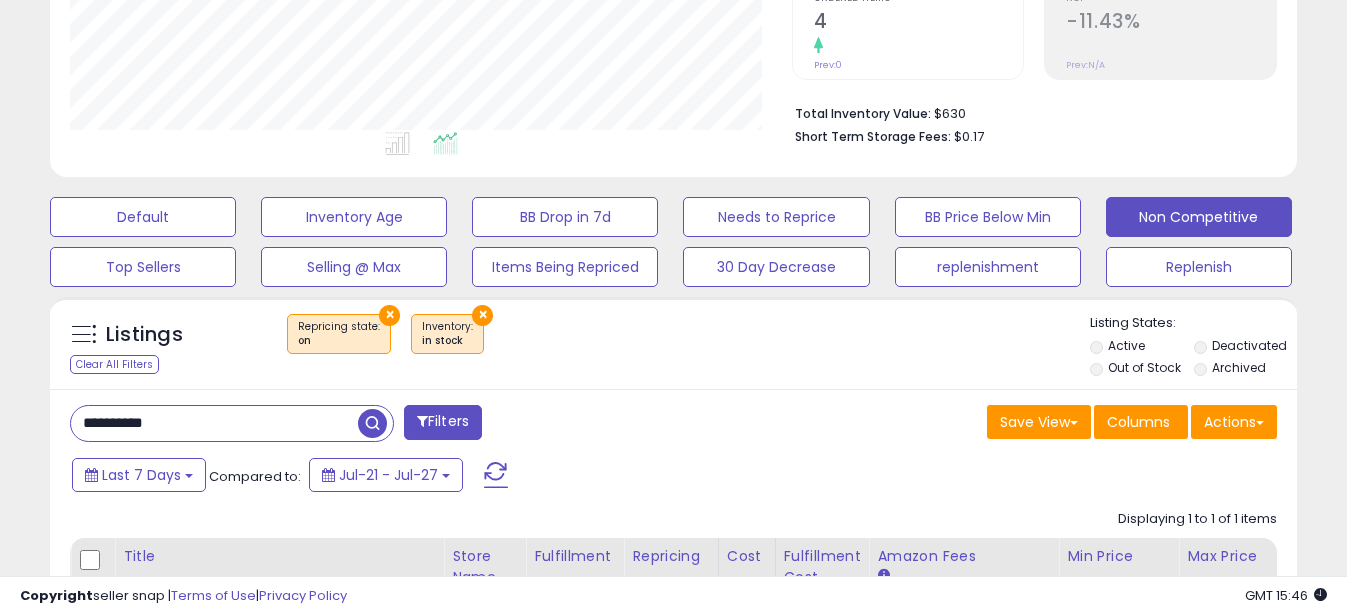 click on "**********" at bounding box center (214, 423) 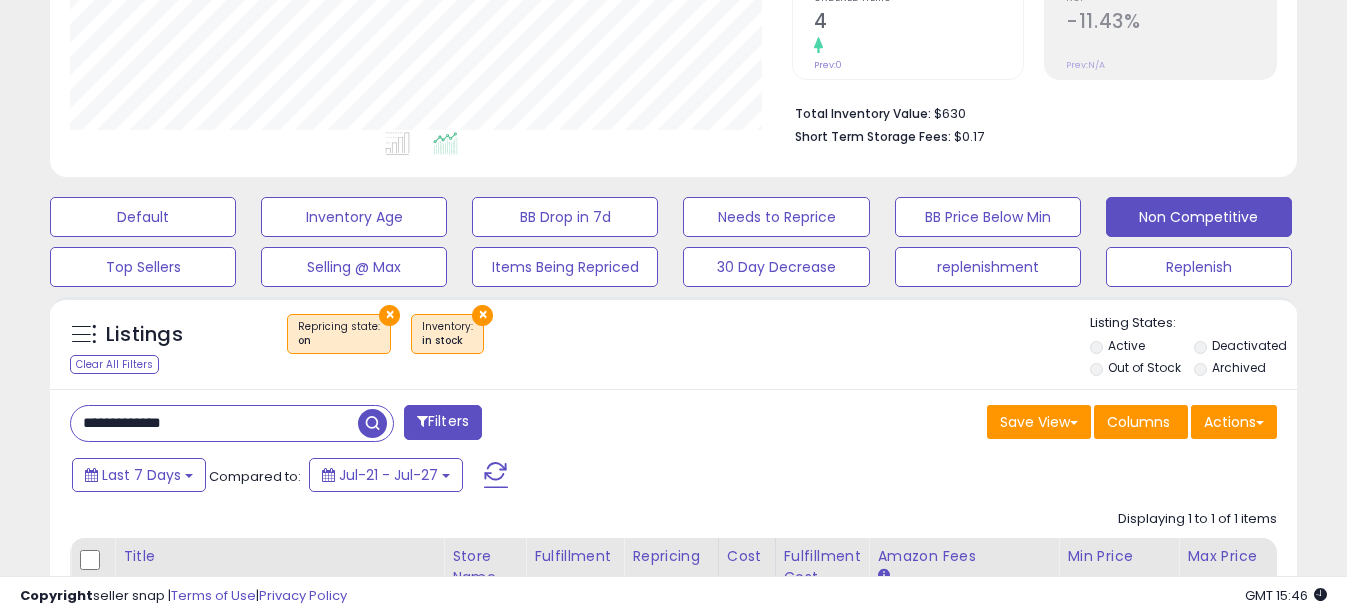 drag, startPoint x: 111, startPoint y: 423, endPoint x: 0, endPoint y: 367, distance: 124.32619 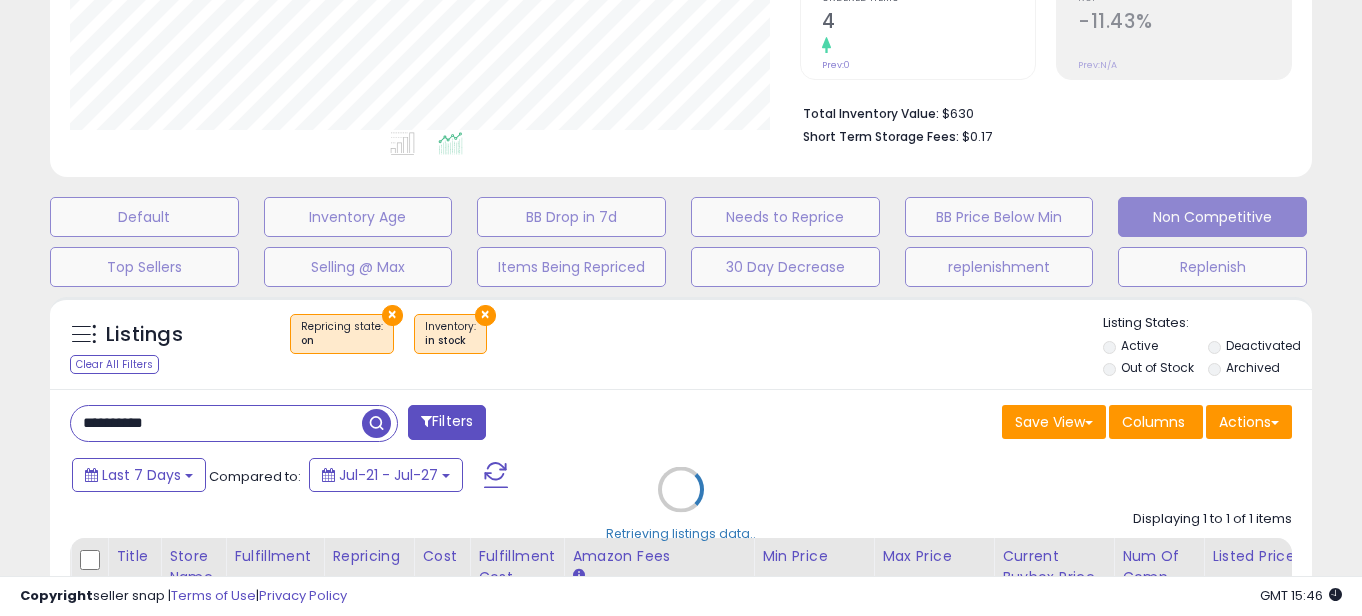 scroll, scrollTop: 999590, scrollLeft: 999270, axis: both 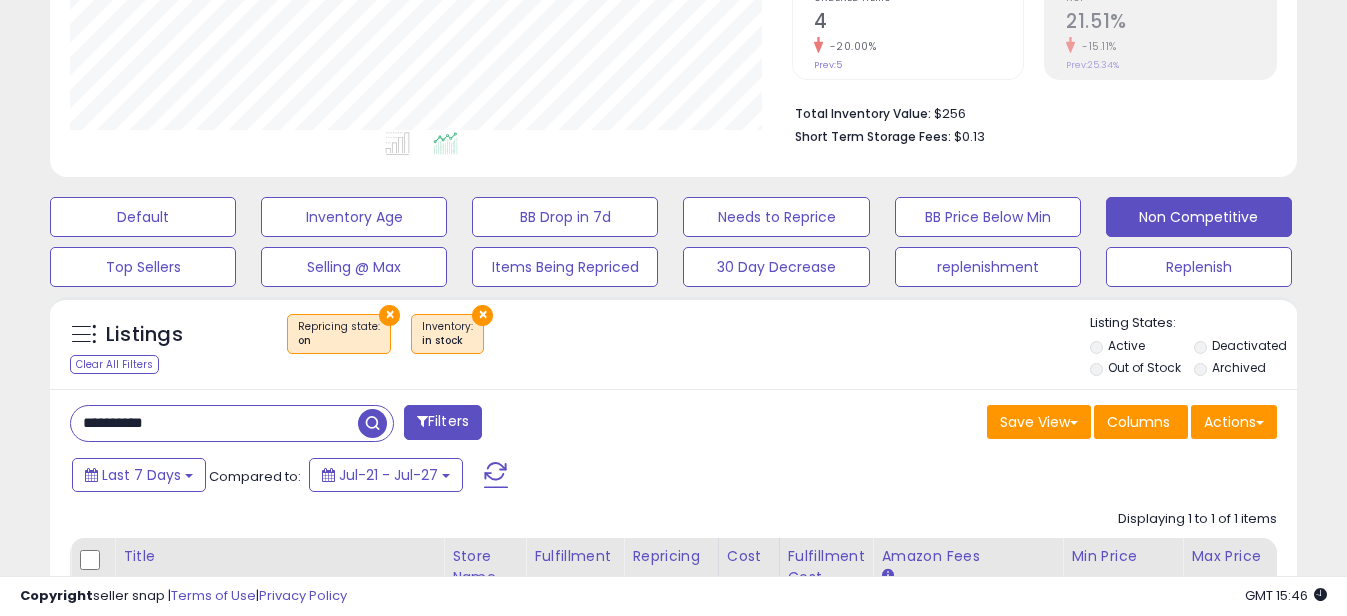 click on "**********" at bounding box center [214, 423] 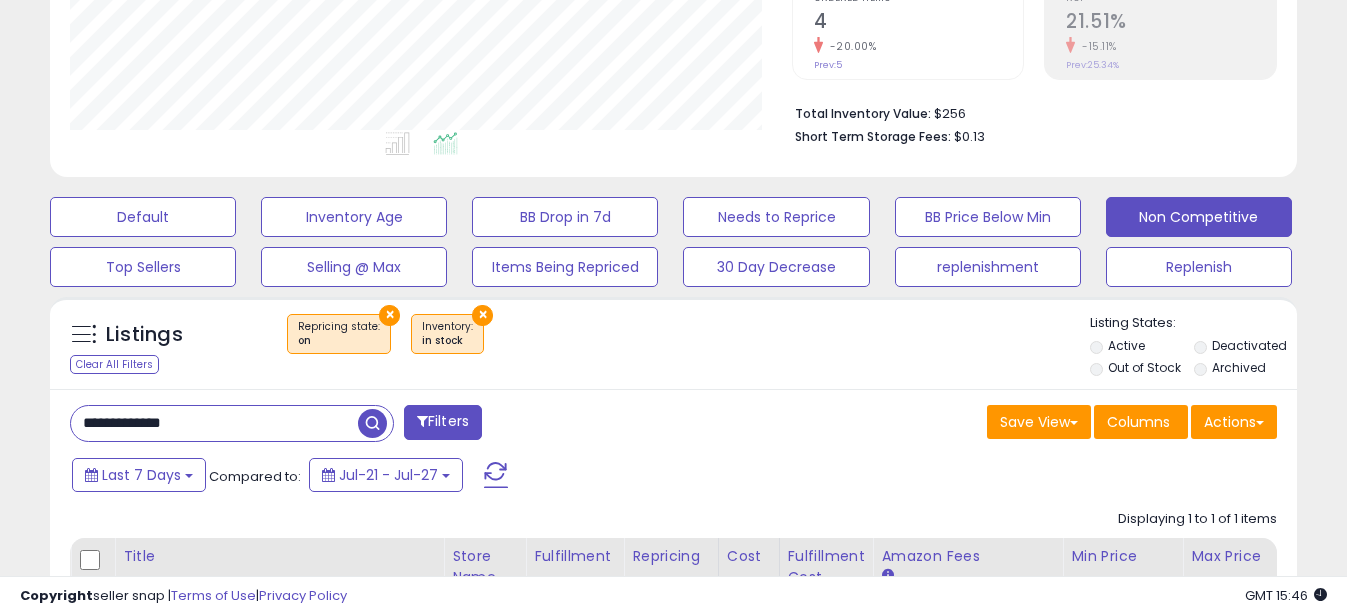 drag, startPoint x: 106, startPoint y: 424, endPoint x: -4, endPoint y: 424, distance: 110 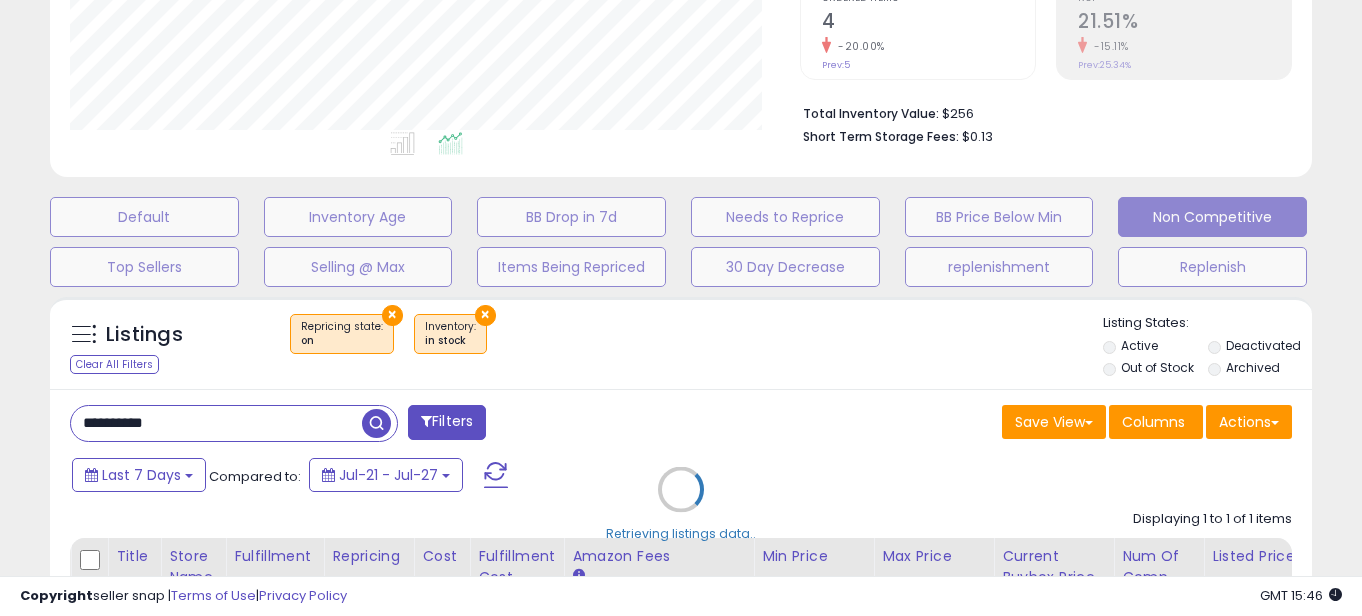 scroll, scrollTop: 999590, scrollLeft: 999270, axis: both 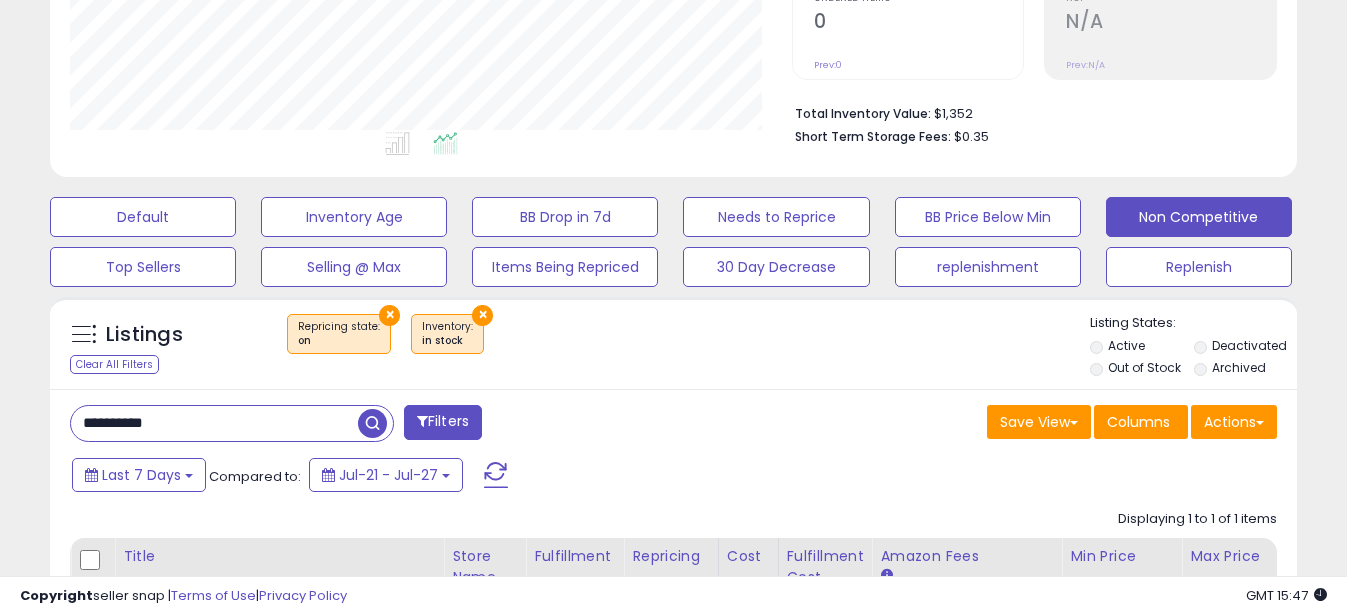 click on "**********" at bounding box center (214, 423) 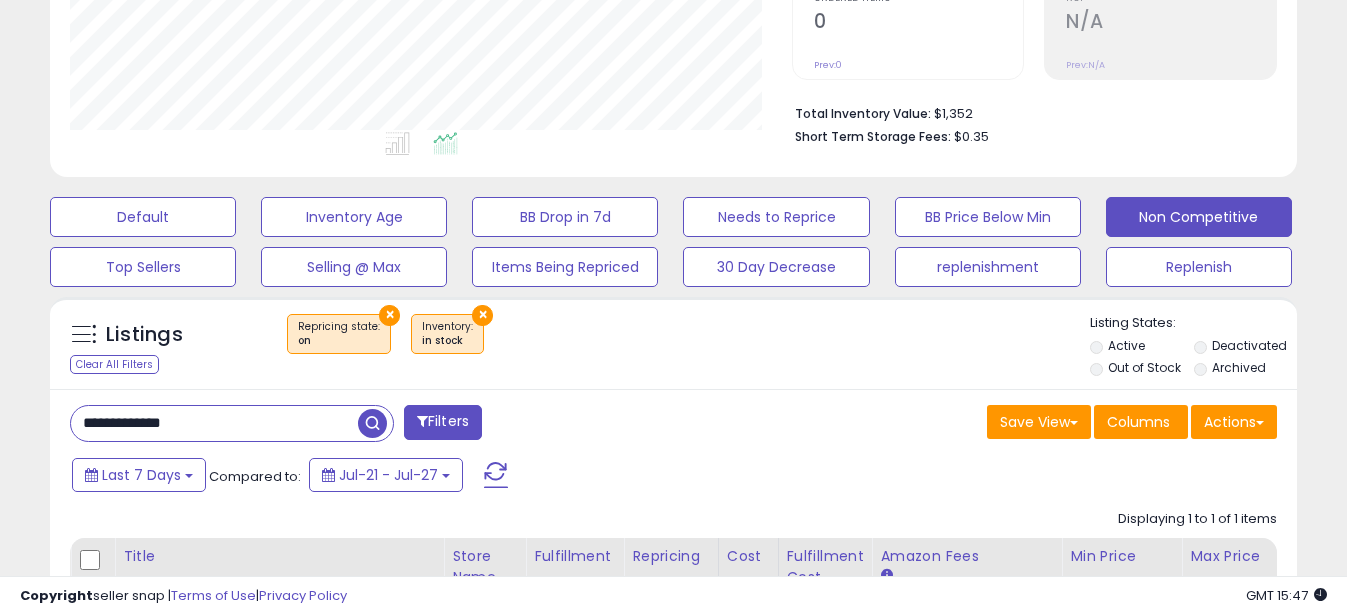 drag, startPoint x: 114, startPoint y: 423, endPoint x: -4, endPoint y: 421, distance: 118.016945 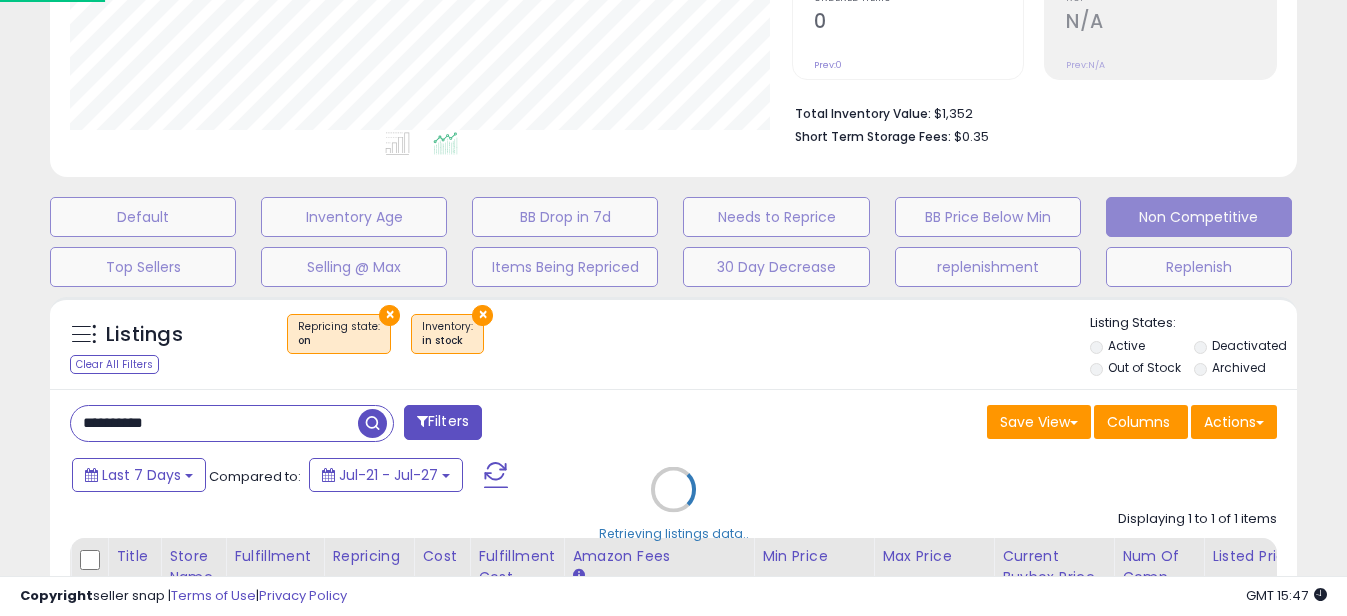 scroll, scrollTop: 999590, scrollLeft: 999270, axis: both 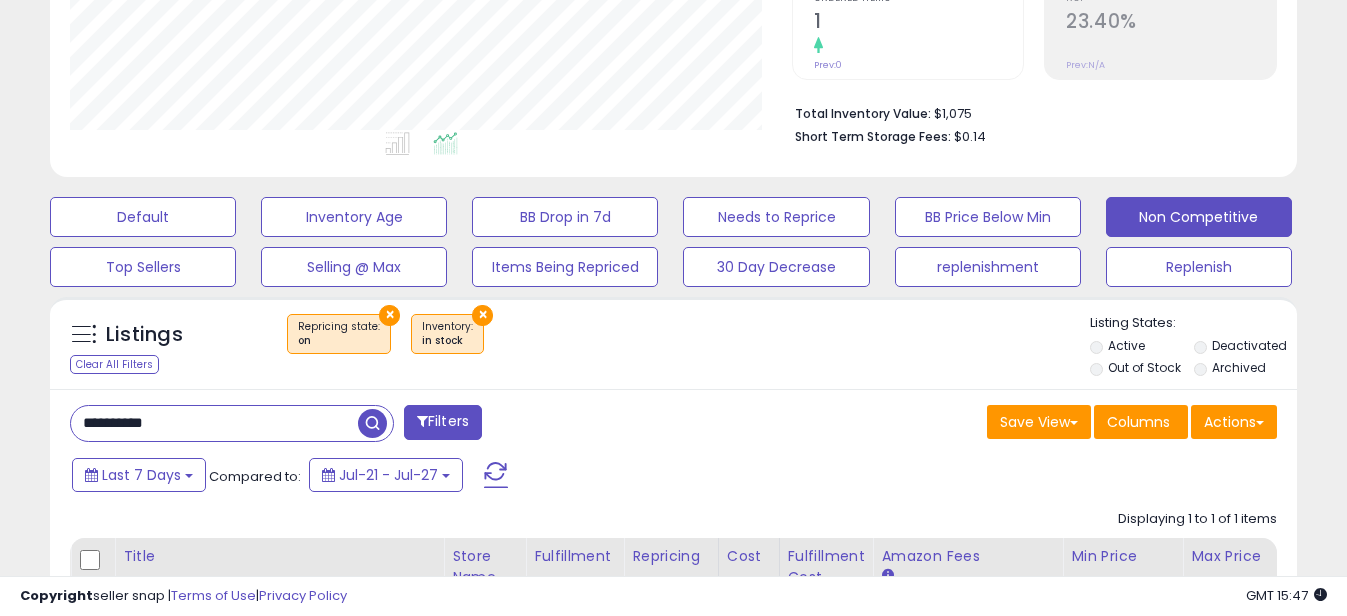 click on "**********" at bounding box center (214, 423) 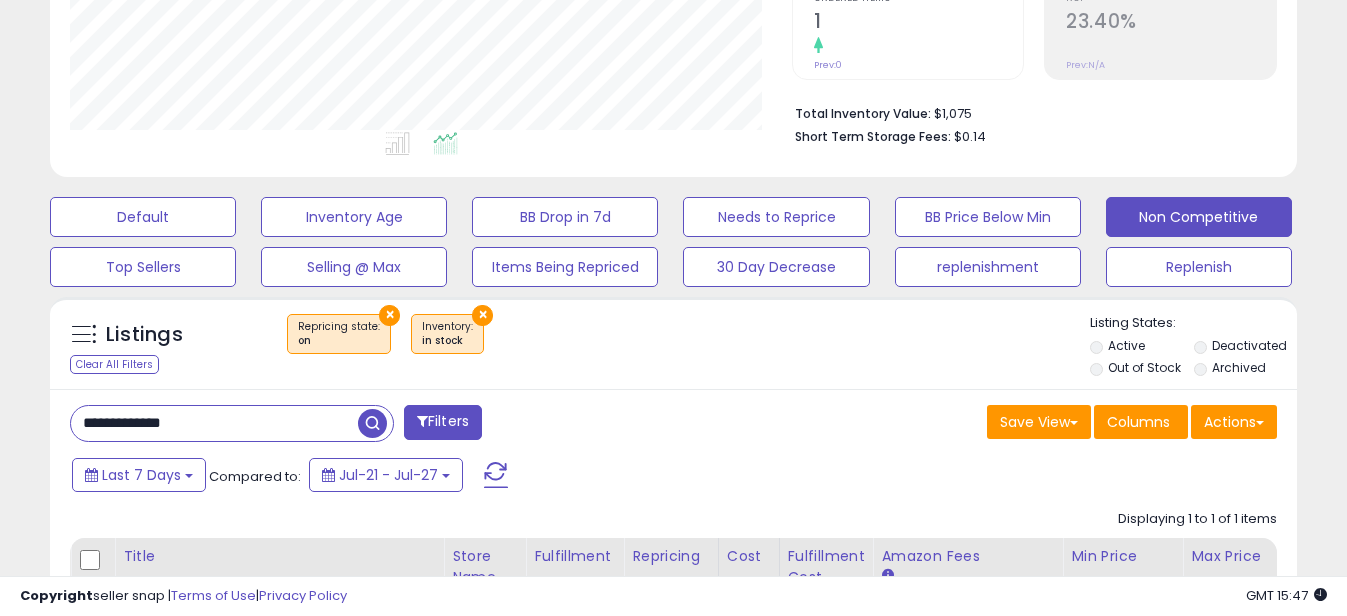 drag, startPoint x: 107, startPoint y: 424, endPoint x: 0, endPoint y: 432, distance: 107.298645 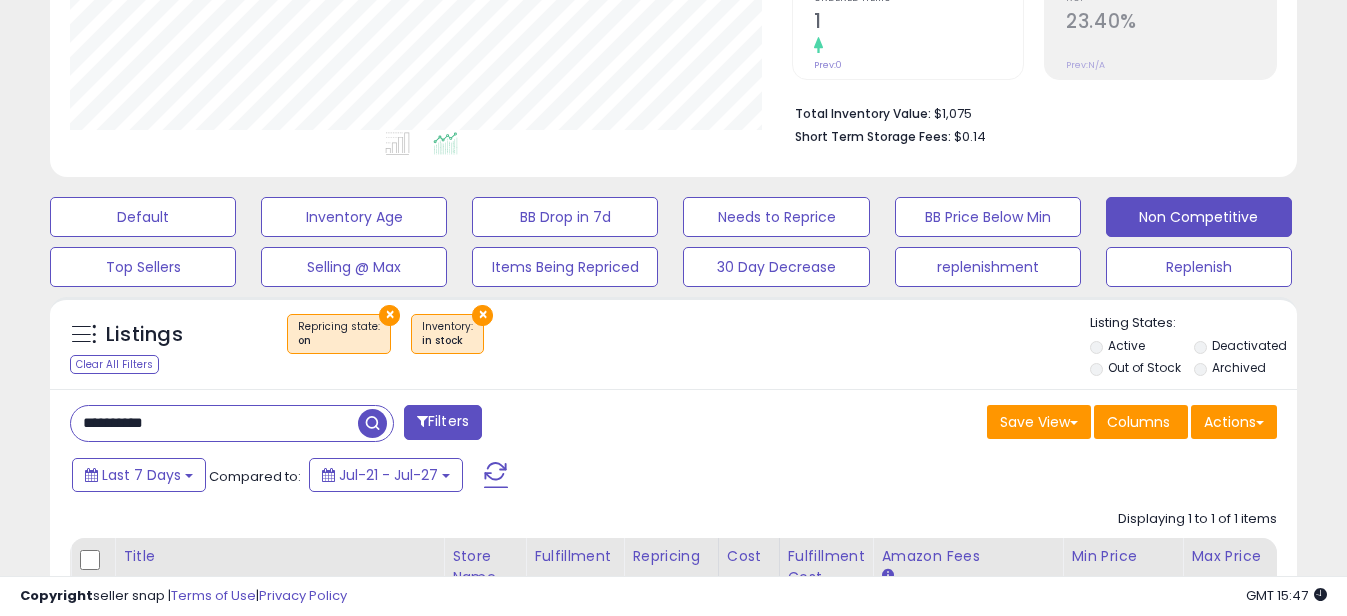 scroll, scrollTop: 999590, scrollLeft: 999270, axis: both 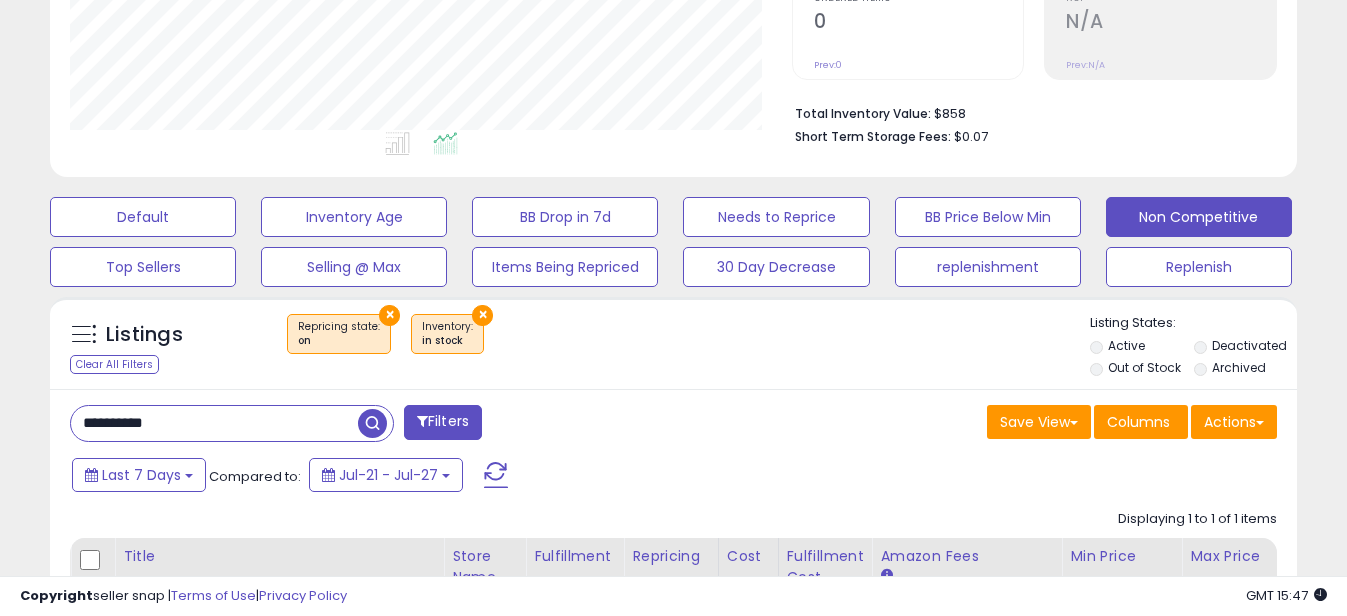 click on "**********" at bounding box center [214, 423] 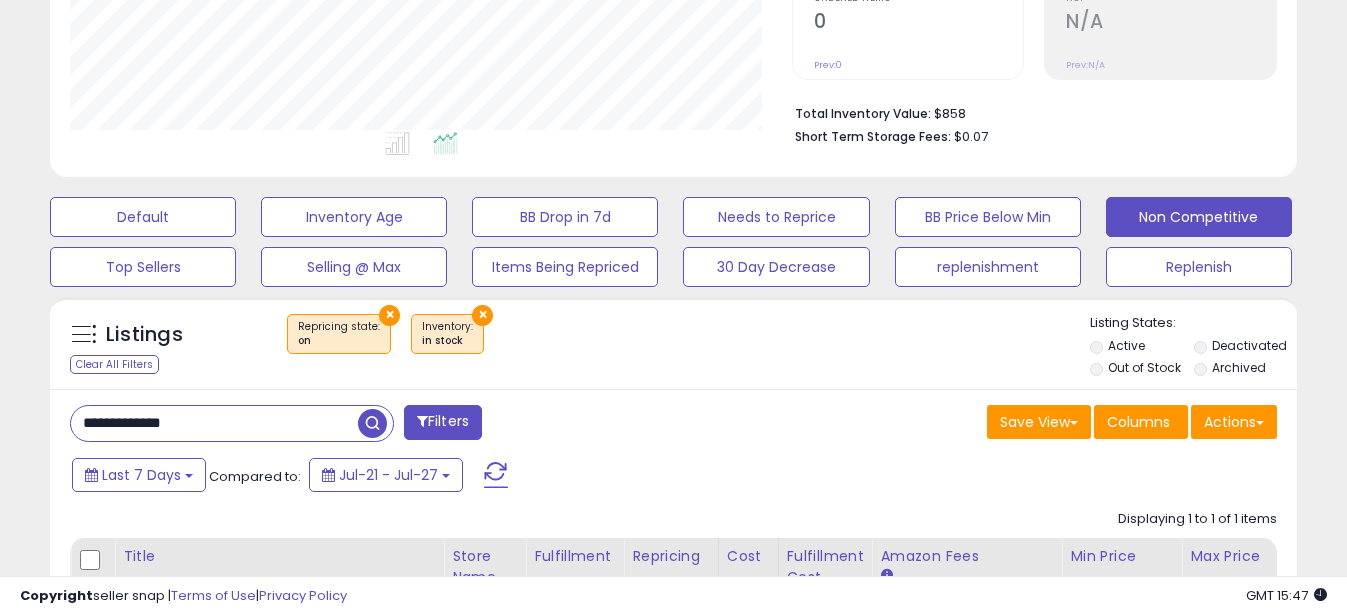 drag, startPoint x: 109, startPoint y: 425, endPoint x: -4, endPoint y: 425, distance: 113 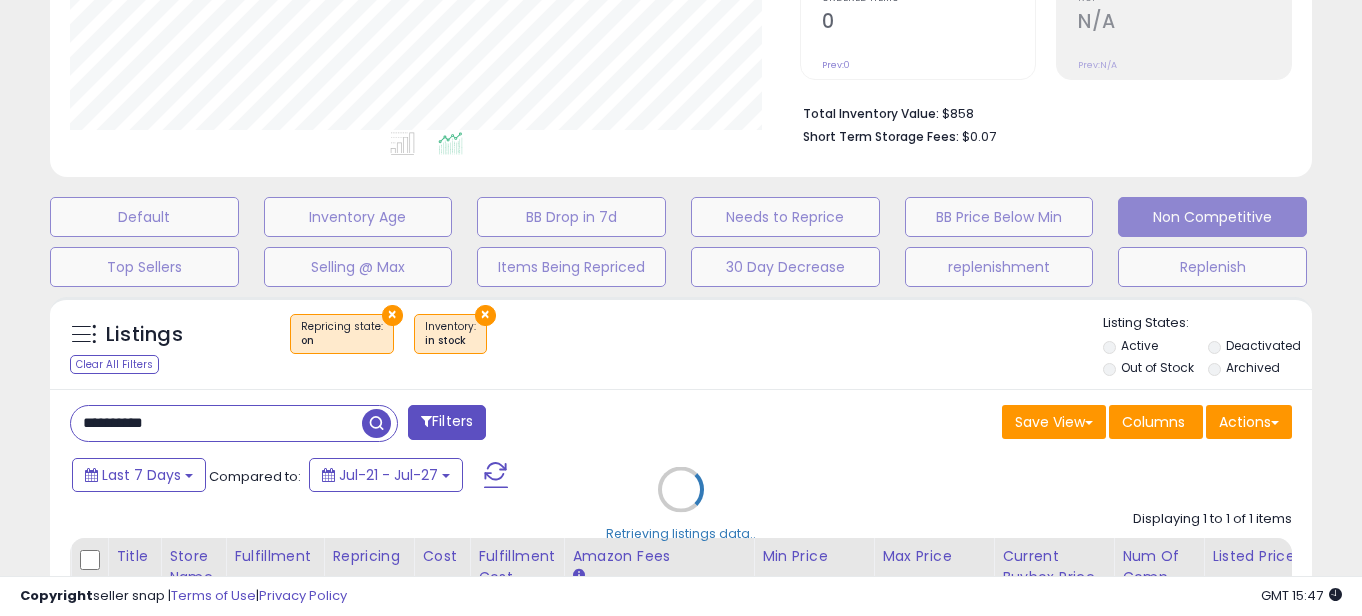 scroll, scrollTop: 999590, scrollLeft: 999270, axis: both 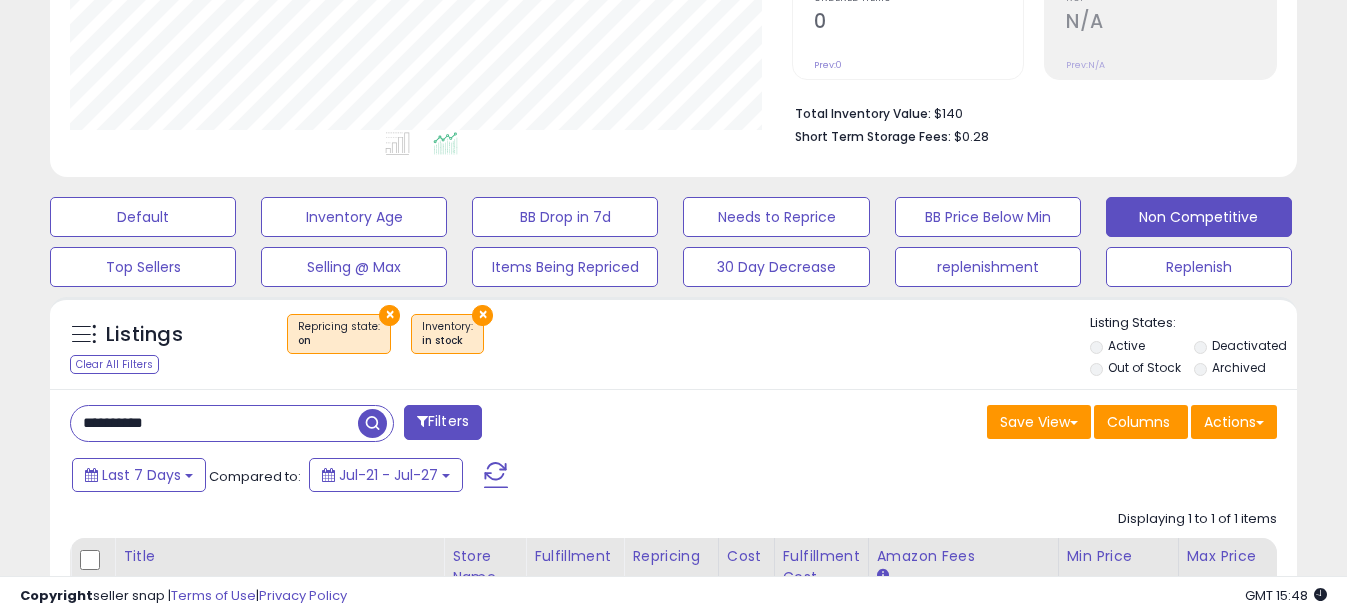 click on "**********" at bounding box center (214, 423) 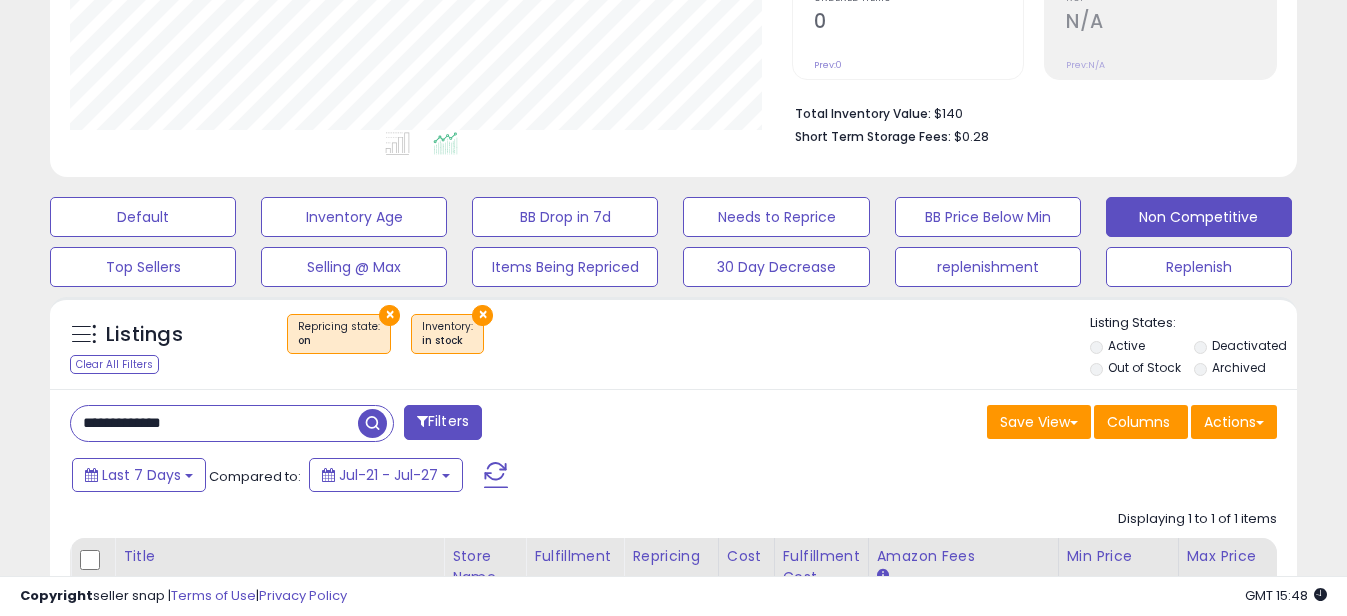 drag, startPoint x: 112, startPoint y: 424, endPoint x: 0, endPoint y: 379, distance: 120.70211 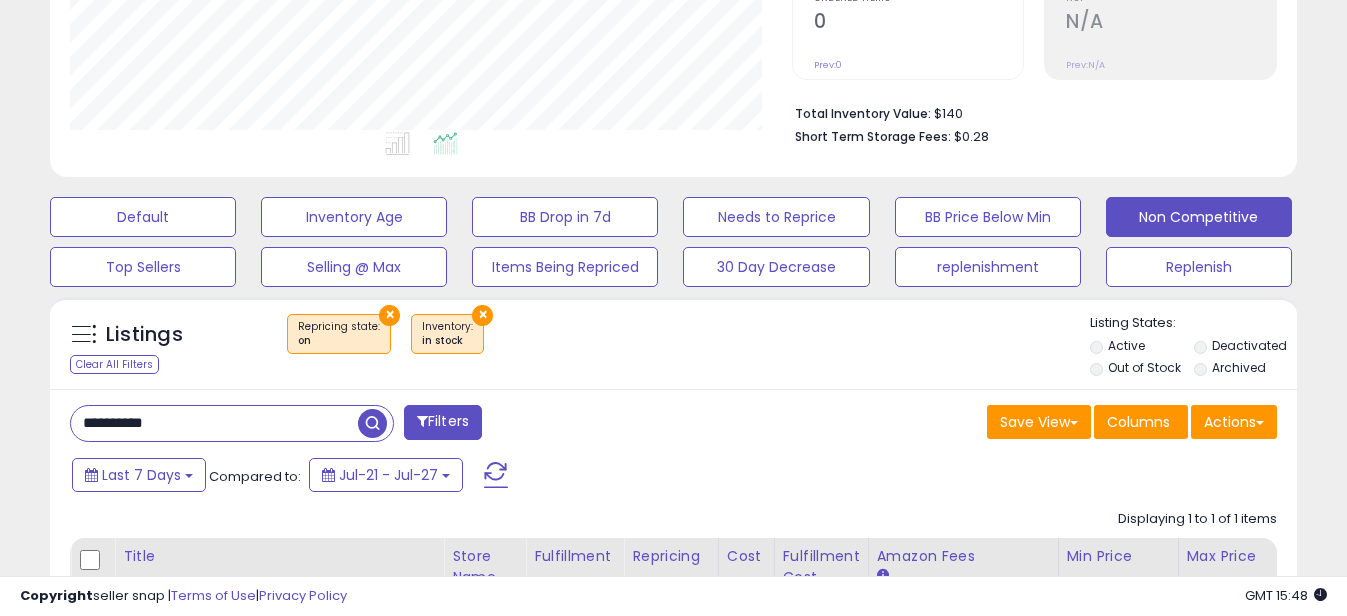 scroll, scrollTop: 999590, scrollLeft: 999270, axis: both 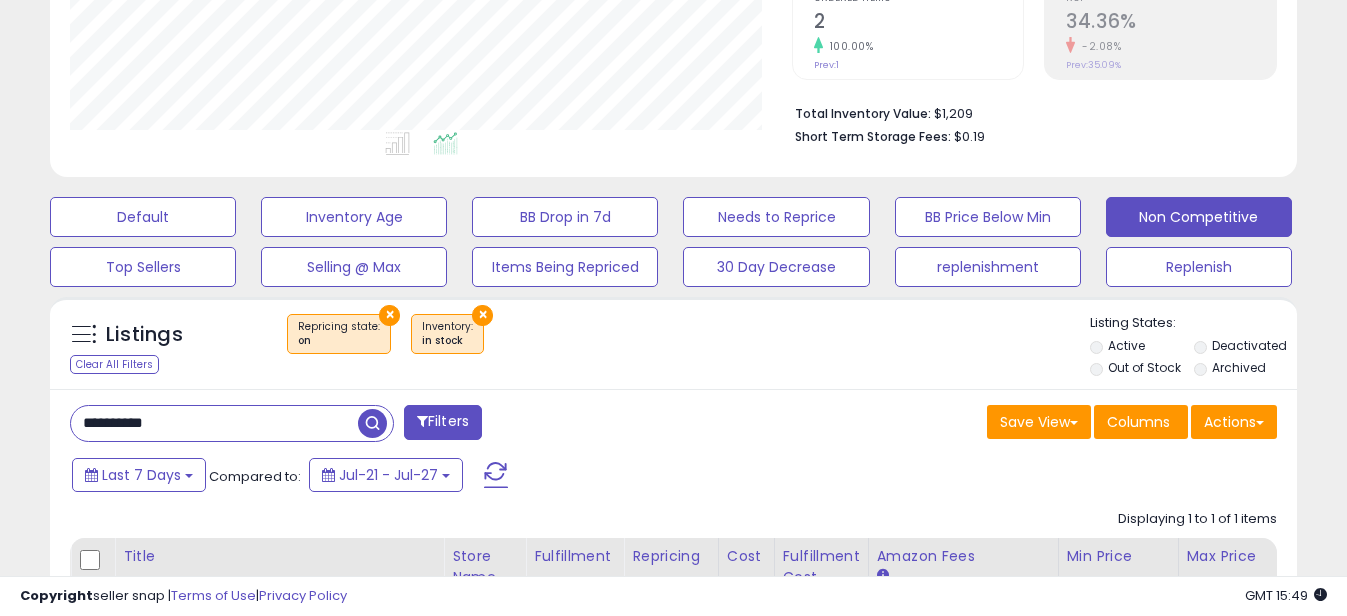 click on "**********" at bounding box center [214, 423] 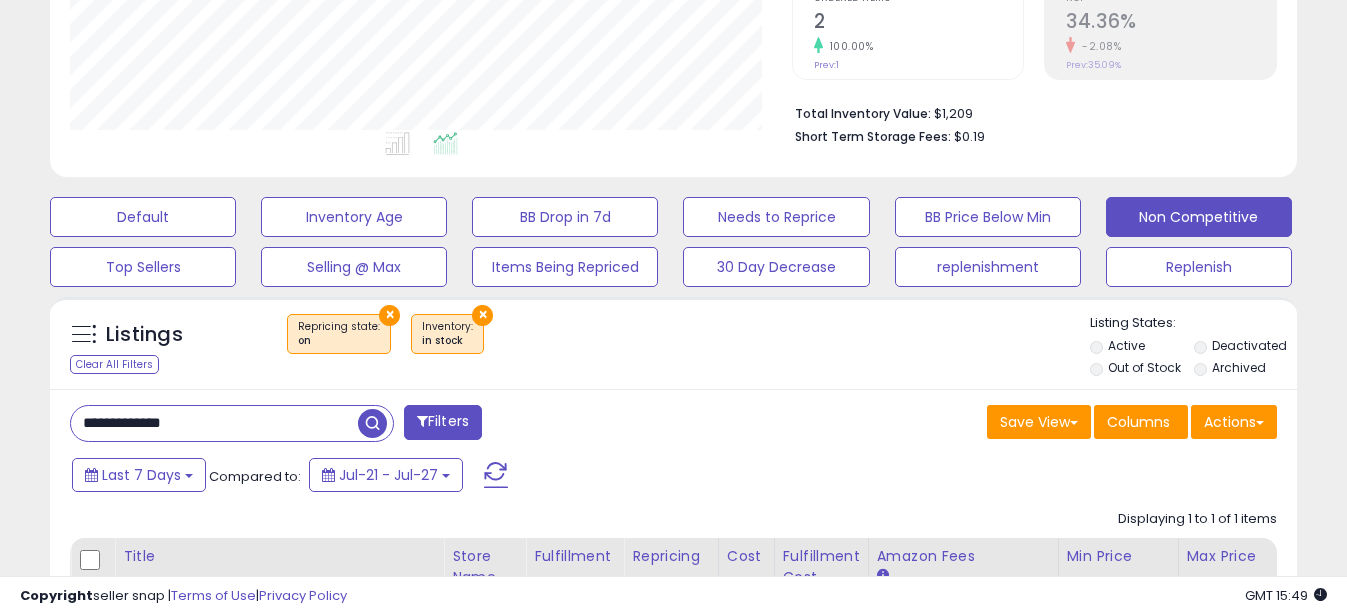 drag, startPoint x: 108, startPoint y: 422, endPoint x: 0, endPoint y: 369, distance: 120.30378 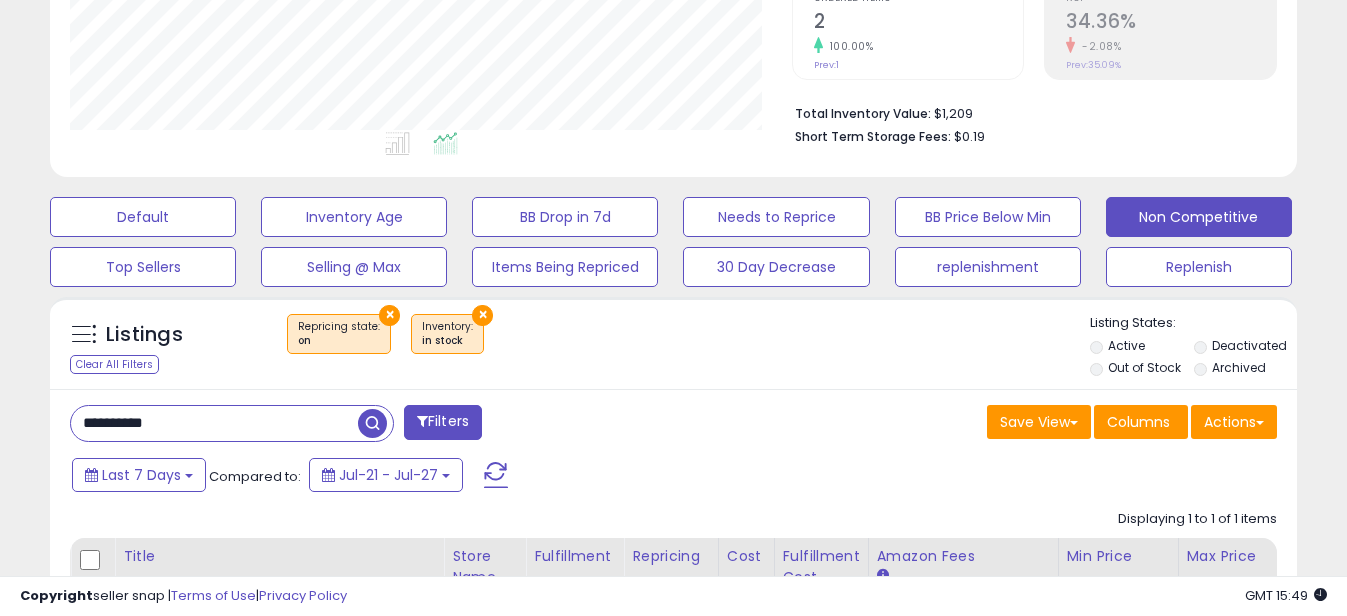scroll, scrollTop: 999590, scrollLeft: 999270, axis: both 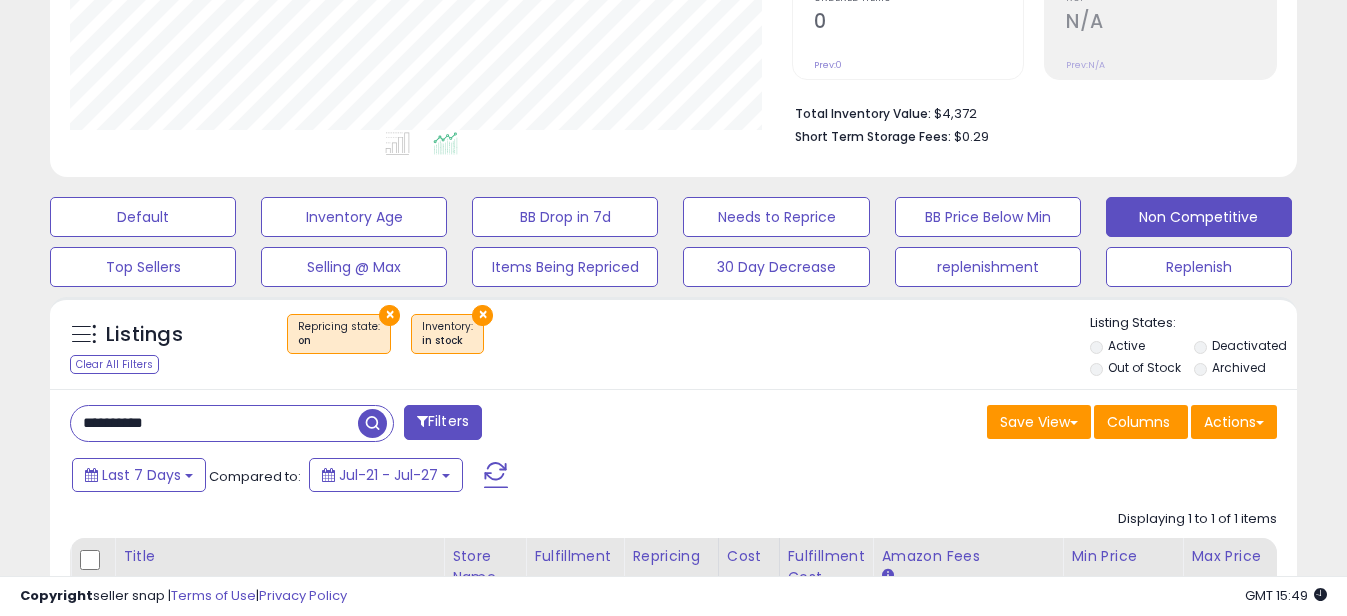 click on "**********" at bounding box center (214, 423) 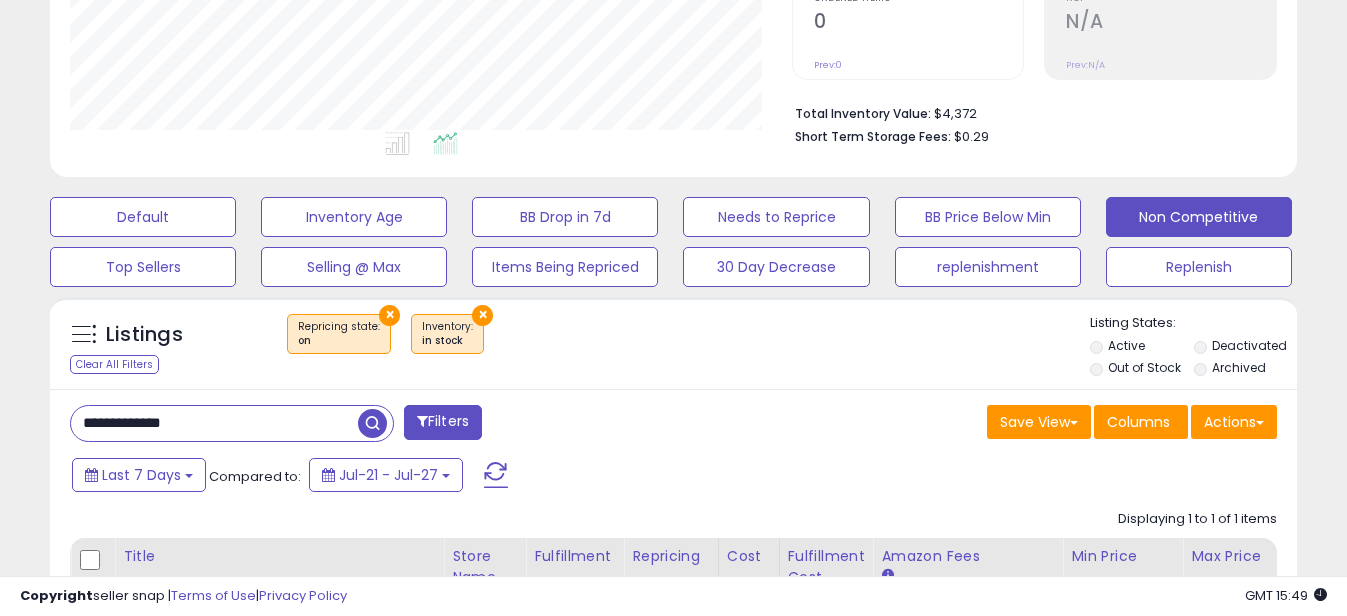 drag, startPoint x: 110, startPoint y: 426, endPoint x: -4, endPoint y: 387, distance: 120.48651 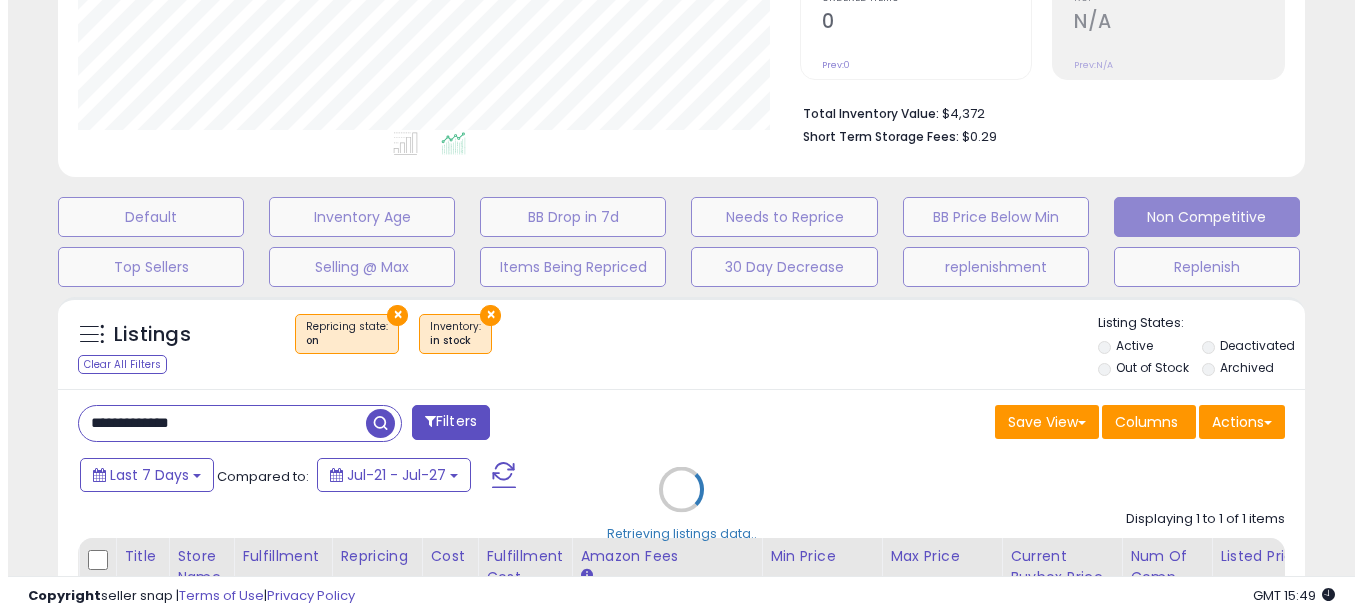 scroll, scrollTop: 999590, scrollLeft: 999270, axis: both 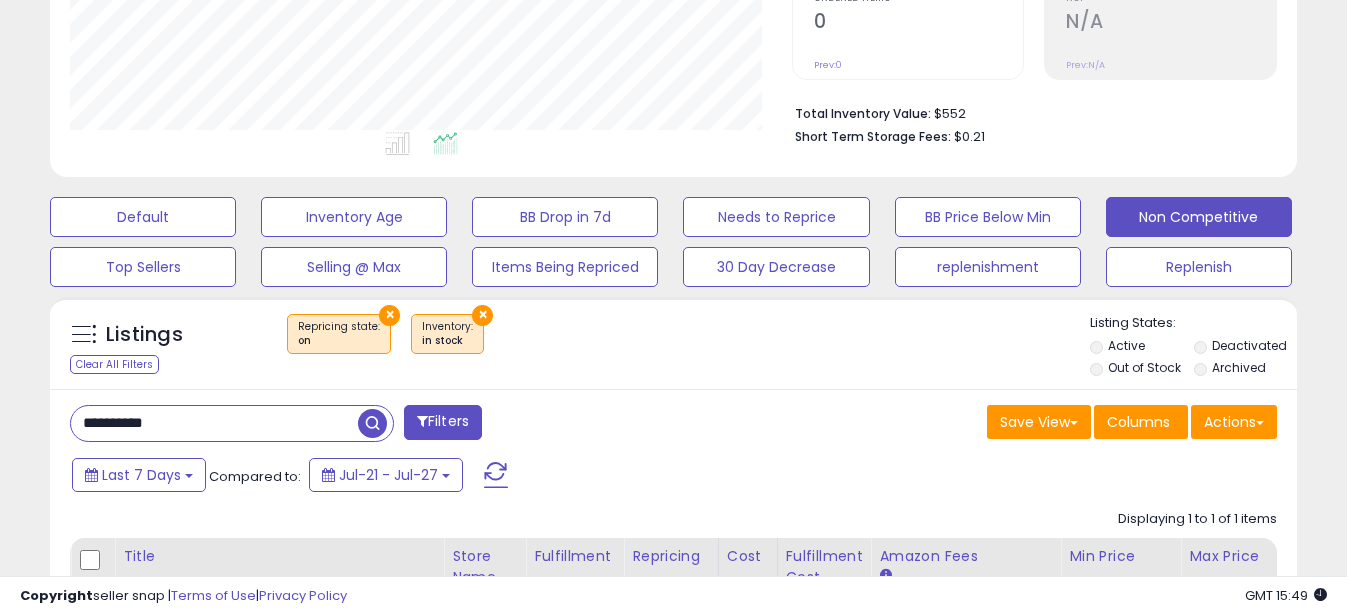 click on "**********" at bounding box center [214, 423] 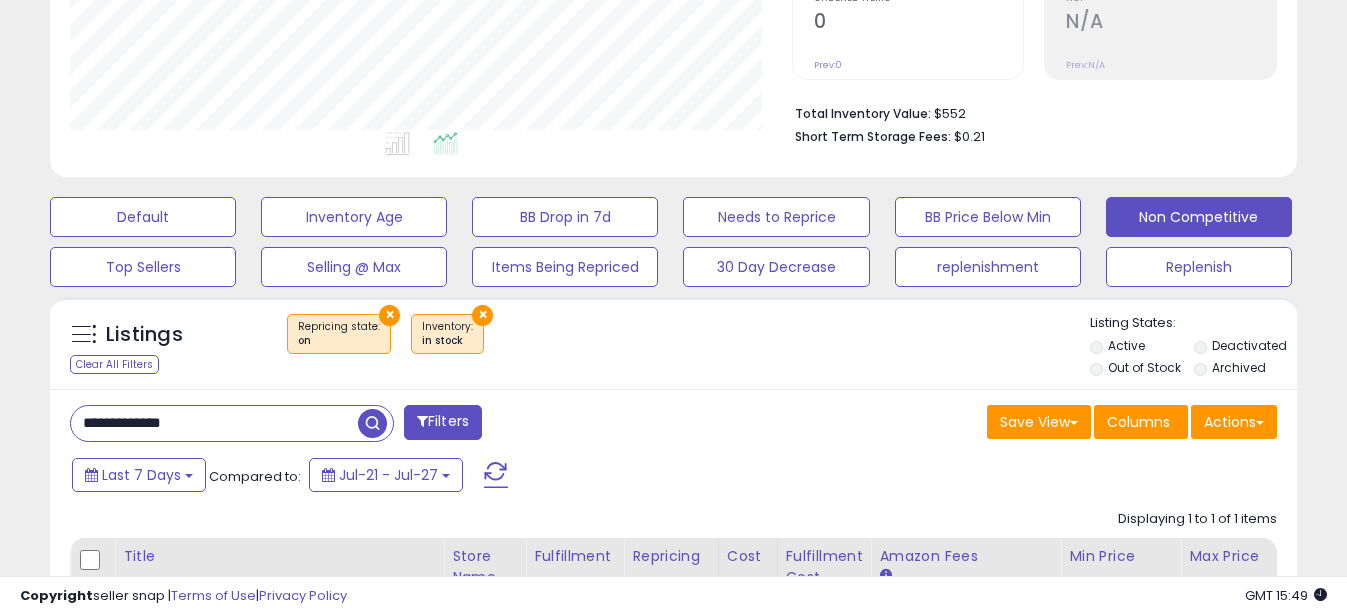 drag, startPoint x: 109, startPoint y: 424, endPoint x: 53, endPoint y: 424, distance: 56 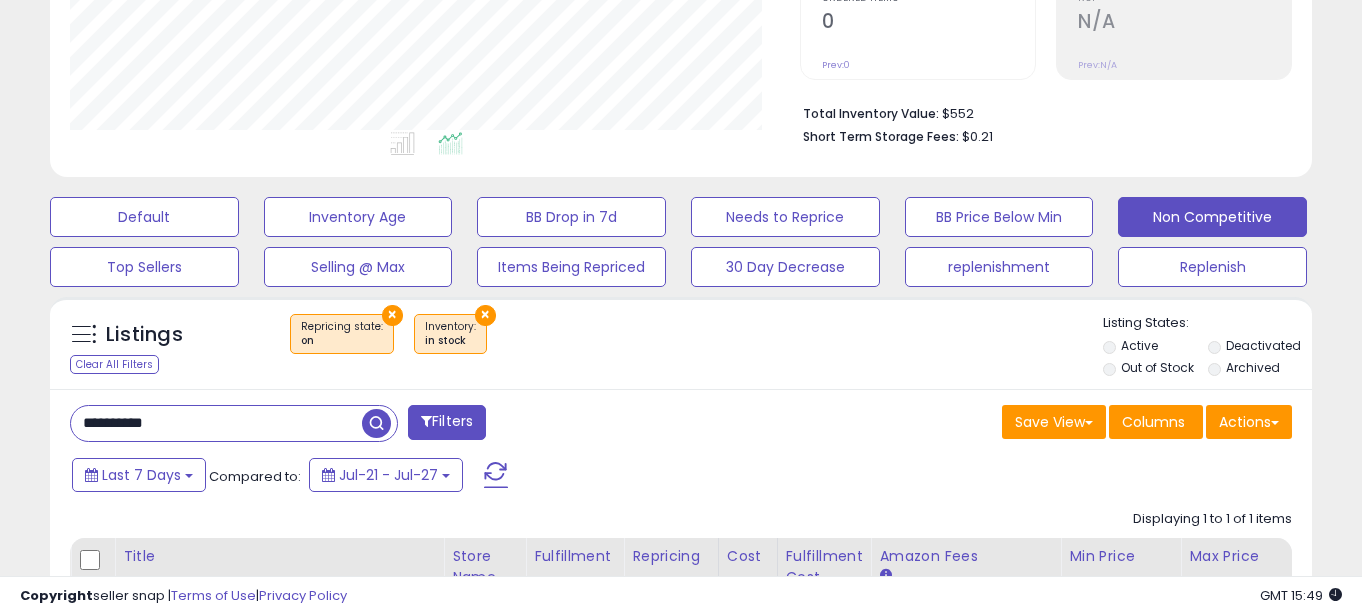 scroll, scrollTop: 999590, scrollLeft: 999270, axis: both 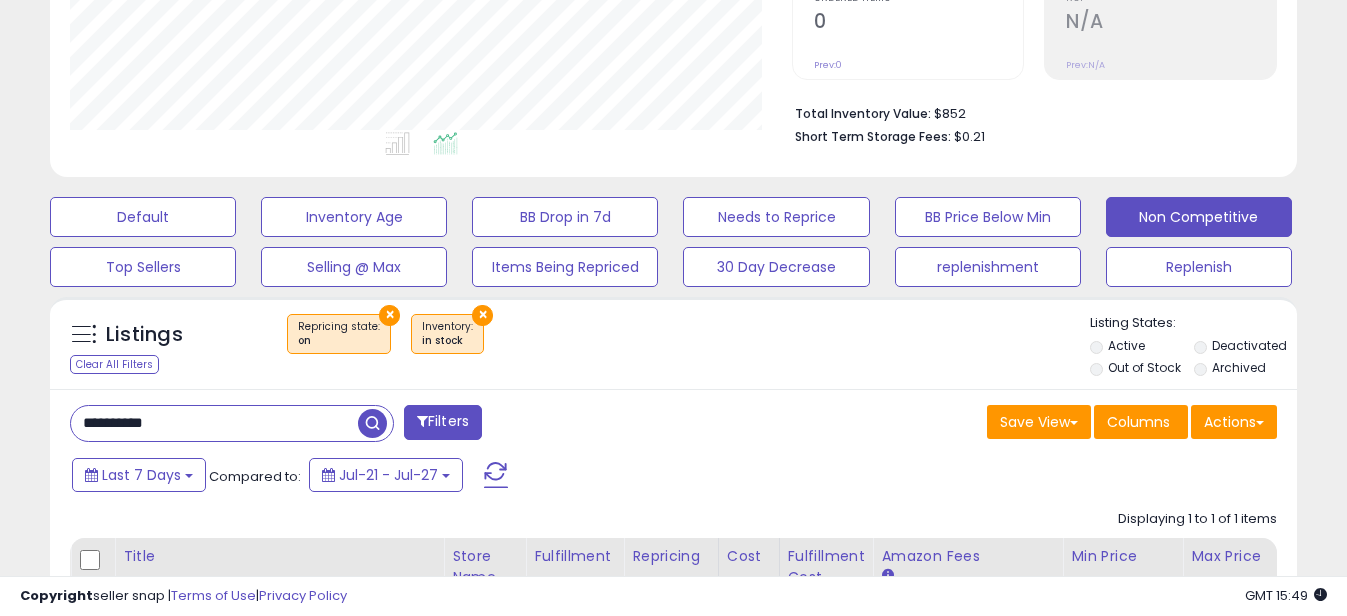 click on "**********" at bounding box center [214, 423] 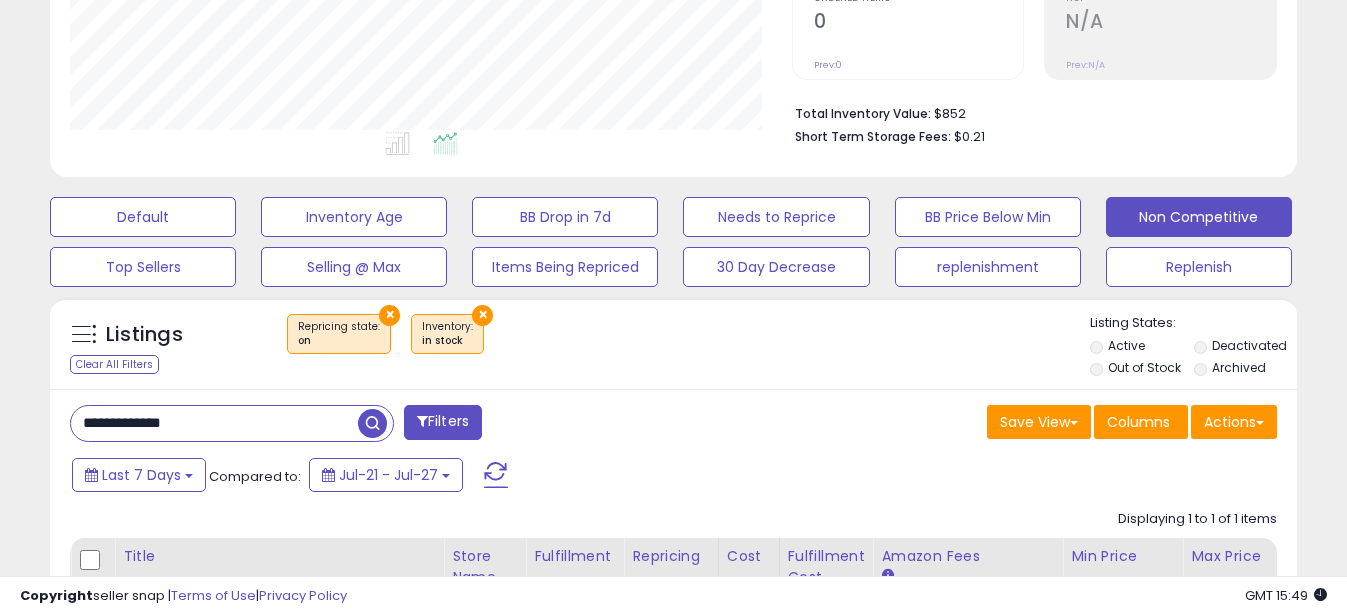 drag, startPoint x: 111, startPoint y: 426, endPoint x: 0, endPoint y: 382, distance: 119.40268 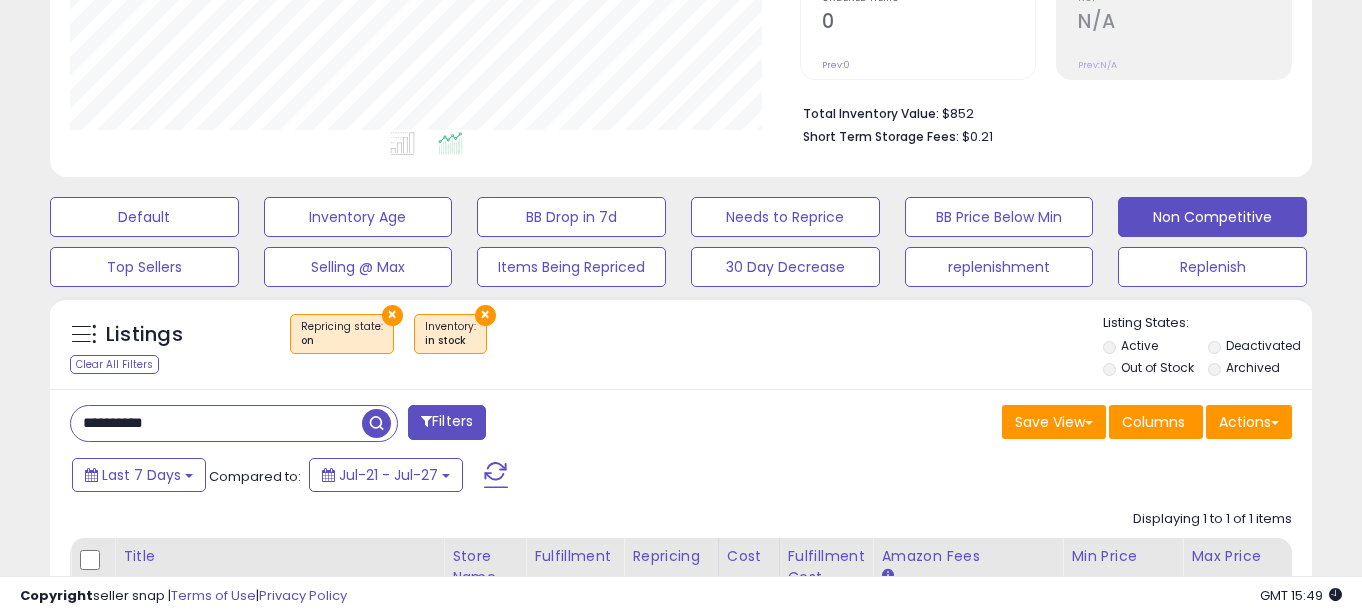scroll, scrollTop: 999590, scrollLeft: 999270, axis: both 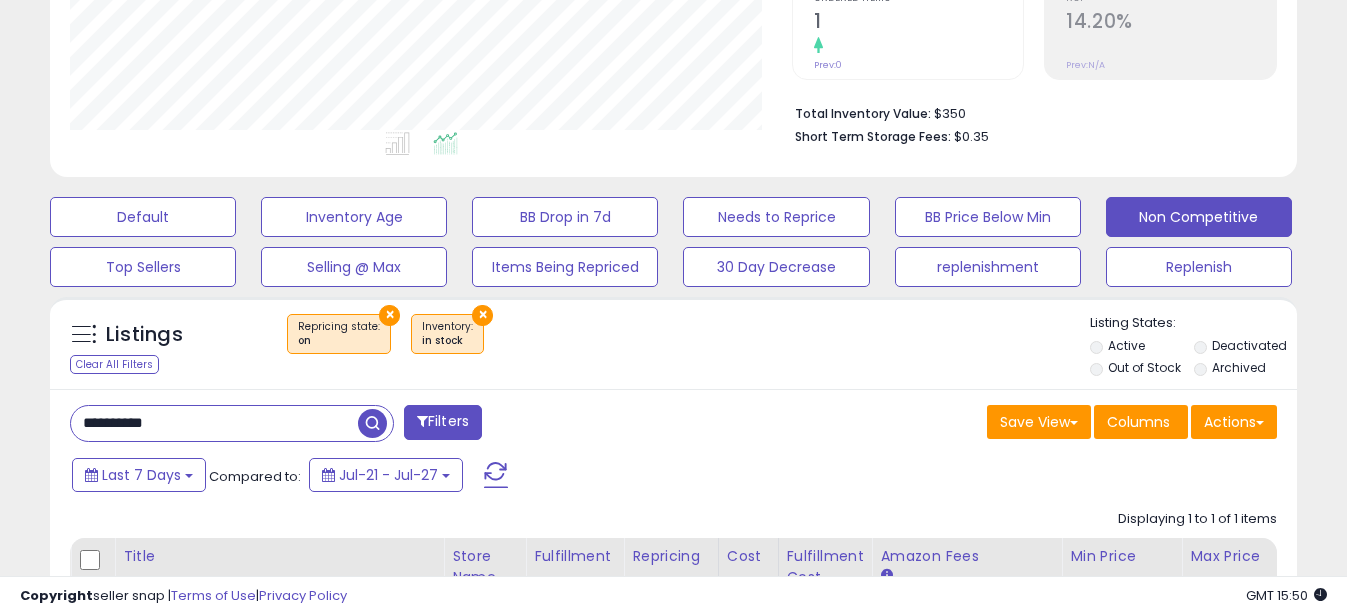 click on "**********" at bounding box center [214, 423] 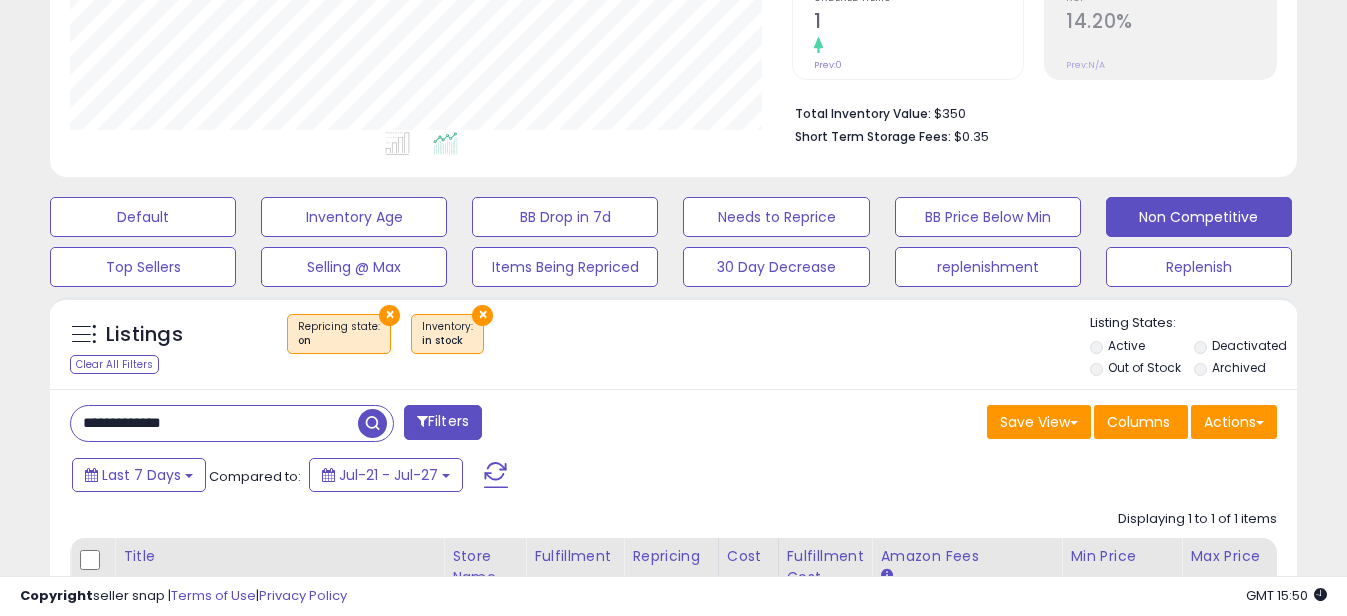 drag, startPoint x: 109, startPoint y: 425, endPoint x: 1276, endPoint y: 346, distance: 1169.6709 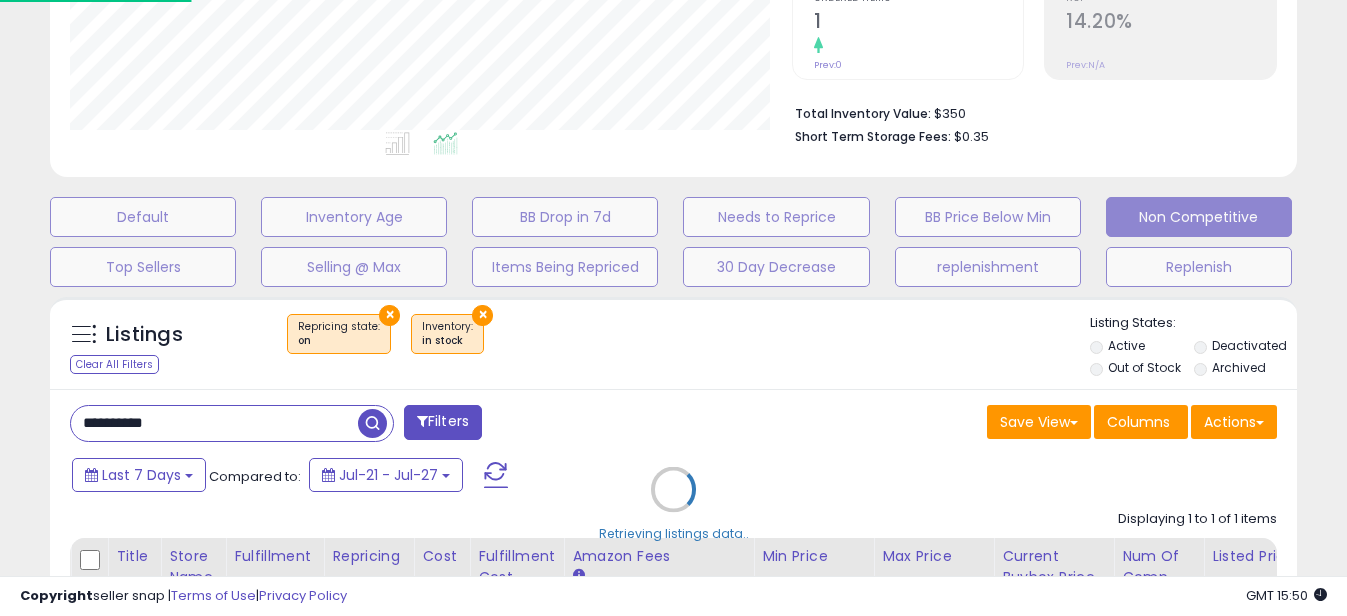 scroll, scrollTop: 999590, scrollLeft: 999270, axis: both 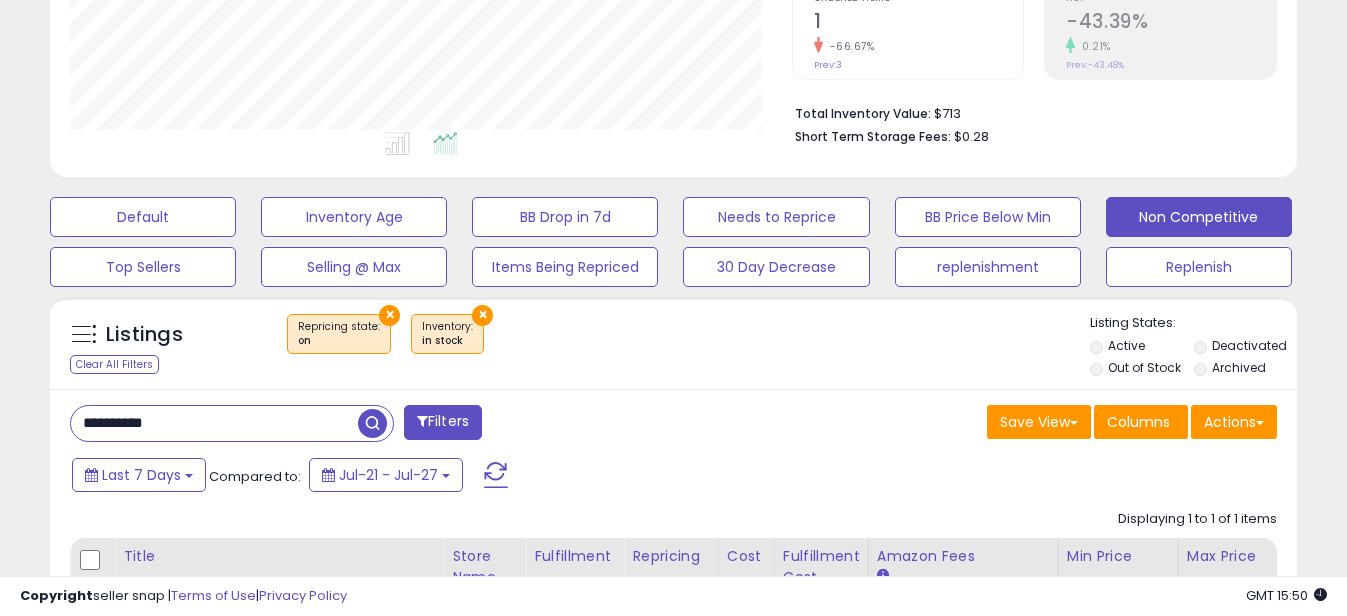 click on "**********" at bounding box center [214, 423] 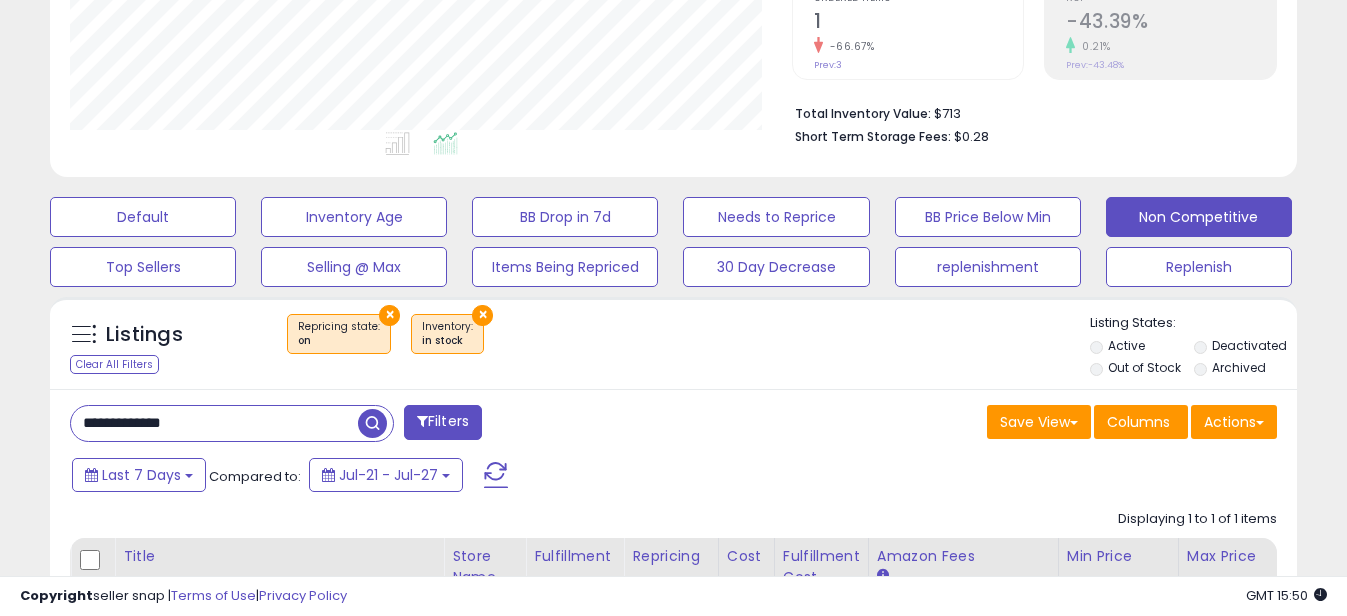 drag, startPoint x: 113, startPoint y: 422, endPoint x: -4, endPoint y: 404, distance: 118.37652 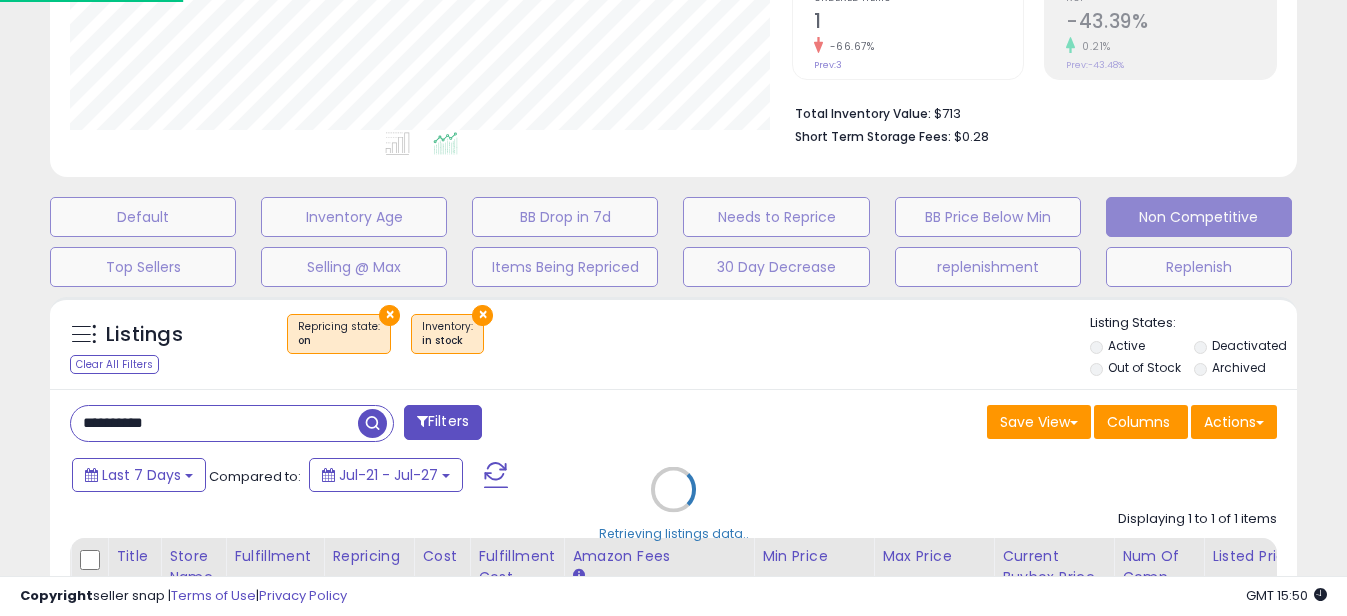 scroll, scrollTop: 999590, scrollLeft: 999270, axis: both 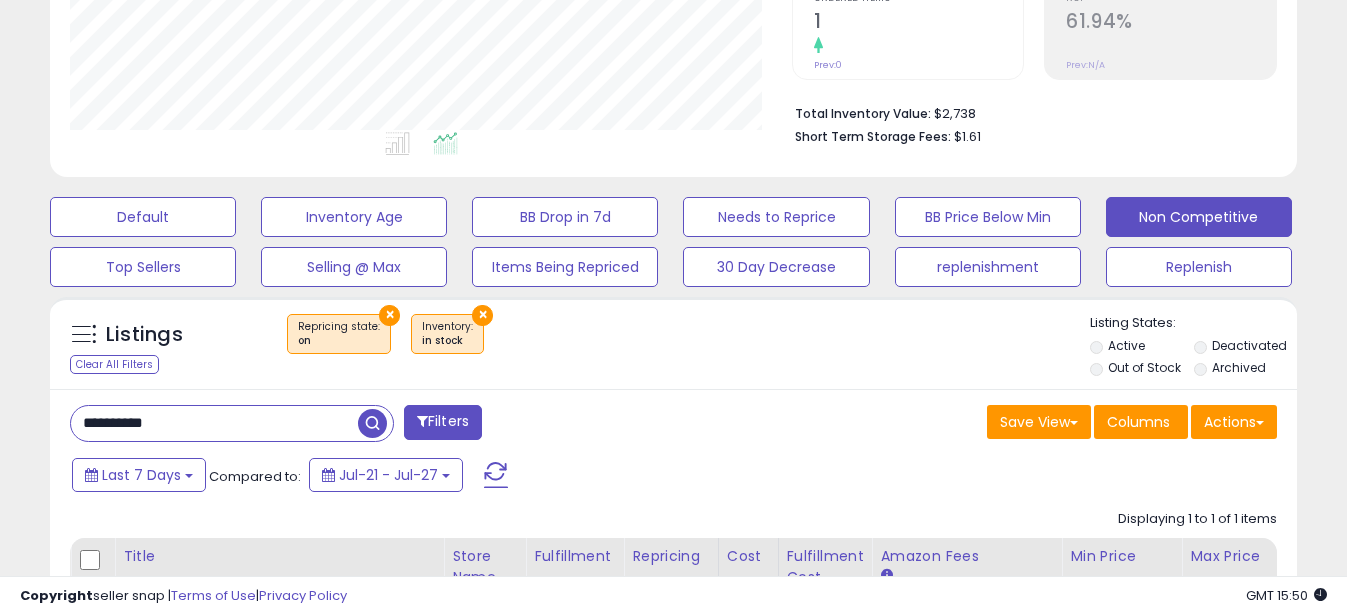 click on "**********" at bounding box center [214, 423] 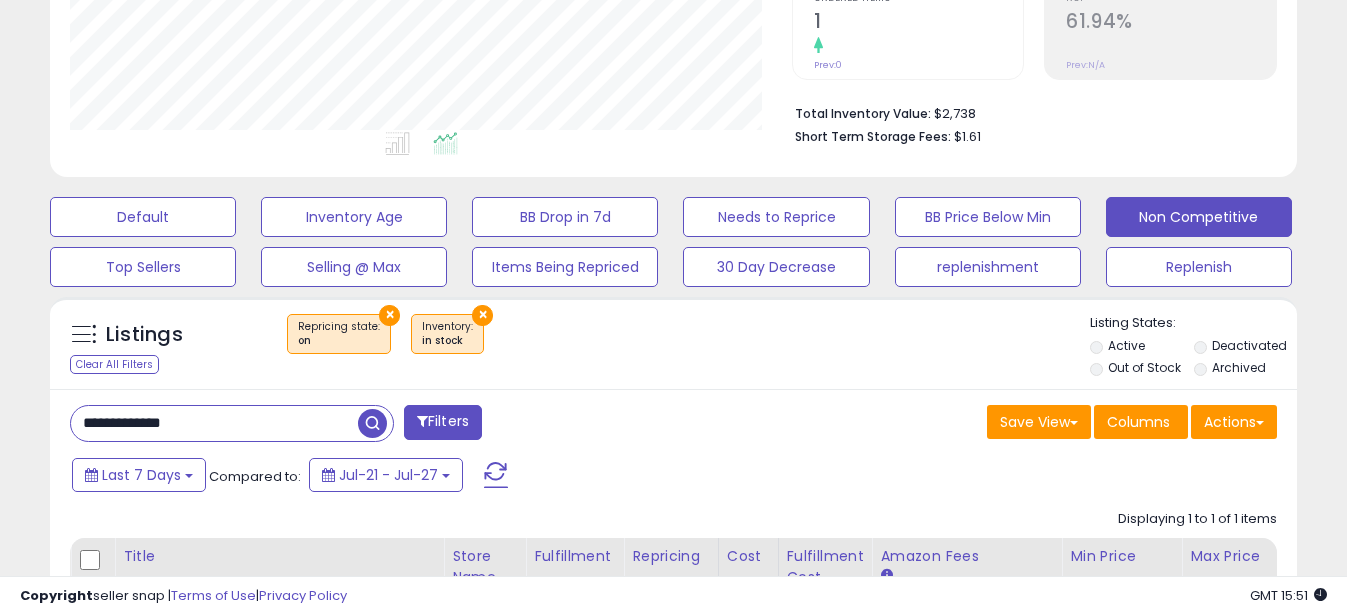 drag, startPoint x: 114, startPoint y: 423, endPoint x: -4, endPoint y: 412, distance: 118.511604 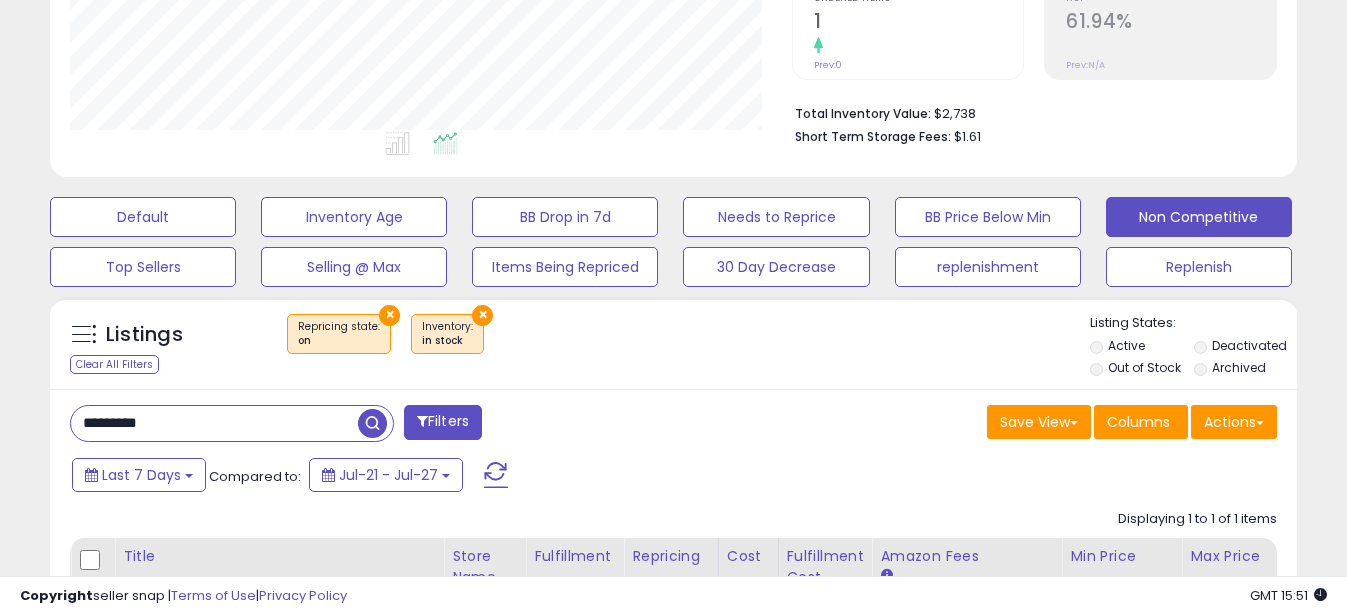 scroll, scrollTop: 999590, scrollLeft: 999270, axis: both 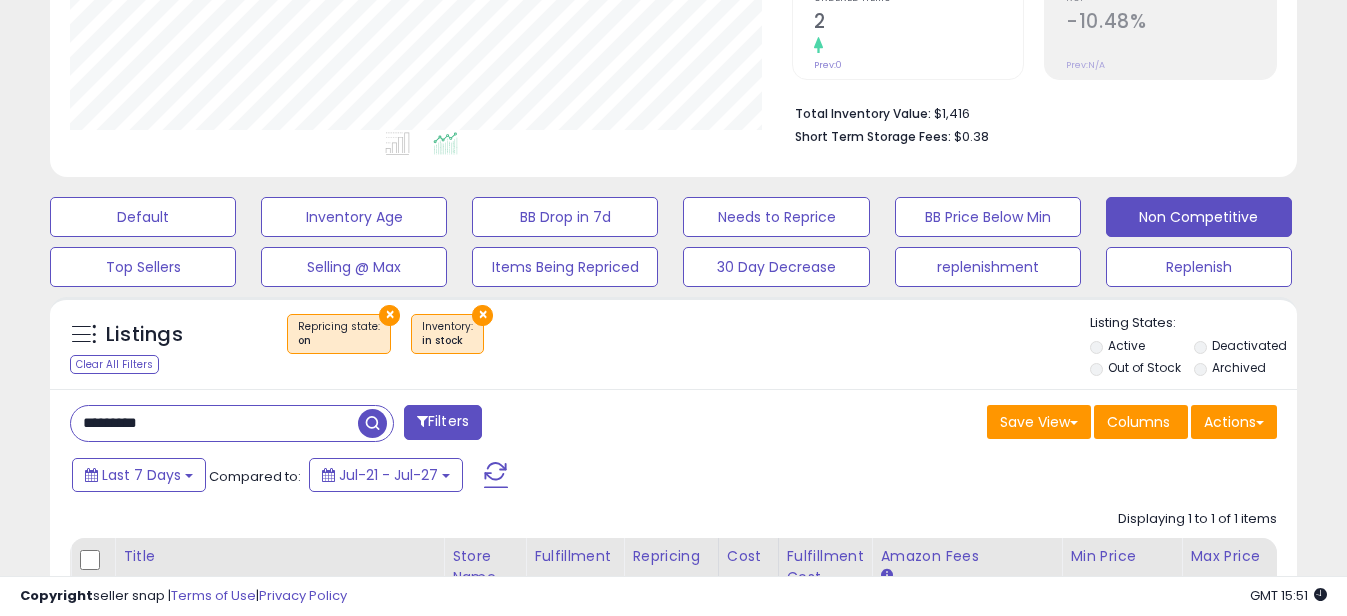 click on "*********" at bounding box center (214, 423) 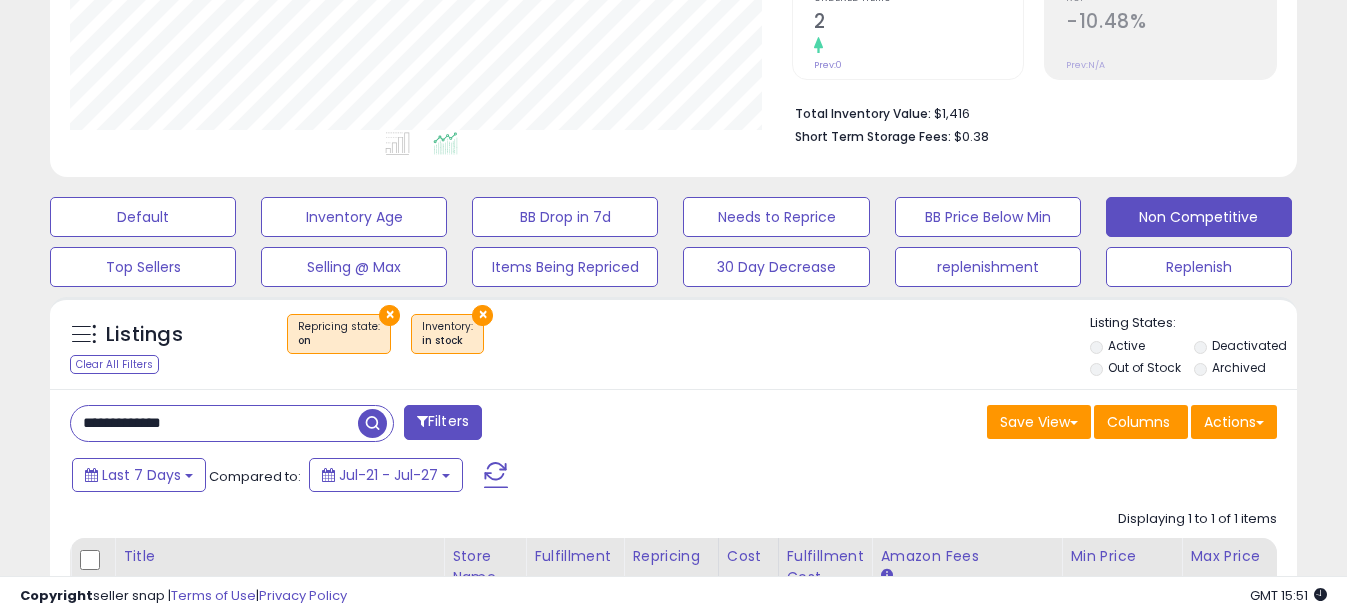 drag, startPoint x: 110, startPoint y: 426, endPoint x: 0, endPoint y: 418, distance: 110.29053 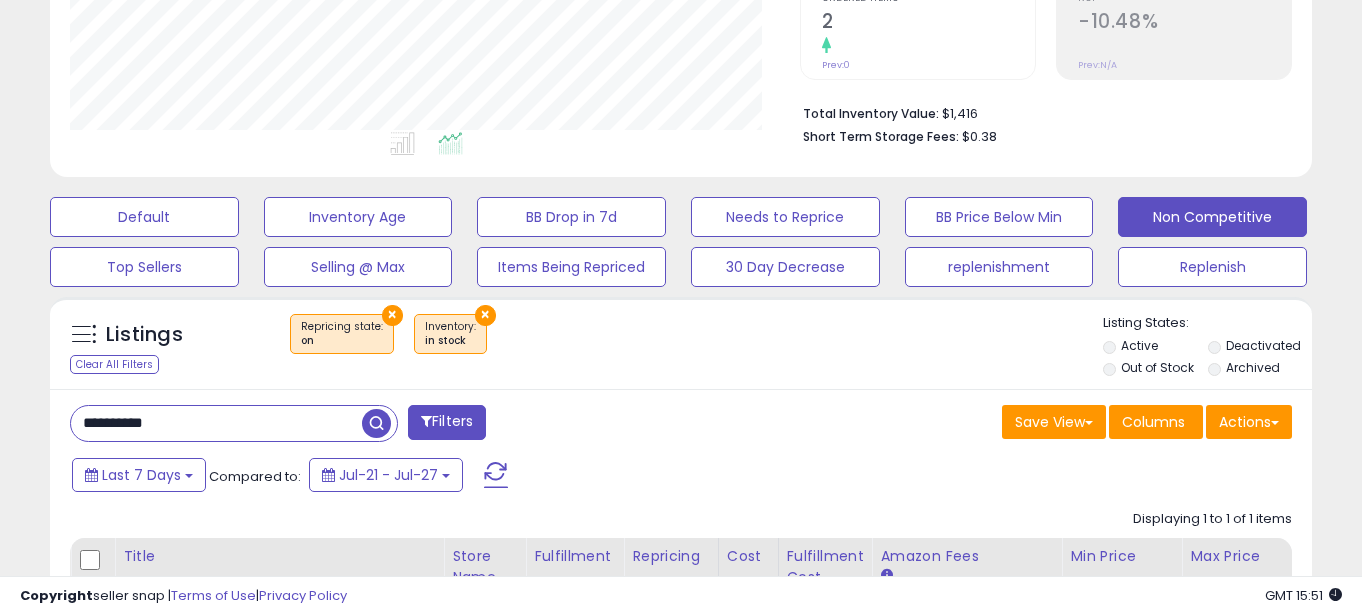 scroll, scrollTop: 999590, scrollLeft: 999270, axis: both 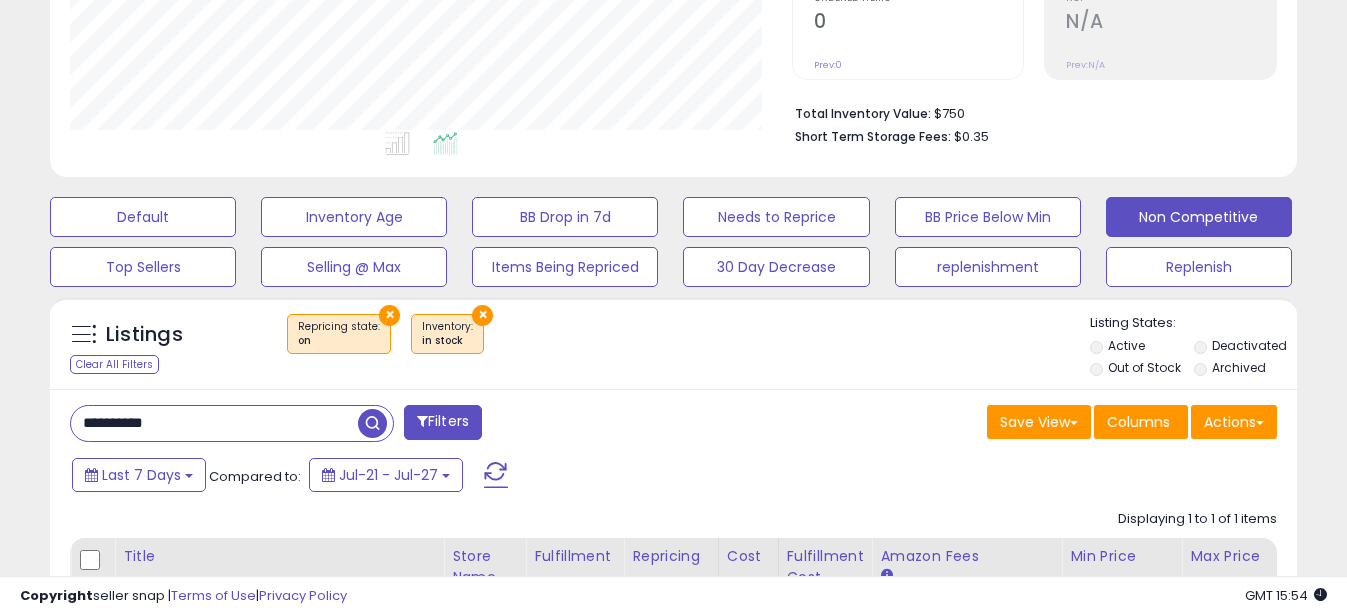 click on "**********" at bounding box center (214, 423) 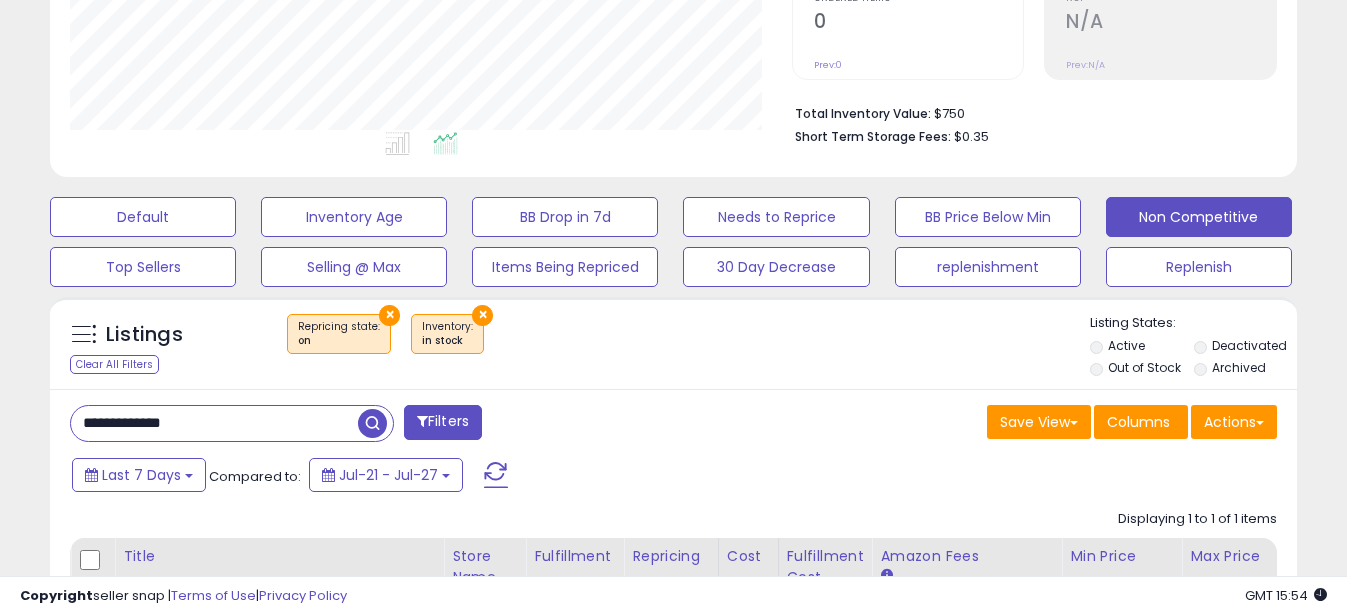 drag, startPoint x: 109, startPoint y: 427, endPoint x: 0, endPoint y: 425, distance: 109.01835 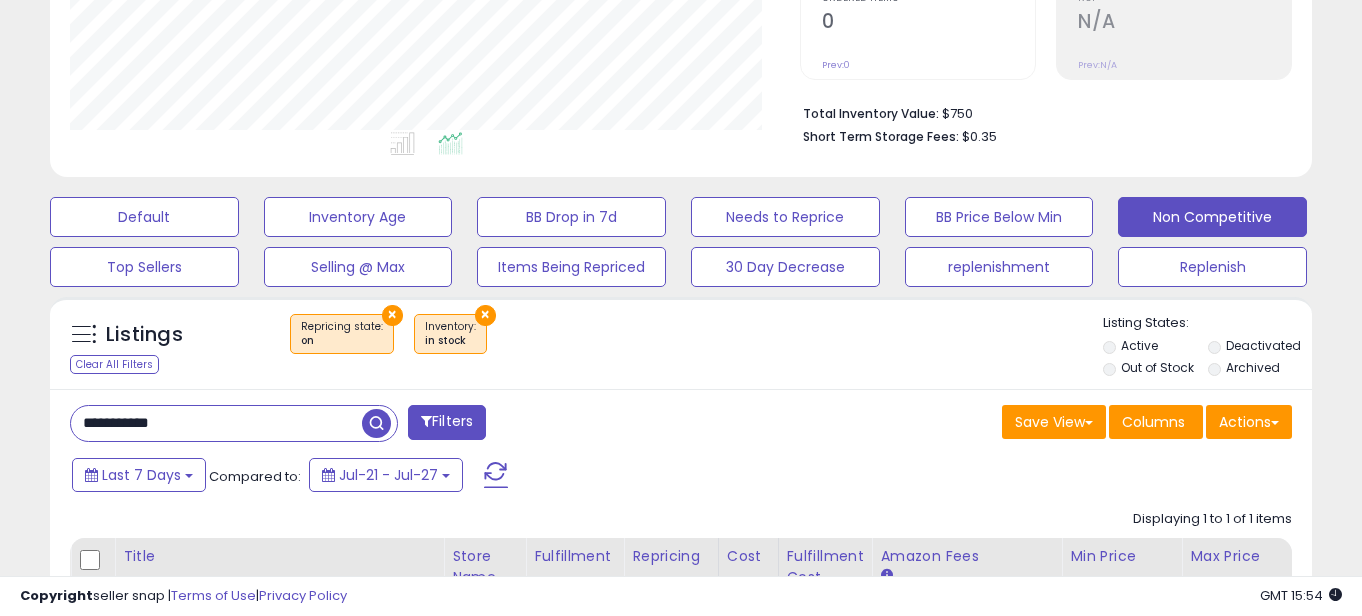 scroll, scrollTop: 999590, scrollLeft: 999270, axis: both 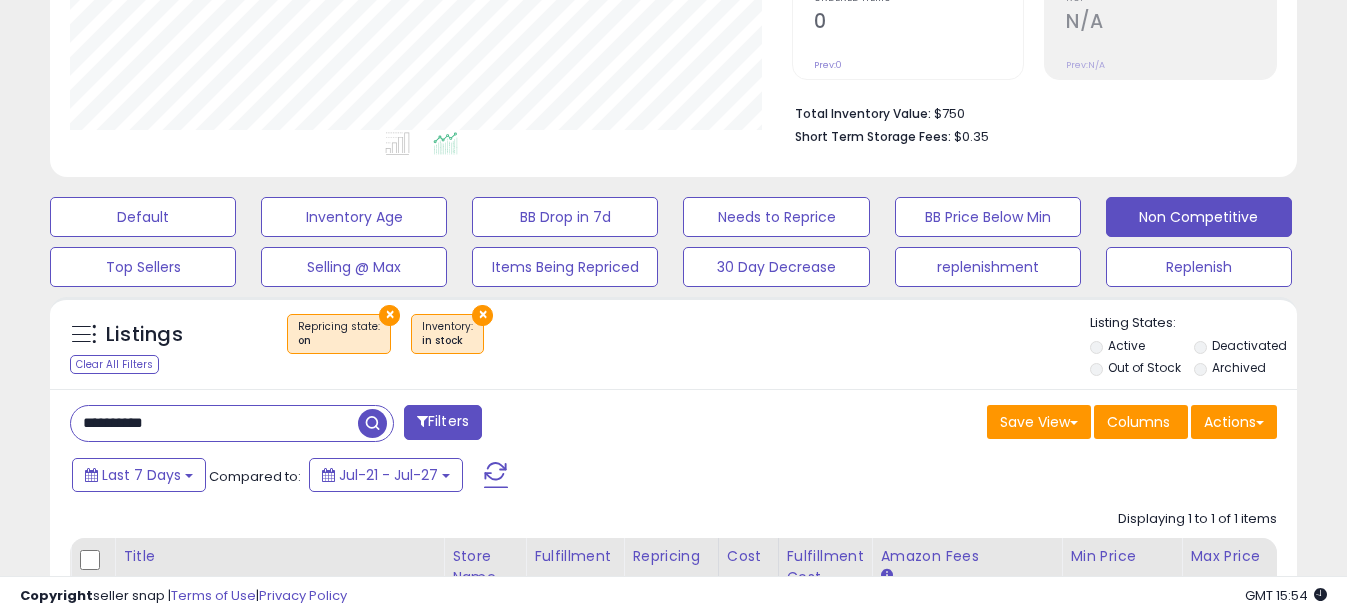 click on "**********" at bounding box center (214, 423) 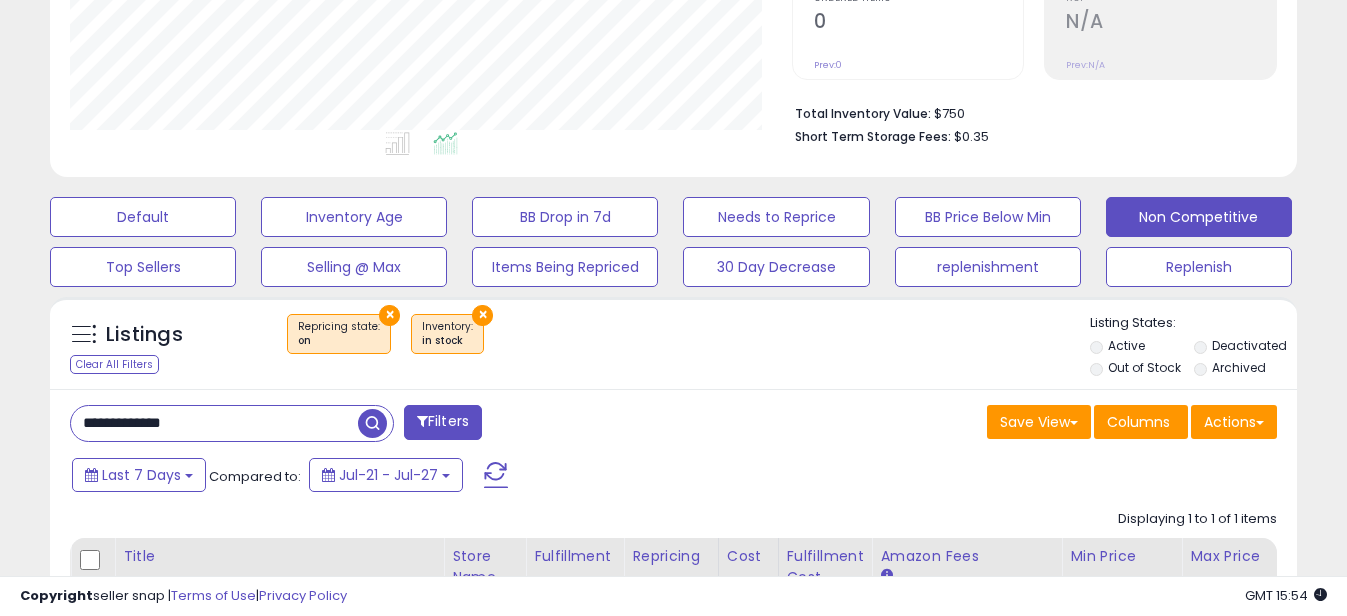 drag, startPoint x: 112, startPoint y: 424, endPoint x: 35, endPoint y: 419, distance: 77.16217 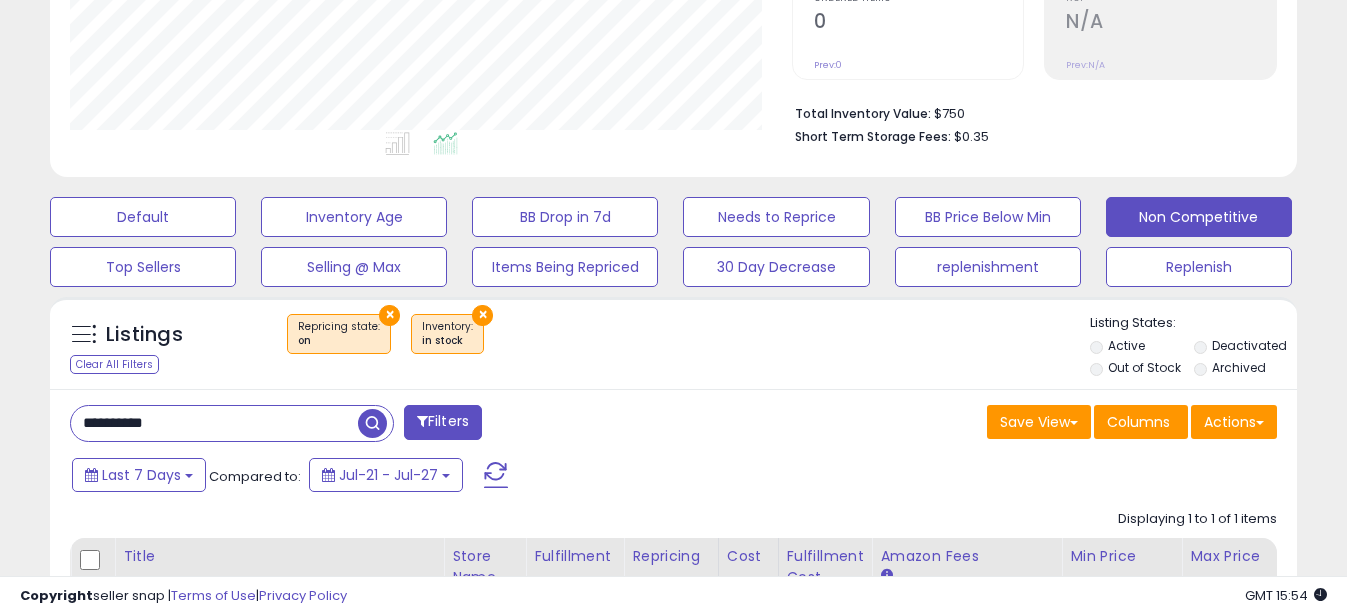 scroll, scrollTop: 999590, scrollLeft: 999270, axis: both 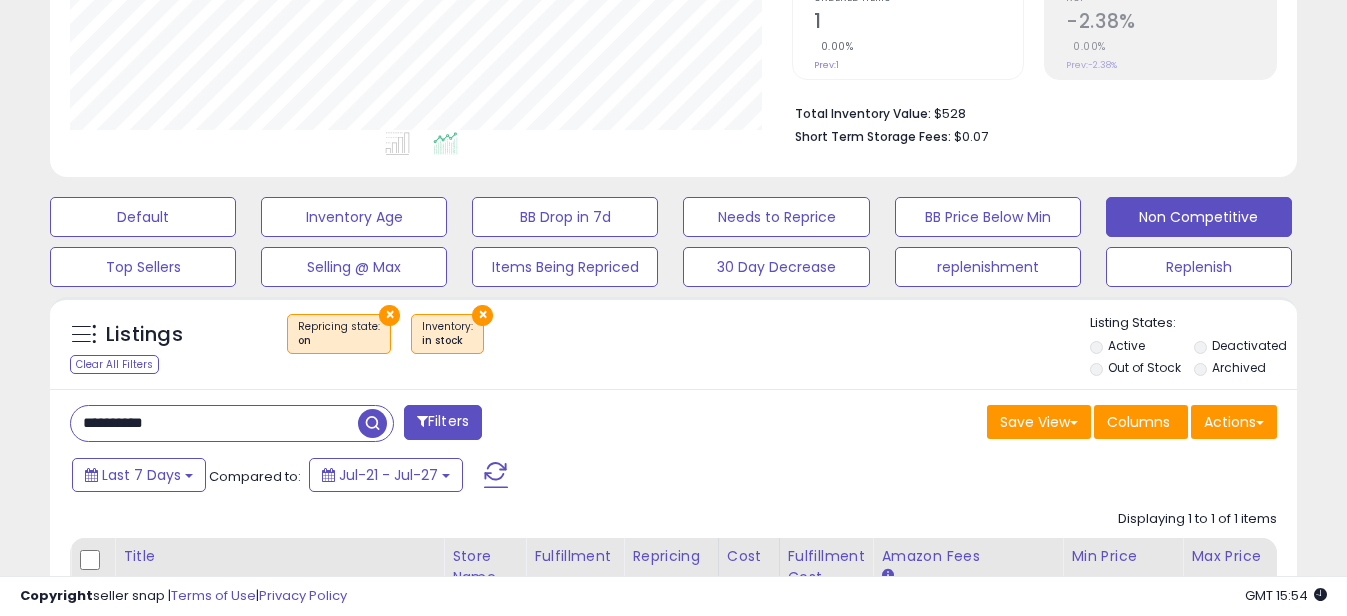 click on "**********" at bounding box center [214, 423] 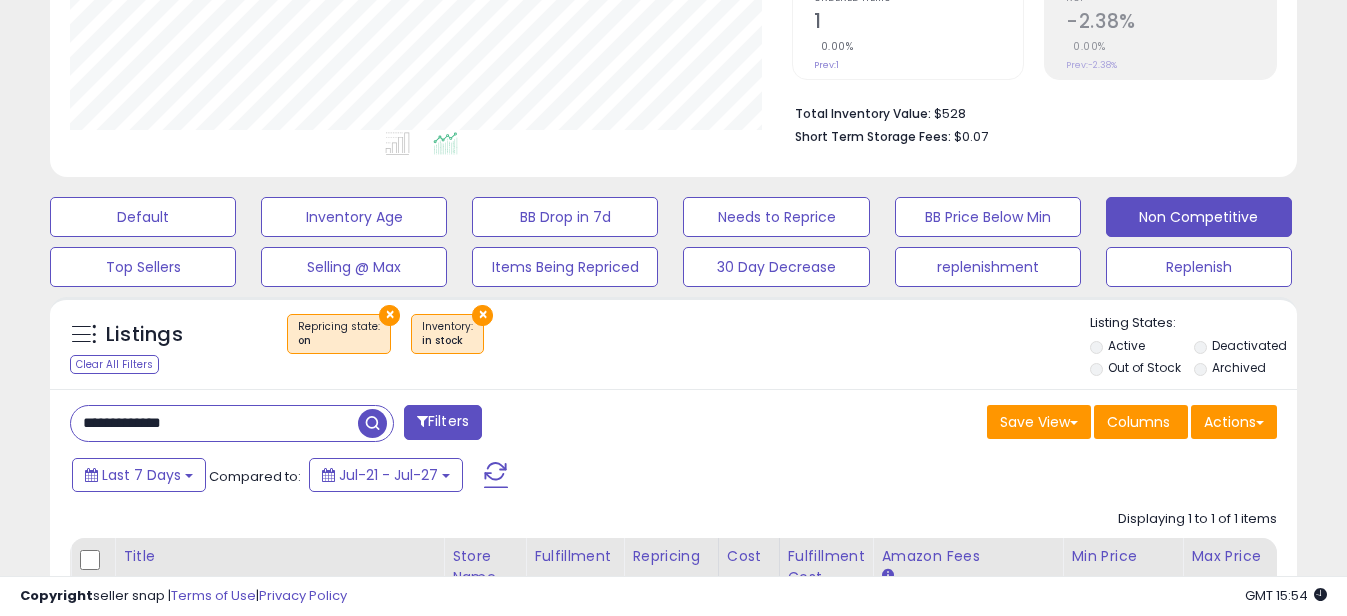 drag, startPoint x: 107, startPoint y: 427, endPoint x: 11, endPoint y: 425, distance: 96.02083 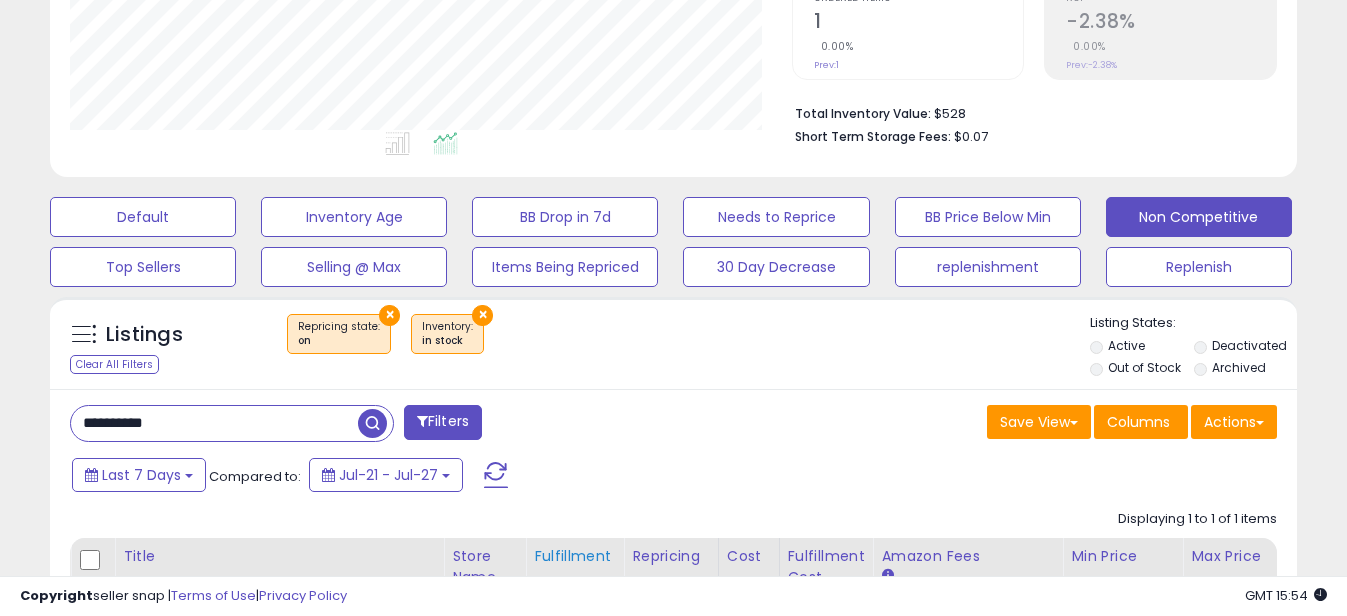 scroll, scrollTop: 999590, scrollLeft: 999270, axis: both 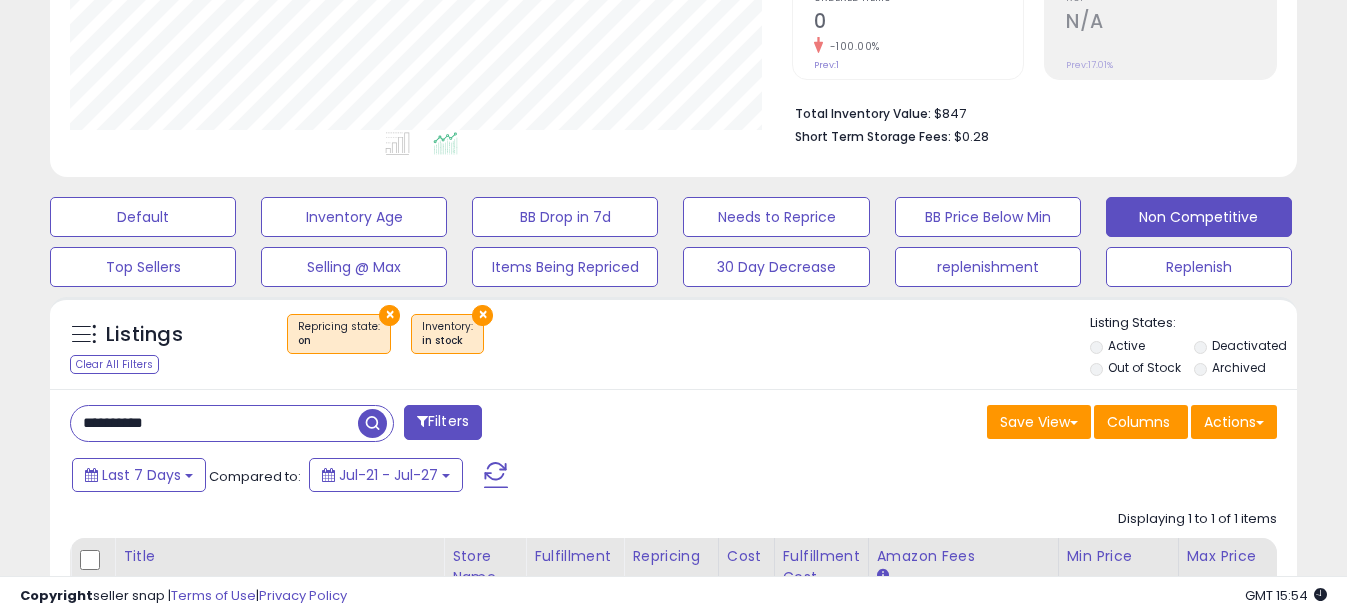 click on "**********" at bounding box center (214, 423) 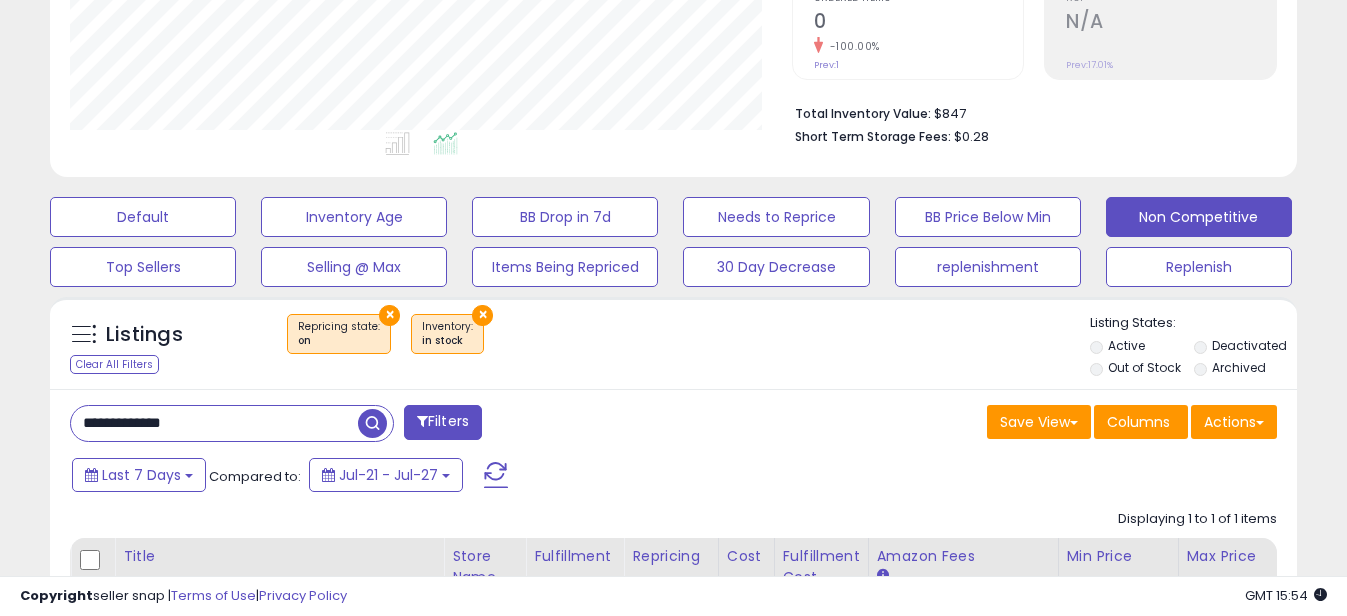 drag, startPoint x: 110, startPoint y: 423, endPoint x: 0, endPoint y: 306, distance: 160.58954 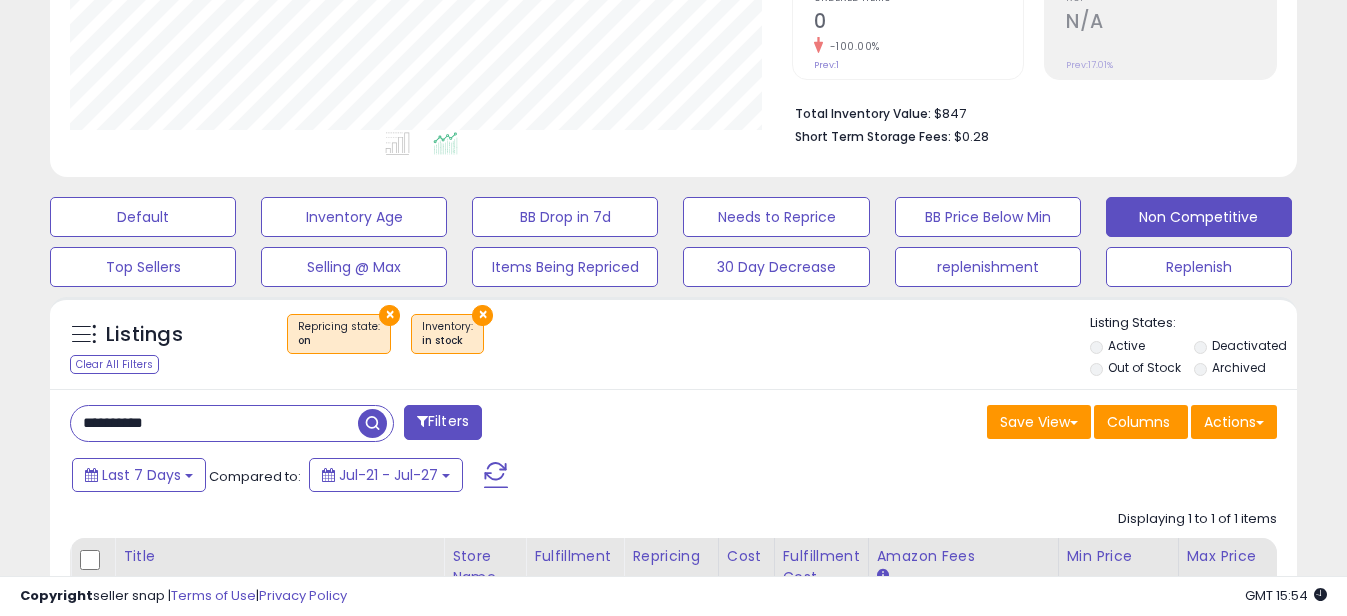 scroll, scrollTop: 999590, scrollLeft: 999270, axis: both 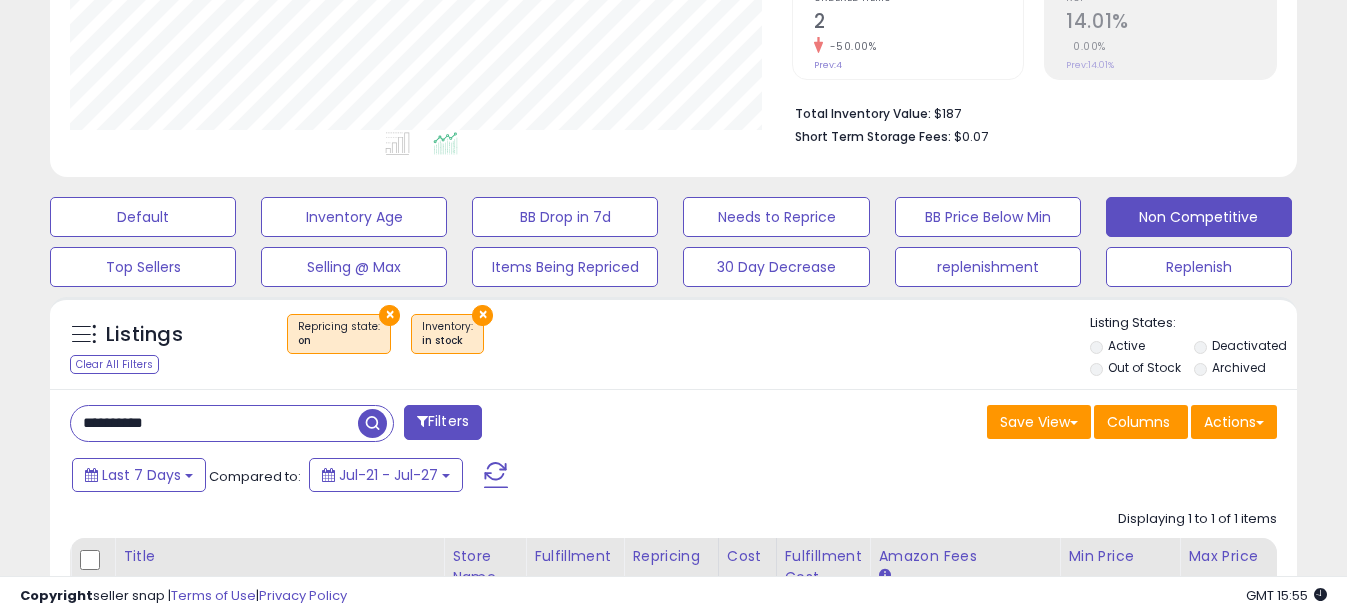 click on "**********" at bounding box center [214, 423] 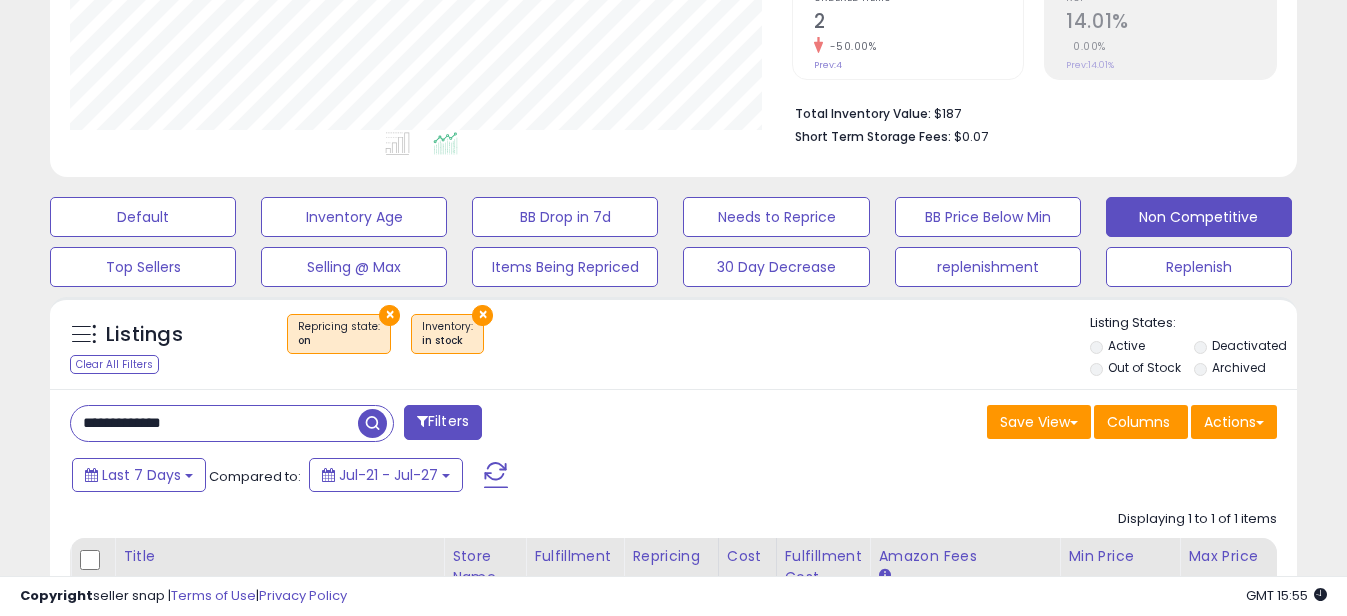 drag, startPoint x: 115, startPoint y: 424, endPoint x: 0, endPoint y: 406, distance: 116.40017 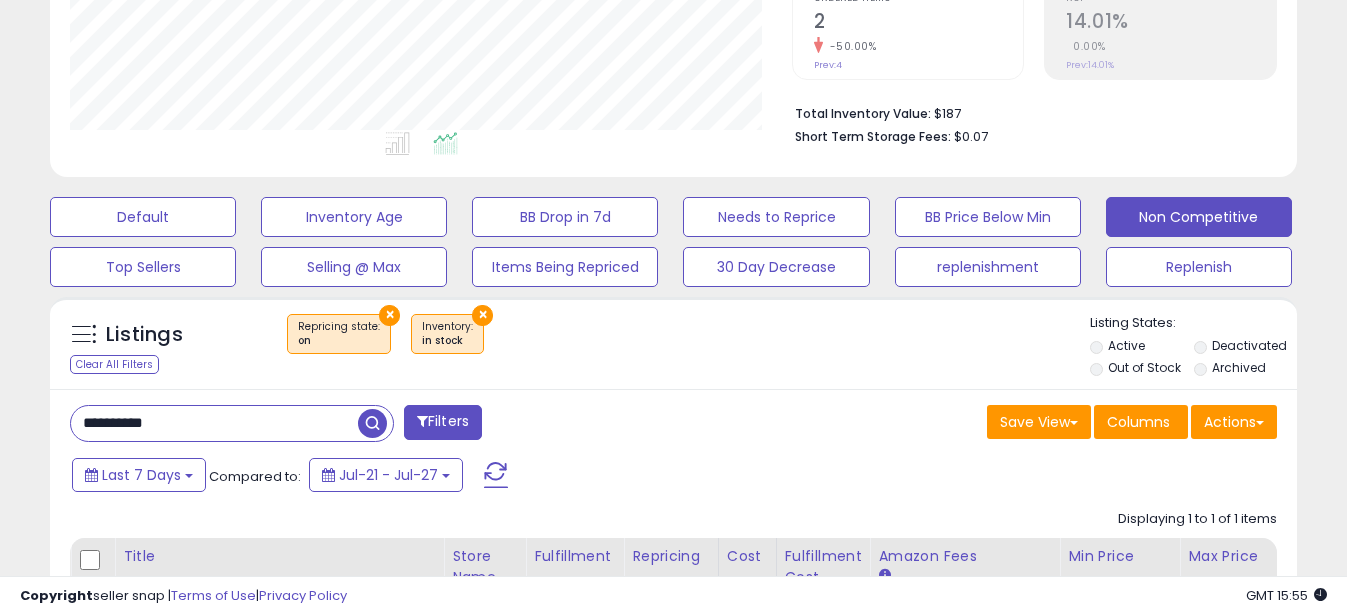 scroll, scrollTop: 999590, scrollLeft: 999270, axis: both 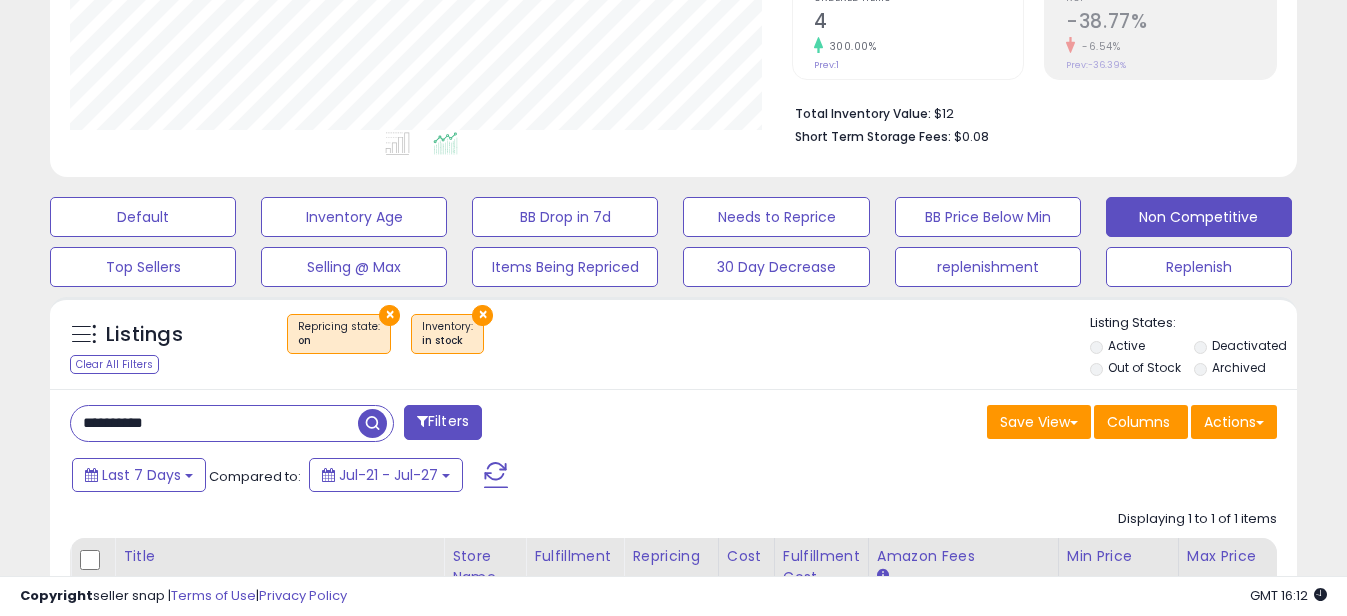 click on "**********" at bounding box center [214, 423] 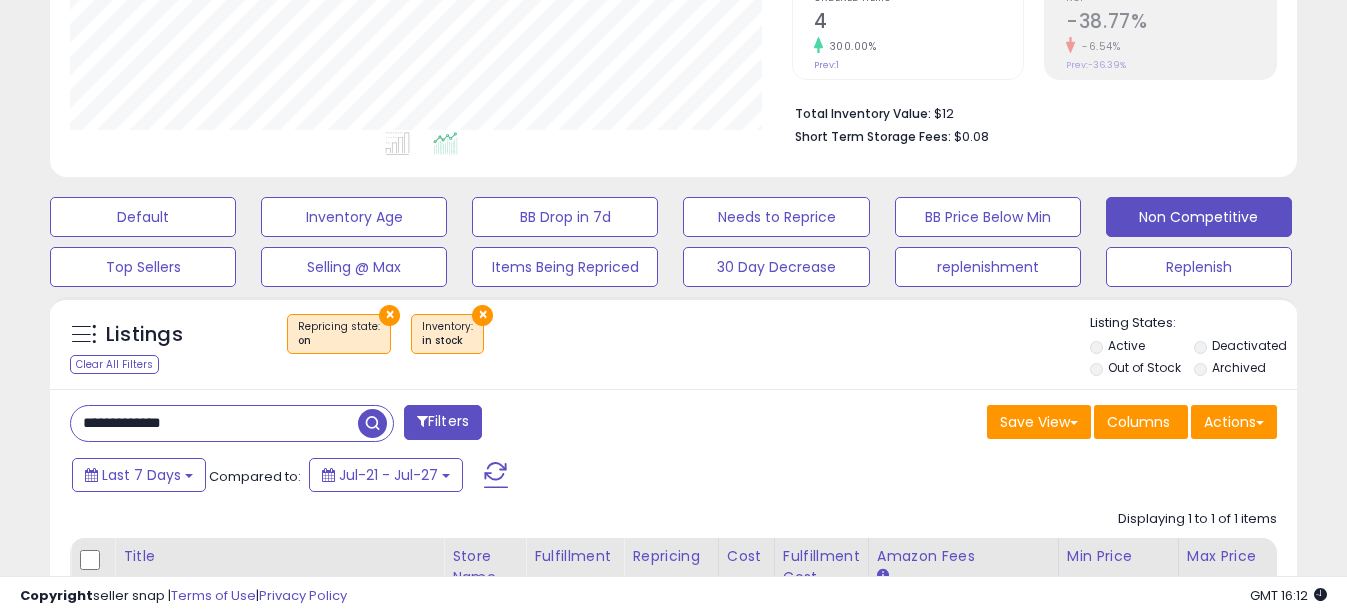 drag, startPoint x: 108, startPoint y: 424, endPoint x: -4, endPoint y: 424, distance: 112 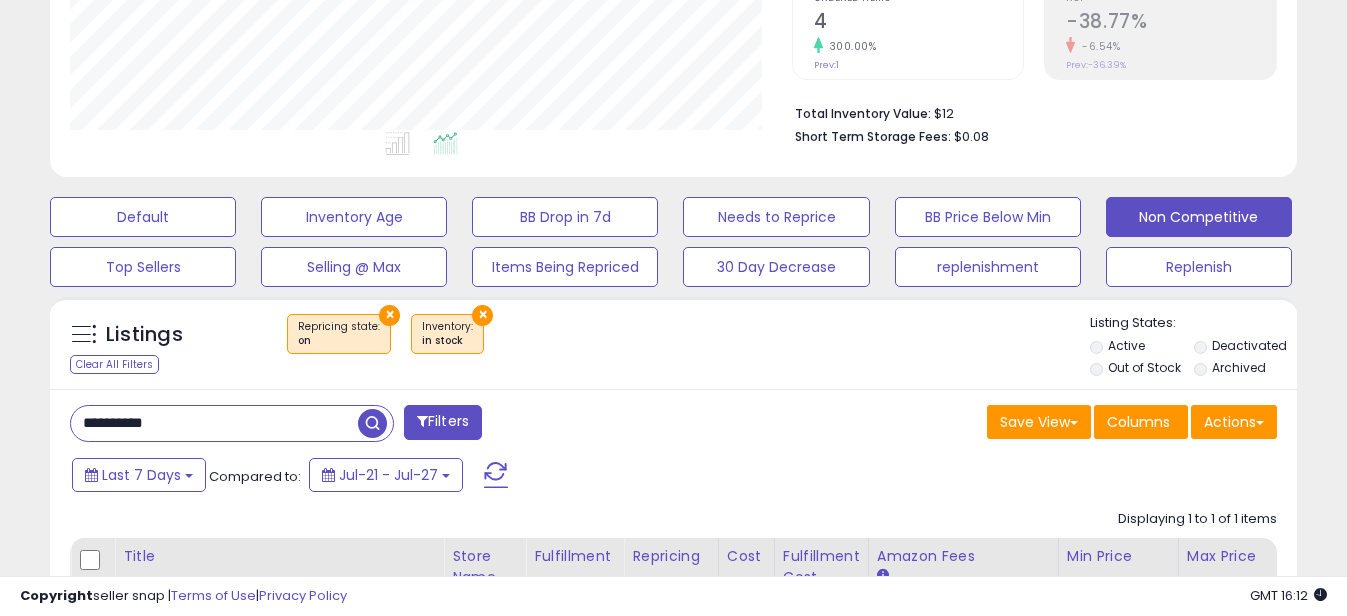 scroll, scrollTop: 999590, scrollLeft: 999270, axis: both 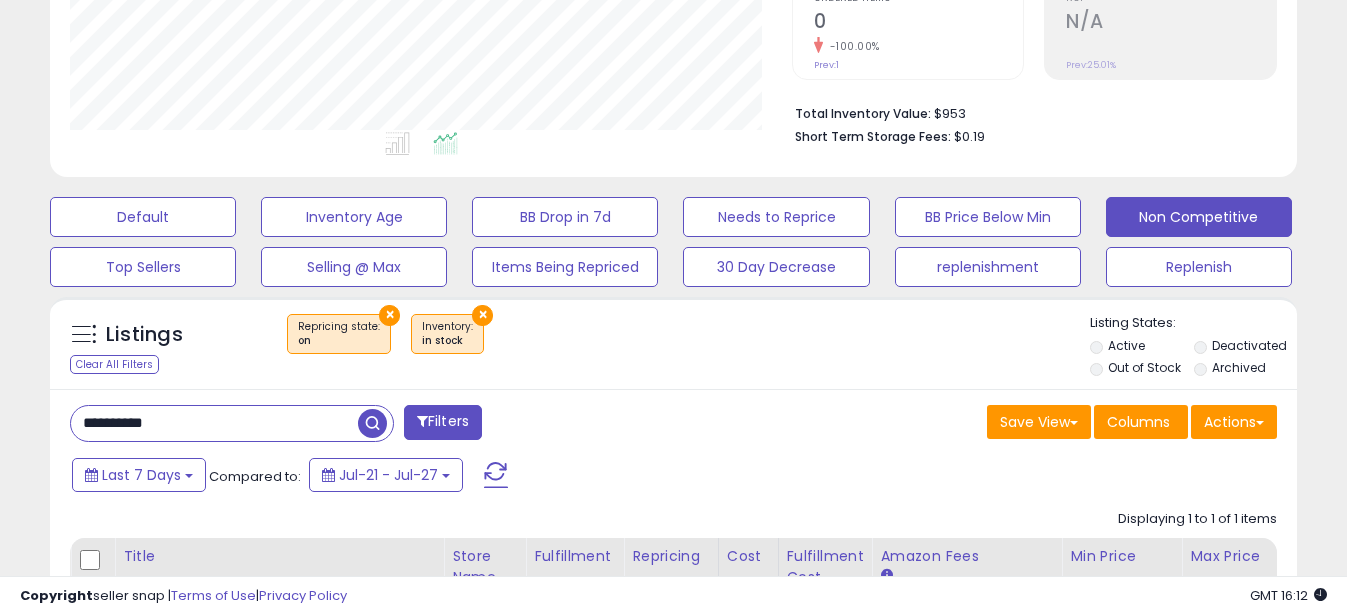 click on "**********" at bounding box center [214, 423] 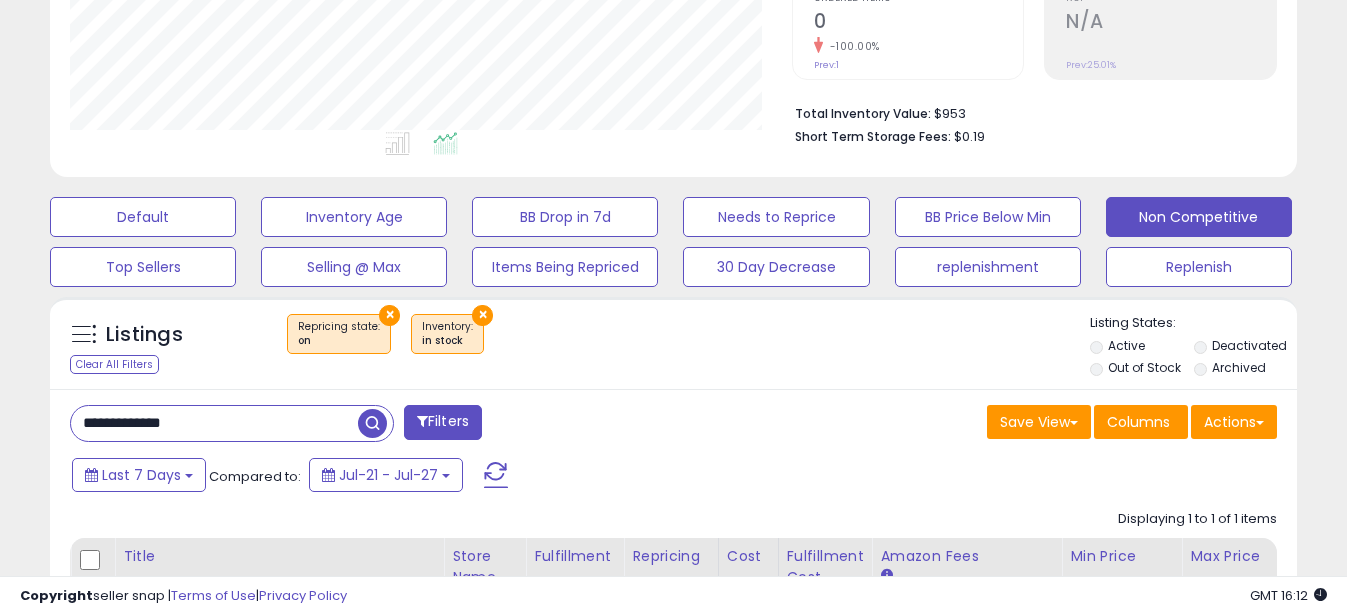 drag, startPoint x: 109, startPoint y: 419, endPoint x: 0, endPoint y: 432, distance: 109.77249 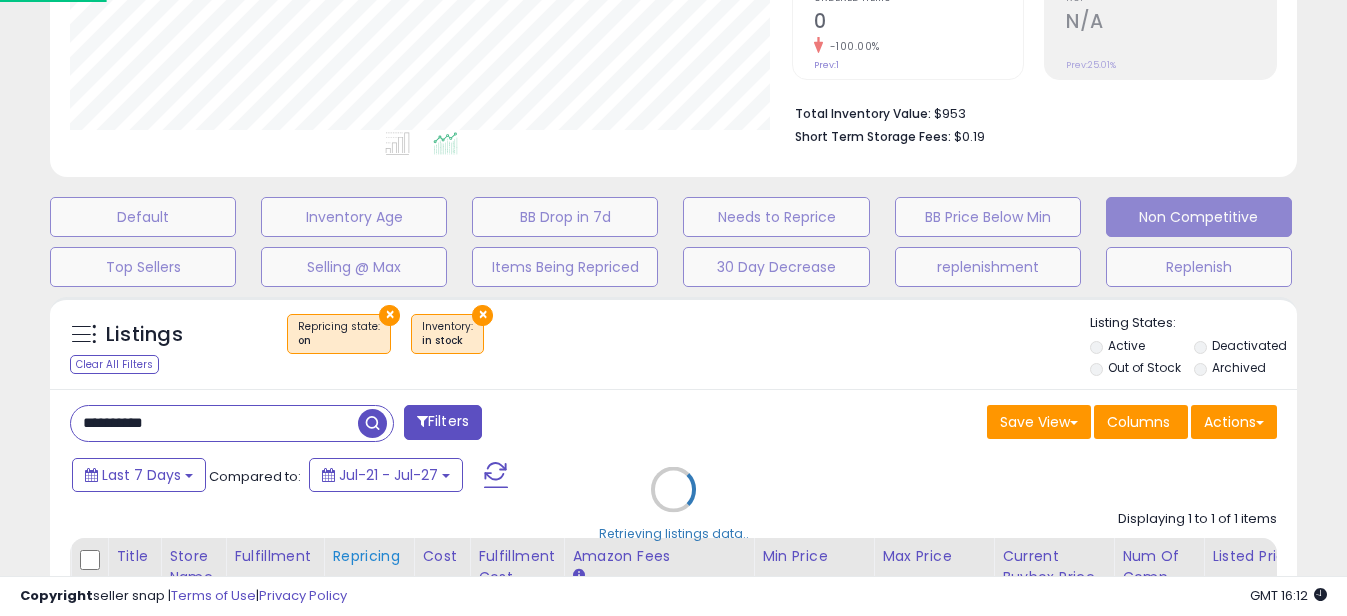 scroll, scrollTop: 999590, scrollLeft: 999270, axis: both 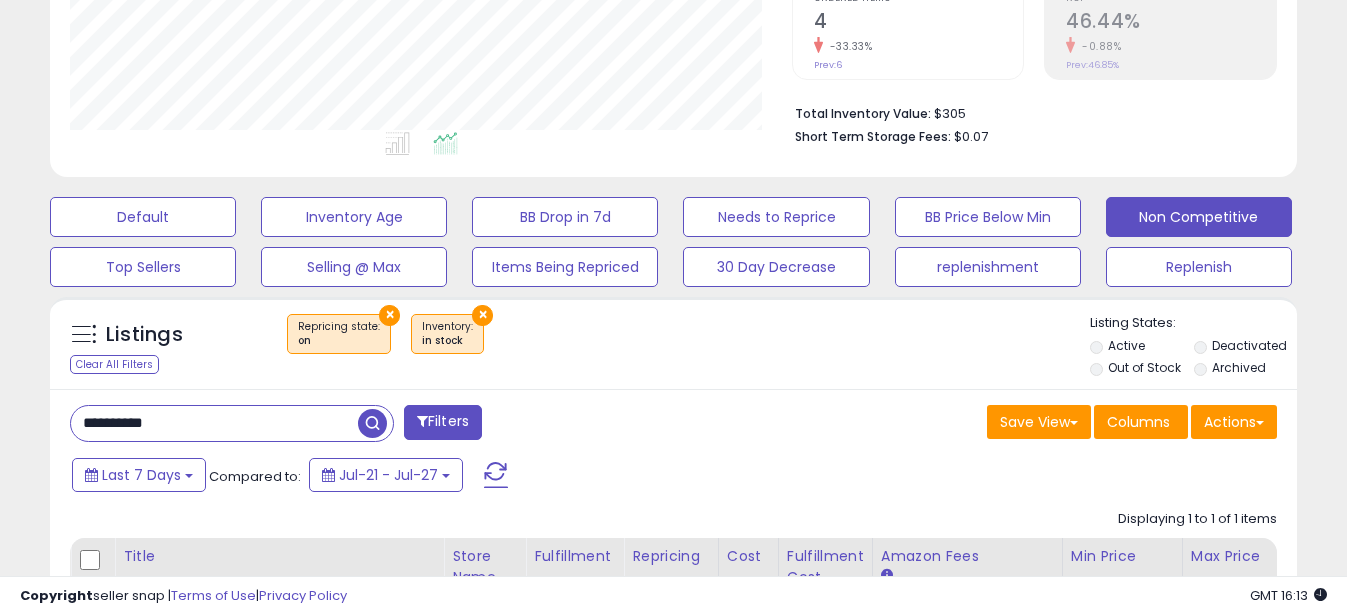 click on "**********" at bounding box center [214, 423] 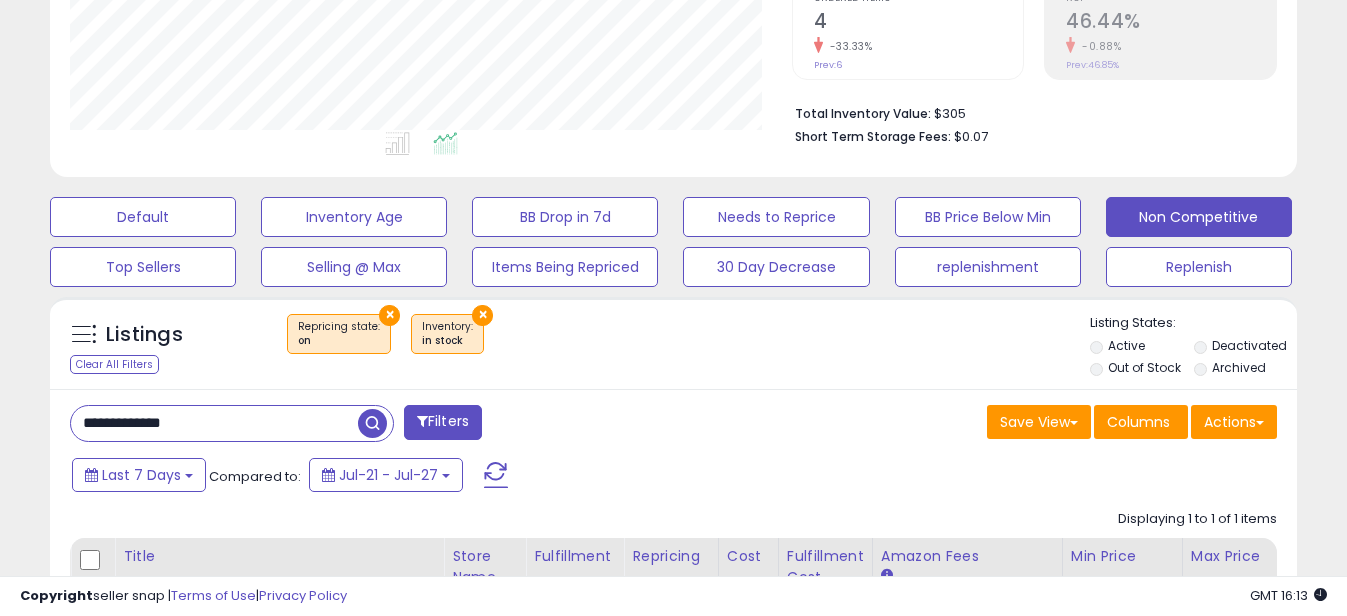 drag, startPoint x: 108, startPoint y: 417, endPoint x: -4, endPoint y: 440, distance: 114.33722 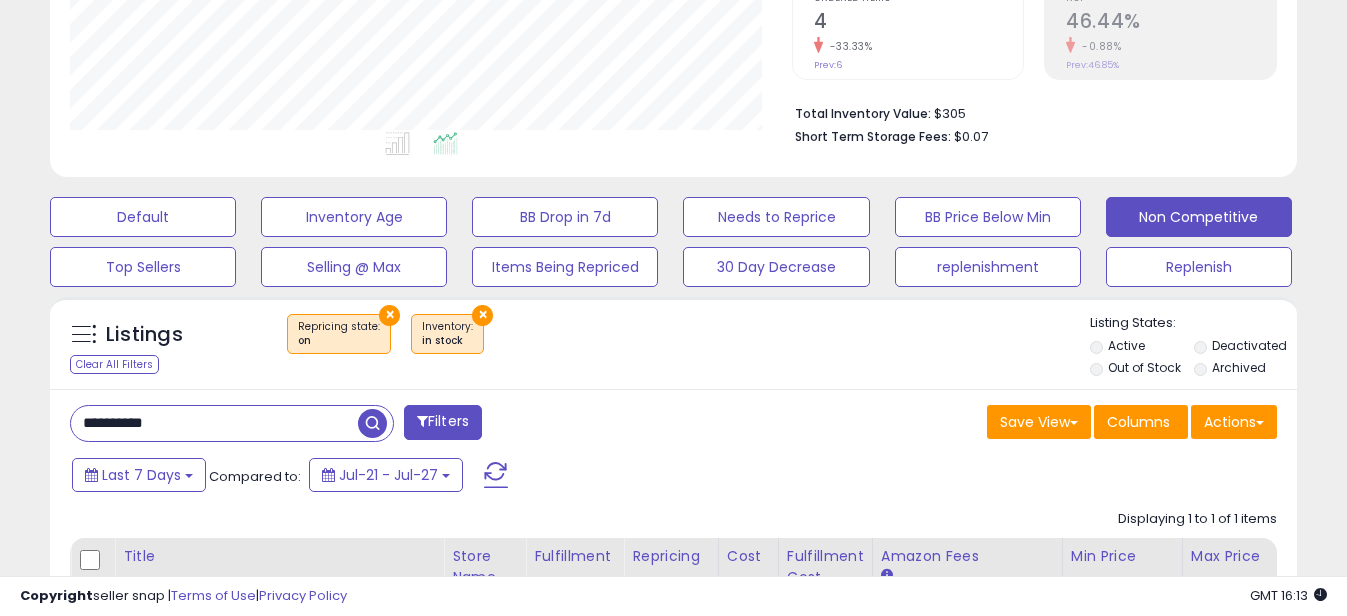 scroll, scrollTop: 999590, scrollLeft: 999270, axis: both 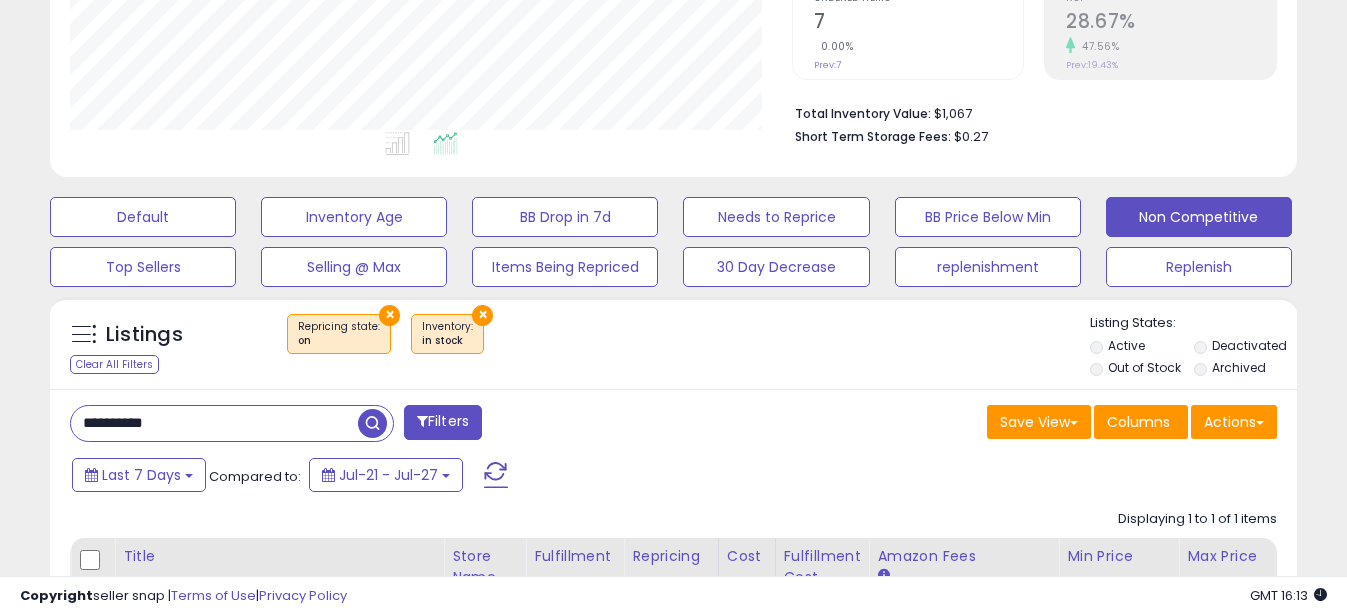click on "**********" at bounding box center (214, 423) 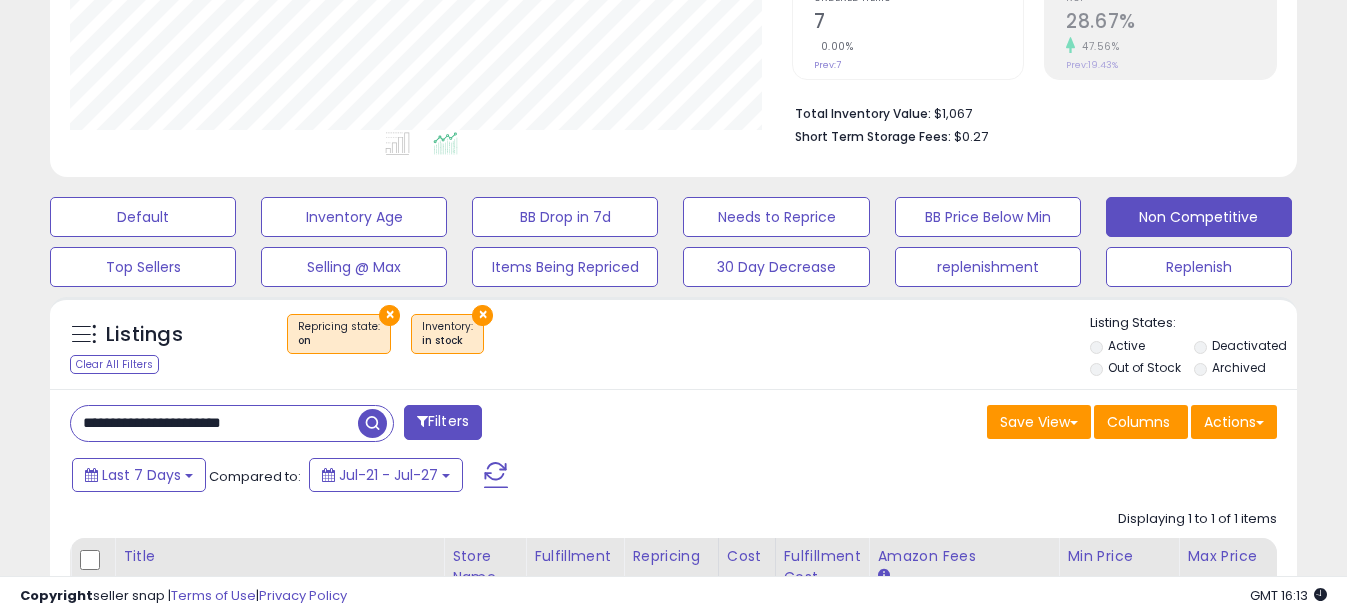 click on "**********" at bounding box center (214, 423) 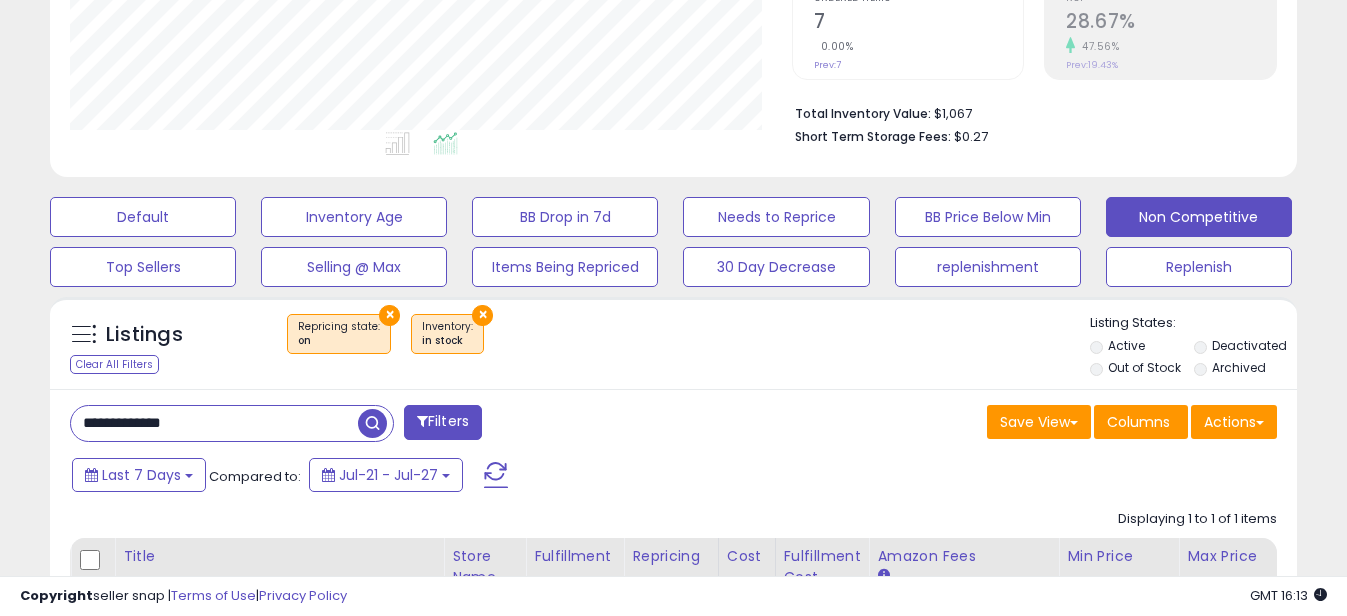 drag, startPoint x: 109, startPoint y: 425, endPoint x: 0, endPoint y: 434, distance: 109.370926 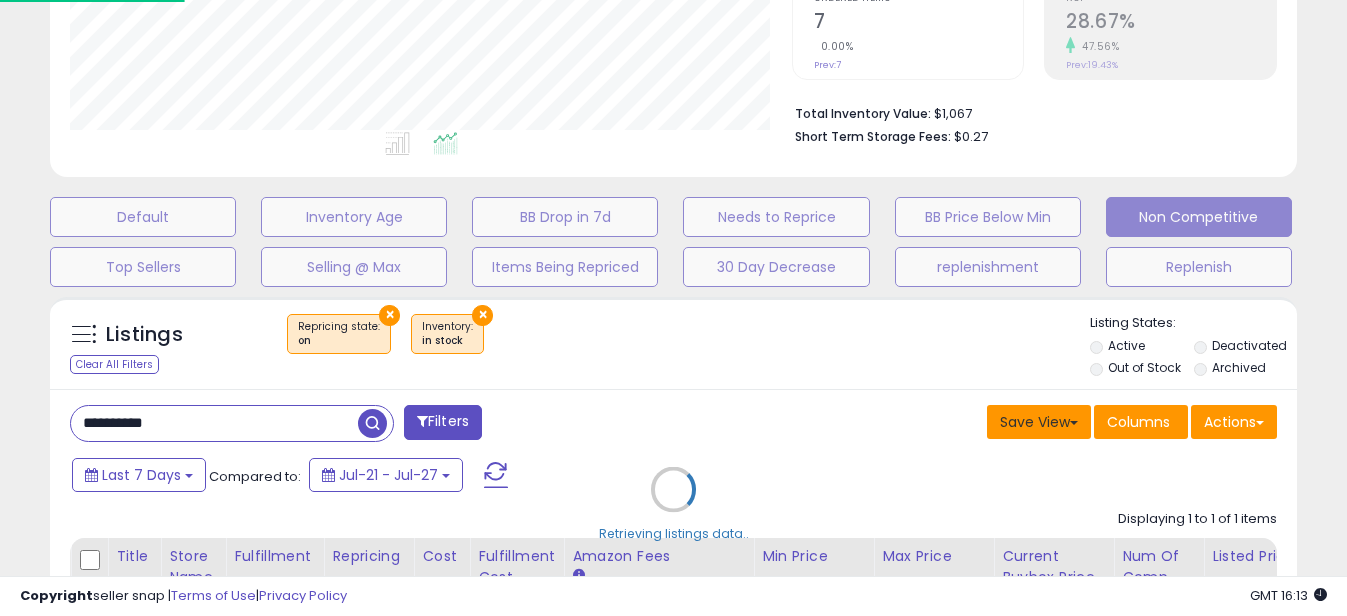 scroll, scrollTop: 999590, scrollLeft: 999270, axis: both 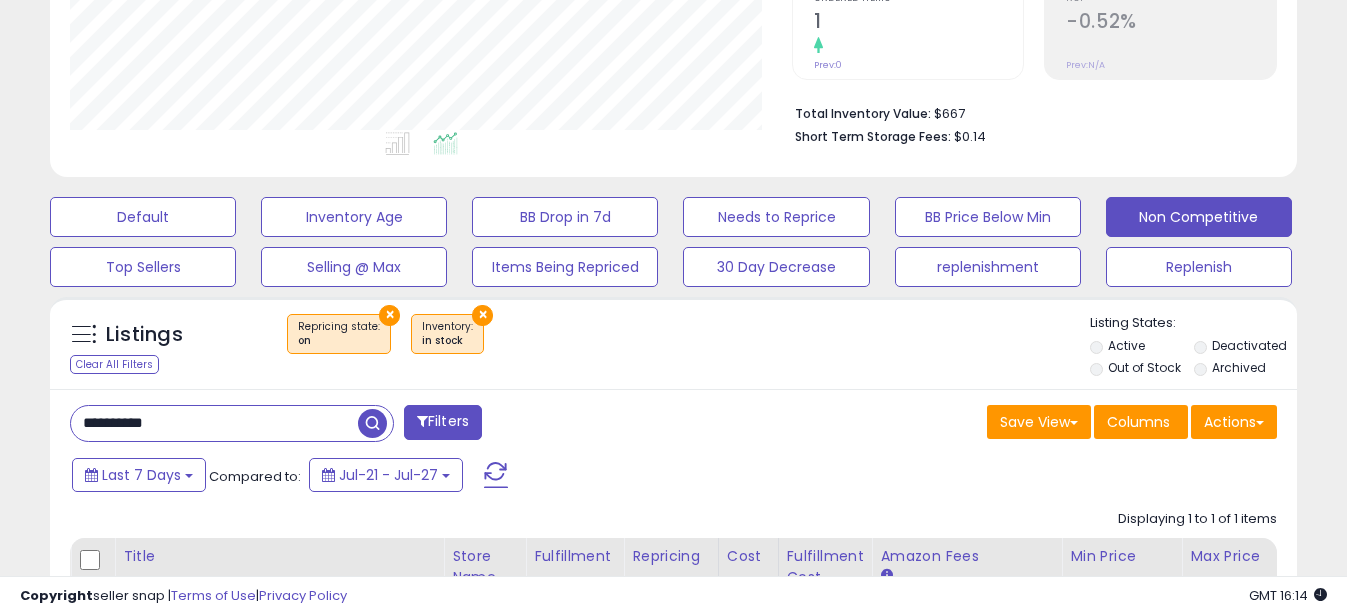 click on "**********" at bounding box center (214, 423) 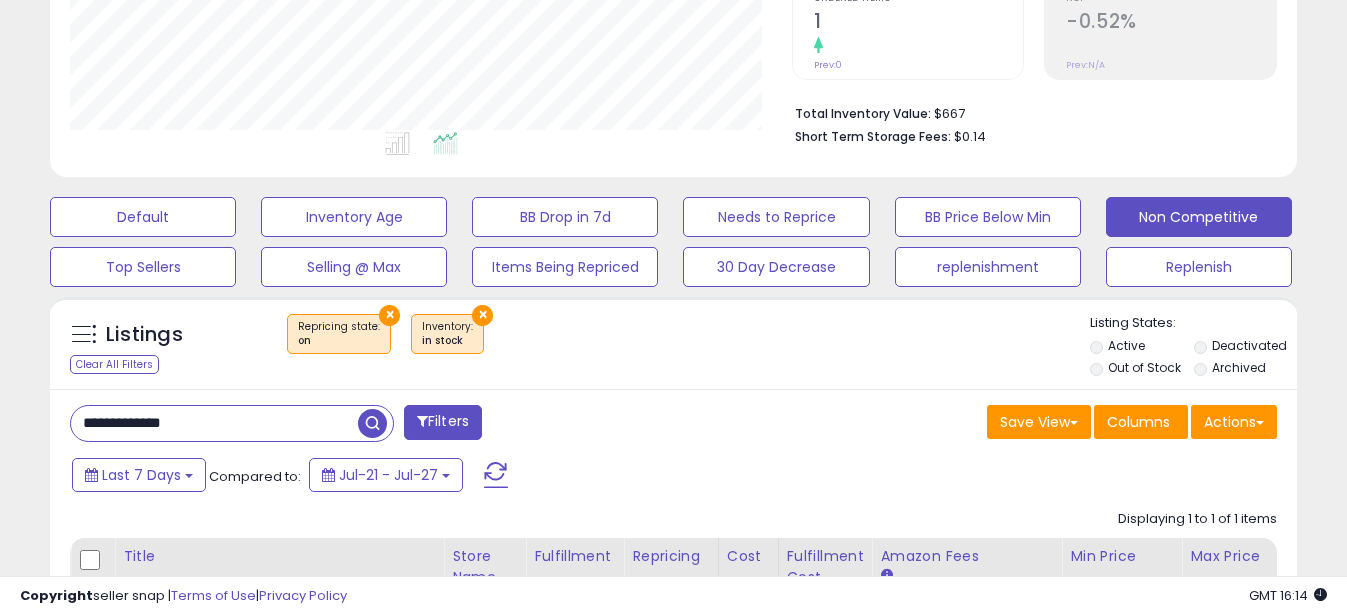 drag, startPoint x: 109, startPoint y: 426, endPoint x: 4, endPoint y: 407, distance: 106.7052 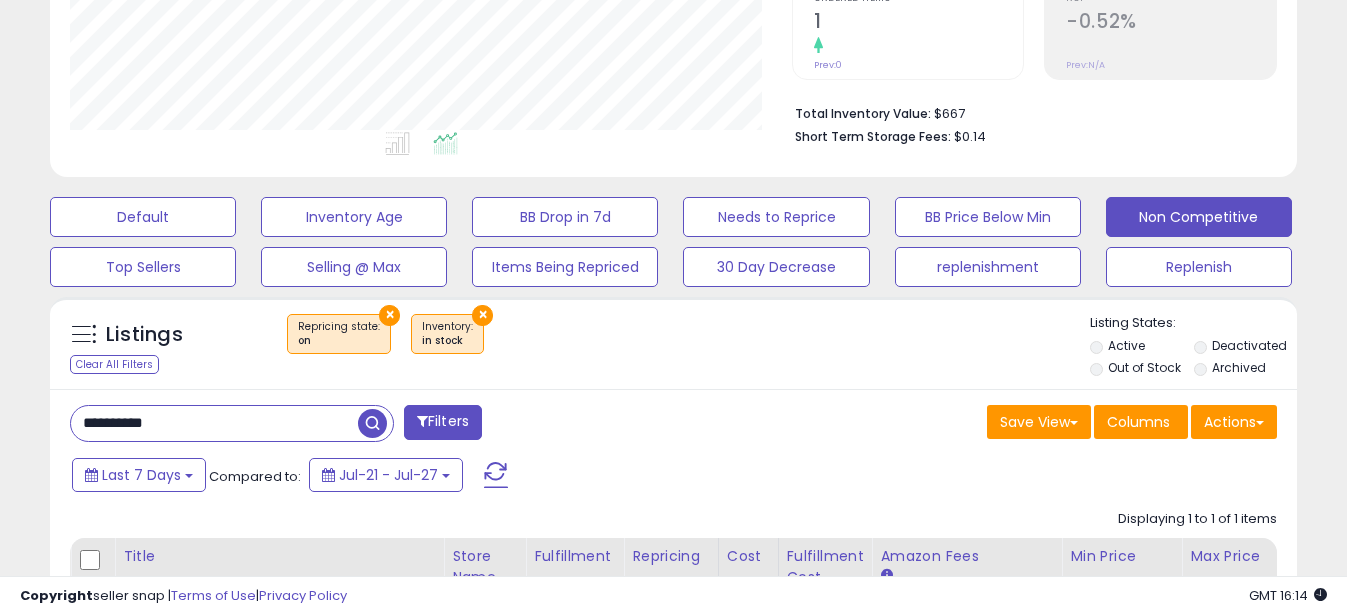scroll, scrollTop: 999590, scrollLeft: 999270, axis: both 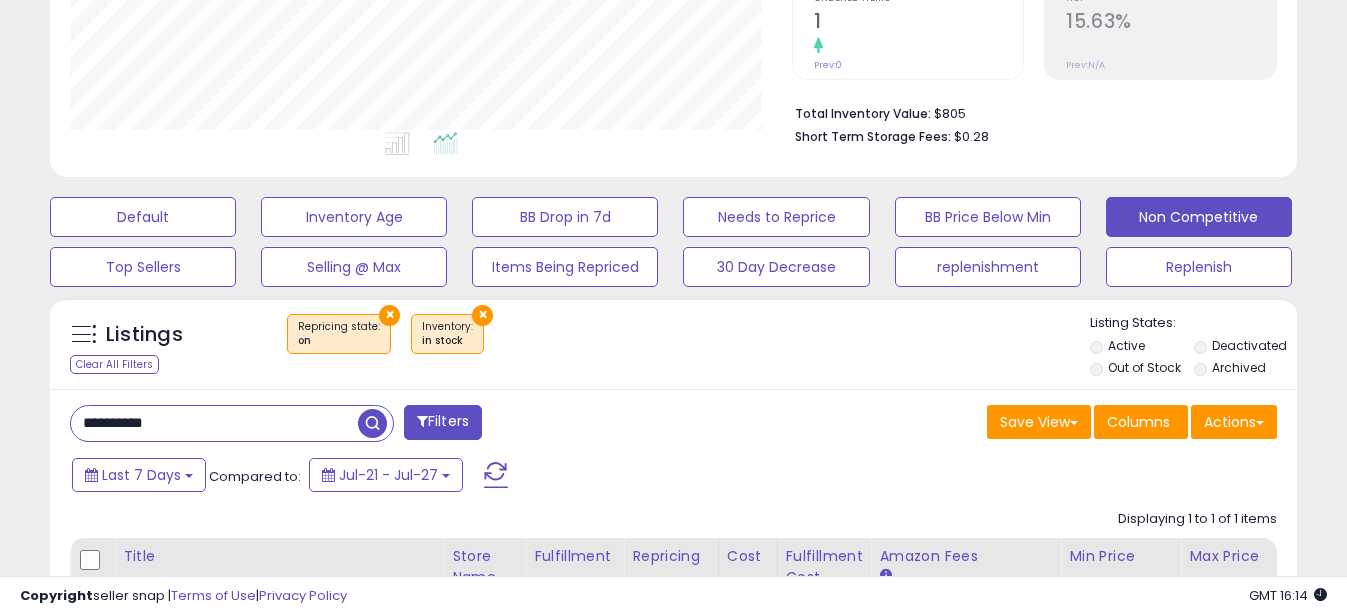 click on "**********" at bounding box center (214, 423) 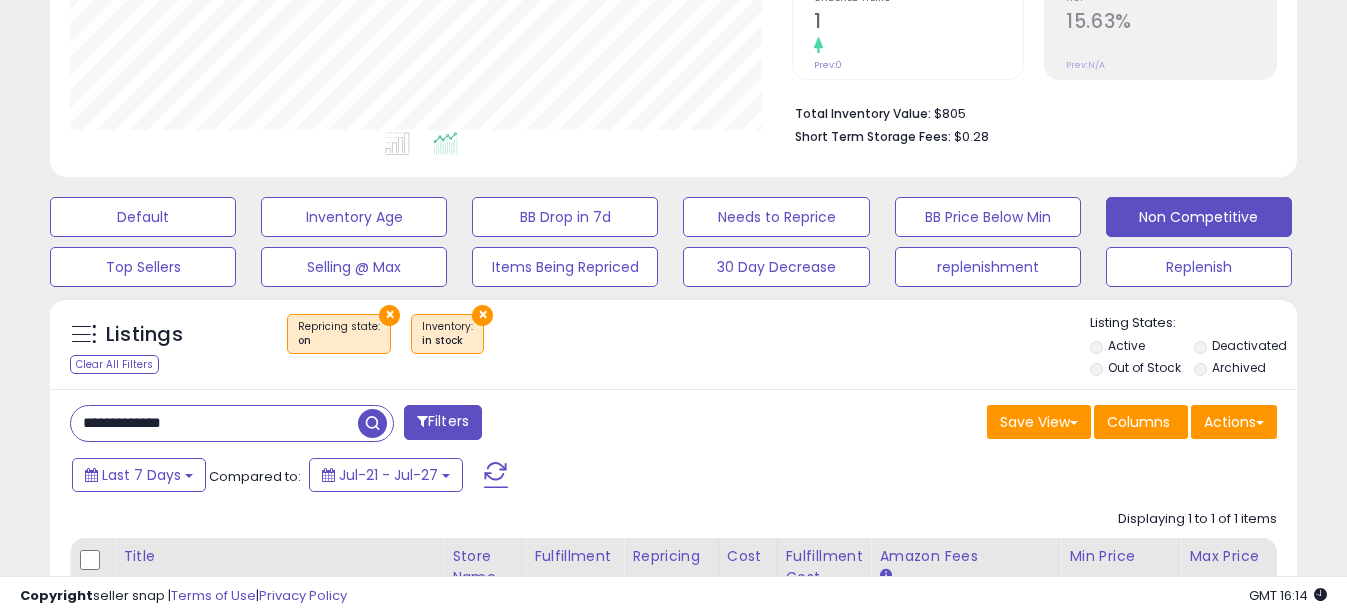 drag, startPoint x: 106, startPoint y: 424, endPoint x: -4, endPoint y: 417, distance: 110.2225 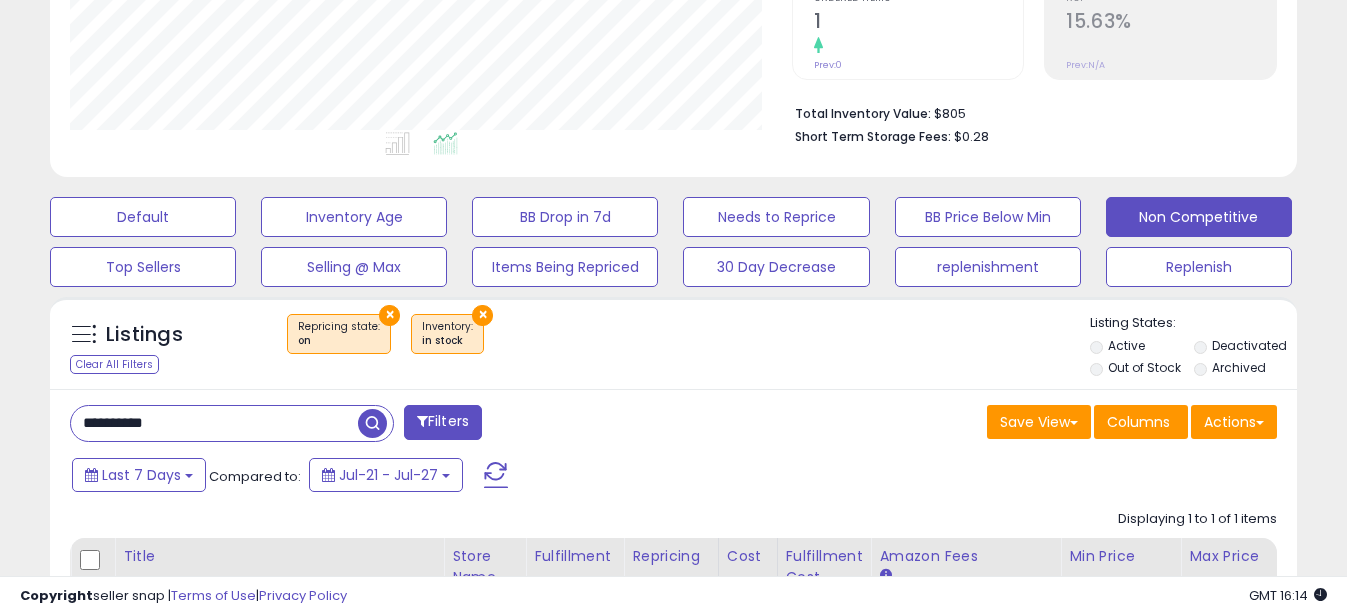 scroll, scrollTop: 999590, scrollLeft: 999270, axis: both 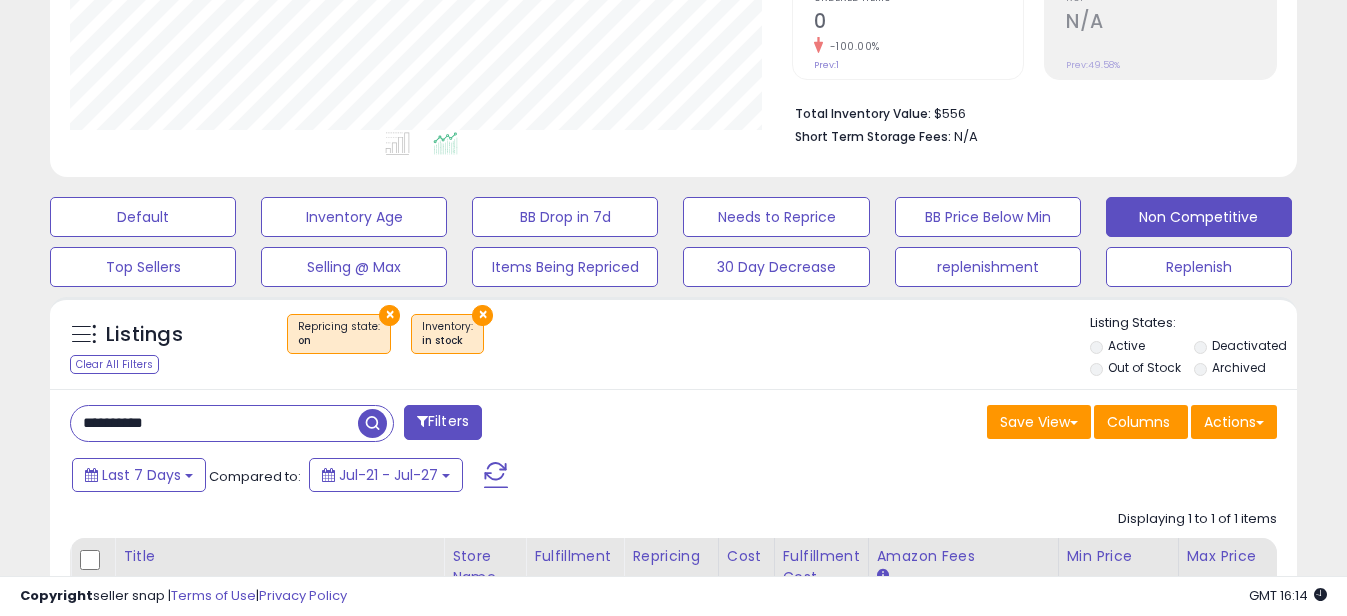 click on "**********" at bounding box center [214, 423] 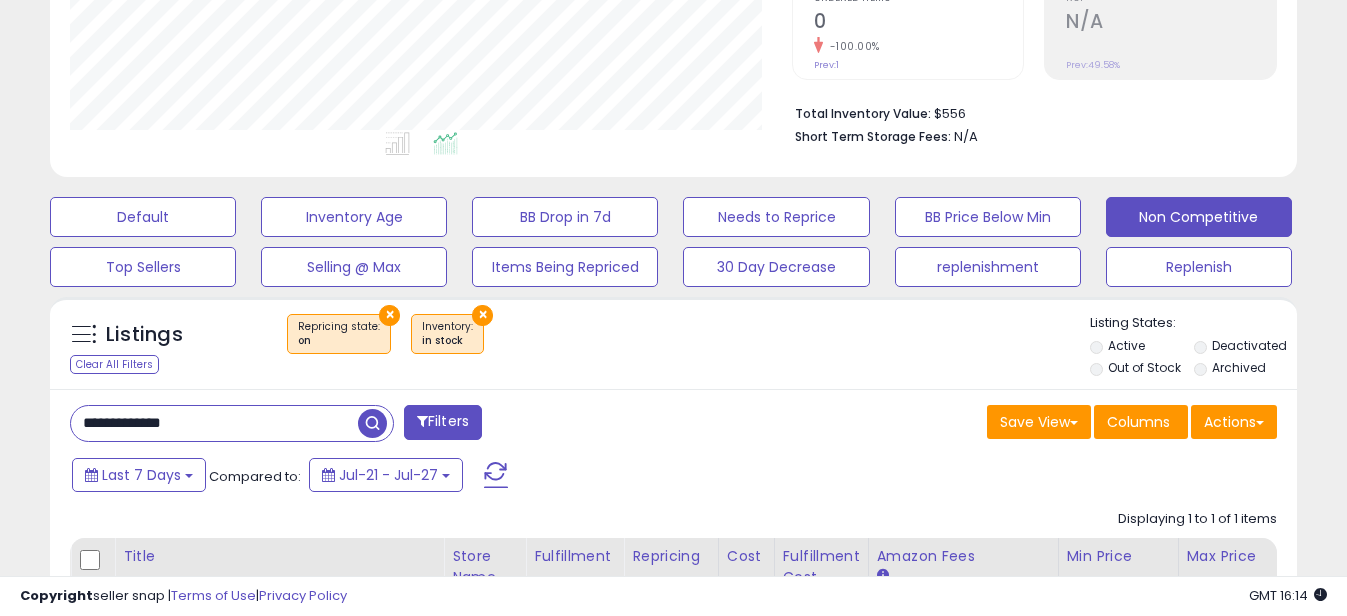 drag, startPoint x: 110, startPoint y: 426, endPoint x: -4, endPoint y: 426, distance: 114 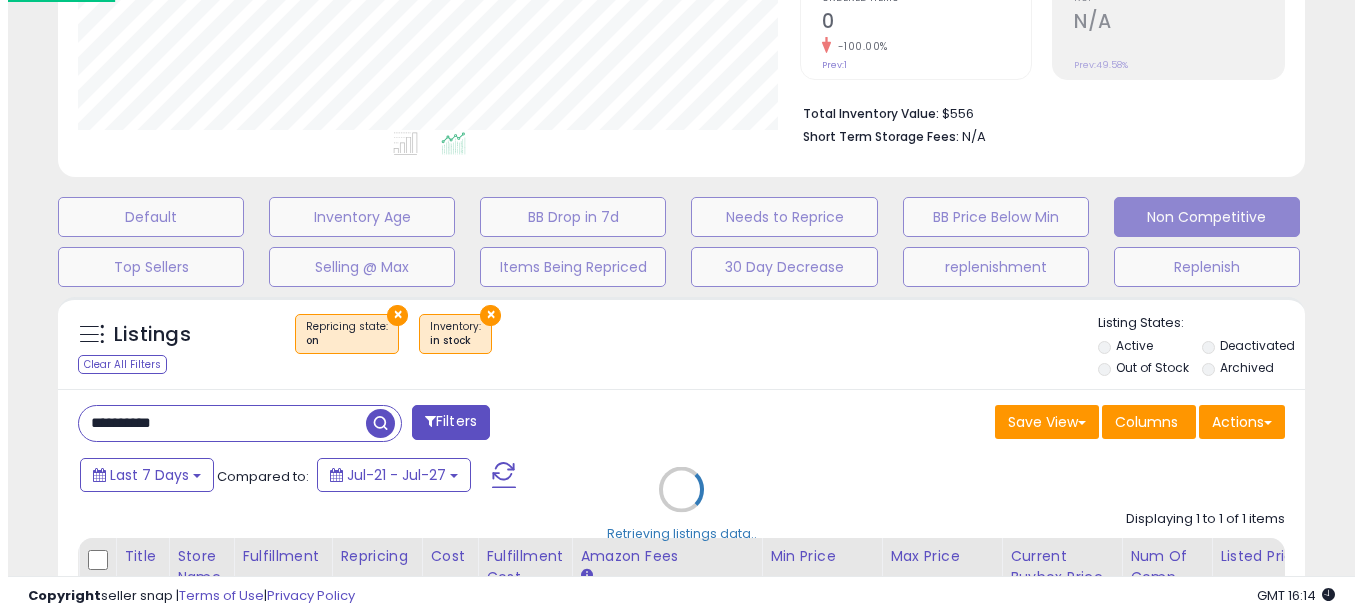 scroll, scrollTop: 999590, scrollLeft: 999270, axis: both 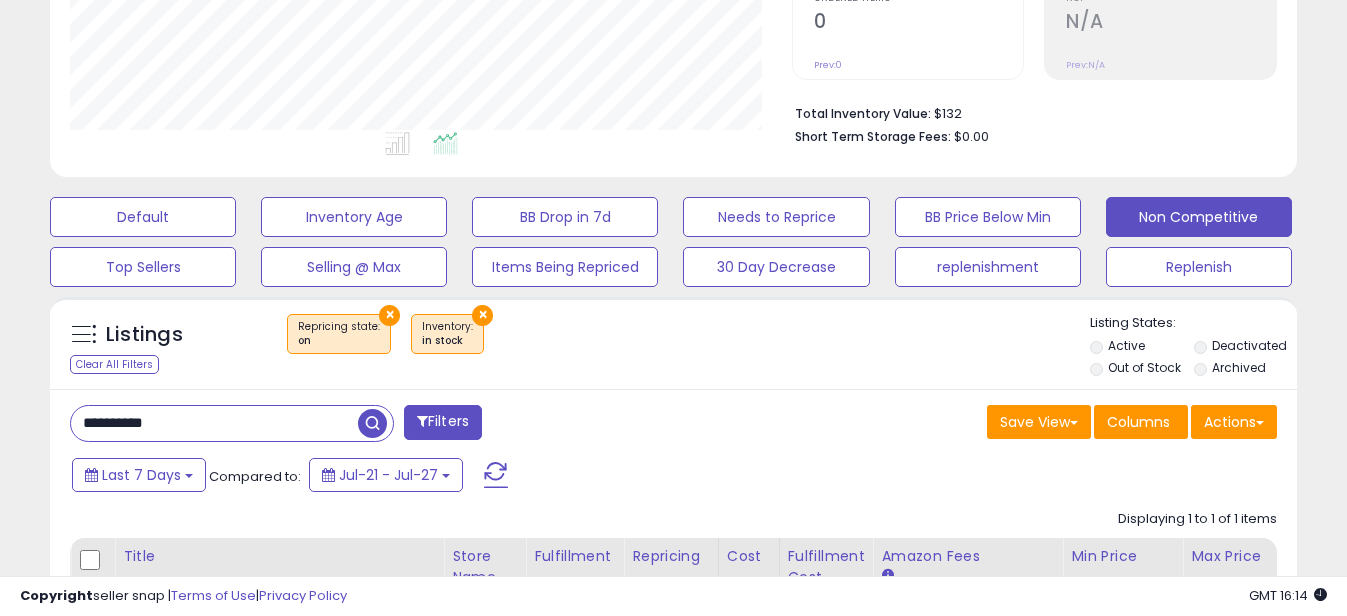 click on "**********" at bounding box center (214, 423) 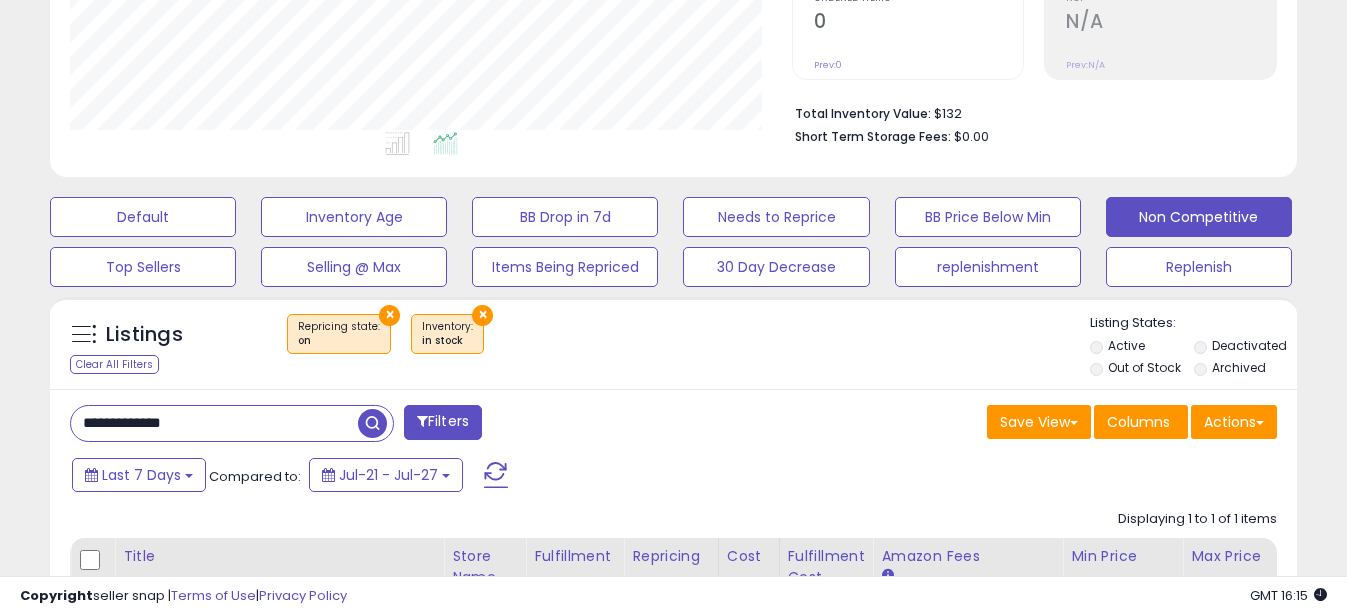 drag, startPoint x: 113, startPoint y: 425, endPoint x: -4, endPoint y: 427, distance: 117.01709 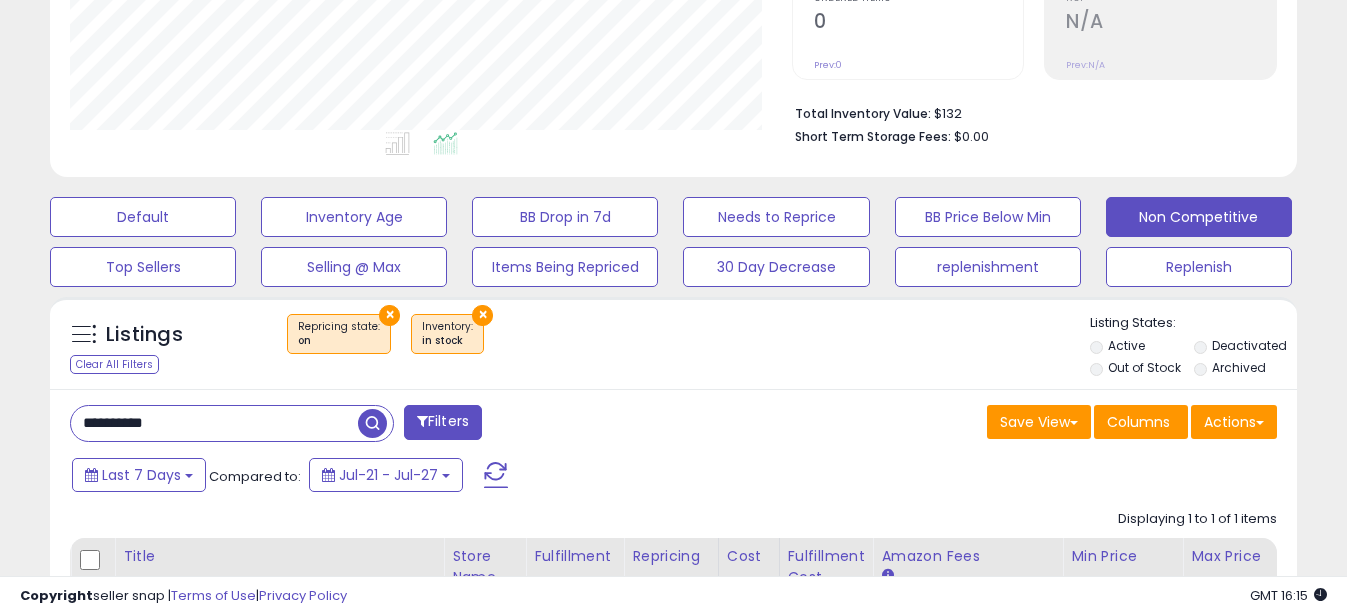 scroll, scrollTop: 999590, scrollLeft: 999270, axis: both 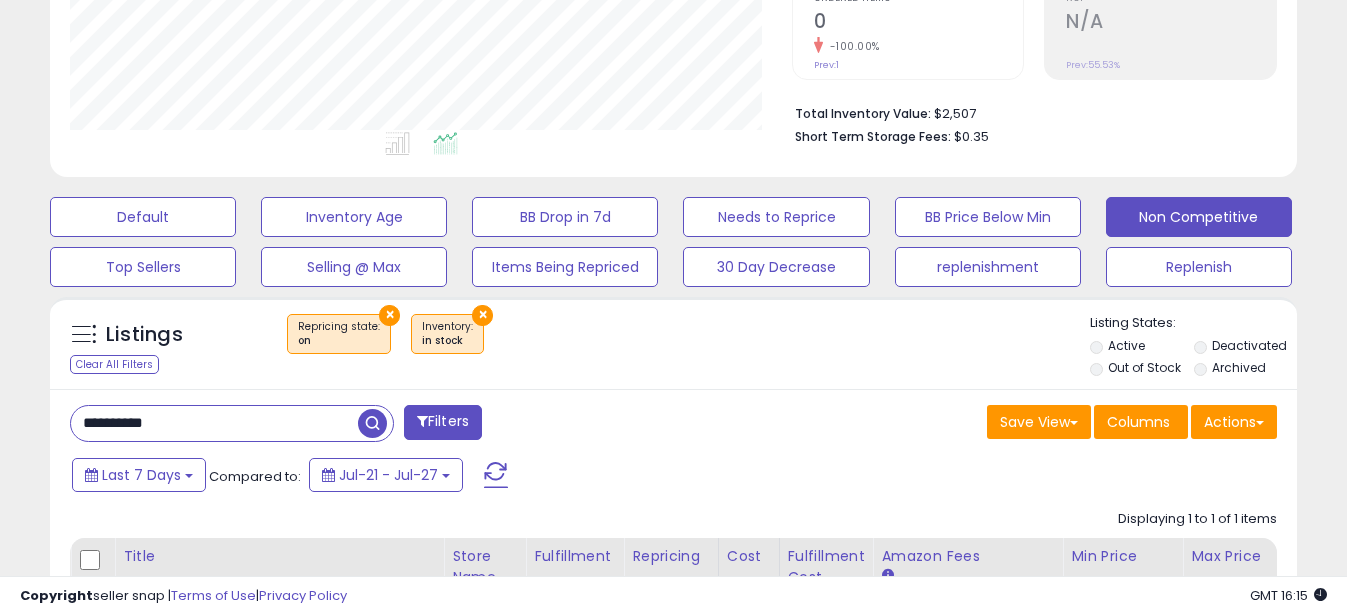 click on "**********" at bounding box center [214, 423] 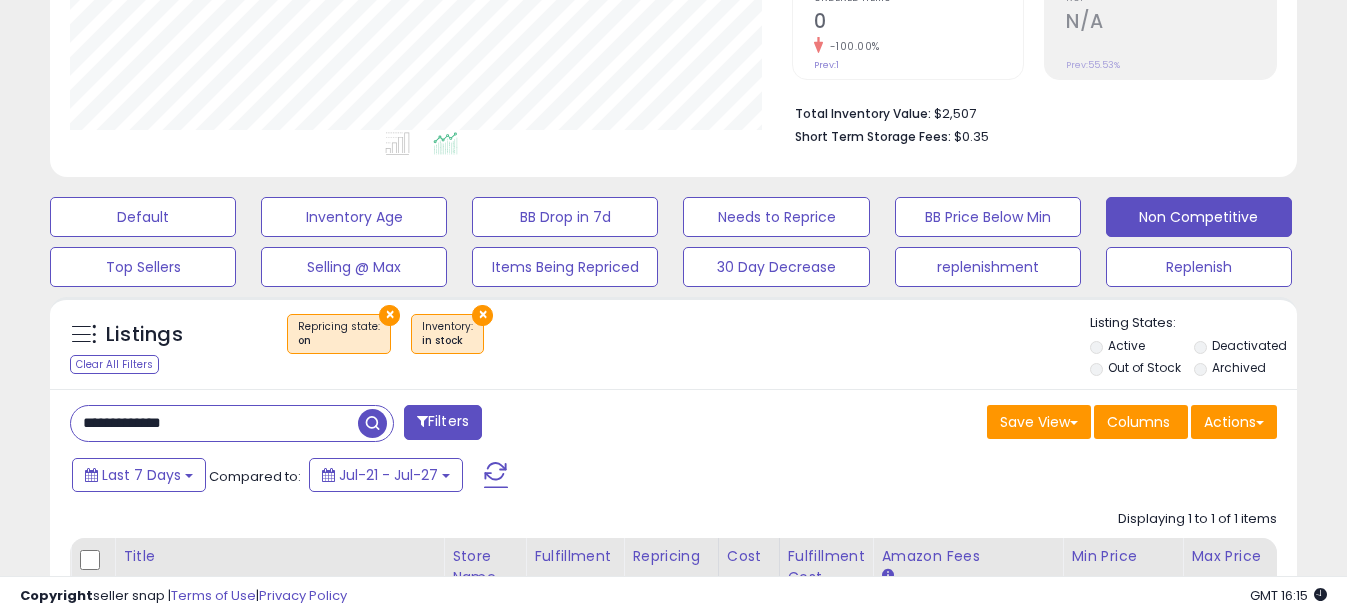 drag, startPoint x: 108, startPoint y: 423, endPoint x: -4, endPoint y: 423, distance: 112 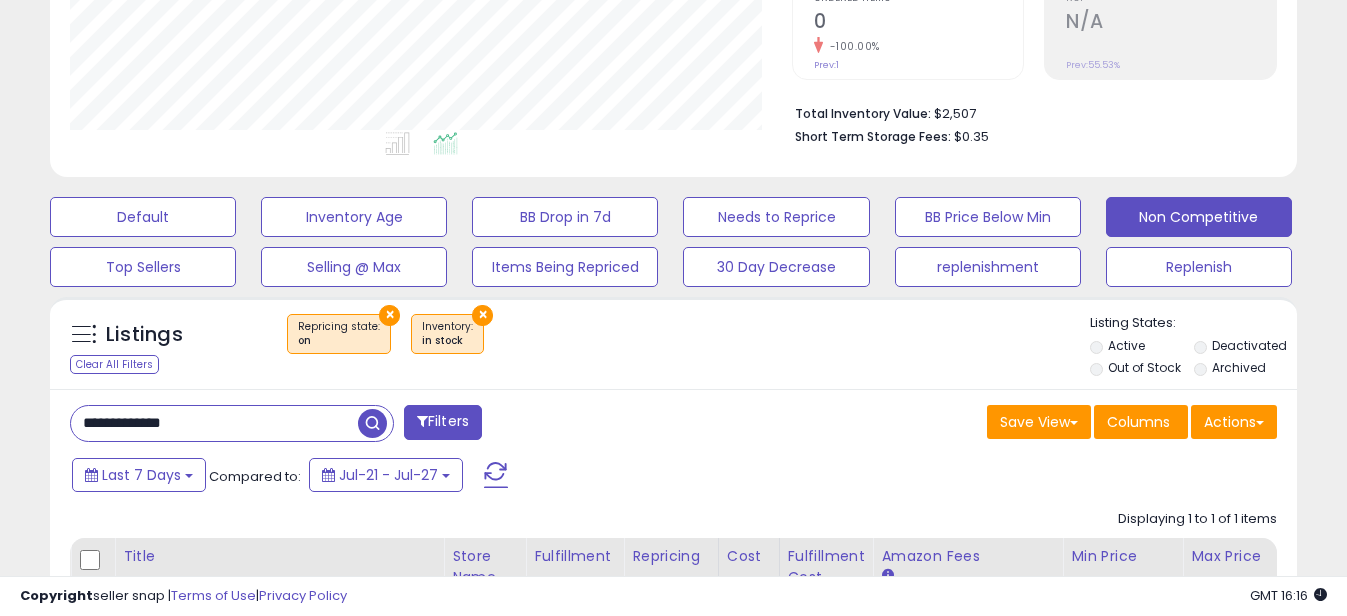 click on "**********" at bounding box center [214, 423] 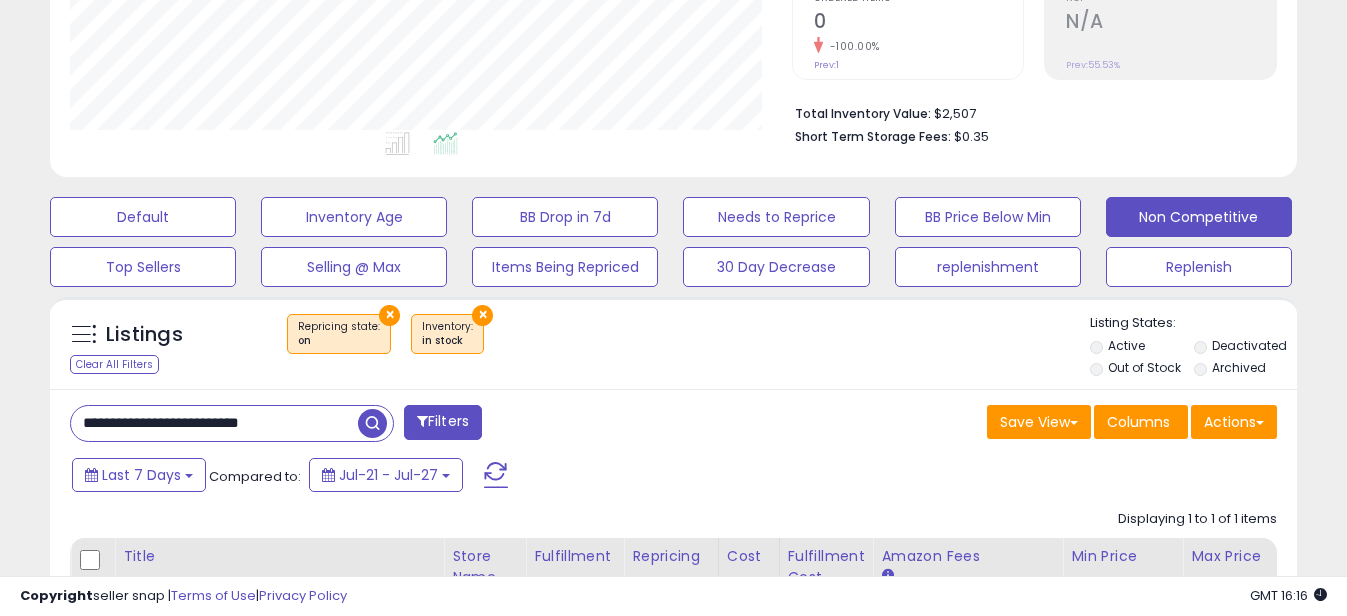click on "**********" at bounding box center [214, 423] 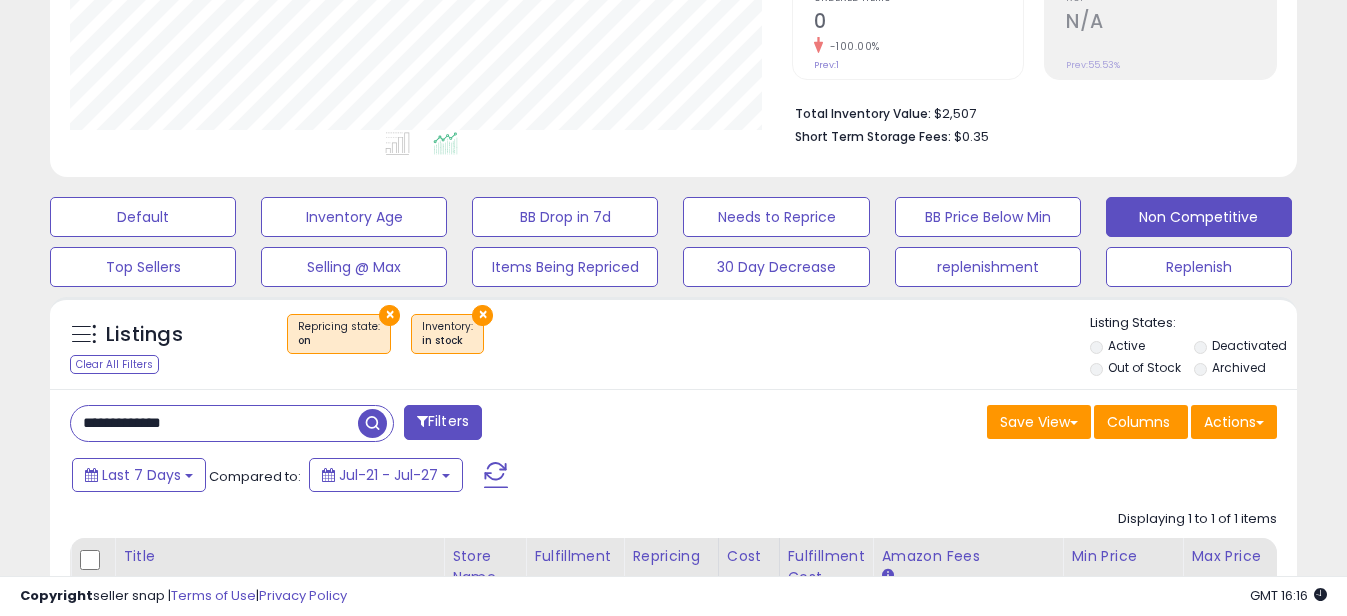 drag, startPoint x: 90, startPoint y: 424, endPoint x: 0, endPoint y: 426, distance: 90.02222 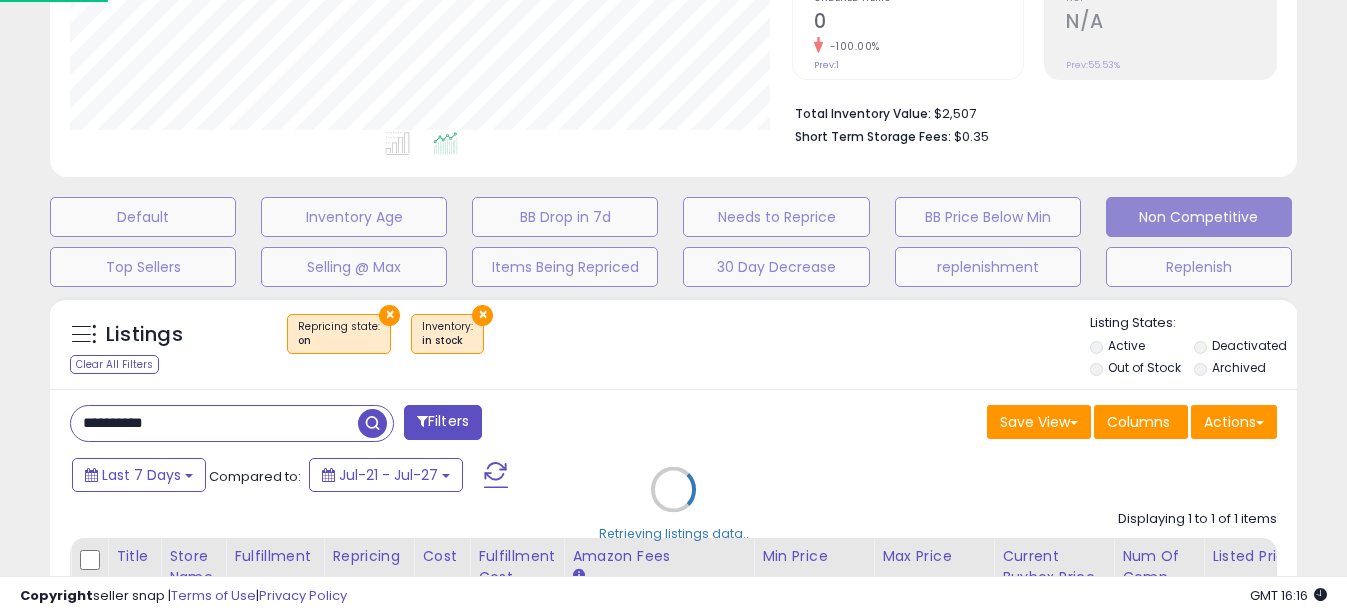 scroll, scrollTop: 999590, scrollLeft: 999270, axis: both 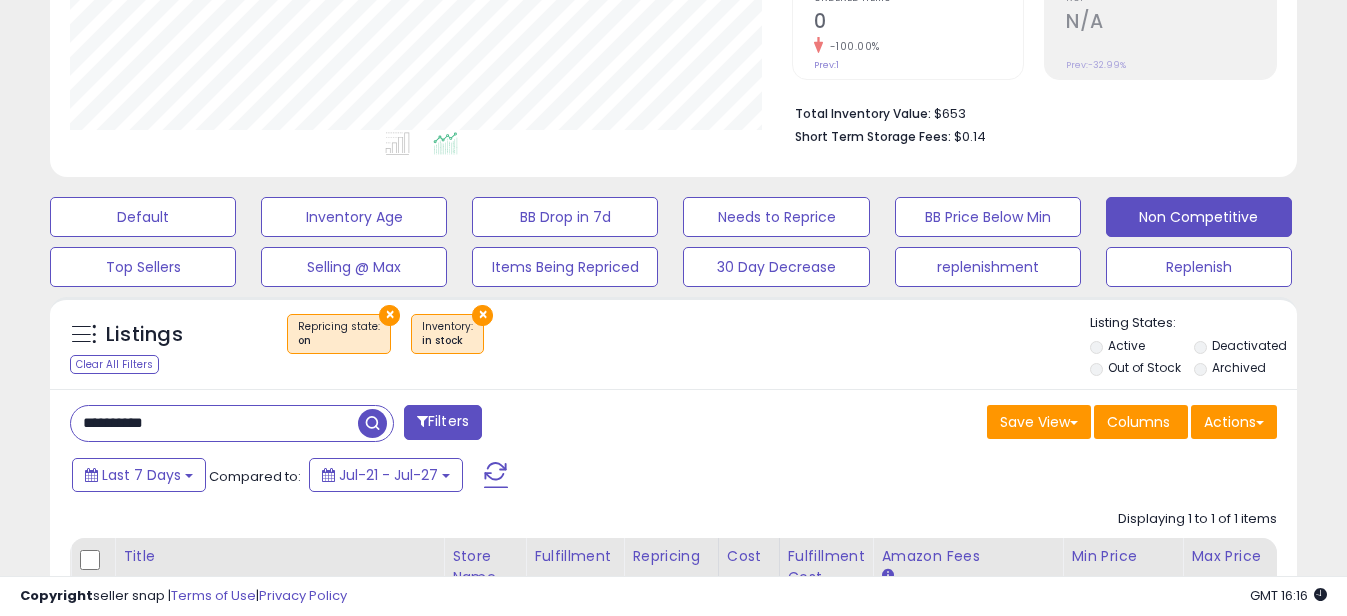 click on "**********" at bounding box center [214, 423] 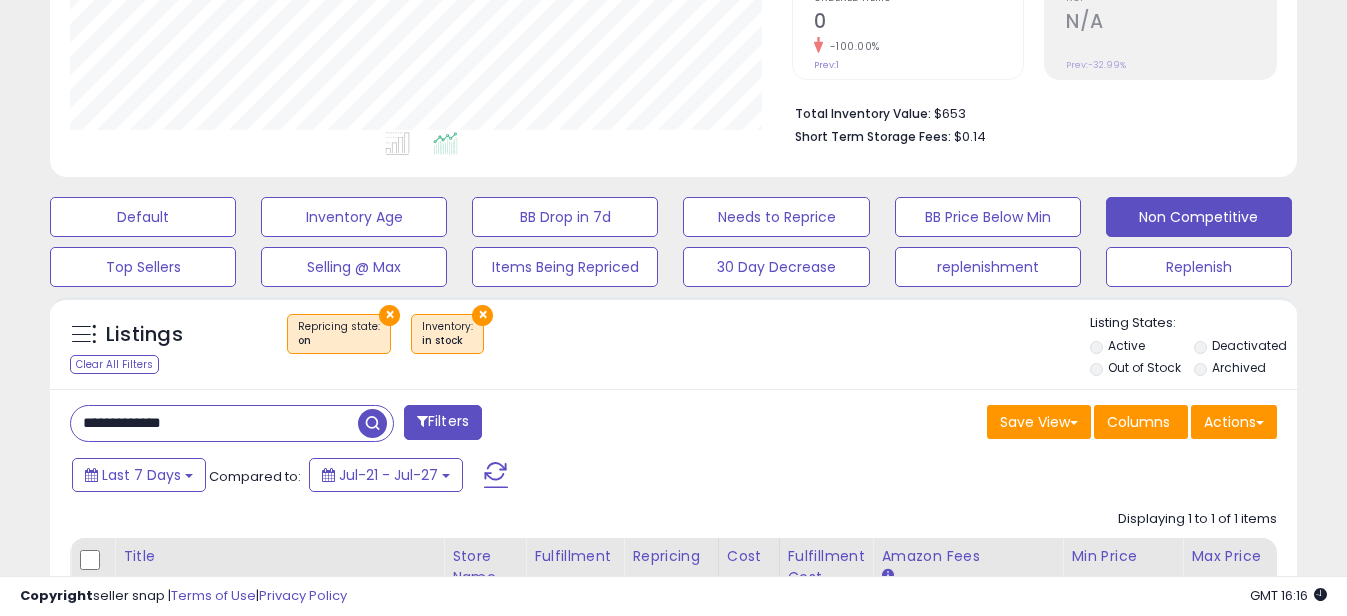 drag, startPoint x: 109, startPoint y: 422, endPoint x: 0, endPoint y: 412, distance: 109.457756 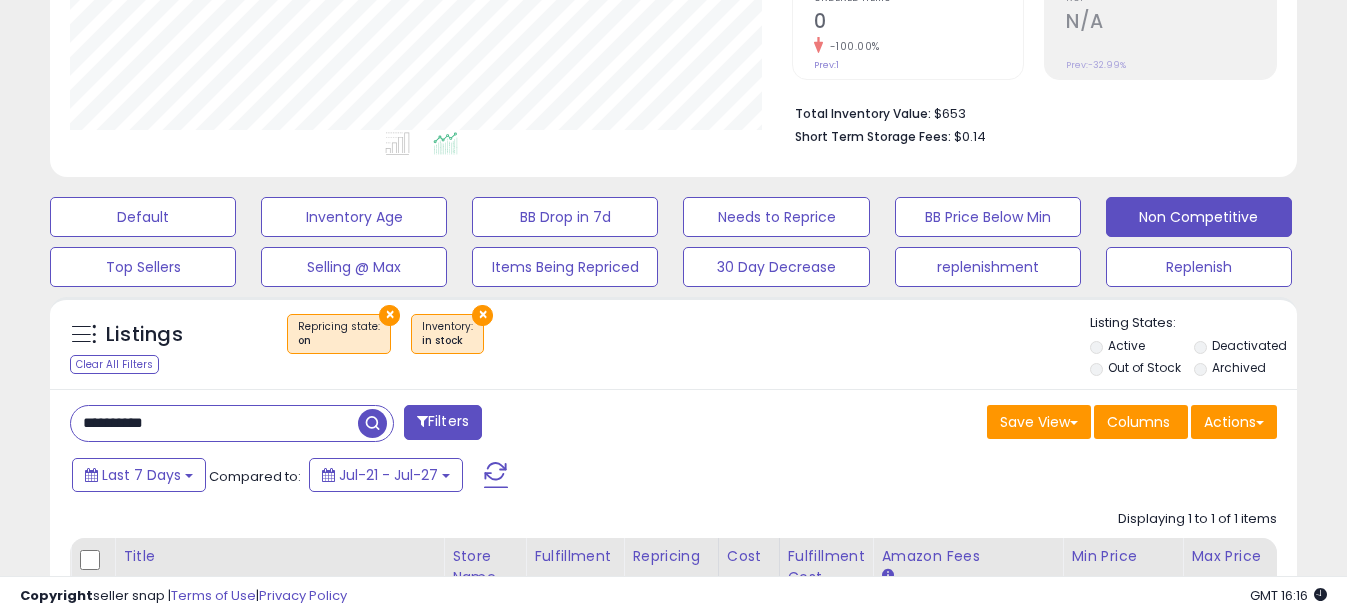 scroll, scrollTop: 999590, scrollLeft: 999270, axis: both 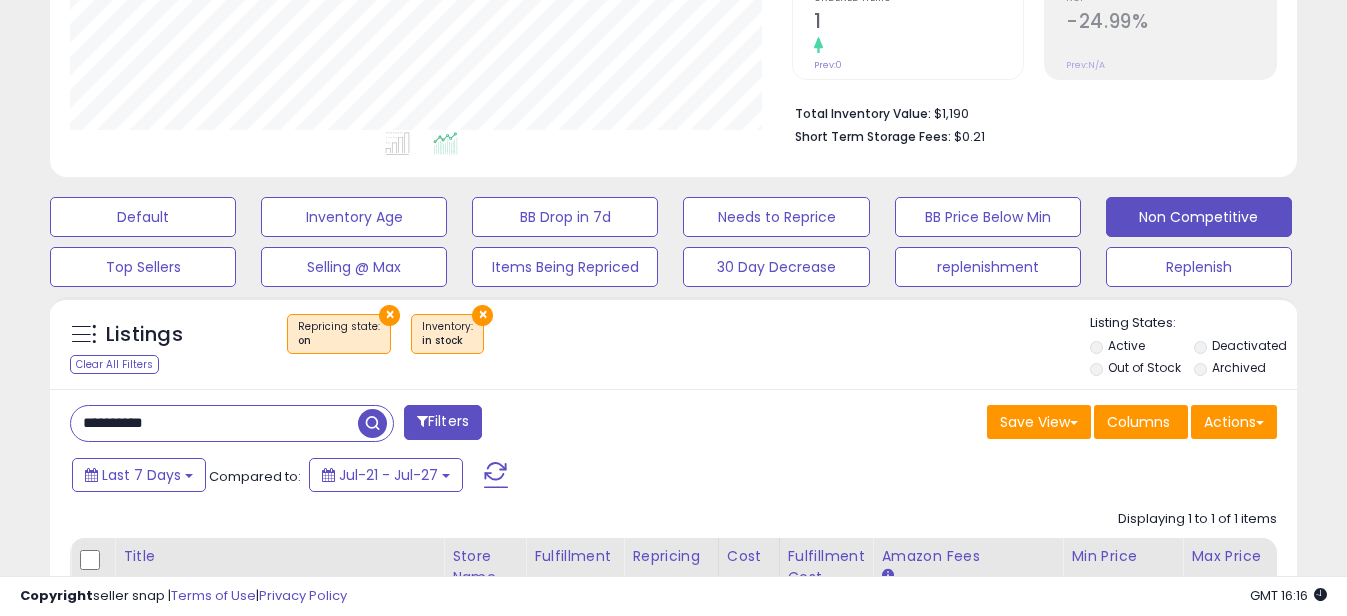 click on "**********" at bounding box center [214, 423] 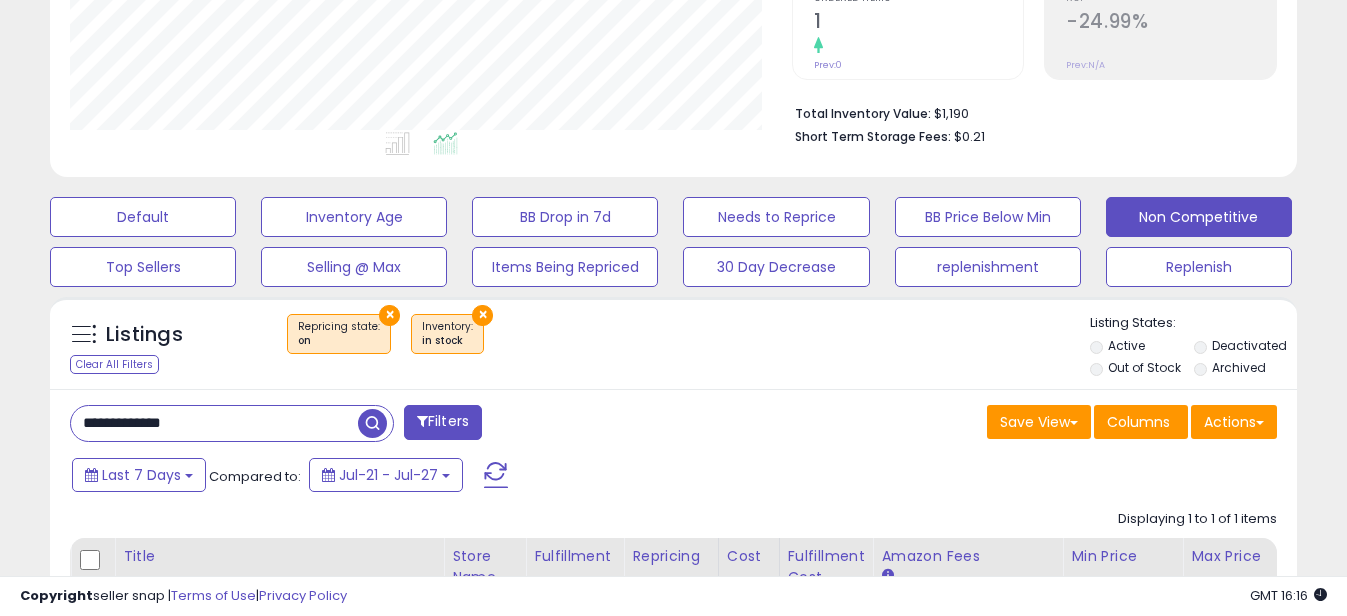 drag, startPoint x: 98, startPoint y: 424, endPoint x: -4, endPoint y: 424, distance: 102 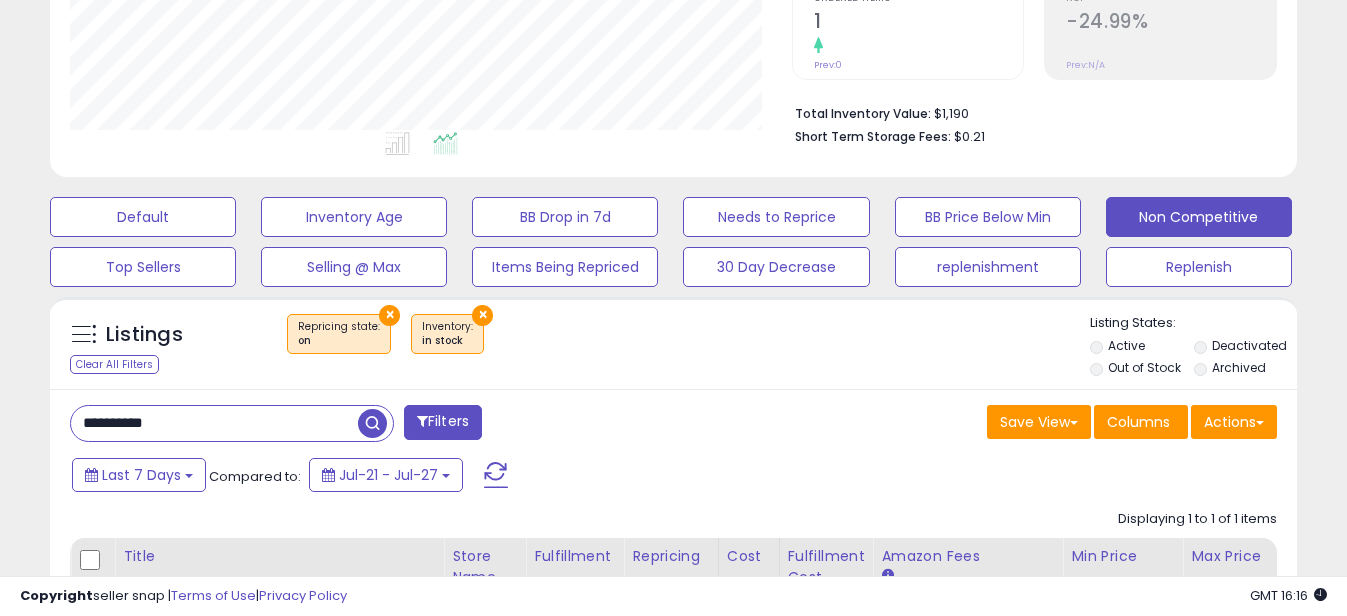 scroll, scrollTop: 999590, scrollLeft: 999270, axis: both 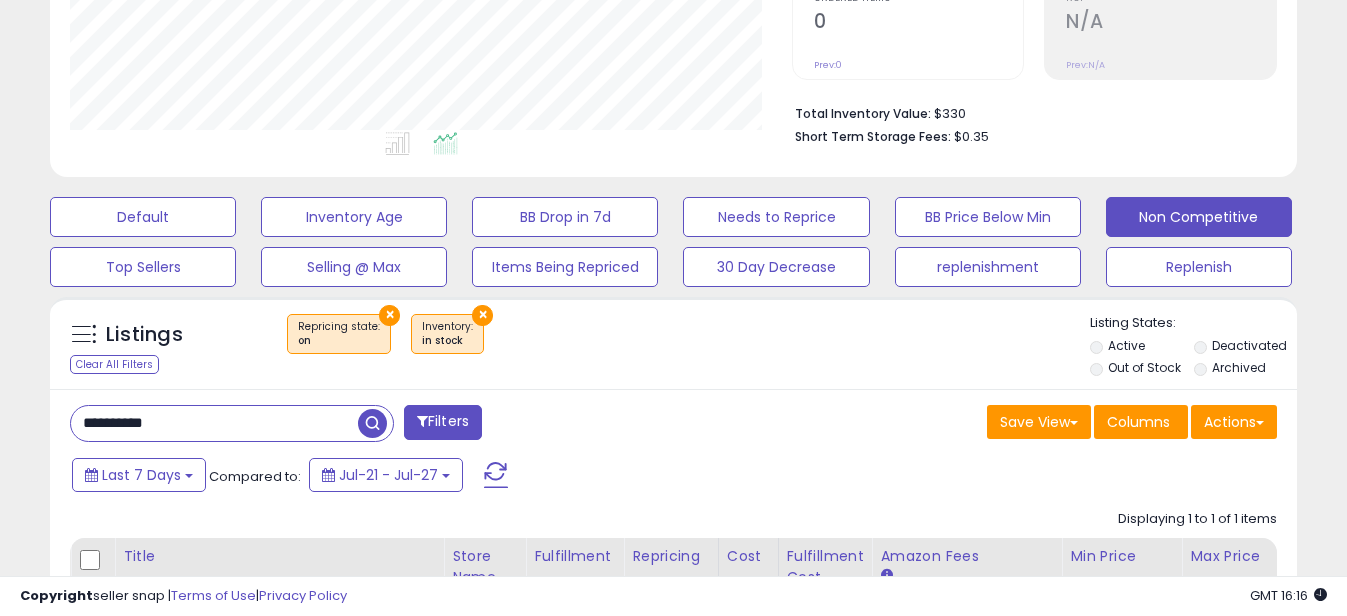 click at bounding box center [372, 423] 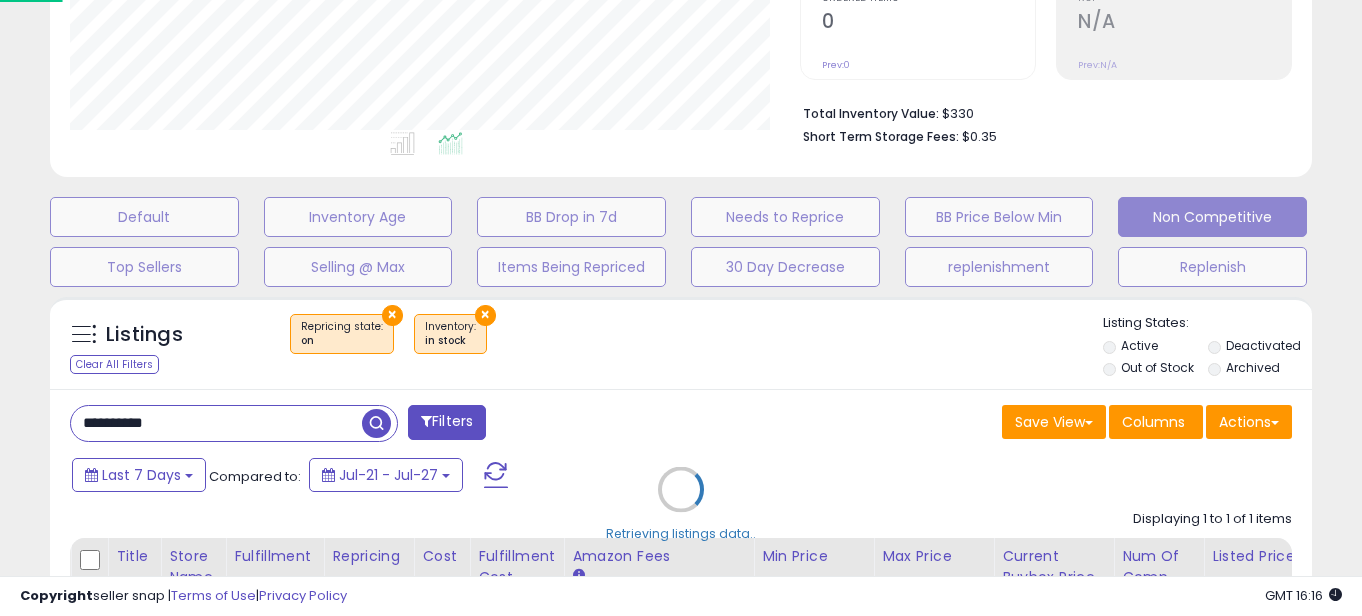 scroll, scrollTop: 999590, scrollLeft: 999270, axis: both 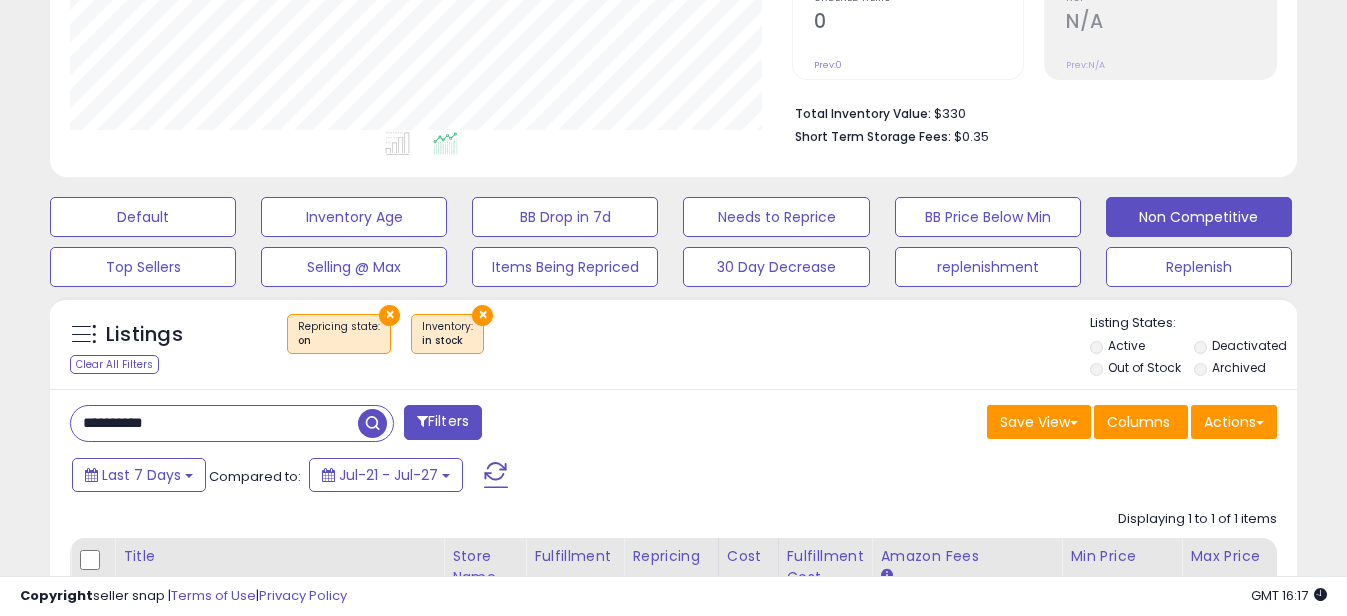 click on "**********" at bounding box center [214, 423] 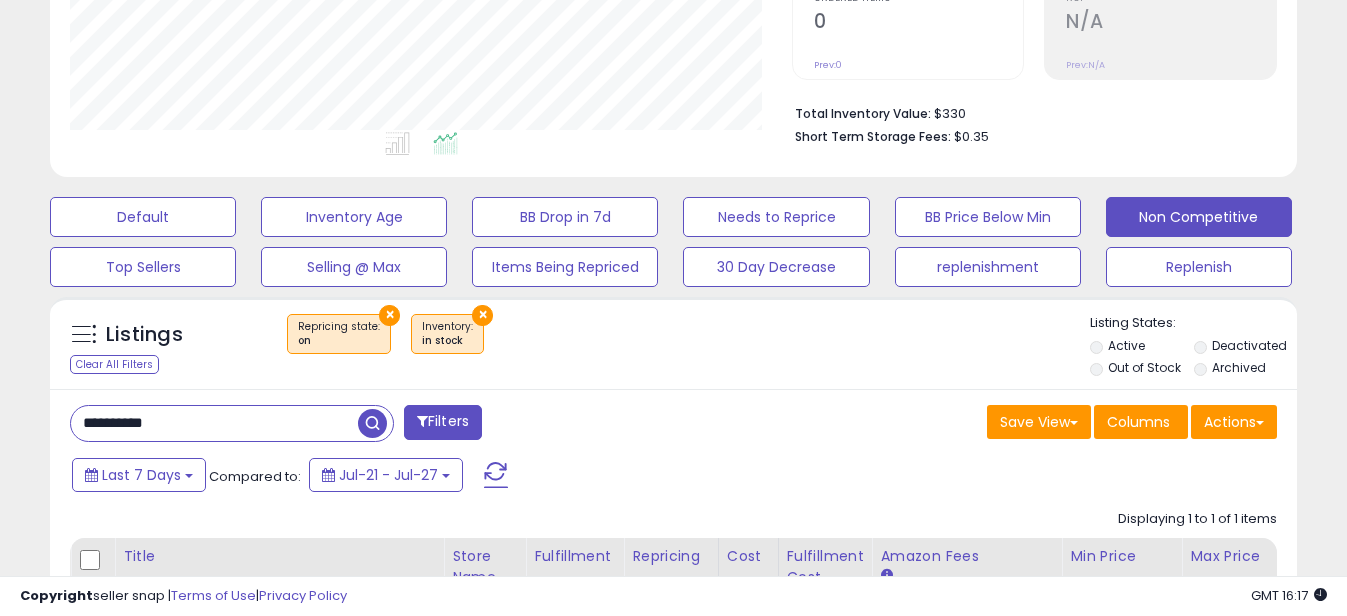 click on "**********" at bounding box center [214, 423] 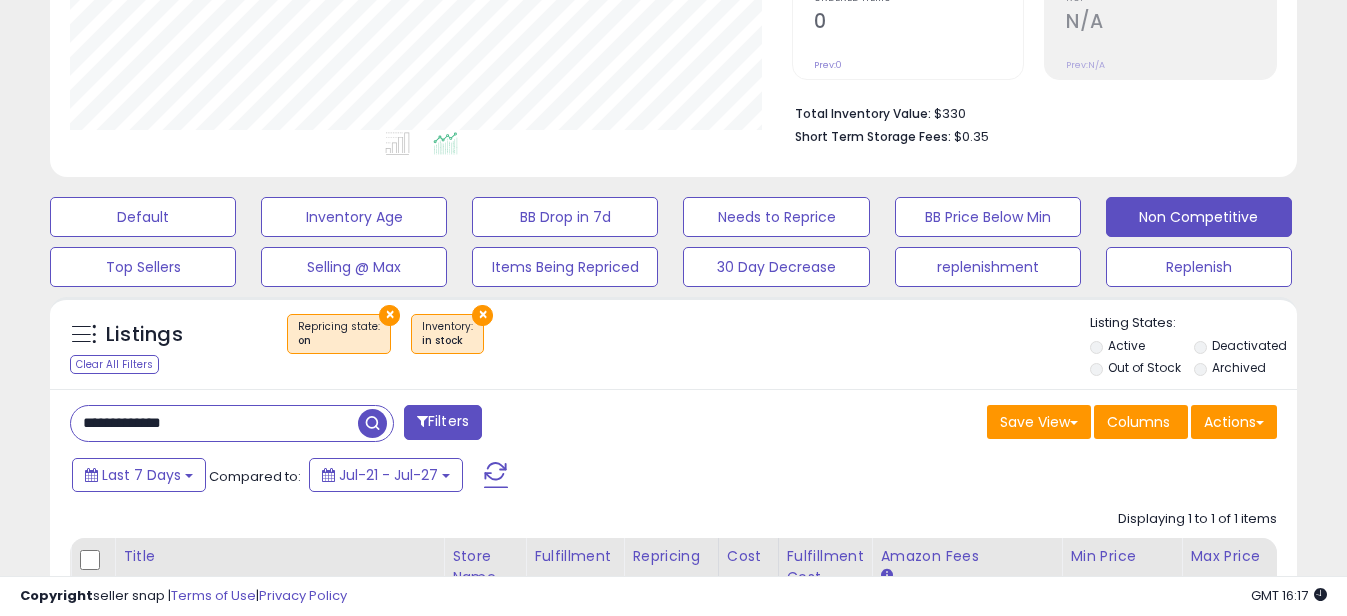drag, startPoint x: 109, startPoint y: 425, endPoint x: -4, endPoint y: 426, distance: 113.004425 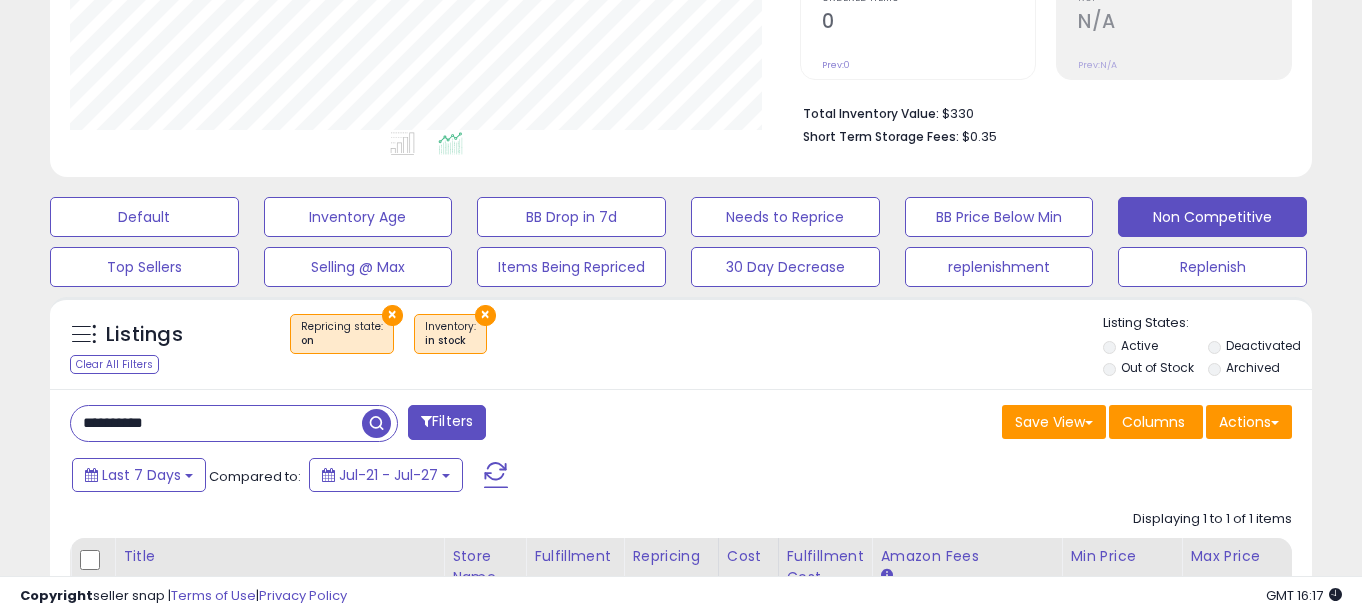 scroll, scrollTop: 999590, scrollLeft: 999270, axis: both 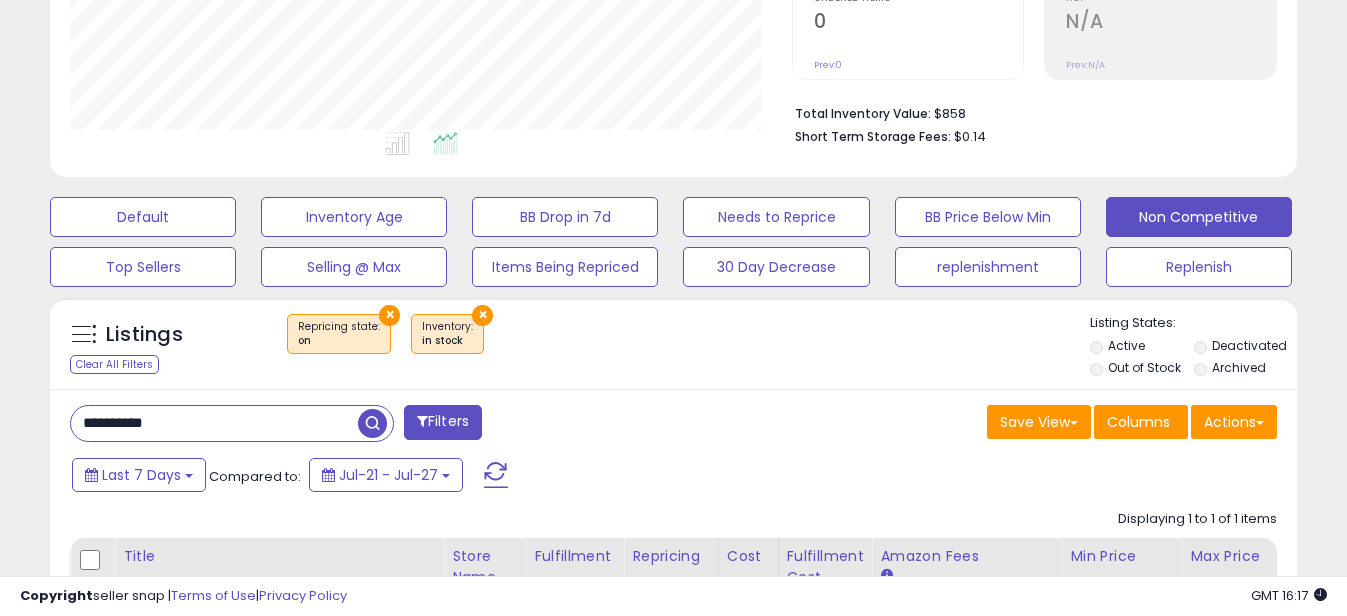 click on "**********" at bounding box center (214, 423) 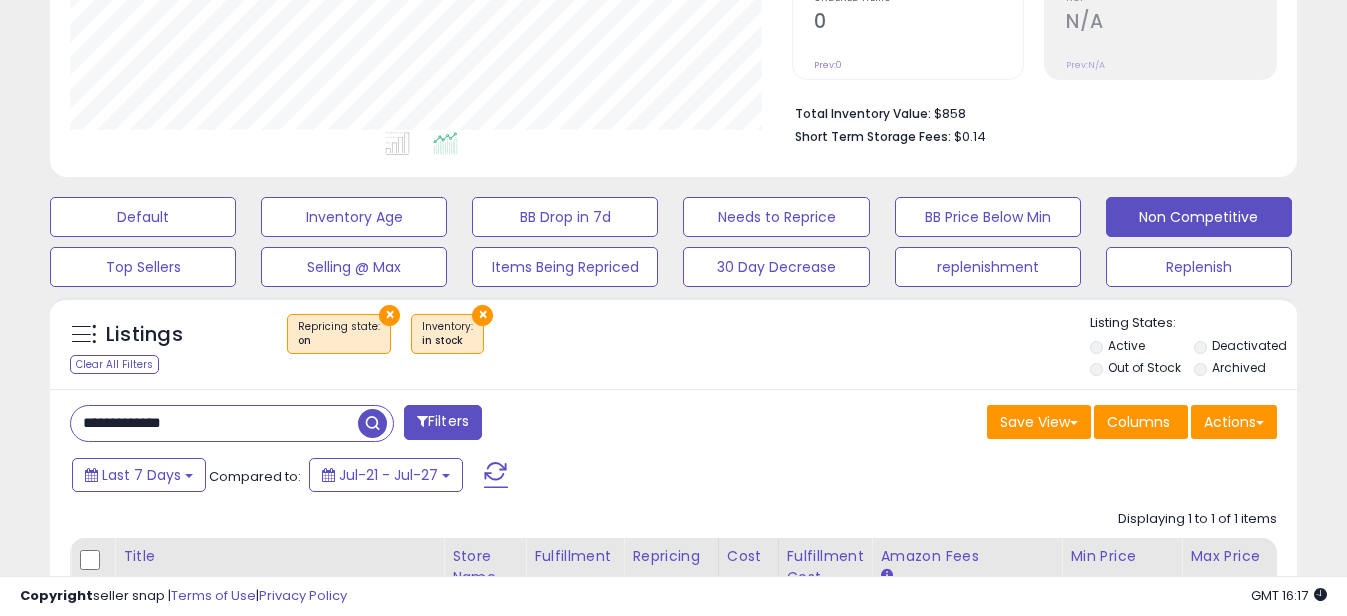drag, startPoint x: 111, startPoint y: 419, endPoint x: -4, endPoint y: 427, distance: 115.27792 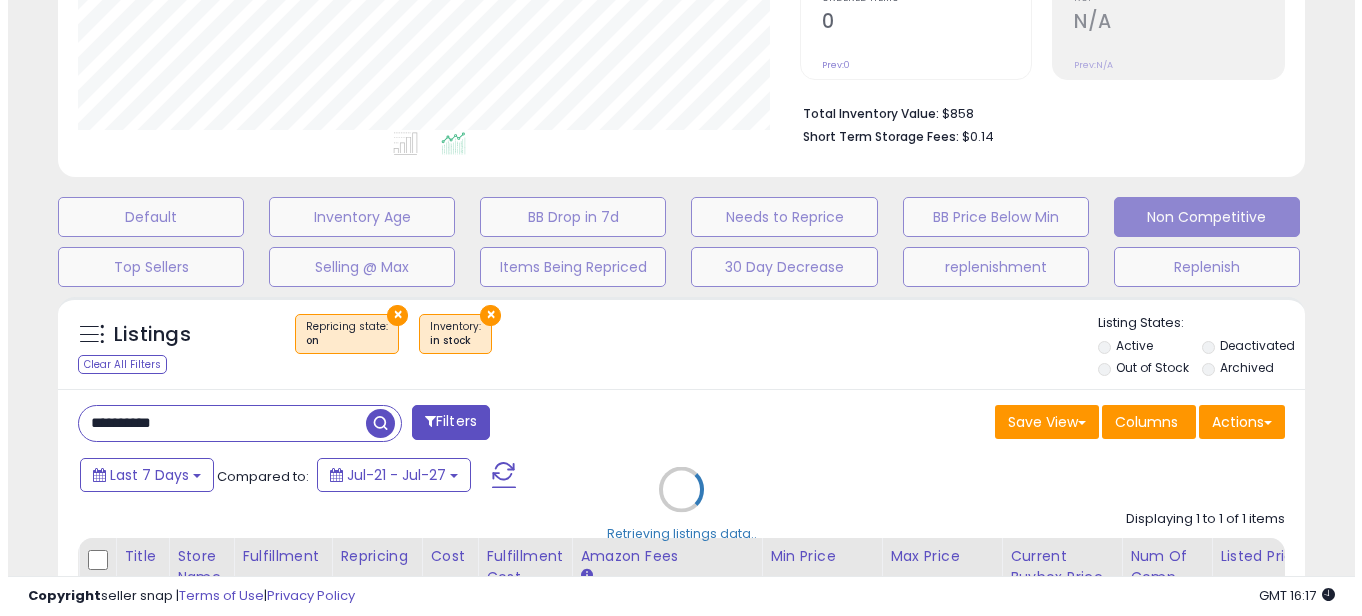 scroll, scrollTop: 999590, scrollLeft: 999270, axis: both 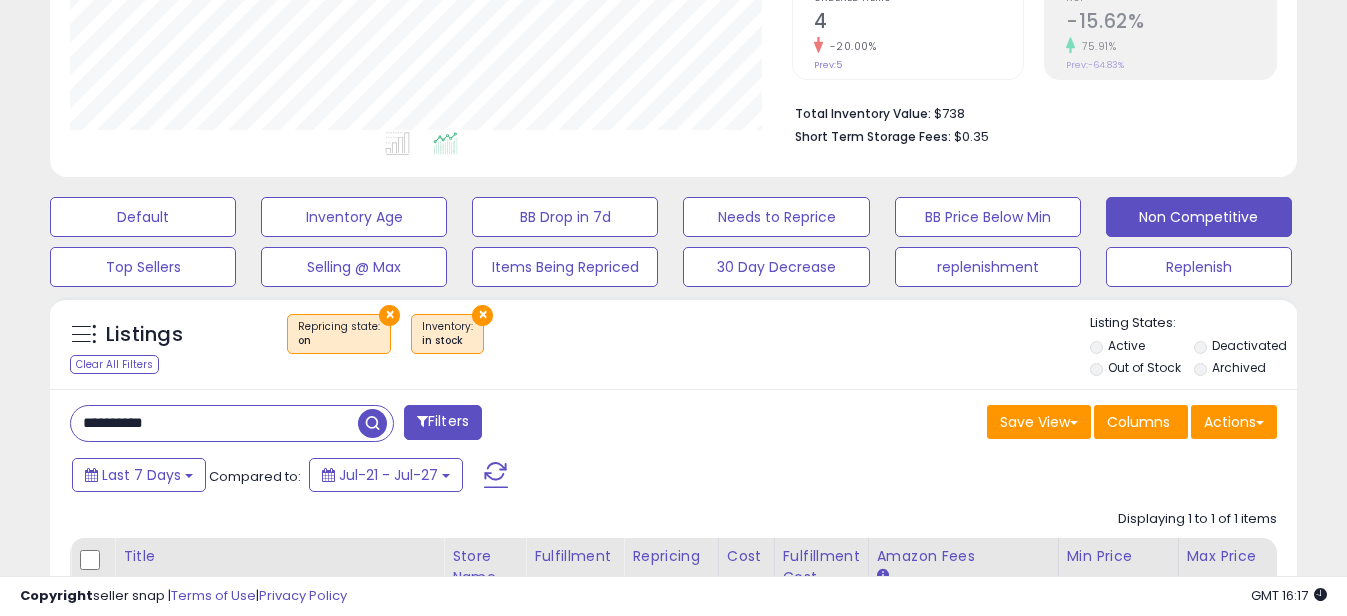 click on "**********" at bounding box center (214, 423) 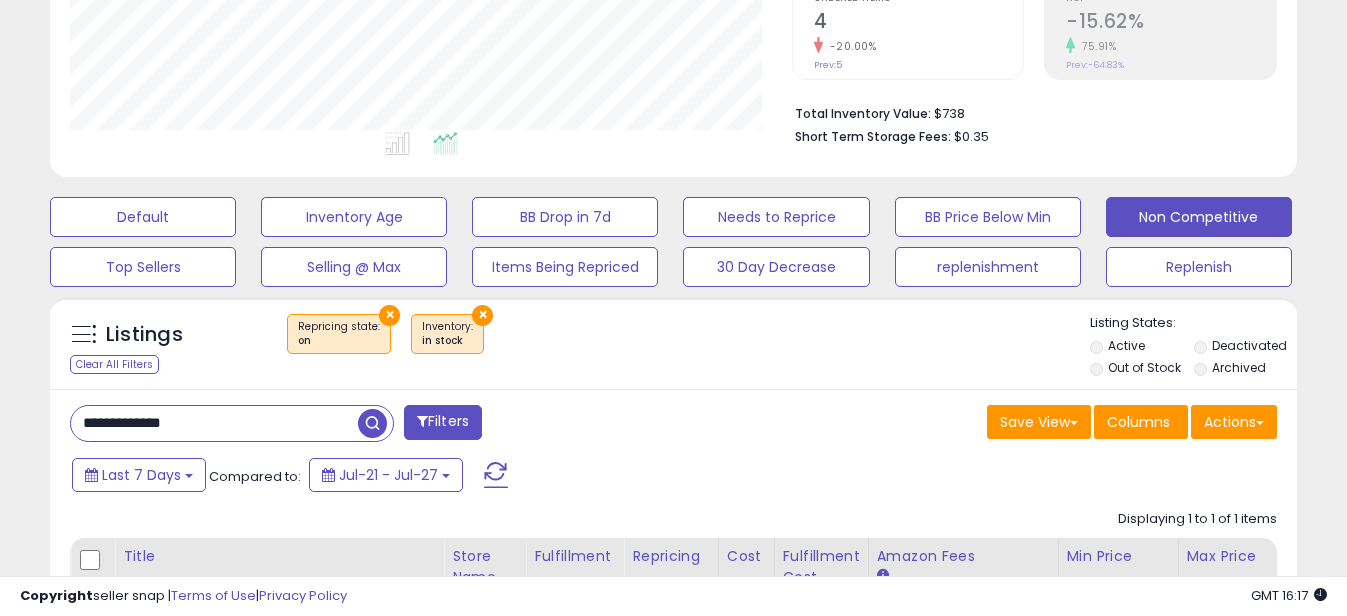 drag, startPoint x: 111, startPoint y: 420, endPoint x: 0, endPoint y: 420, distance: 111 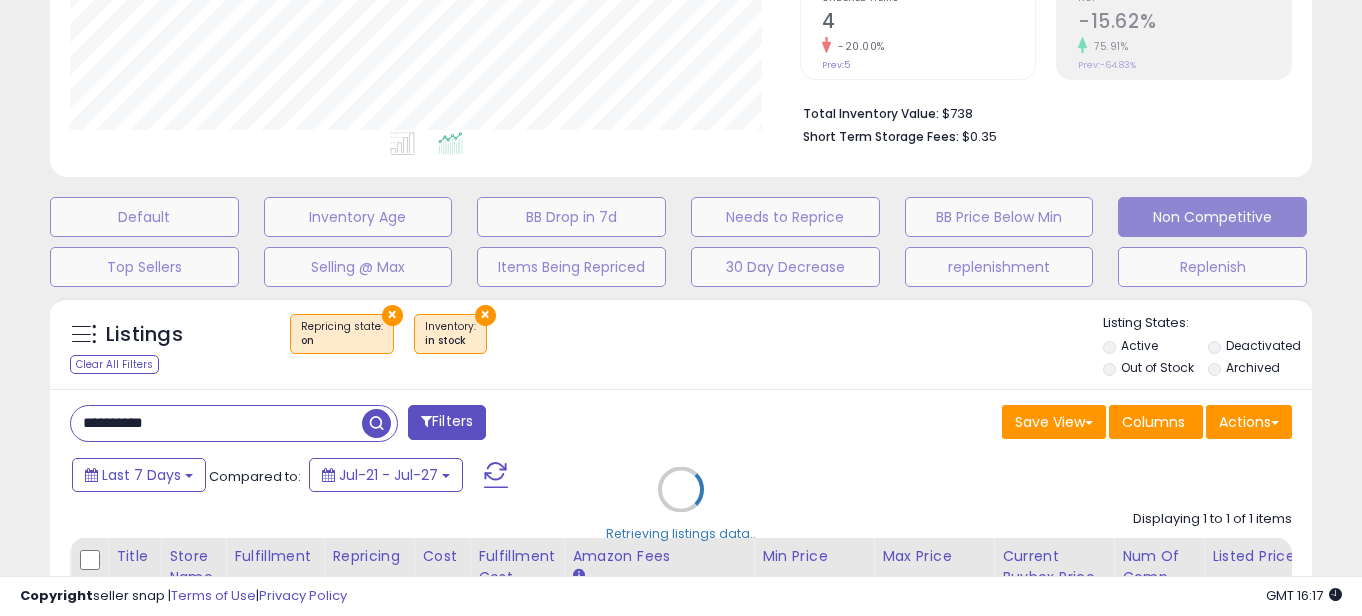 scroll, scrollTop: 999590, scrollLeft: 999270, axis: both 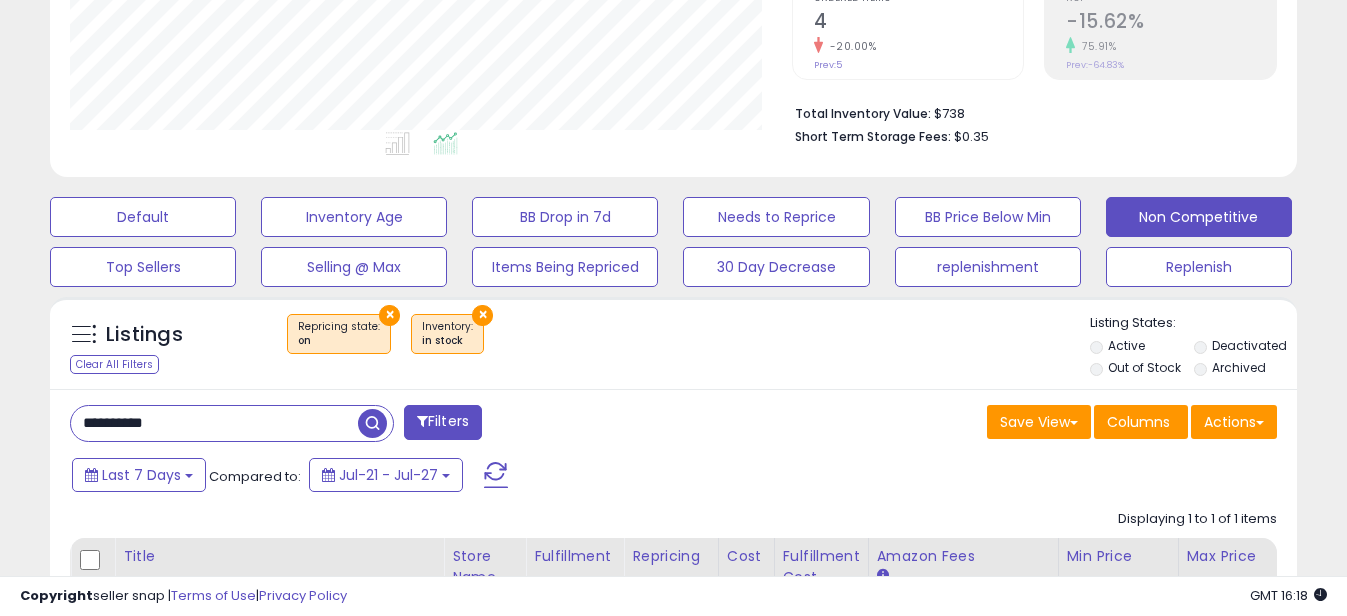 click on "**********" at bounding box center (214, 423) 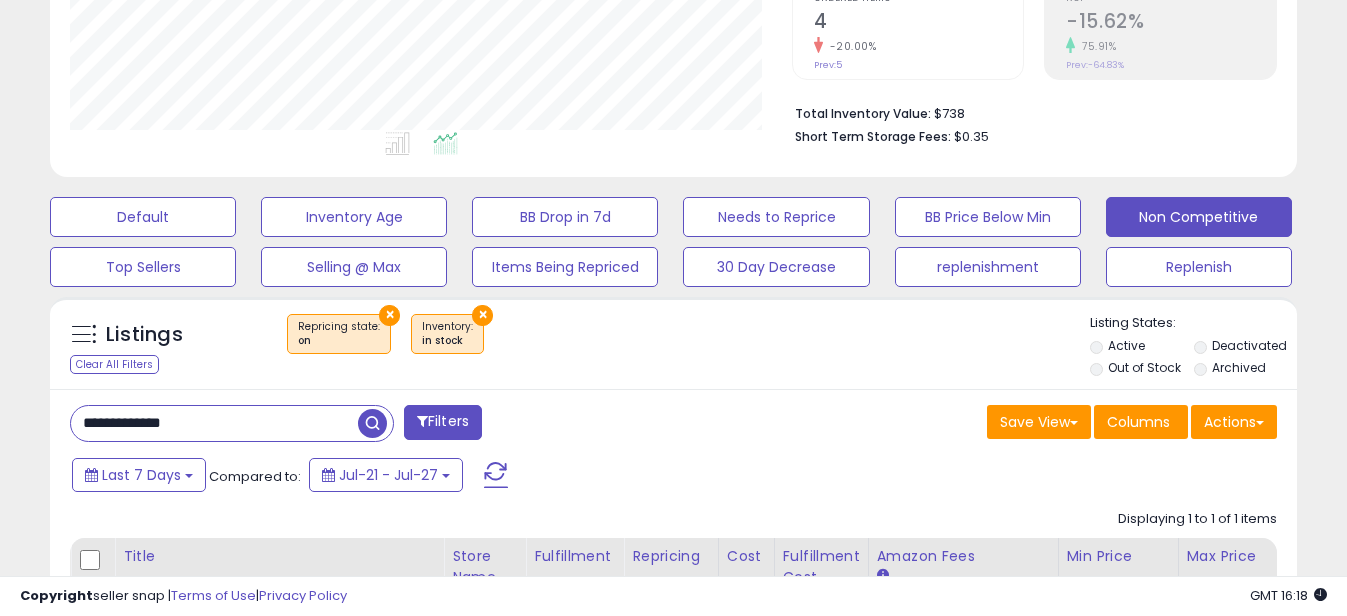 drag, startPoint x: 109, startPoint y: 422, endPoint x: 0, endPoint y: 416, distance: 109.165016 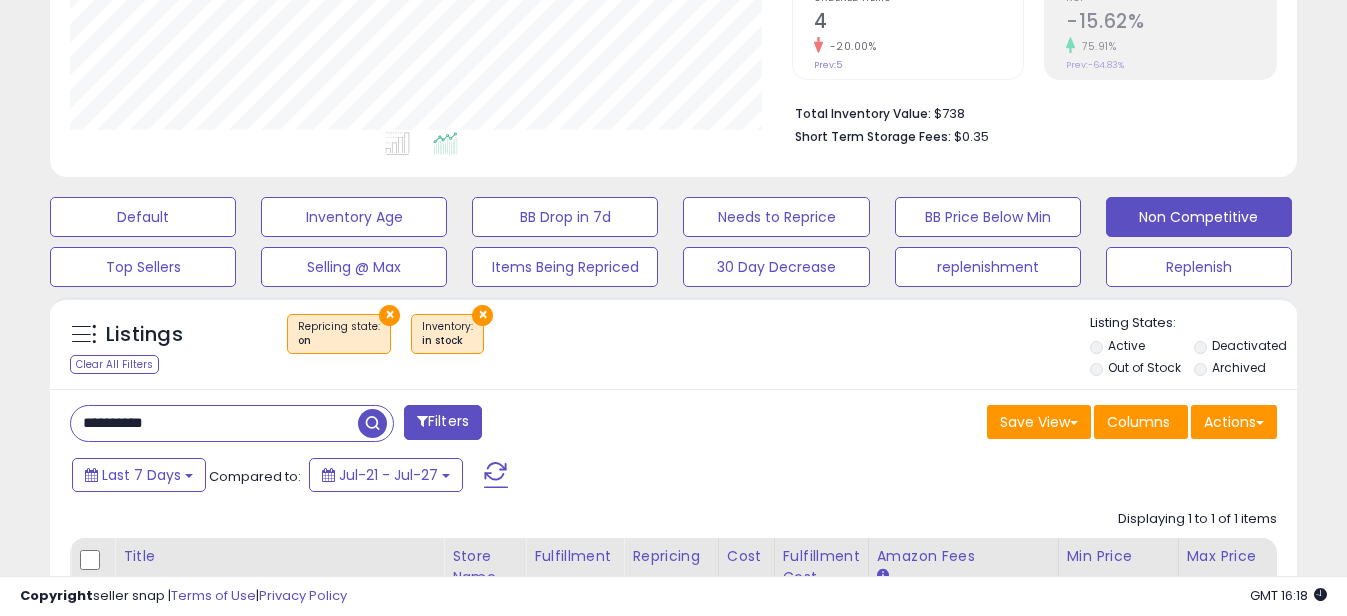 scroll, scrollTop: 999590, scrollLeft: 999270, axis: both 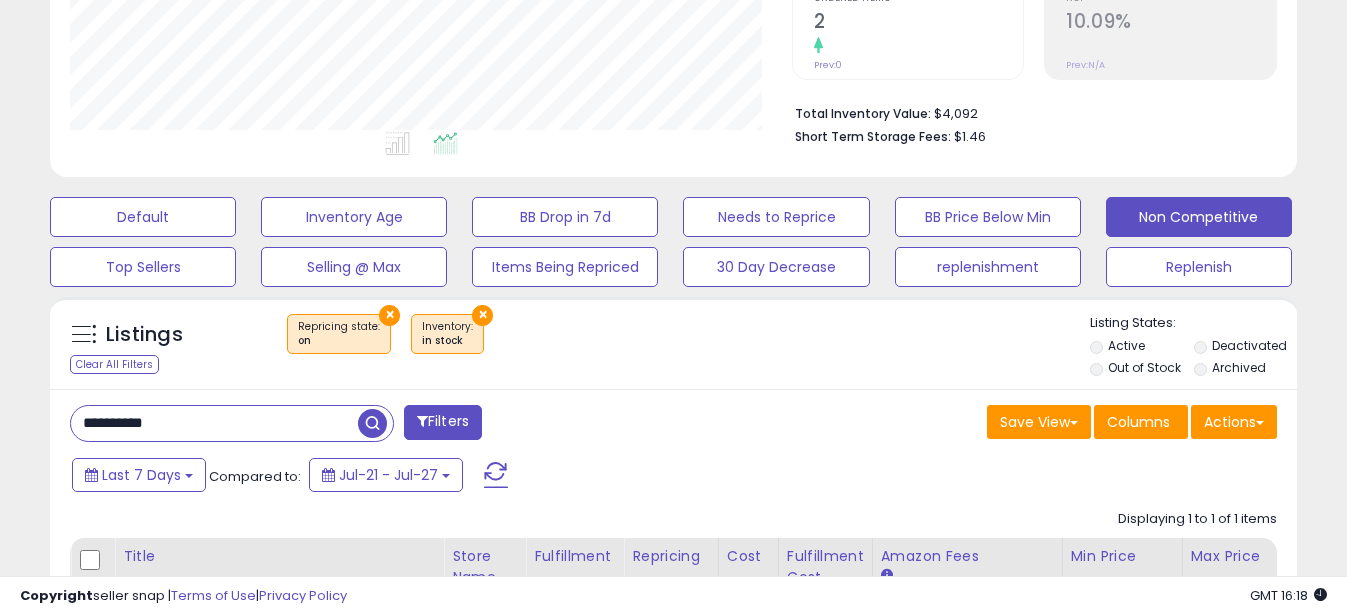 click on "**********" at bounding box center (214, 423) 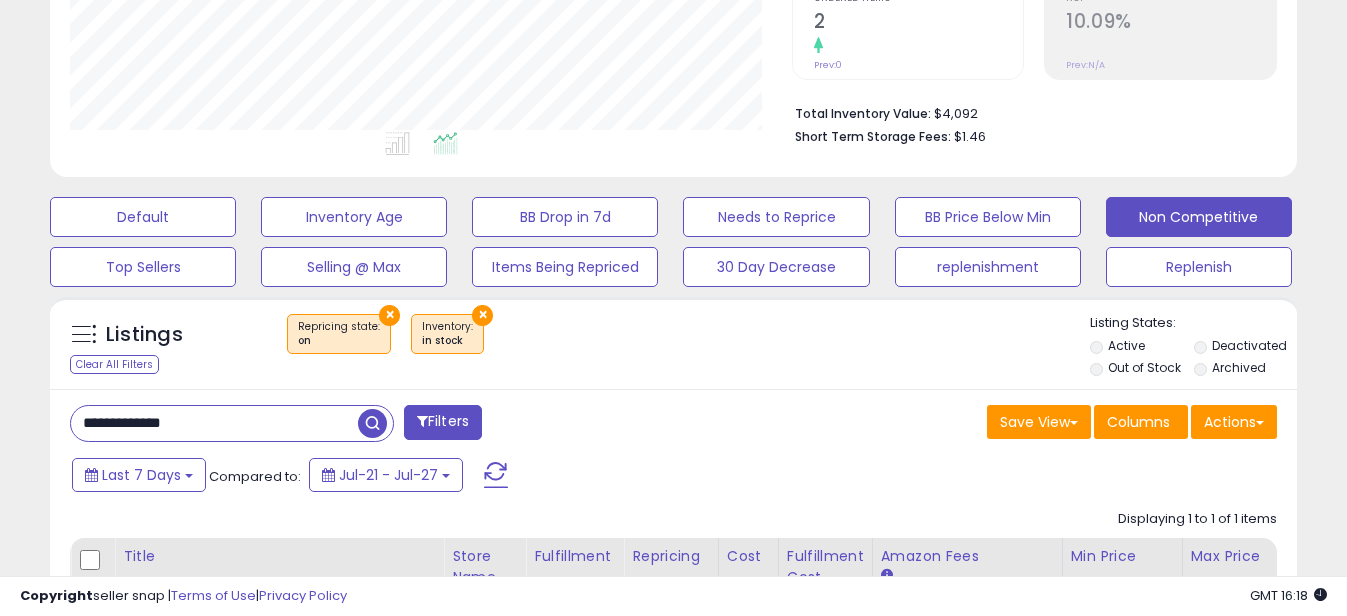 drag, startPoint x: 111, startPoint y: 415, endPoint x: 11, endPoint y: 415, distance: 100 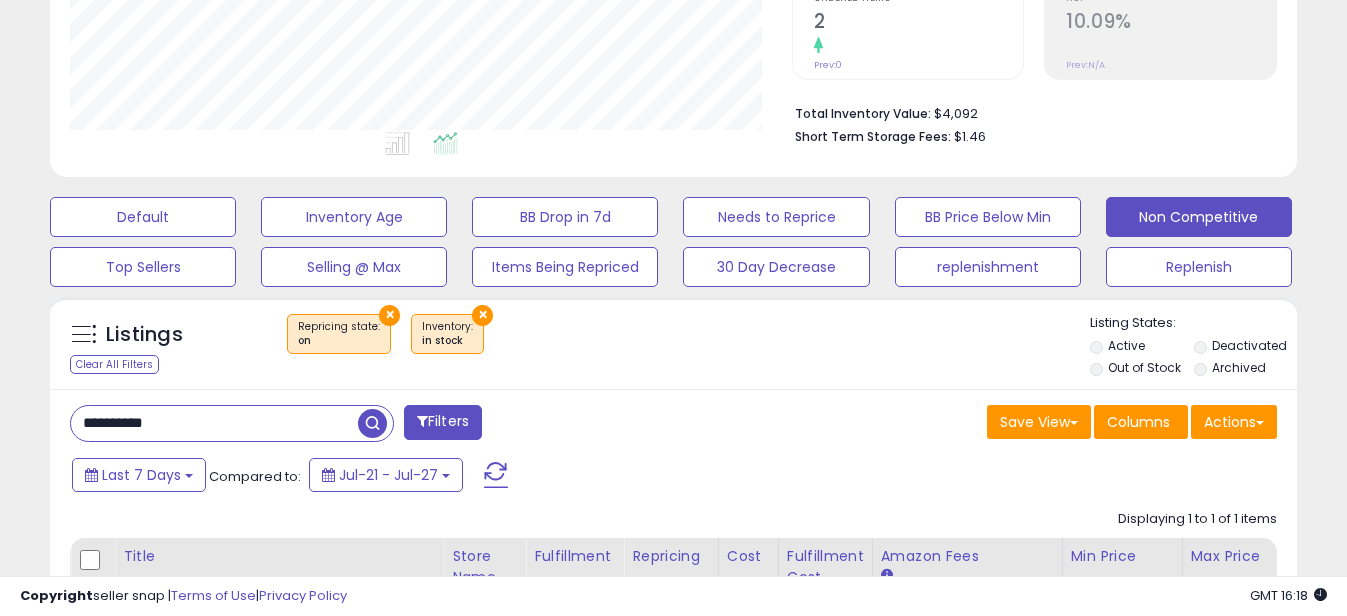 scroll, scrollTop: 999590, scrollLeft: 999270, axis: both 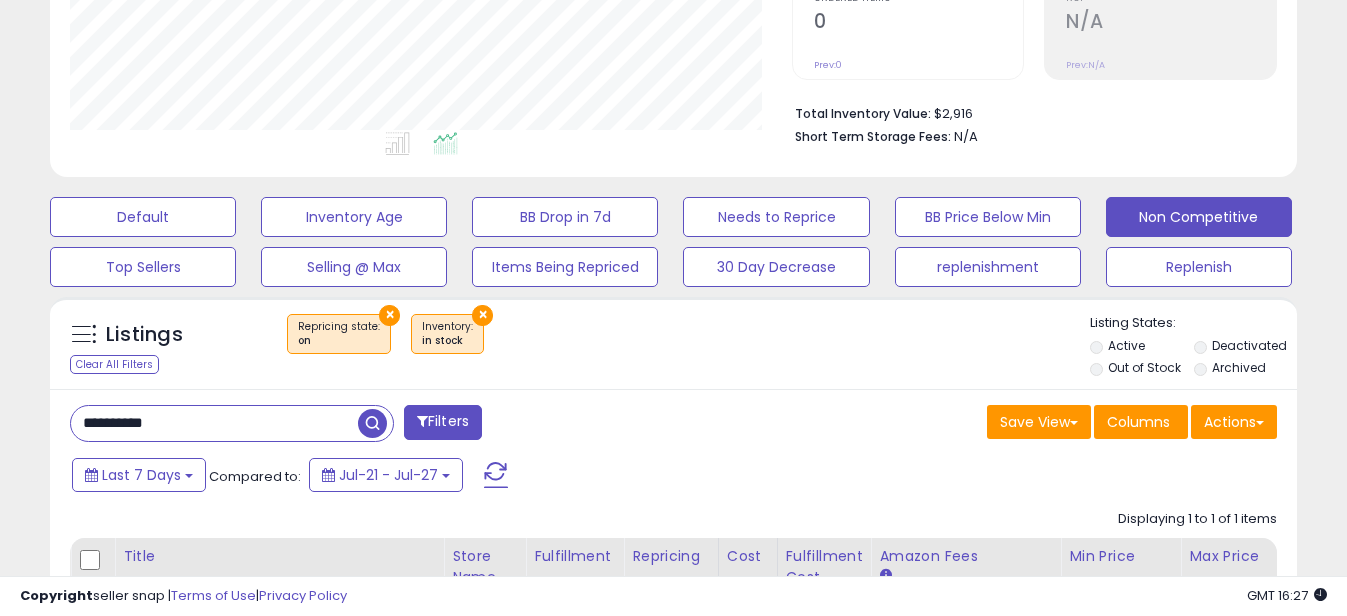 click on "**********" at bounding box center [214, 423] 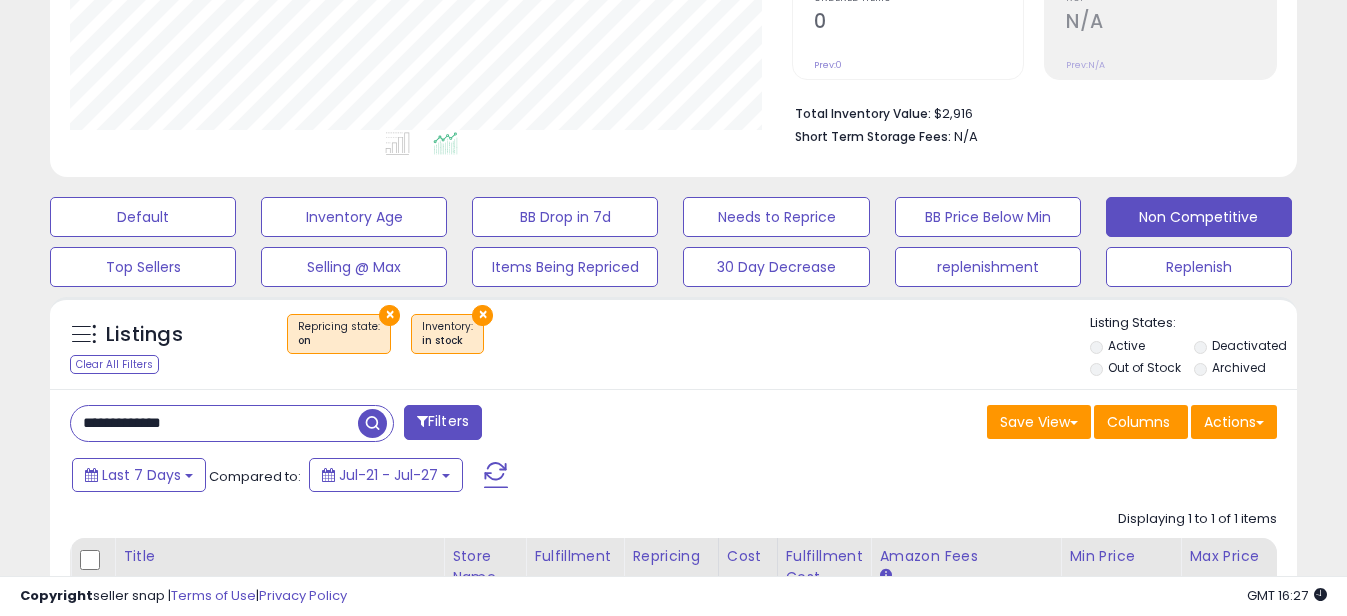 drag, startPoint x: 109, startPoint y: 418, endPoint x: 0, endPoint y: 426, distance: 109.29318 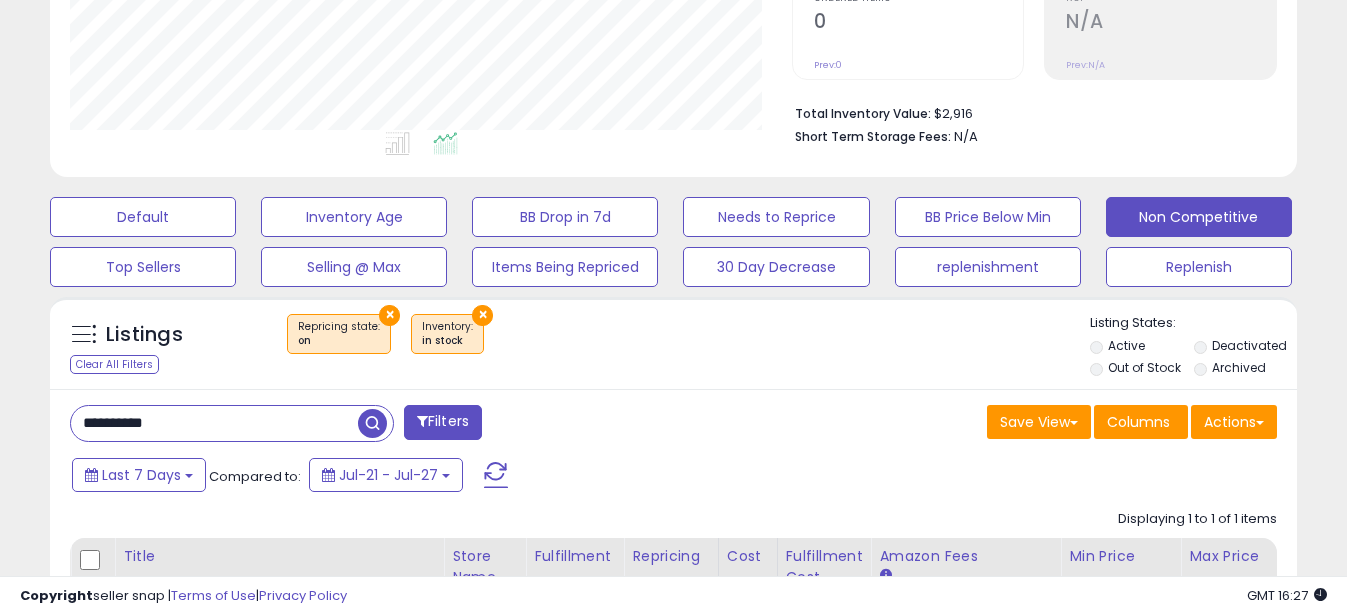 scroll, scrollTop: 999590, scrollLeft: 999270, axis: both 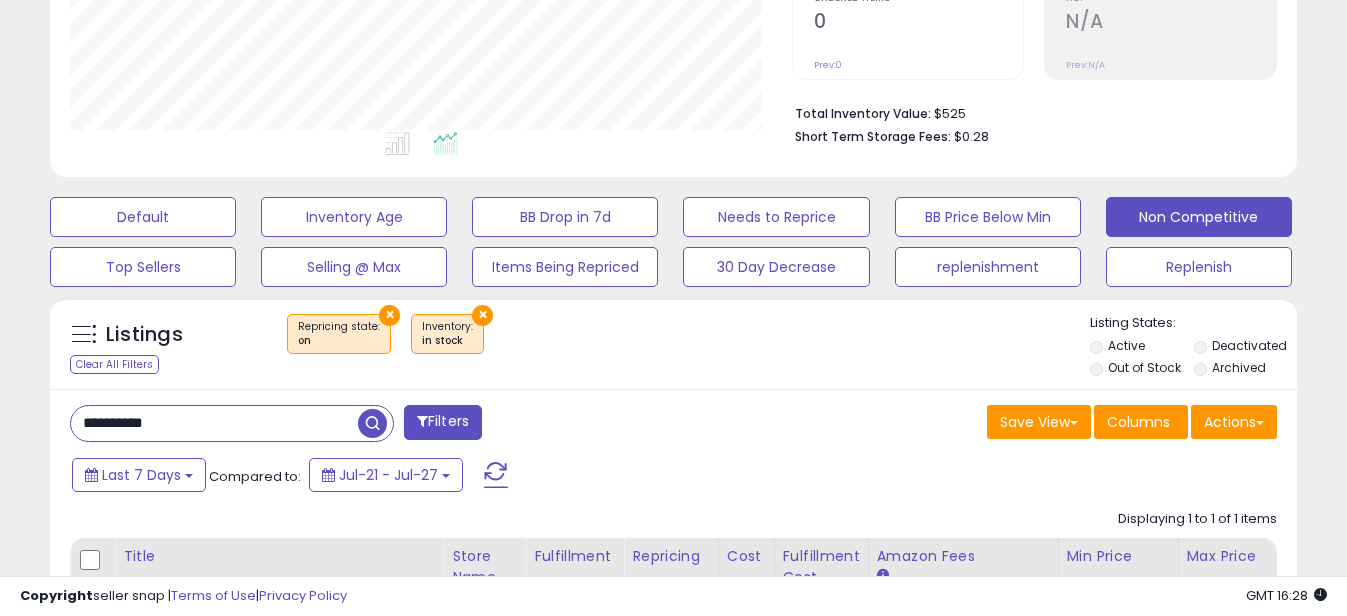 click on "**********" at bounding box center (214, 423) 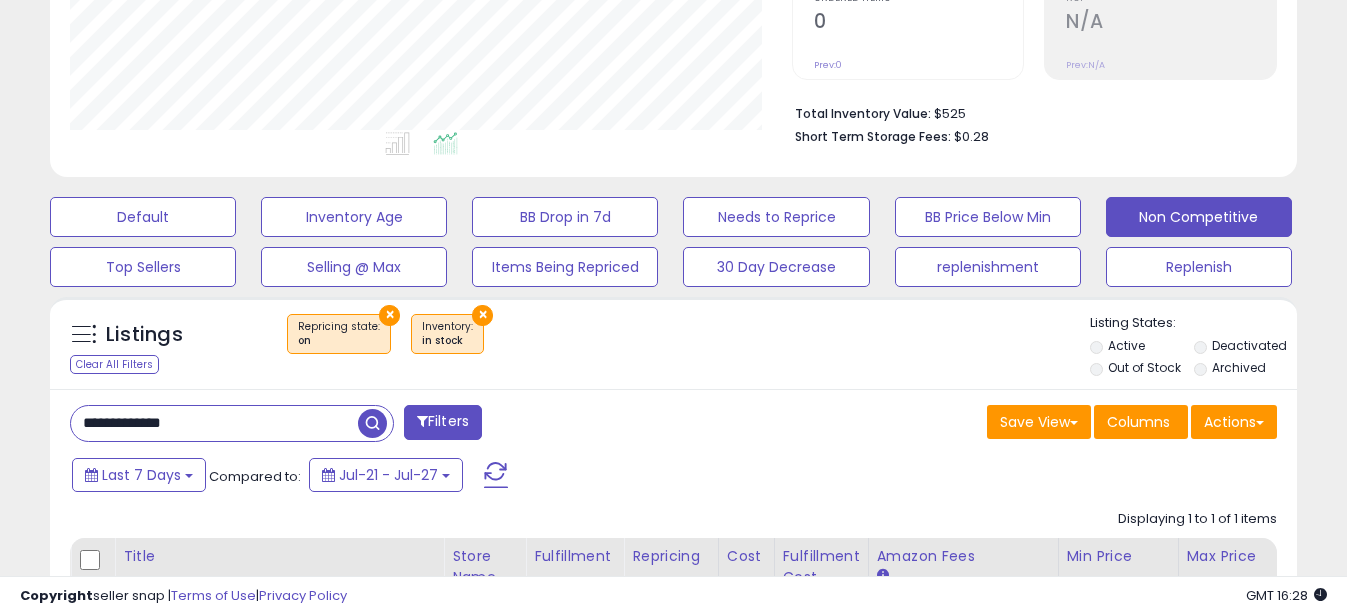 drag, startPoint x: 109, startPoint y: 421, endPoint x: 13, endPoint y: 426, distance: 96.13012 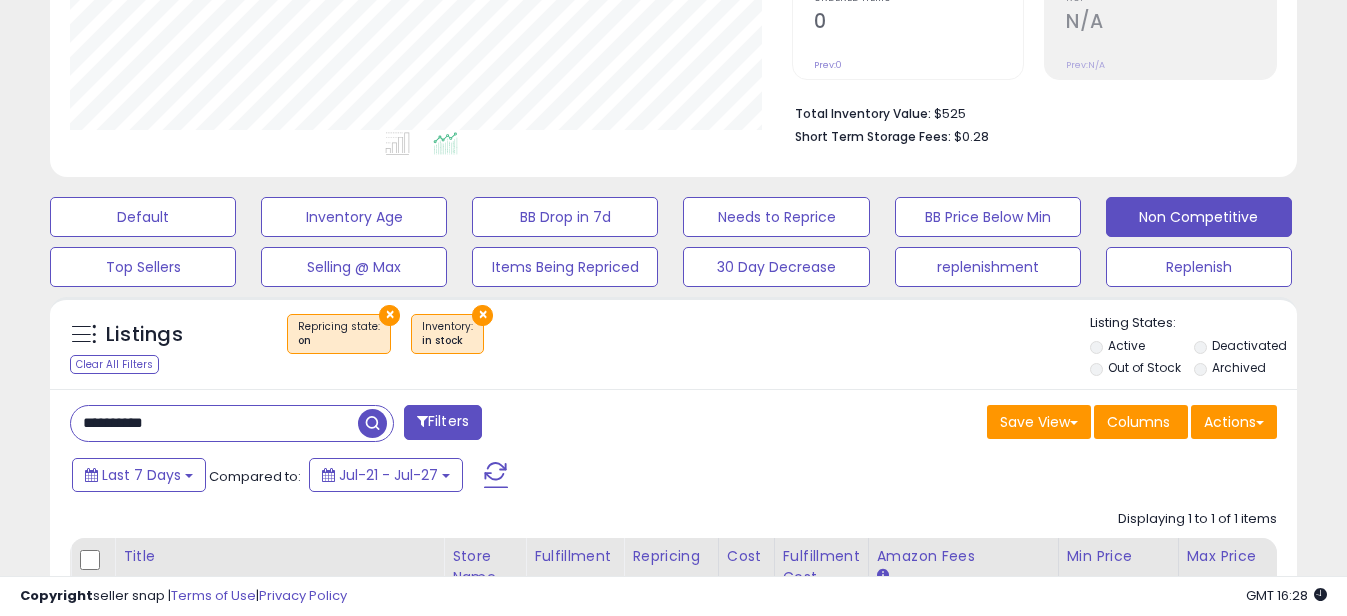scroll, scrollTop: 999590, scrollLeft: 999270, axis: both 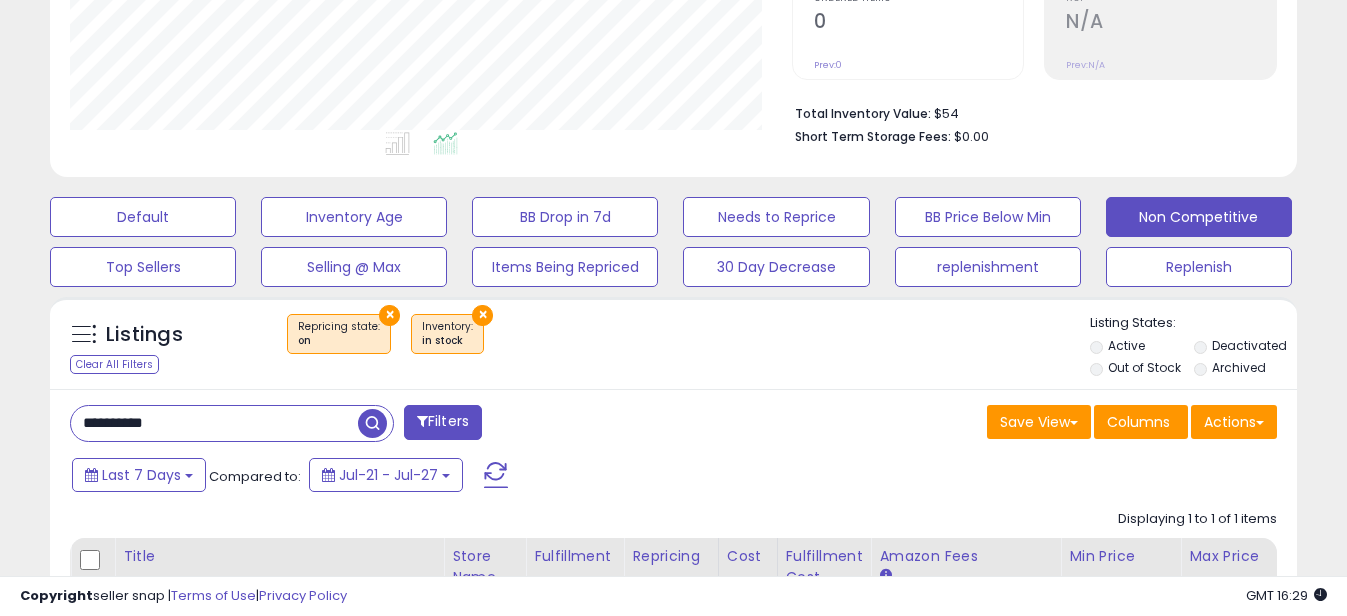 click on "**********" at bounding box center (214, 423) 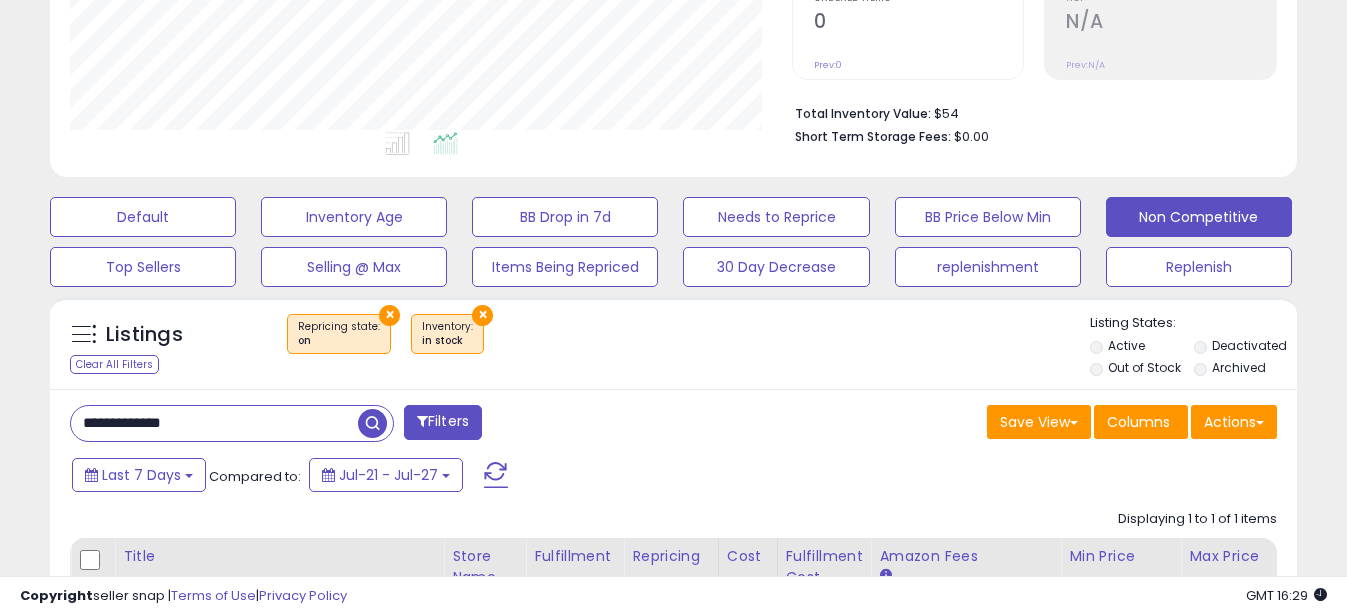 drag, startPoint x: 110, startPoint y: 427, endPoint x: 0, endPoint y: 419, distance: 110.29053 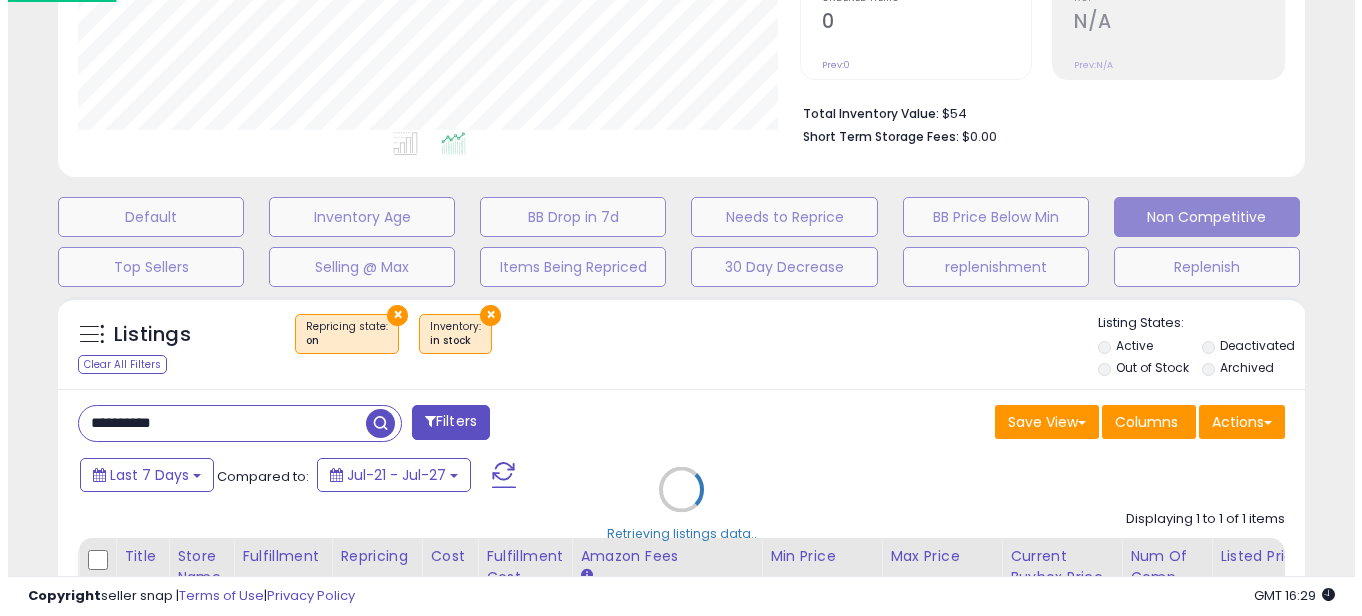 scroll, scrollTop: 999590, scrollLeft: 999270, axis: both 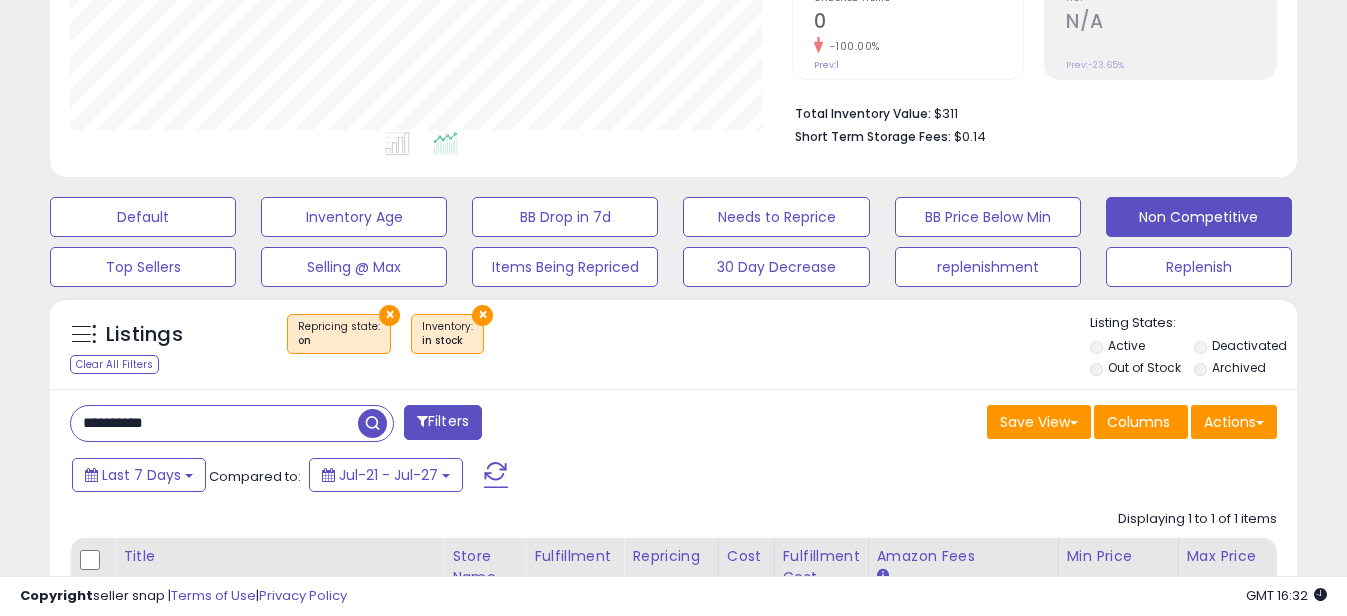 click on "**********" at bounding box center (214, 423) 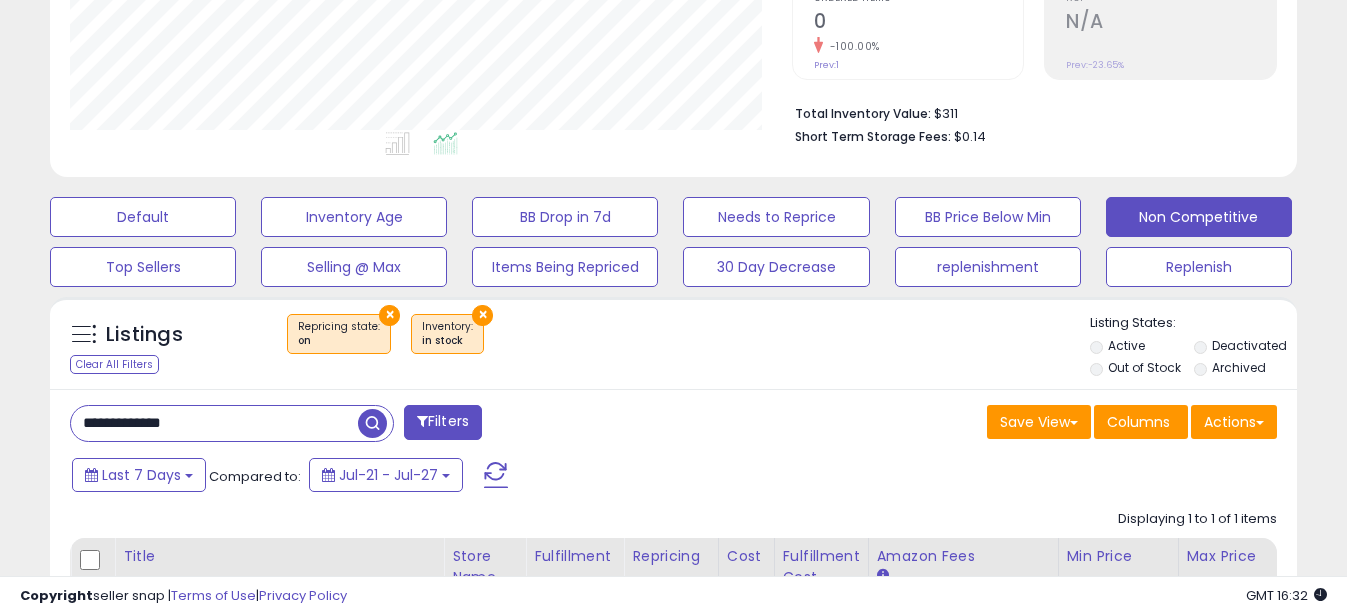 drag, startPoint x: 109, startPoint y: 423, endPoint x: 0, endPoint y: 423, distance: 109 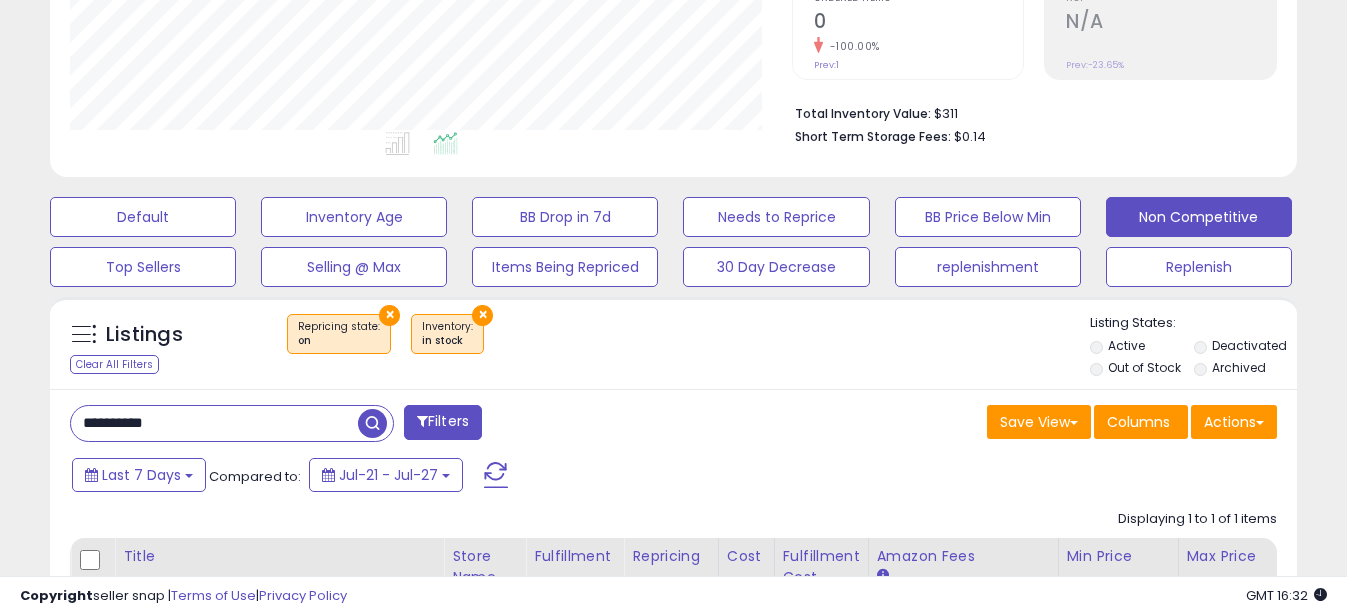 scroll, scrollTop: 999590, scrollLeft: 999270, axis: both 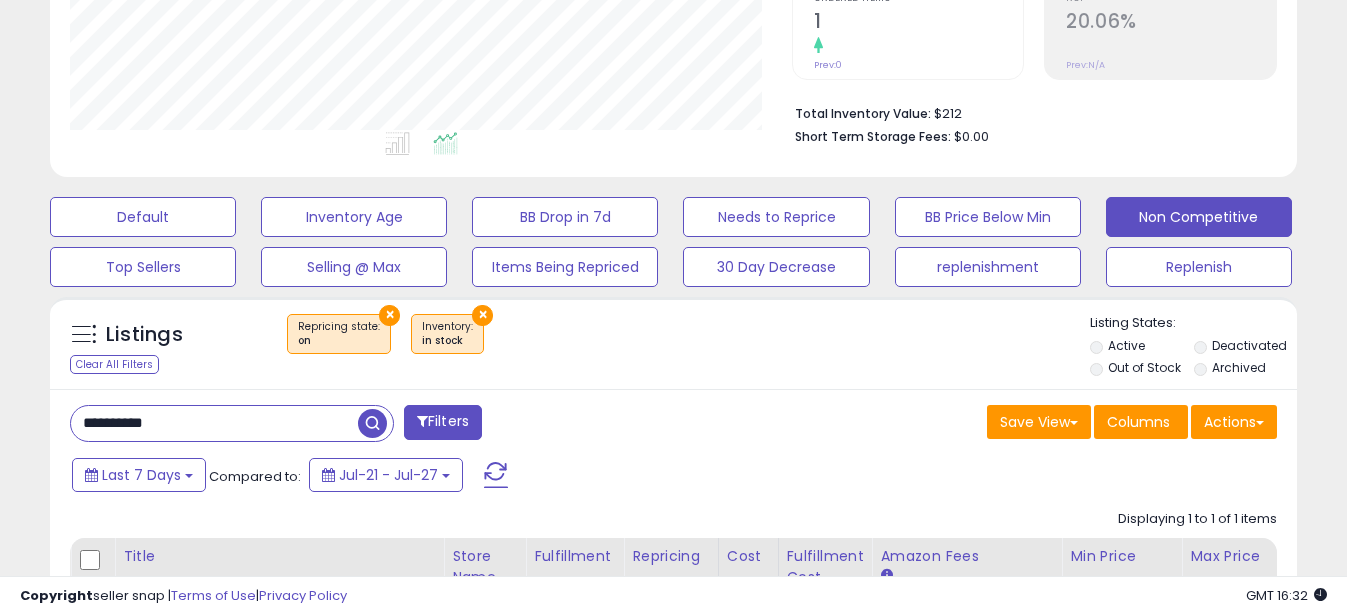 click on "**********" at bounding box center [214, 423] 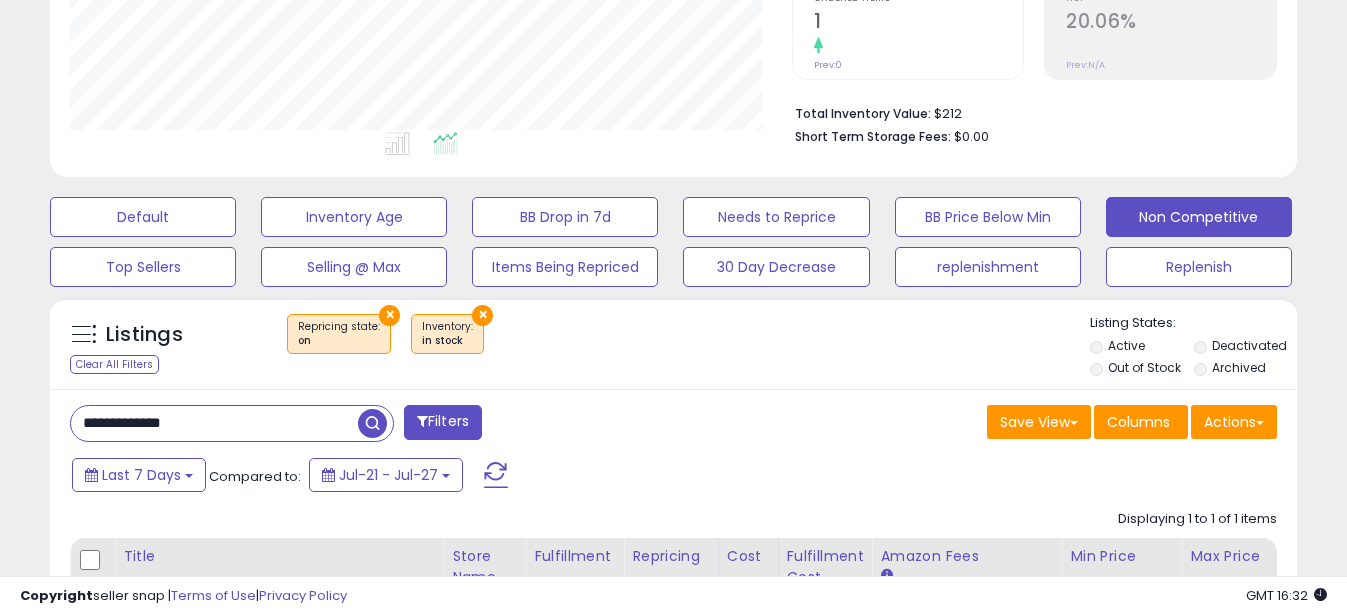 drag, startPoint x: 111, startPoint y: 422, endPoint x: 0, endPoint y: 419, distance: 111.040535 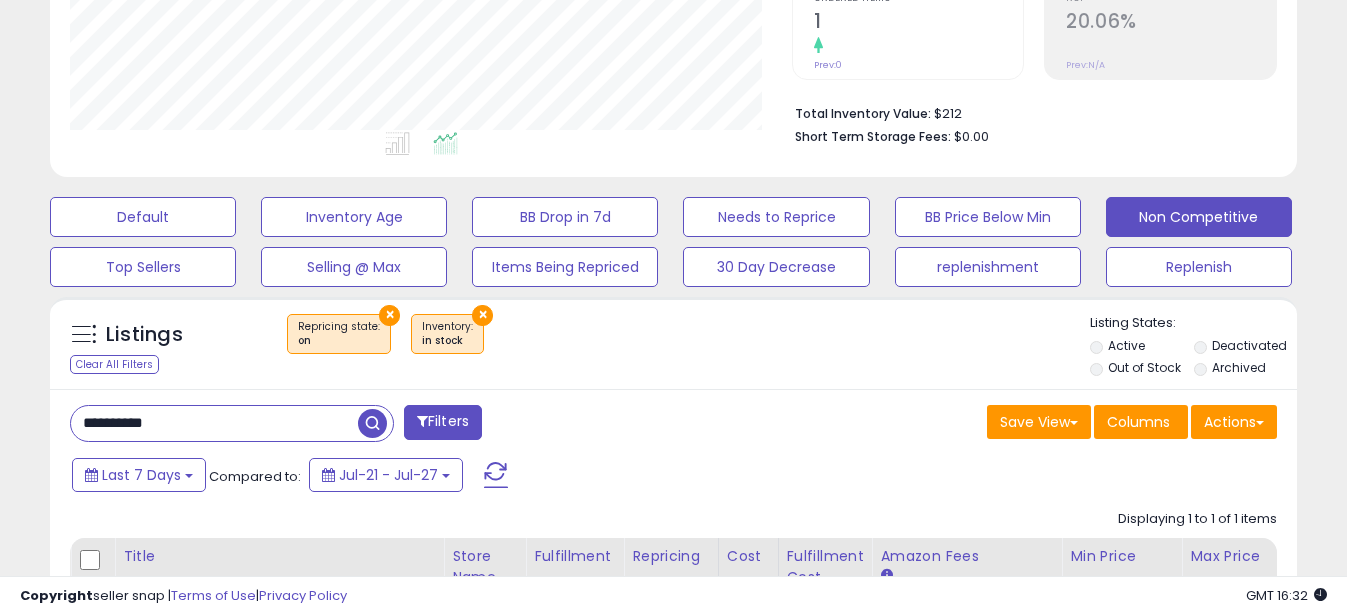 scroll, scrollTop: 999590, scrollLeft: 999270, axis: both 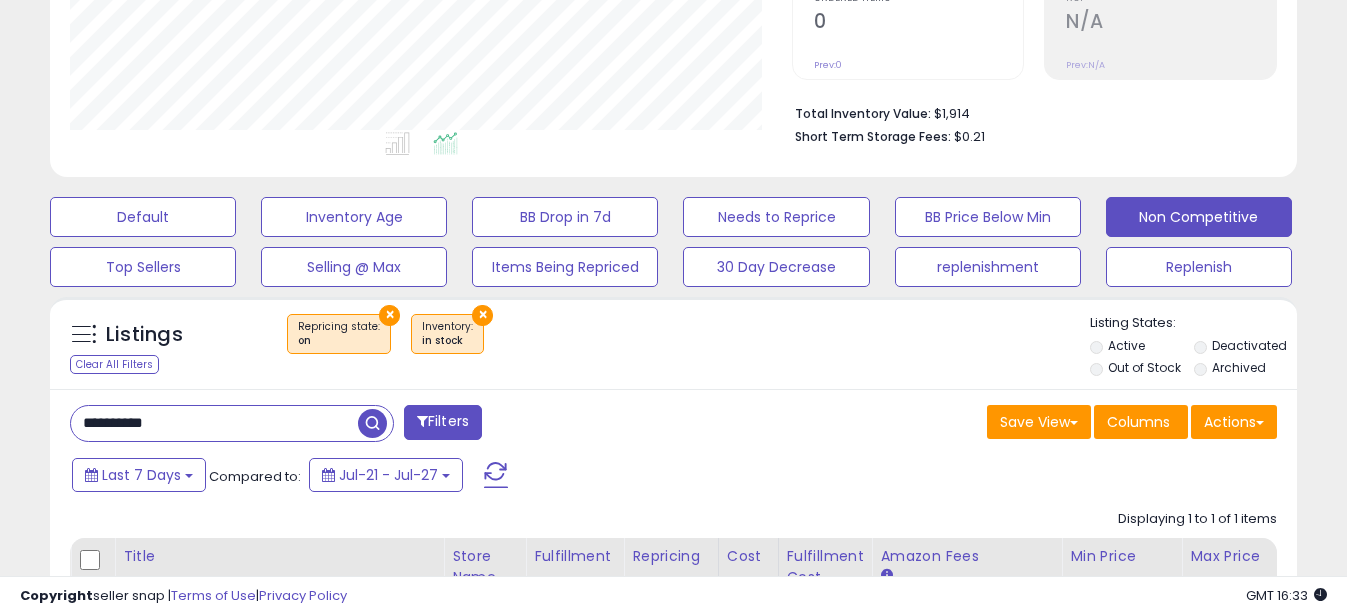 click on "**********" at bounding box center (214, 423) 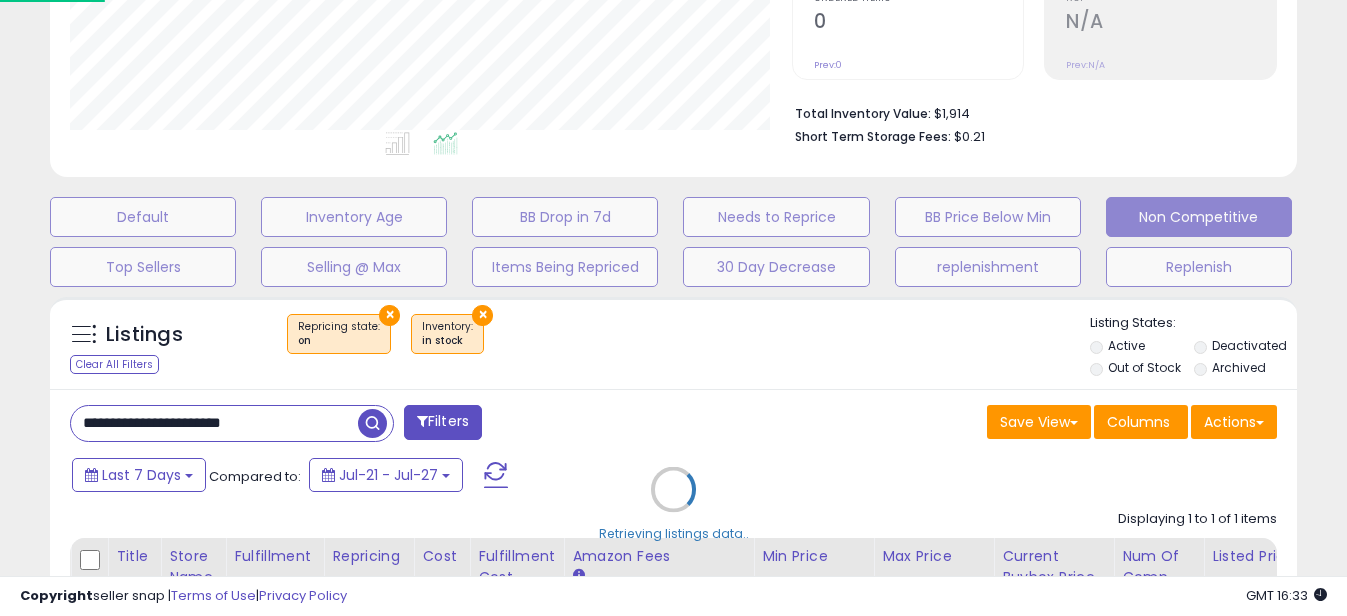 scroll, scrollTop: 999590, scrollLeft: 999270, axis: both 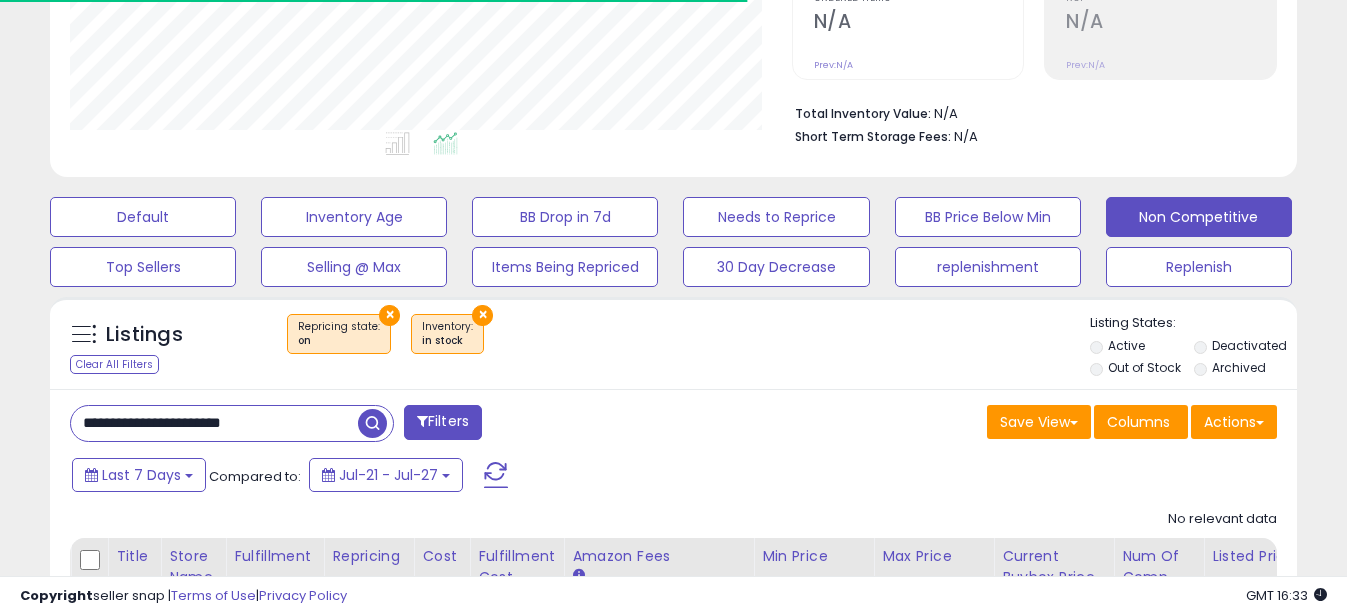 click on "**********" at bounding box center [214, 423] 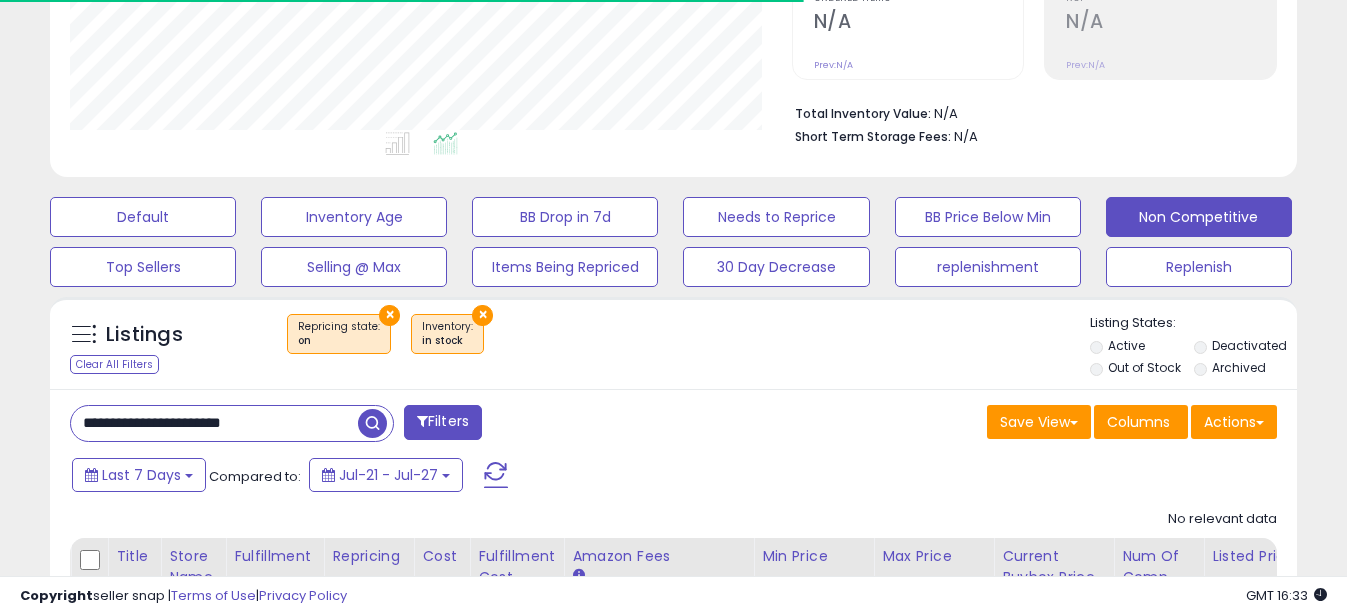 click on "**********" at bounding box center [214, 423] 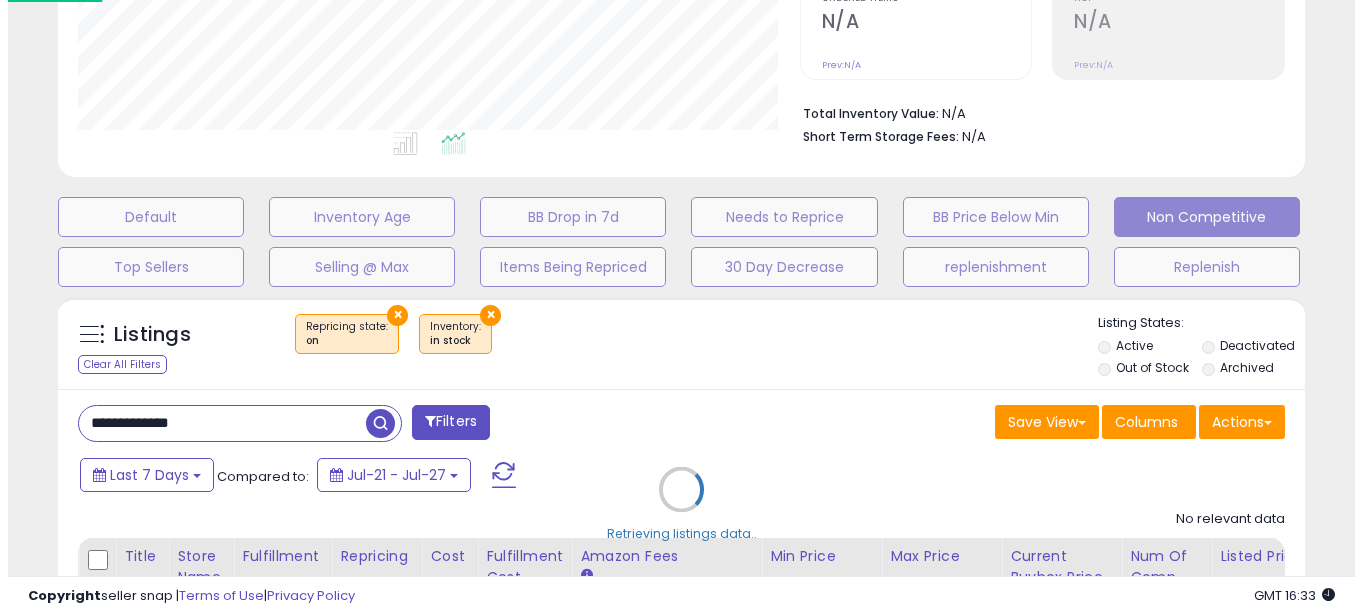 scroll, scrollTop: 999590, scrollLeft: 999270, axis: both 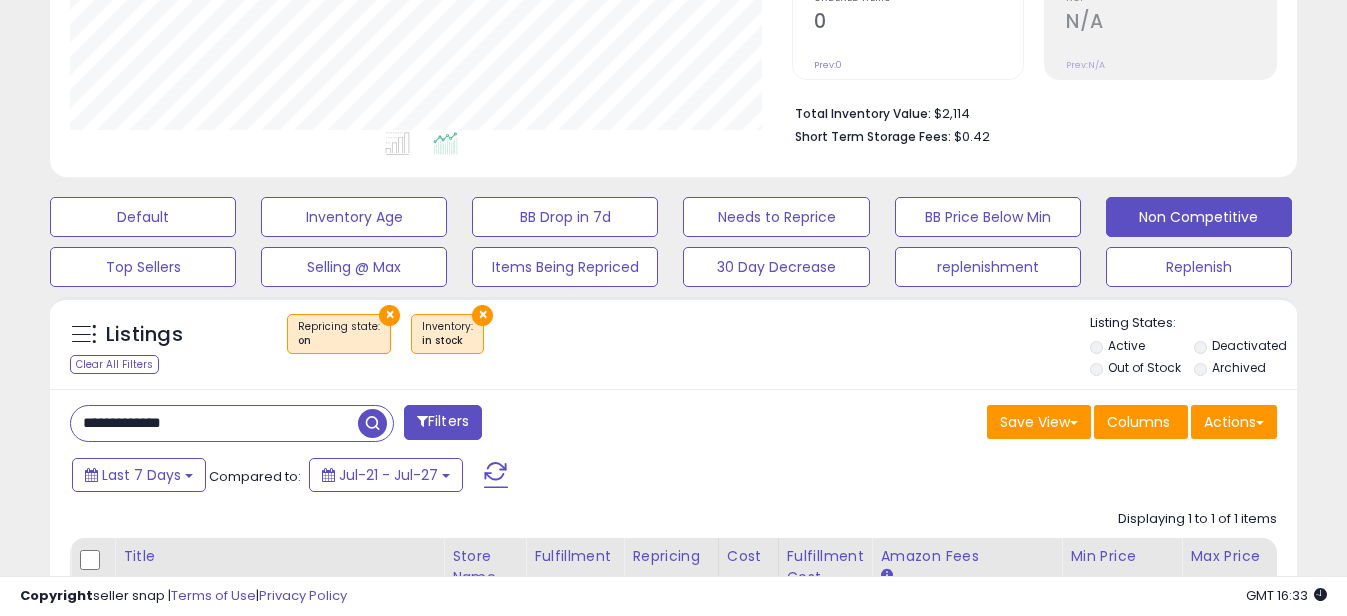 click on "**********" at bounding box center [214, 423] 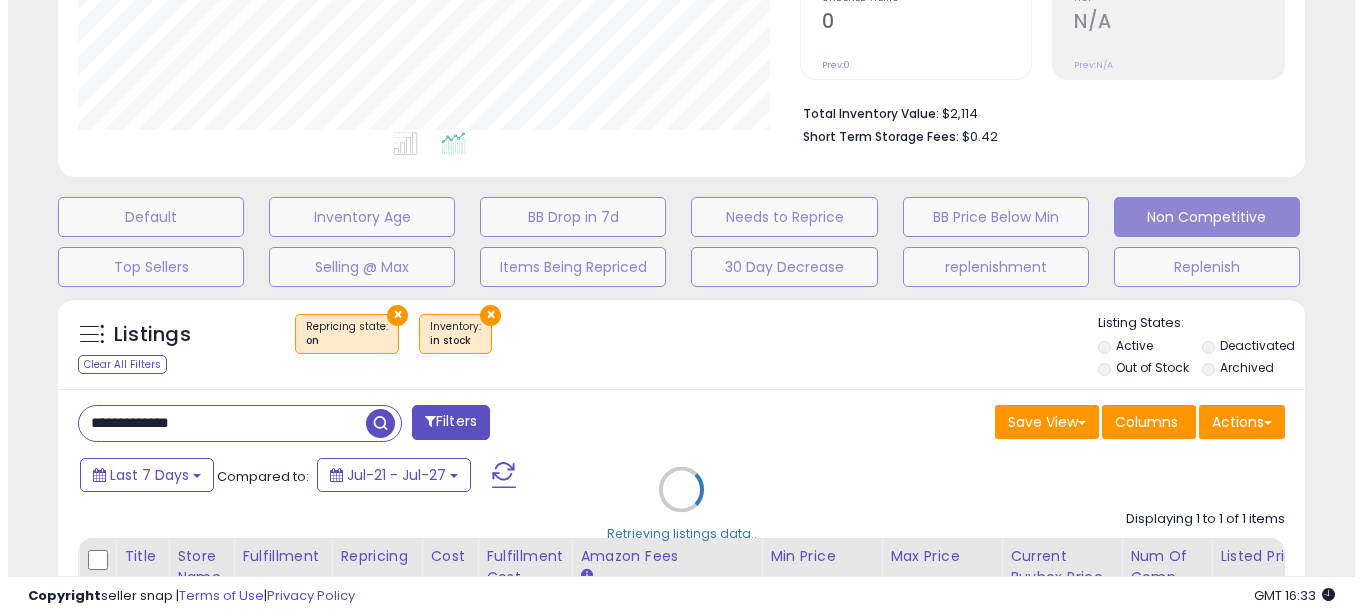 scroll, scrollTop: 999590, scrollLeft: 999270, axis: both 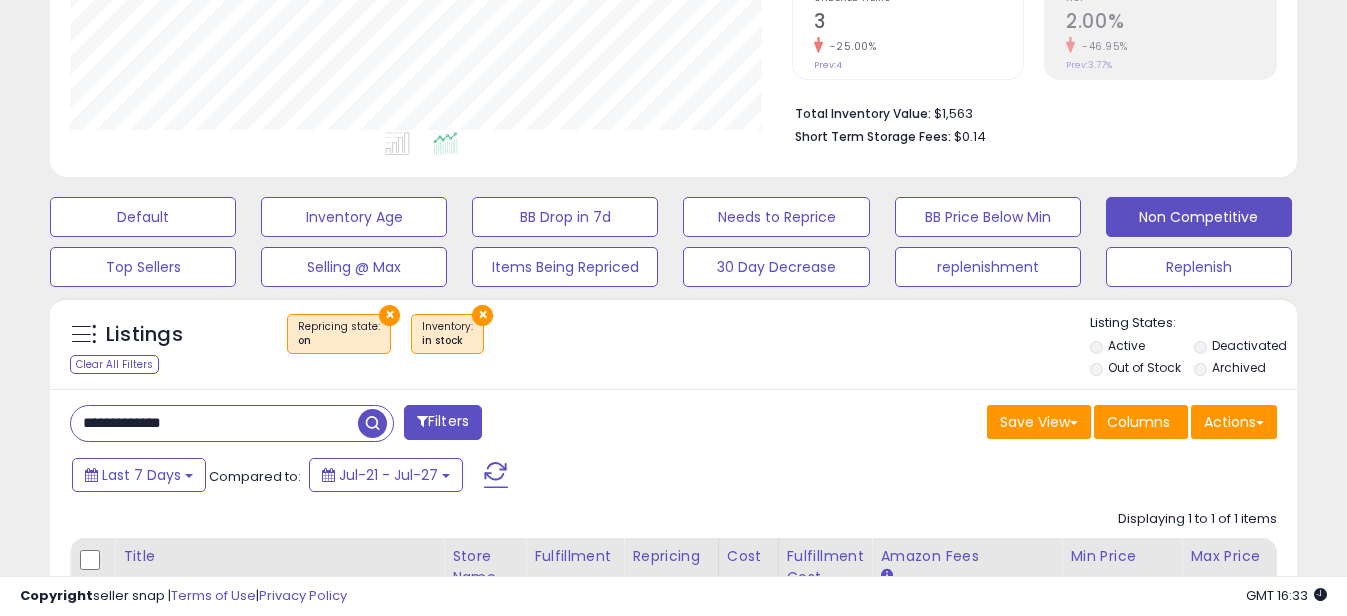 click on "**********" at bounding box center (214, 423) 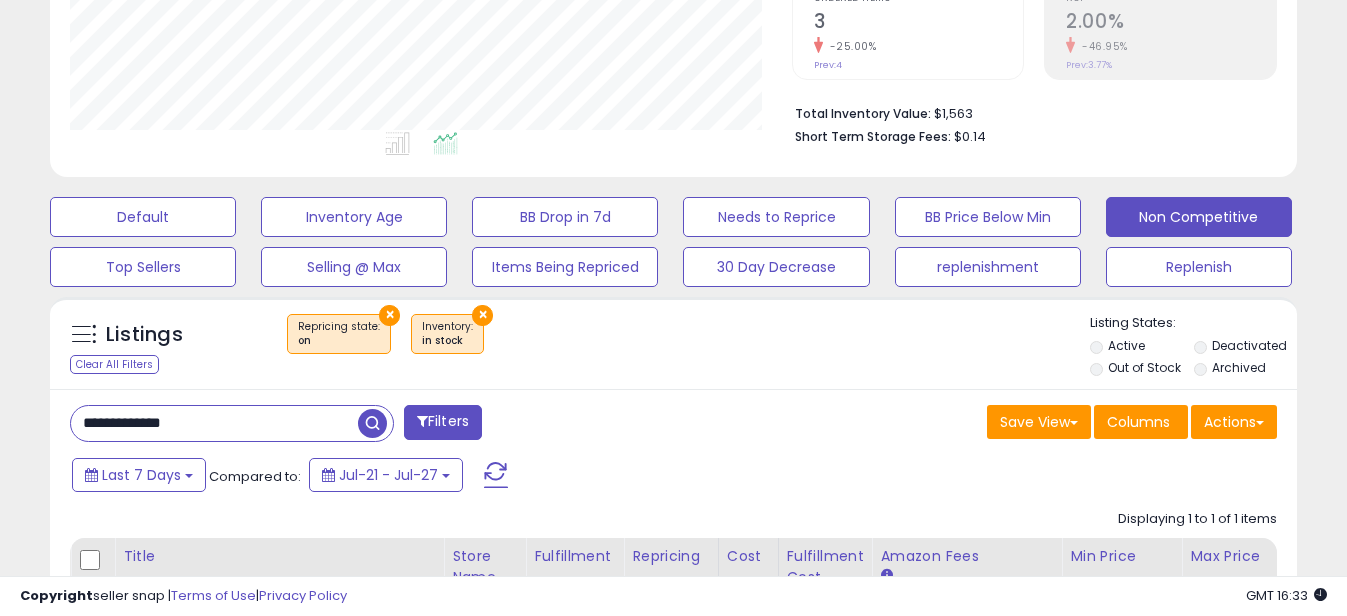 scroll, scrollTop: 999590, scrollLeft: 999270, axis: both 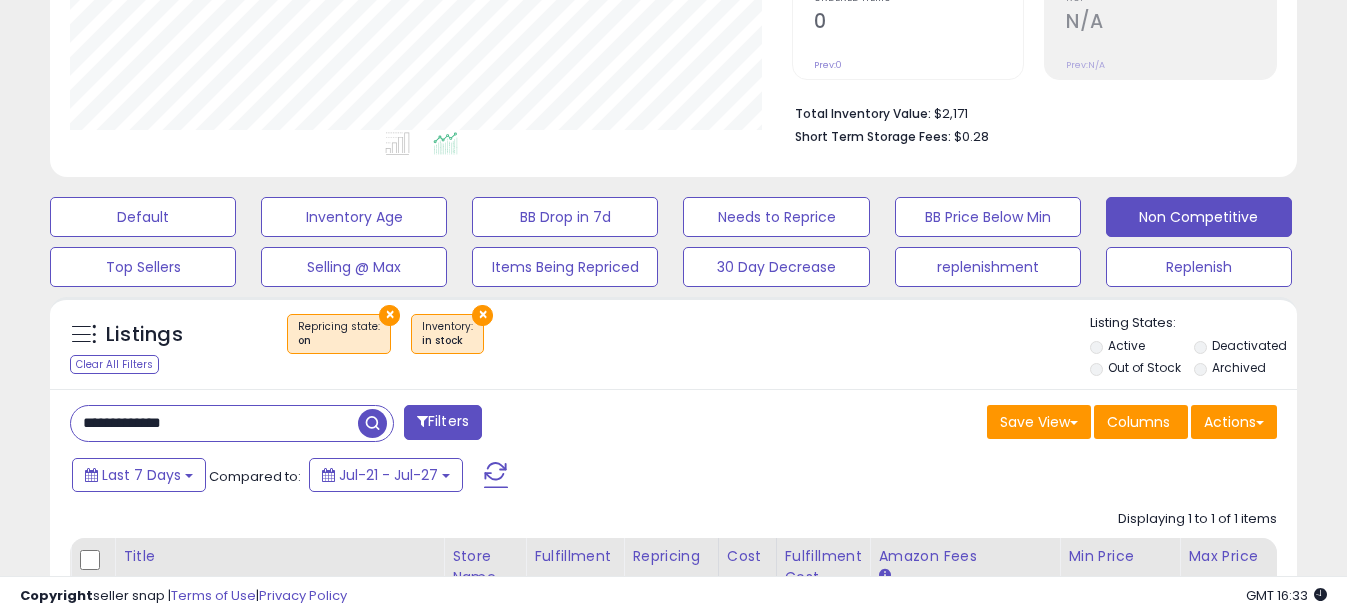 click on "**********" at bounding box center (214, 423) 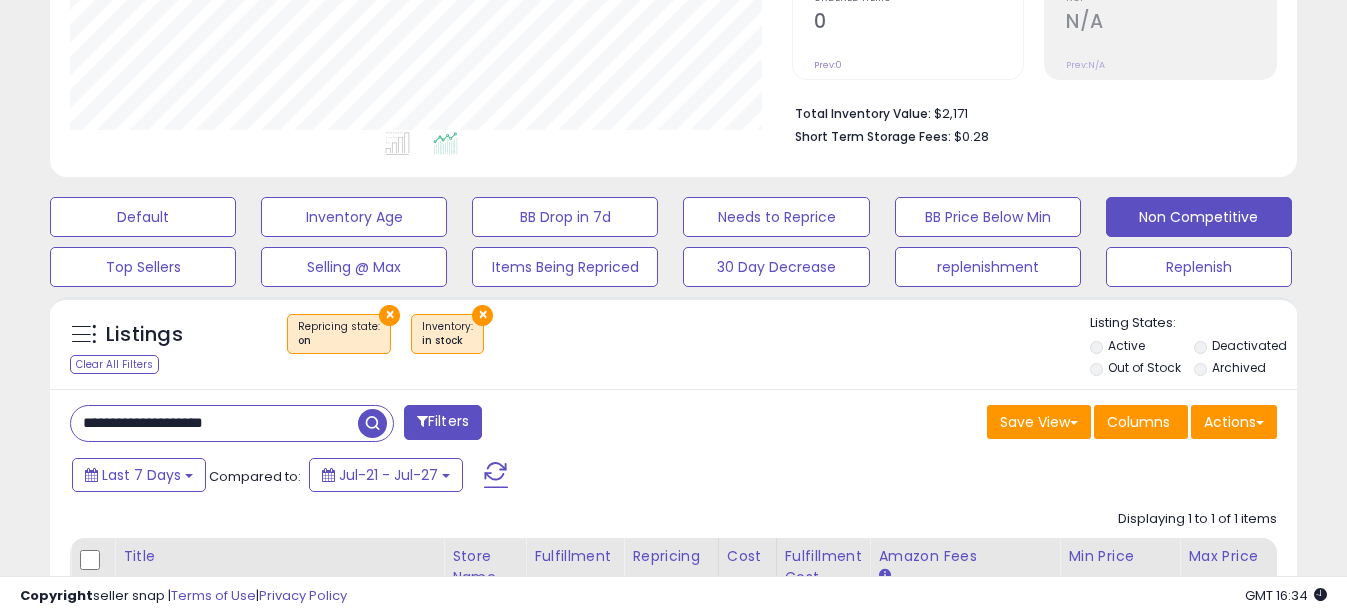 click on "**********" at bounding box center [214, 423] 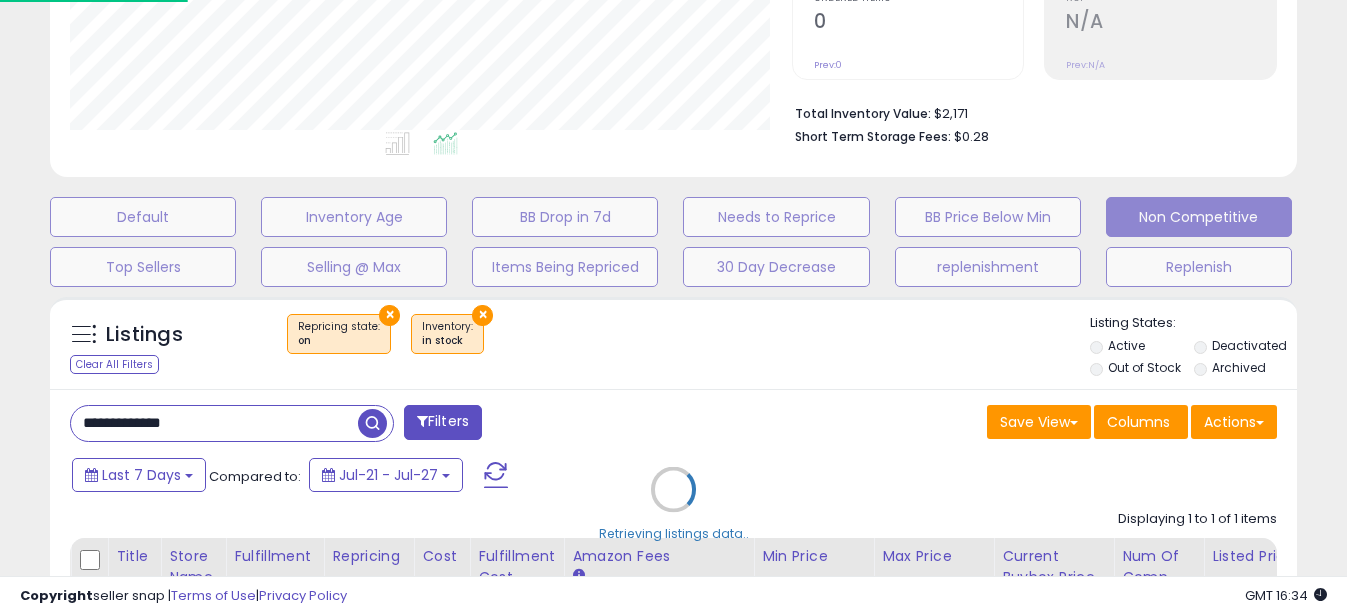 scroll, scrollTop: 999590, scrollLeft: 999270, axis: both 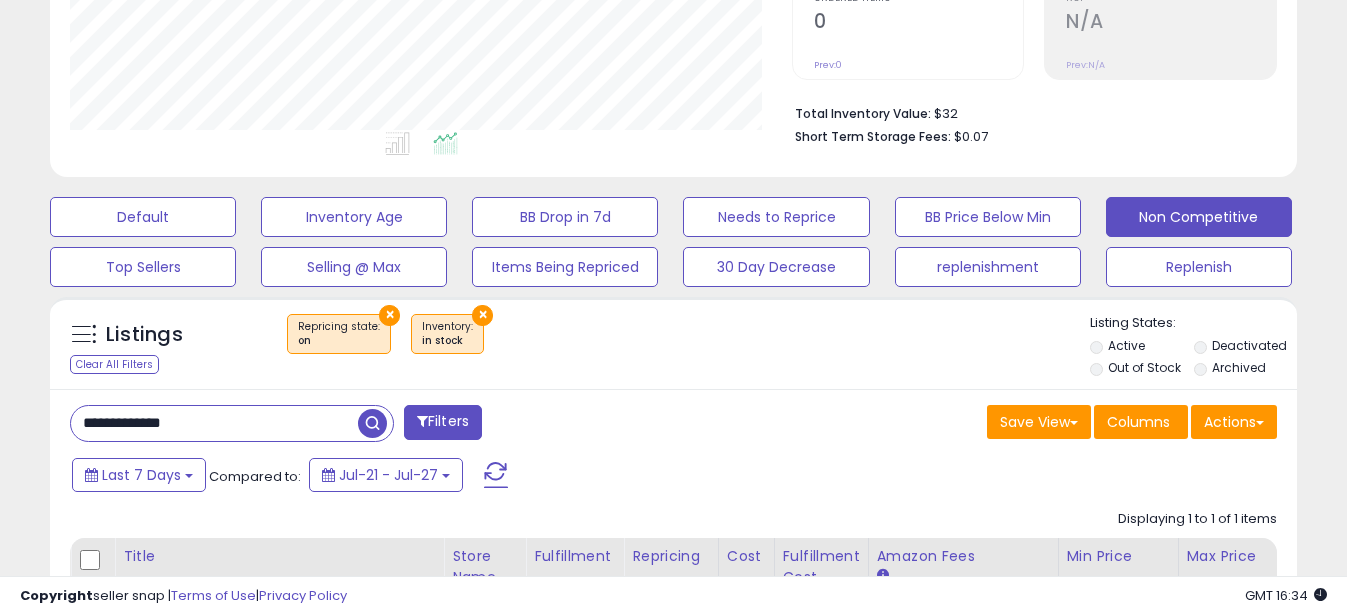 click on "**********" at bounding box center (214, 423) 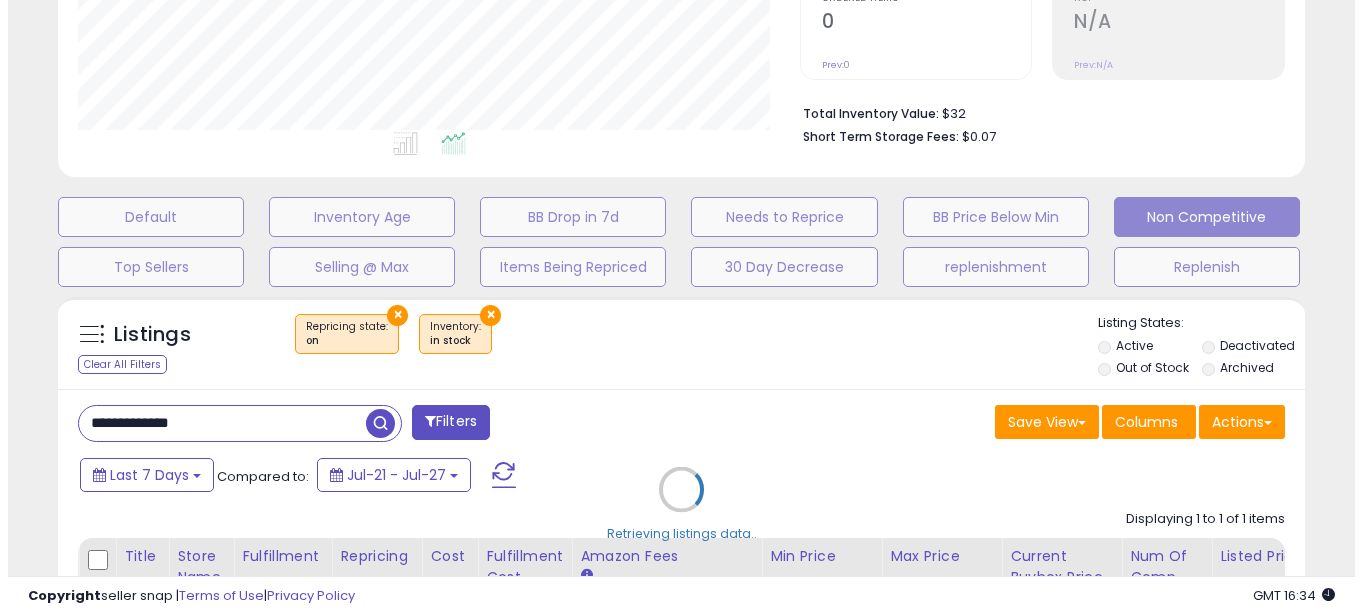 scroll, scrollTop: 999590, scrollLeft: 999270, axis: both 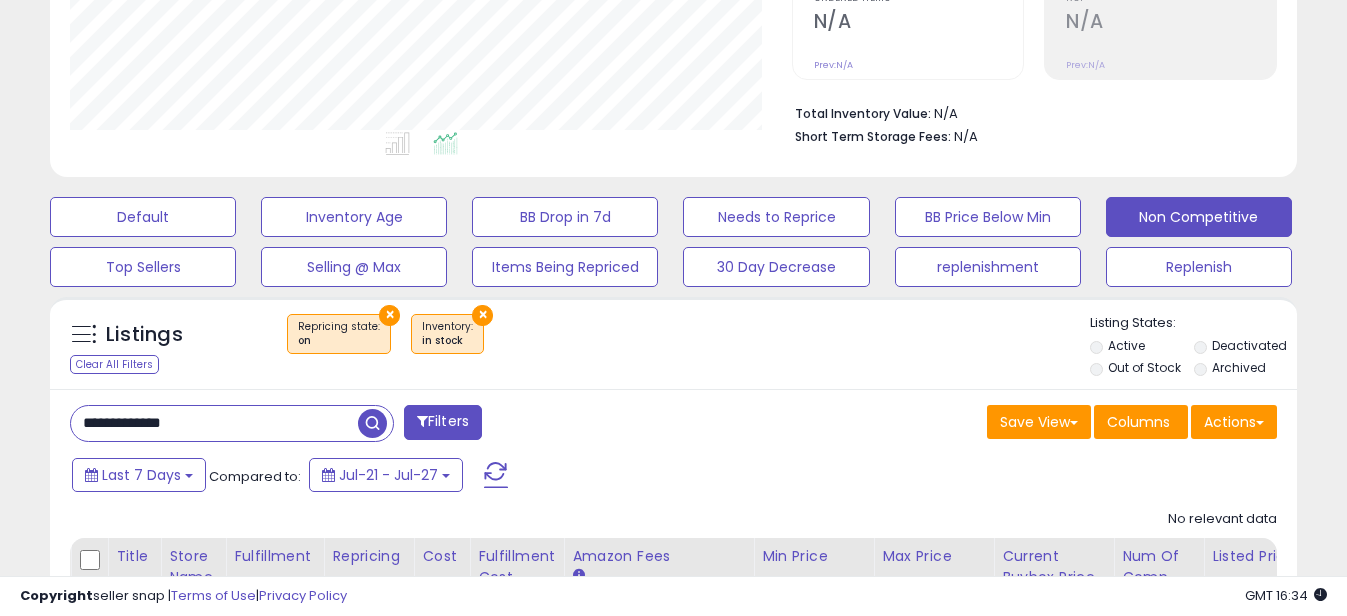 click on "**********" at bounding box center (214, 423) 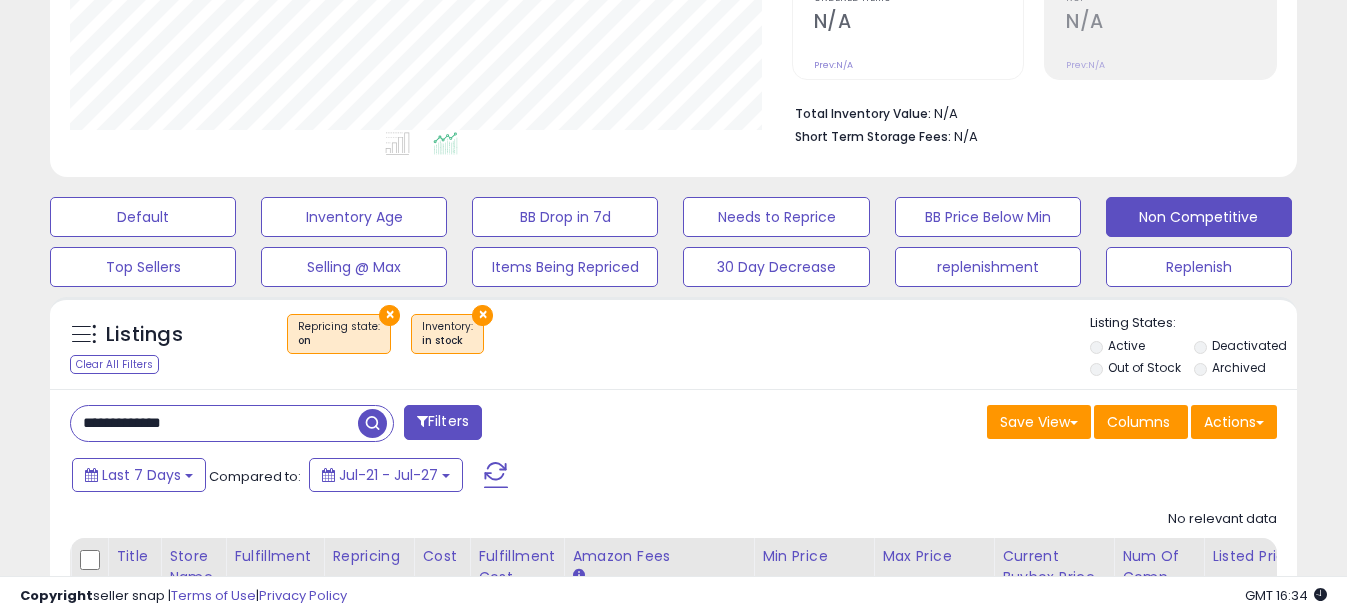 drag, startPoint x: 110, startPoint y: 428, endPoint x: -4, endPoint y: 426, distance: 114.01754 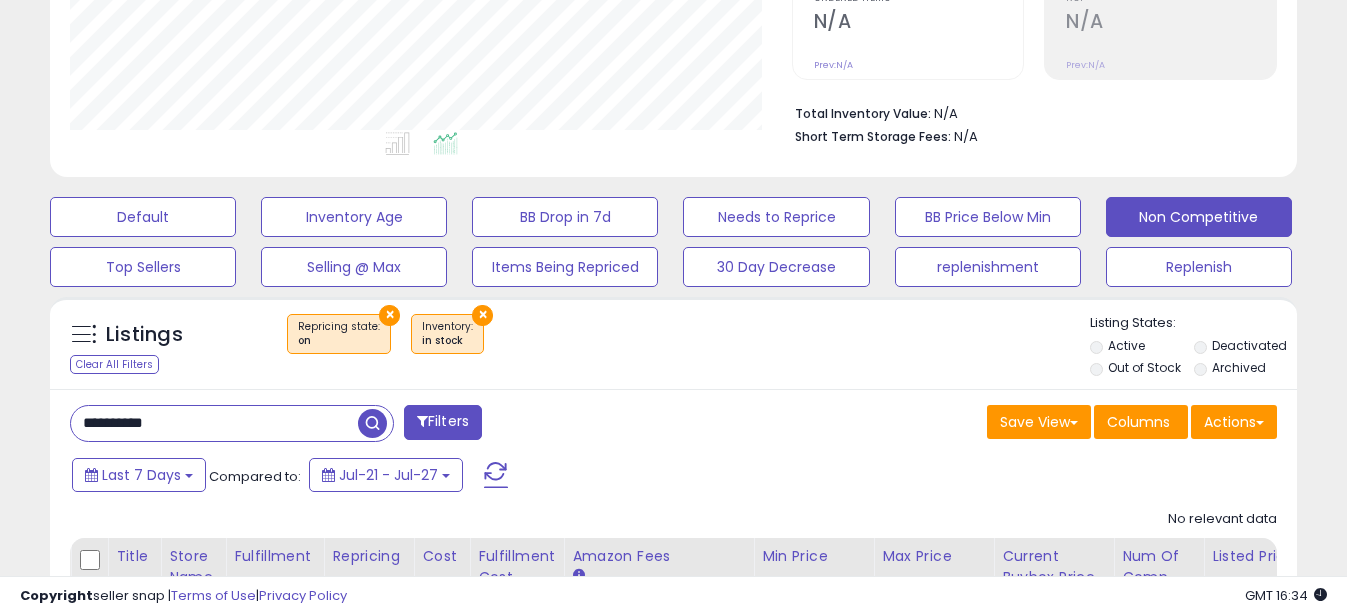 scroll, scrollTop: 999590, scrollLeft: 999270, axis: both 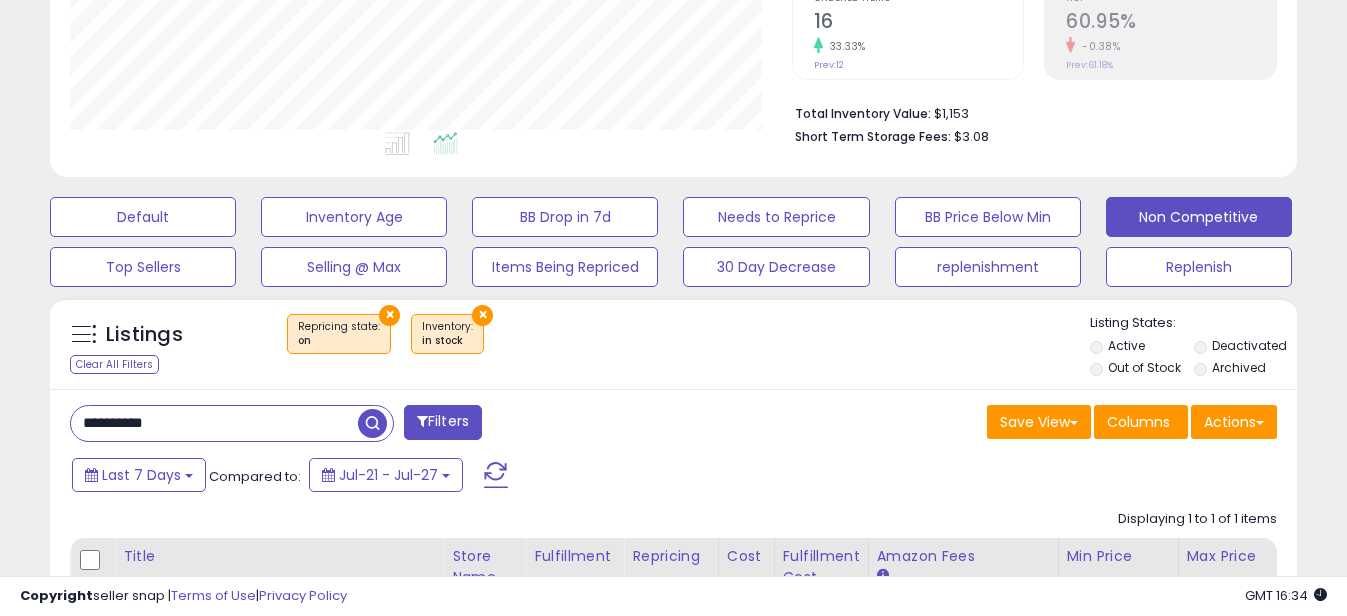 click on "**********" at bounding box center [214, 423] 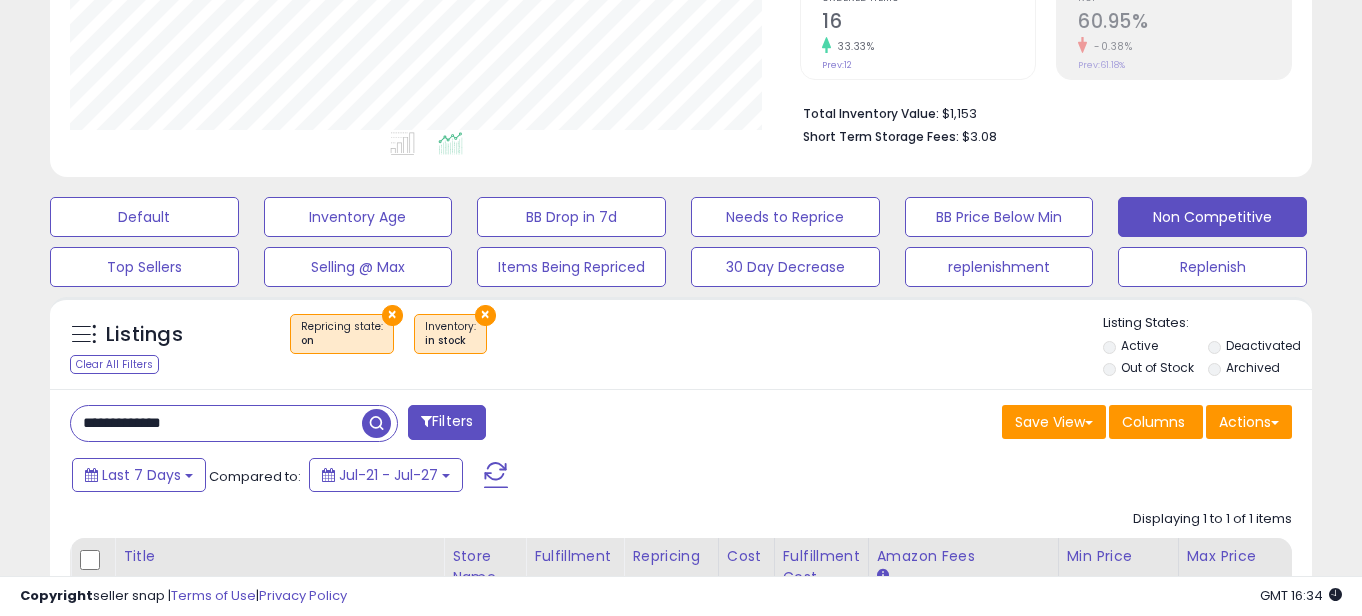 scroll, scrollTop: 999590, scrollLeft: 999270, axis: both 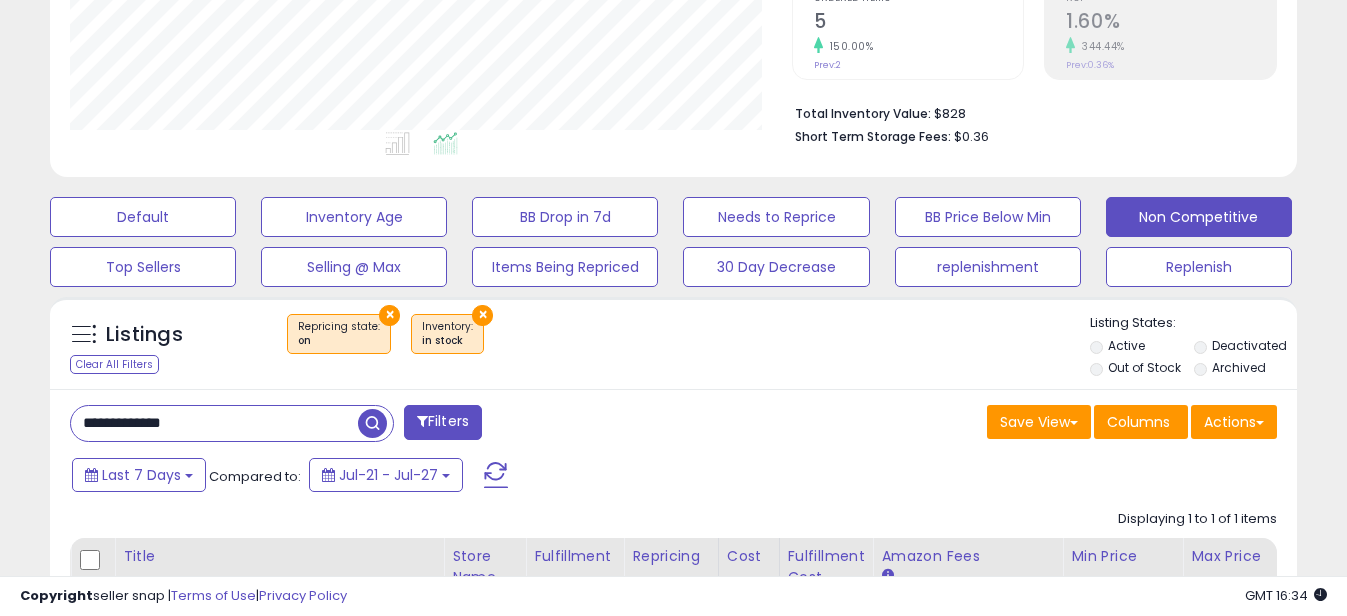 click on "**********" at bounding box center [214, 423] 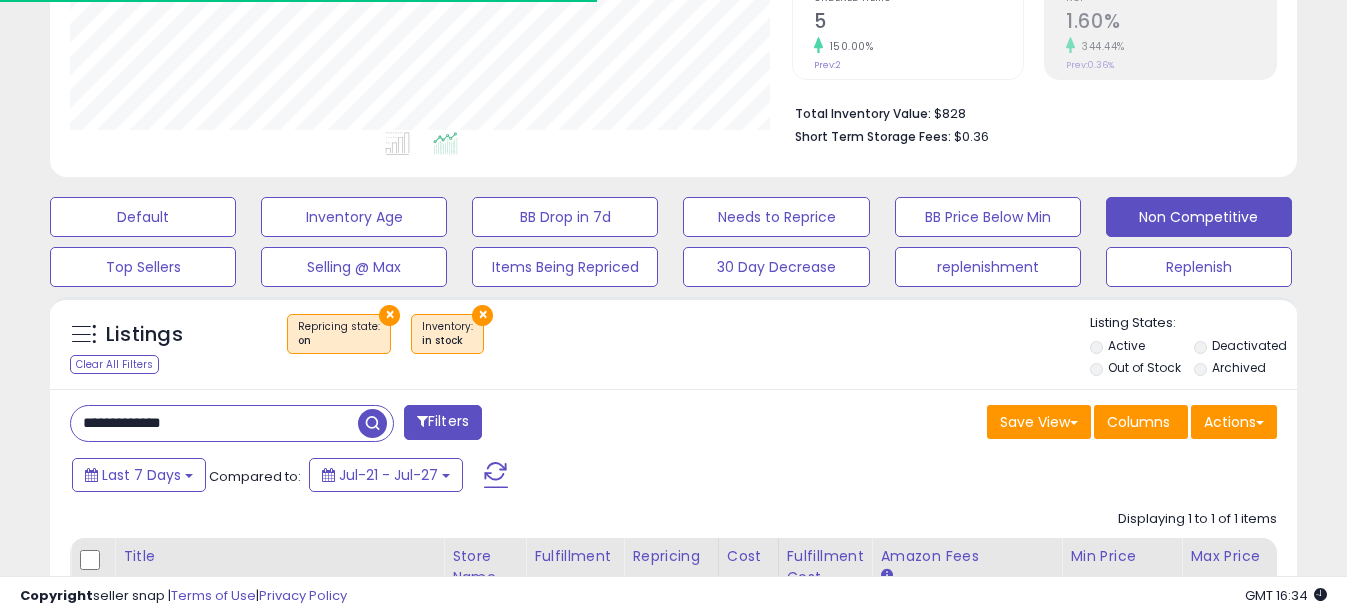 scroll, scrollTop: 410, scrollLeft: 721, axis: both 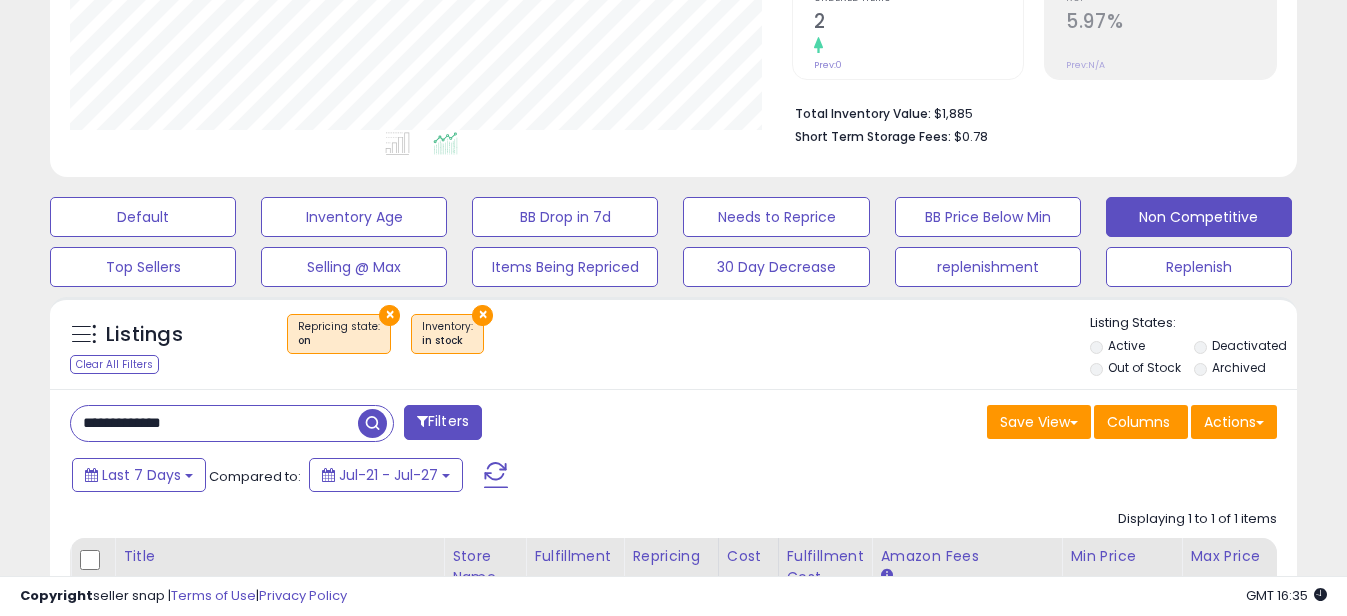 click on "**********" at bounding box center (214, 423) 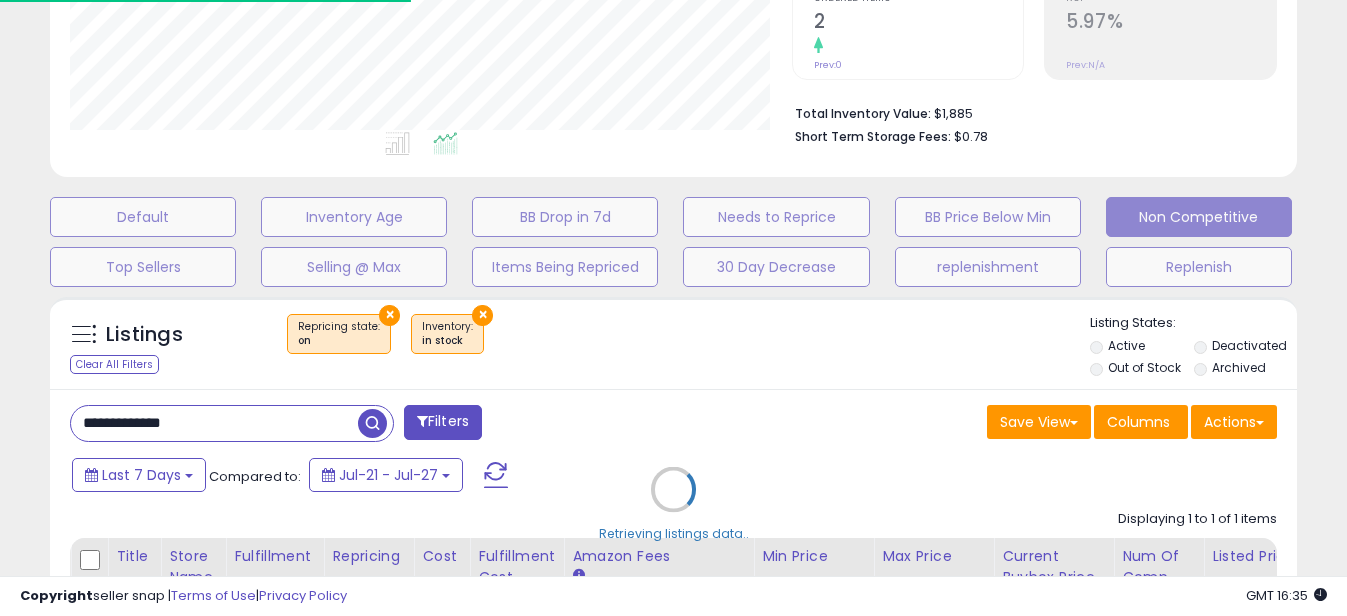 scroll, scrollTop: 410, scrollLeft: 721, axis: both 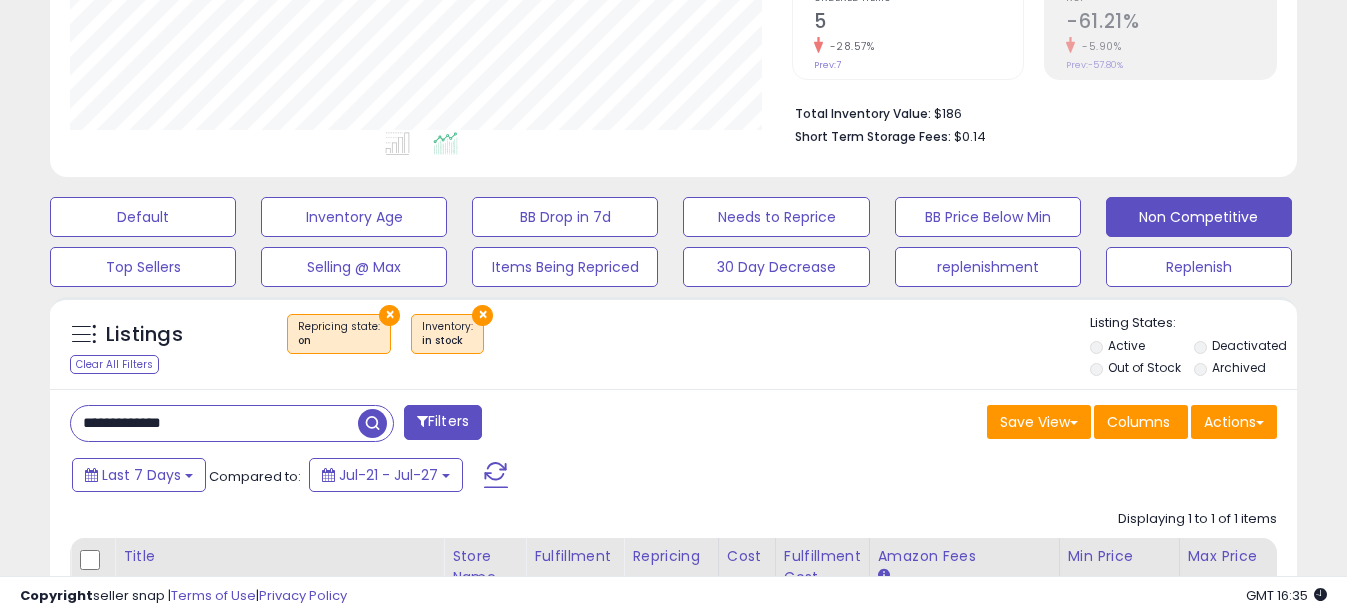 click on "**********" at bounding box center [214, 423] 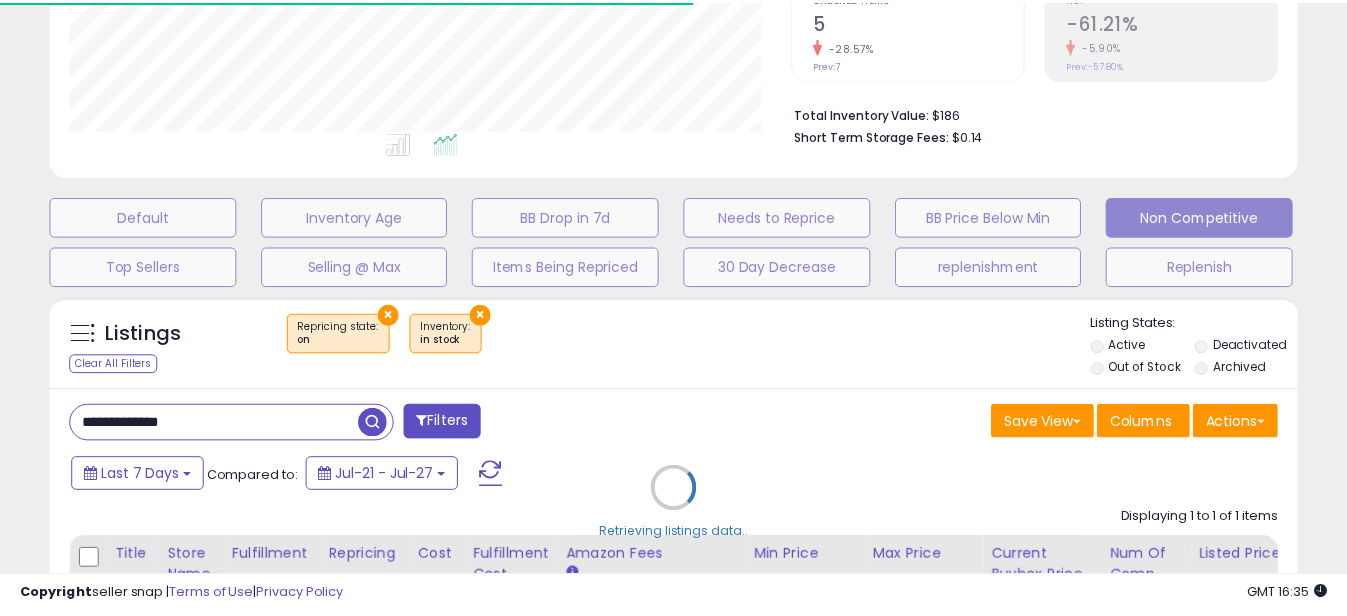 scroll, scrollTop: 410, scrollLeft: 721, axis: both 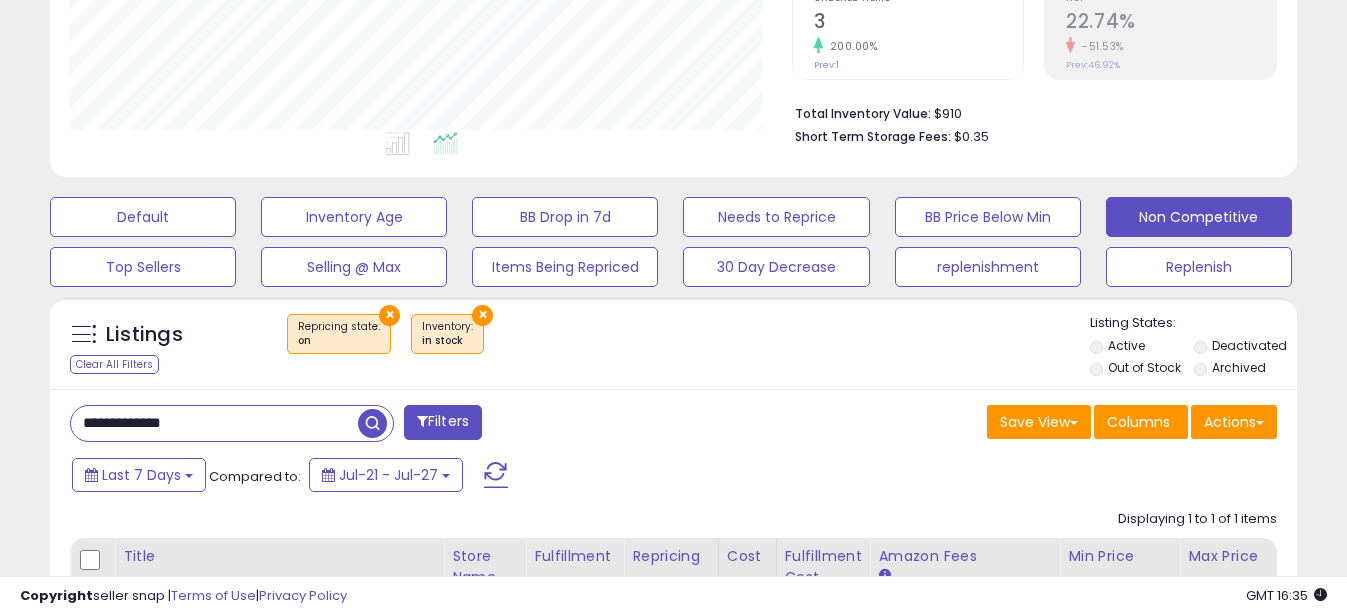 click on "**********" at bounding box center [214, 423] 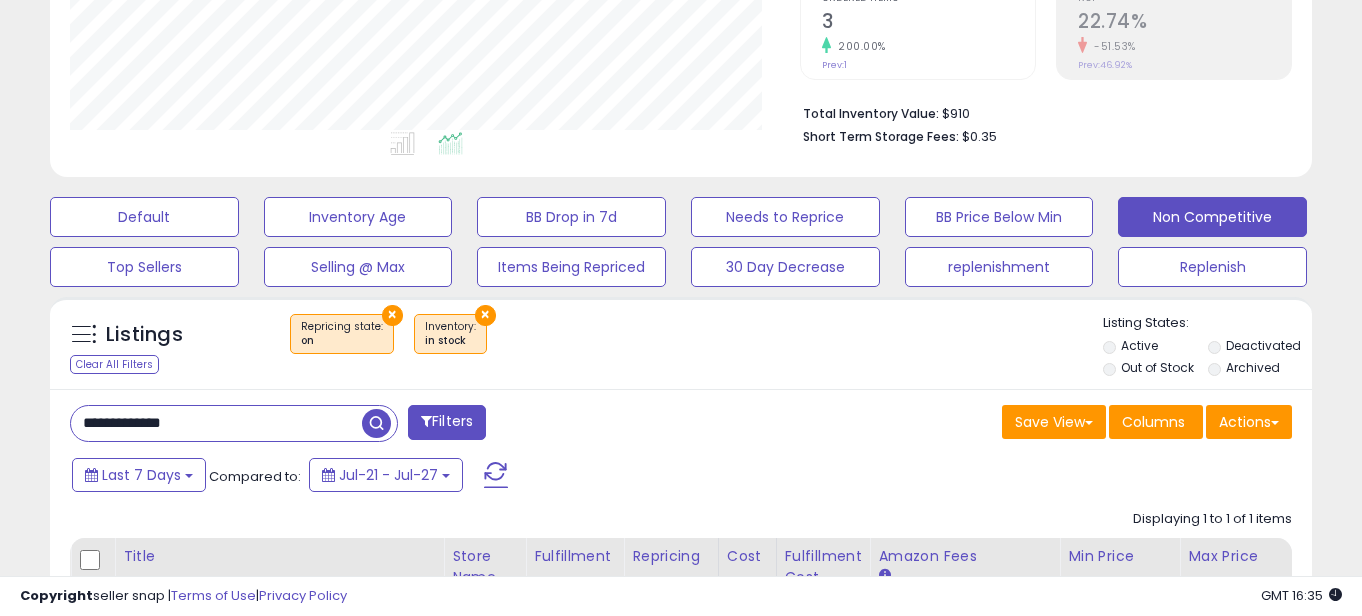 scroll, scrollTop: 999590, scrollLeft: 999270, axis: both 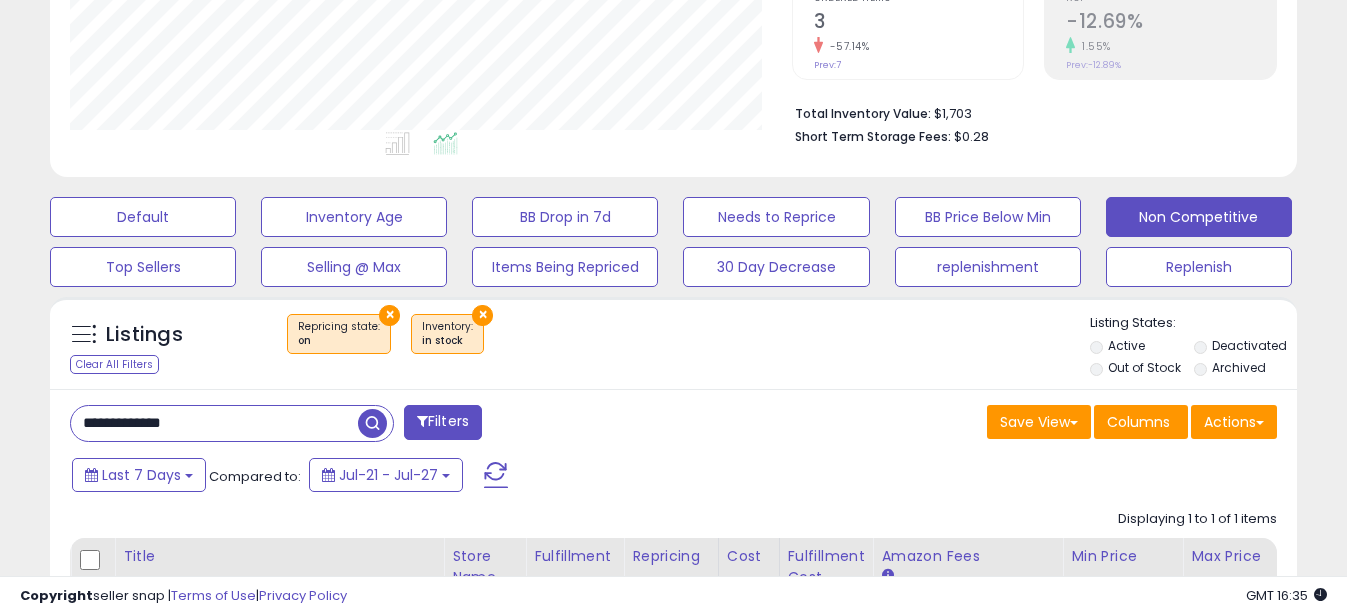 click on "**********" at bounding box center (214, 423) 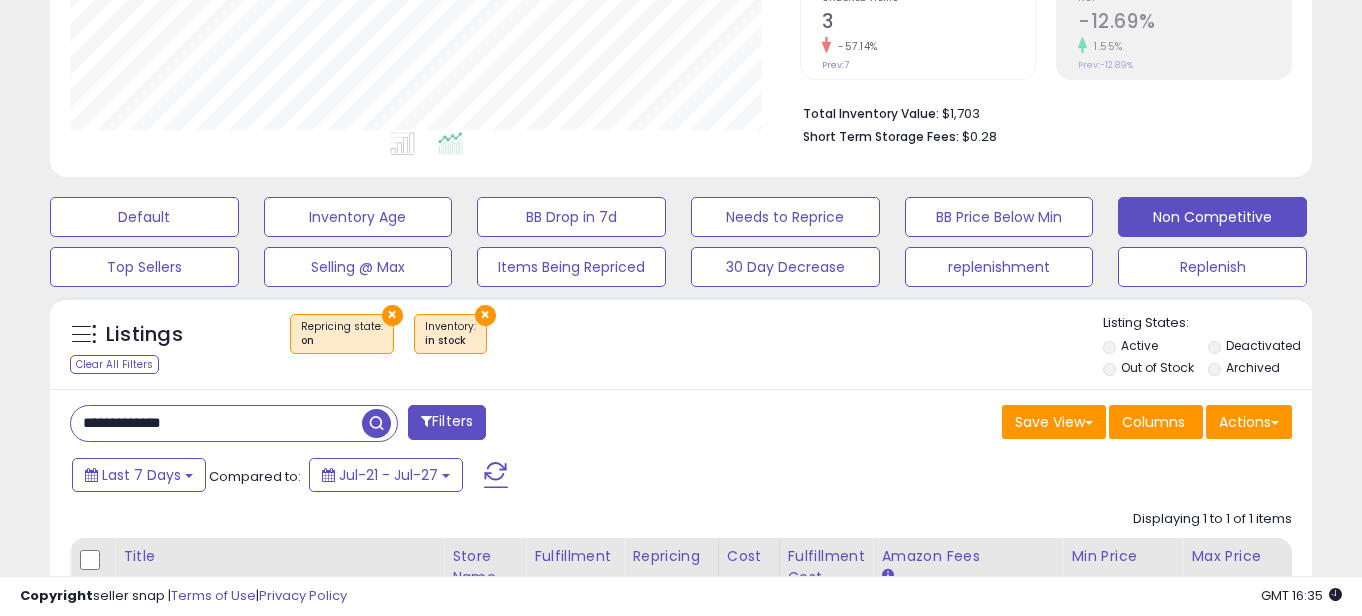 scroll, scrollTop: 999590, scrollLeft: 999270, axis: both 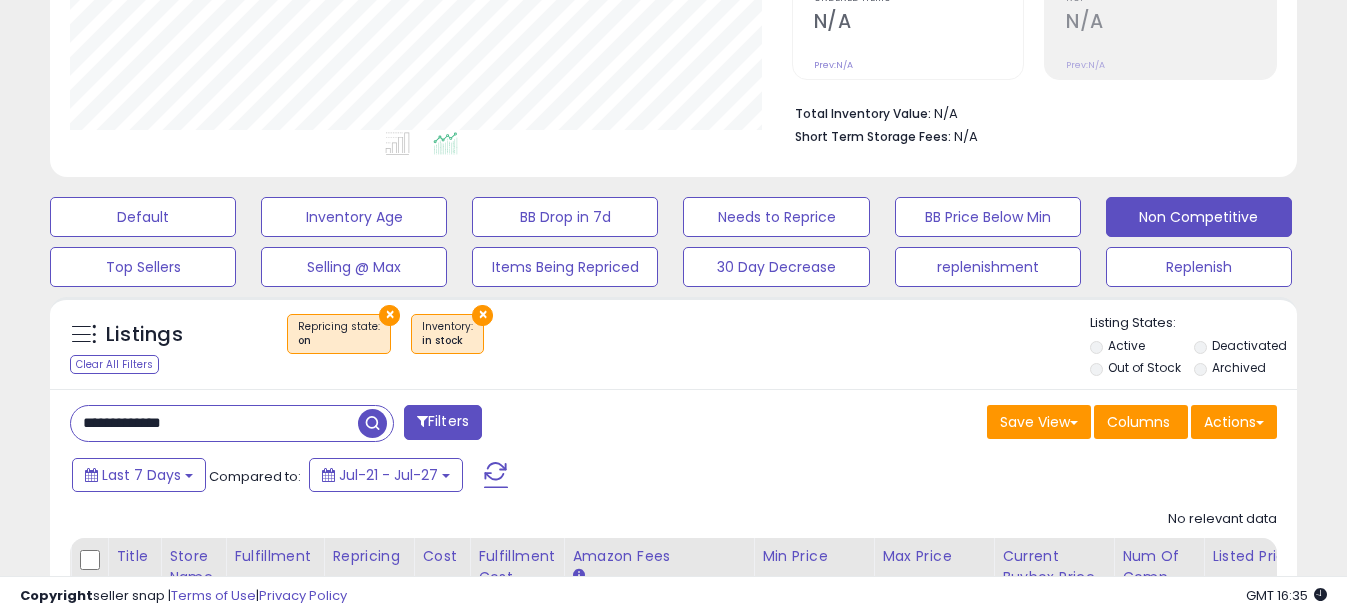 drag, startPoint x: 111, startPoint y: 418, endPoint x: 22, endPoint y: 366, distance: 103.077644 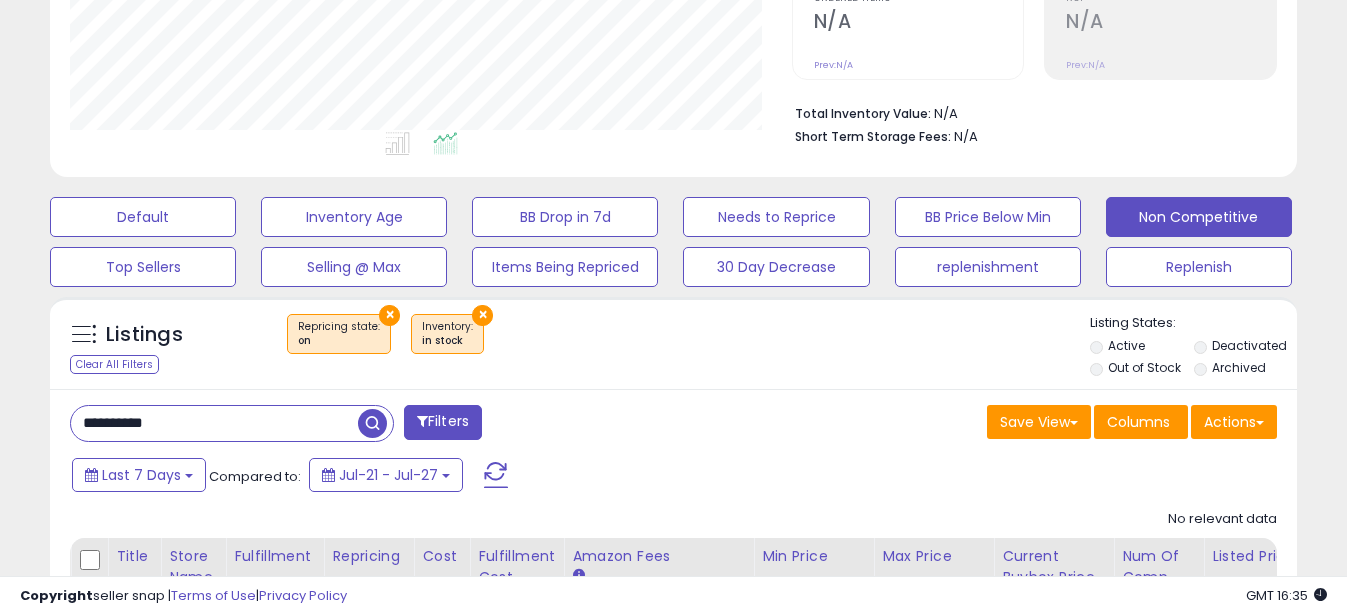 scroll, scrollTop: 999590, scrollLeft: 999270, axis: both 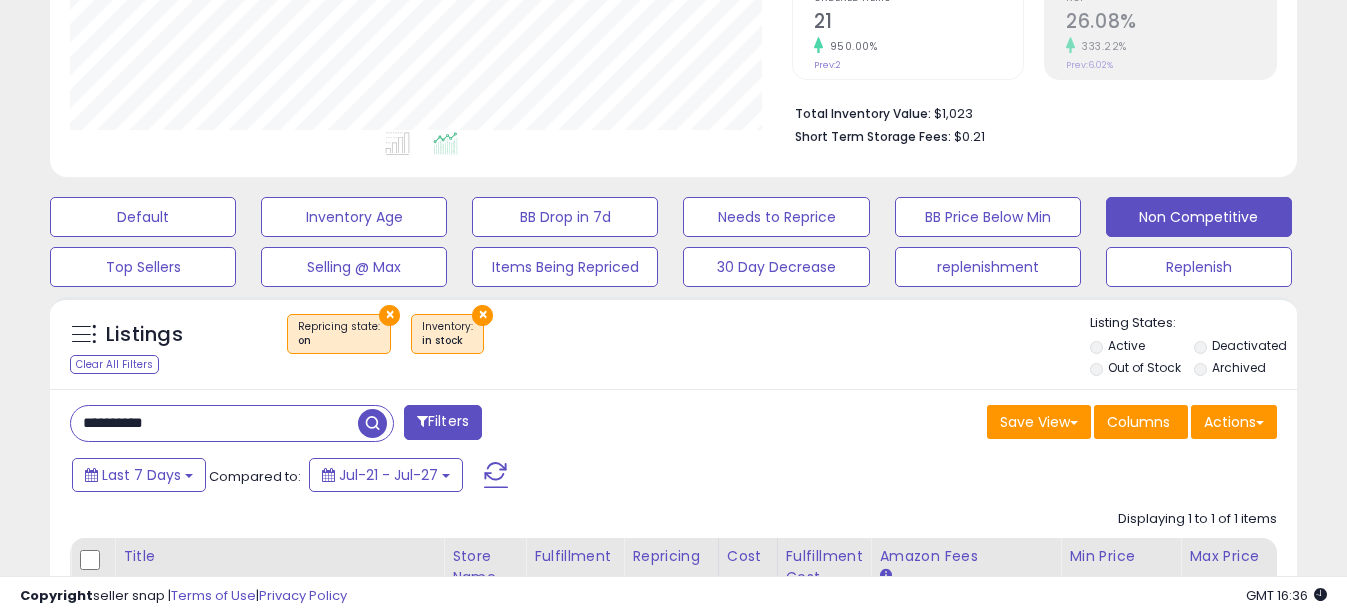 click on "**********" at bounding box center (214, 423) 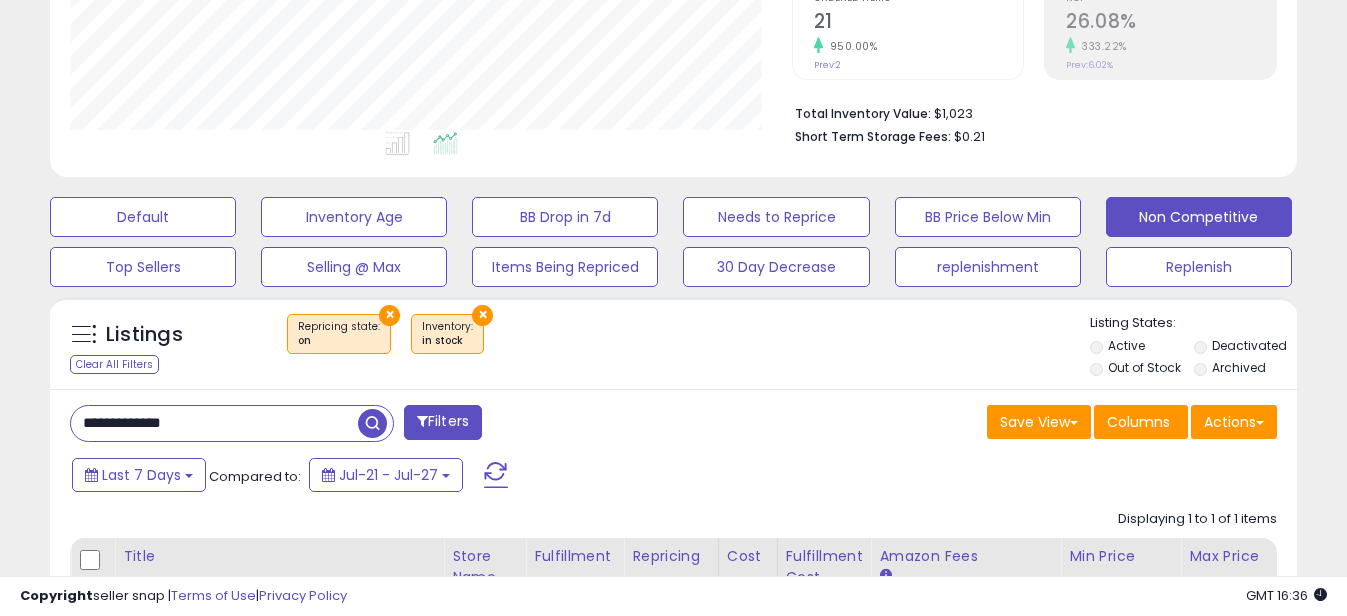 scroll, scrollTop: 999590, scrollLeft: 999270, axis: both 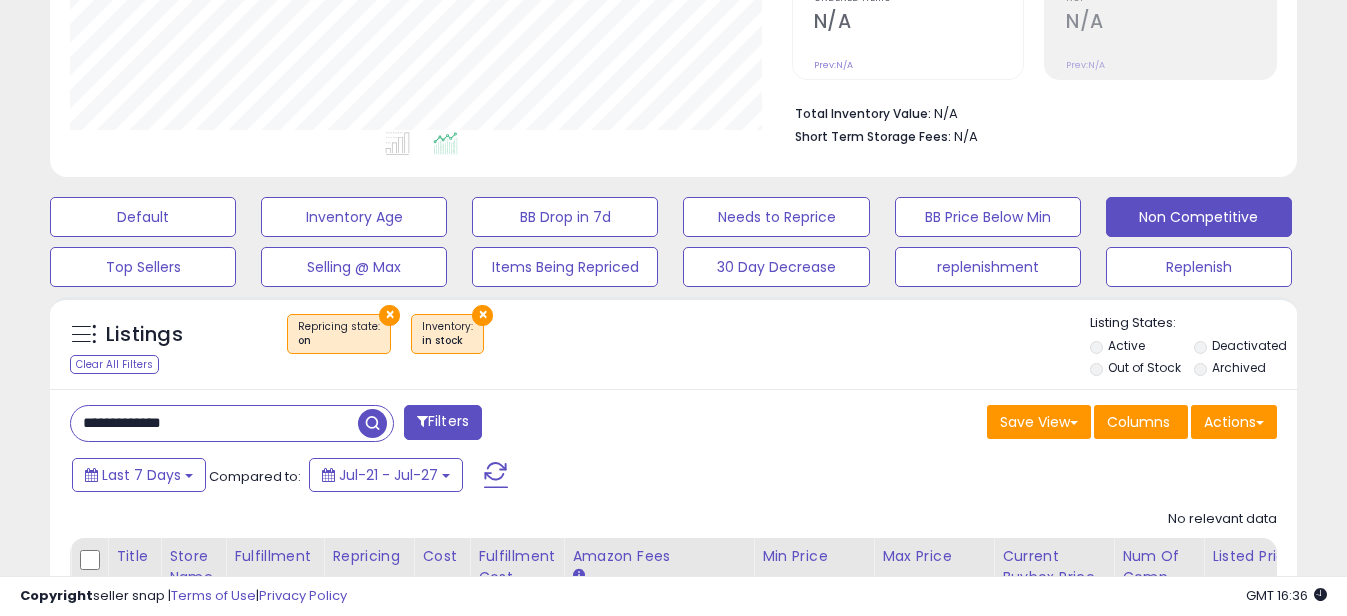 drag, startPoint x: 113, startPoint y: 423, endPoint x: 0, endPoint y: 420, distance: 113.03982 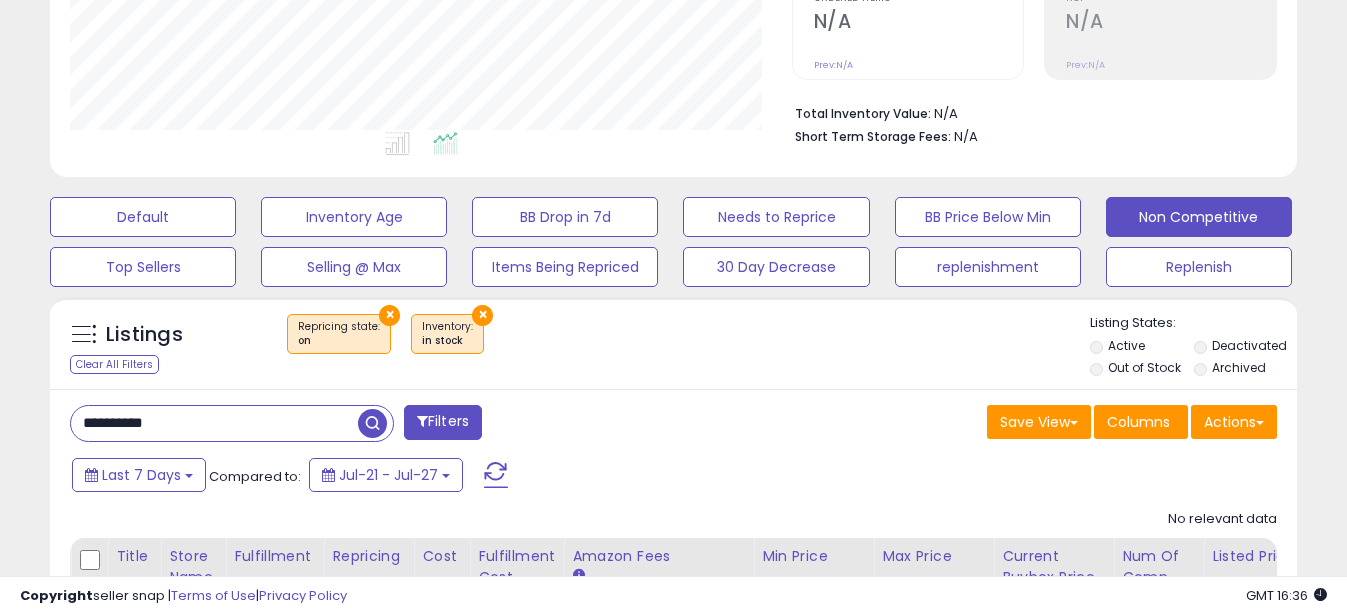 scroll, scrollTop: 999590, scrollLeft: 999270, axis: both 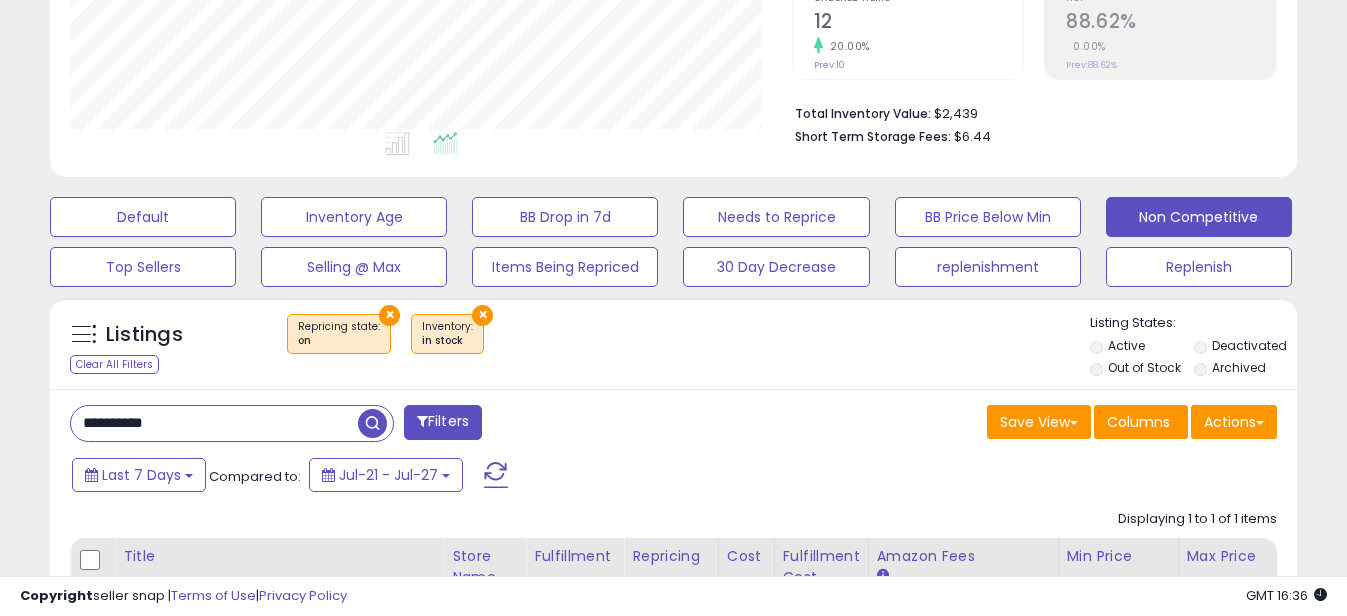 click on "**********" at bounding box center [232, 423] 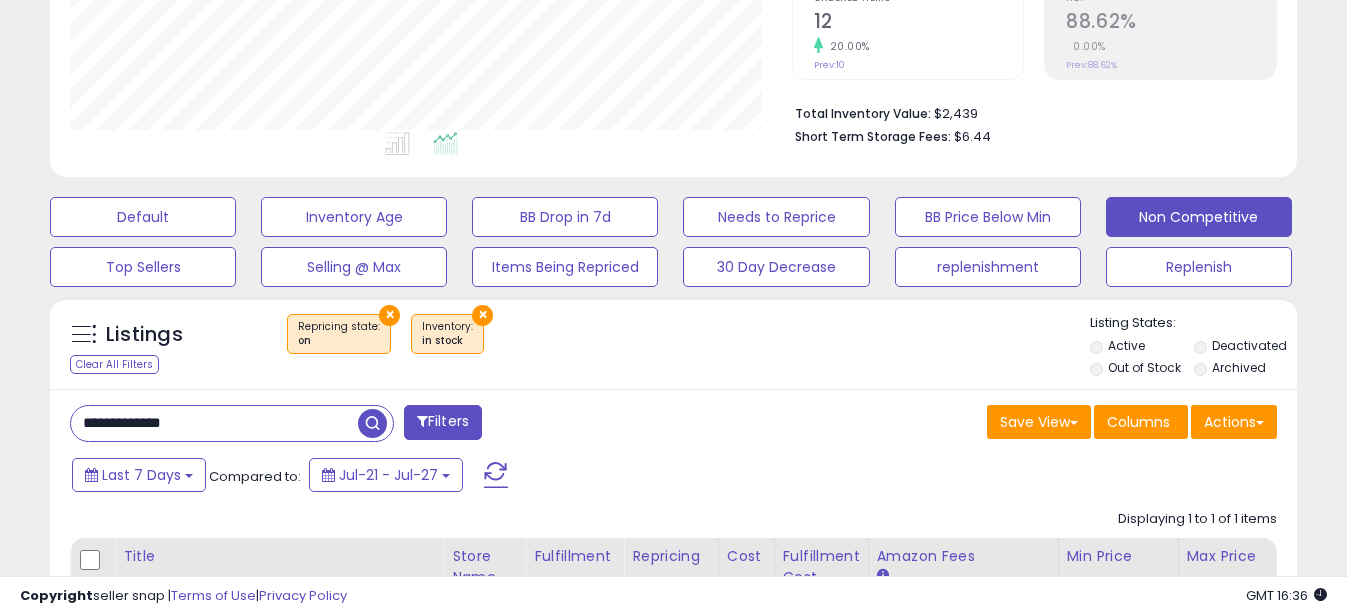drag, startPoint x: 110, startPoint y: 418, endPoint x: -4, endPoint y: 418, distance: 114 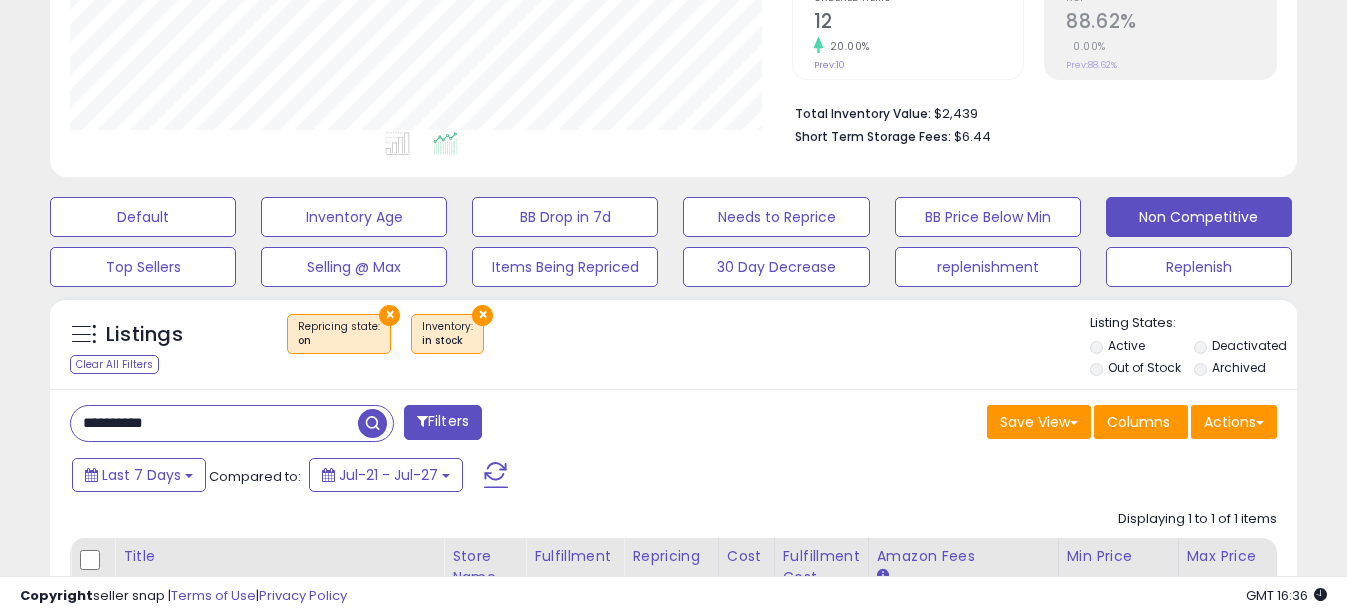 scroll, scrollTop: 999590, scrollLeft: 999270, axis: both 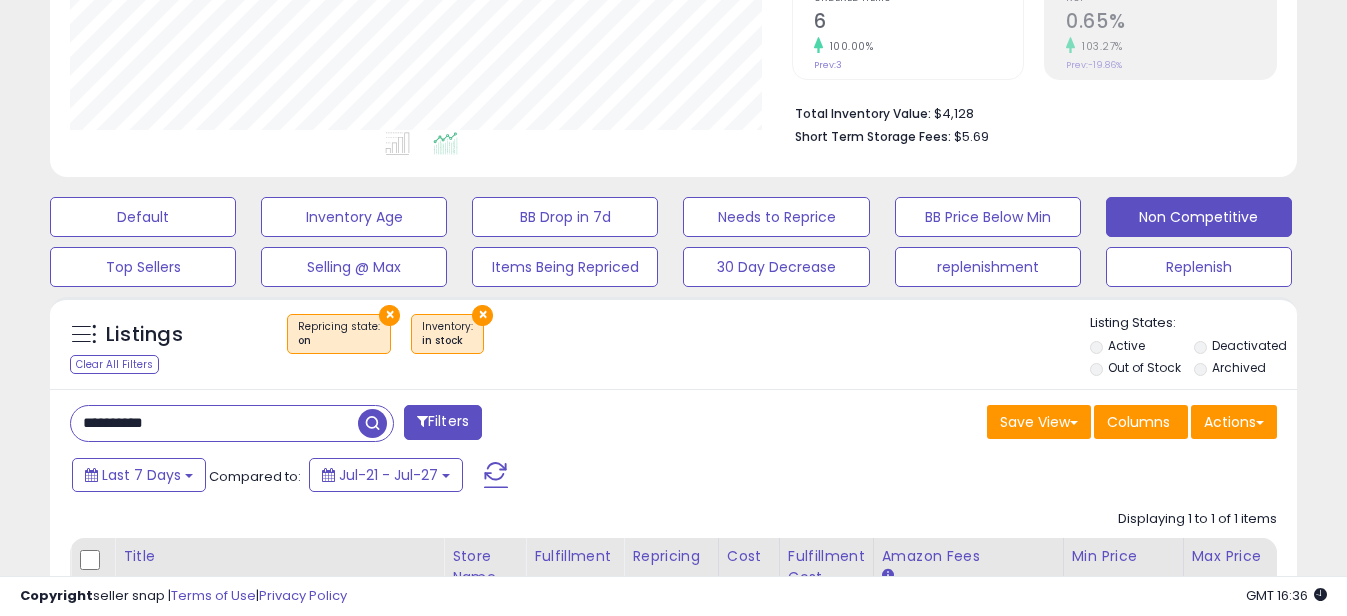 click on "**********" at bounding box center (214, 423) 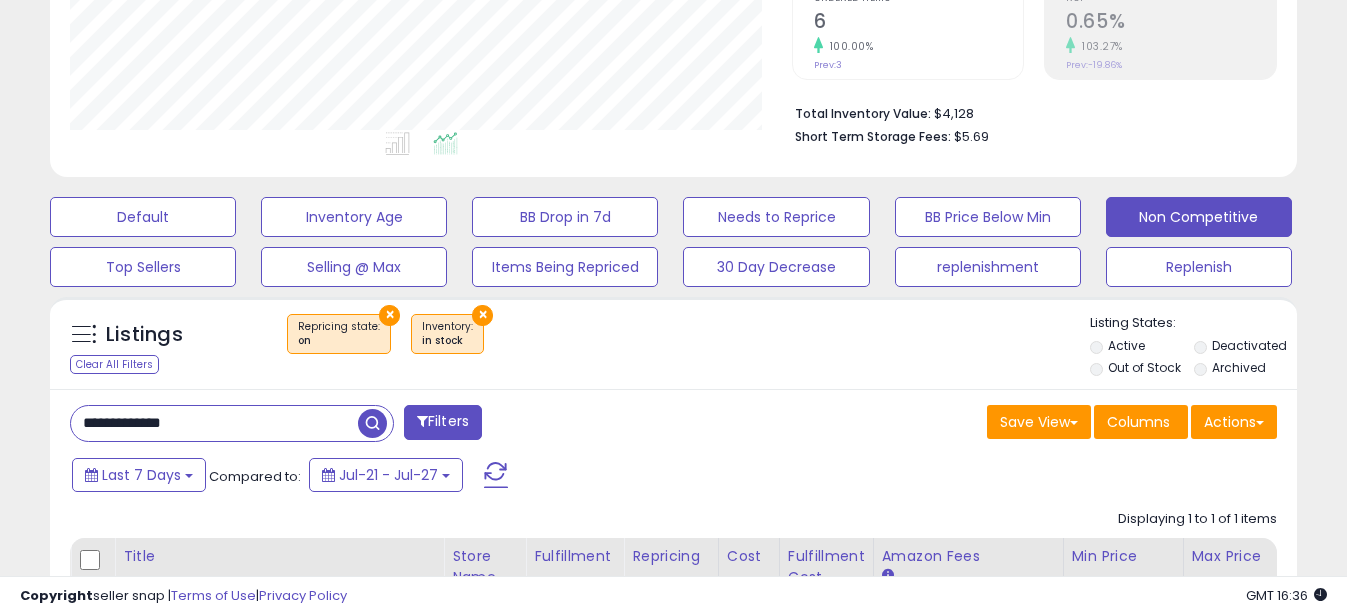 scroll, scrollTop: 999590, scrollLeft: 999270, axis: both 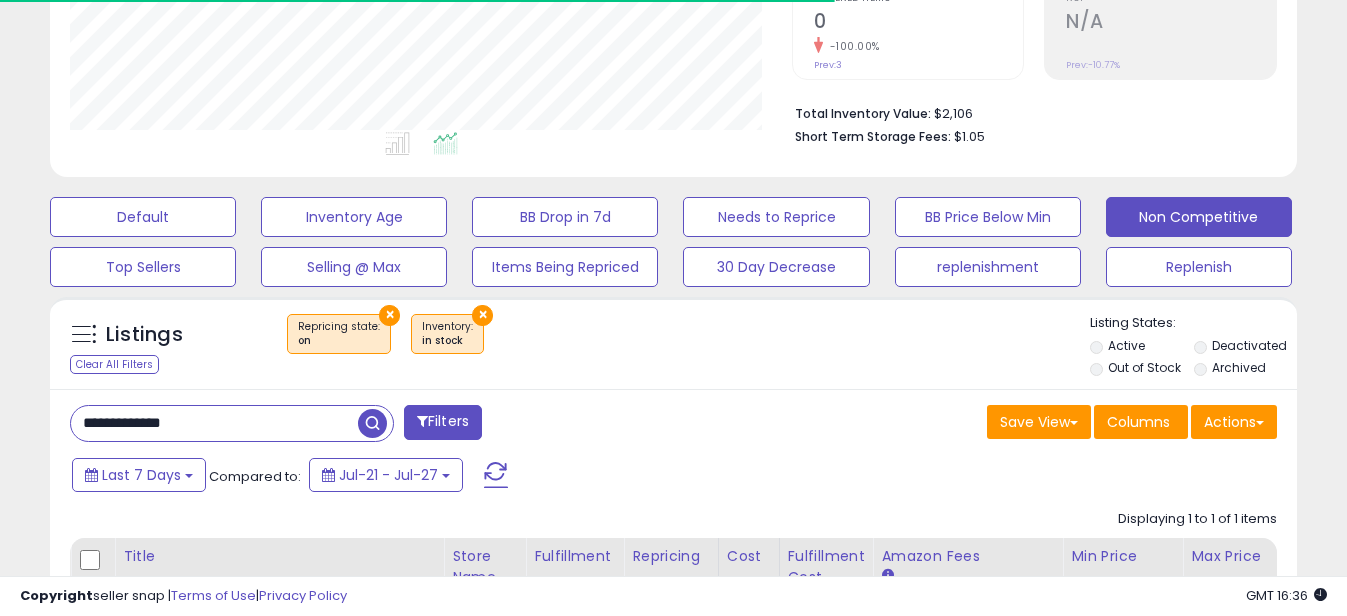 drag, startPoint x: 109, startPoint y: 423, endPoint x: -4, endPoint y: 436, distance: 113.74533 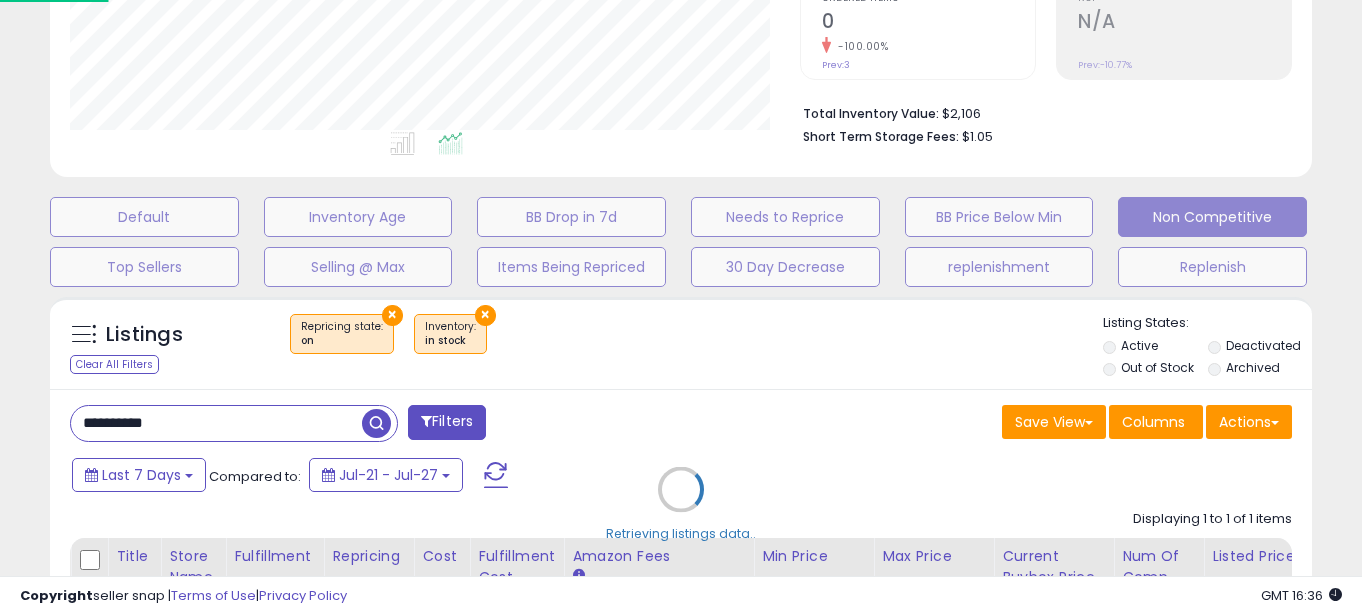 scroll, scrollTop: 999590, scrollLeft: 999270, axis: both 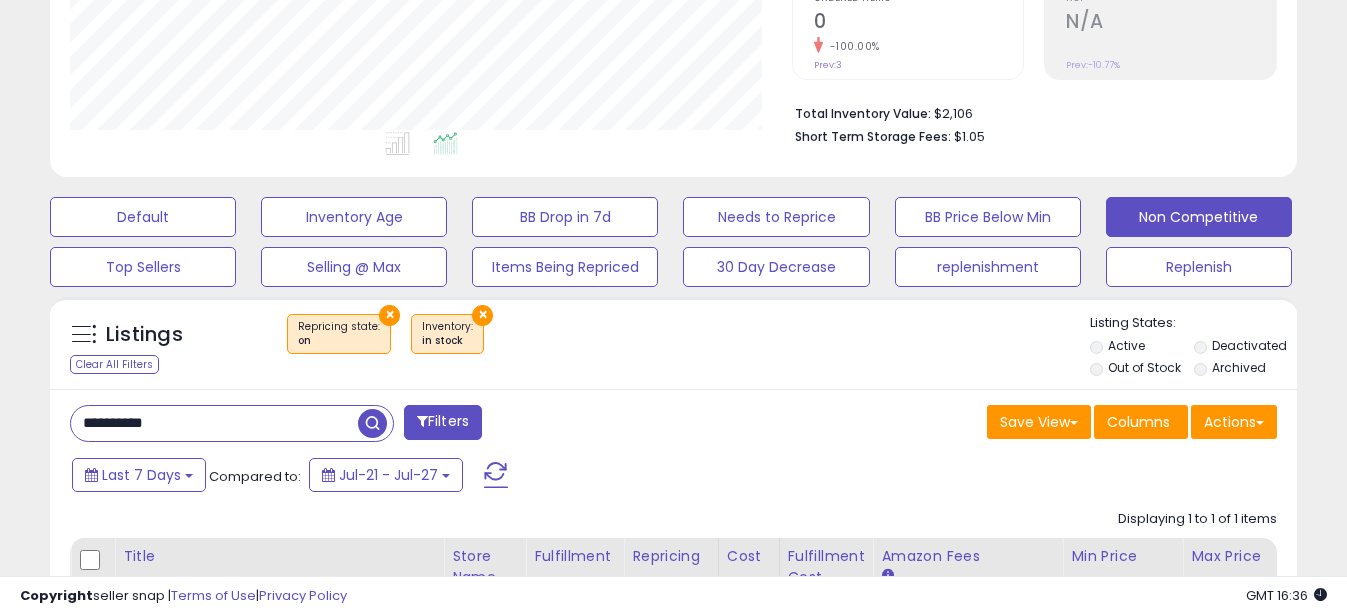 click on "**********" at bounding box center [214, 423] 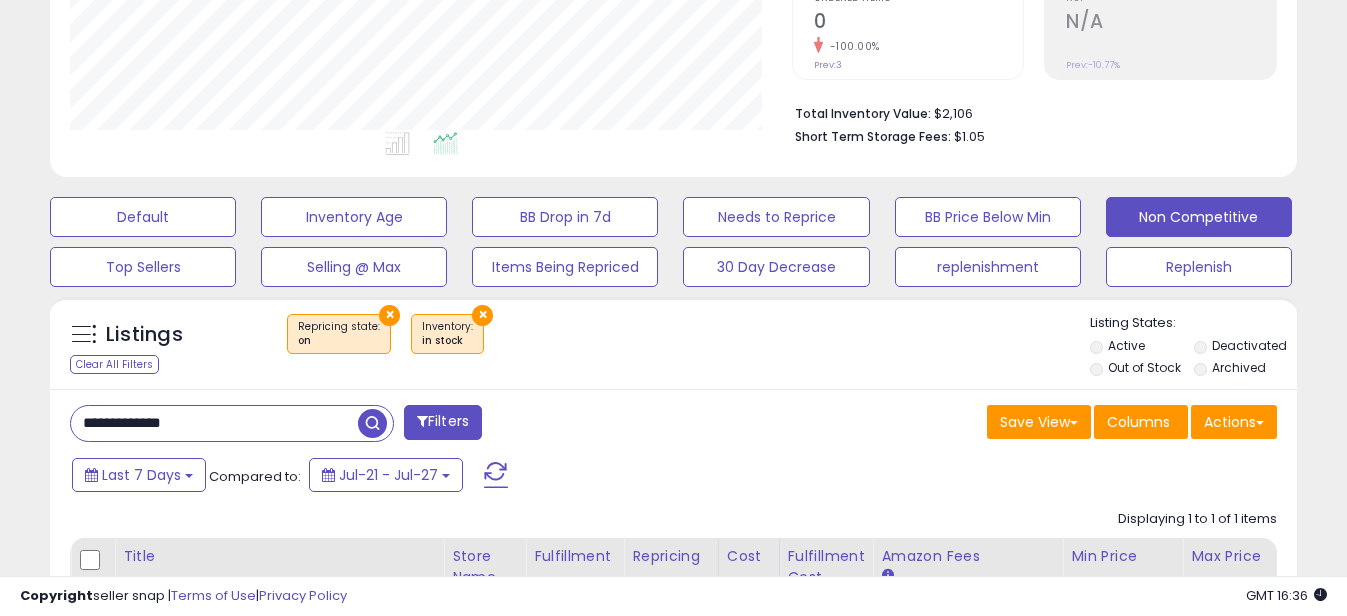 drag, startPoint x: 111, startPoint y: 422, endPoint x: -4, endPoint y: 422, distance: 115 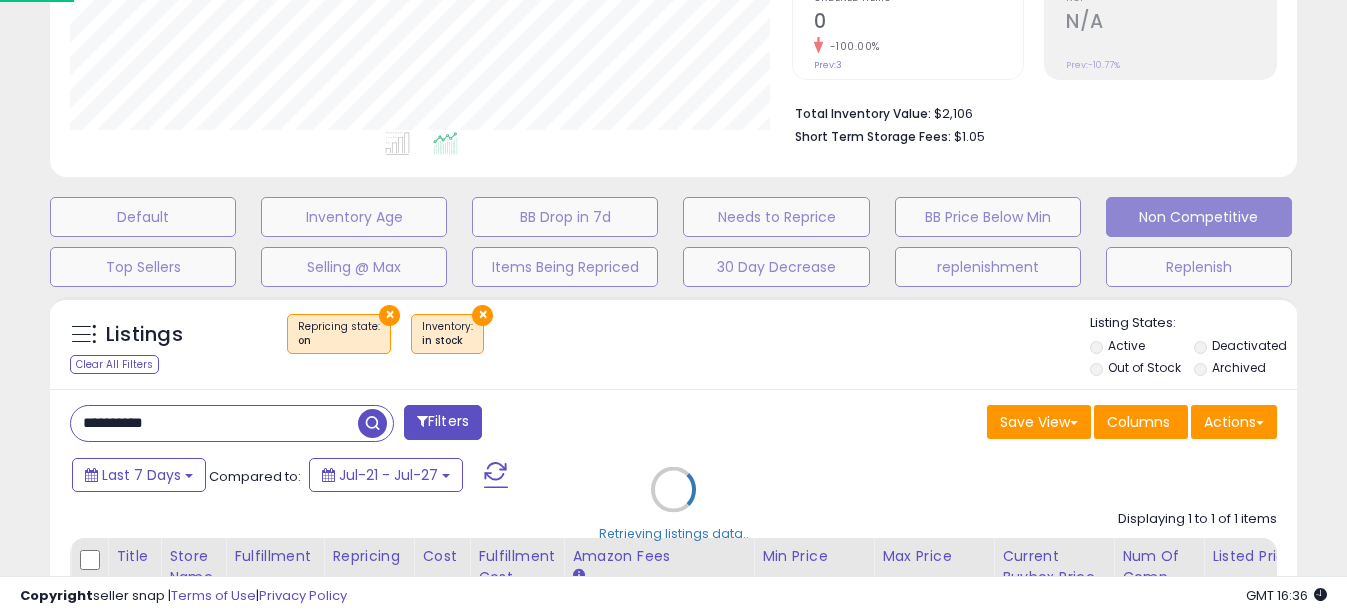 scroll, scrollTop: 999590, scrollLeft: 999270, axis: both 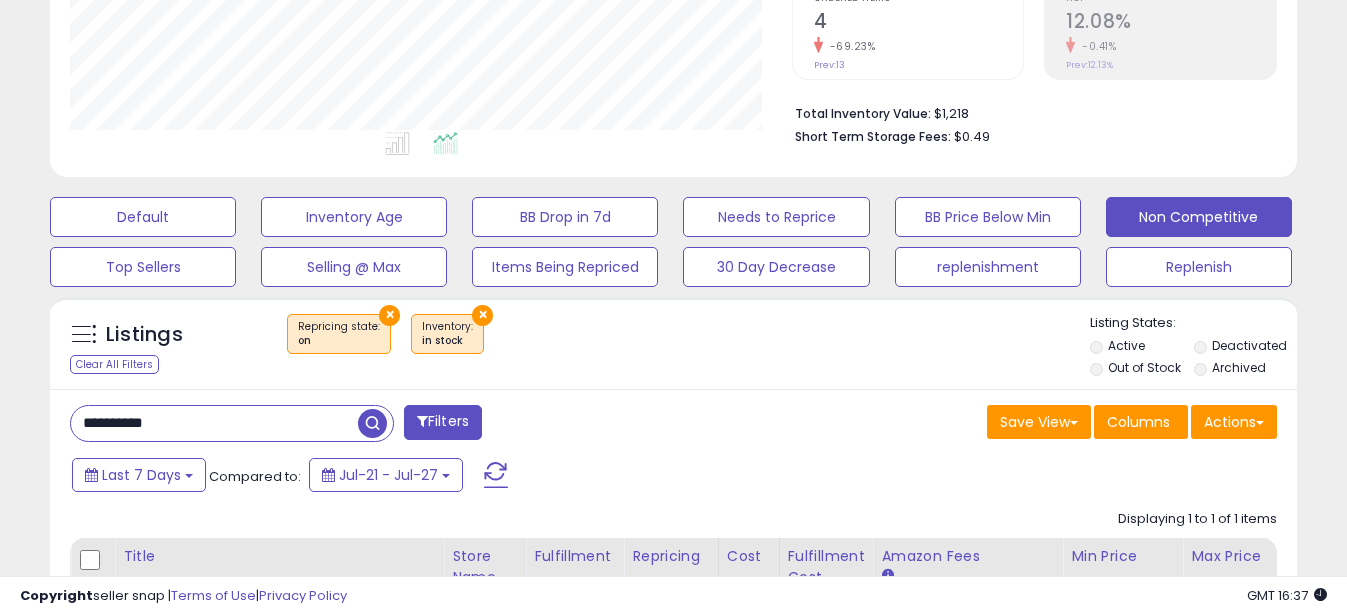 click on "**********" at bounding box center (214, 423) 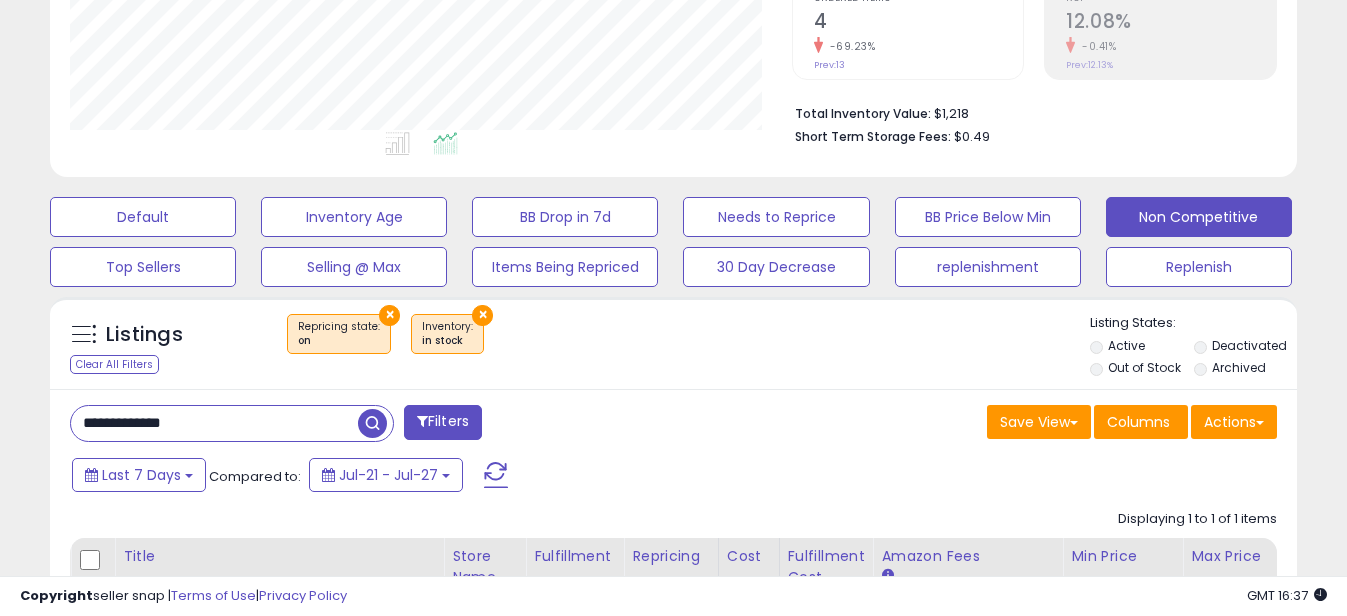 drag, startPoint x: 115, startPoint y: 430, endPoint x: 84, endPoint y: 412, distance: 35.846897 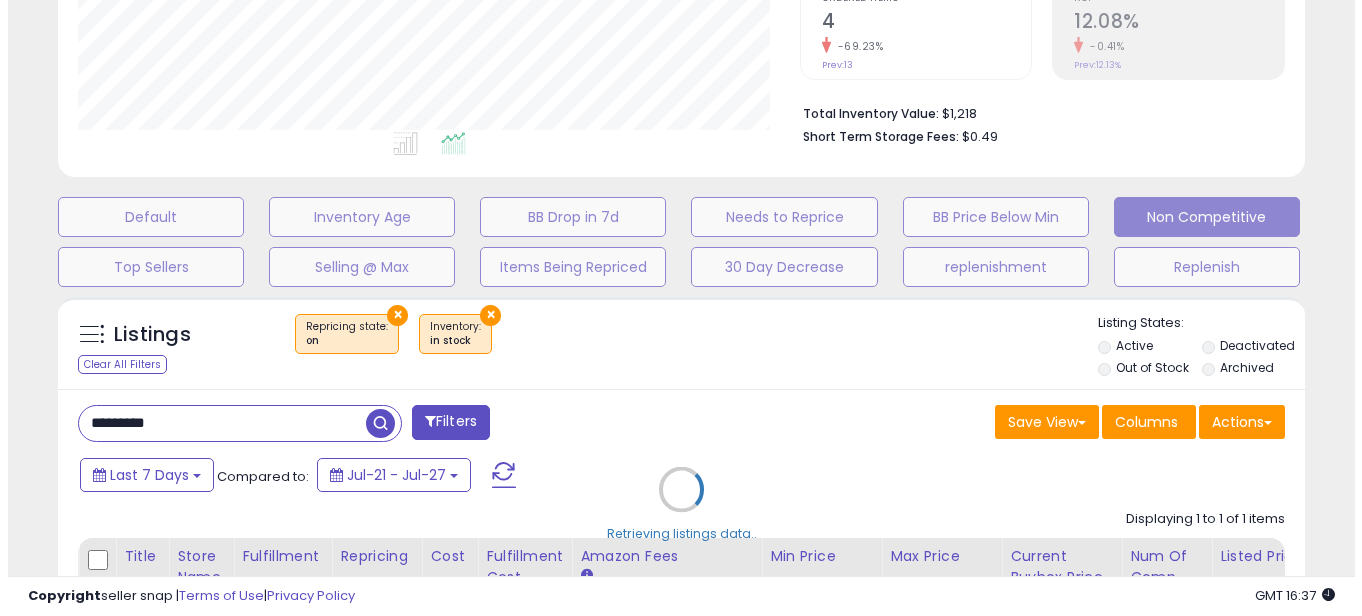 scroll, scrollTop: 999590, scrollLeft: 999270, axis: both 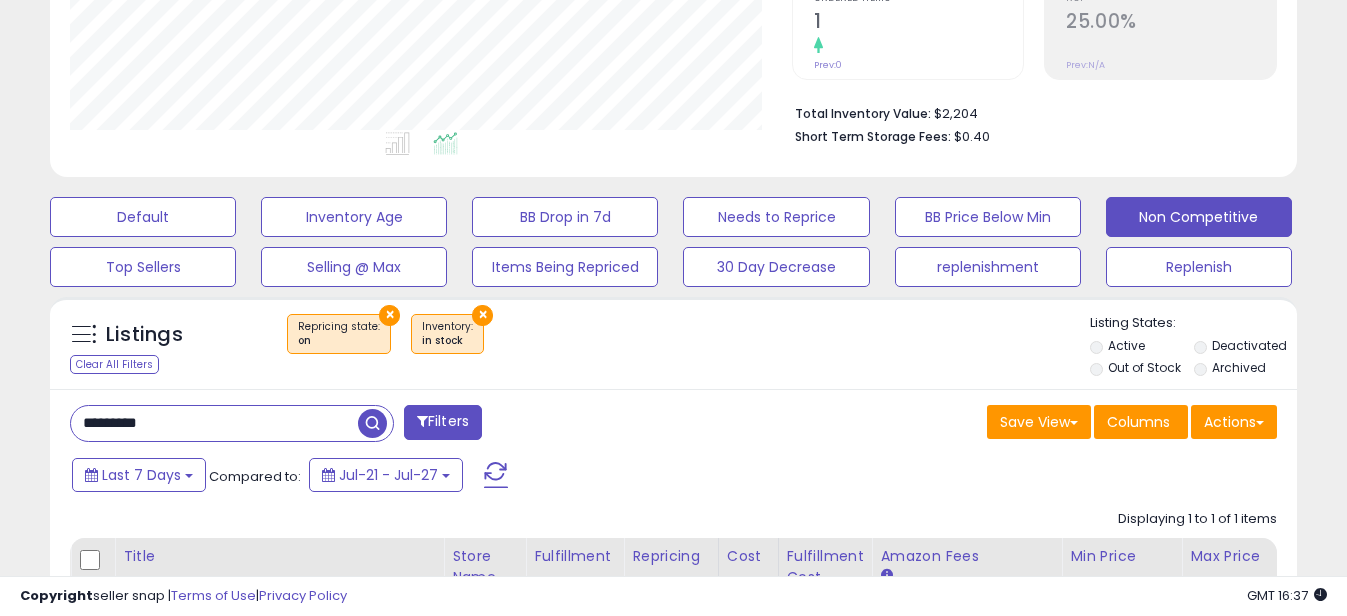 click on "*********" at bounding box center [214, 423] 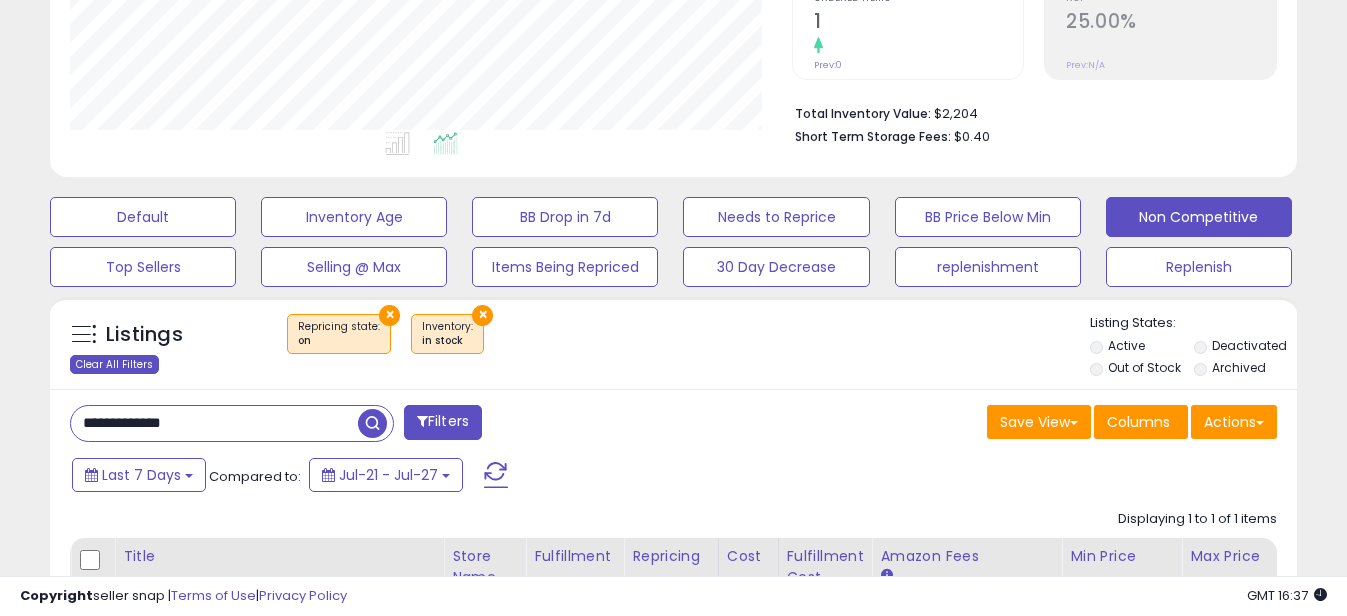 drag, startPoint x: 112, startPoint y: 422, endPoint x: 84, endPoint y: 369, distance: 59.94164 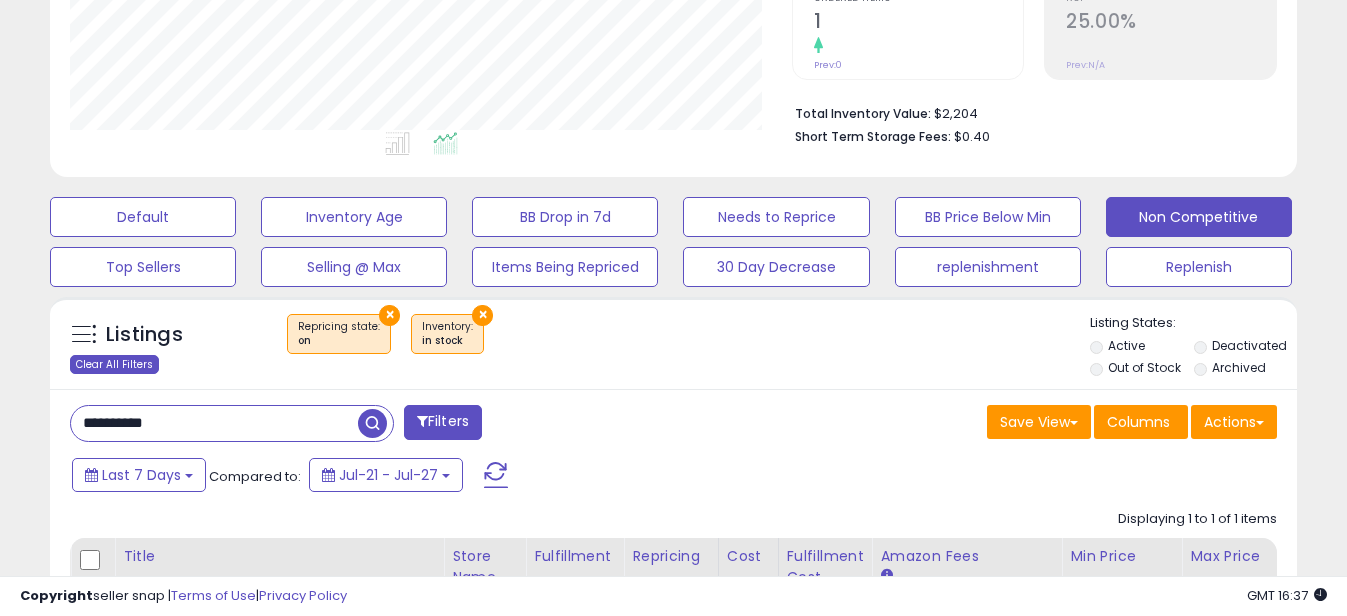 scroll, scrollTop: 999590, scrollLeft: 999270, axis: both 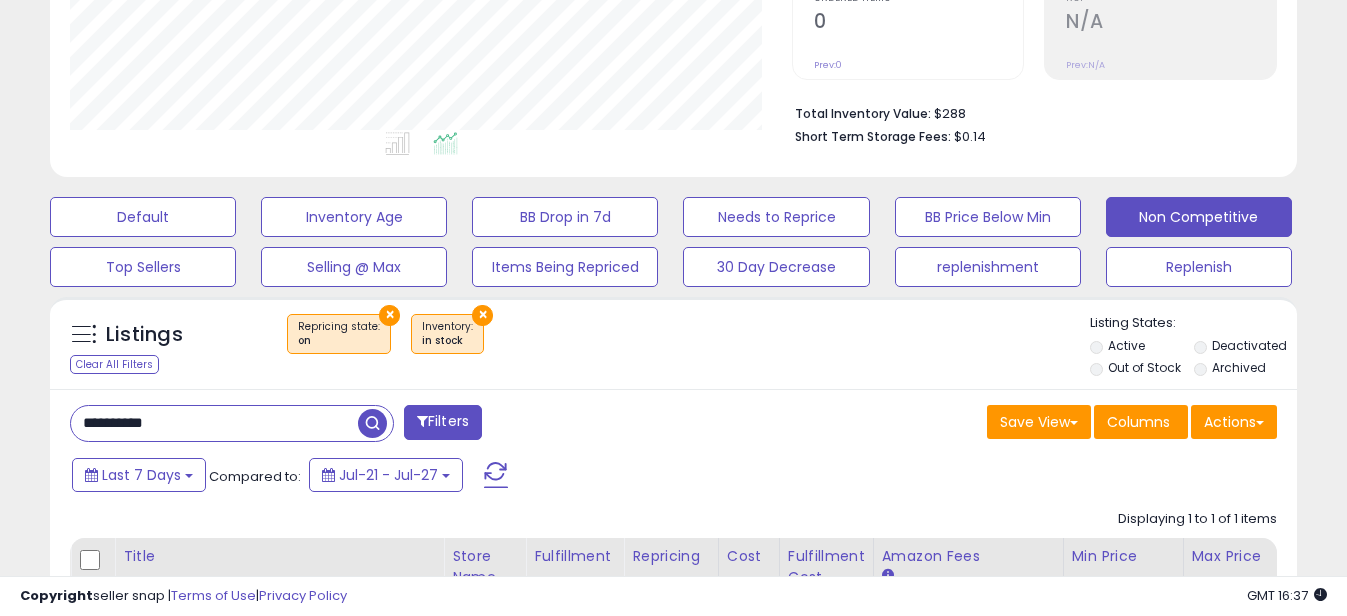 click on "**********" at bounding box center (214, 423) 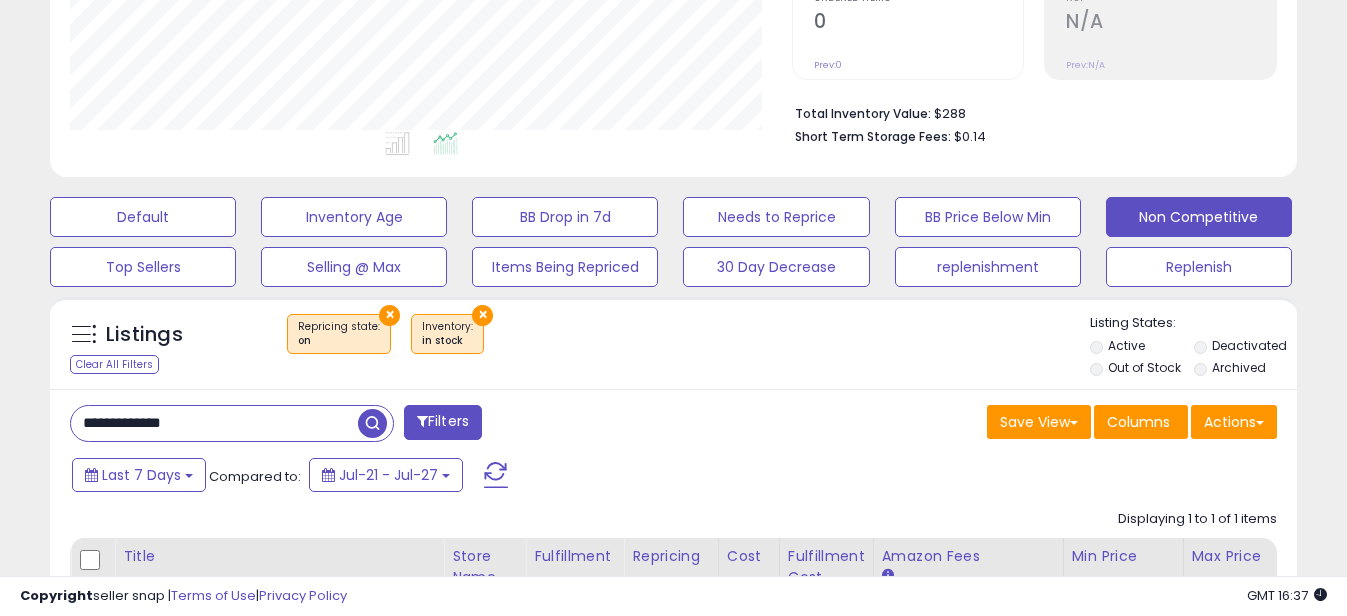 drag, startPoint x: 111, startPoint y: 423, endPoint x: -4, endPoint y: 423, distance: 115 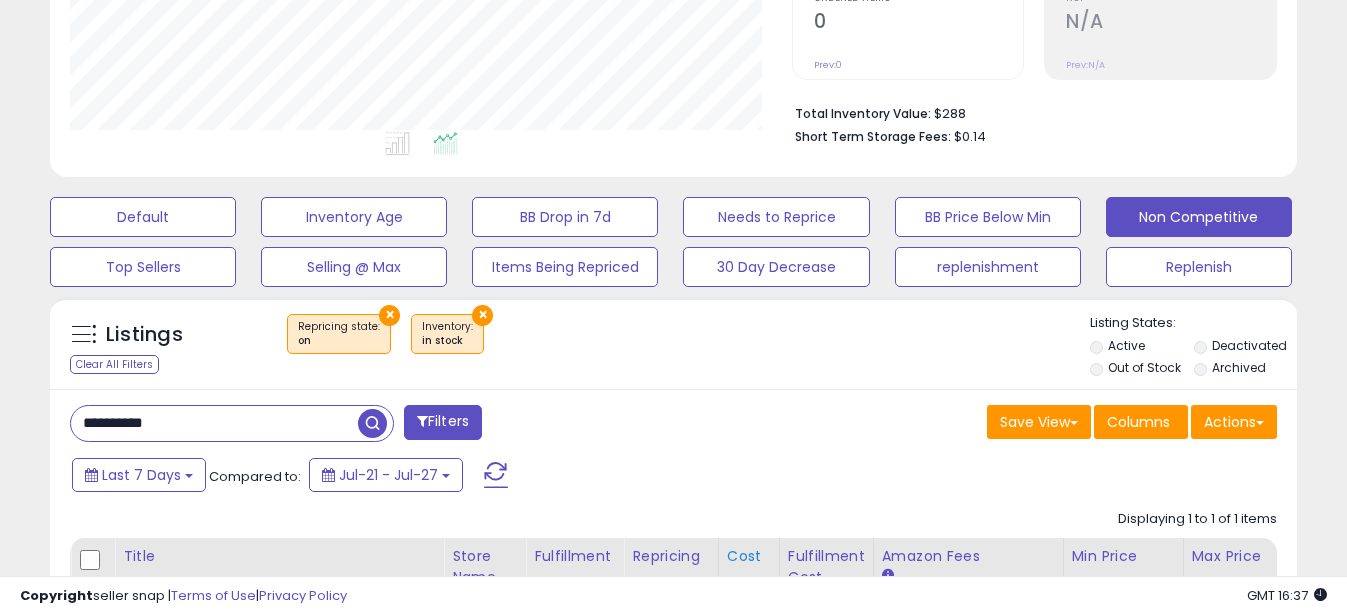 scroll, scrollTop: 999590, scrollLeft: 999270, axis: both 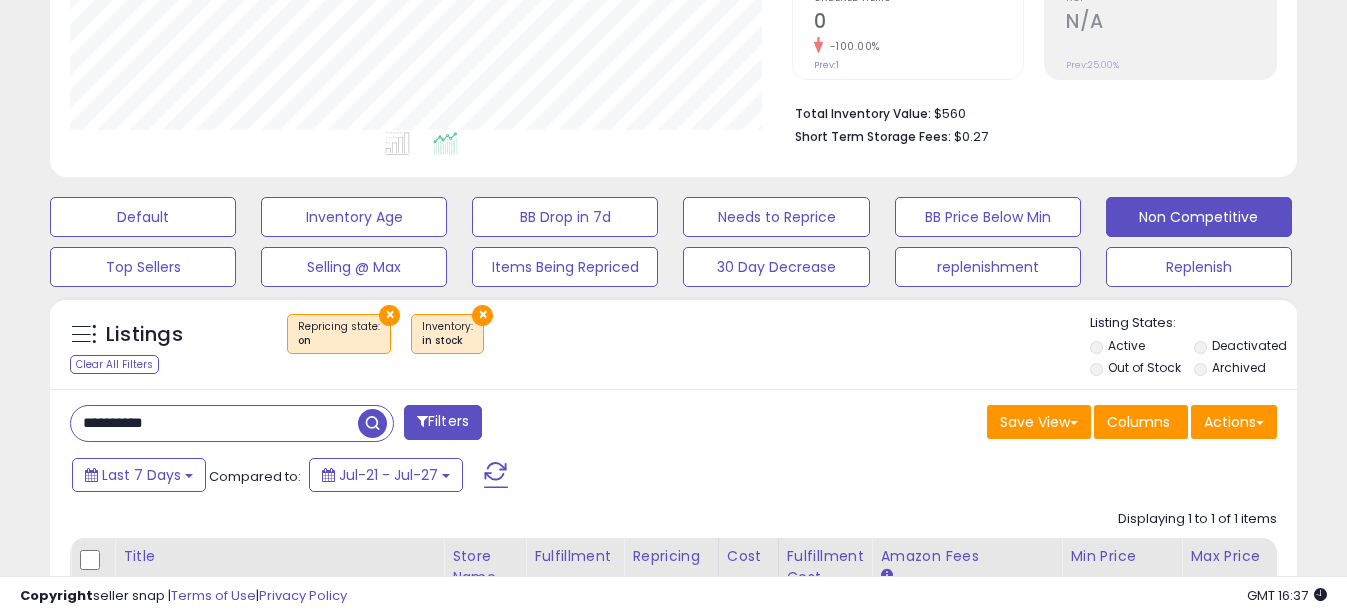 click on "**********" at bounding box center (214, 423) 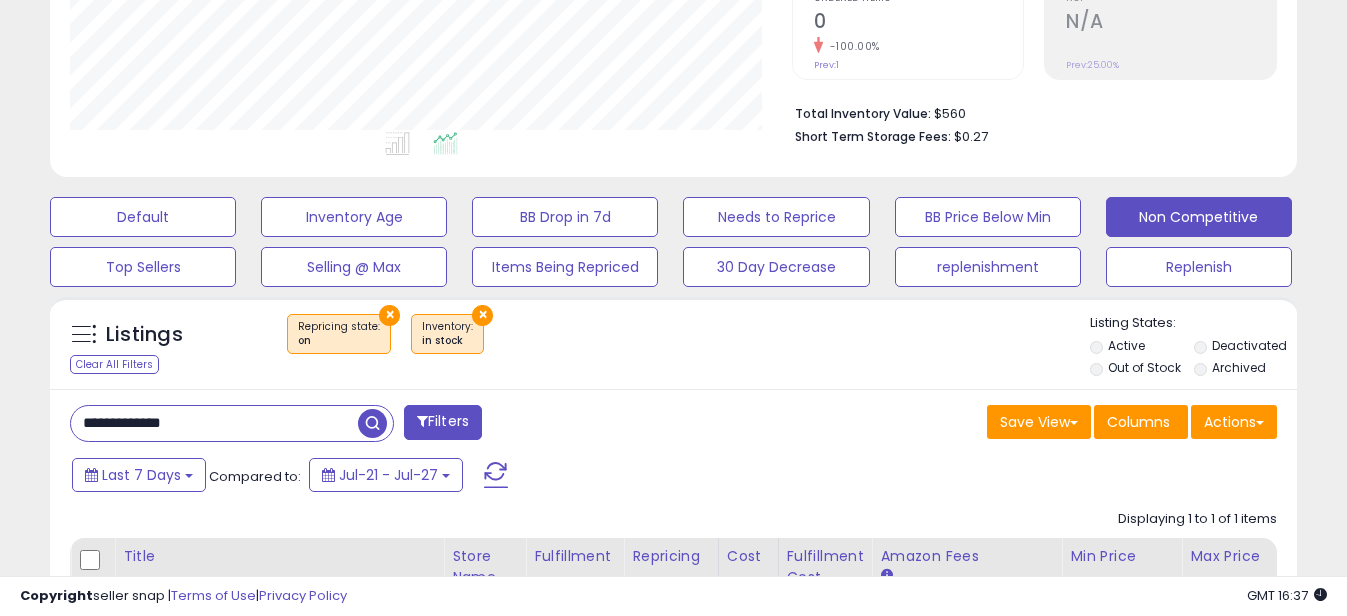 drag, startPoint x: 108, startPoint y: 418, endPoint x: 410, endPoint y: 440, distance: 302.80026 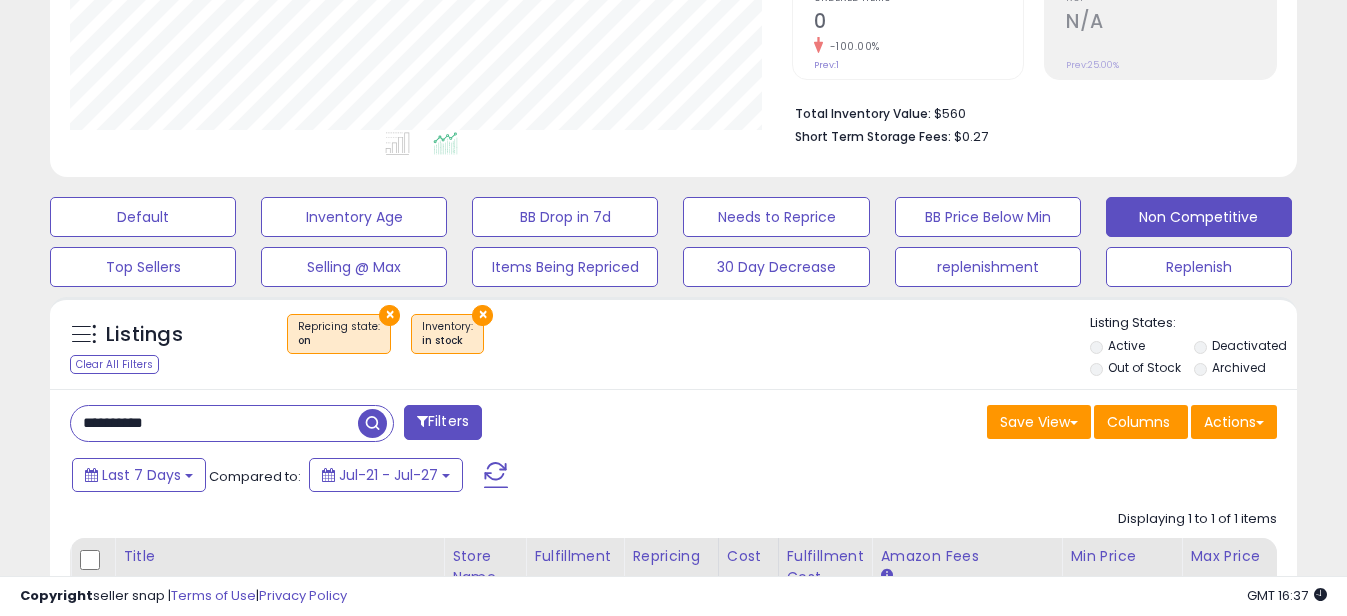 scroll, scrollTop: 999590, scrollLeft: 999270, axis: both 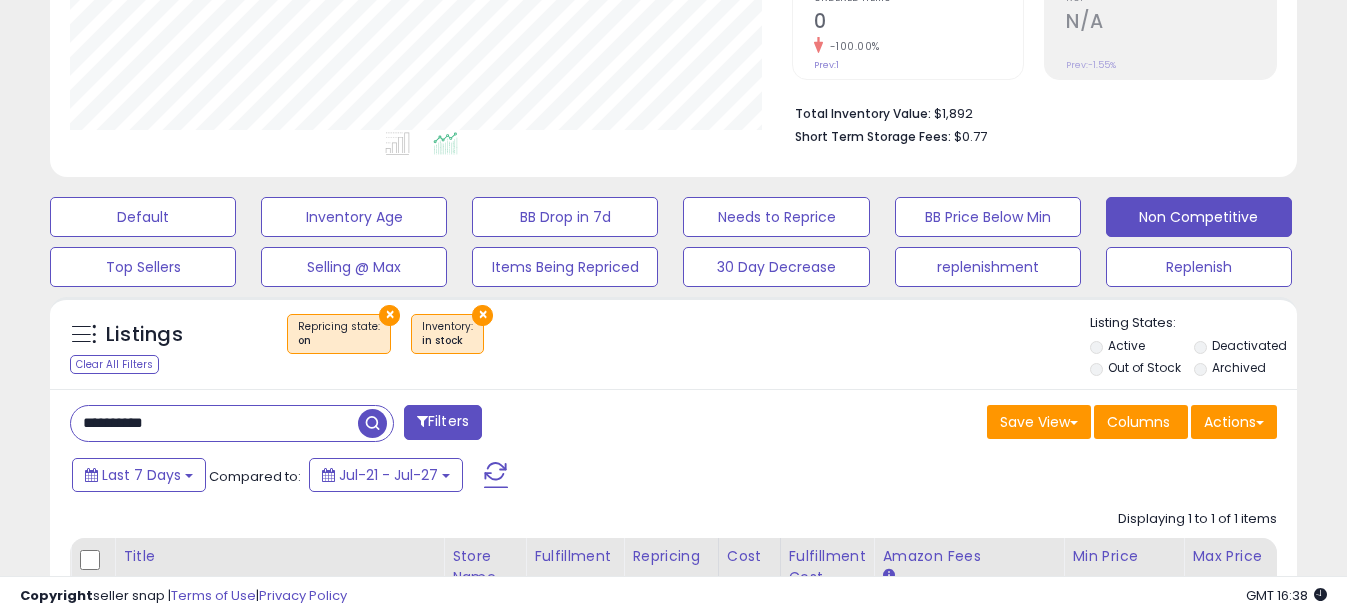 click on "**********" at bounding box center (214, 423) 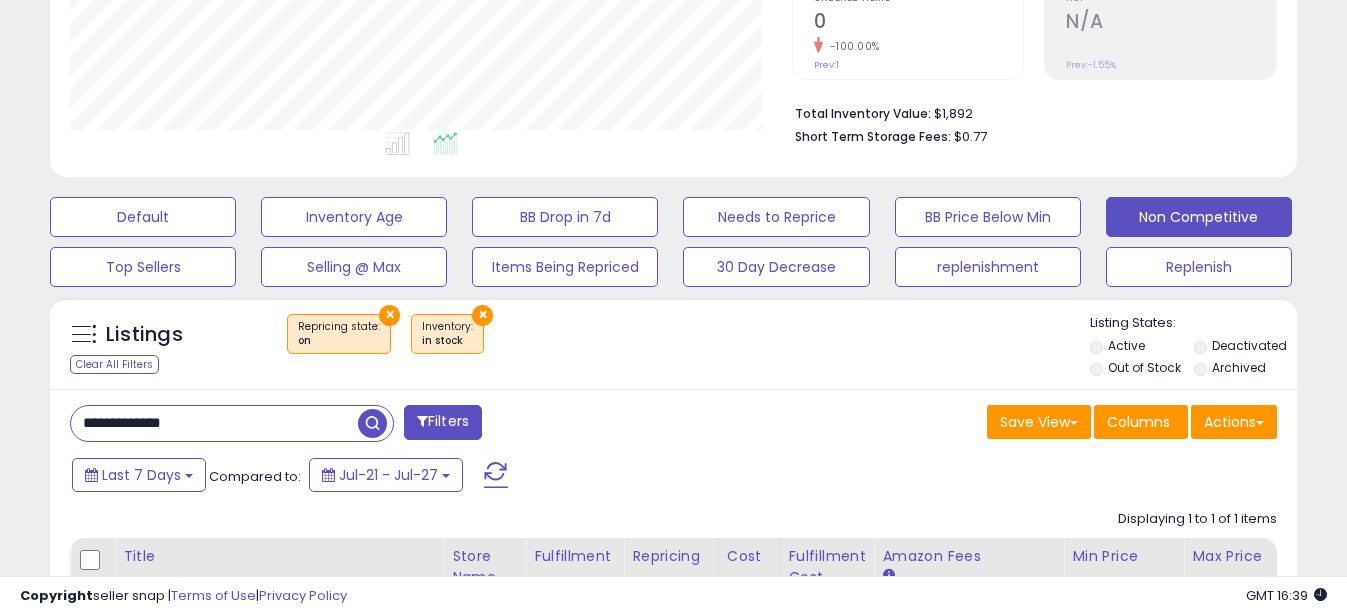 drag, startPoint x: 110, startPoint y: 427, endPoint x: 0, endPoint y: 425, distance: 110.01818 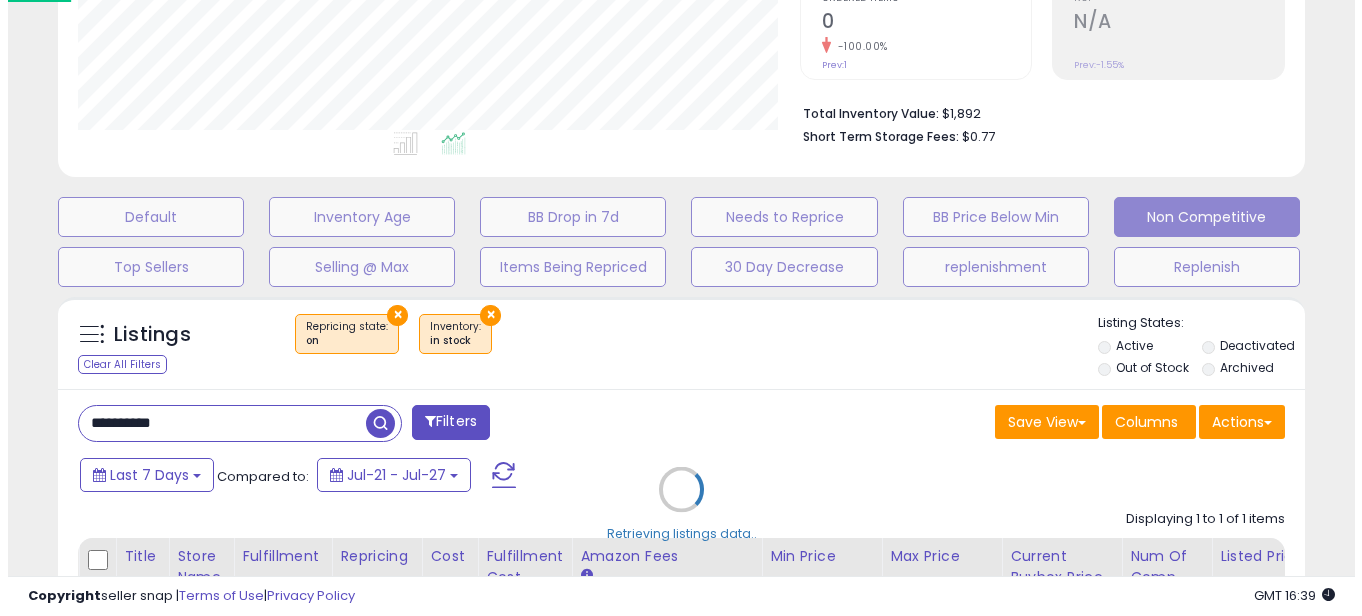 scroll, scrollTop: 999590, scrollLeft: 999270, axis: both 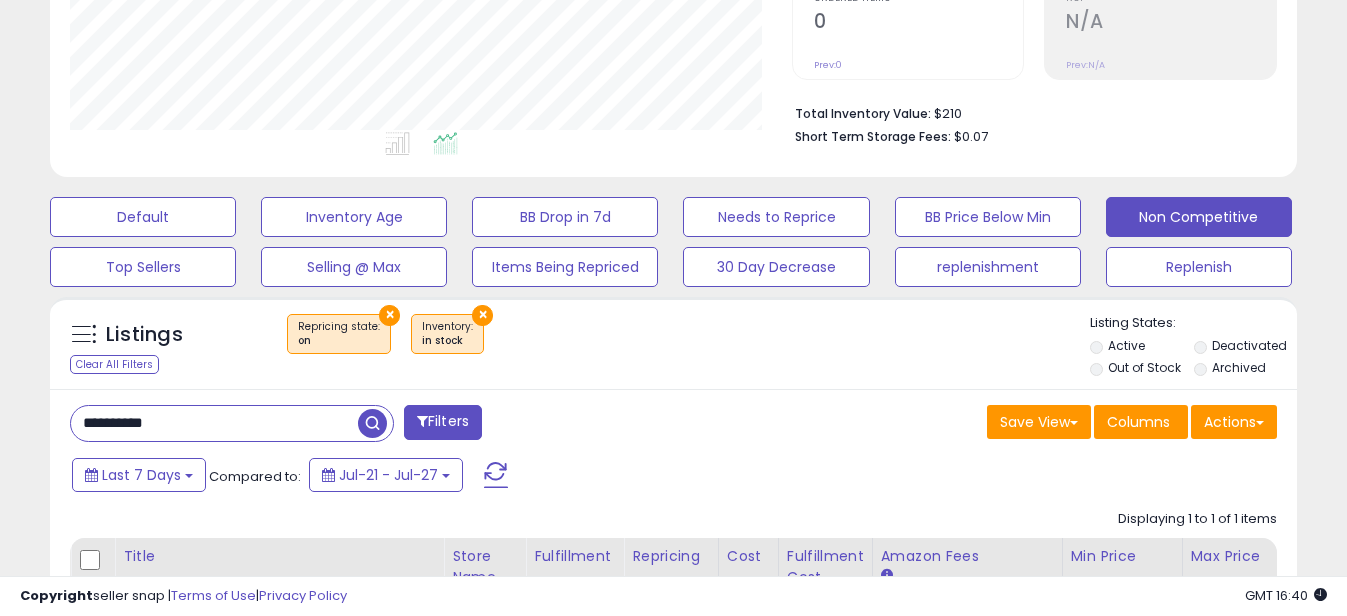 click on "**********" at bounding box center [214, 423] 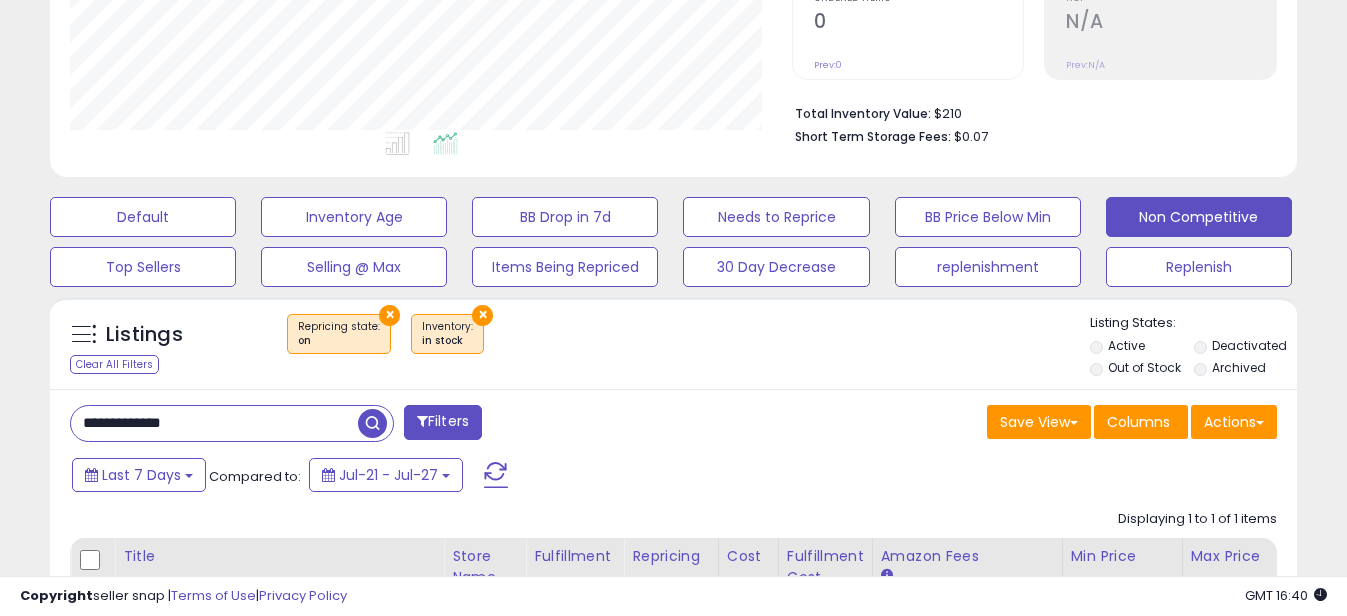 drag, startPoint x: 110, startPoint y: 424, endPoint x: 0, endPoint y: 425, distance: 110.00455 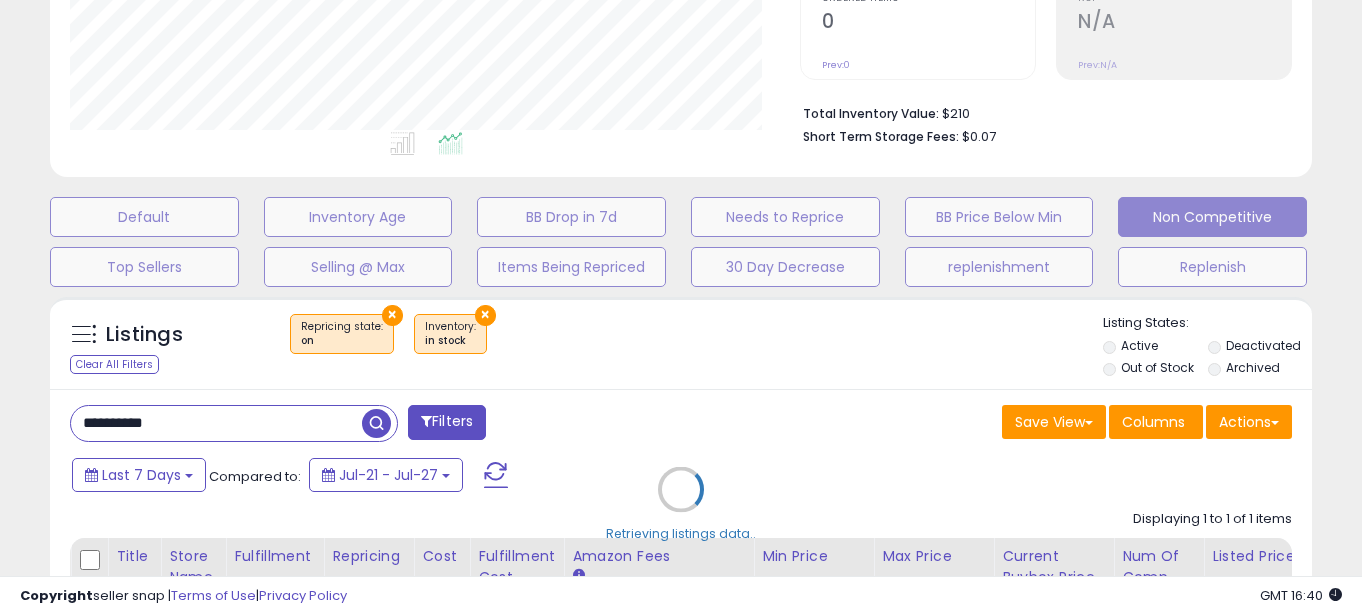 scroll, scrollTop: 999590, scrollLeft: 999270, axis: both 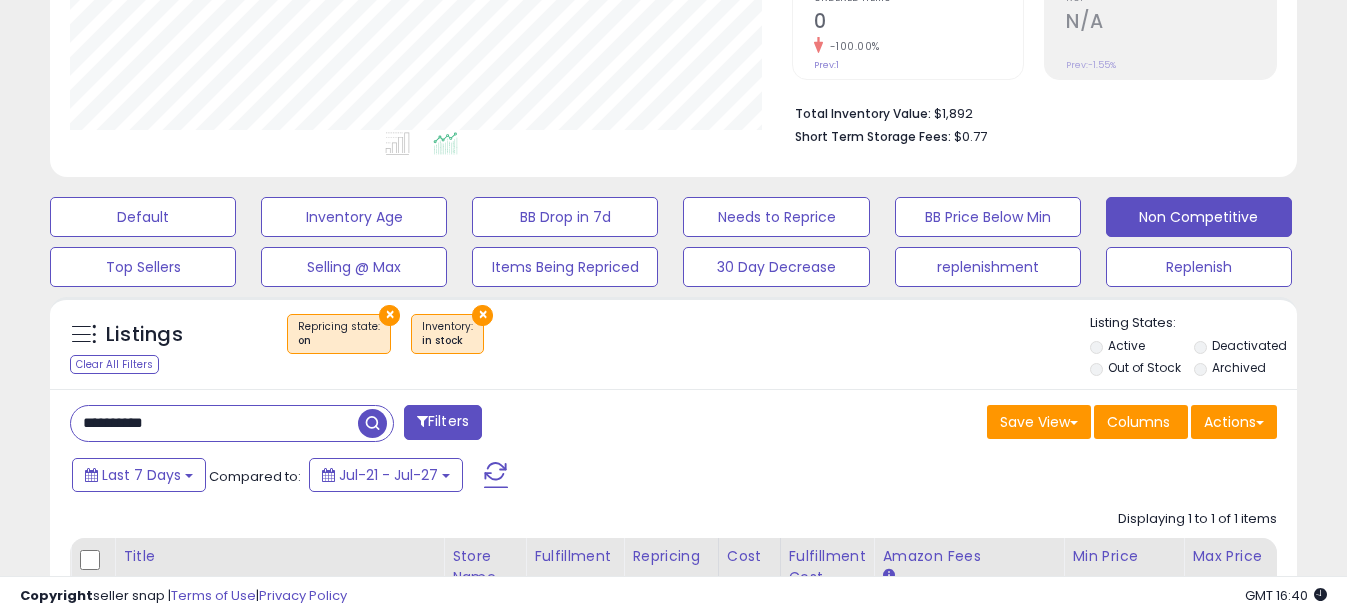 click on "**********" at bounding box center [214, 423] 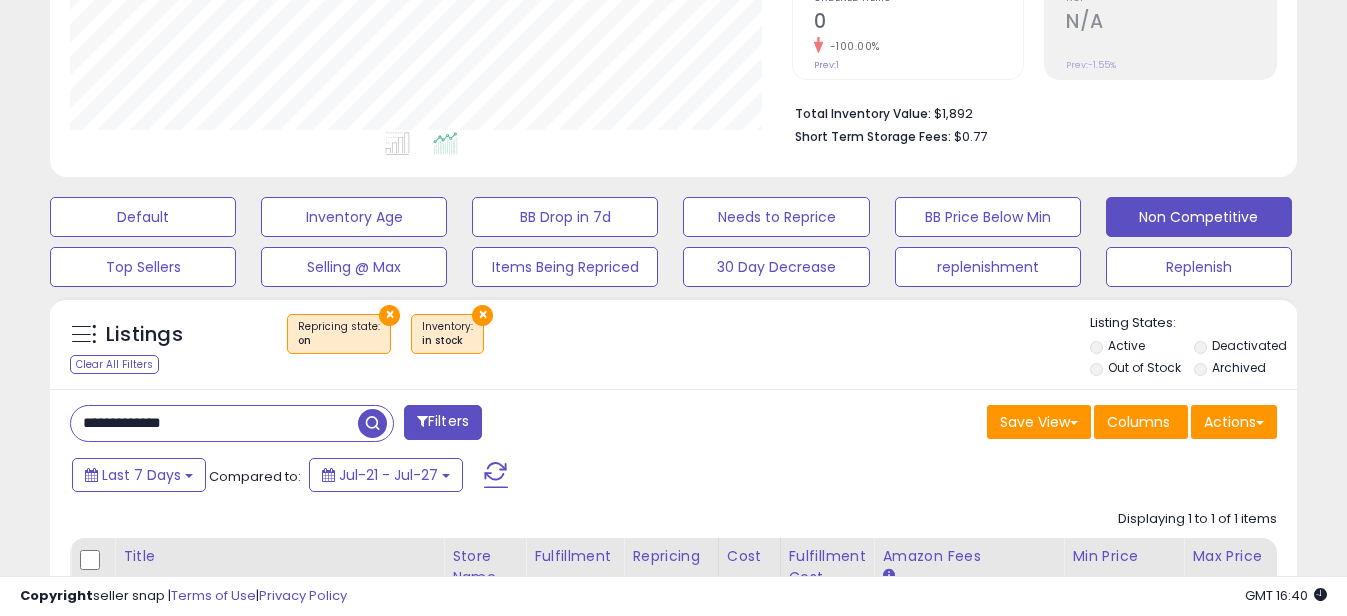 drag, startPoint x: 111, startPoint y: 423, endPoint x: -4, endPoint y: 421, distance: 115.01739 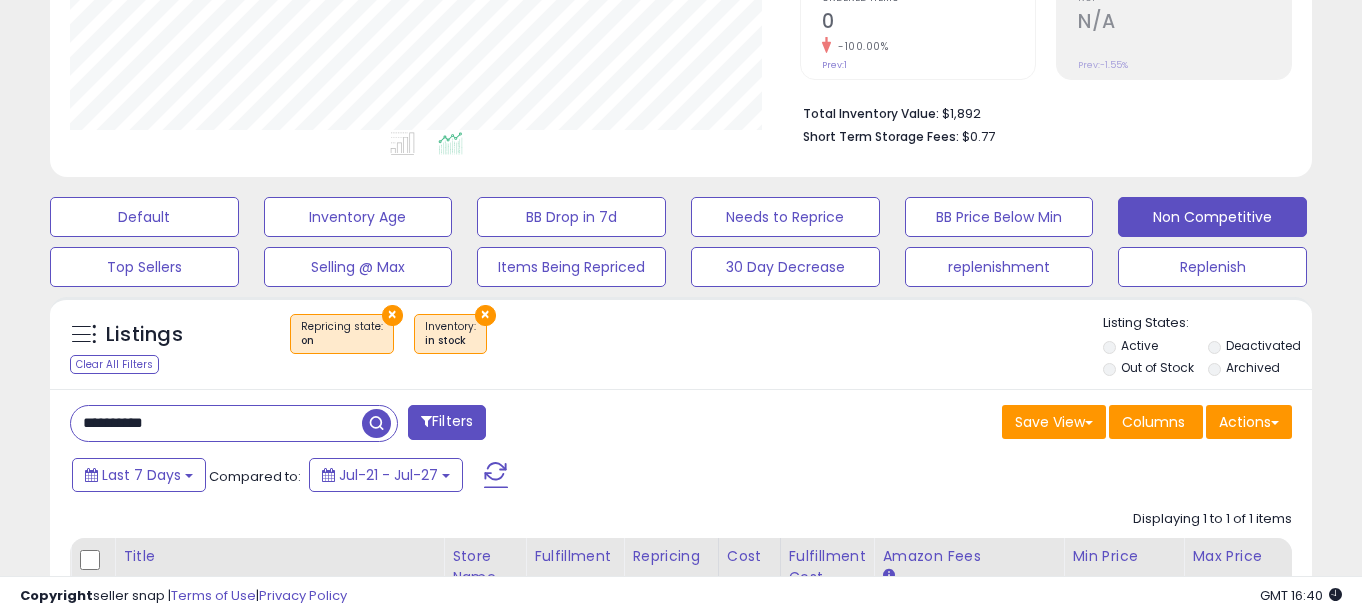 scroll, scrollTop: 999590, scrollLeft: 999270, axis: both 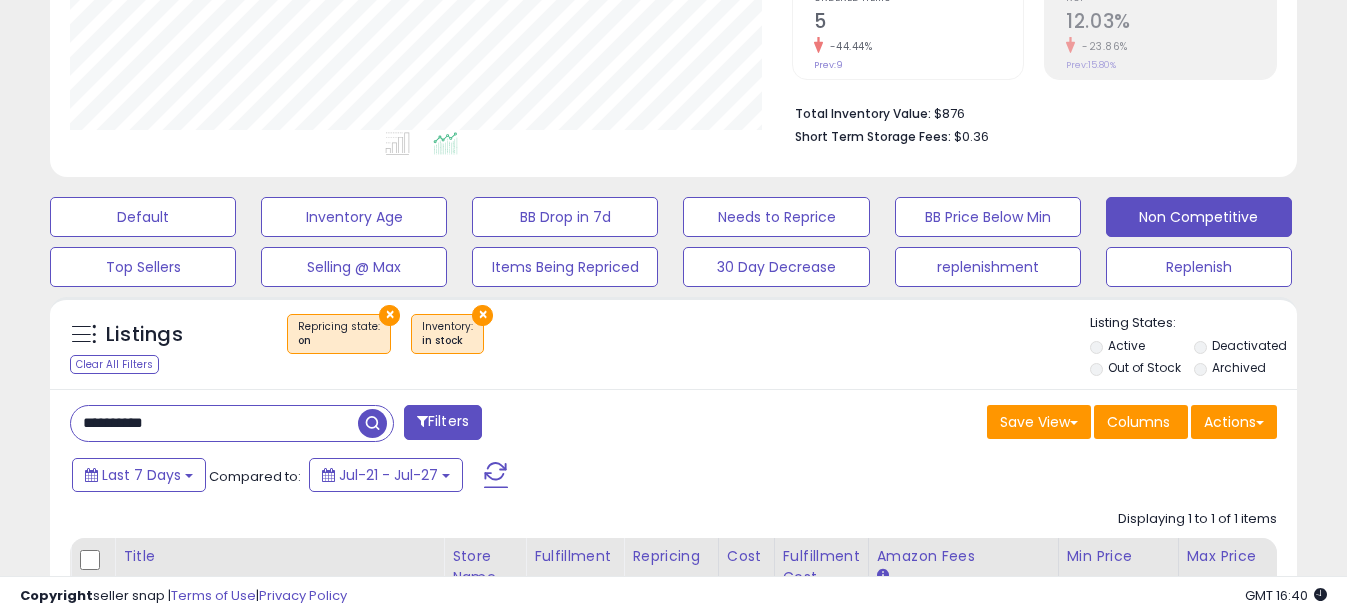 click on "**********" at bounding box center (214, 423) 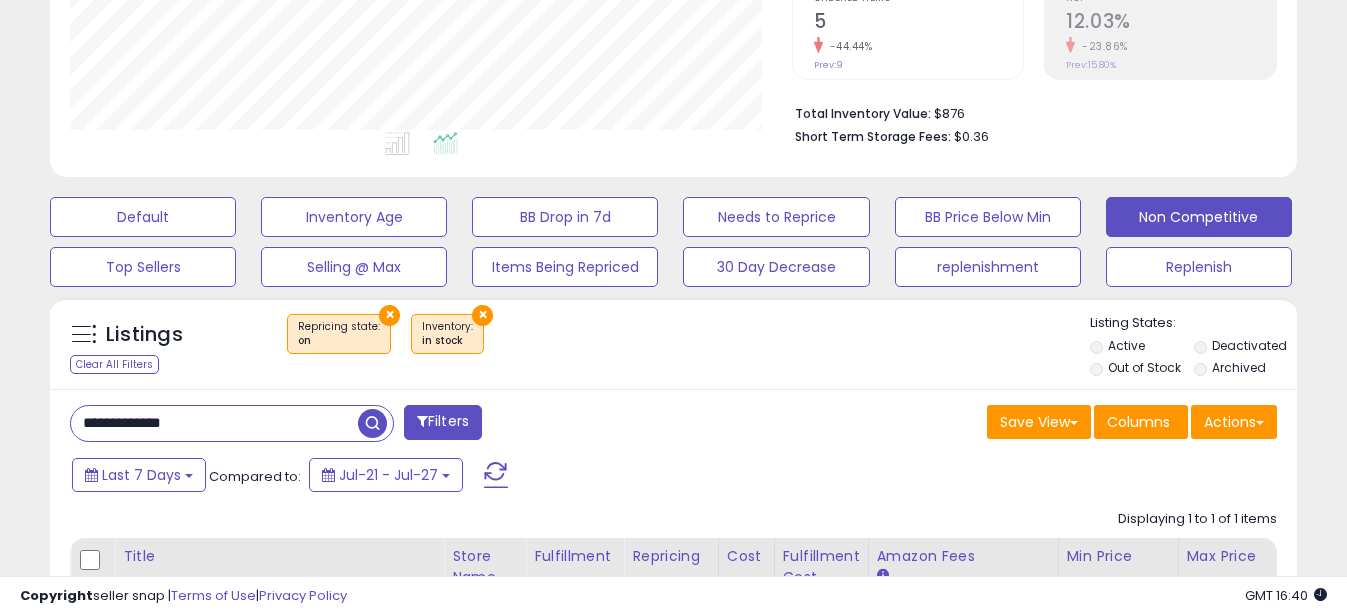 drag, startPoint x: 111, startPoint y: 420, endPoint x: 116, endPoint y: 443, distance: 23.537205 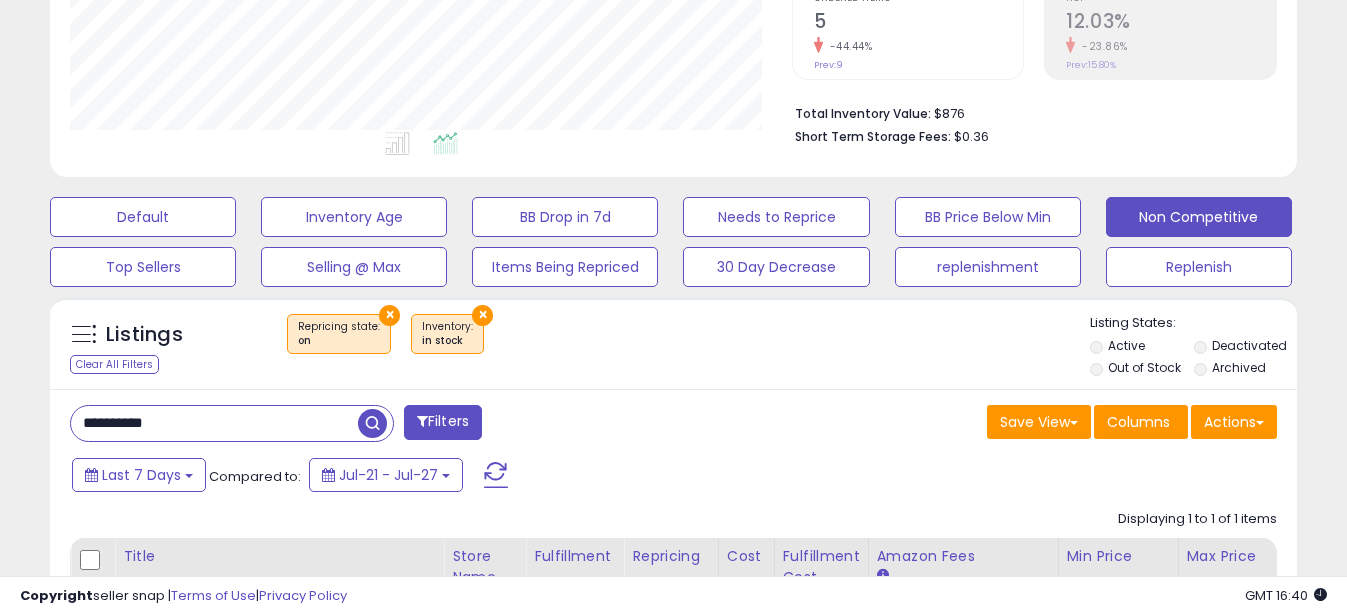 scroll, scrollTop: 999590, scrollLeft: 999270, axis: both 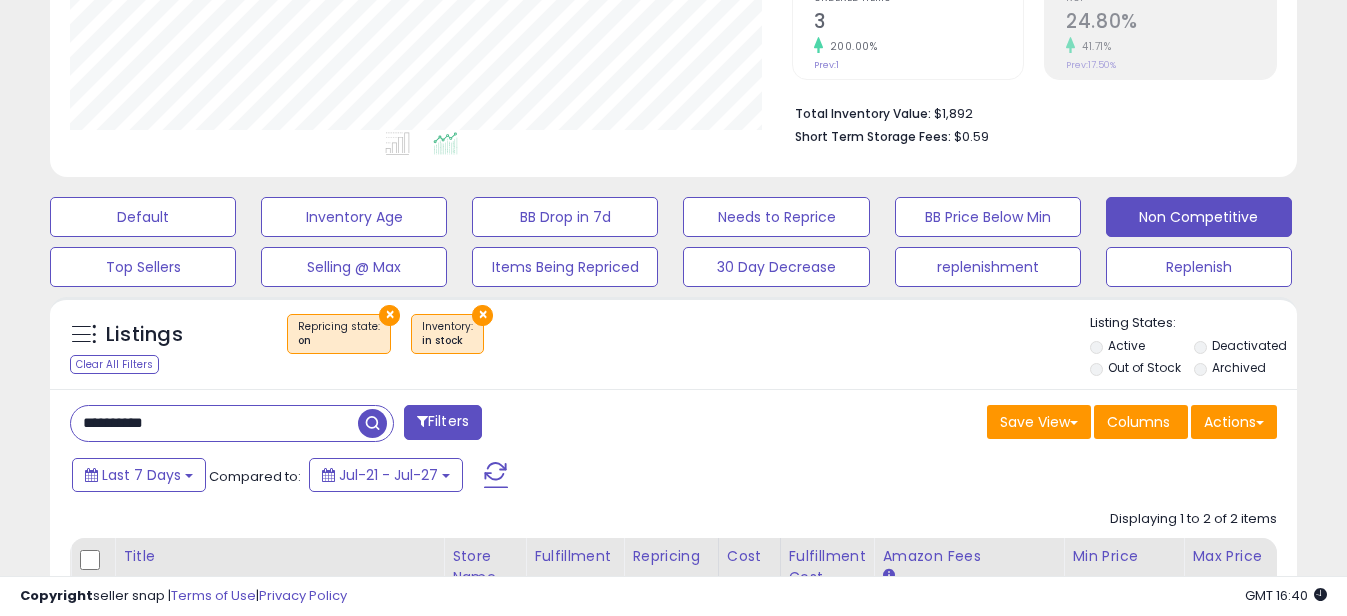 click on "**********" at bounding box center (214, 423) 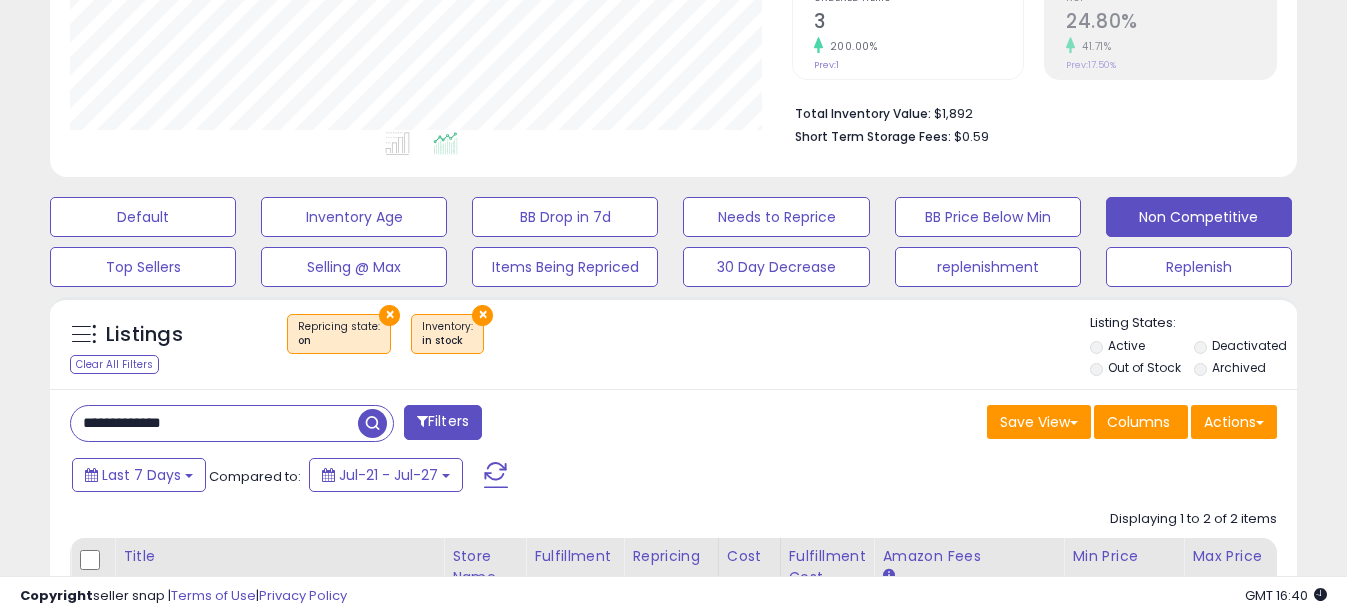 drag, startPoint x: 109, startPoint y: 426, endPoint x: 0, endPoint y: 410, distance: 110.16805 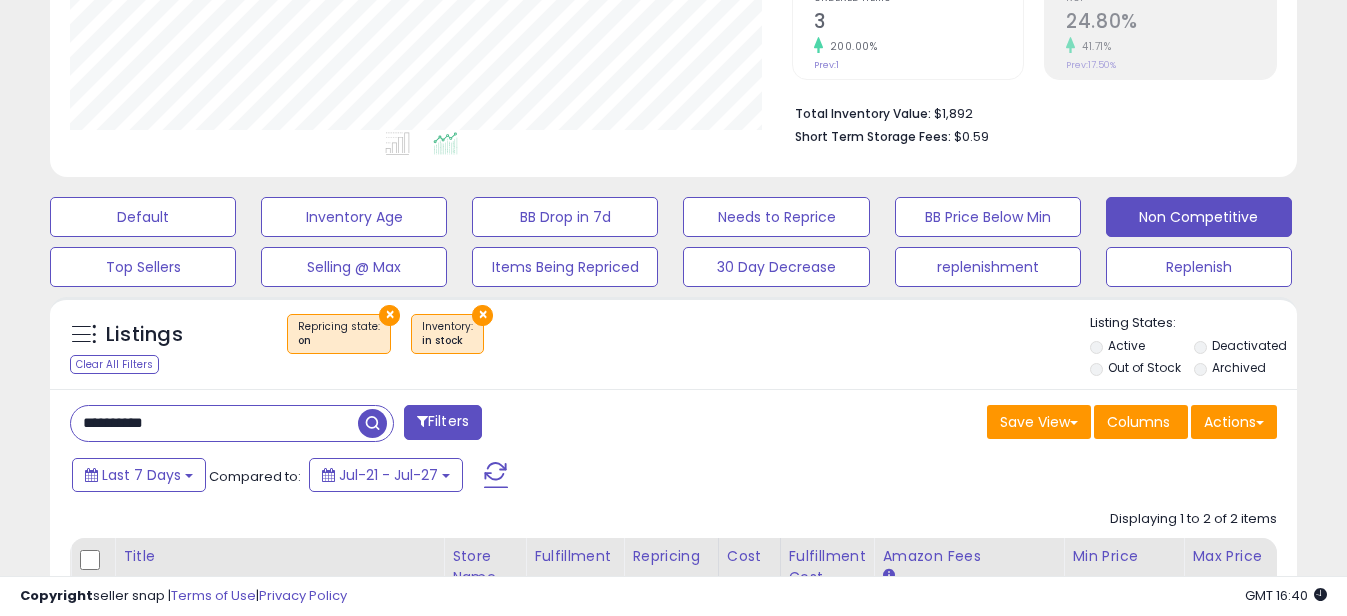 scroll, scrollTop: 999590, scrollLeft: 999270, axis: both 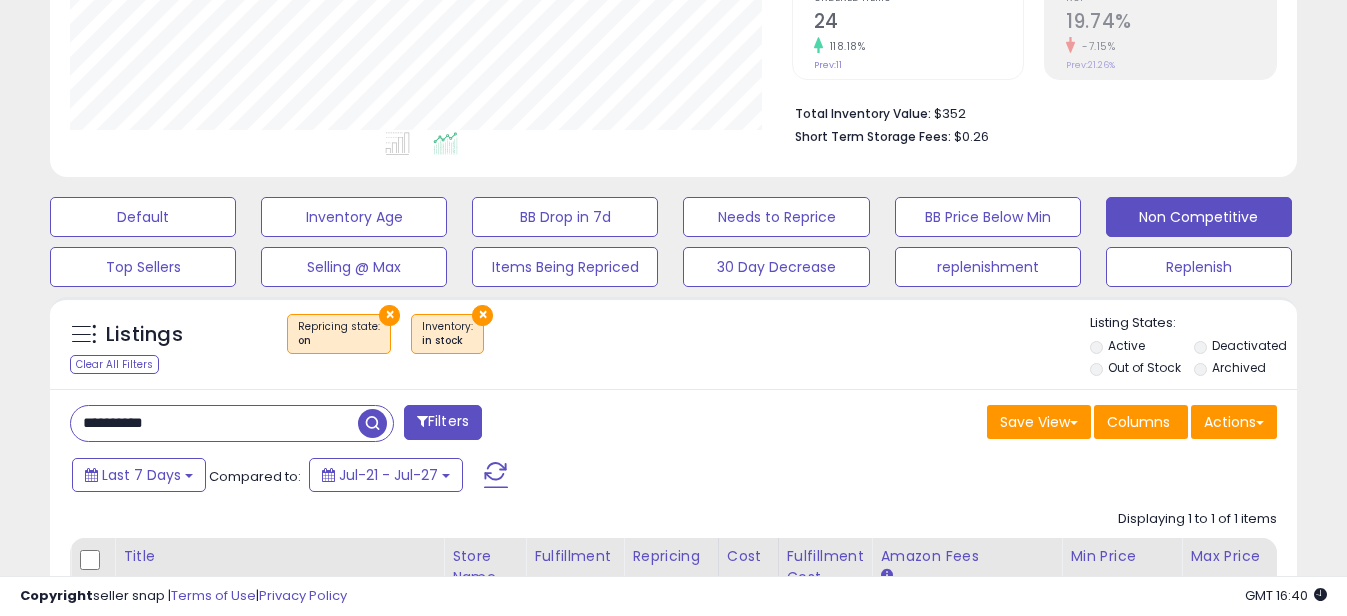 drag, startPoint x: 192, startPoint y: 406, endPoint x: 194, endPoint y: 428, distance: 22.090721 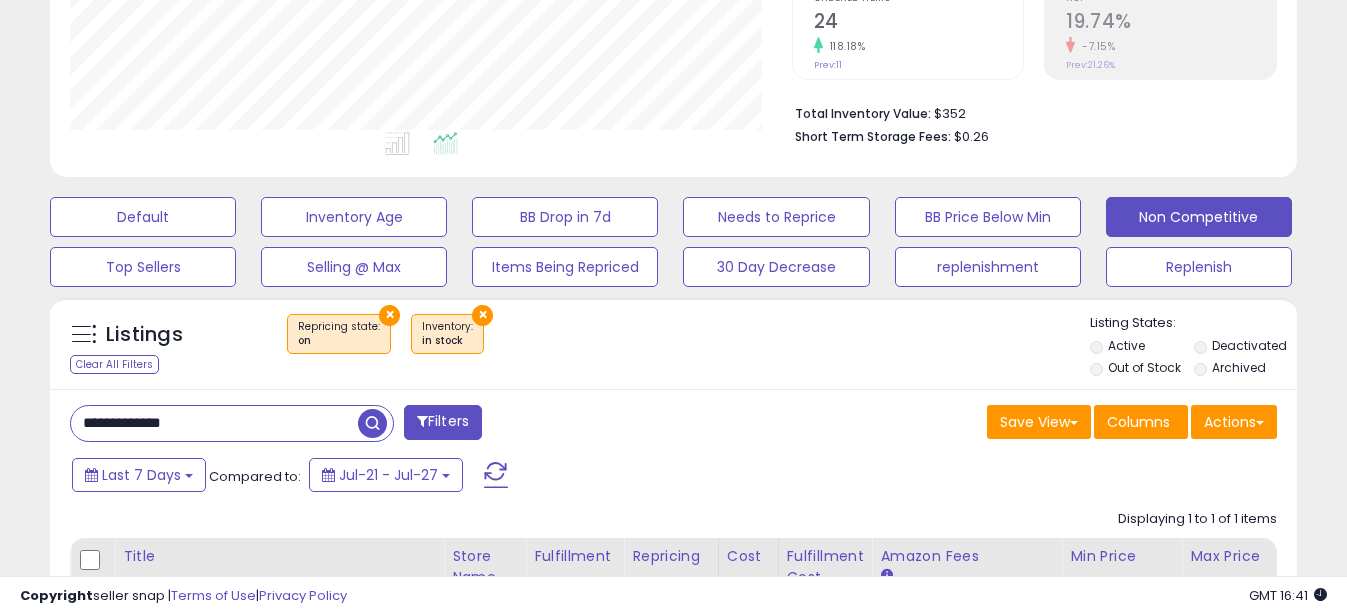 drag, startPoint x: 110, startPoint y: 424, endPoint x: -4, endPoint y: 431, distance: 114.21471 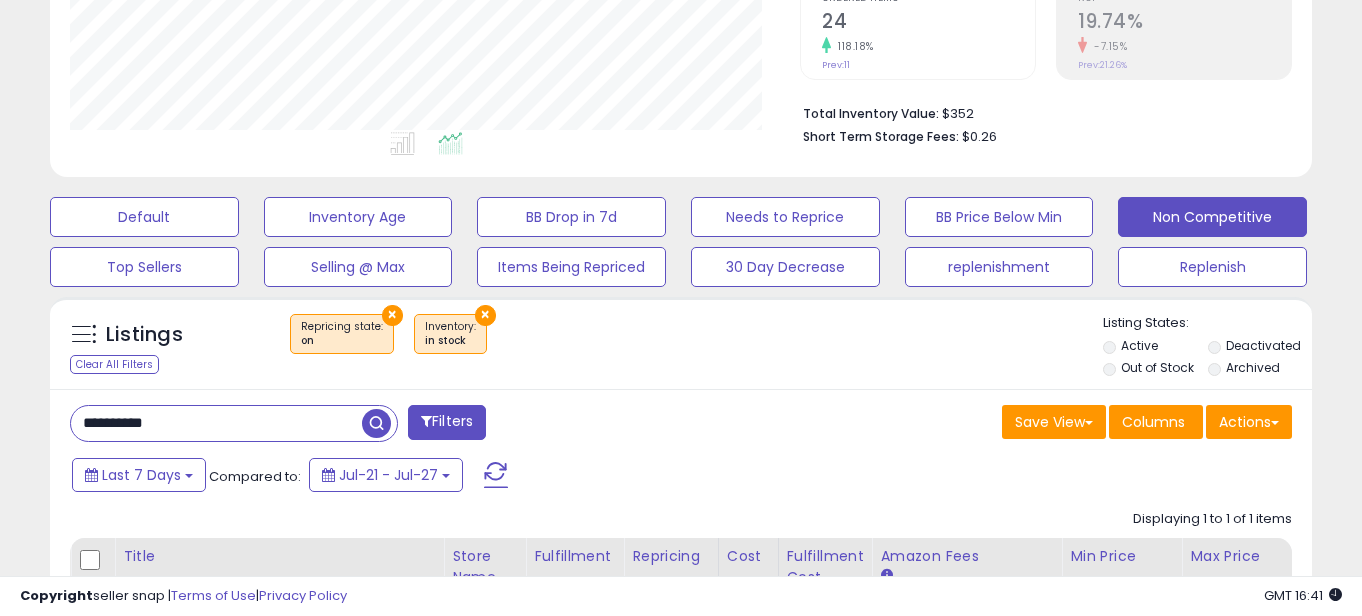 scroll, scrollTop: 999590, scrollLeft: 999270, axis: both 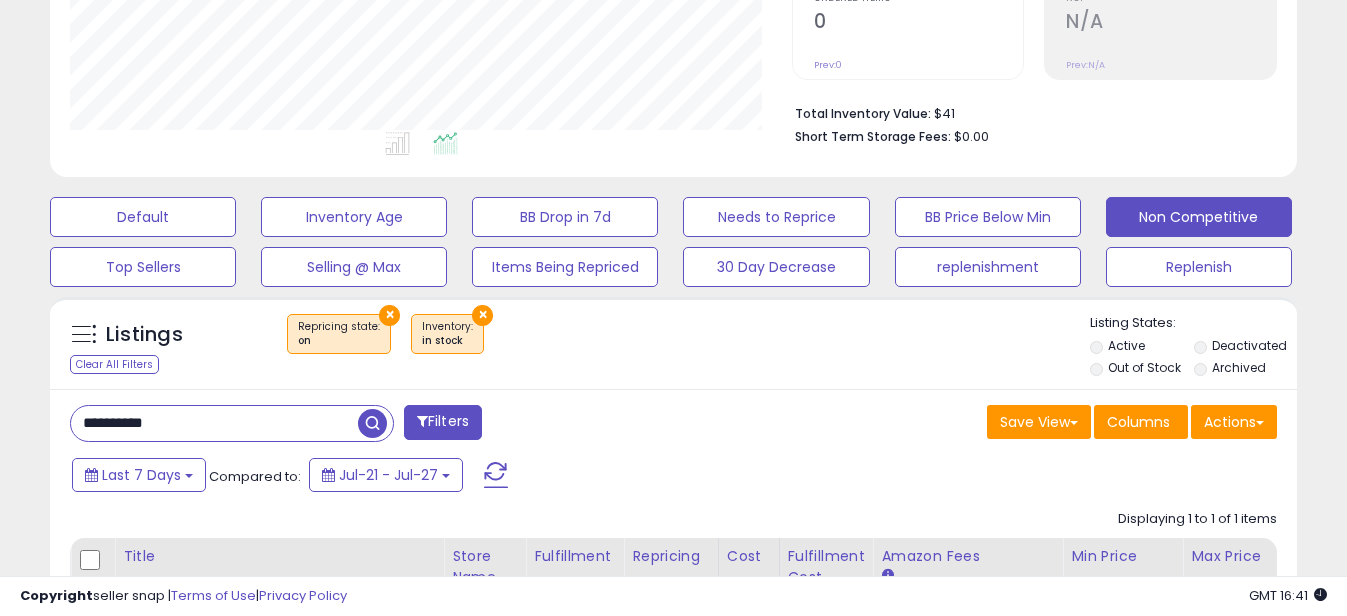 click on "**********" at bounding box center (214, 423) 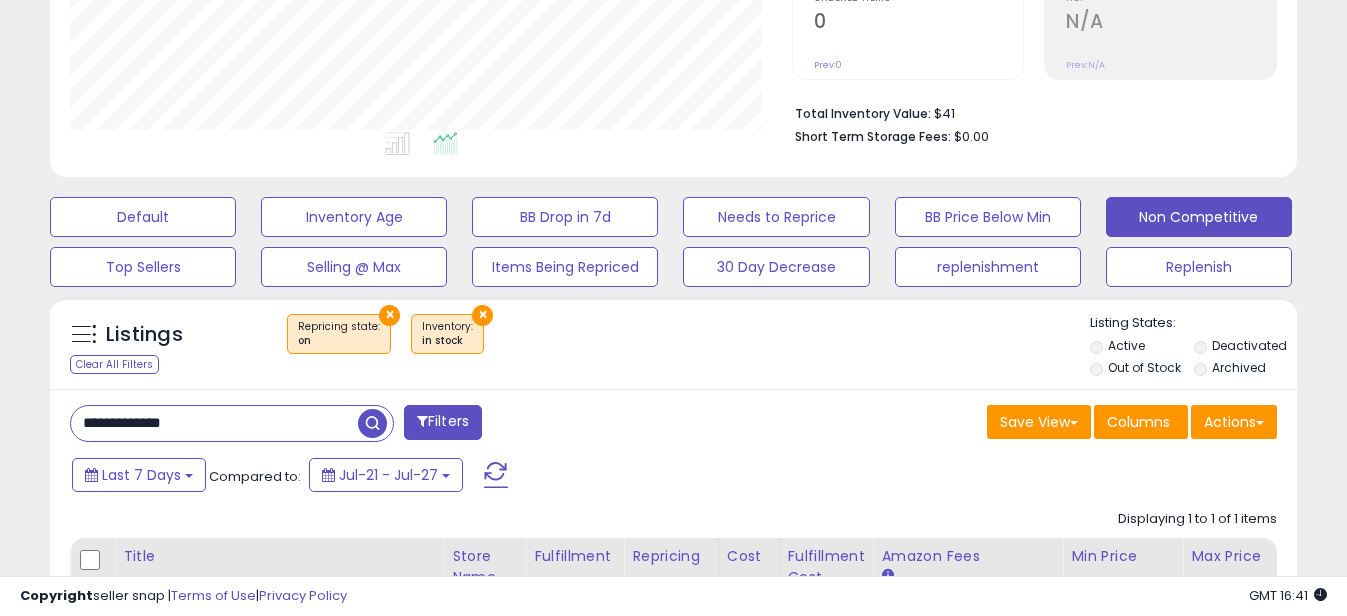 drag, startPoint x: 107, startPoint y: 428, endPoint x: 38, endPoint y: 427, distance: 69.00725 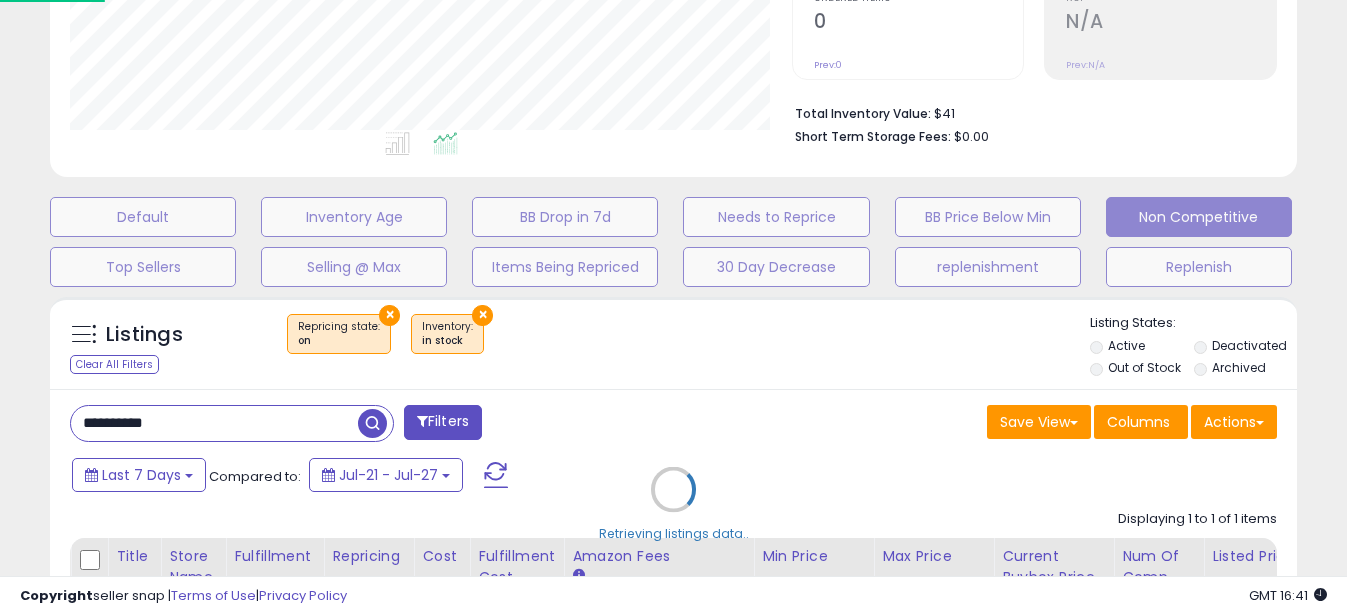 scroll, scrollTop: 999590, scrollLeft: 999270, axis: both 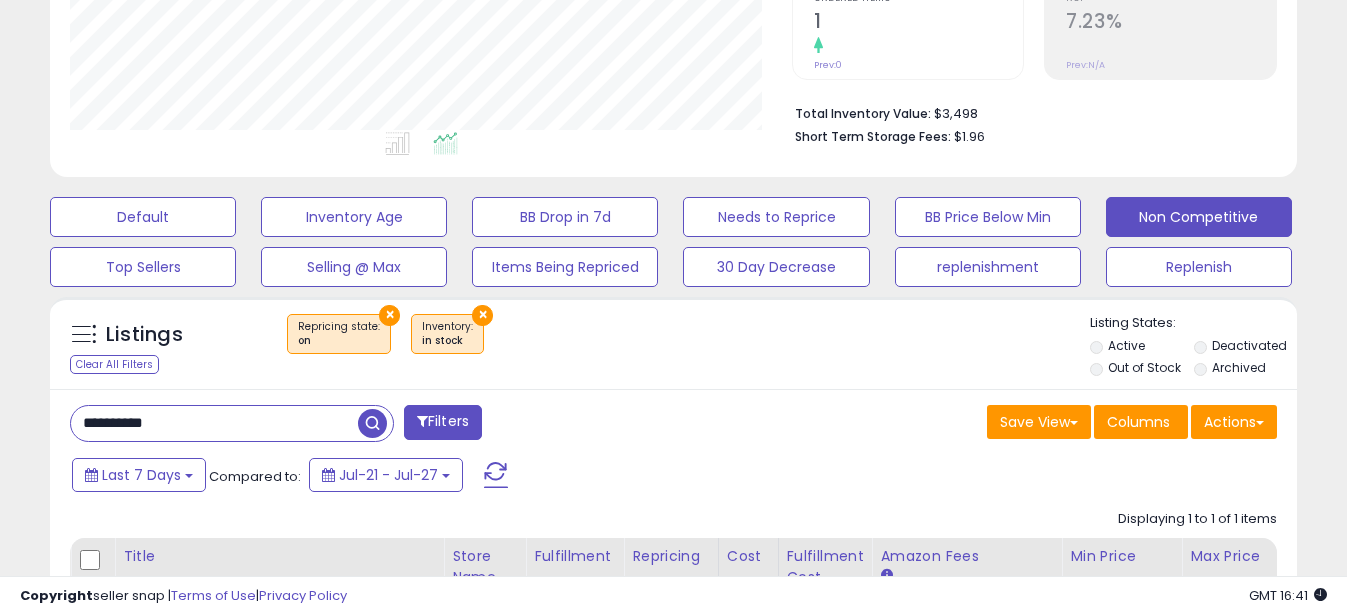 click on "**********" at bounding box center (214, 423) 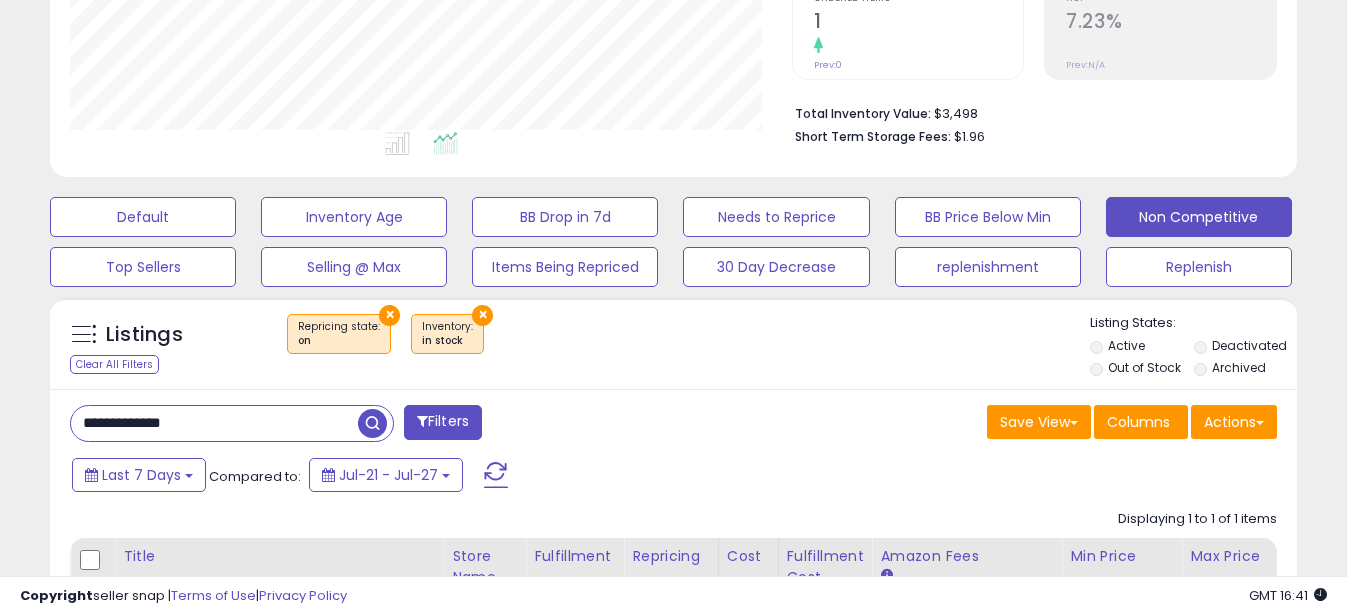 drag, startPoint x: 113, startPoint y: 420, endPoint x: -4, endPoint y: 420, distance: 117 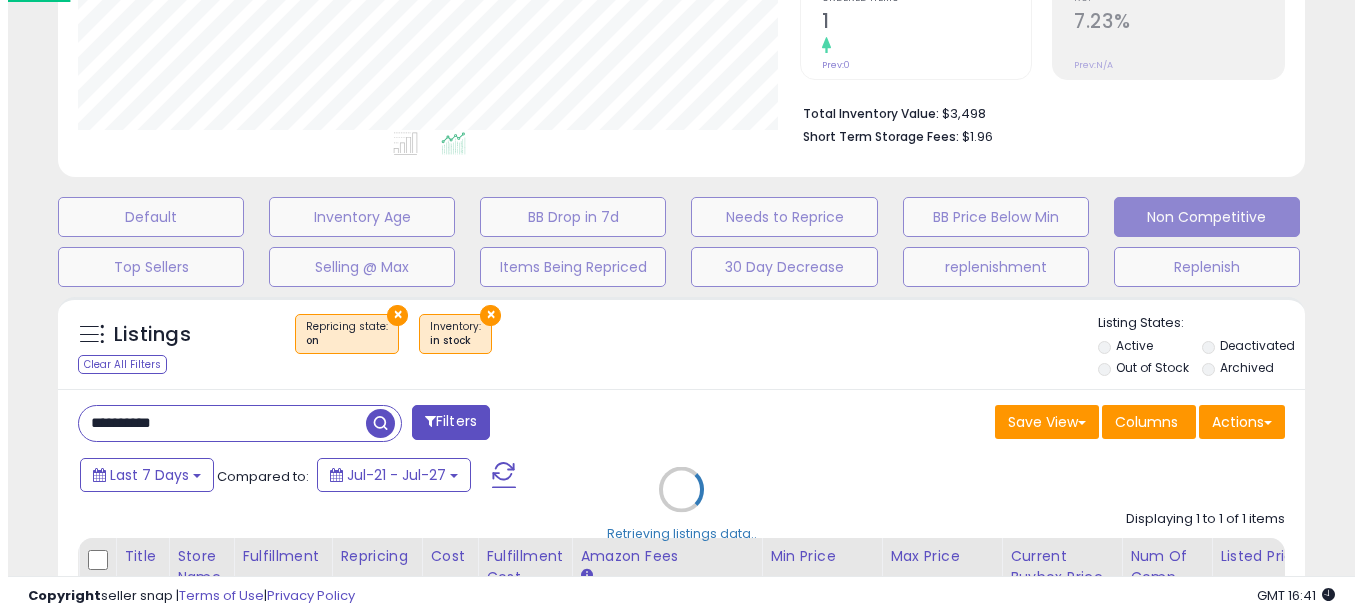 scroll, scrollTop: 999590, scrollLeft: 999270, axis: both 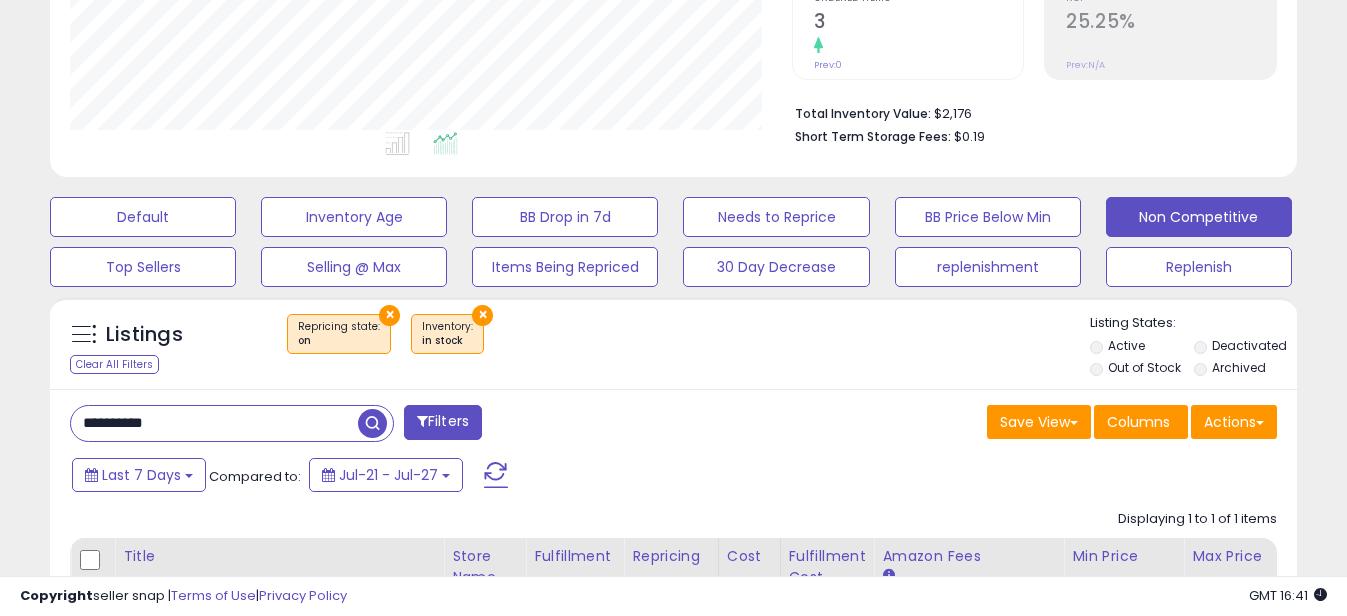 click on "**********" at bounding box center [214, 423] 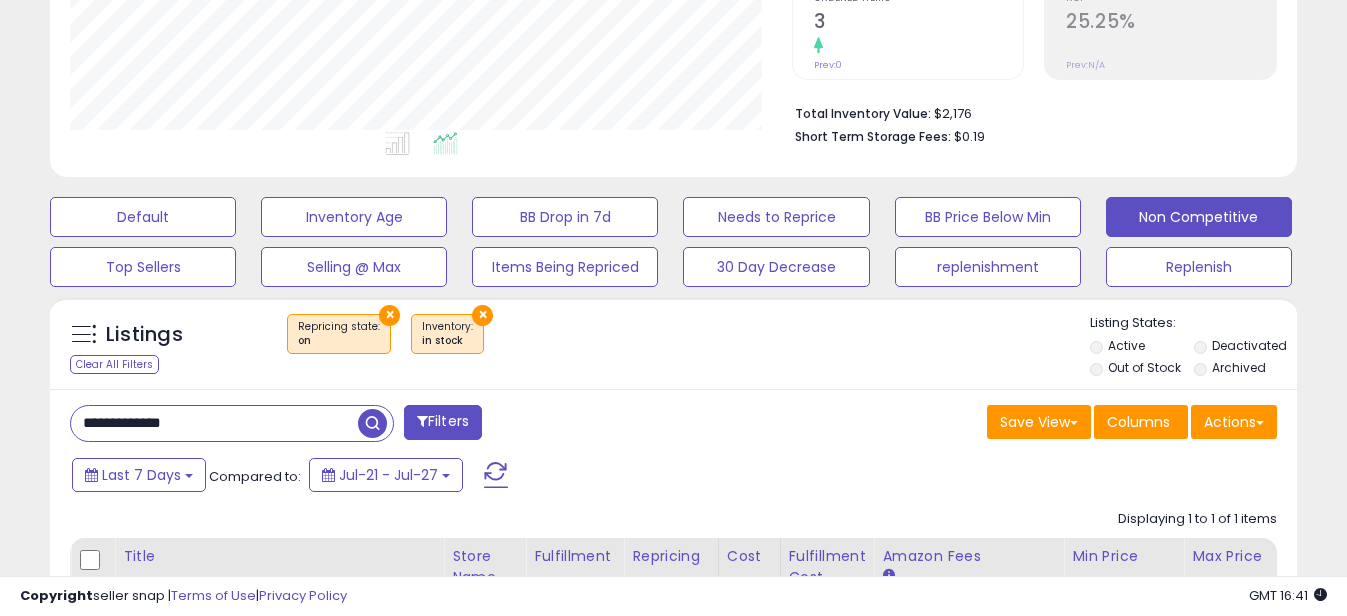 drag, startPoint x: 113, startPoint y: 424, endPoint x: -4, endPoint y: 413, distance: 117.51595 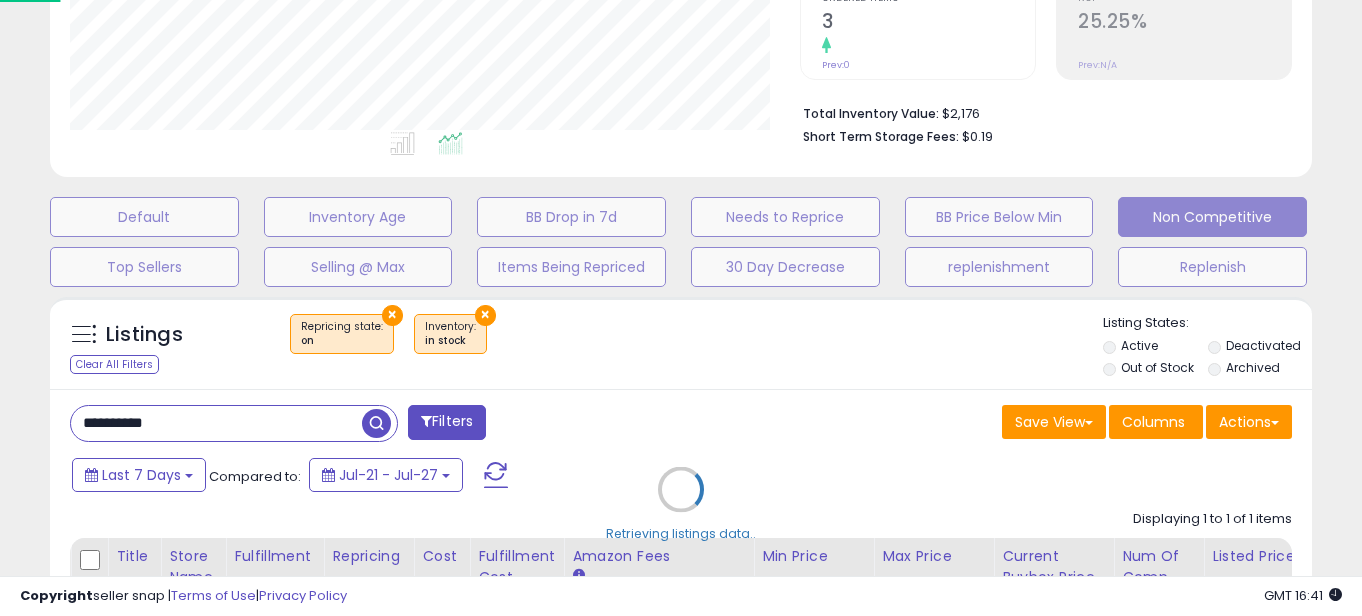 scroll, scrollTop: 999590, scrollLeft: 999270, axis: both 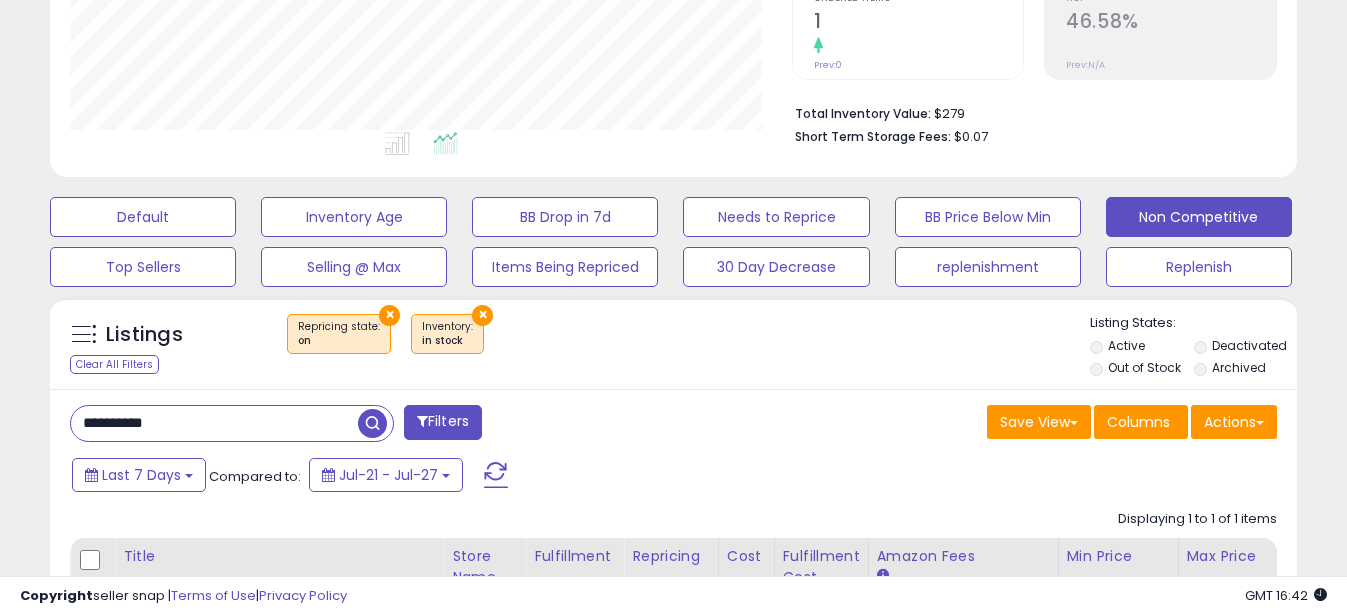 click on "**********" at bounding box center [214, 423] 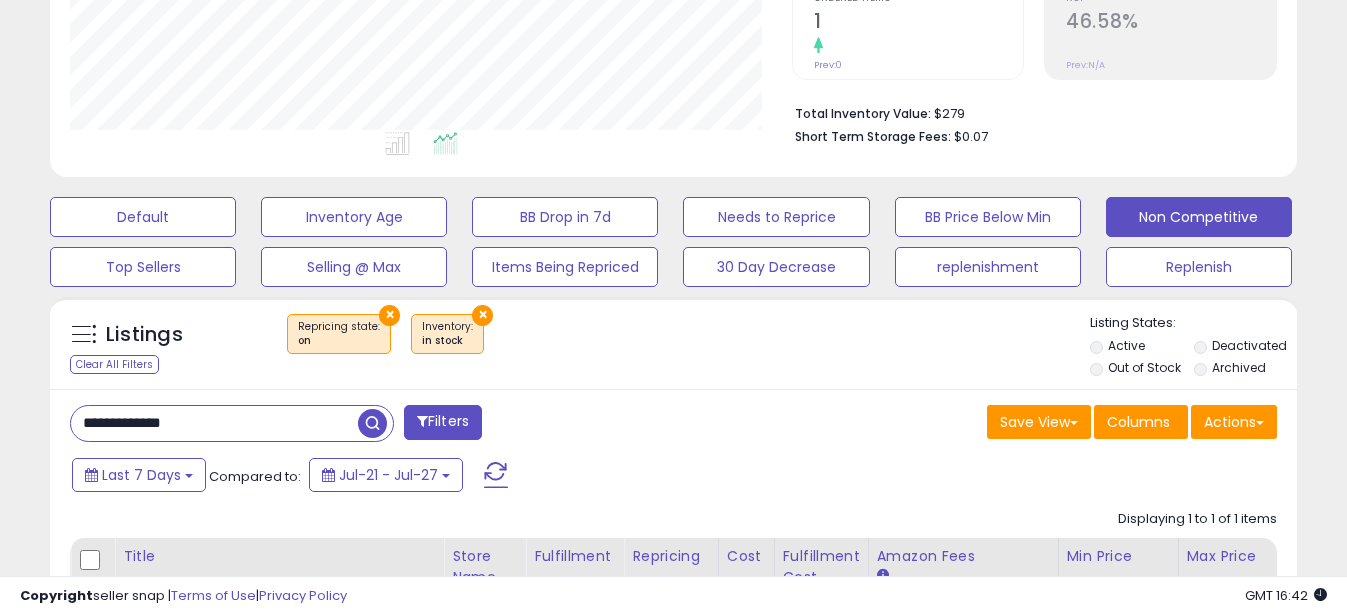 drag, startPoint x: 109, startPoint y: 422, endPoint x: 0, endPoint y: 382, distance: 116.10771 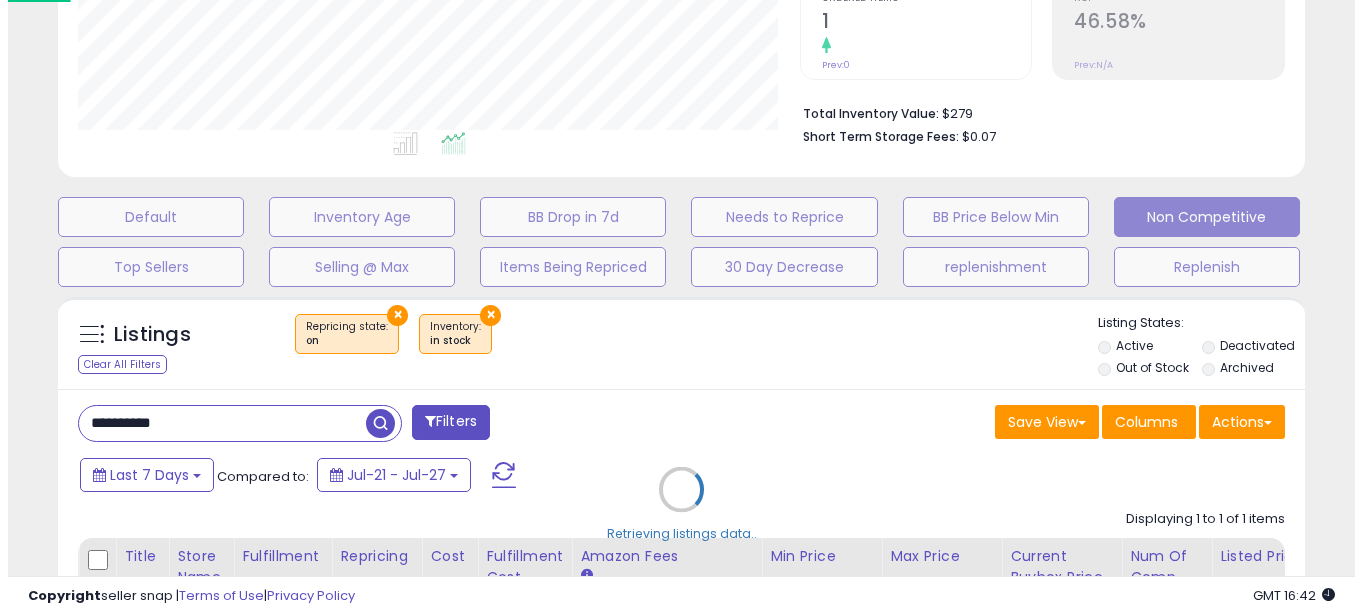 scroll, scrollTop: 999590, scrollLeft: 999270, axis: both 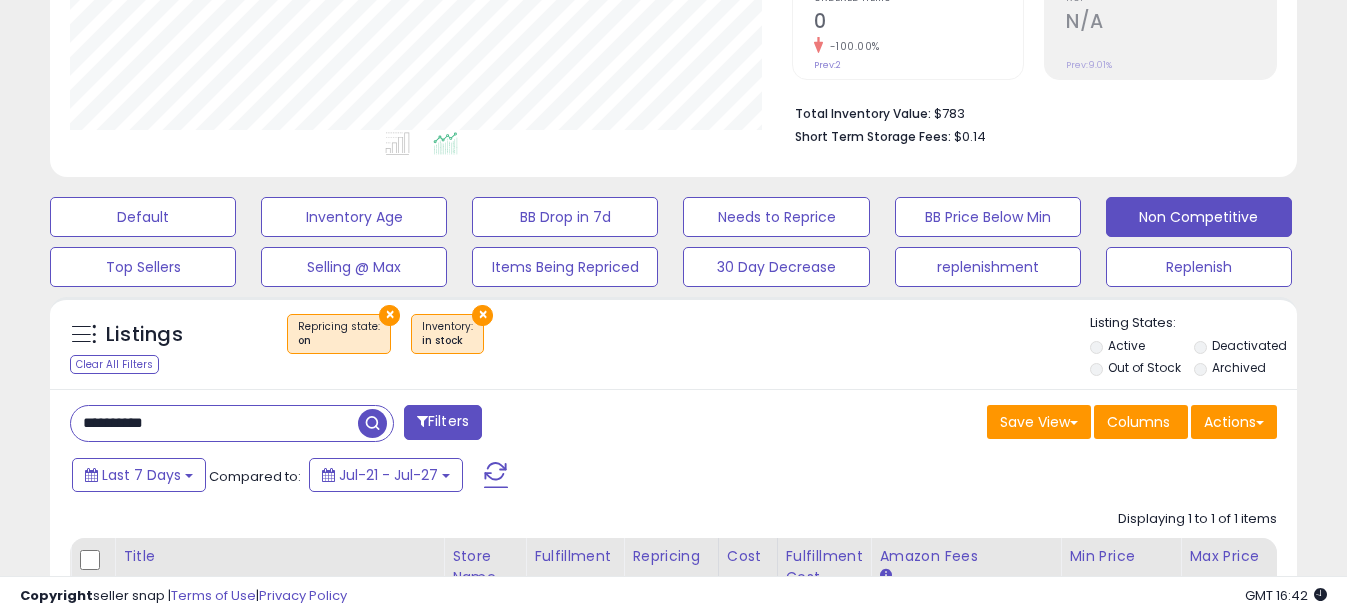 click on "**********" at bounding box center [214, 423] 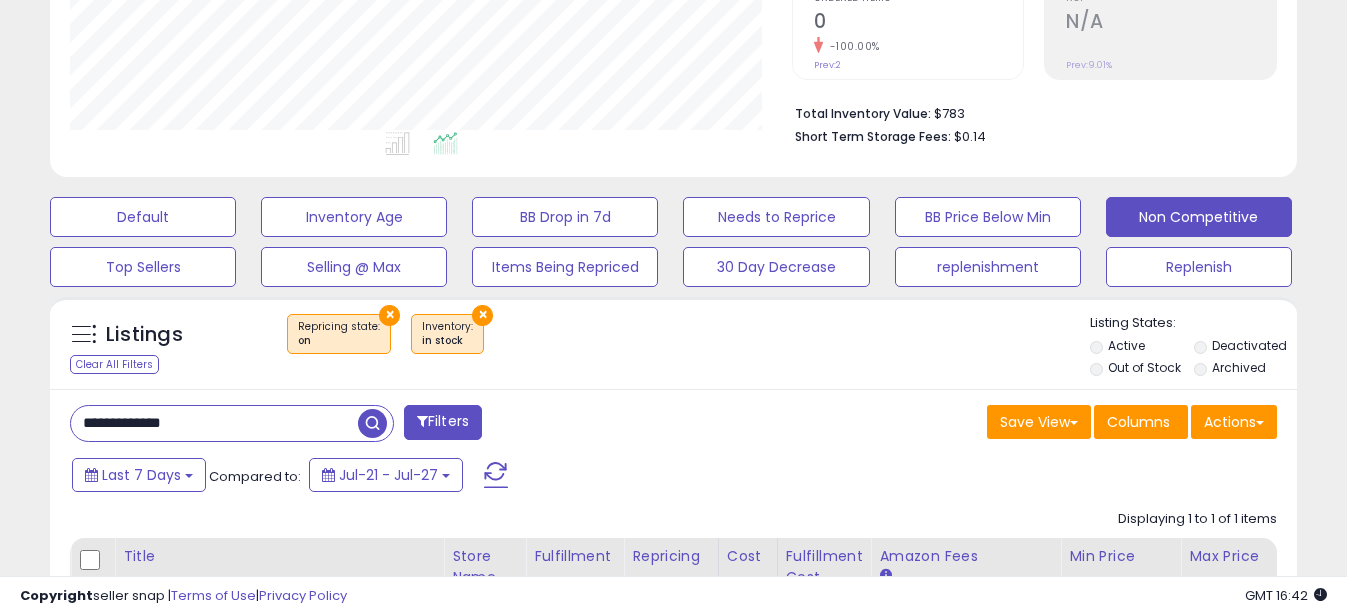 click on "**********" at bounding box center (214, 423) 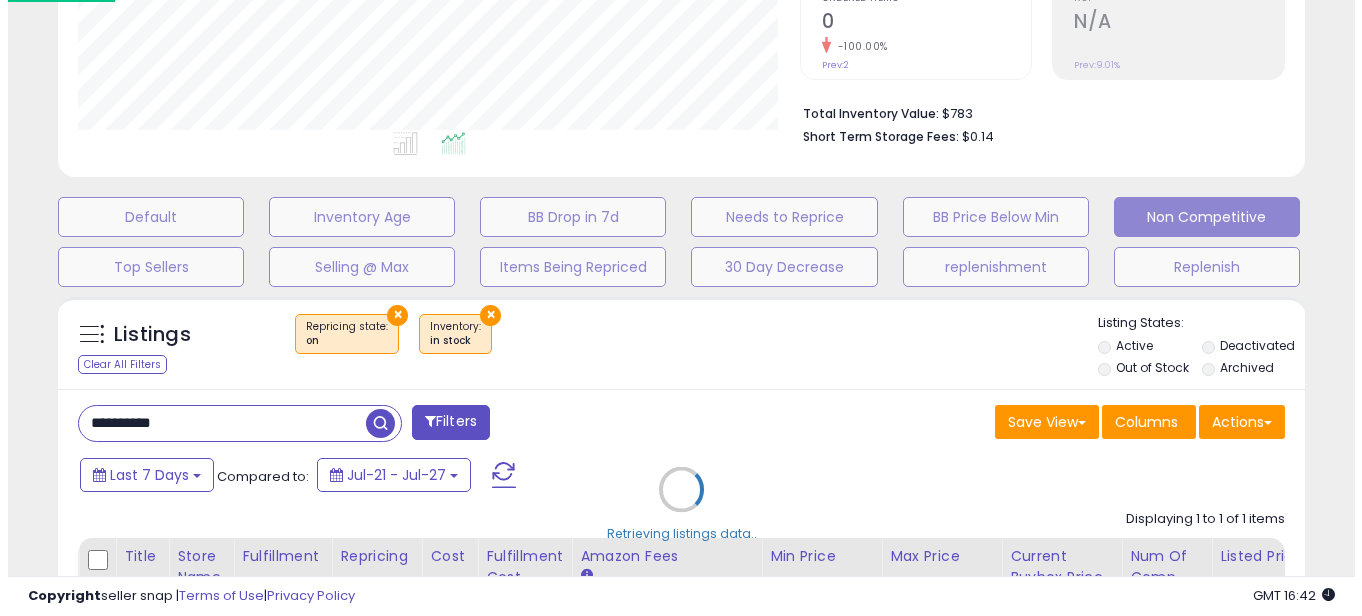 scroll, scrollTop: 999590, scrollLeft: 999270, axis: both 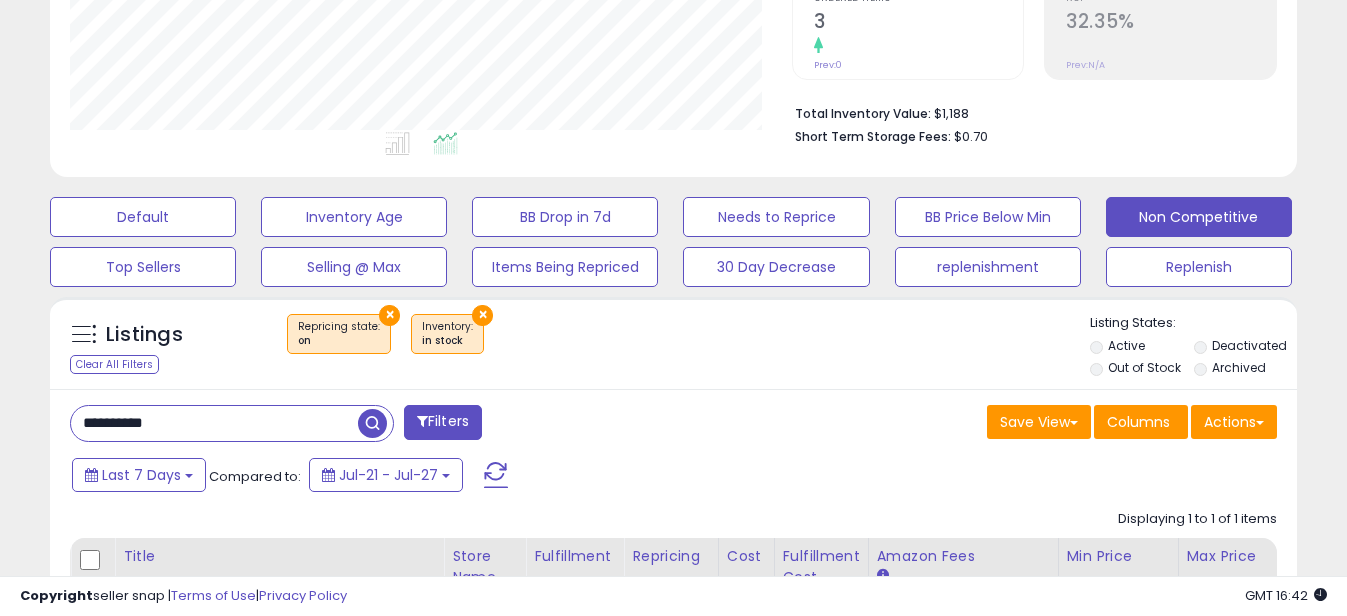 click on "**********" at bounding box center (214, 423) 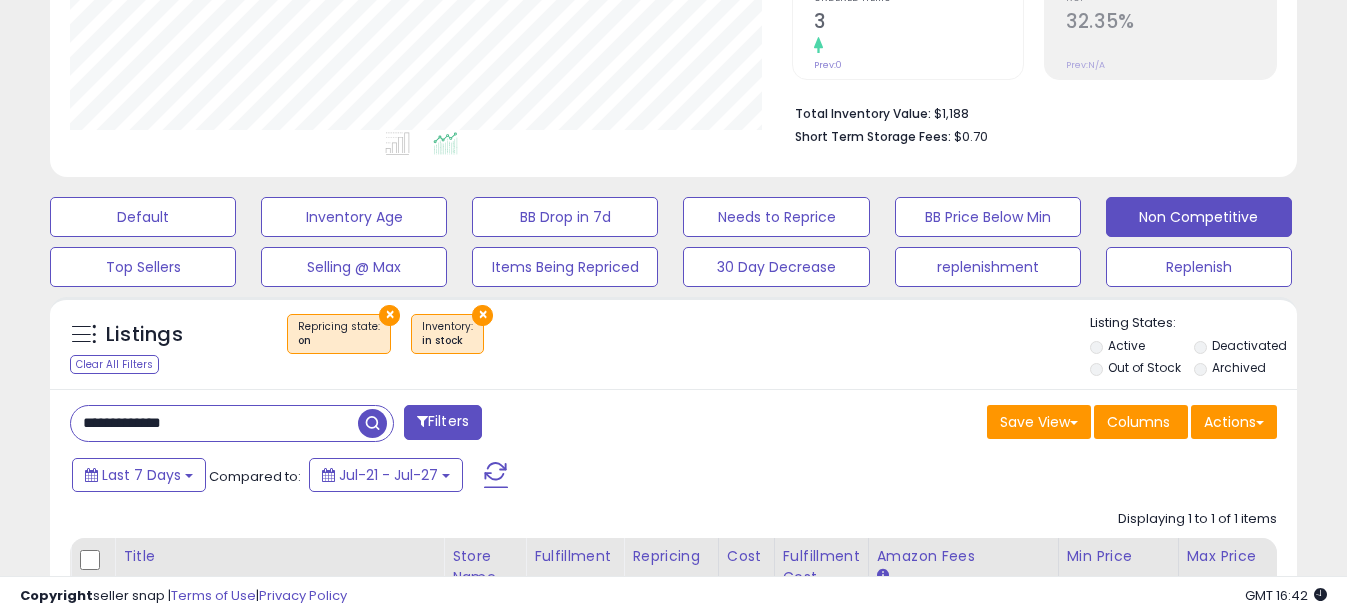 drag, startPoint x: 113, startPoint y: 425, endPoint x: -4, endPoint y: 424, distance: 117.00427 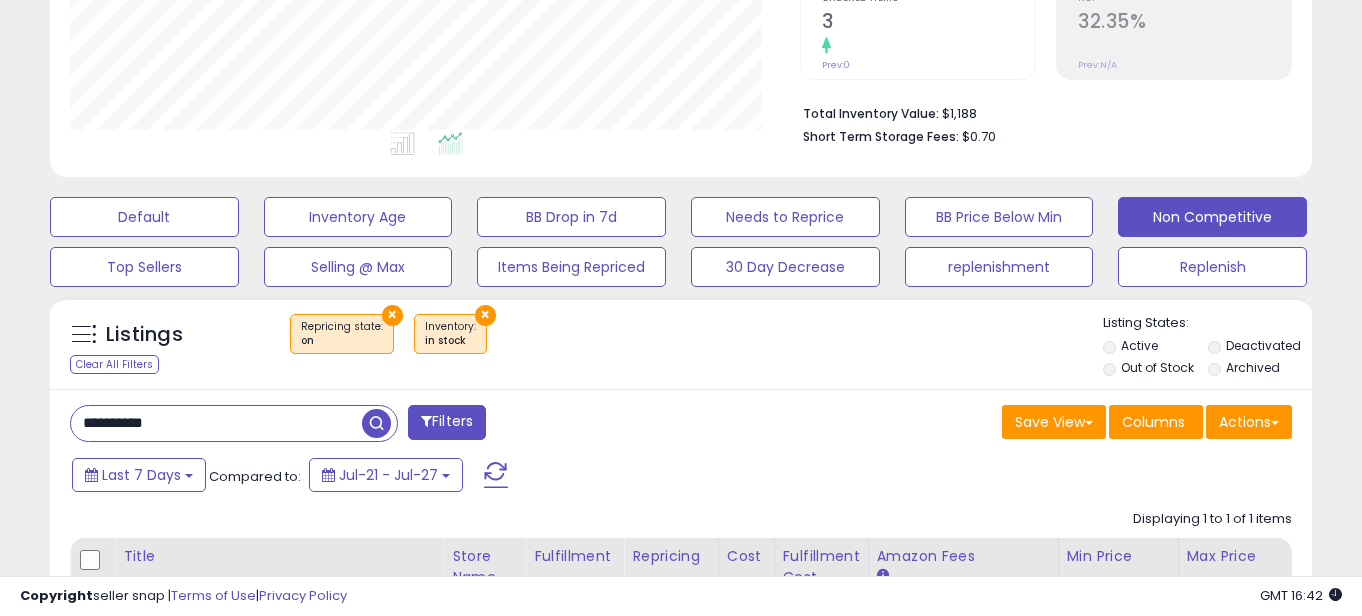 scroll, scrollTop: 999590, scrollLeft: 999270, axis: both 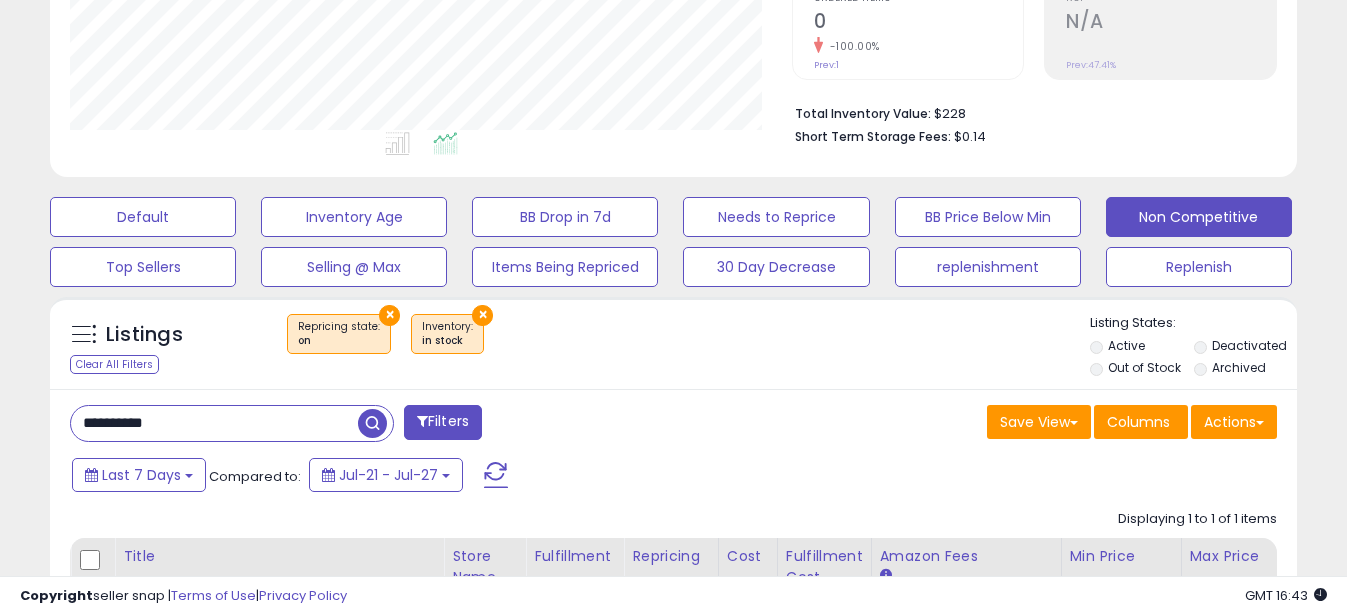 click on "**********" at bounding box center (214, 423) 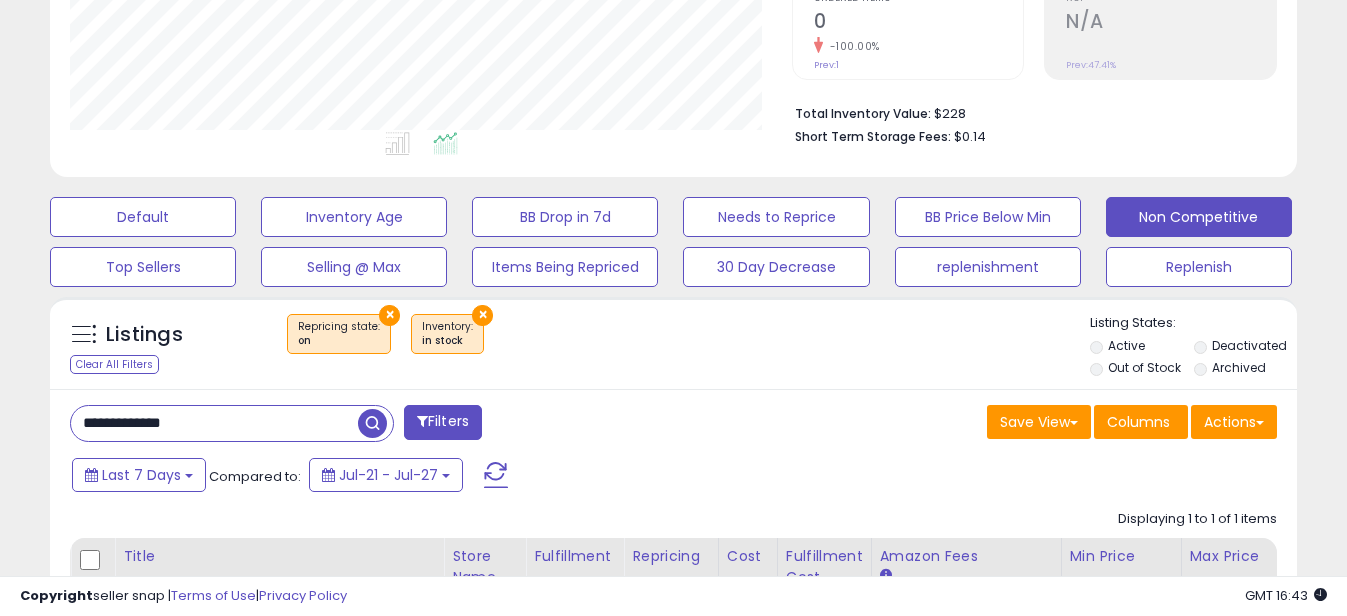 drag, startPoint x: 115, startPoint y: 427, endPoint x: 0, endPoint y: 406, distance: 116.901665 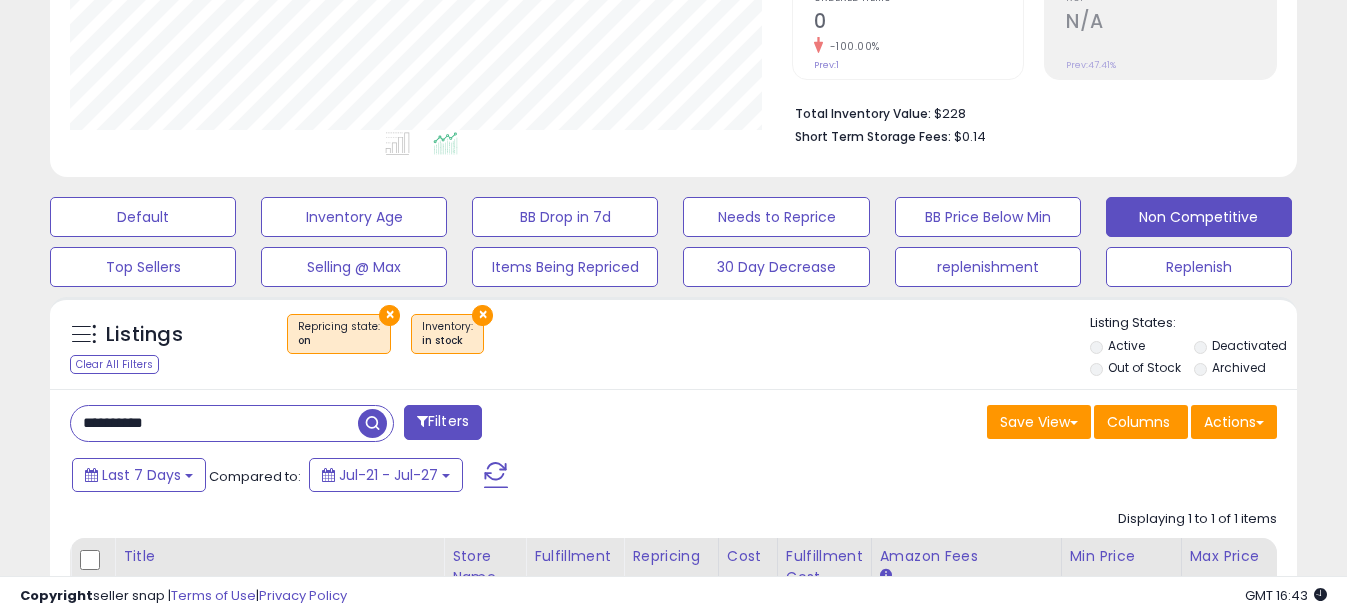 scroll, scrollTop: 999590, scrollLeft: 999270, axis: both 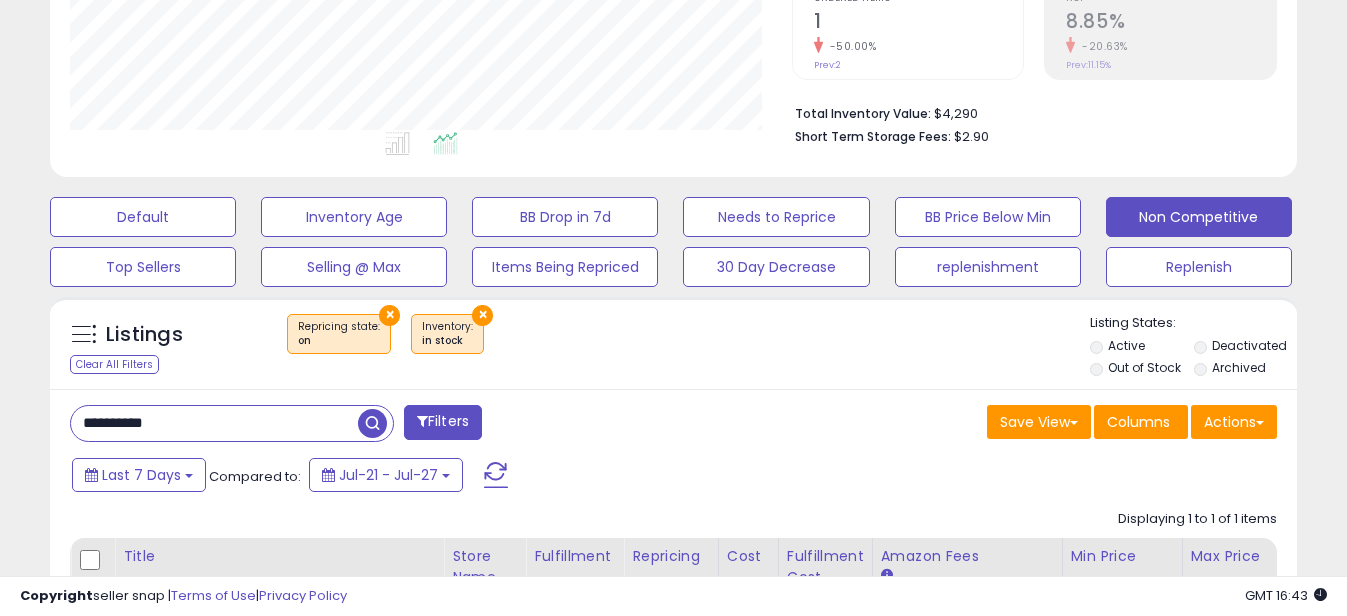 click on "**********" at bounding box center [214, 423] 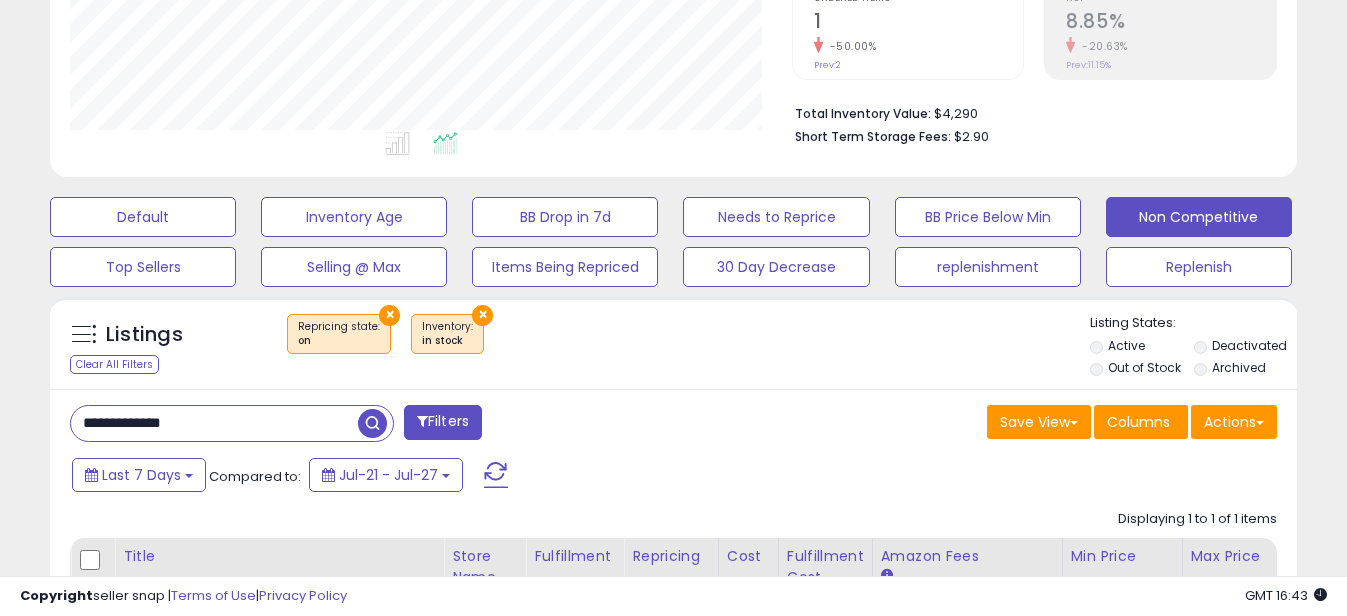 drag, startPoint x: 107, startPoint y: 421, endPoint x: 0, endPoint y: 421, distance: 107 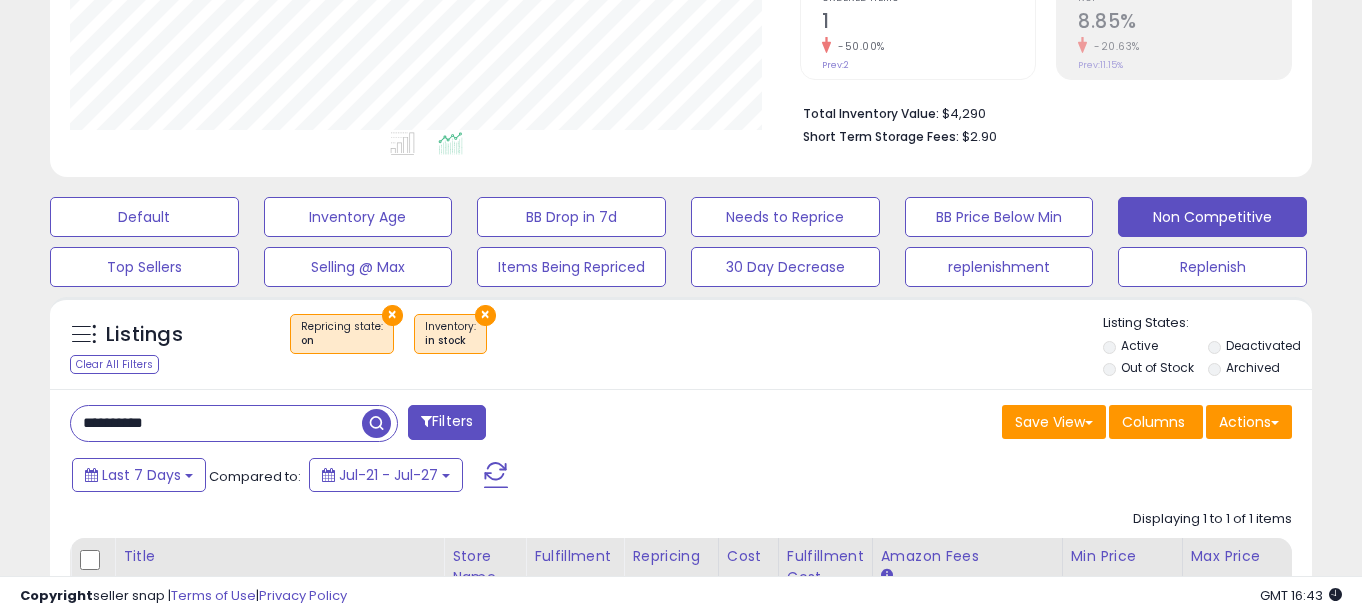scroll, scrollTop: 999590, scrollLeft: 999270, axis: both 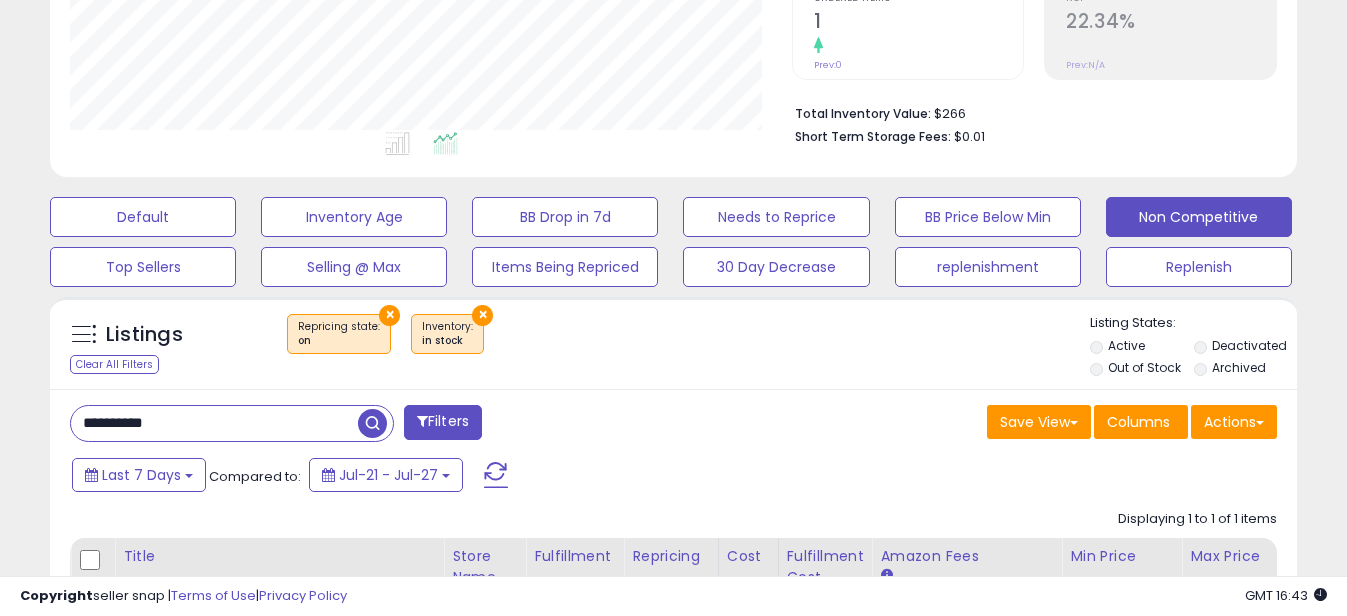 click on "**********" at bounding box center (214, 423) 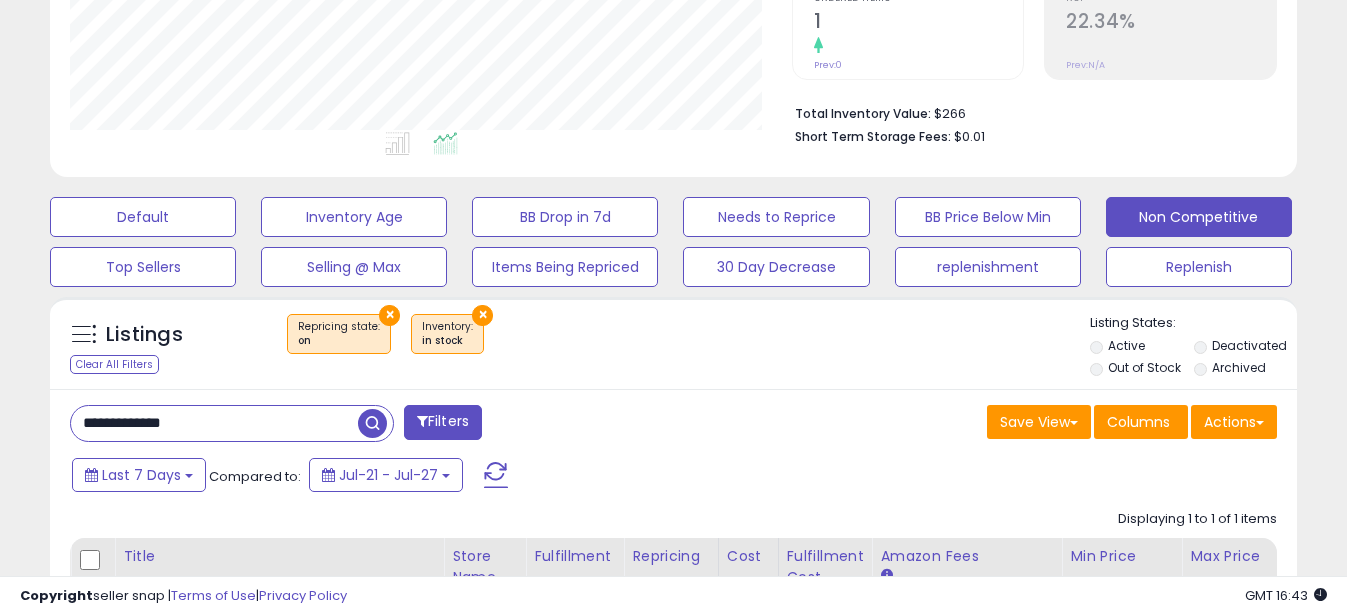 click on "**********" at bounding box center [214, 423] 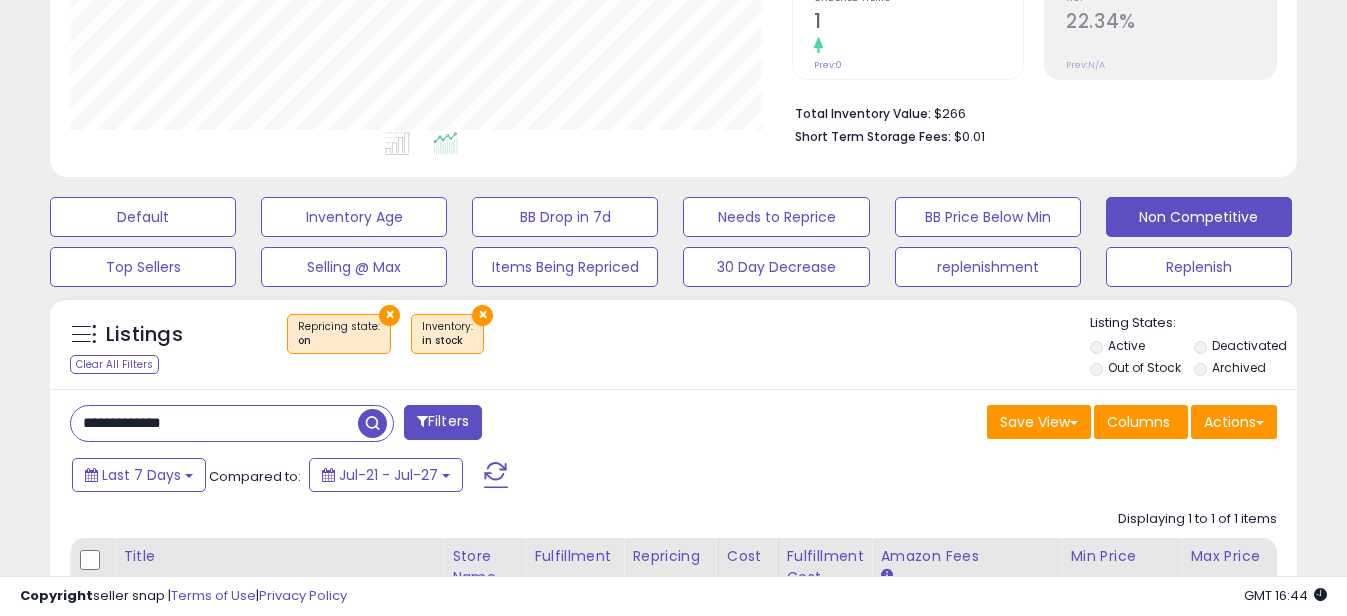 drag, startPoint x: 108, startPoint y: 422, endPoint x: 34, endPoint y: 424, distance: 74.02702 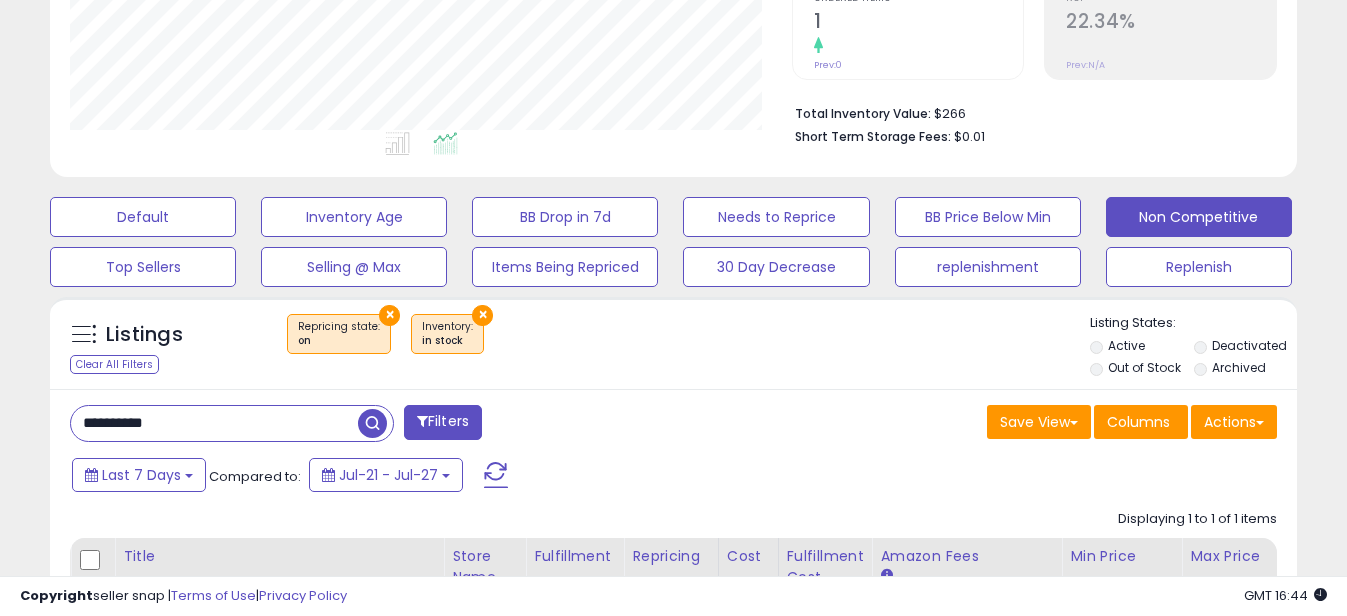 scroll, scrollTop: 999590, scrollLeft: 999270, axis: both 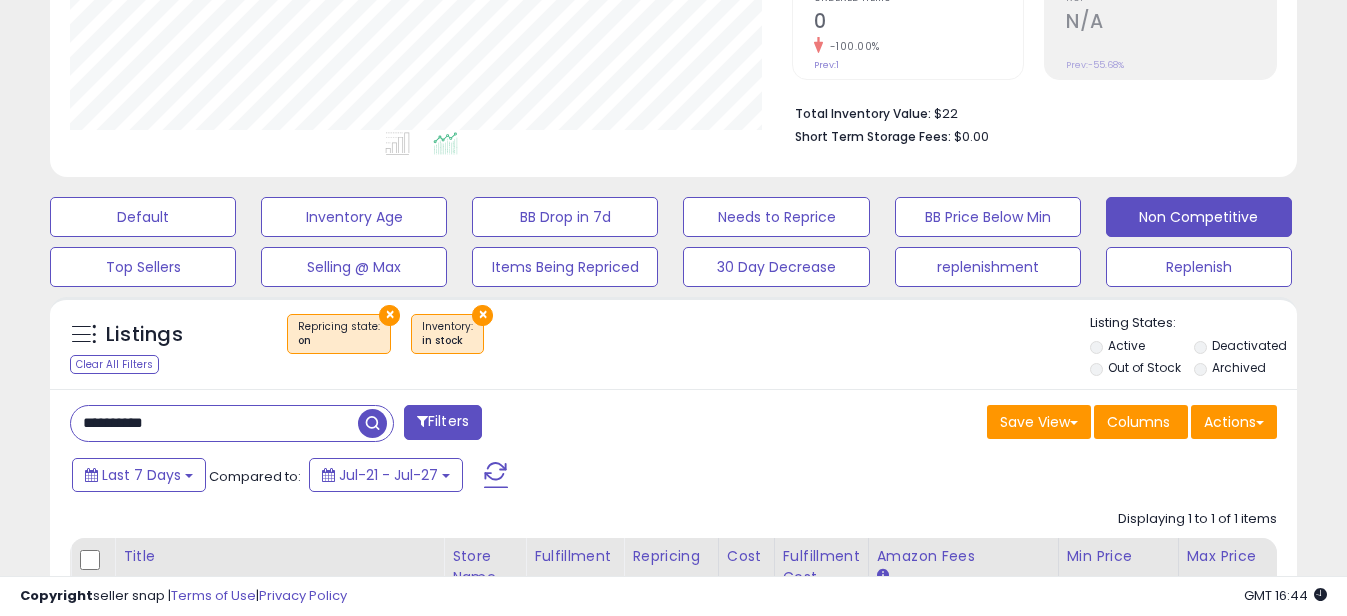 click on "**********" at bounding box center [214, 423] 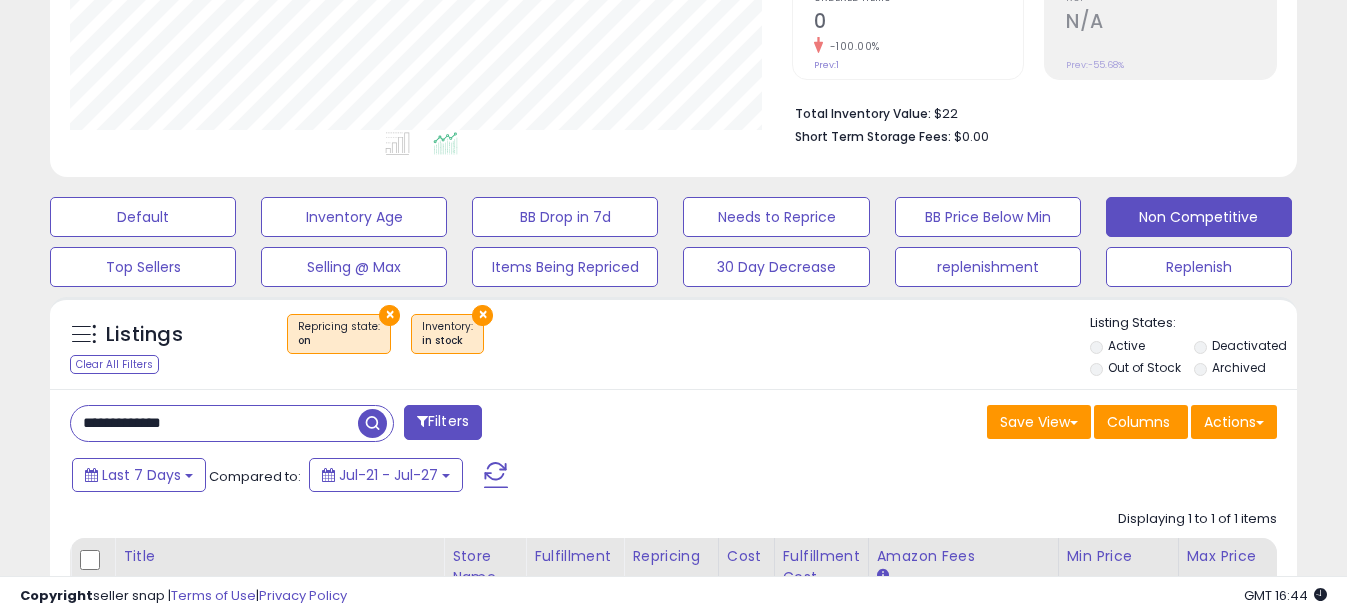 drag, startPoint x: 111, startPoint y: 425, endPoint x: 48, endPoint y: 422, distance: 63.07139 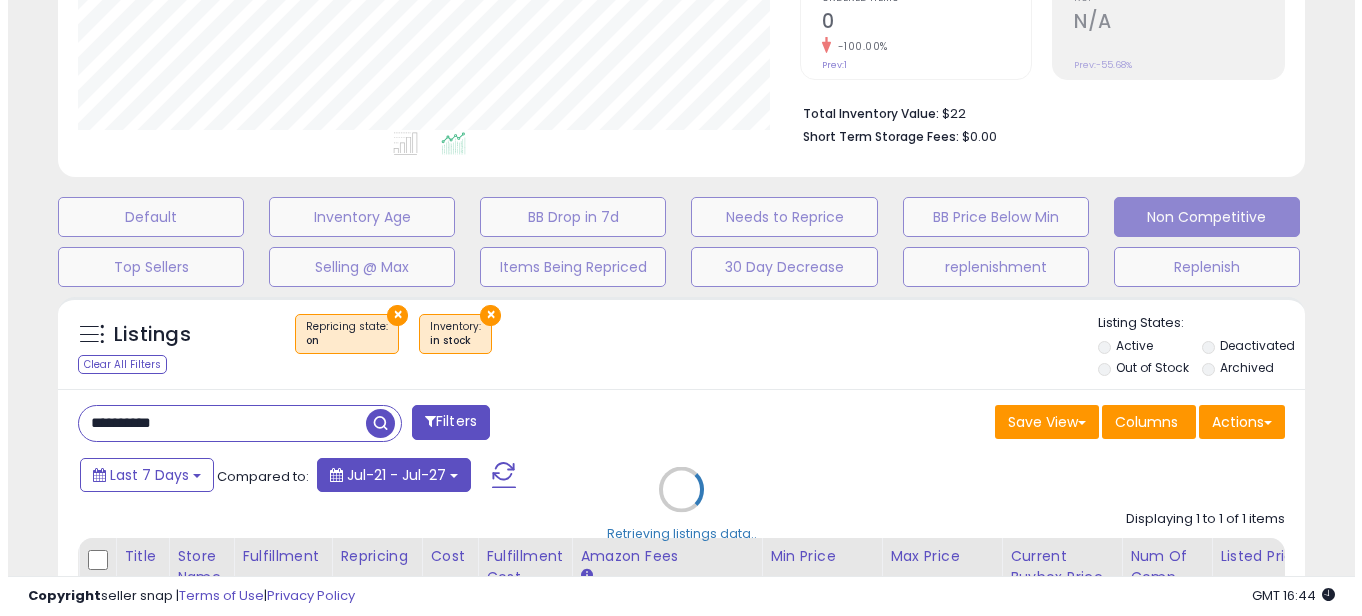 scroll, scrollTop: 999590, scrollLeft: 999270, axis: both 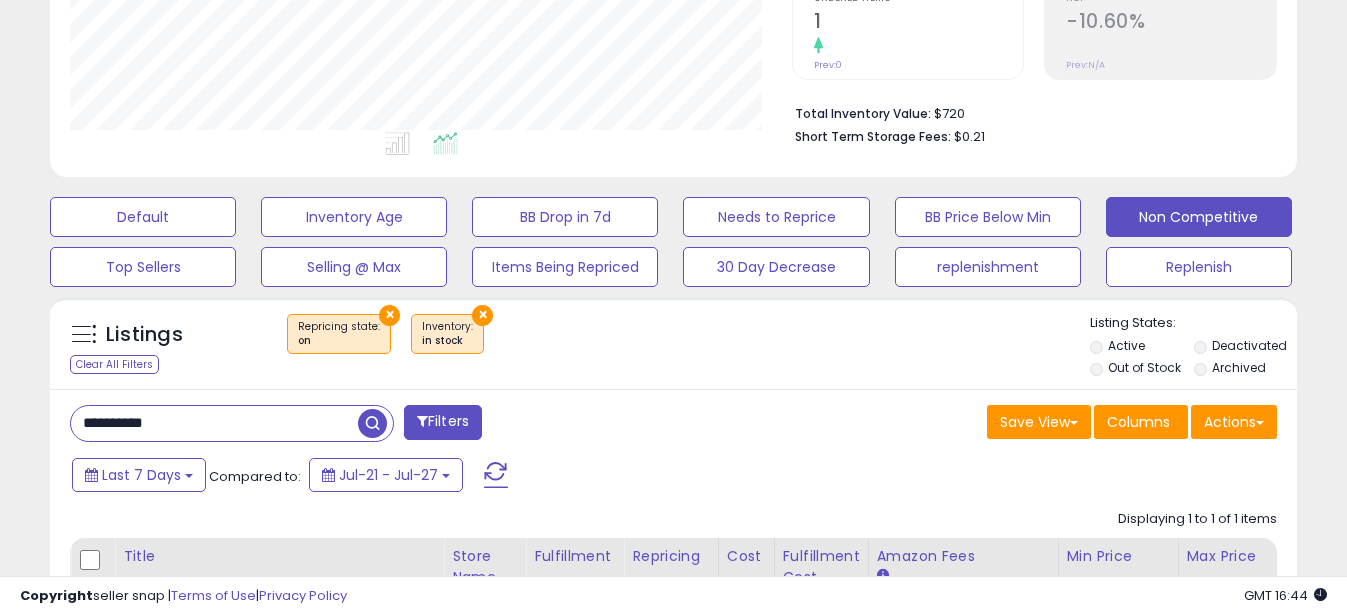 click on "**********" at bounding box center (214, 423) 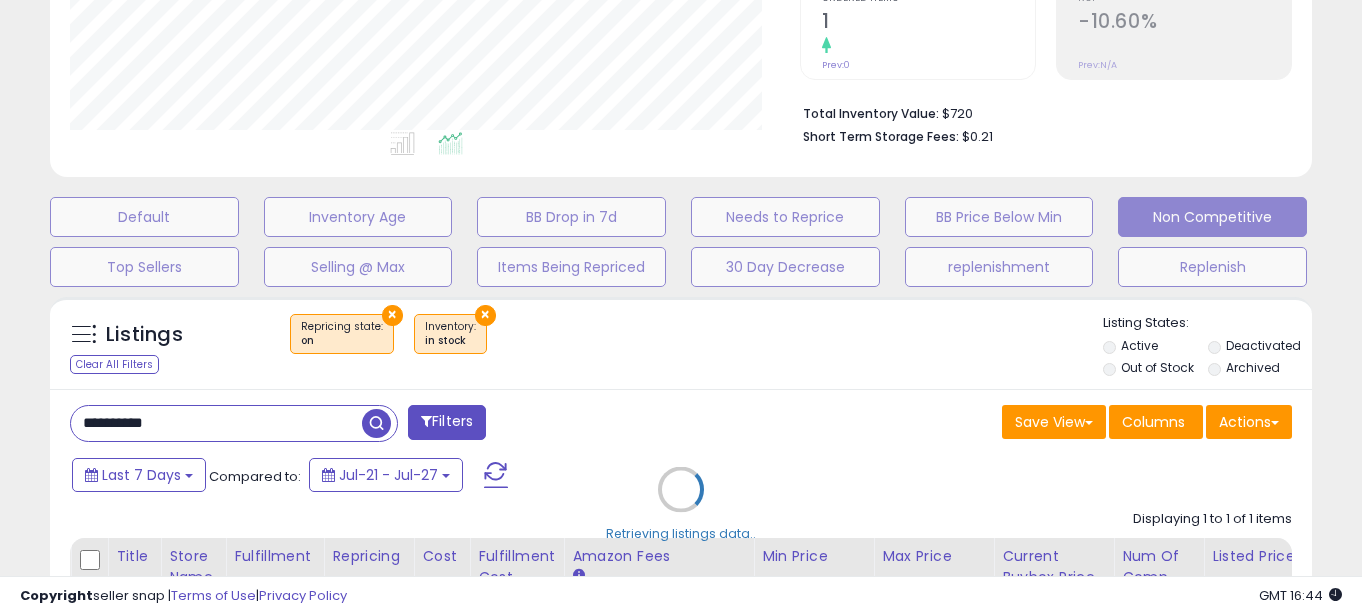 scroll, scrollTop: 999590, scrollLeft: 999270, axis: both 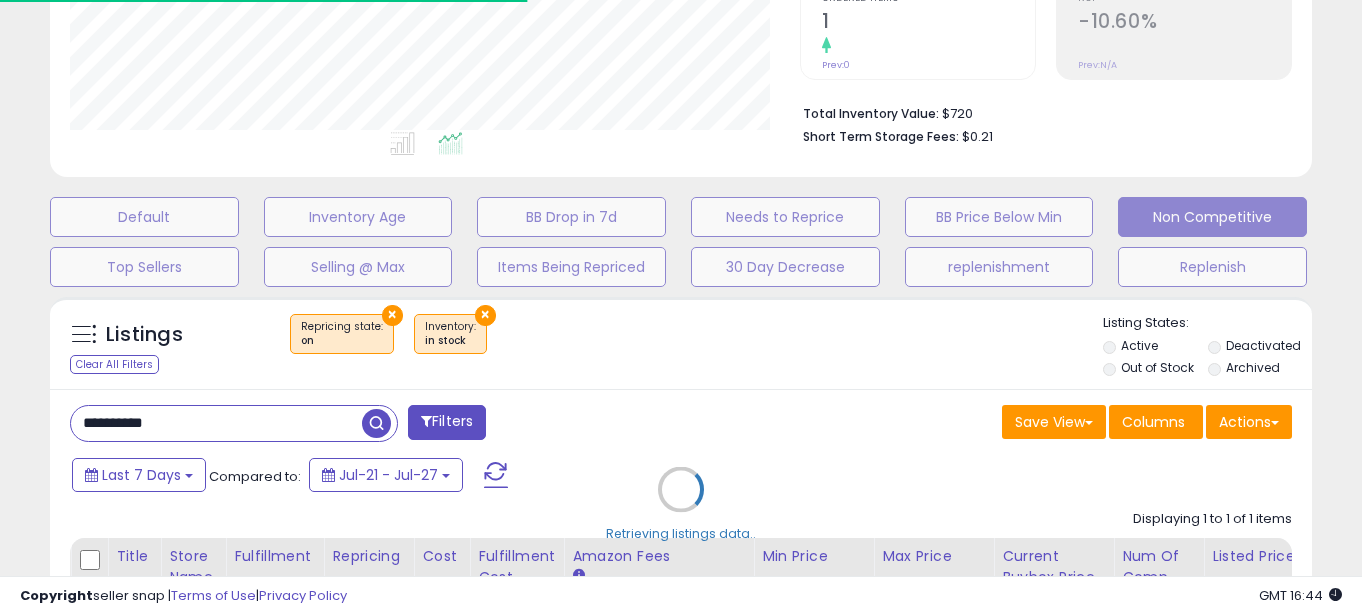 drag, startPoint x: 111, startPoint y: 425, endPoint x: -4, endPoint y: 426, distance: 115.00435 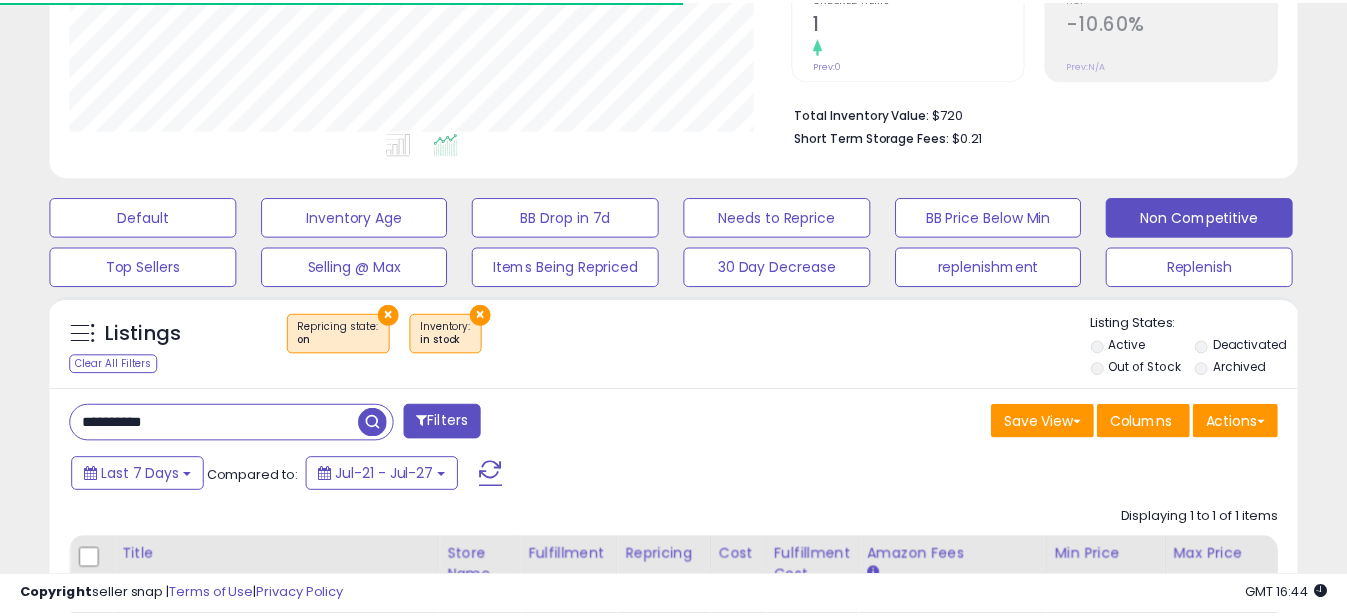 scroll, scrollTop: 410, scrollLeft: 721, axis: both 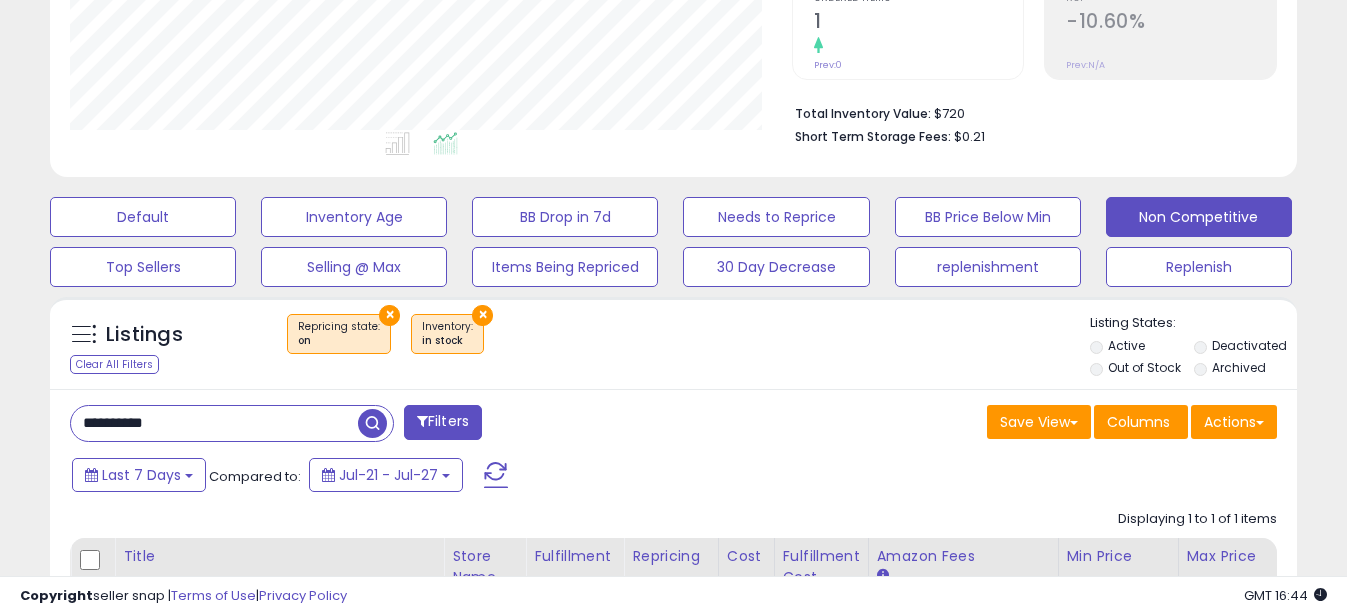 click on "**********" at bounding box center [214, 423] 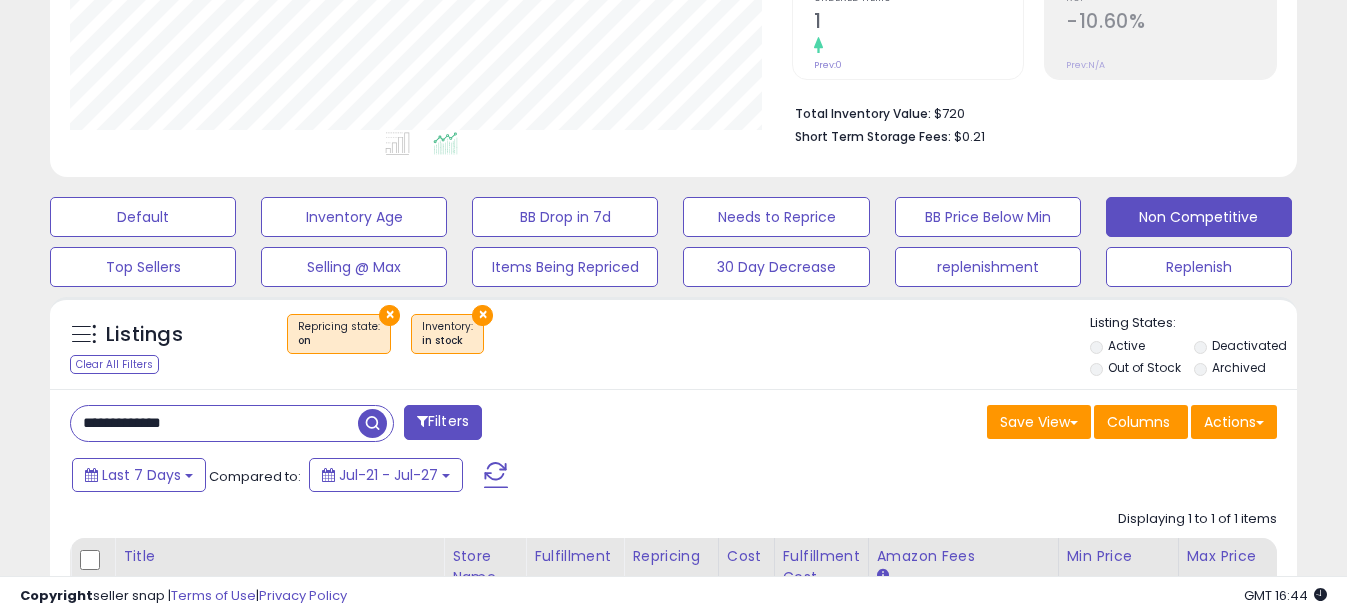 drag, startPoint x: 111, startPoint y: 421, endPoint x: 0, endPoint y: 412, distance: 111.364265 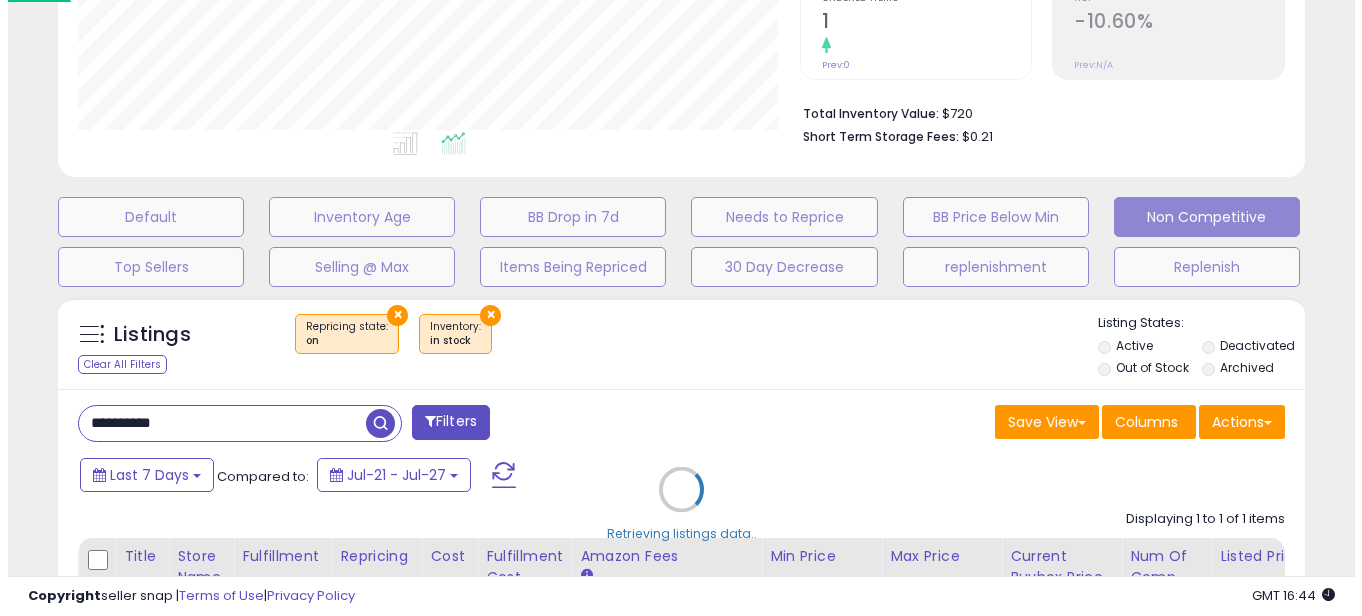 scroll, scrollTop: 999590, scrollLeft: 999270, axis: both 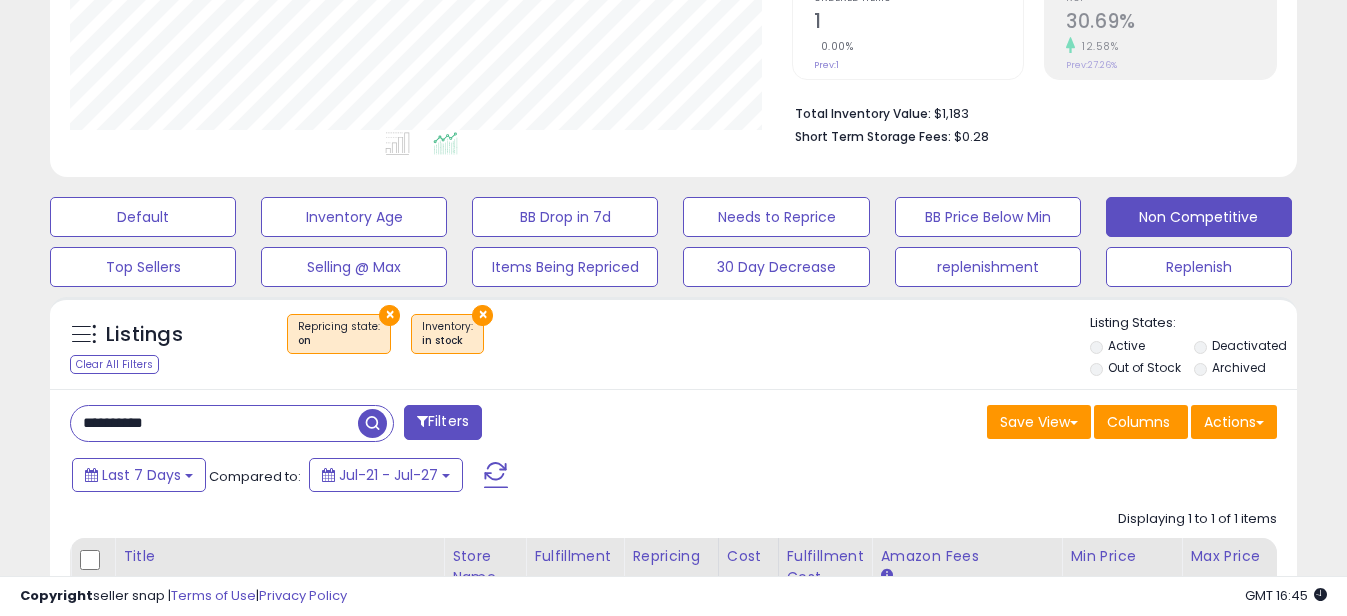 click on "**********" at bounding box center [214, 423] 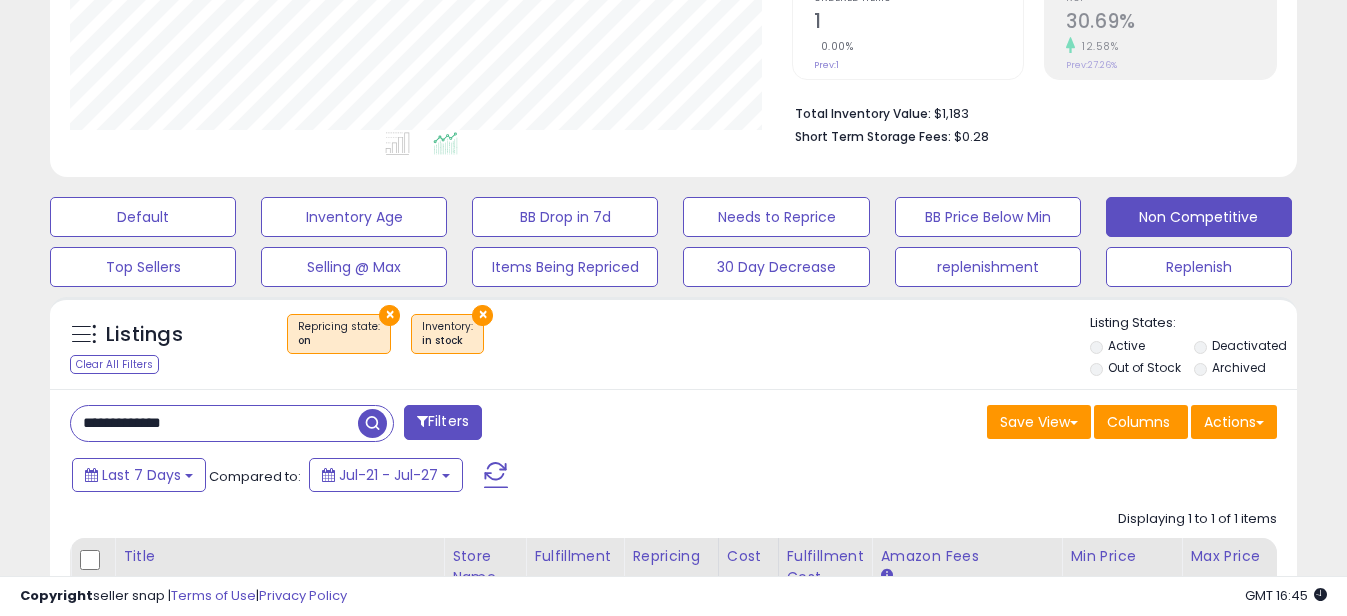 click on "**********" at bounding box center [214, 423] 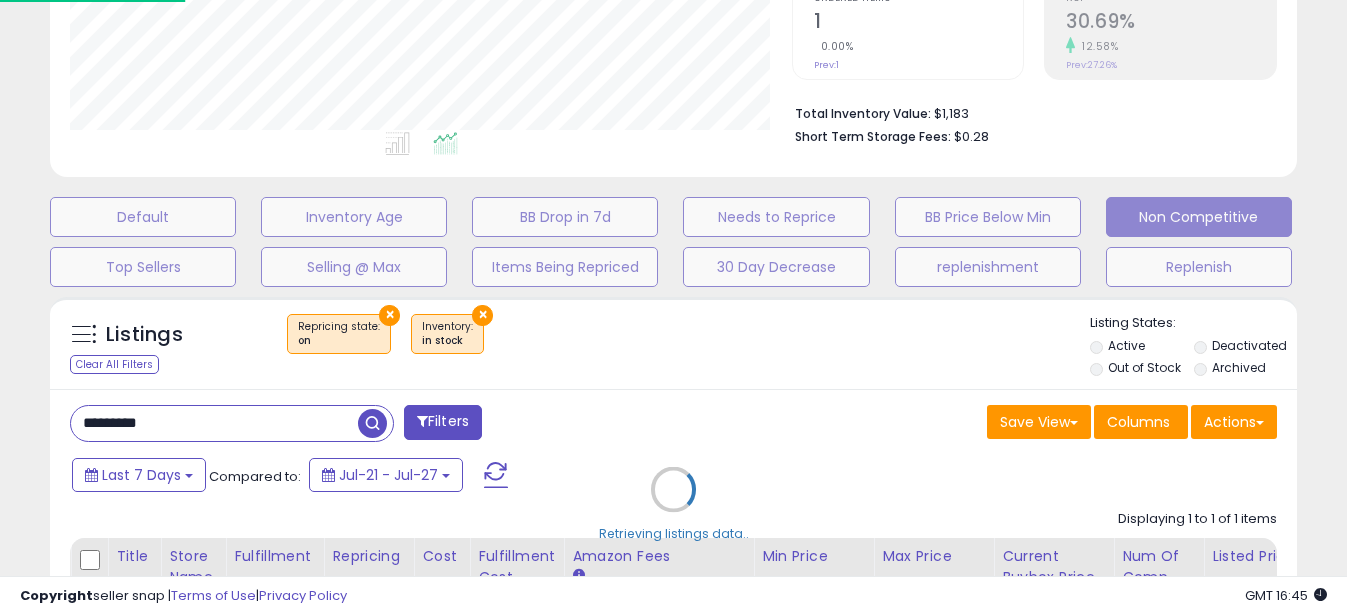 scroll, scrollTop: 999590, scrollLeft: 999270, axis: both 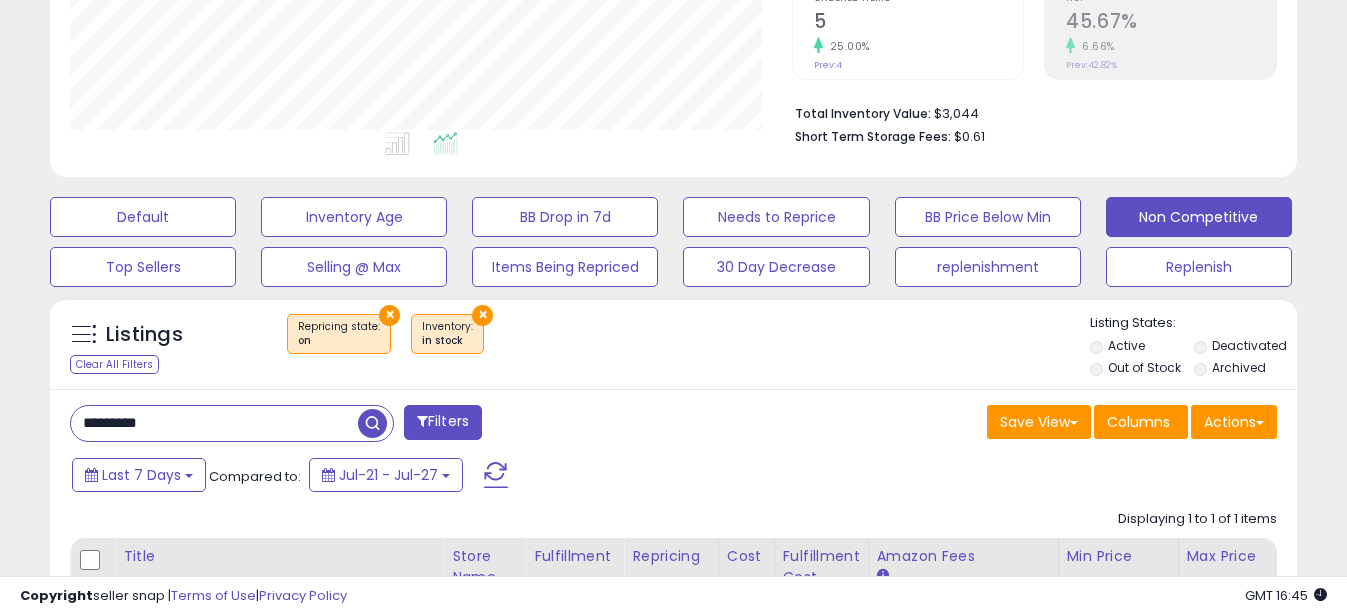click on "*********" at bounding box center (214, 423) 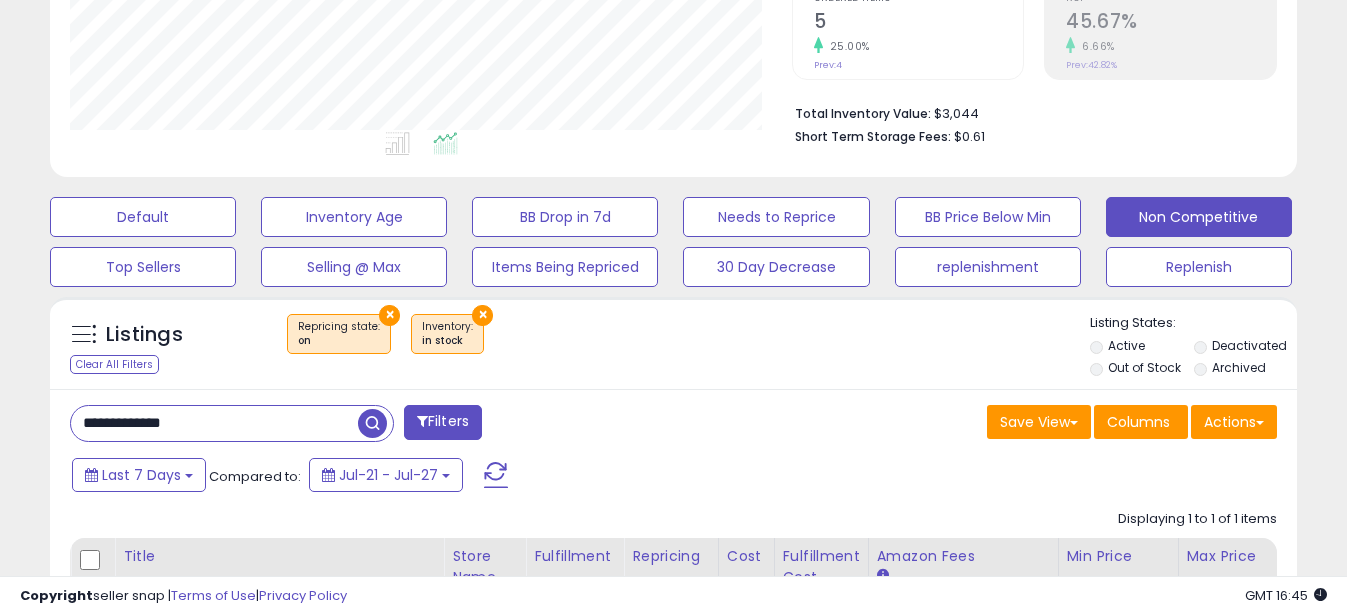 drag, startPoint x: 108, startPoint y: 419, endPoint x: -4, endPoint y: 416, distance: 112.04017 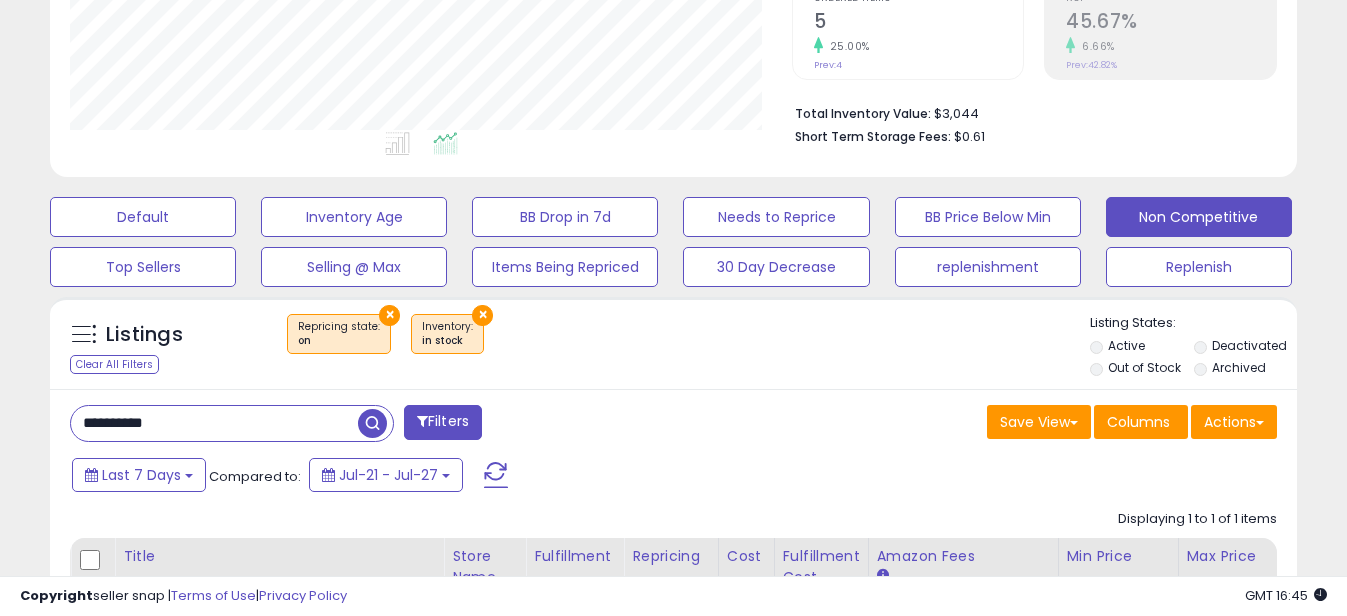 scroll, scrollTop: 999590, scrollLeft: 999270, axis: both 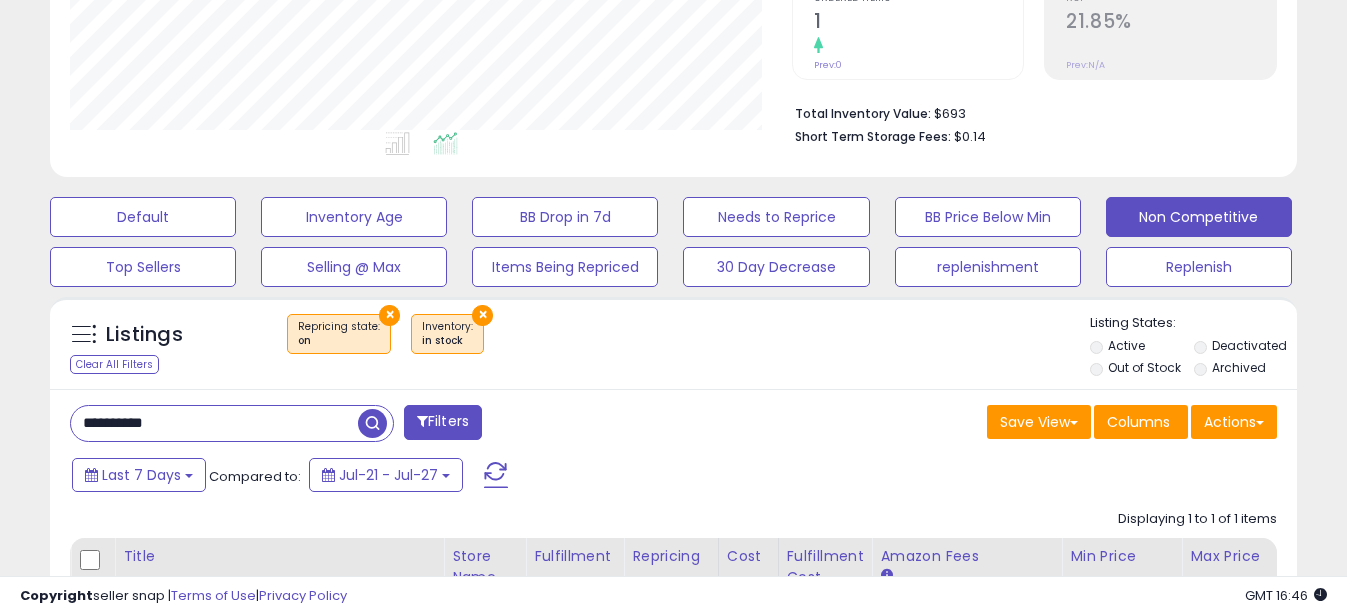 click on "**********" at bounding box center (214, 423) 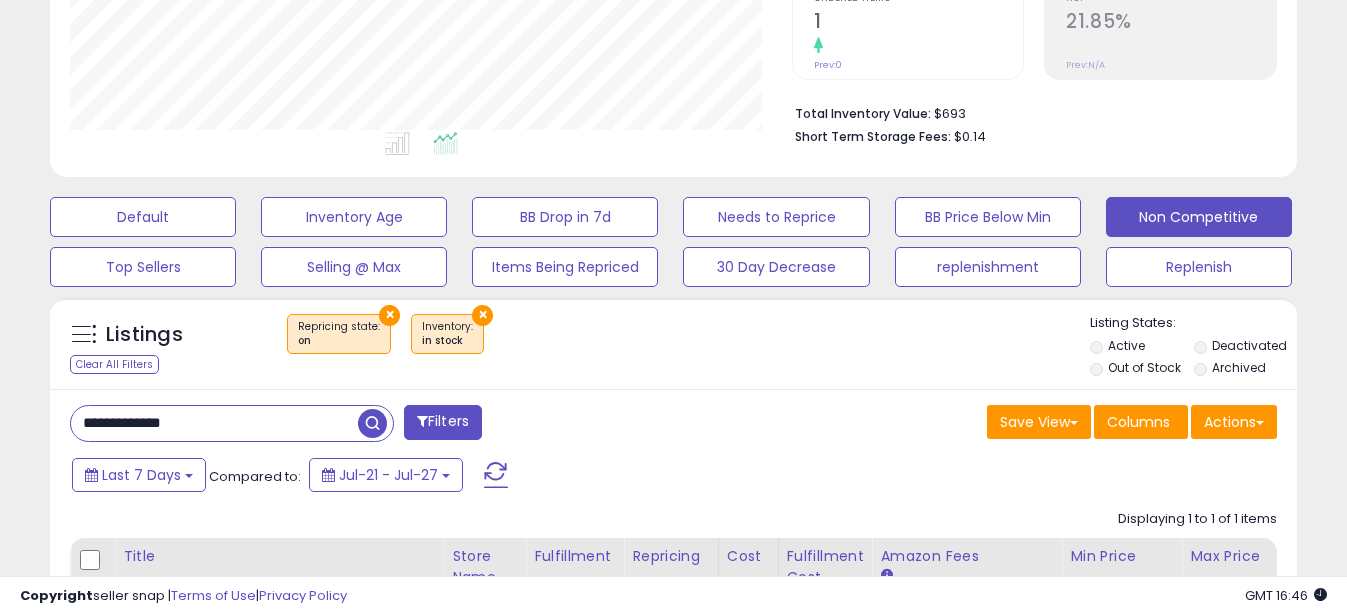 drag, startPoint x: 111, startPoint y: 424, endPoint x: 0, endPoint y: 424, distance: 111 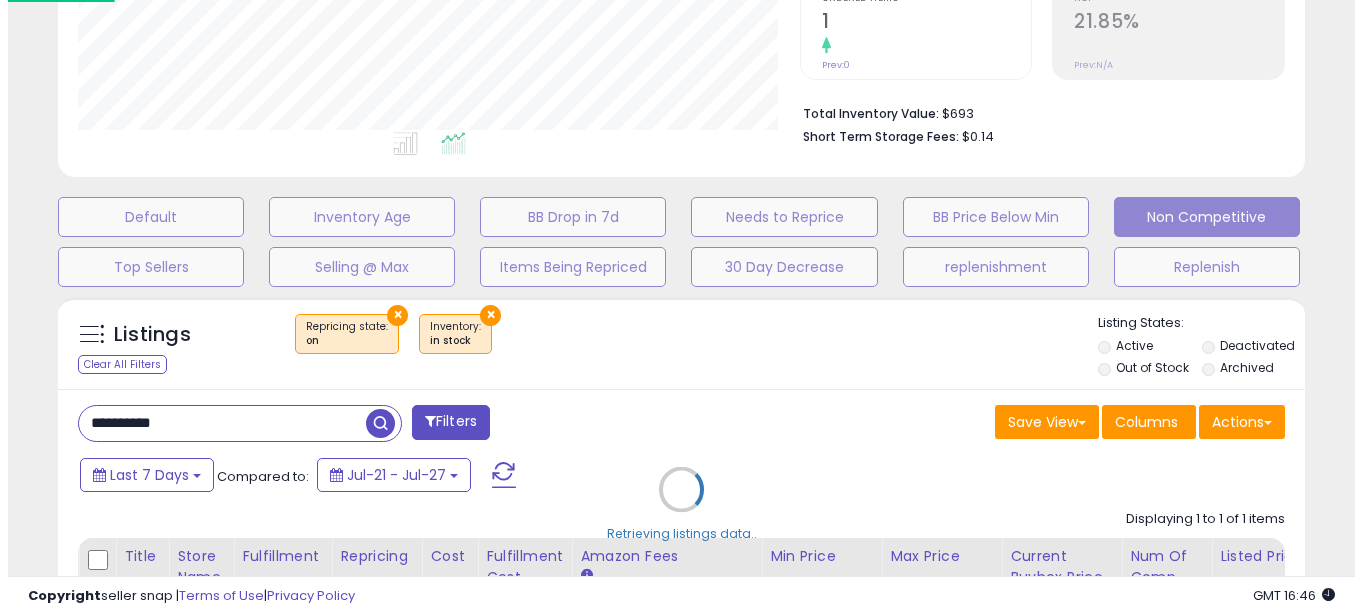 scroll, scrollTop: 999590, scrollLeft: 999270, axis: both 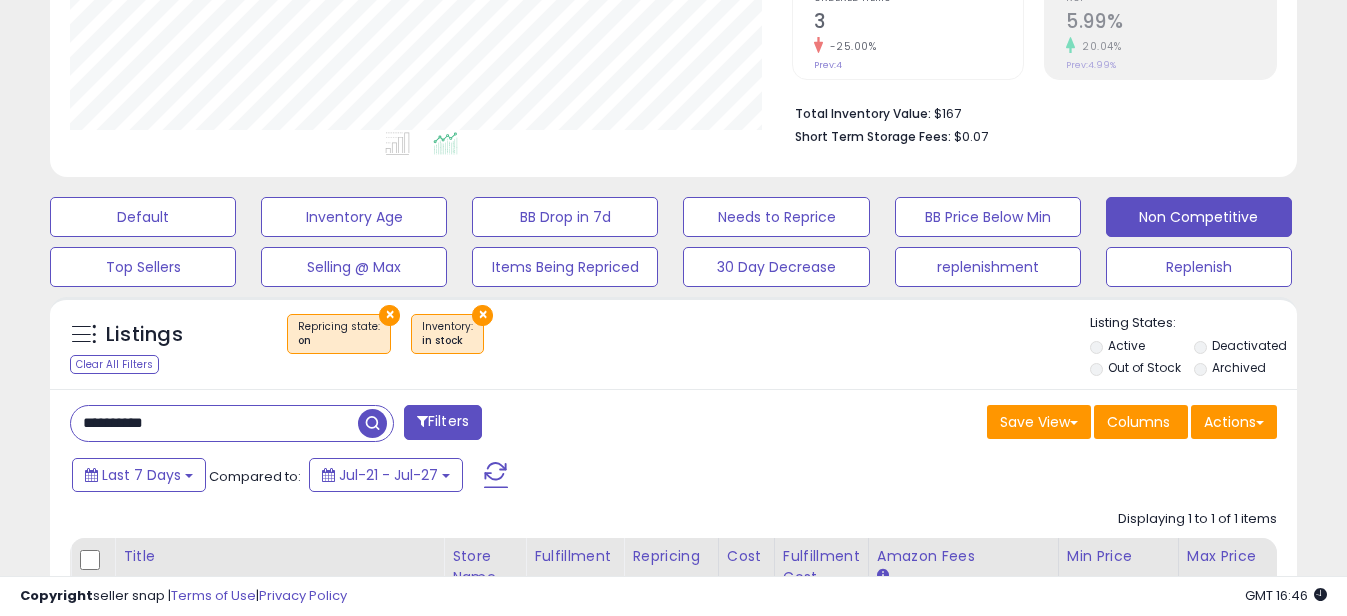click on "**********" at bounding box center [214, 423] 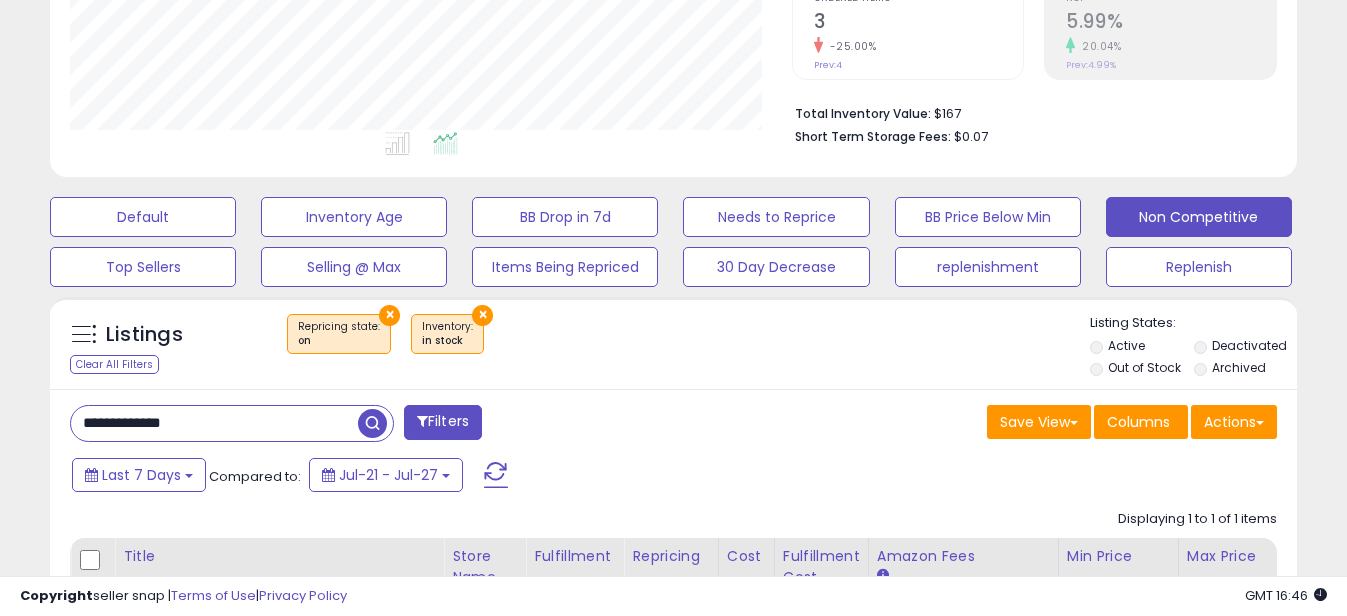 drag, startPoint x: 109, startPoint y: 420, endPoint x: 0, endPoint y: 418, distance: 109.01835 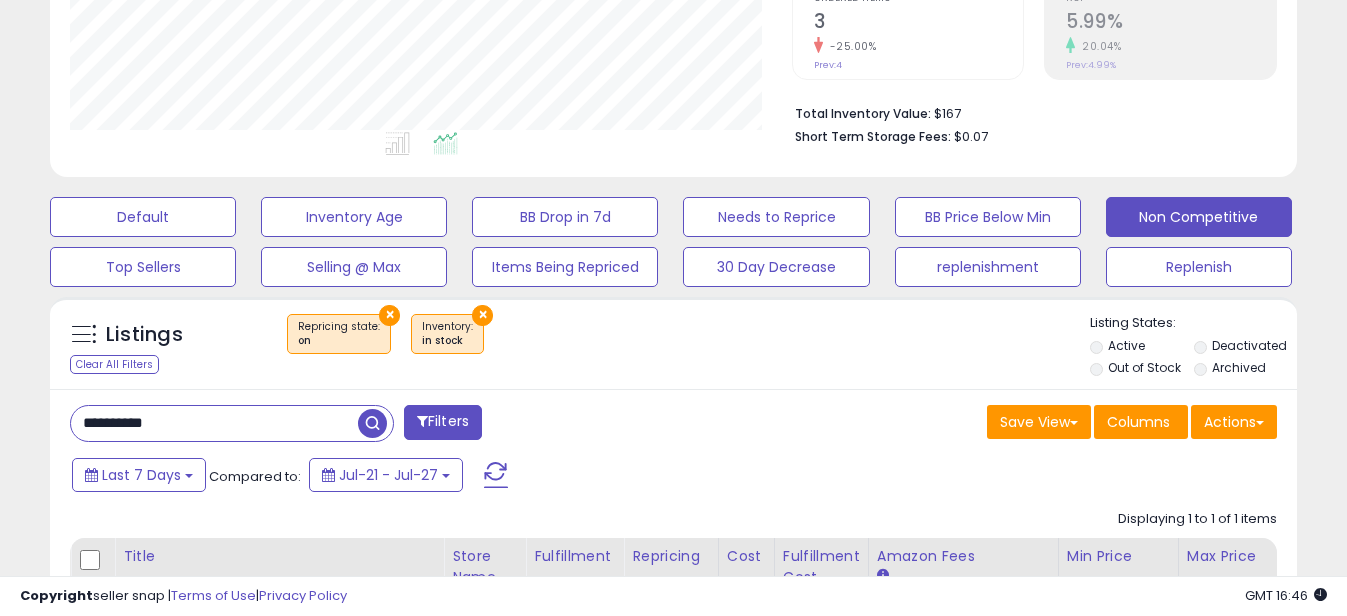 scroll, scrollTop: 999590, scrollLeft: 999270, axis: both 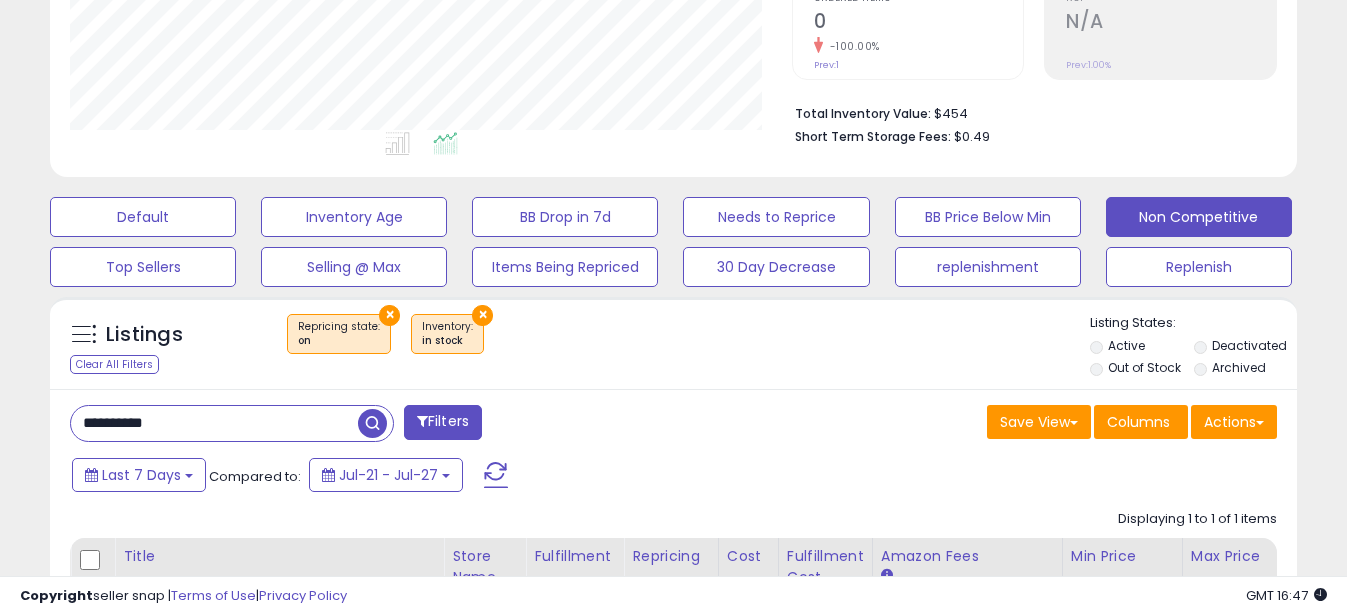 click on "**********" at bounding box center [214, 423] 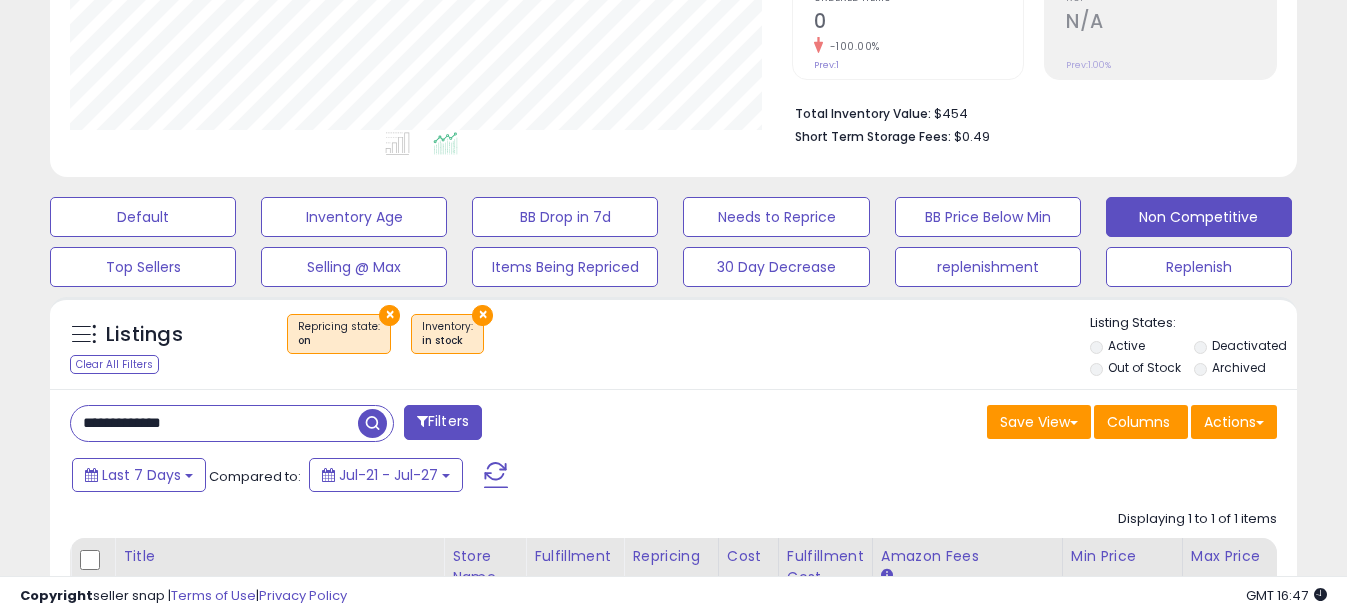 drag, startPoint x: 111, startPoint y: 423, endPoint x: -4, endPoint y: 378, distance: 123.49089 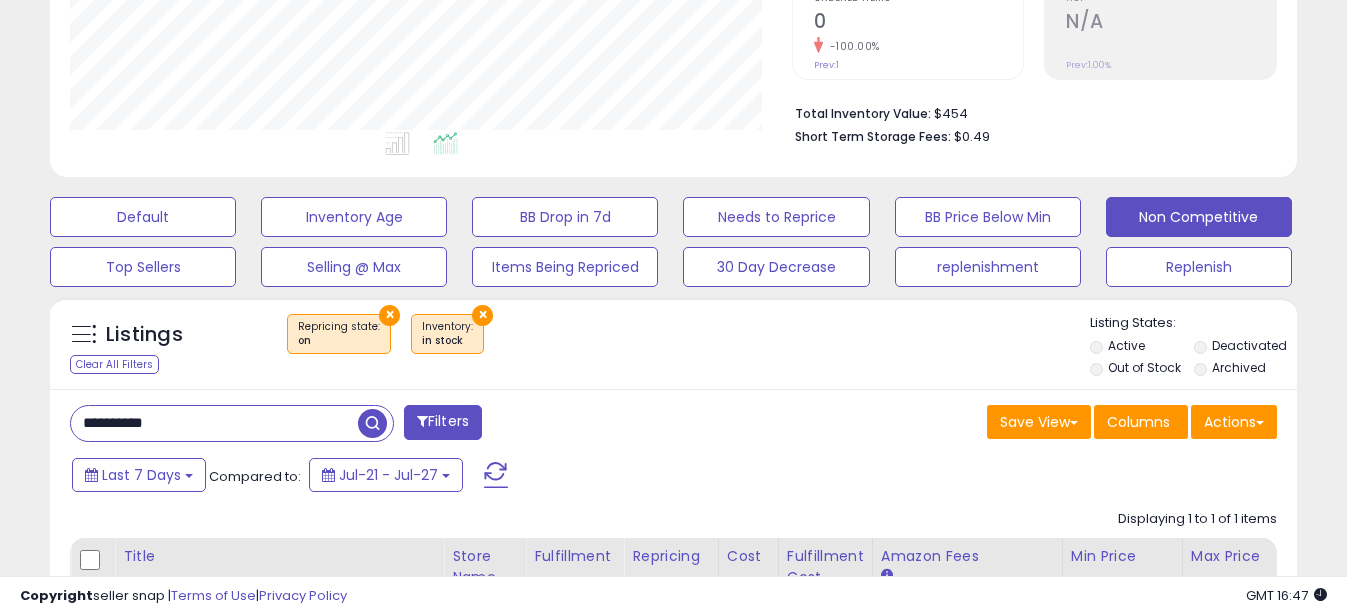 scroll, scrollTop: 999590, scrollLeft: 999270, axis: both 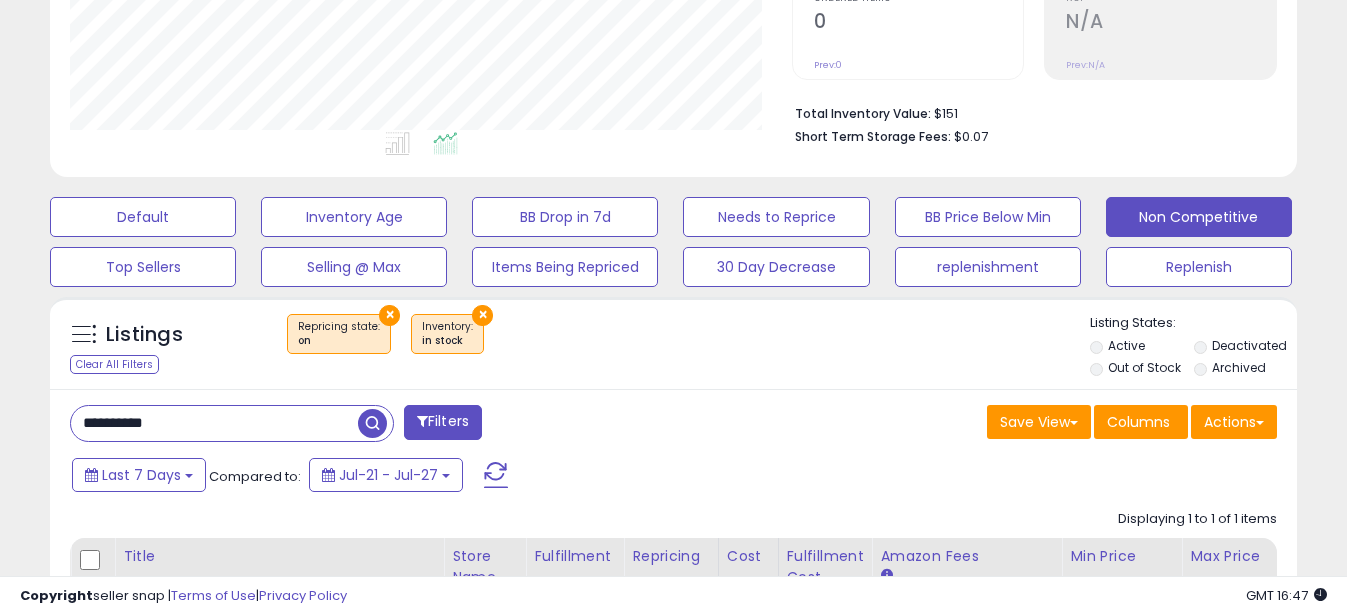 click on "**********" at bounding box center (214, 423) 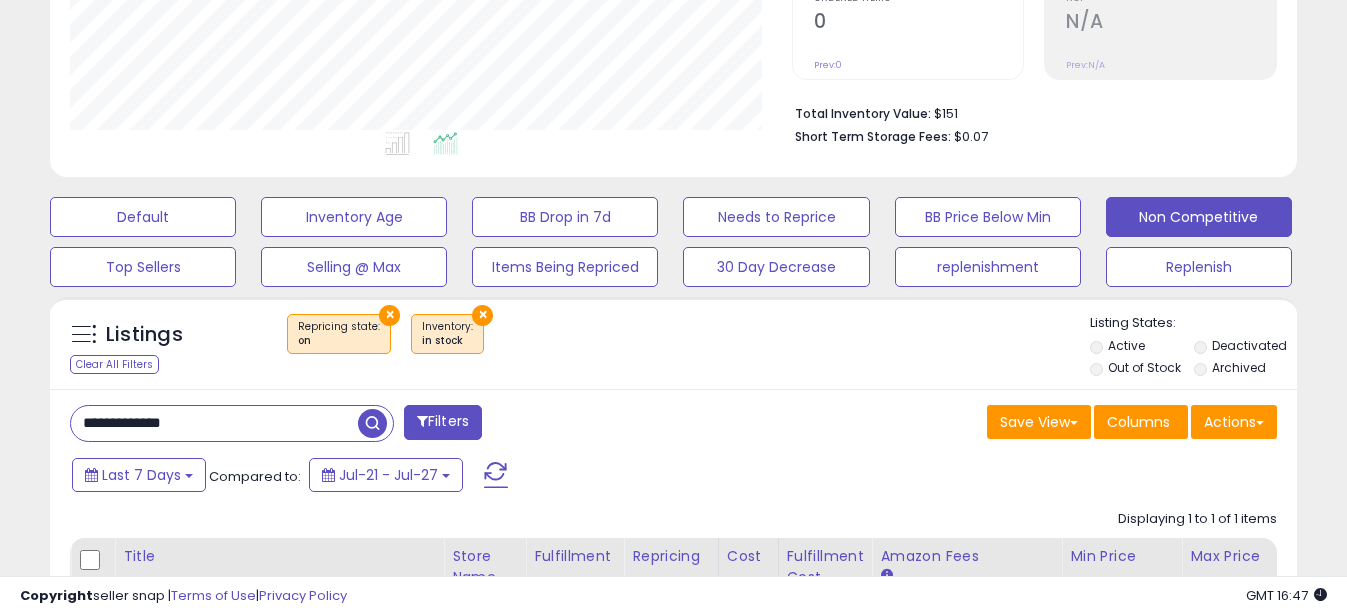 drag, startPoint x: 106, startPoint y: 420, endPoint x: 0, endPoint y: 437, distance: 107.35455 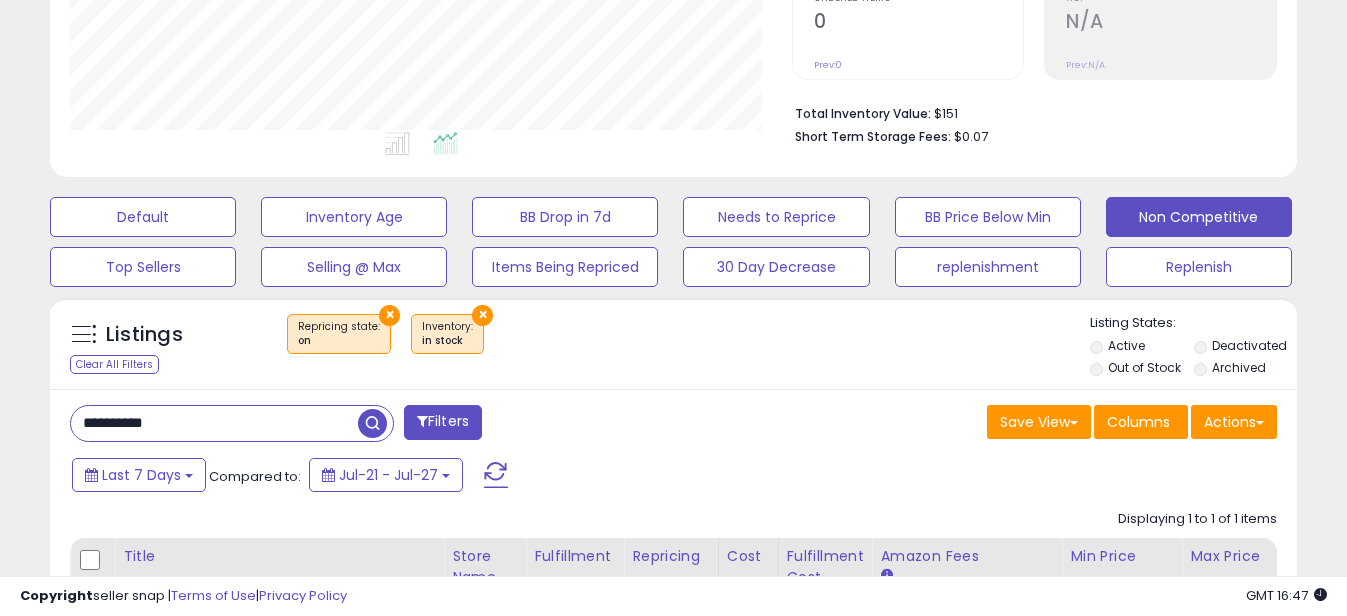 scroll, scrollTop: 999590, scrollLeft: 999270, axis: both 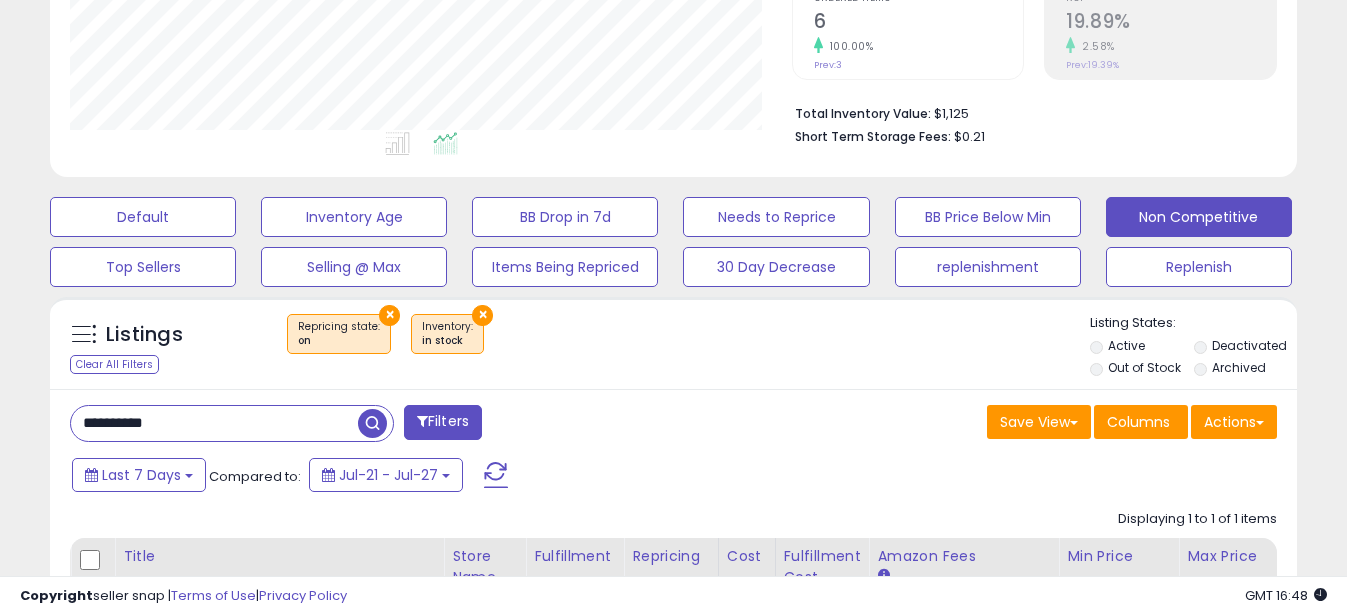 click on "**********" at bounding box center (214, 423) 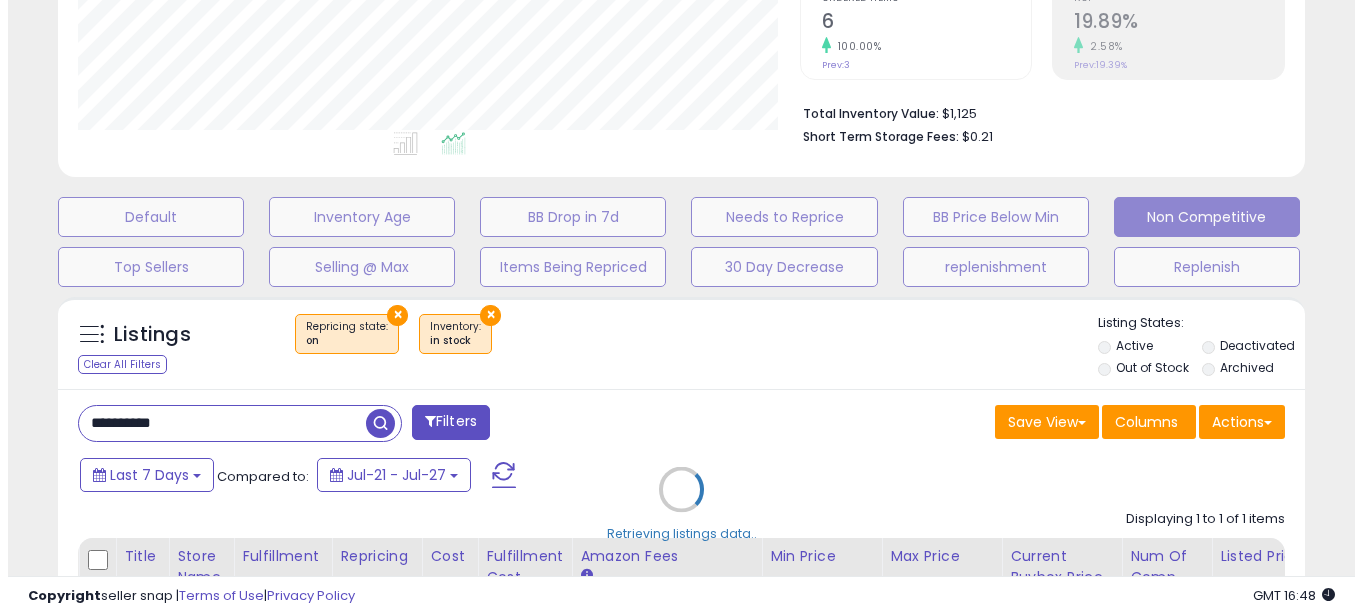 scroll, scrollTop: 999590, scrollLeft: 999270, axis: both 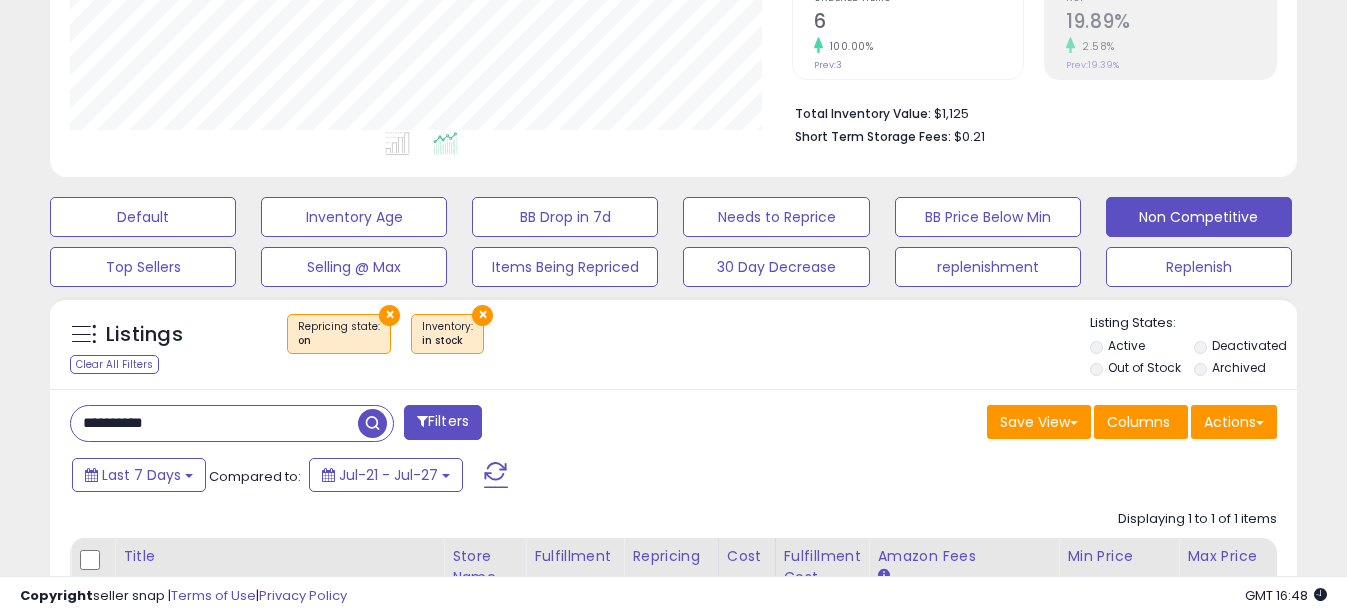 click on "**********" at bounding box center [214, 423] 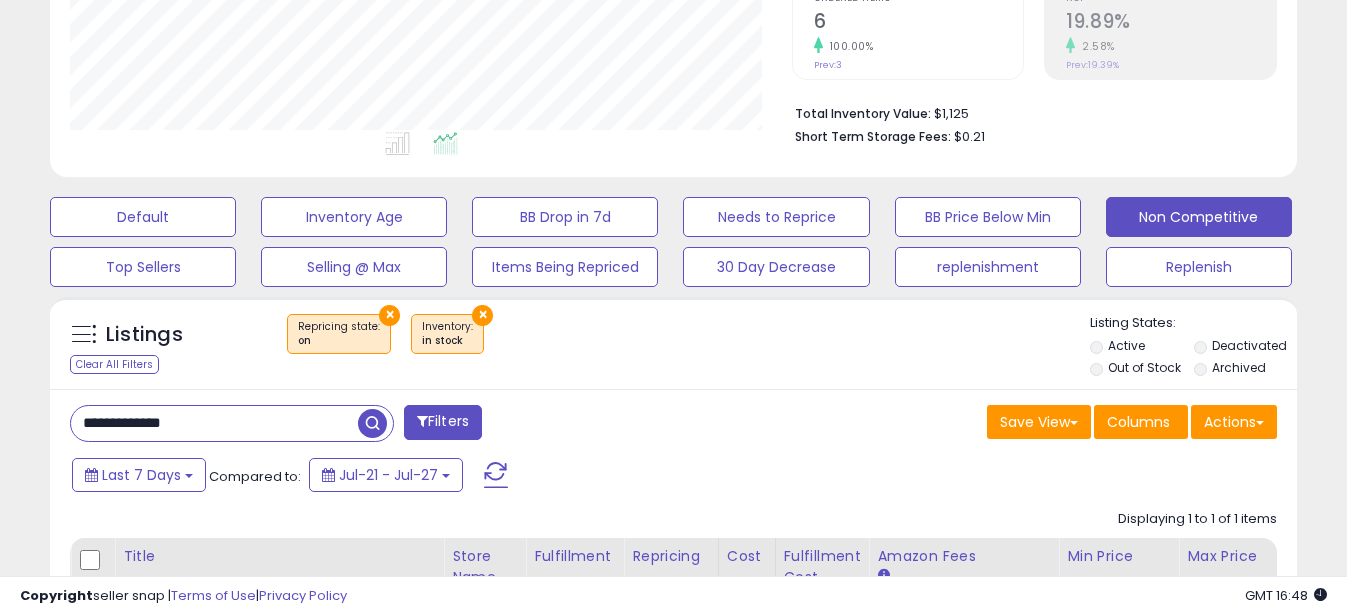 drag, startPoint x: 109, startPoint y: 424, endPoint x: 0, endPoint y: 361, distance: 125.89678 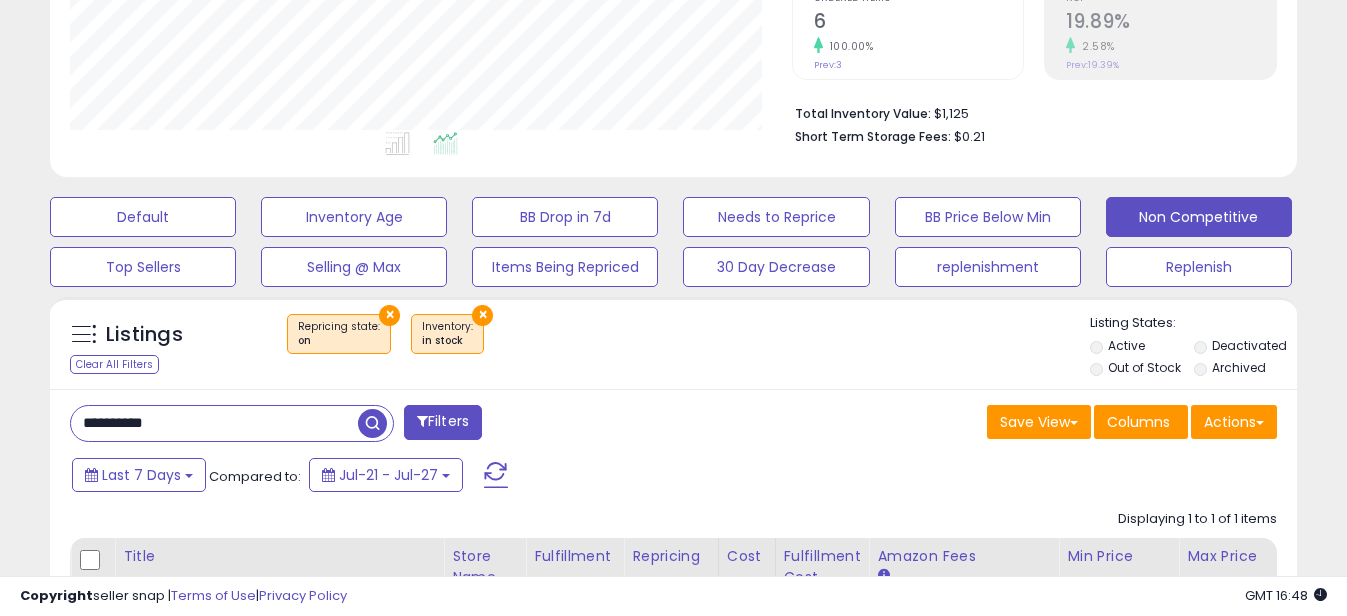 scroll, scrollTop: 999590, scrollLeft: 999270, axis: both 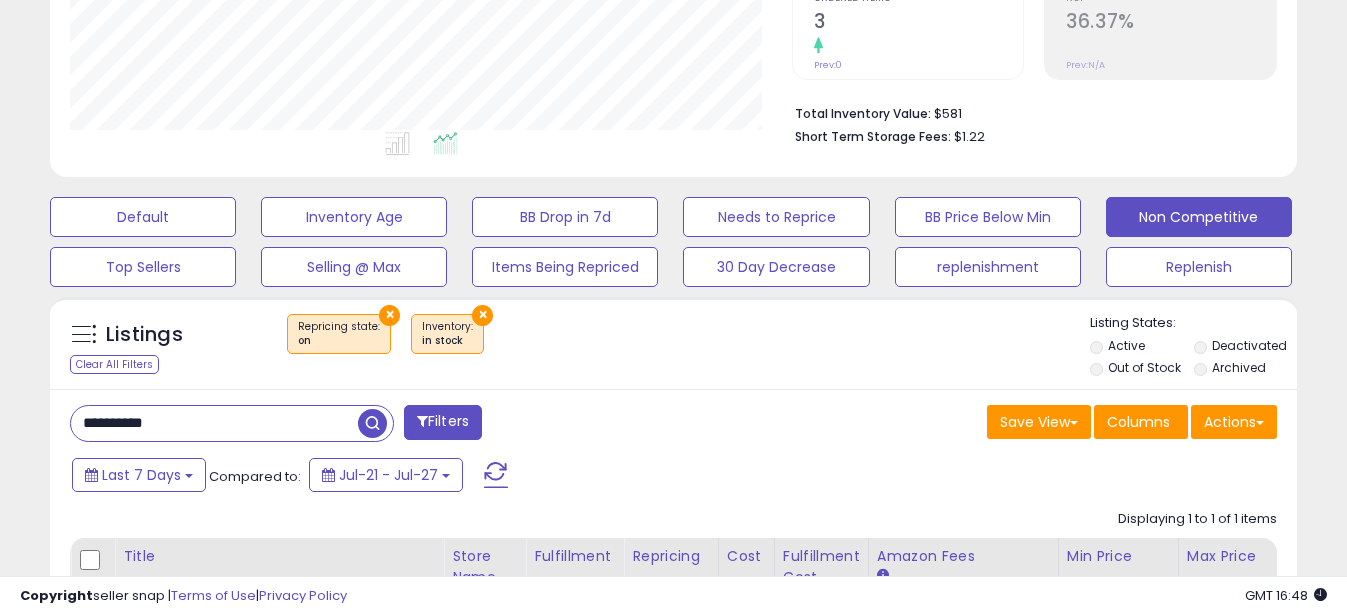 click on "**********" at bounding box center (214, 423) 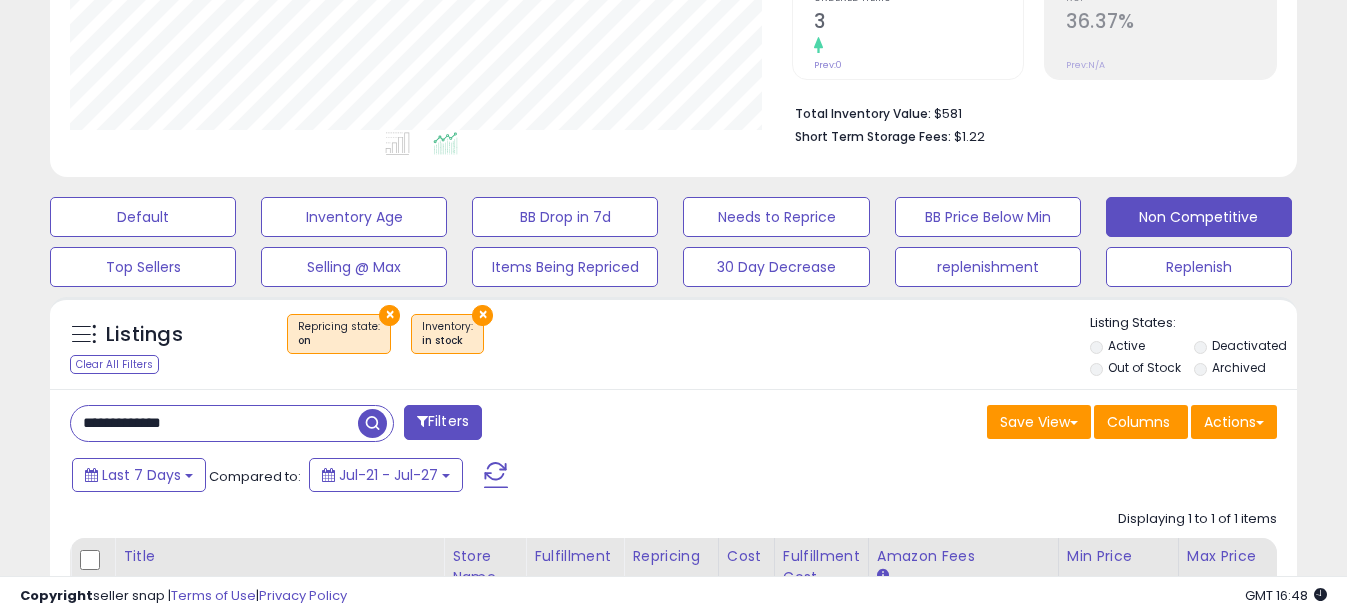 drag, startPoint x: 115, startPoint y: 423, endPoint x: 26, endPoint y: 421, distance: 89.02247 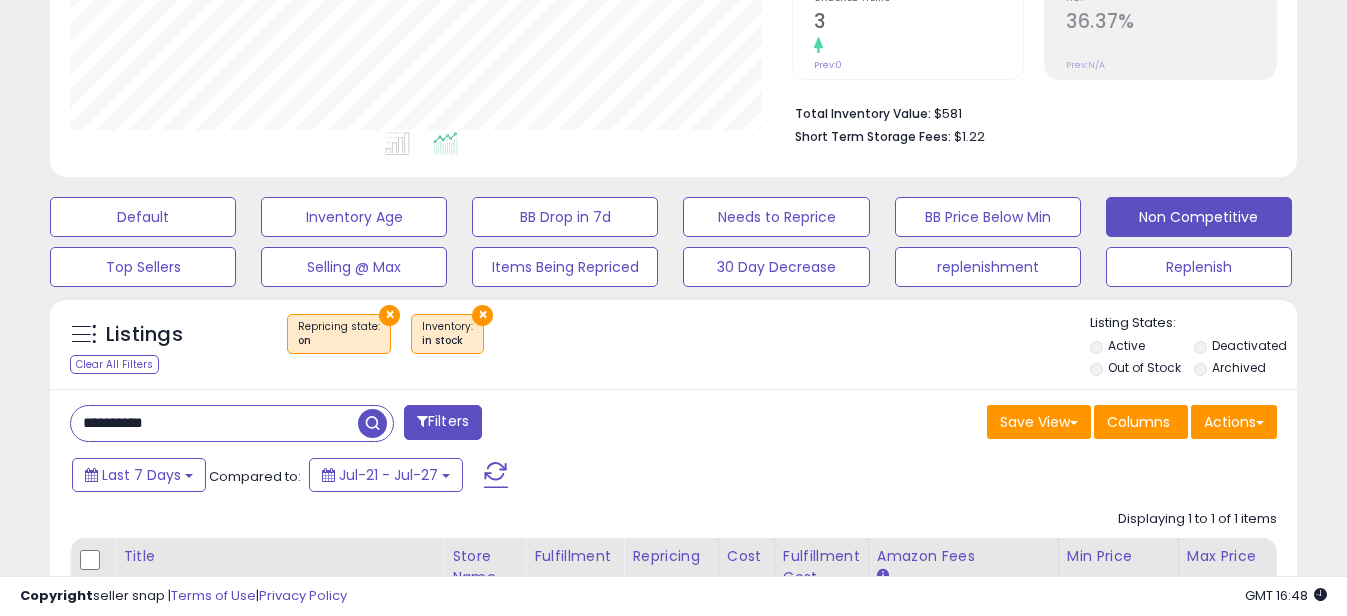 type on "**********" 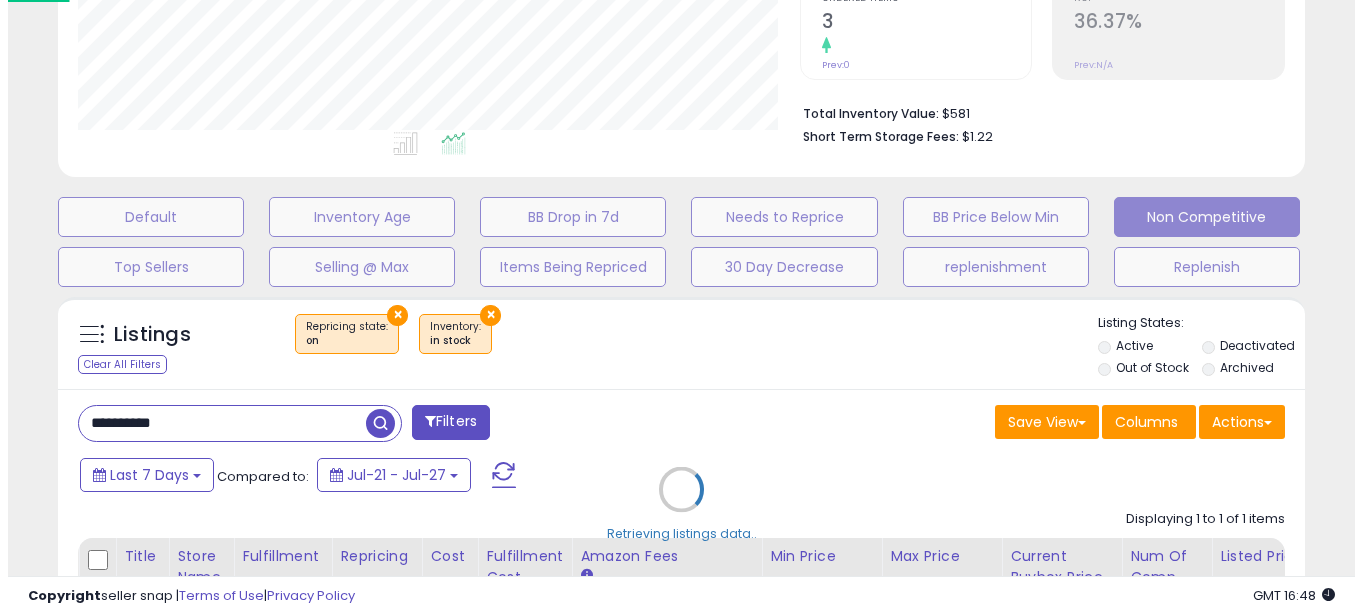 scroll, scrollTop: 999590, scrollLeft: 999270, axis: both 